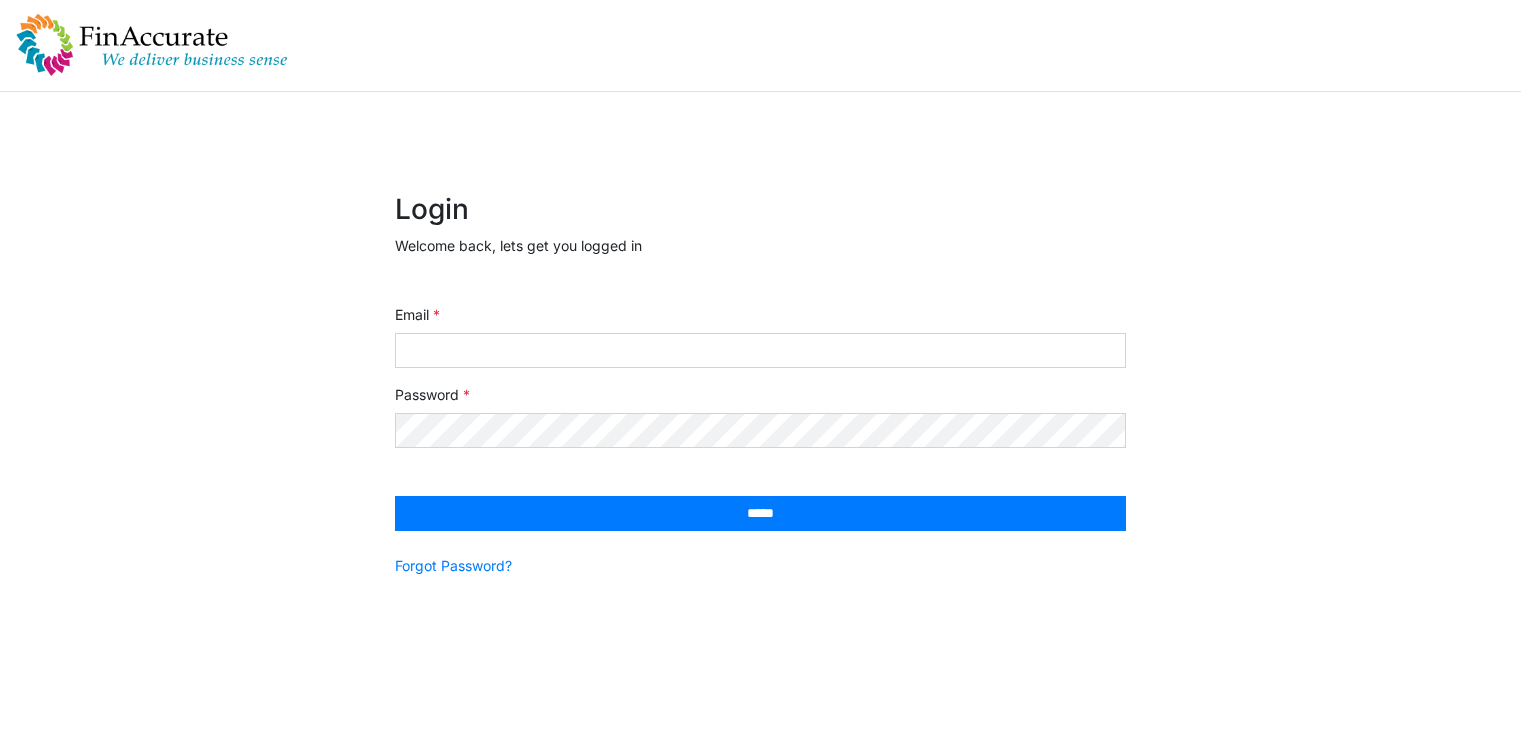 scroll, scrollTop: 0, scrollLeft: 0, axis: both 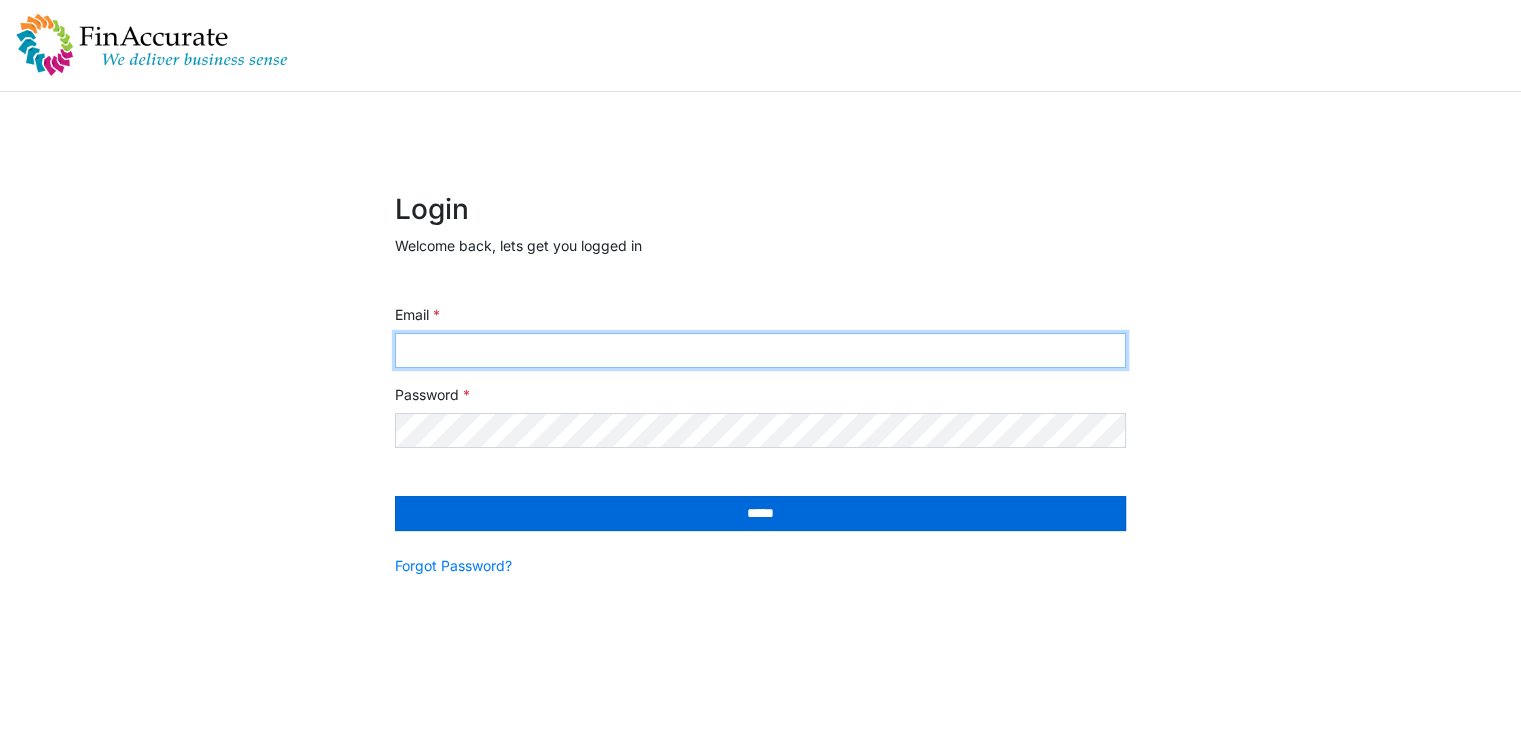 type on "**********" 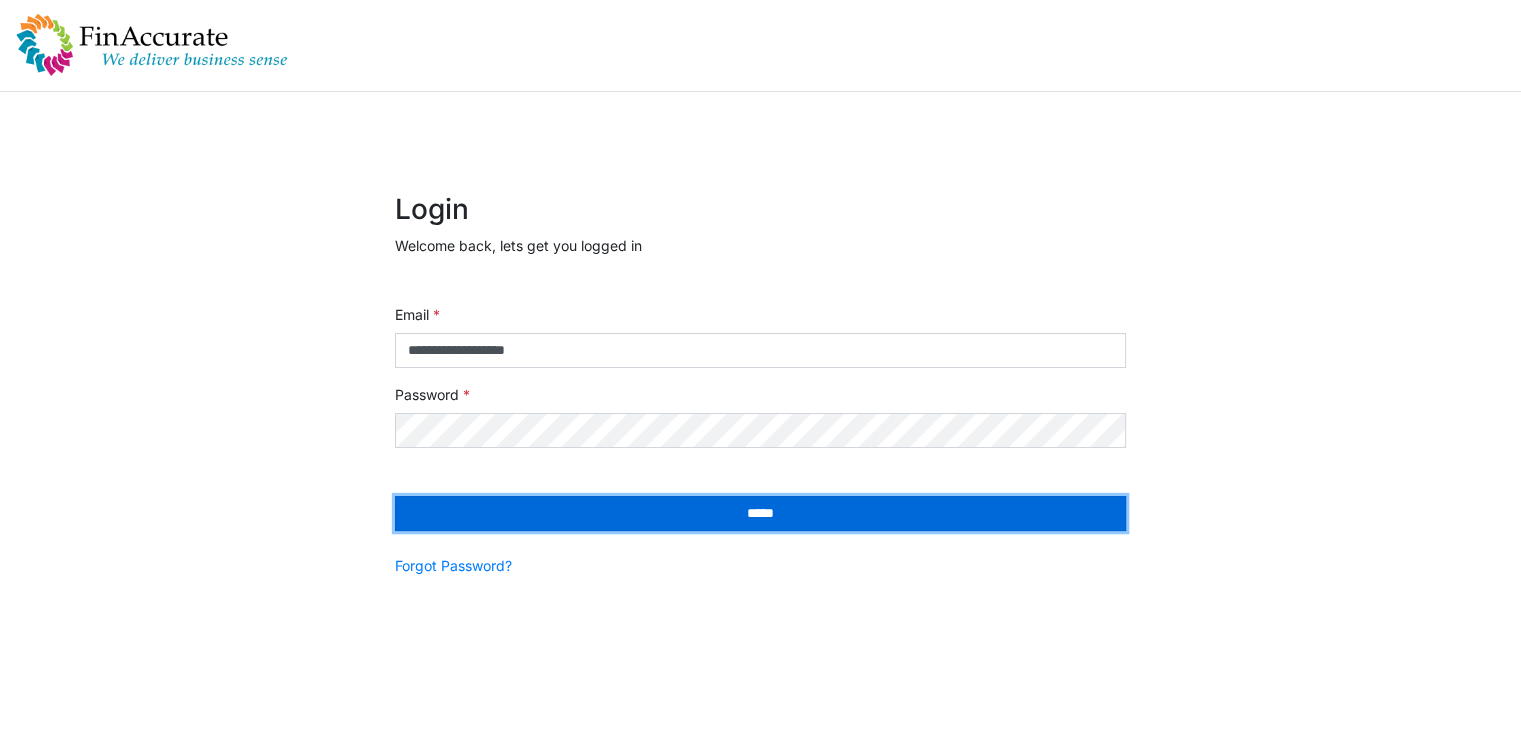 click on "*****" at bounding box center (760, 513) 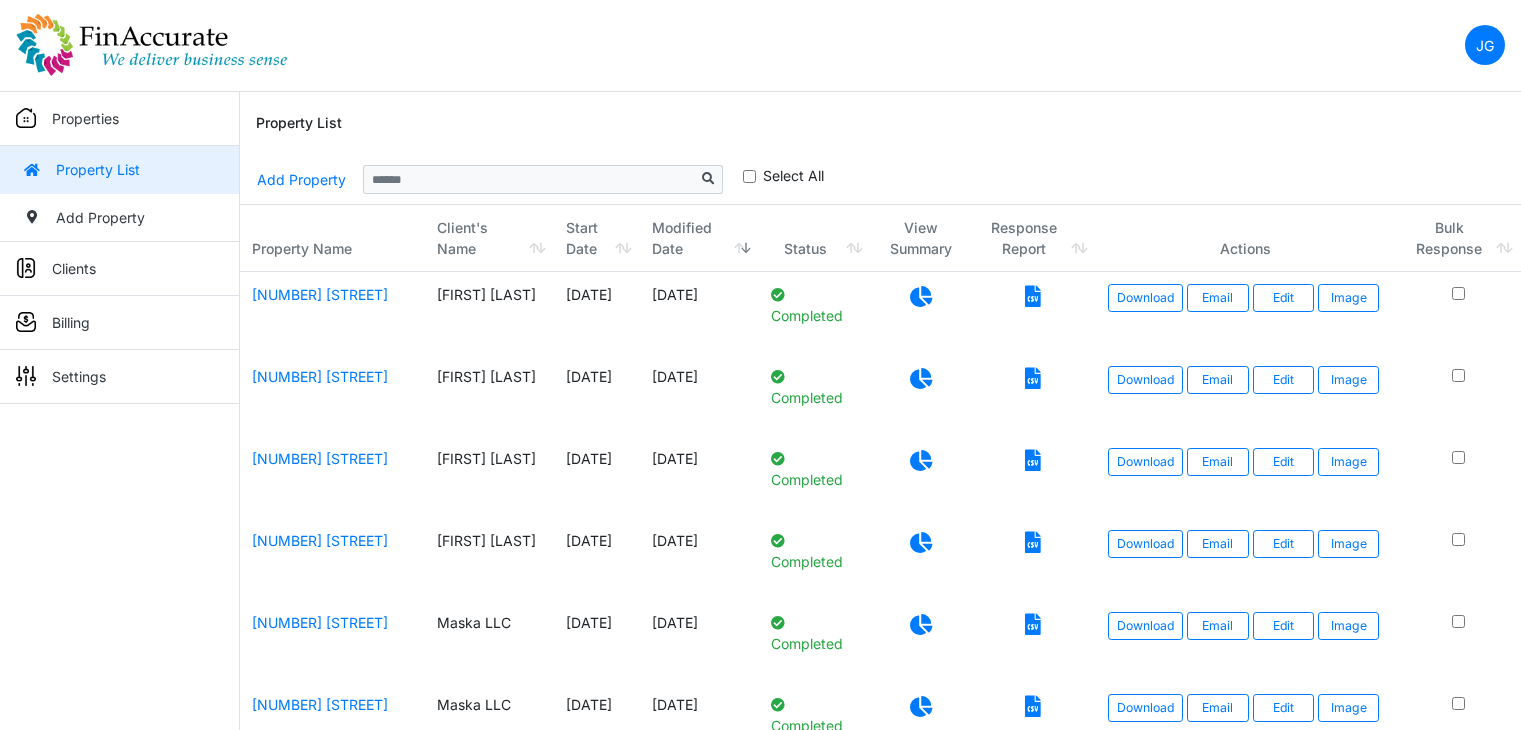 scroll, scrollTop: 0, scrollLeft: 0, axis: both 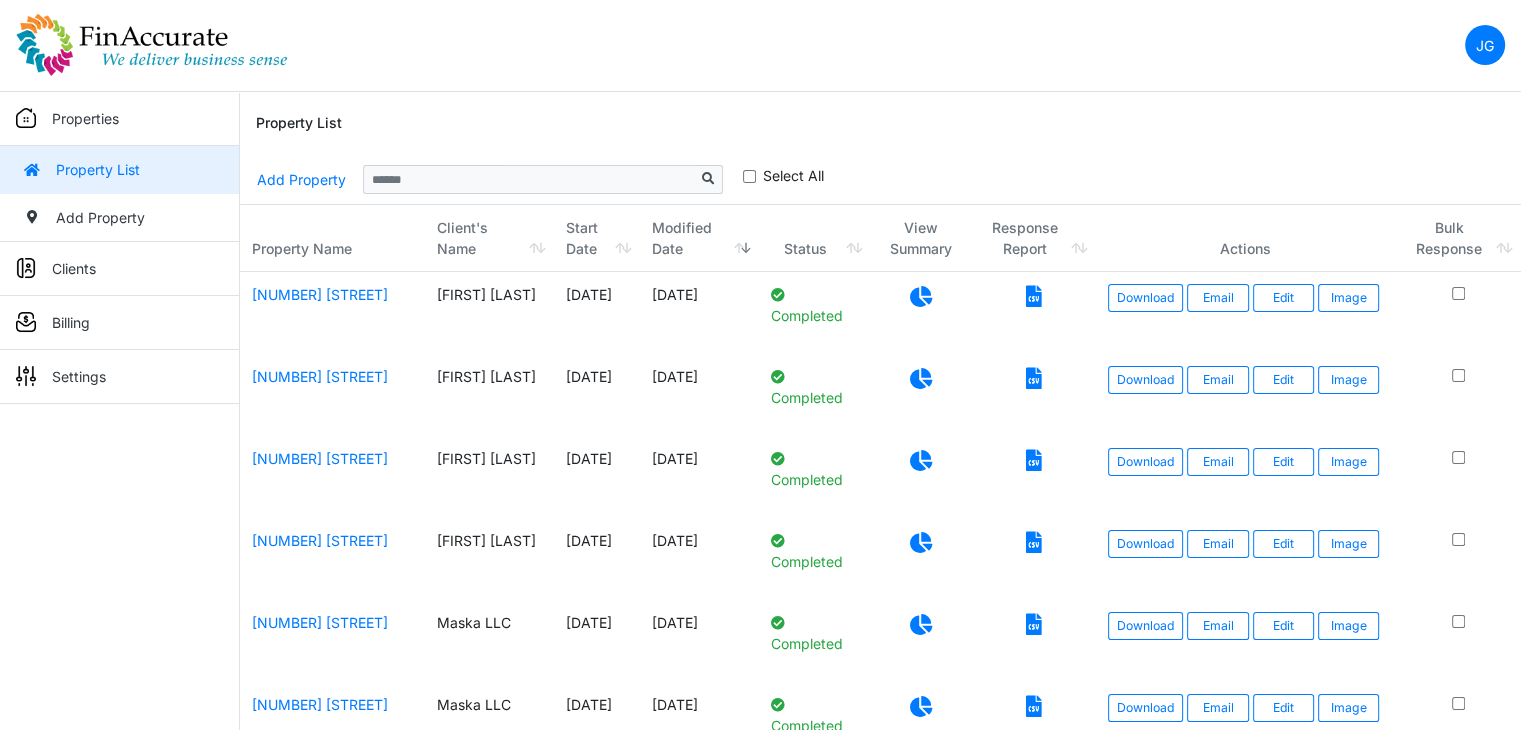 click on "Clients" at bounding box center (119, 269) 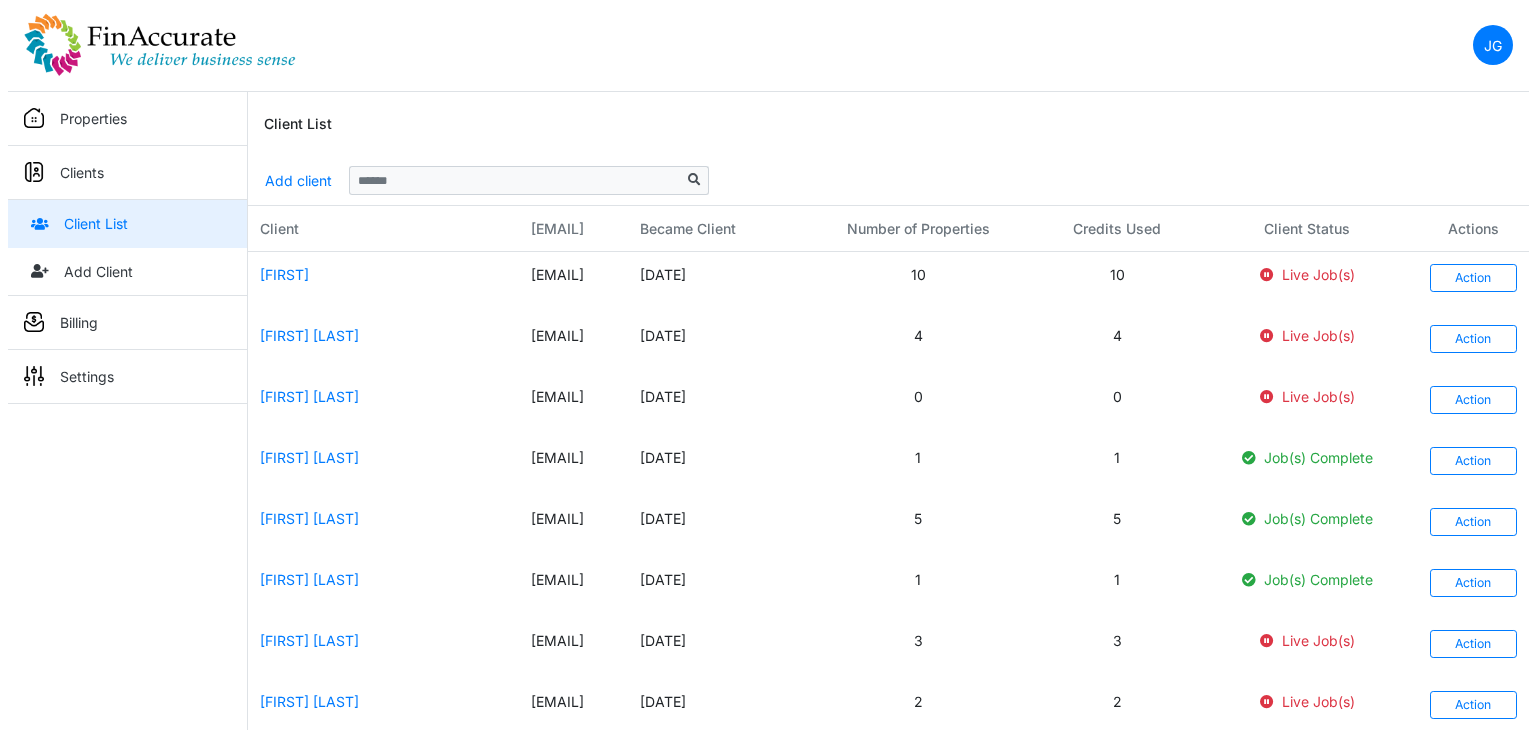 scroll, scrollTop: 0, scrollLeft: 0, axis: both 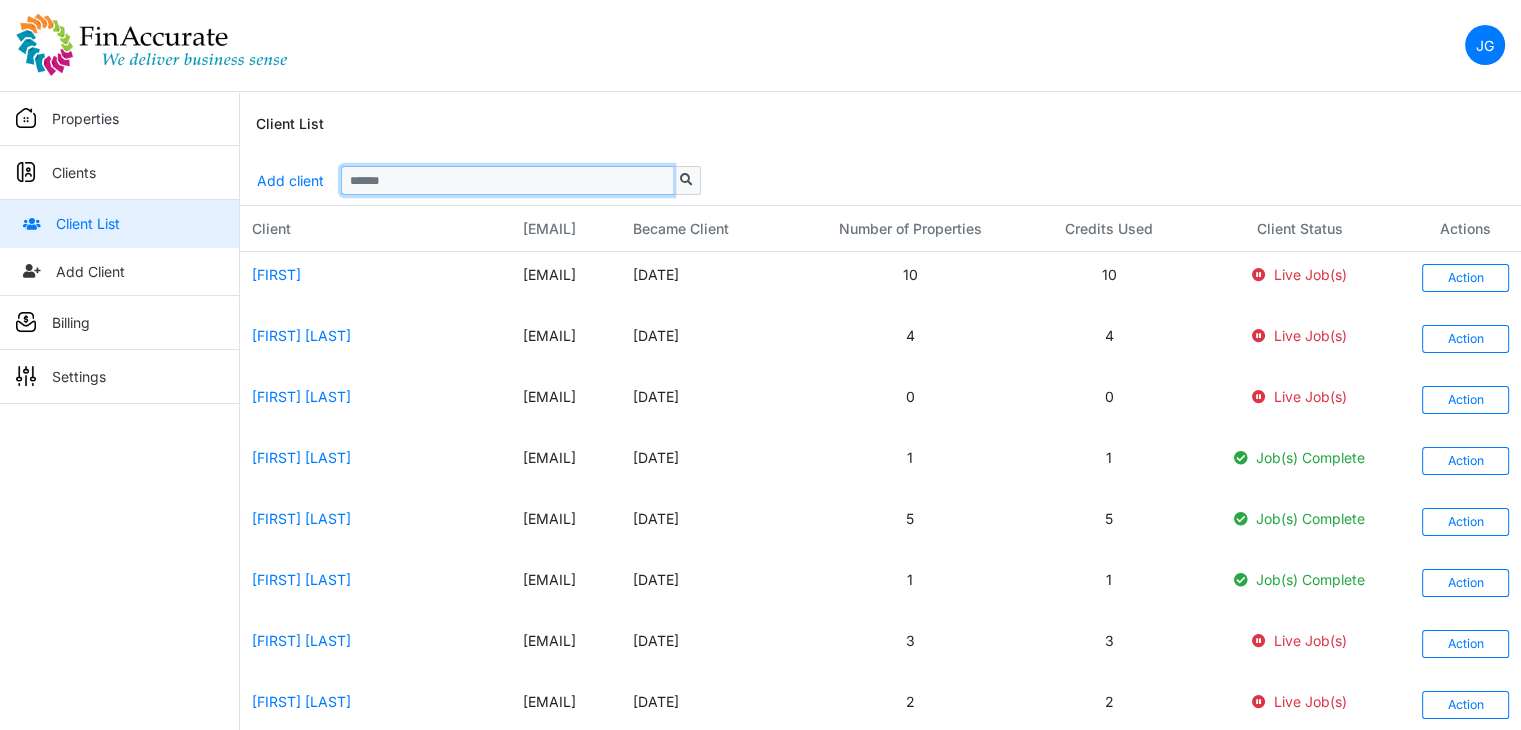 click at bounding box center (507, 180) 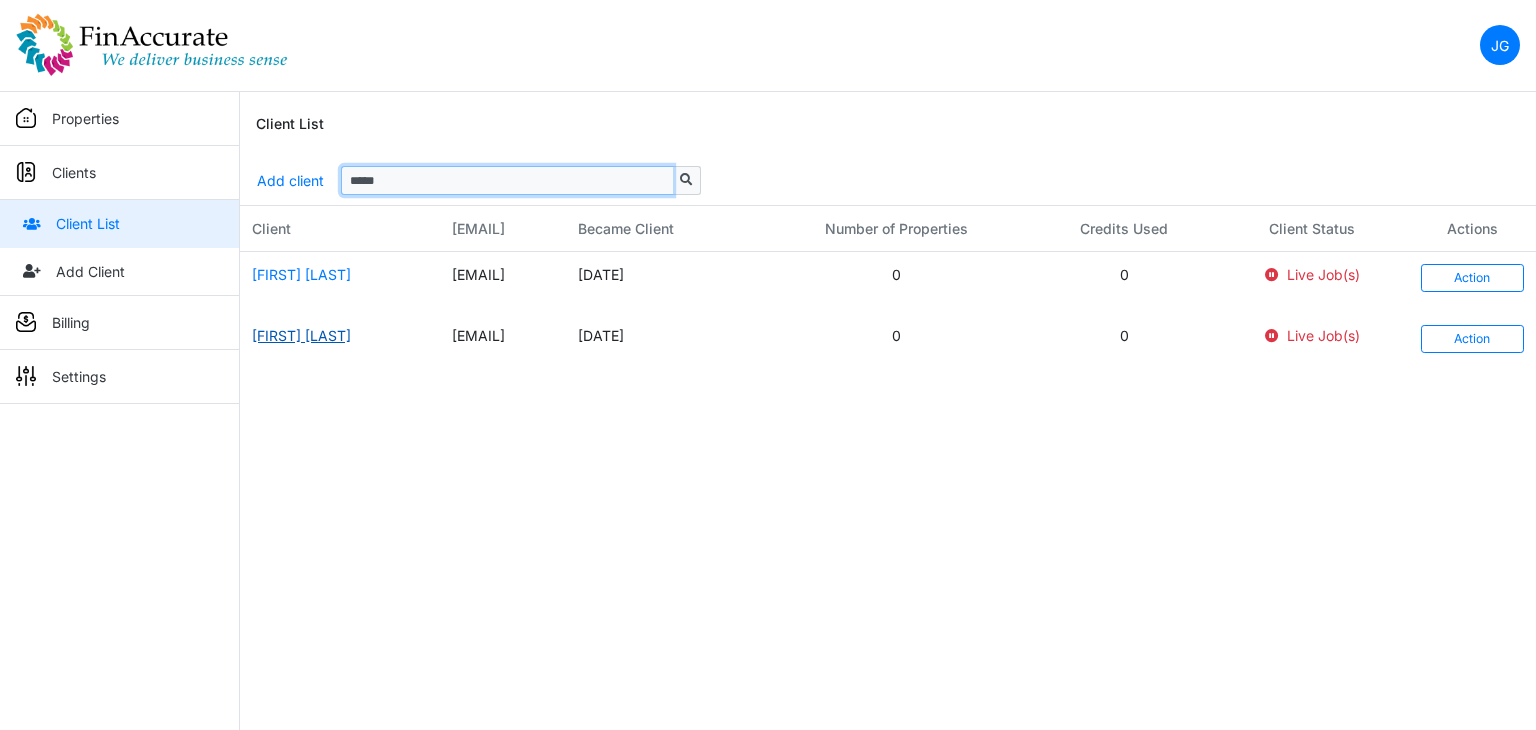 type on "*****" 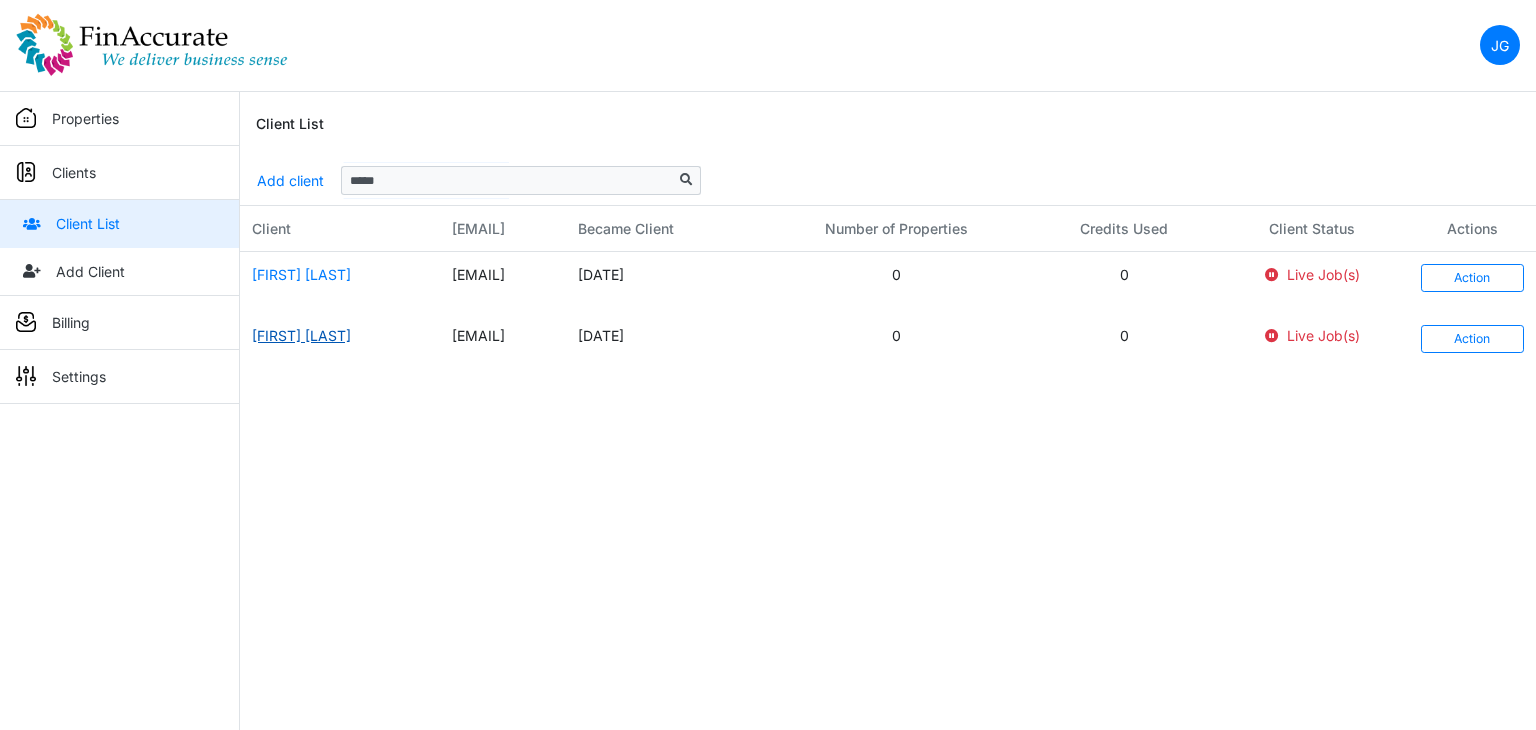 click on "[FIRST] [LAST]" at bounding box center [301, 335] 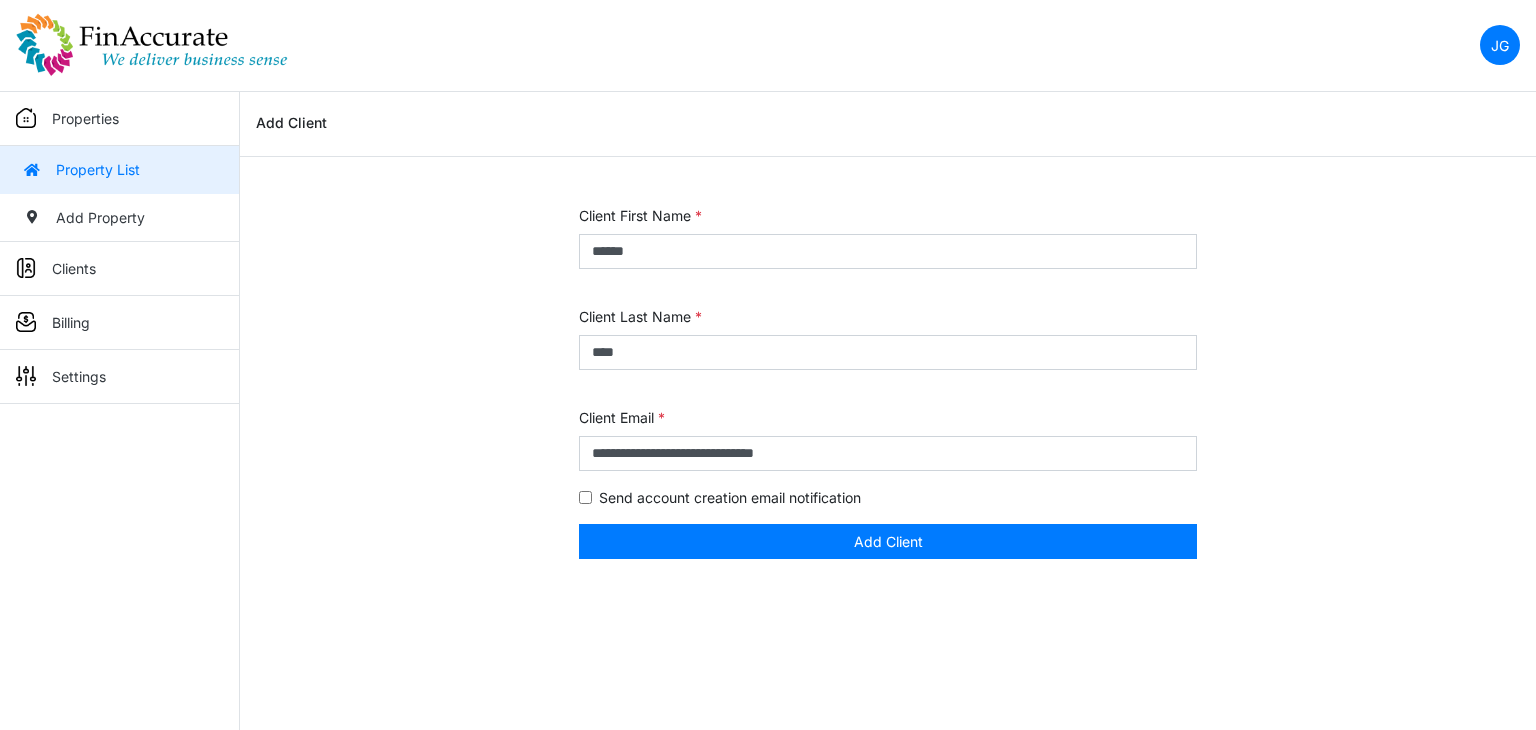 scroll, scrollTop: 0, scrollLeft: 0, axis: both 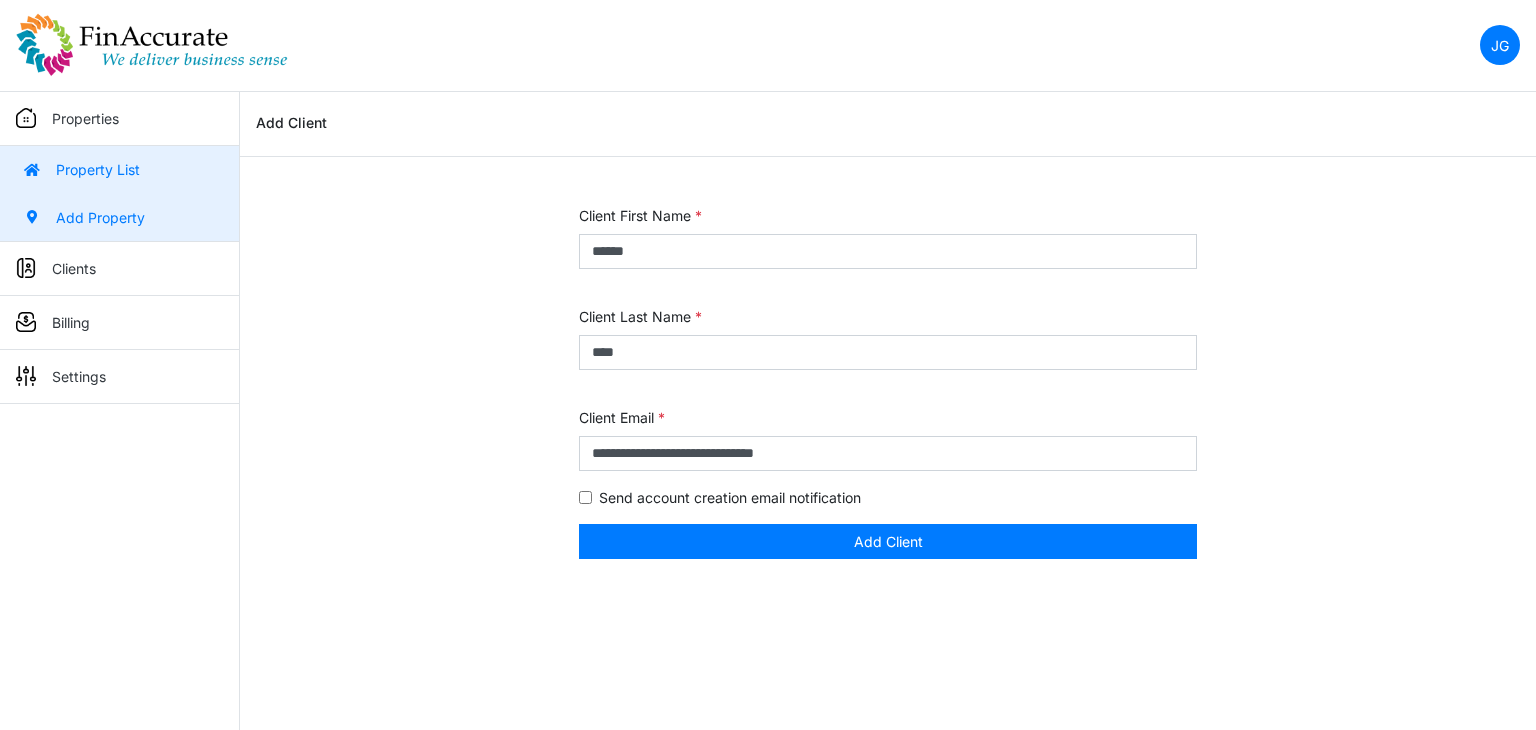 click on "Add Property" at bounding box center (119, 218) 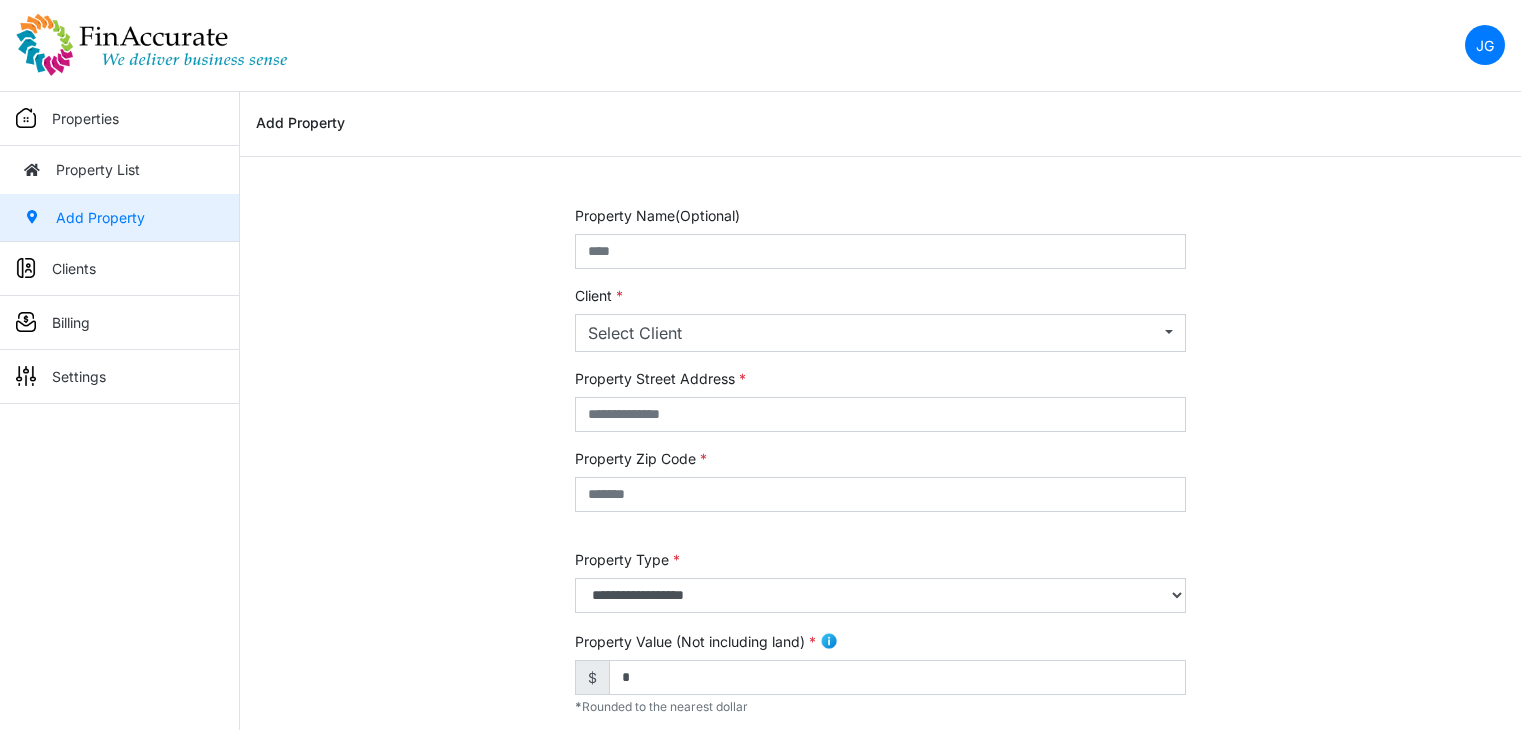 scroll, scrollTop: 0, scrollLeft: 0, axis: both 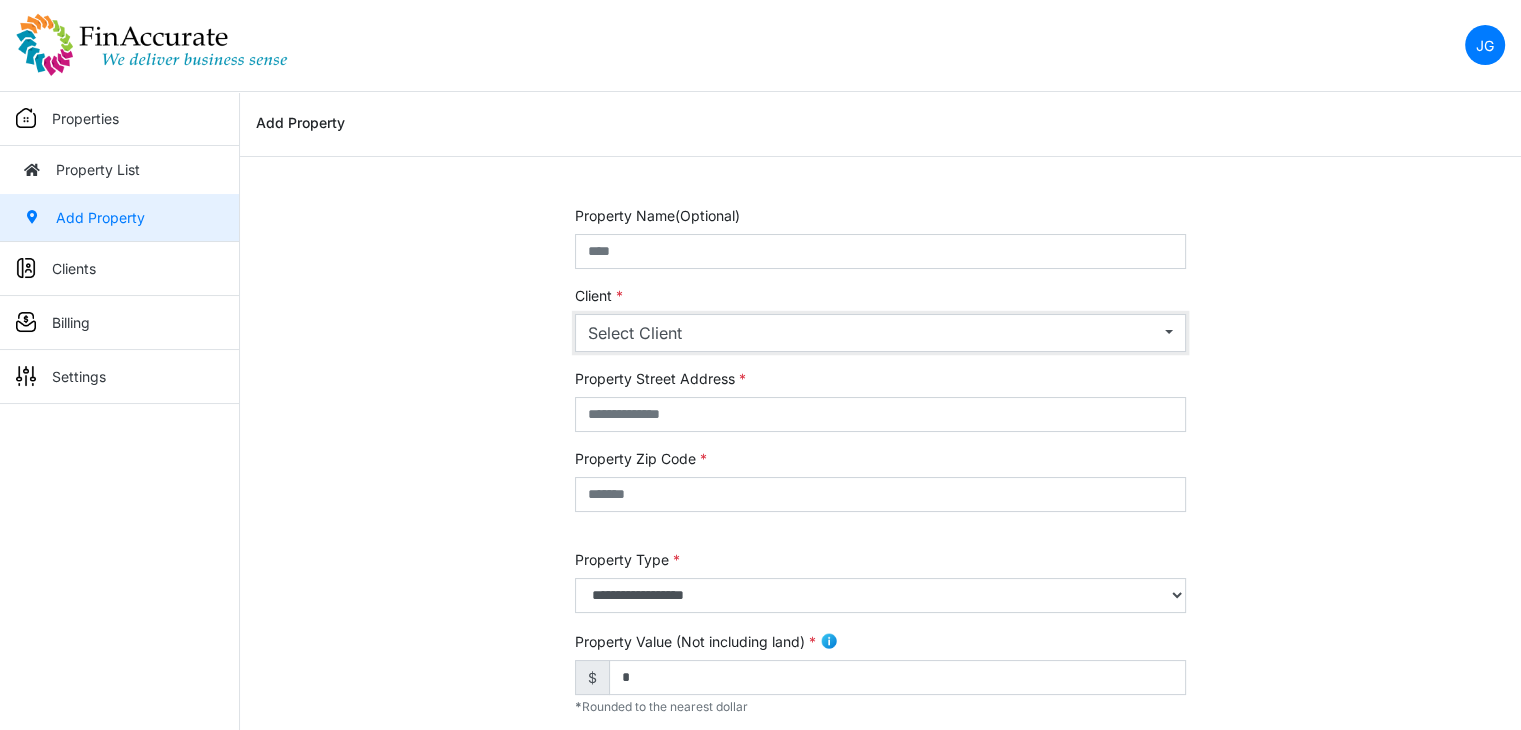 click on "Select Client" at bounding box center [880, 333] 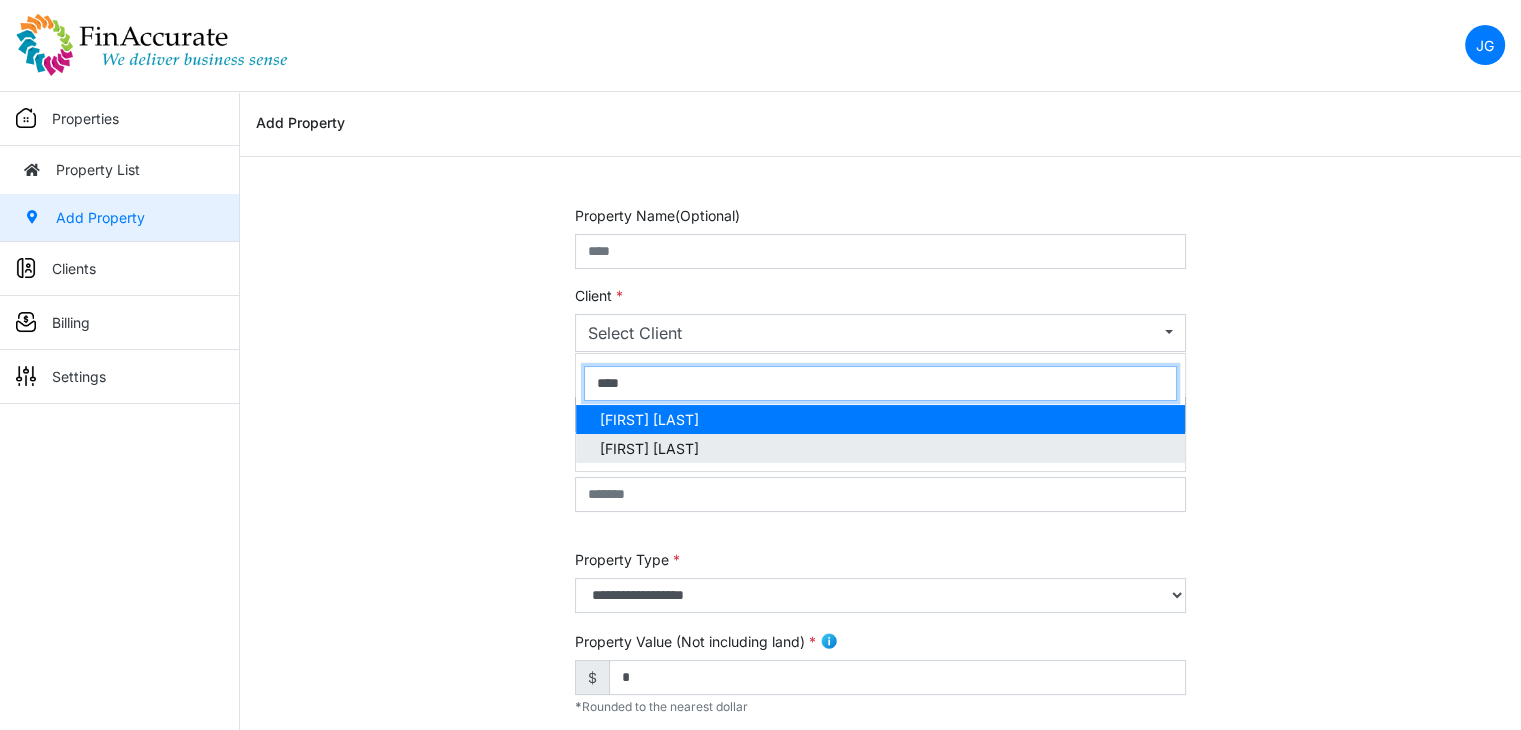 type on "****" 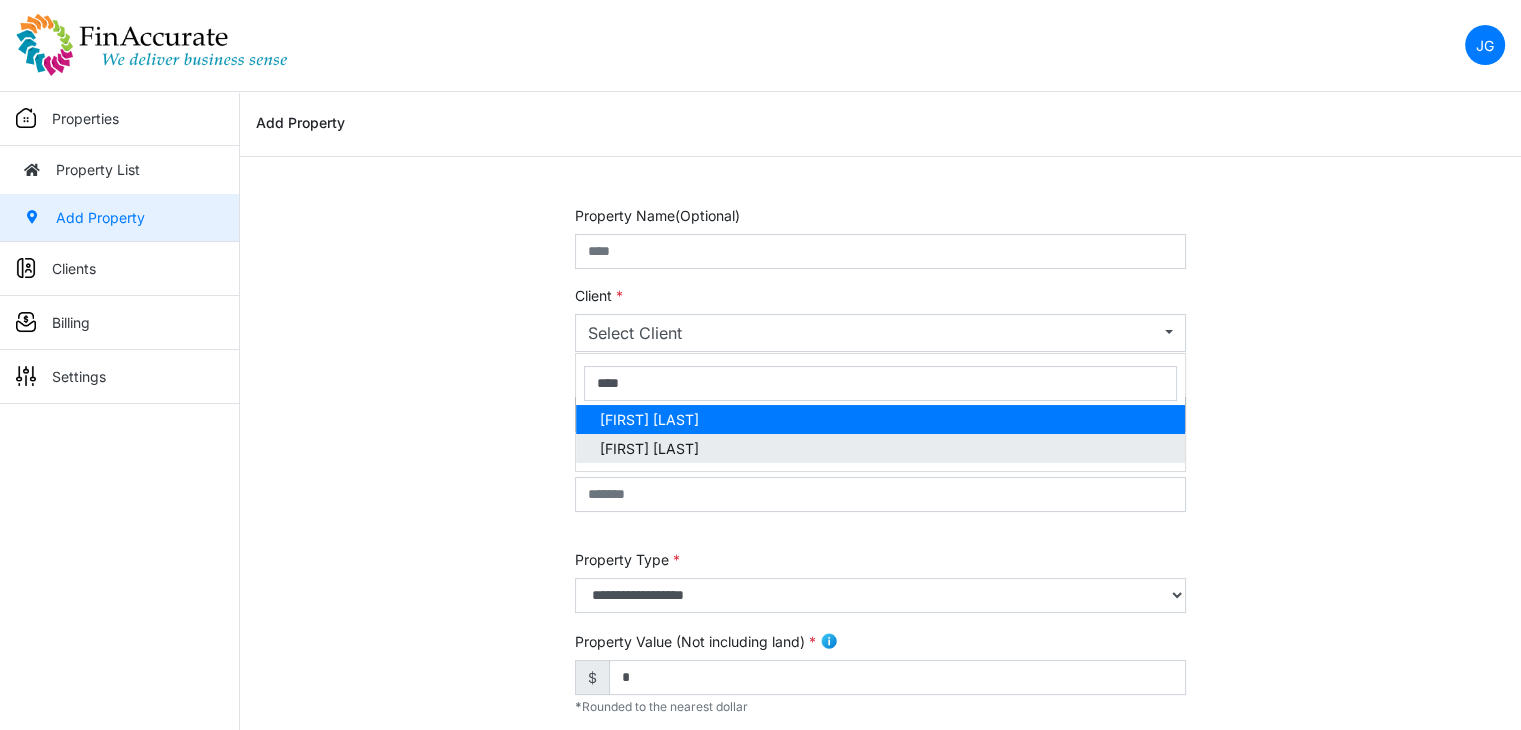 click on "[FIRST] [LAST]" at bounding box center [649, 448] 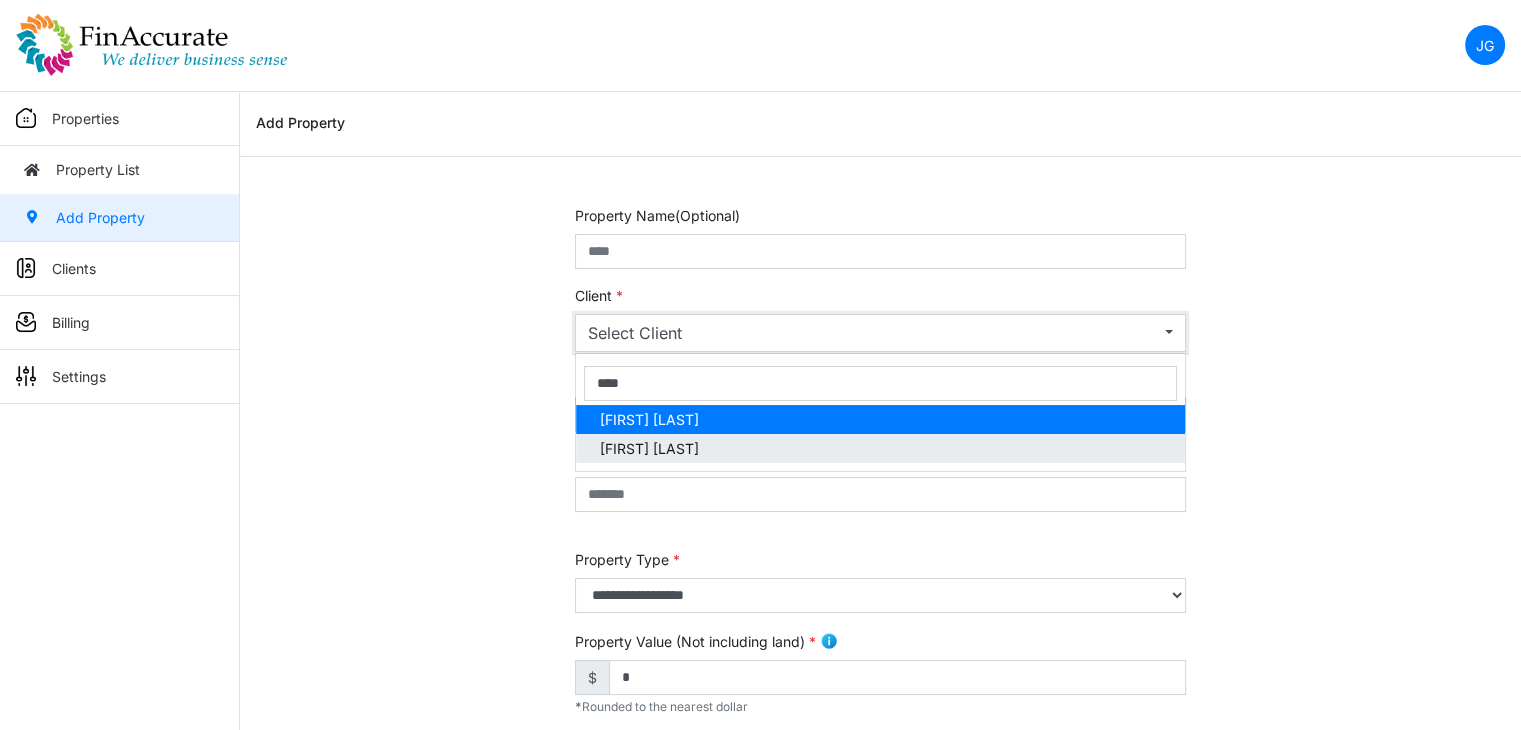 select on "***" 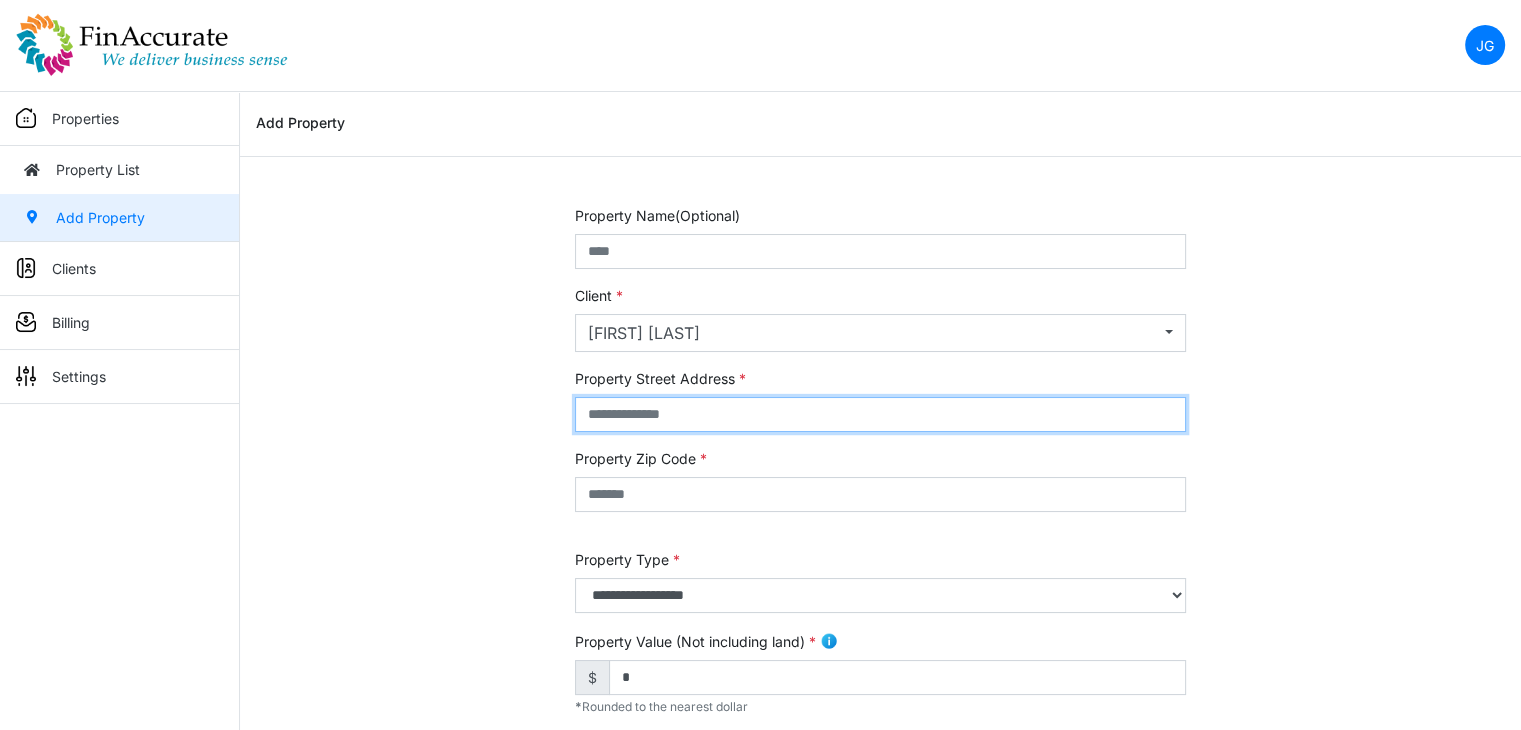 click at bounding box center [880, 414] 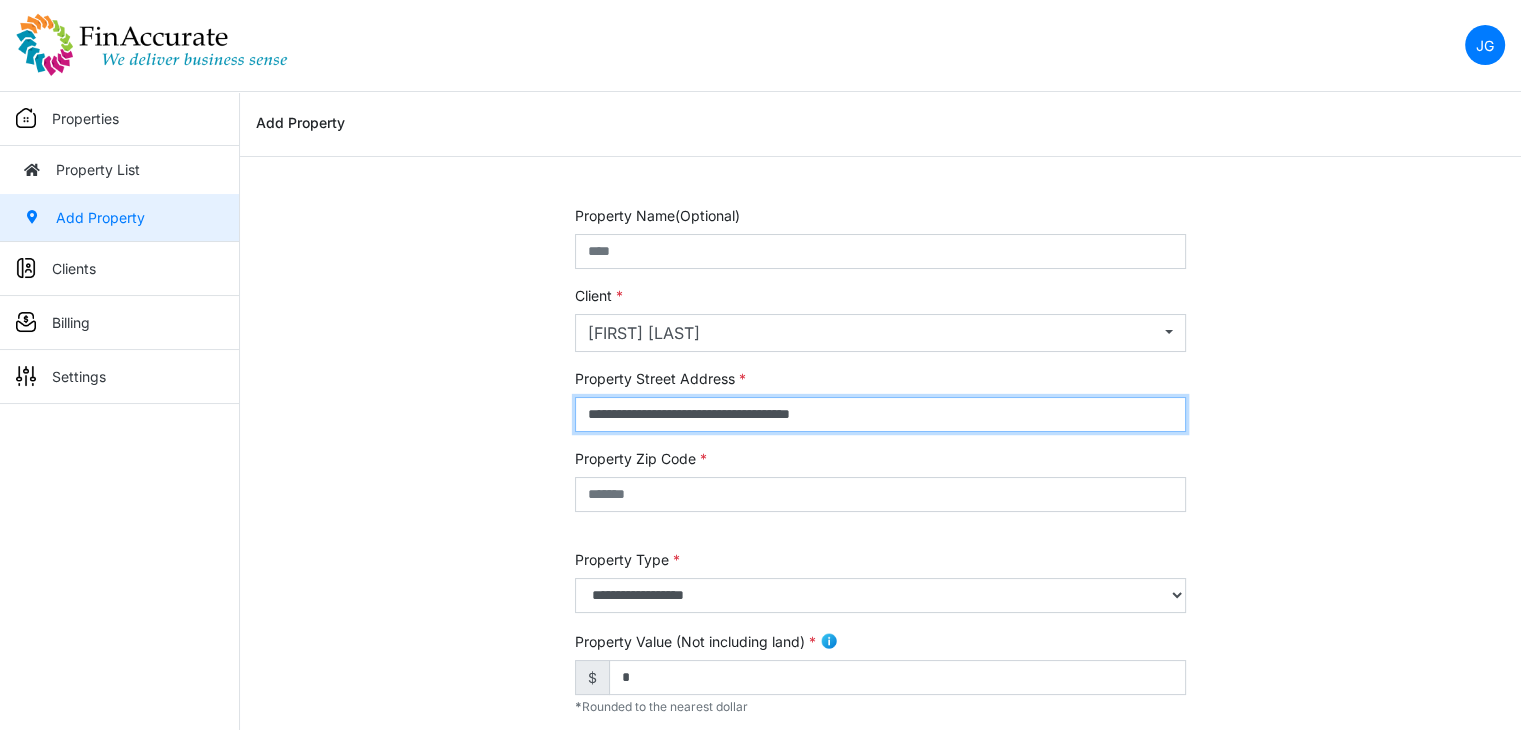 click on "**********" at bounding box center (880, 414) 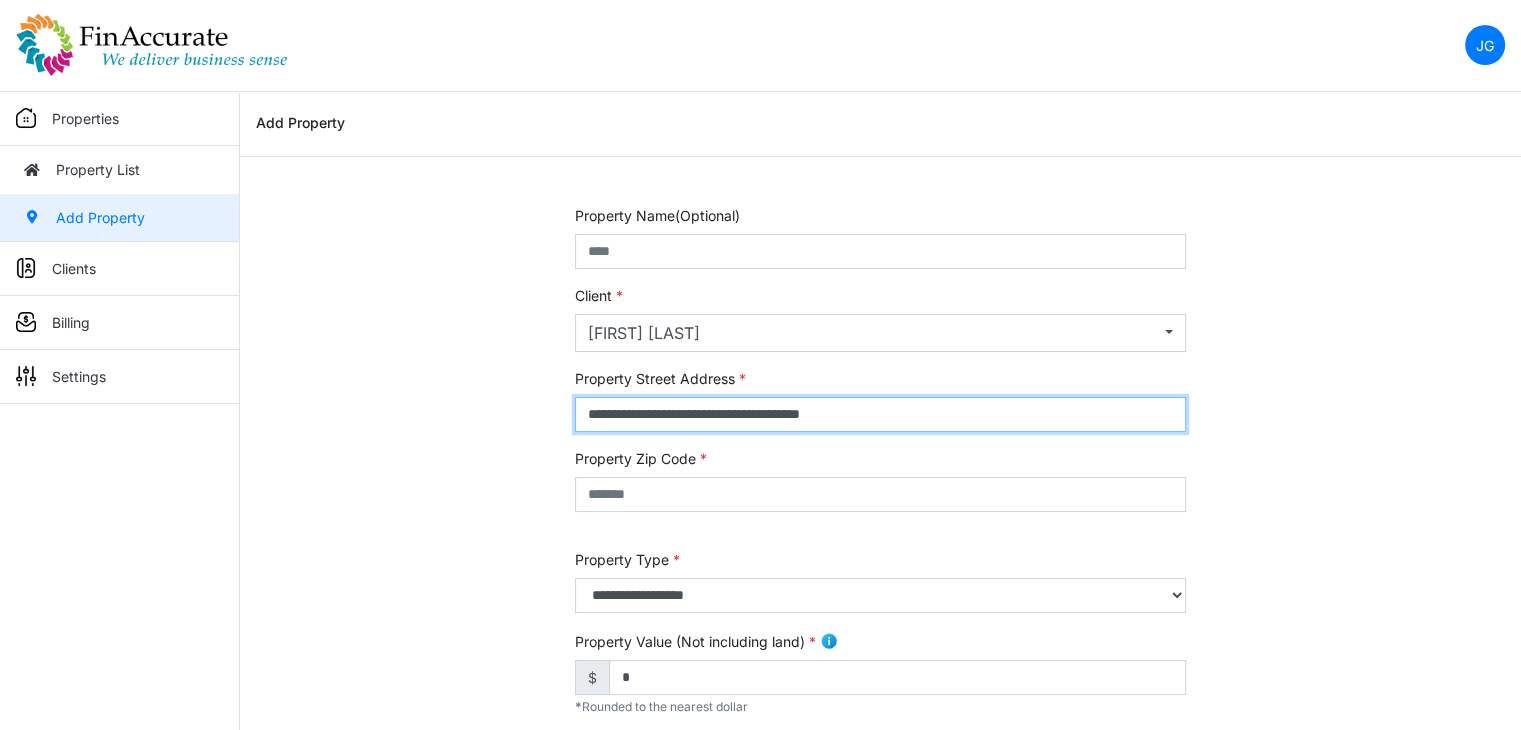 drag, startPoint x: 745, startPoint y: 416, endPoint x: 560, endPoint y: 413, distance: 185.02432 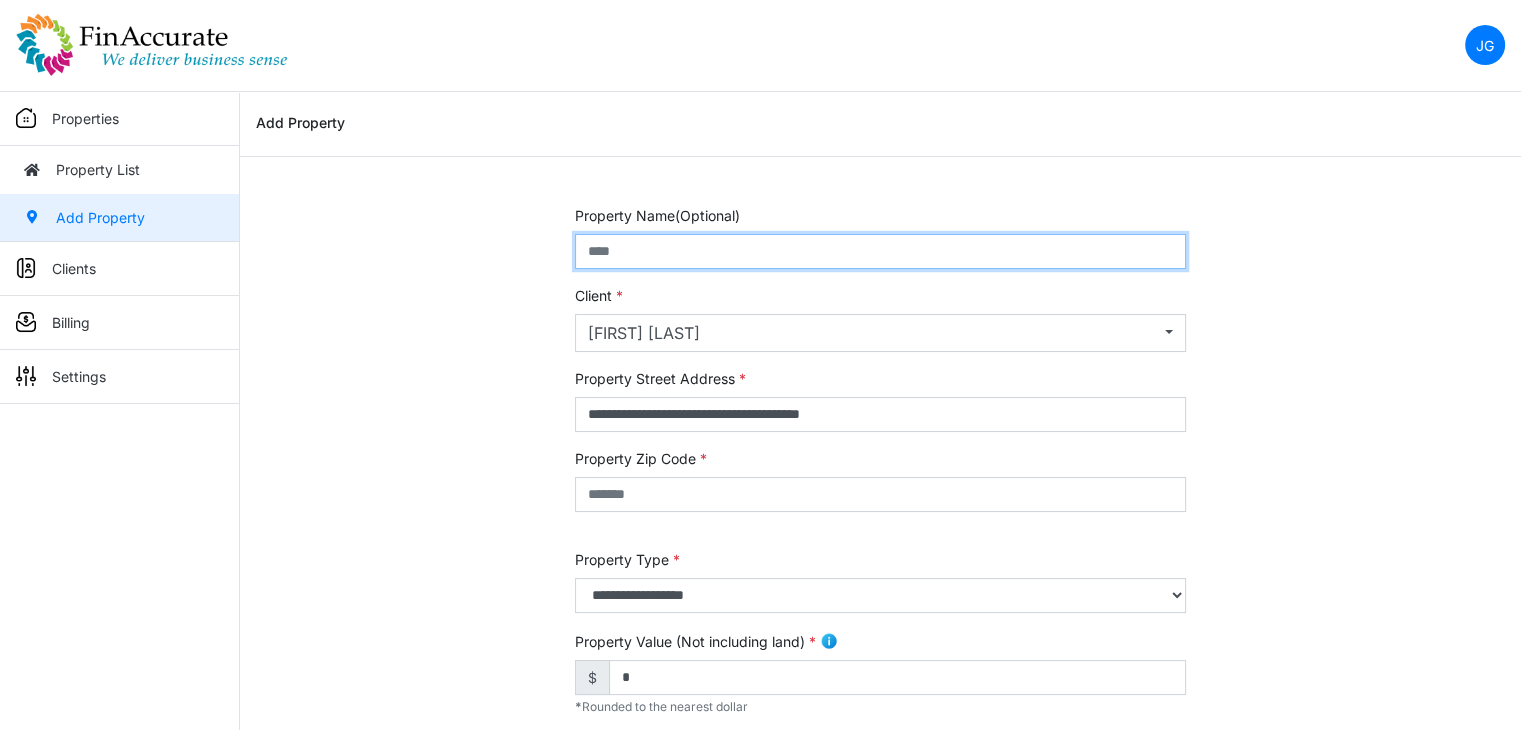 click at bounding box center (880, 251) 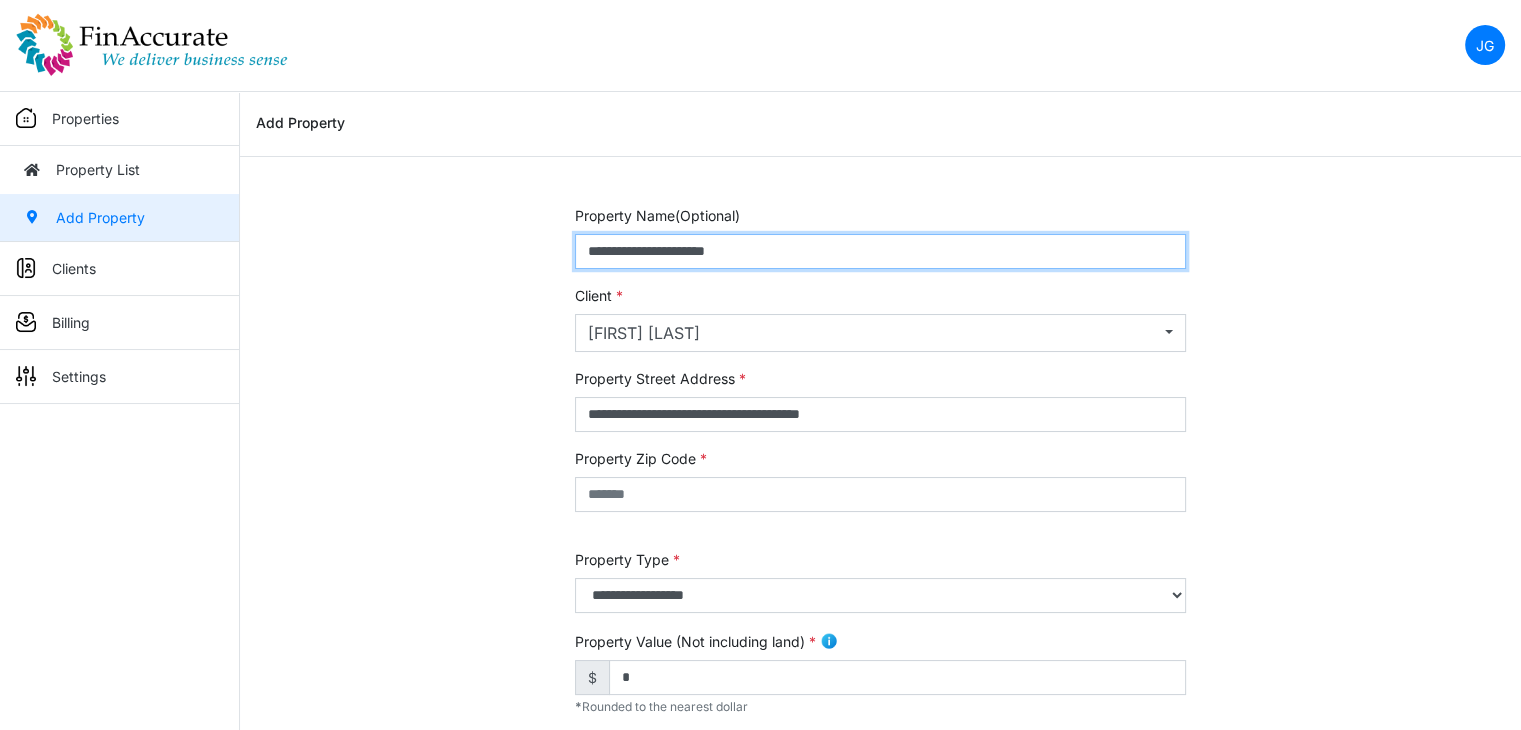 type on "**********" 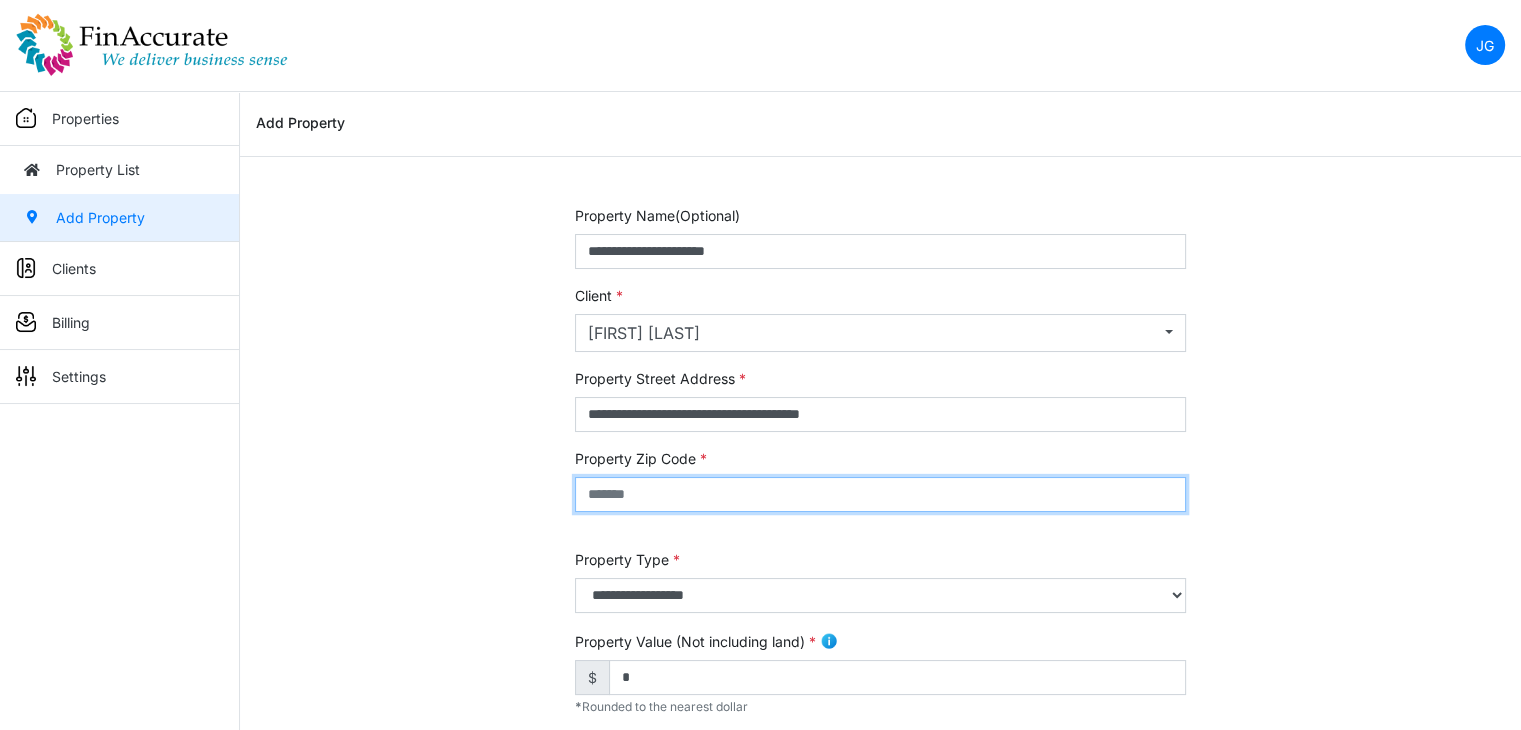 click at bounding box center [880, 494] 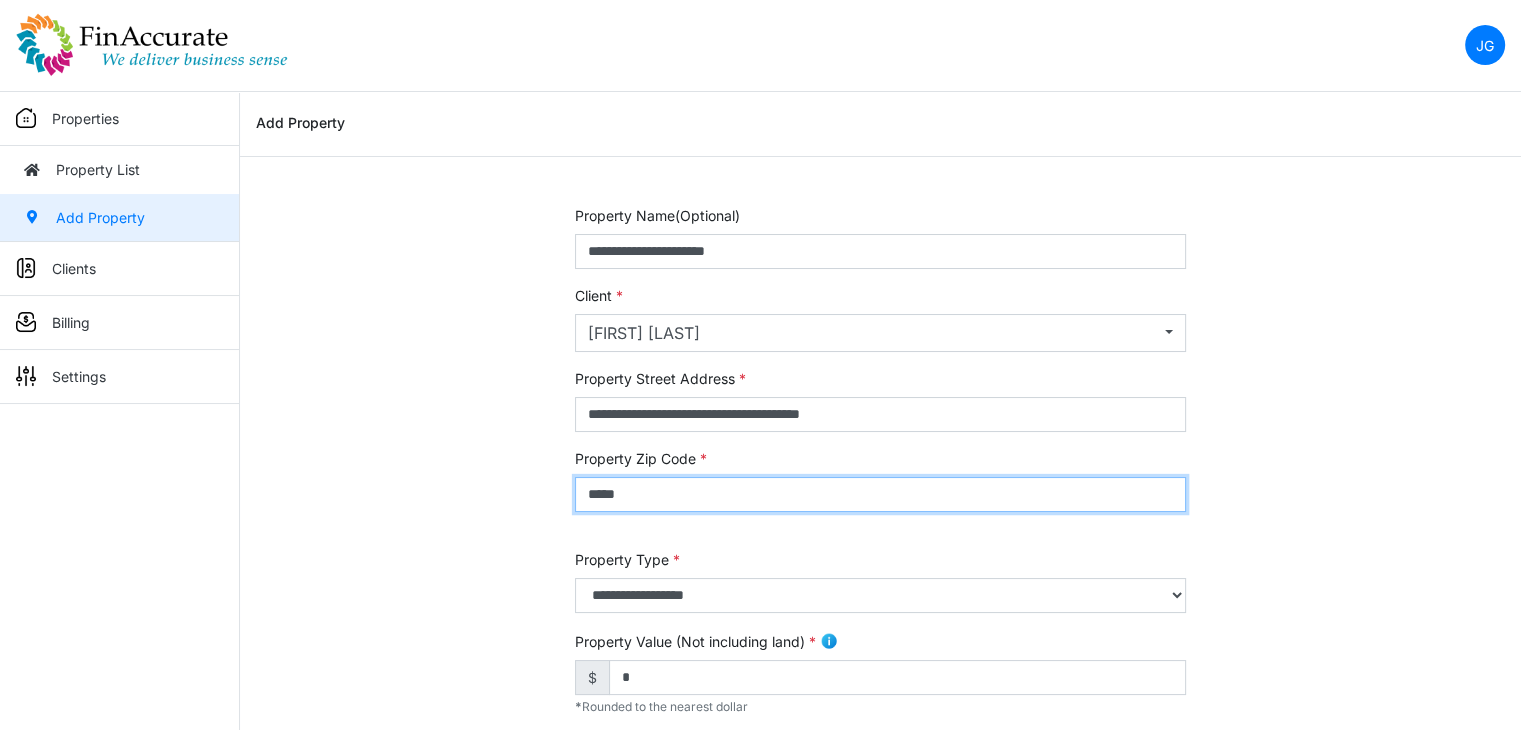 type on "*****" 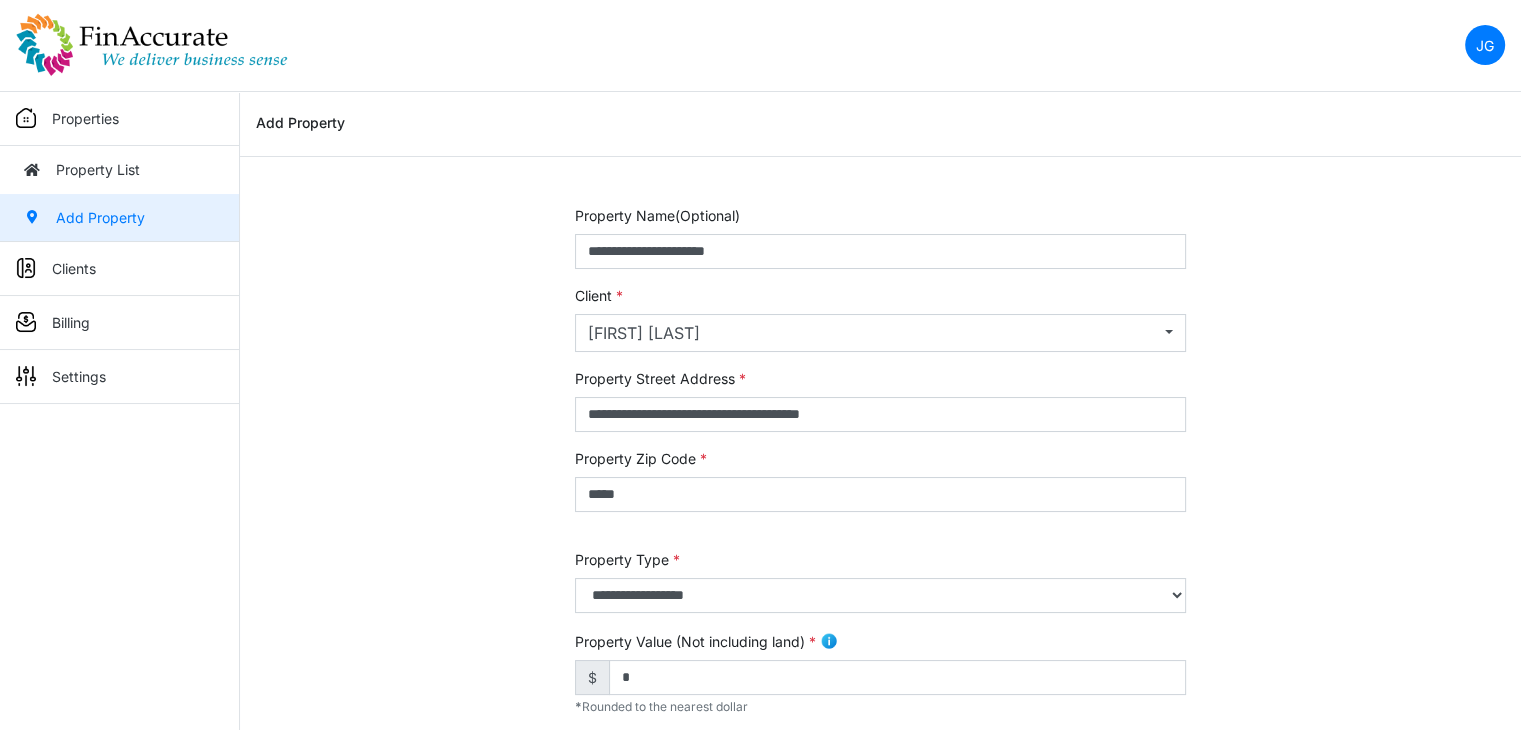 click on "**********" at bounding box center [880, 809] 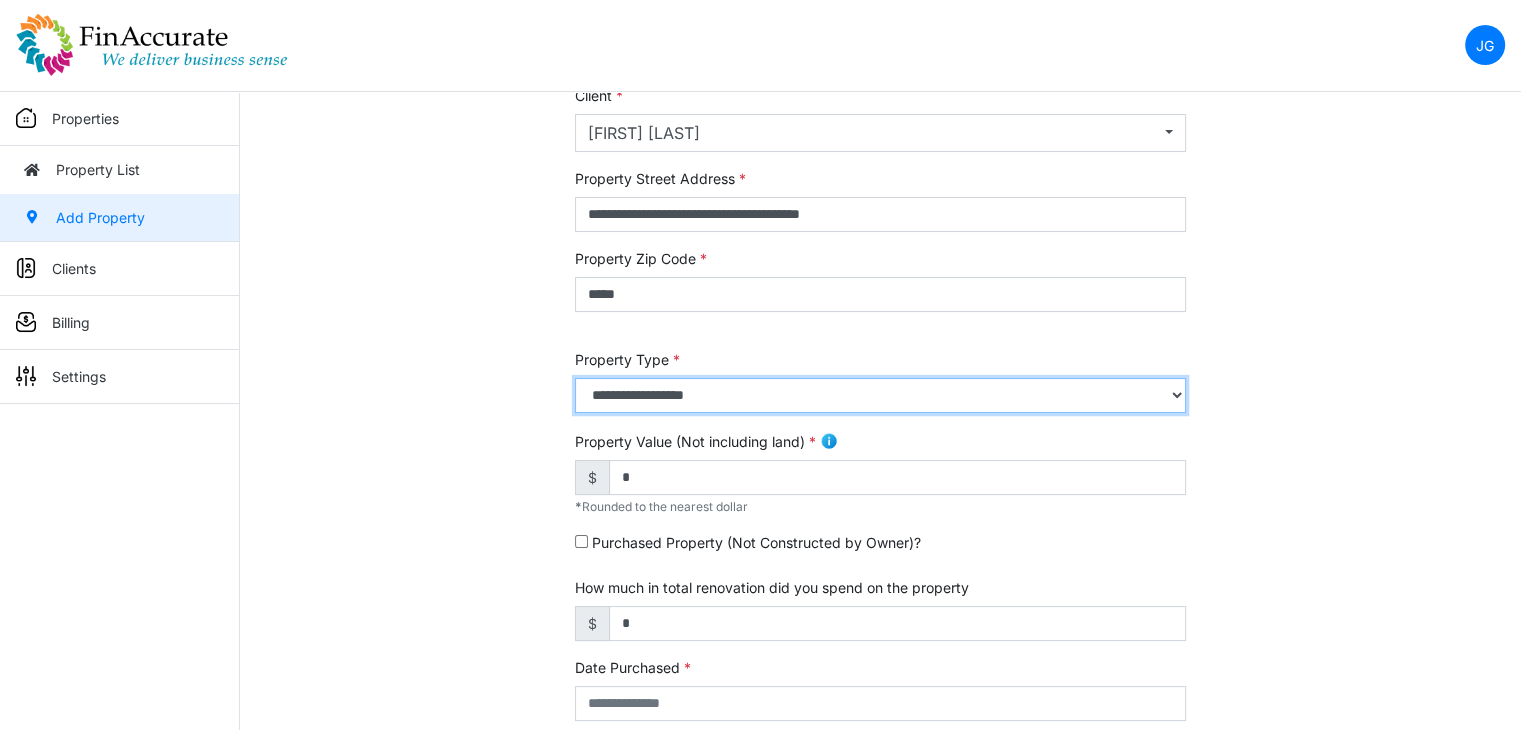 click on "**********" at bounding box center [880, 395] 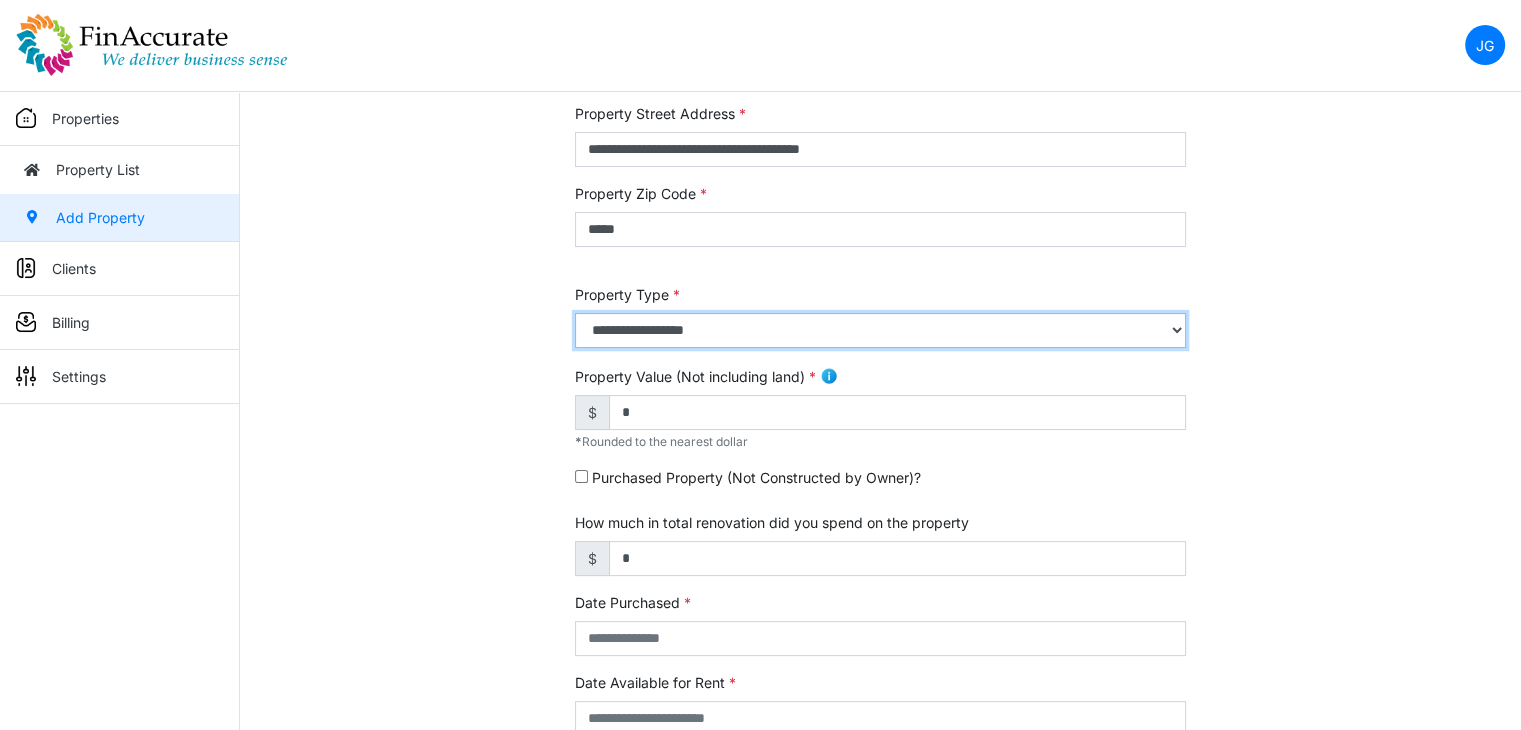 scroll, scrollTop: 300, scrollLeft: 0, axis: vertical 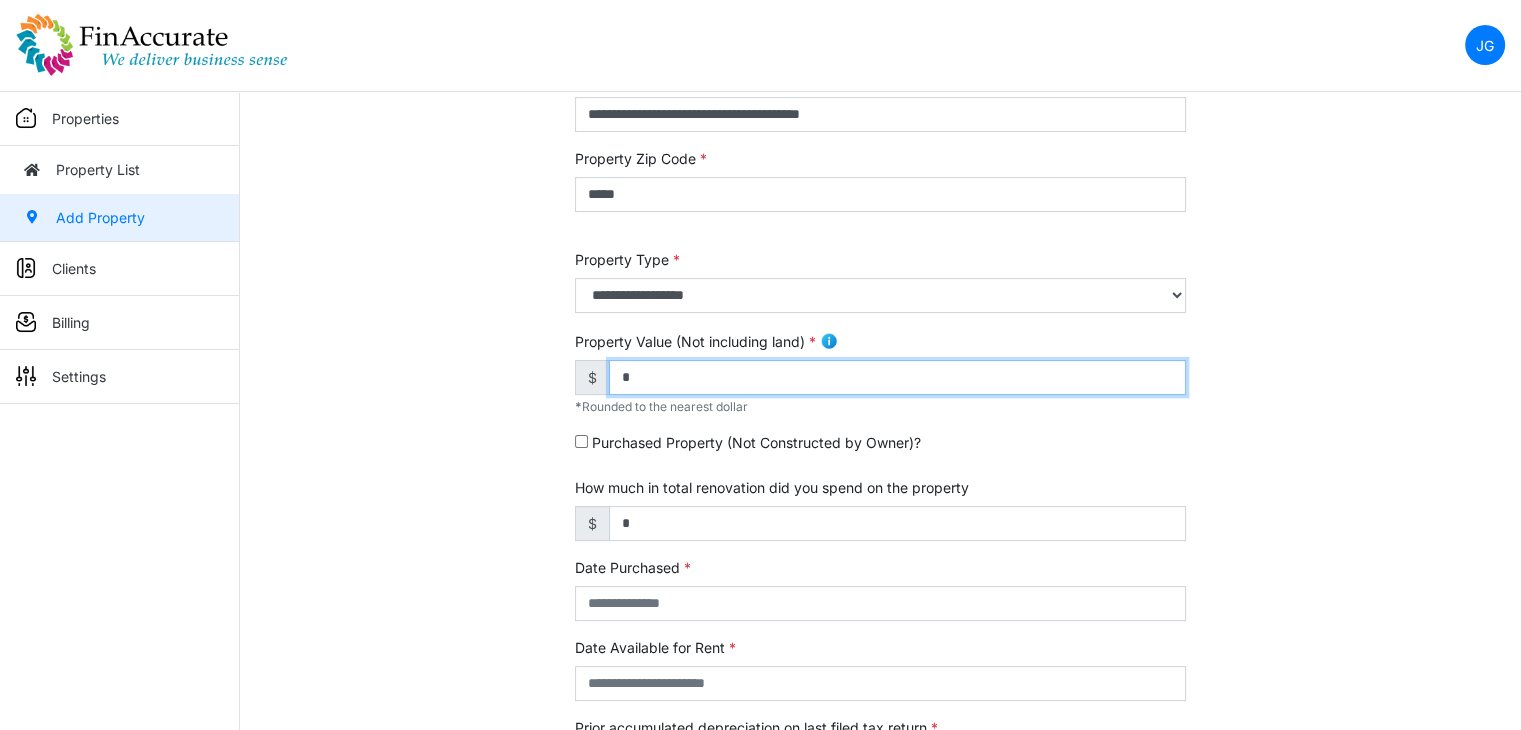 drag, startPoint x: 673, startPoint y: 373, endPoint x: 610, endPoint y: 370, distance: 63.07139 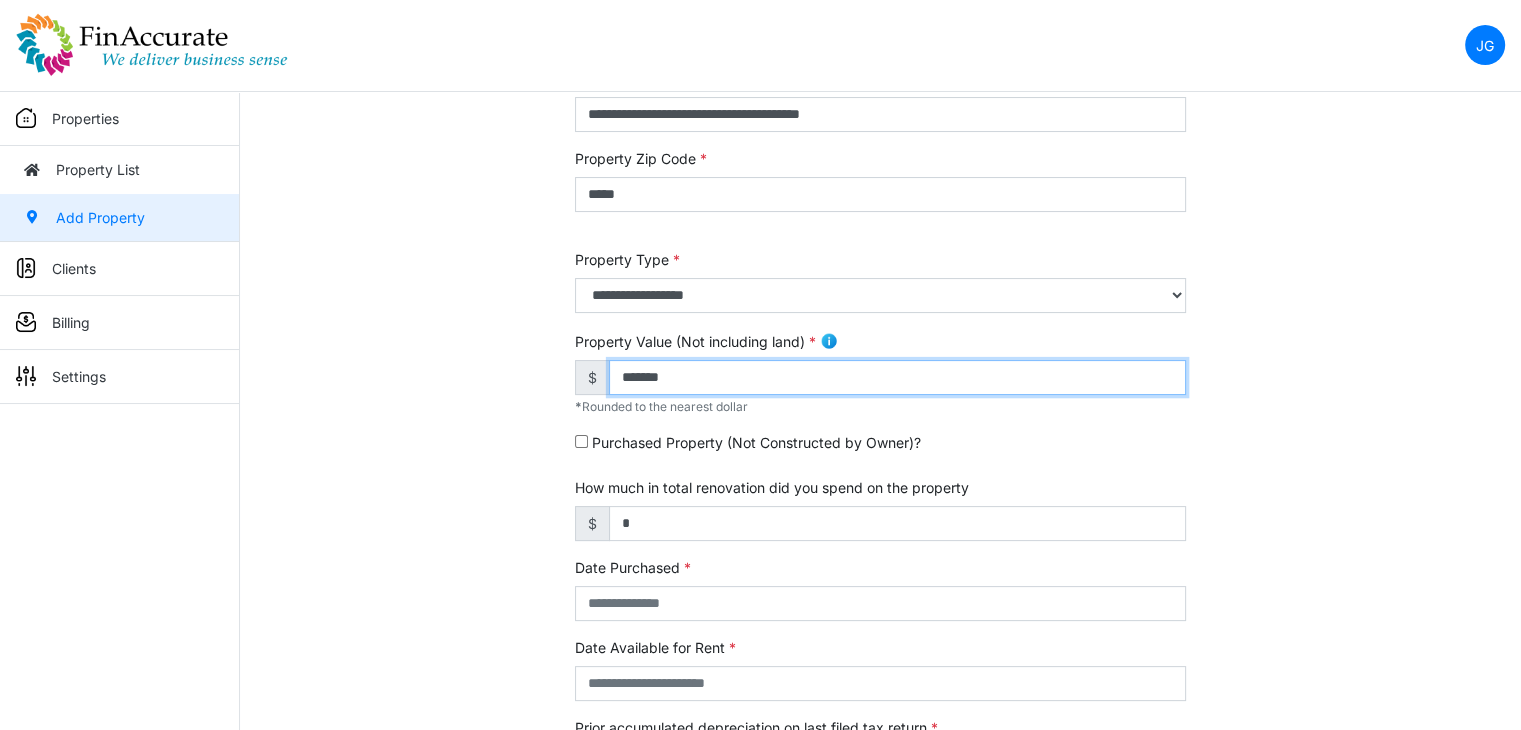 type on "*******" 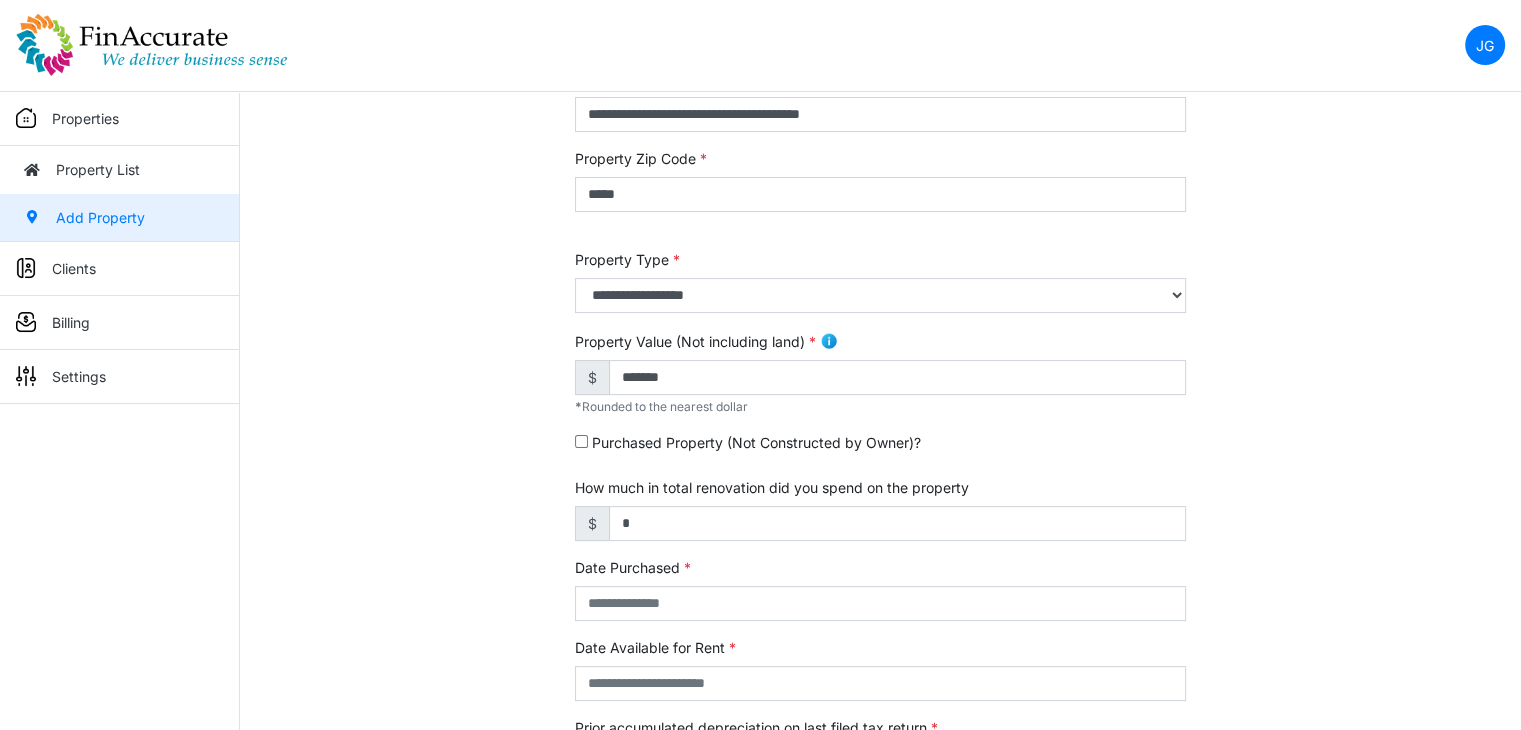 click on "**********" at bounding box center [880, 509] 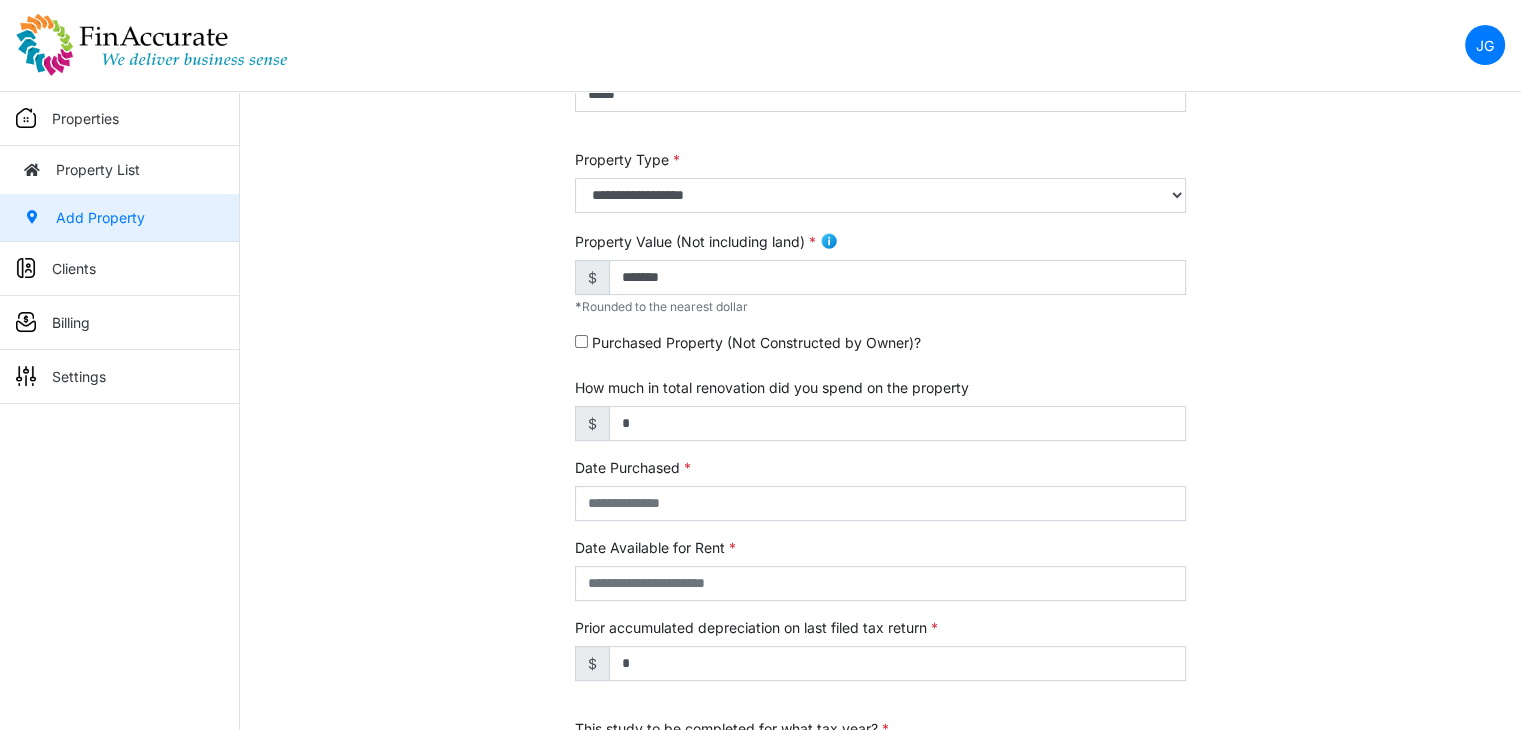scroll, scrollTop: 500, scrollLeft: 0, axis: vertical 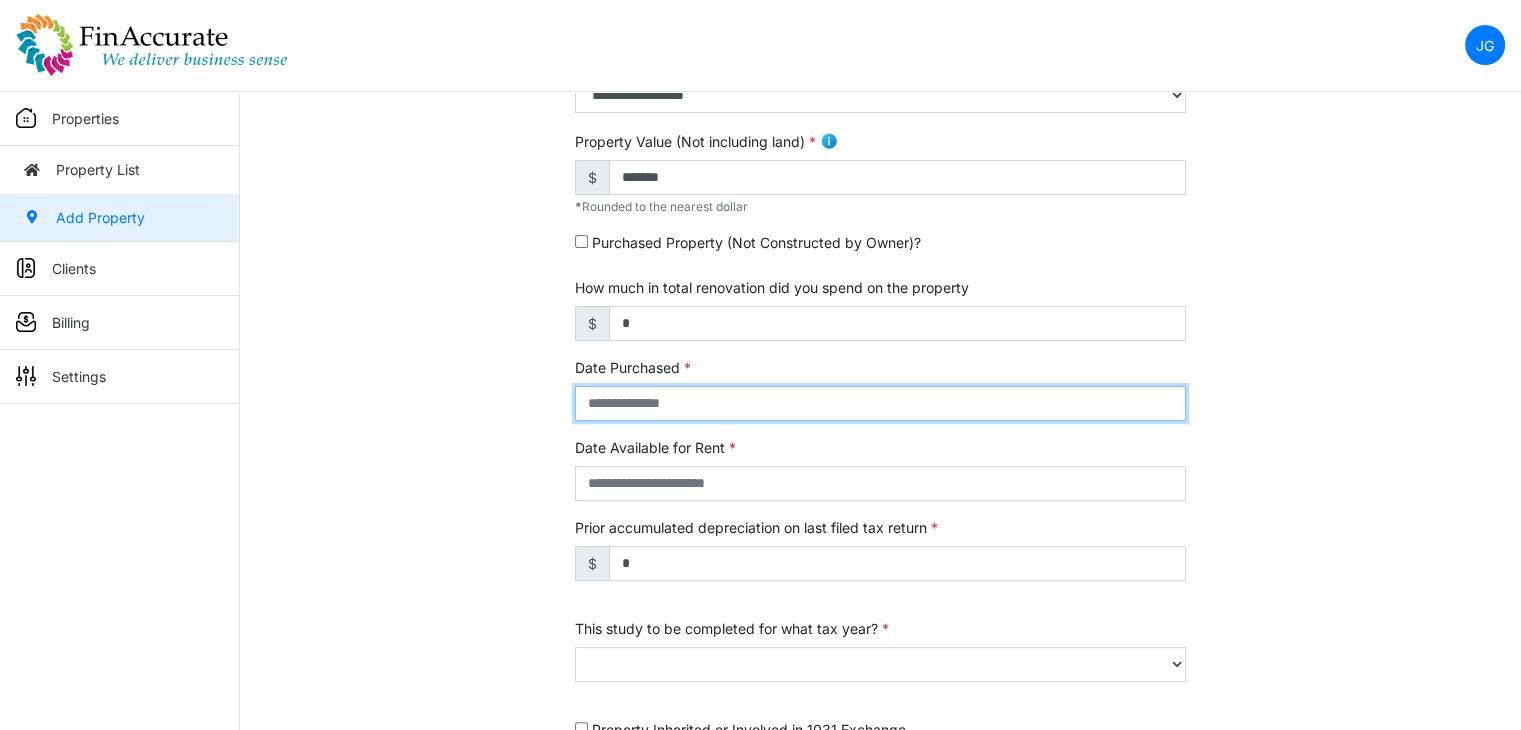 click at bounding box center [880, 403] 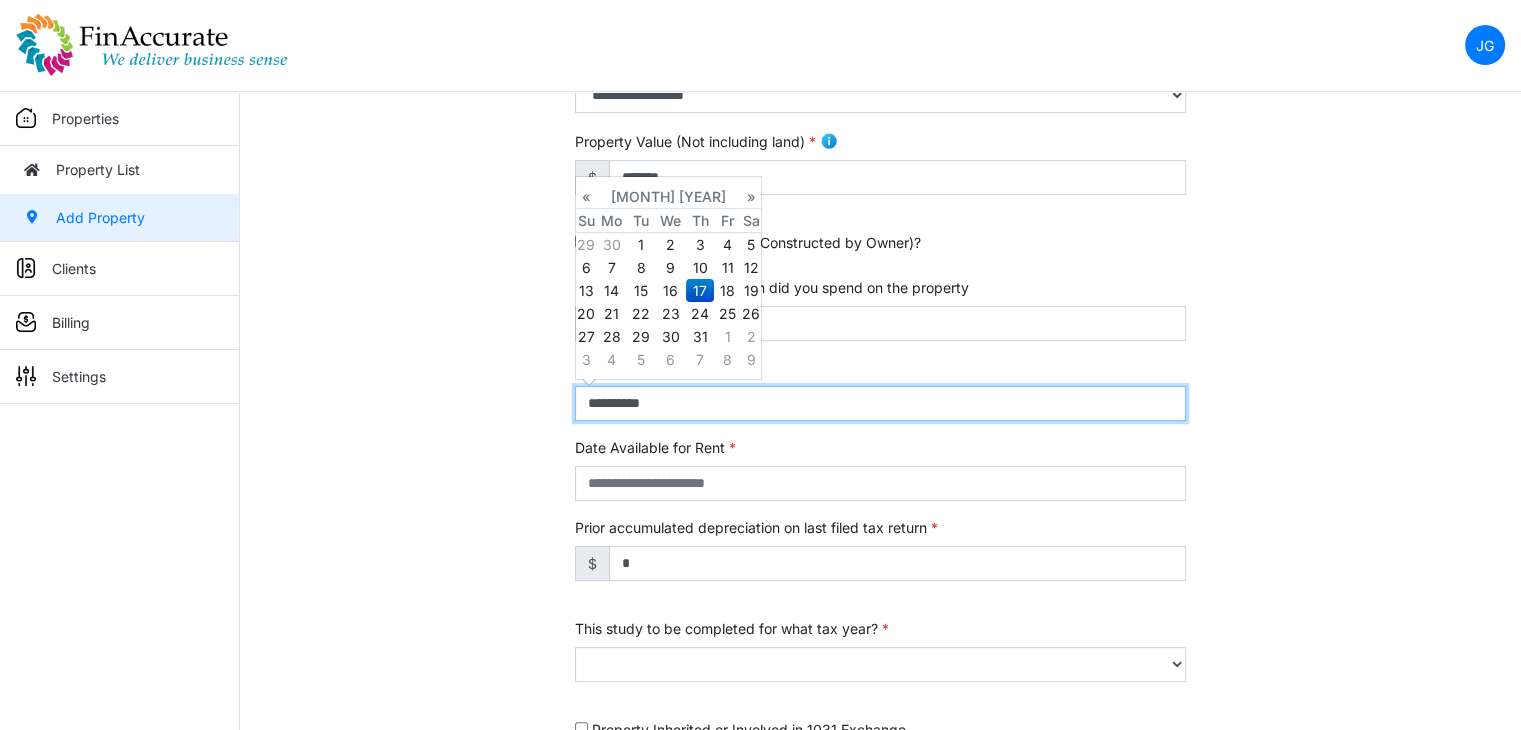 type on "**********" 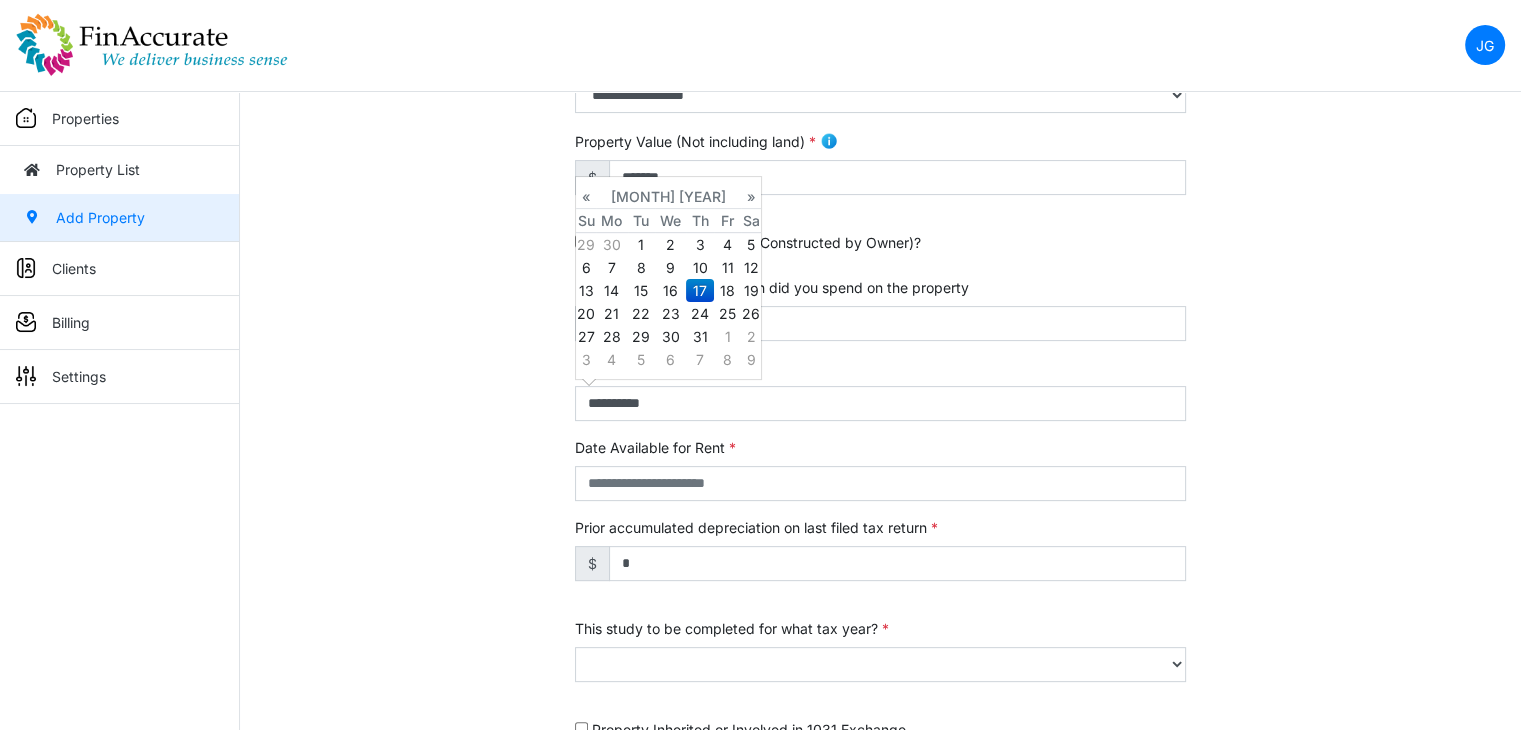 type on "**********" 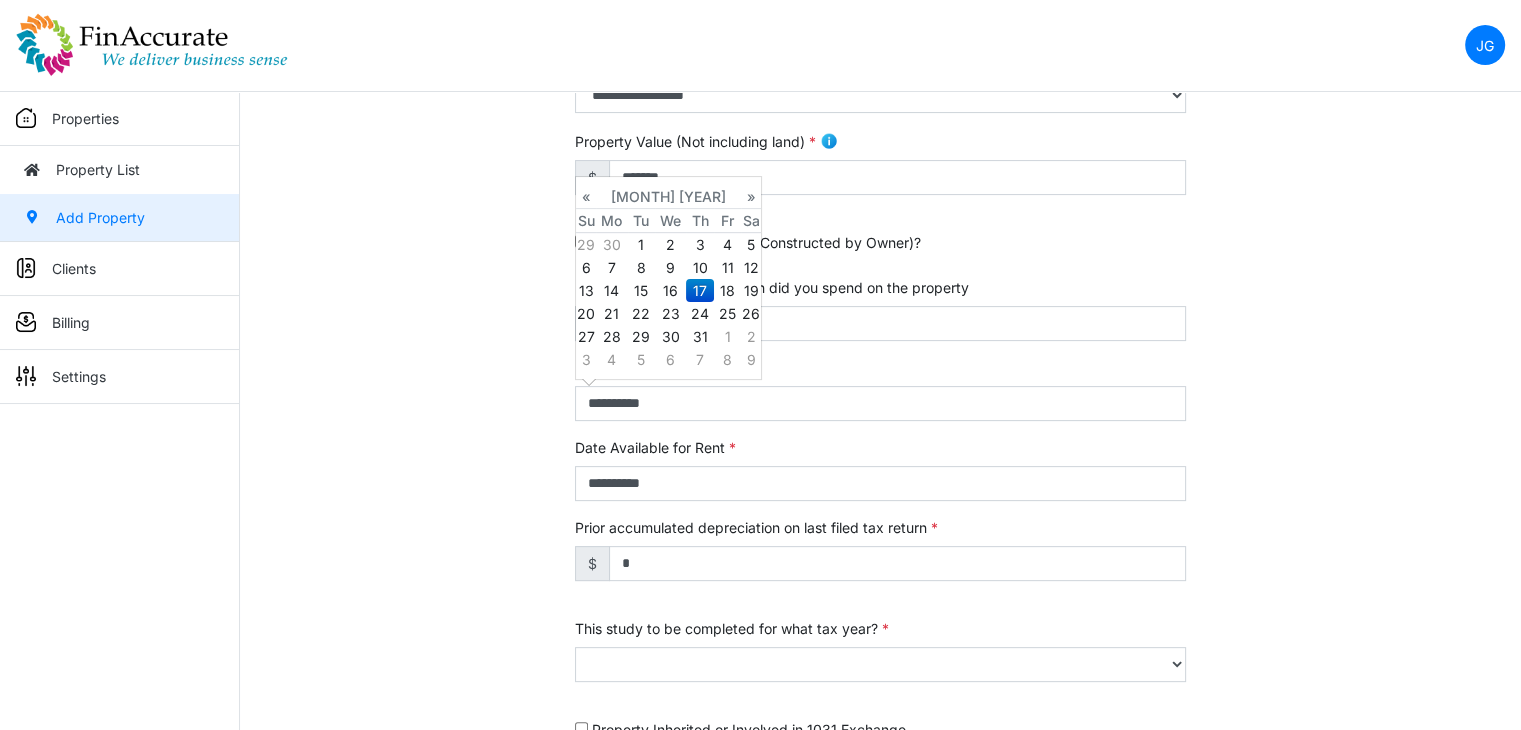 click on "17" at bounding box center [699, 290] 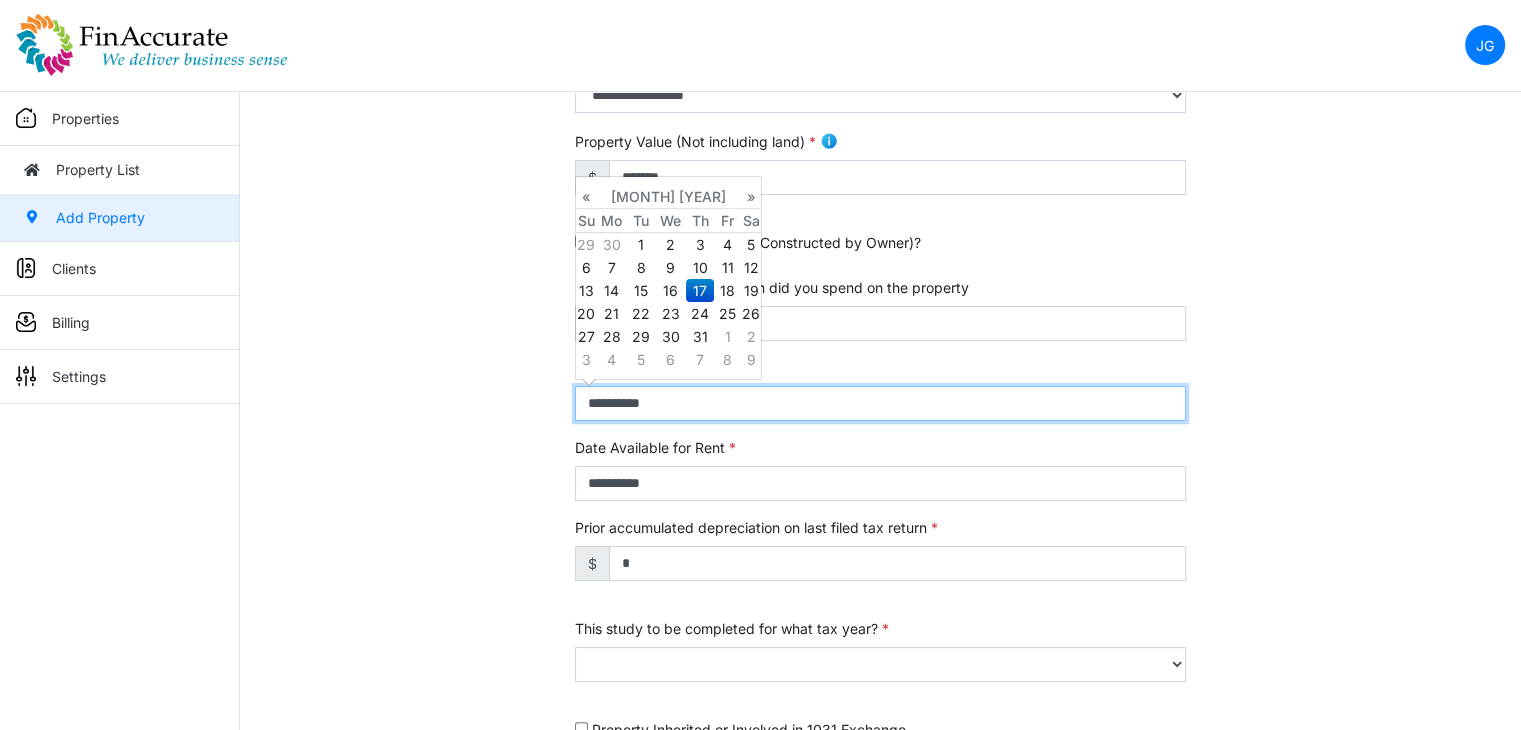 select on "****" 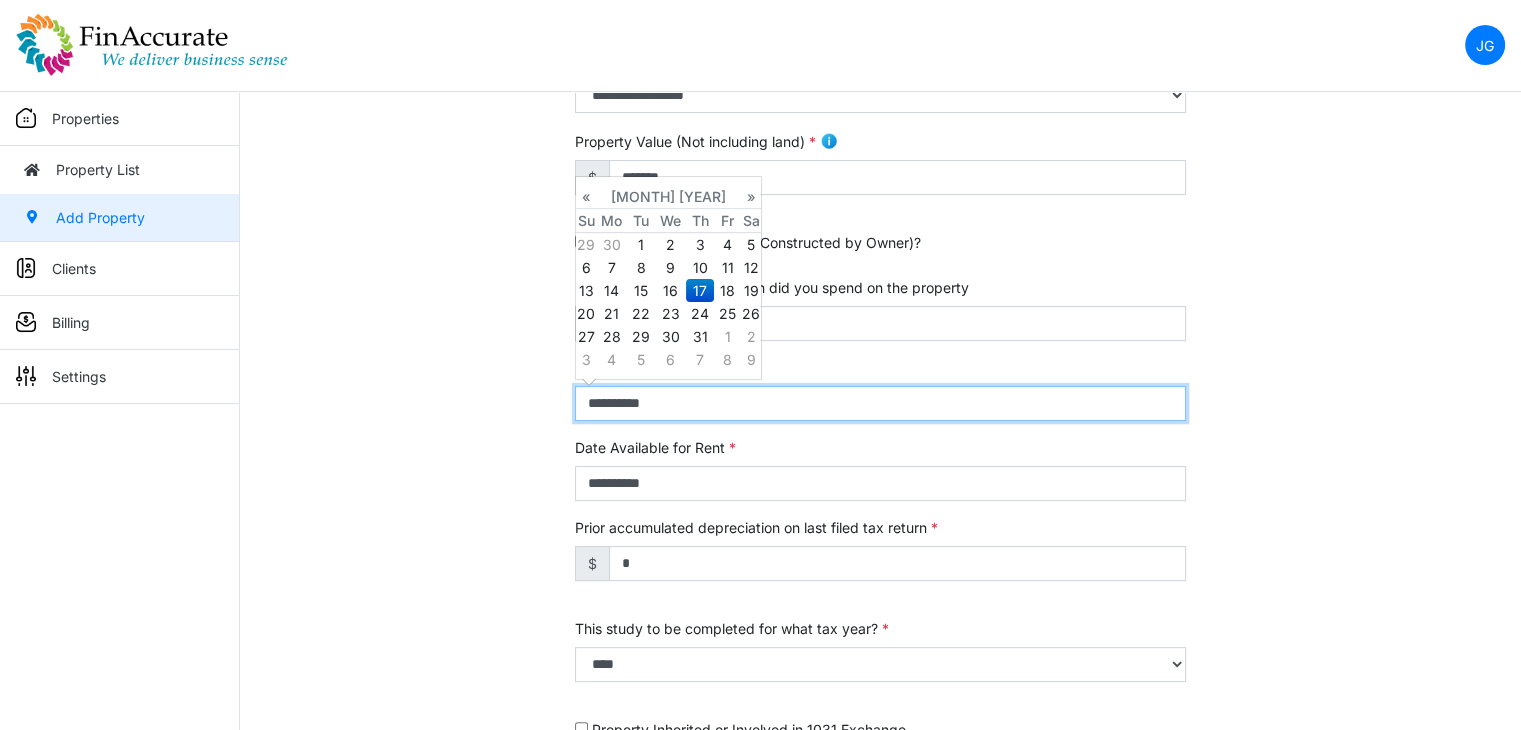 type on "**********" 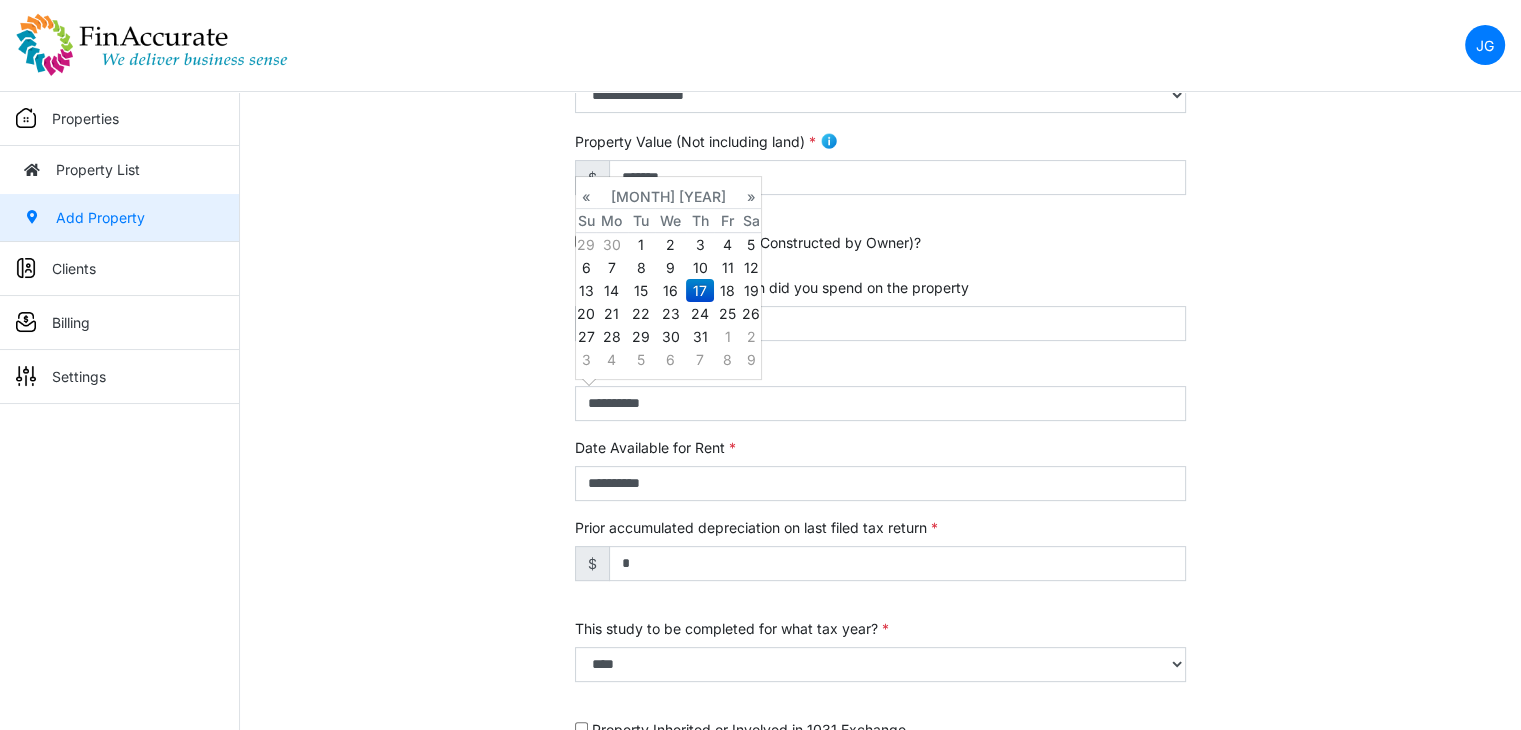 click on "**********" at bounding box center (880, 309) 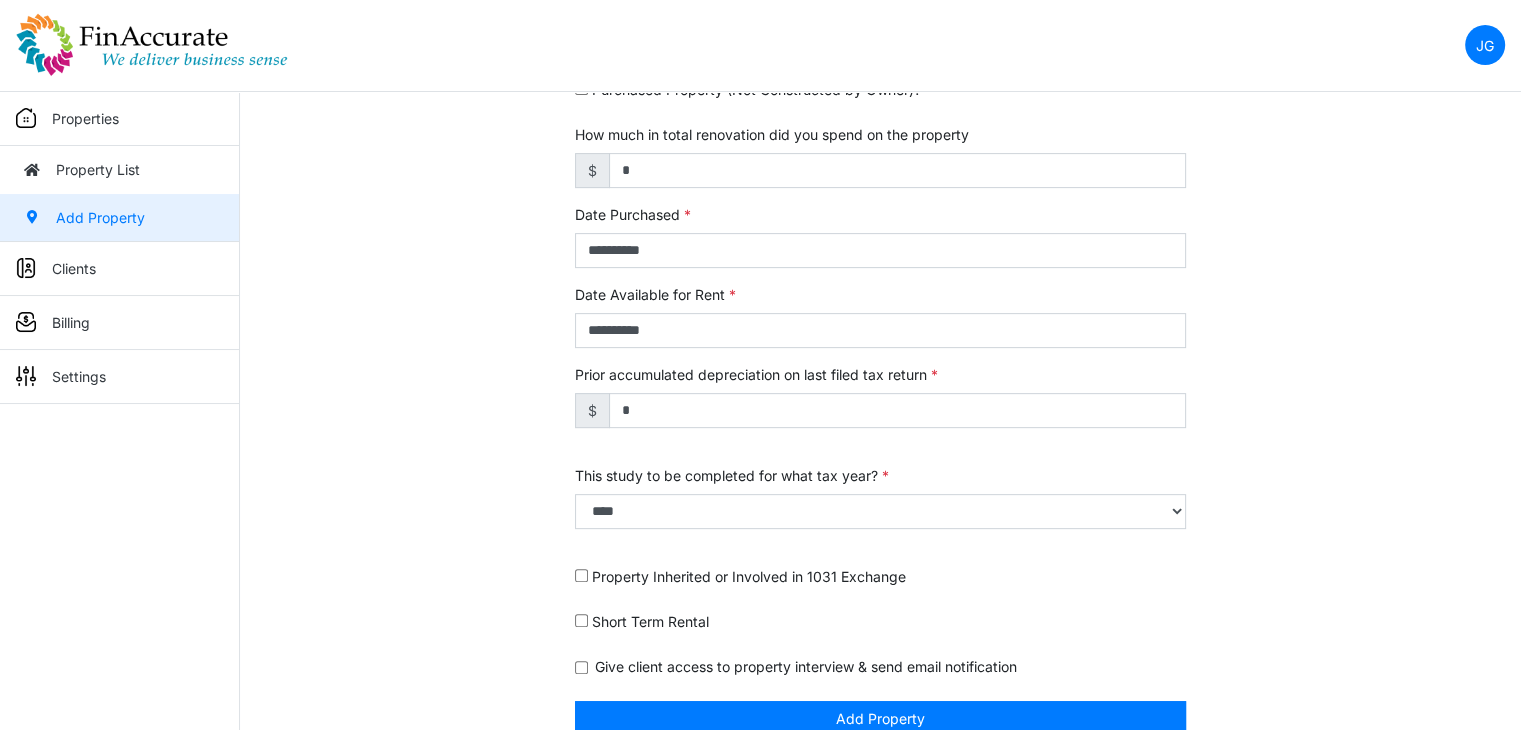 scroll, scrollTop: 682, scrollLeft: 0, axis: vertical 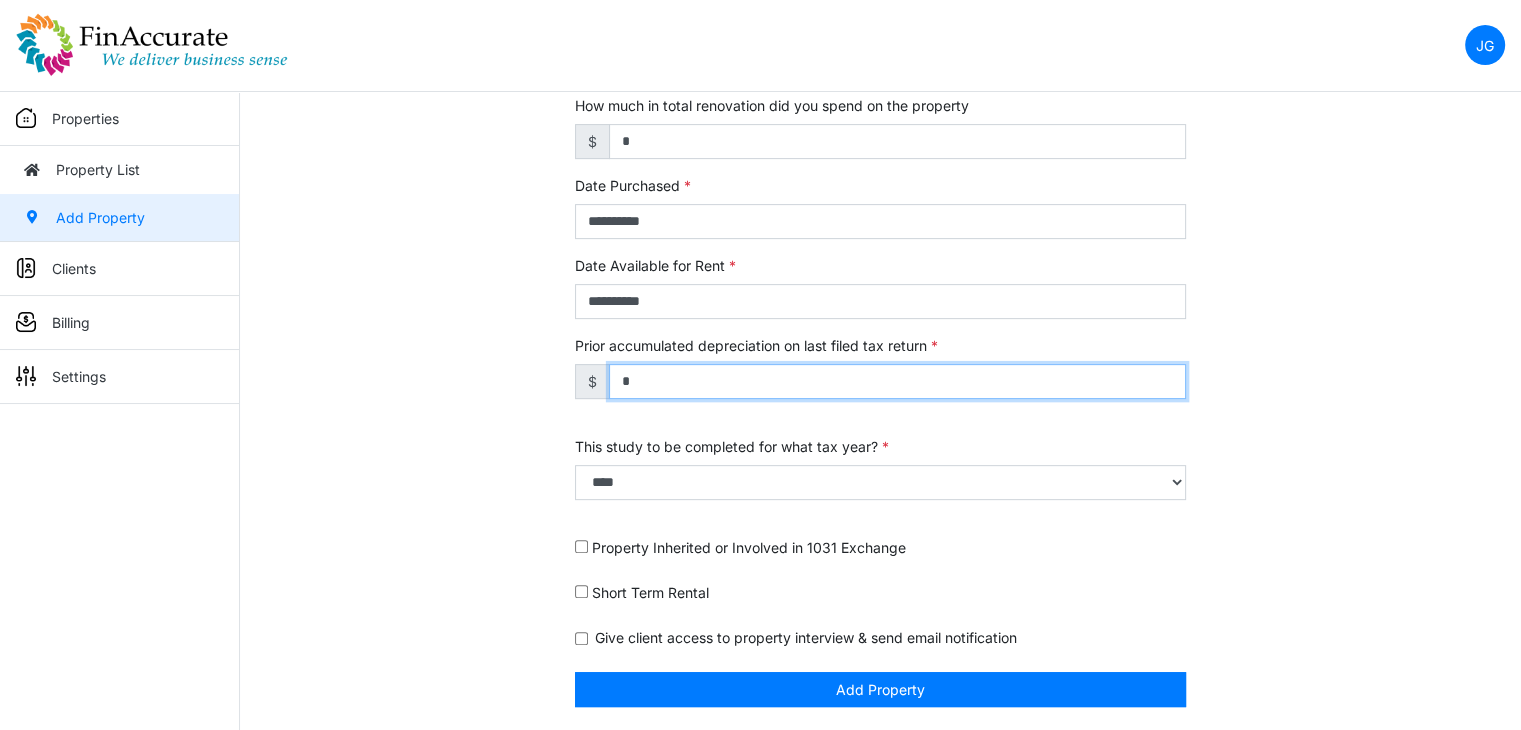 drag, startPoint x: 654, startPoint y: 383, endPoint x: 605, endPoint y: 378, distance: 49.25444 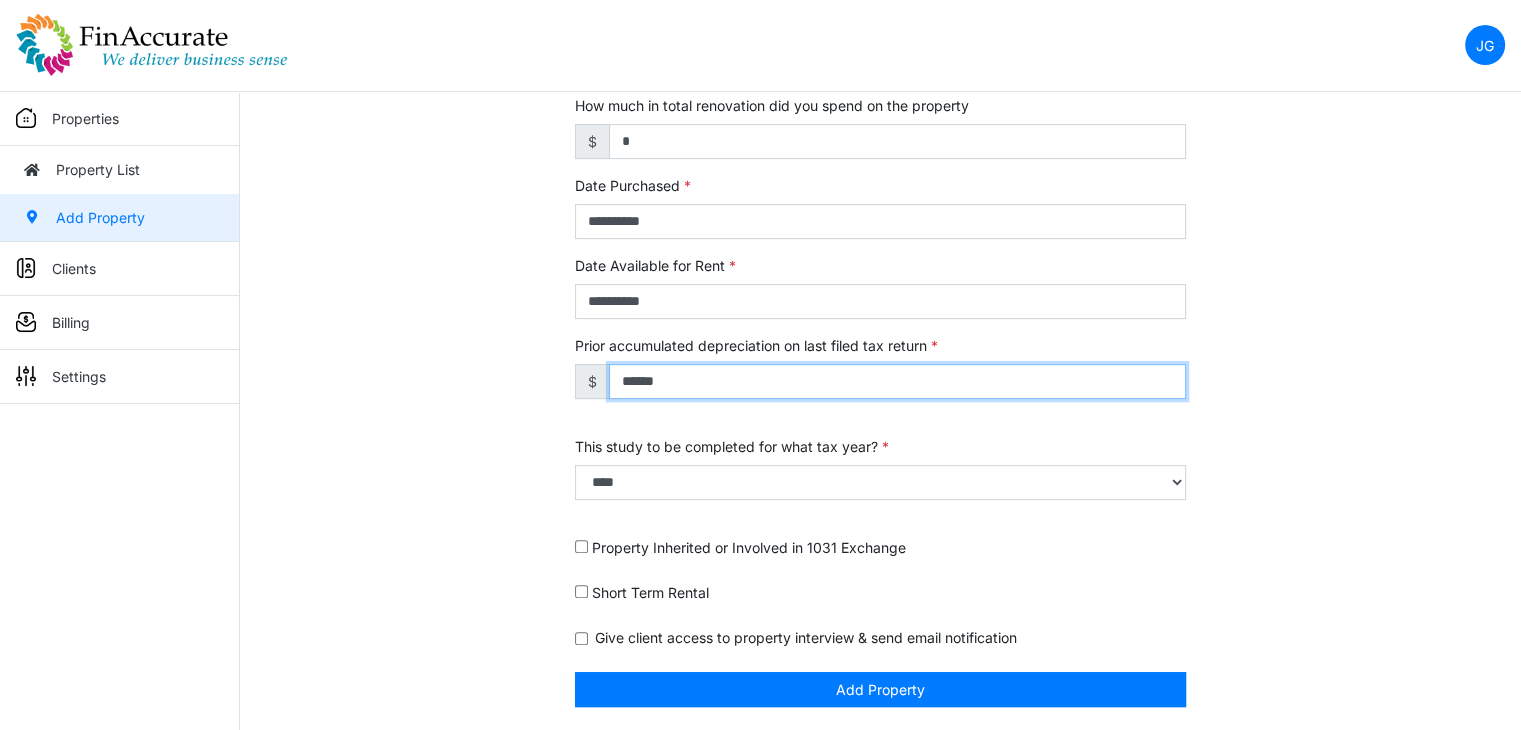 type on "******" 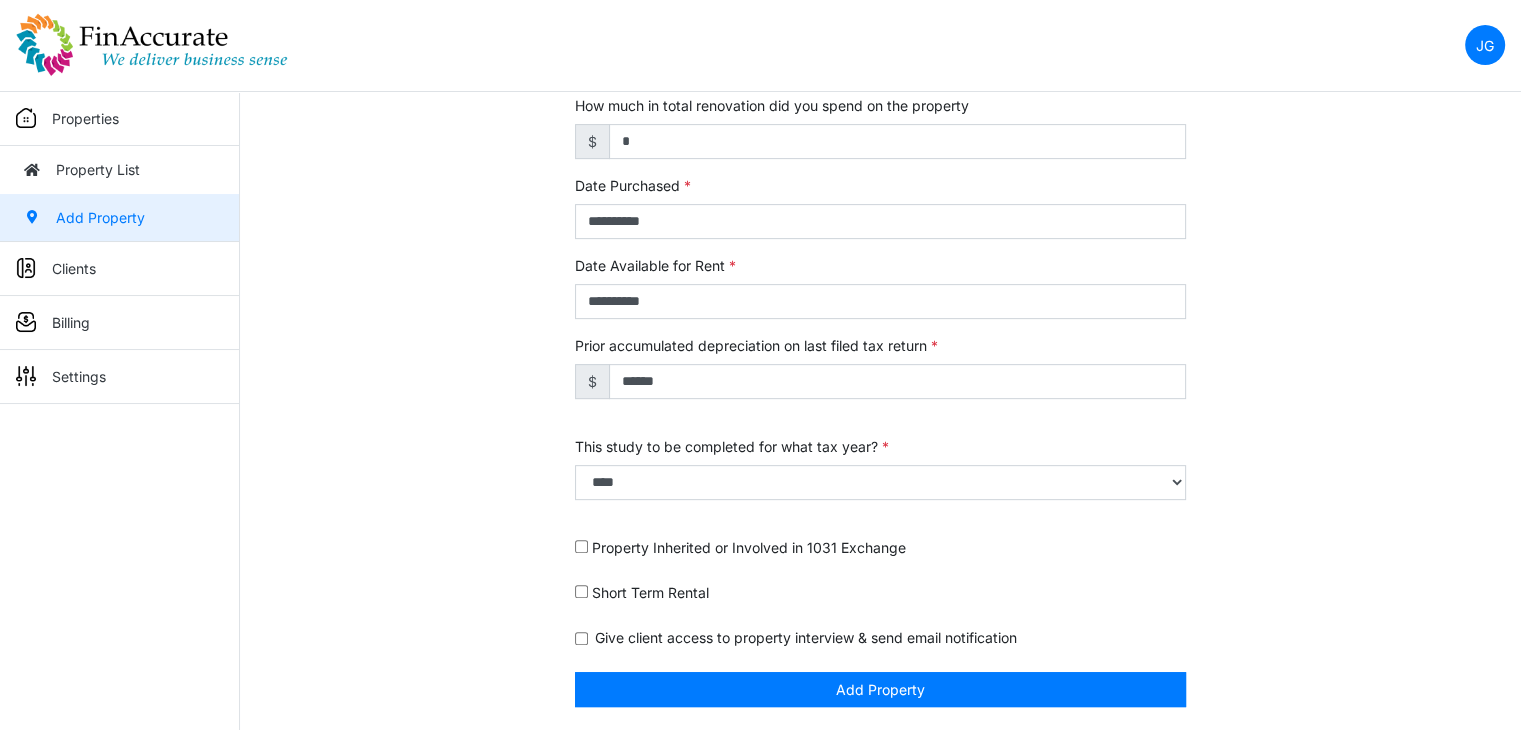 click on "**********" at bounding box center (880, 127) 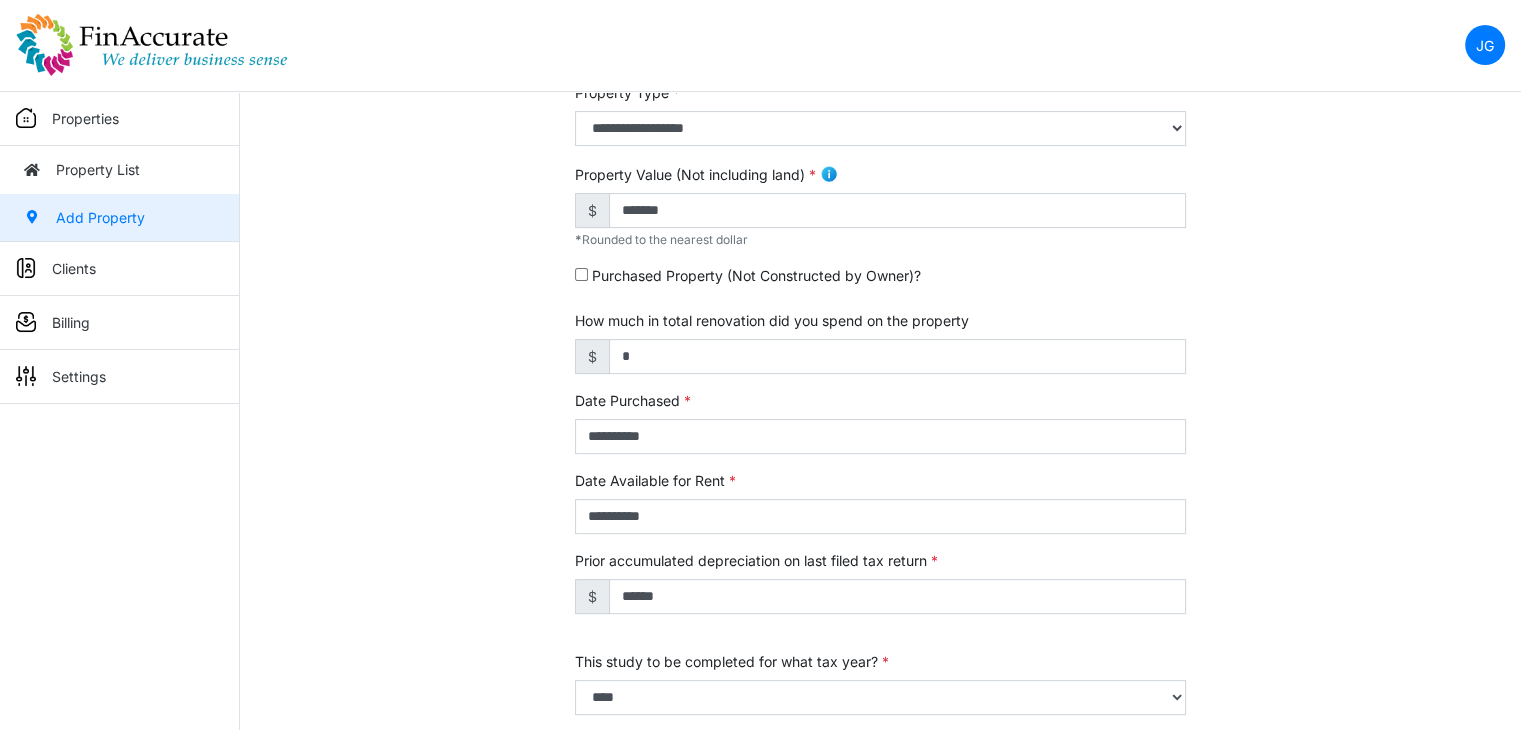 scroll, scrollTop: 682, scrollLeft: 0, axis: vertical 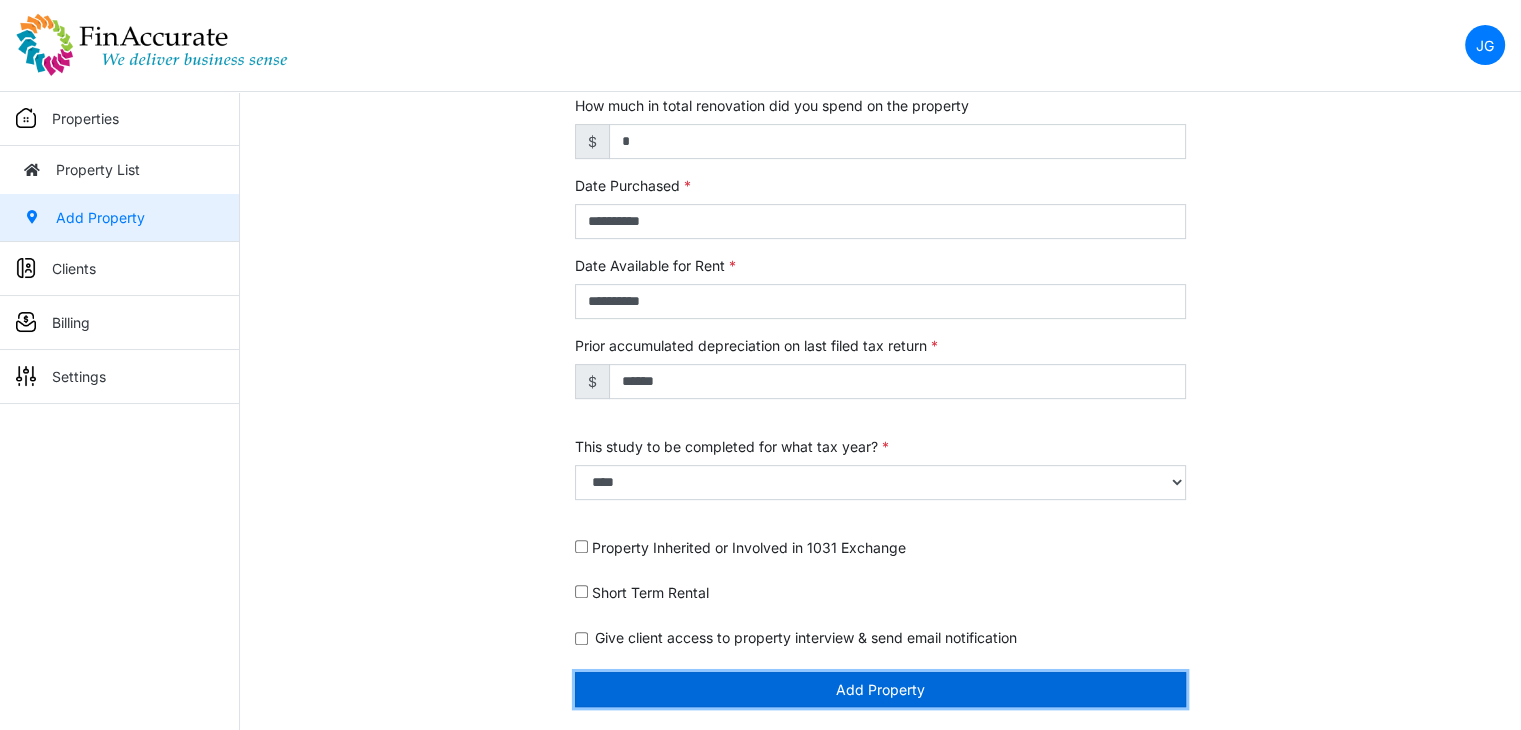 click on "Add Property" at bounding box center (880, 689) 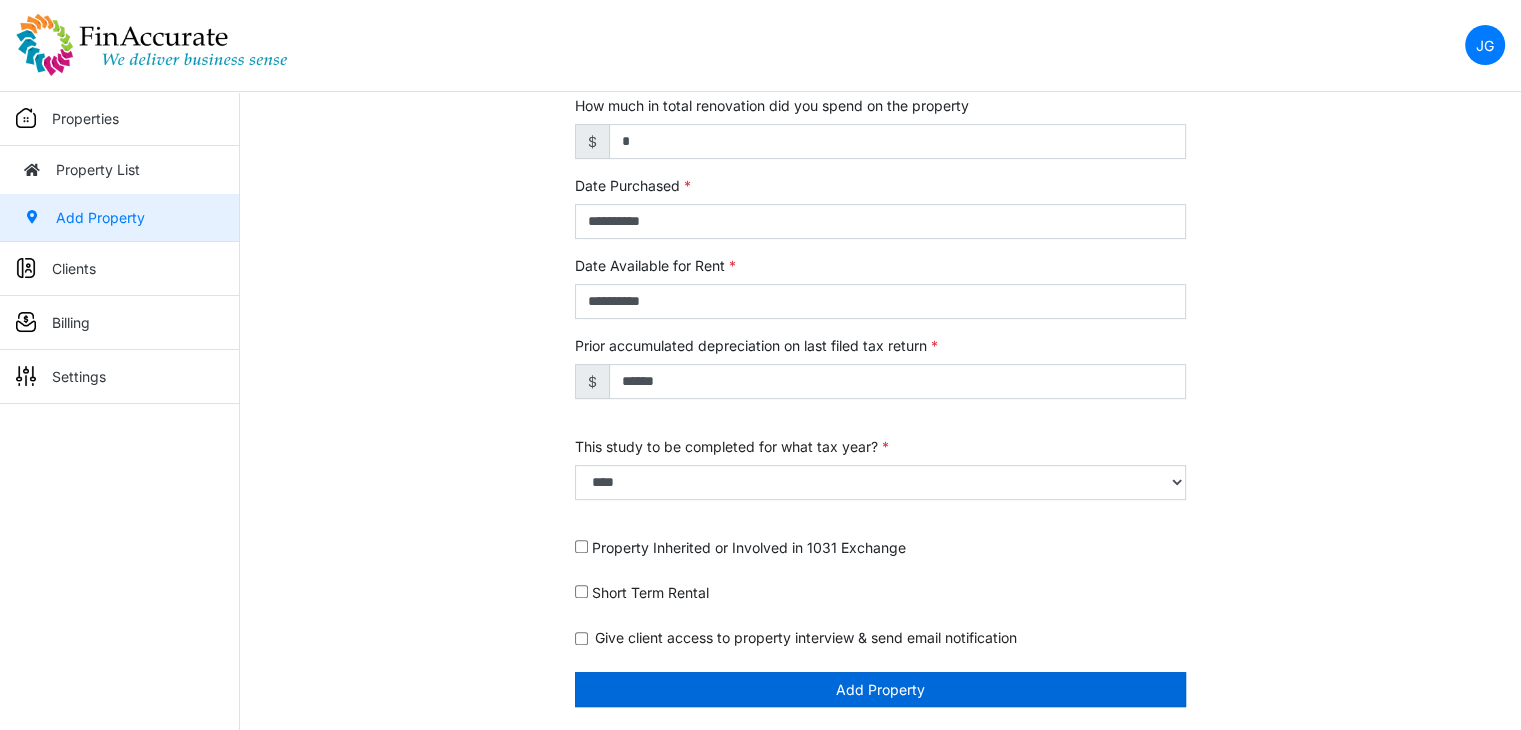scroll, scrollTop: 619, scrollLeft: 0, axis: vertical 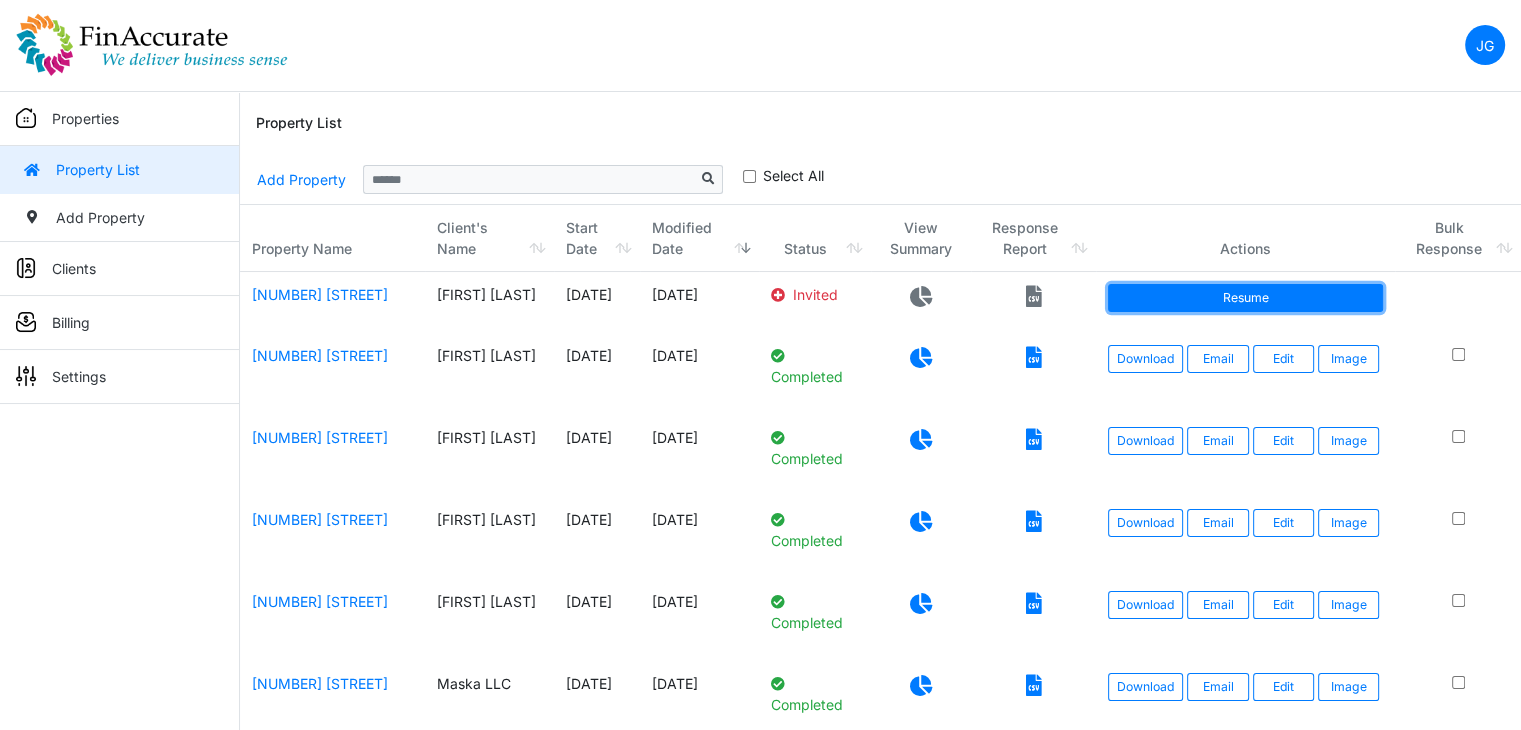 click on "Resume" at bounding box center [1245, 298] 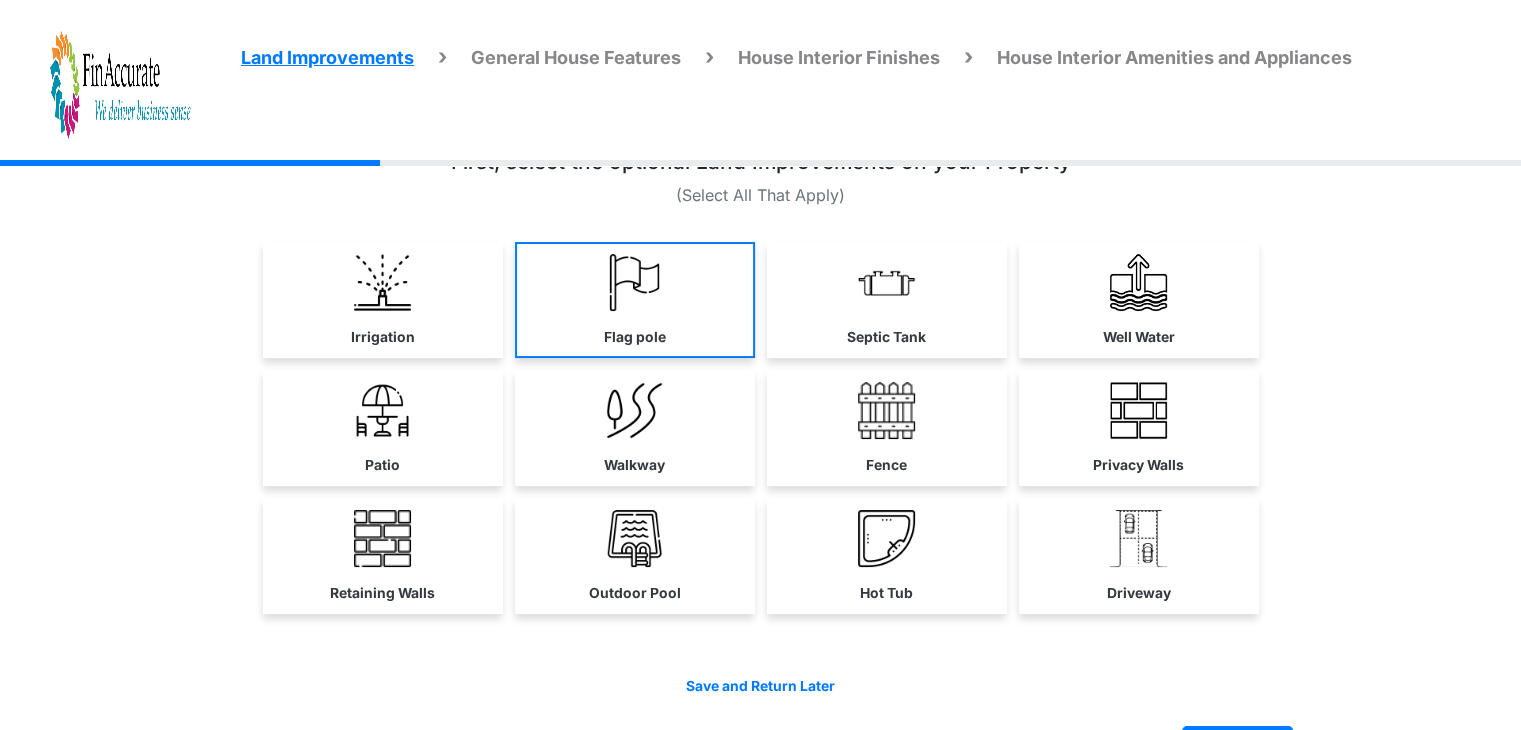 scroll, scrollTop: 0, scrollLeft: 0, axis: both 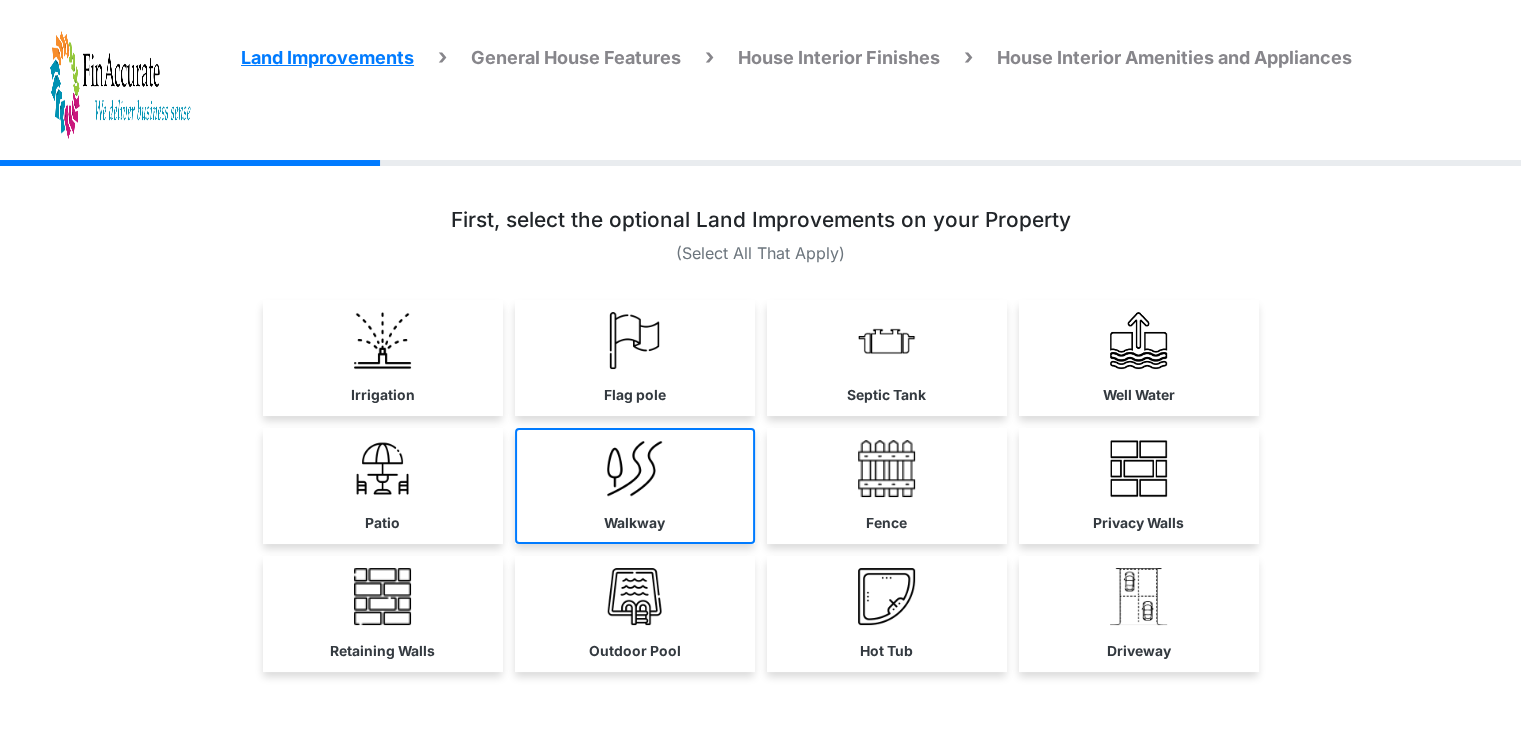 click on "Walkway" at bounding box center (634, 523) 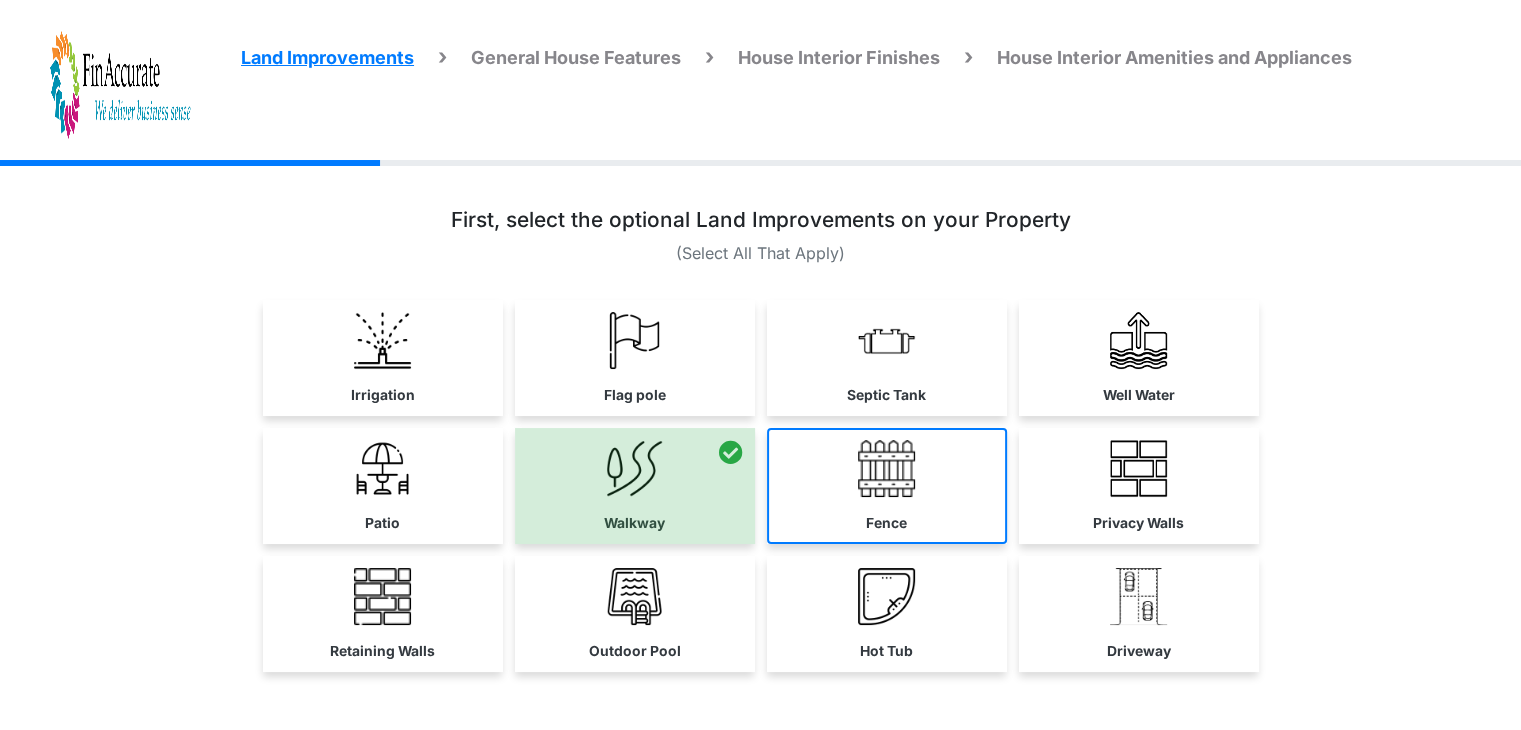 click at bounding box center [886, 468] 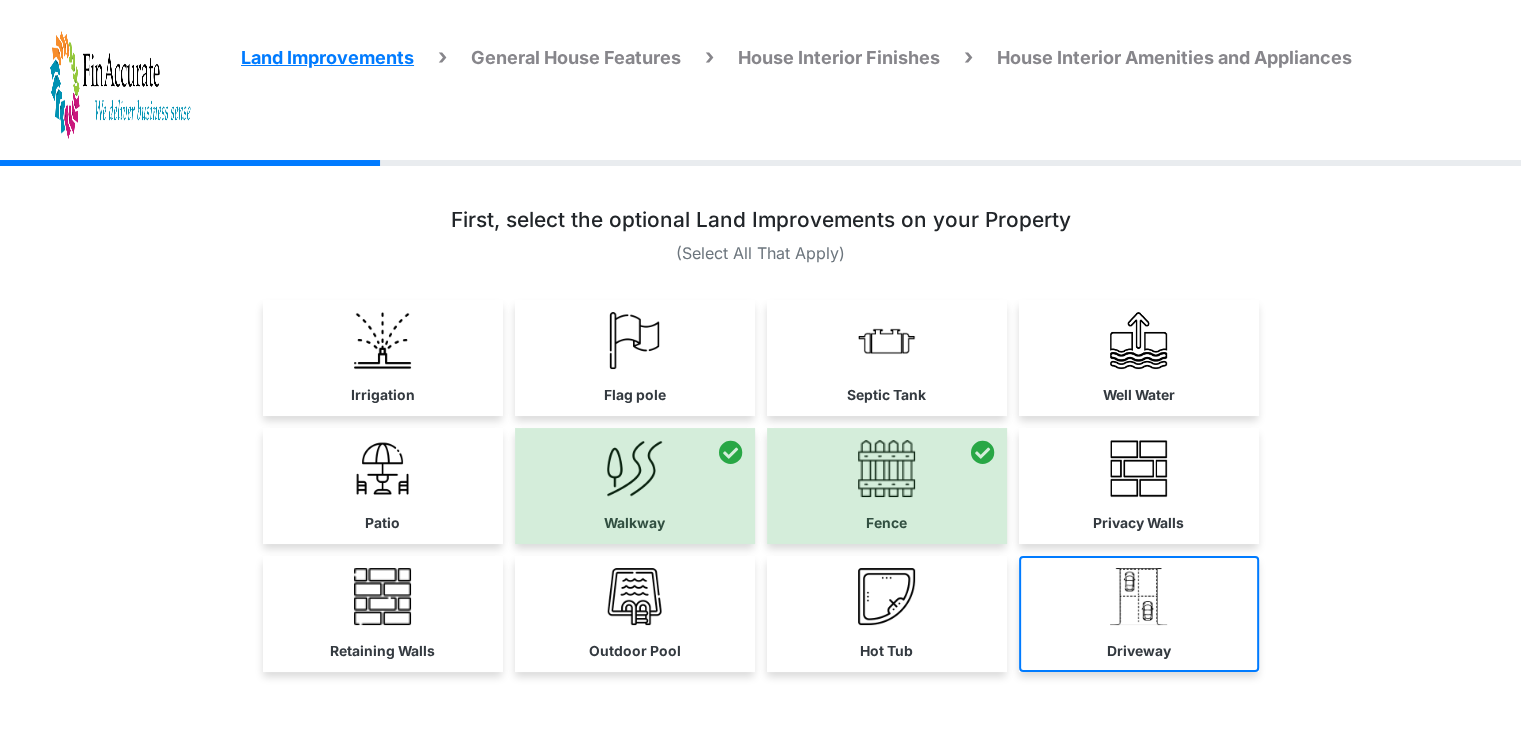 click on "Driveway" at bounding box center (1139, 651) 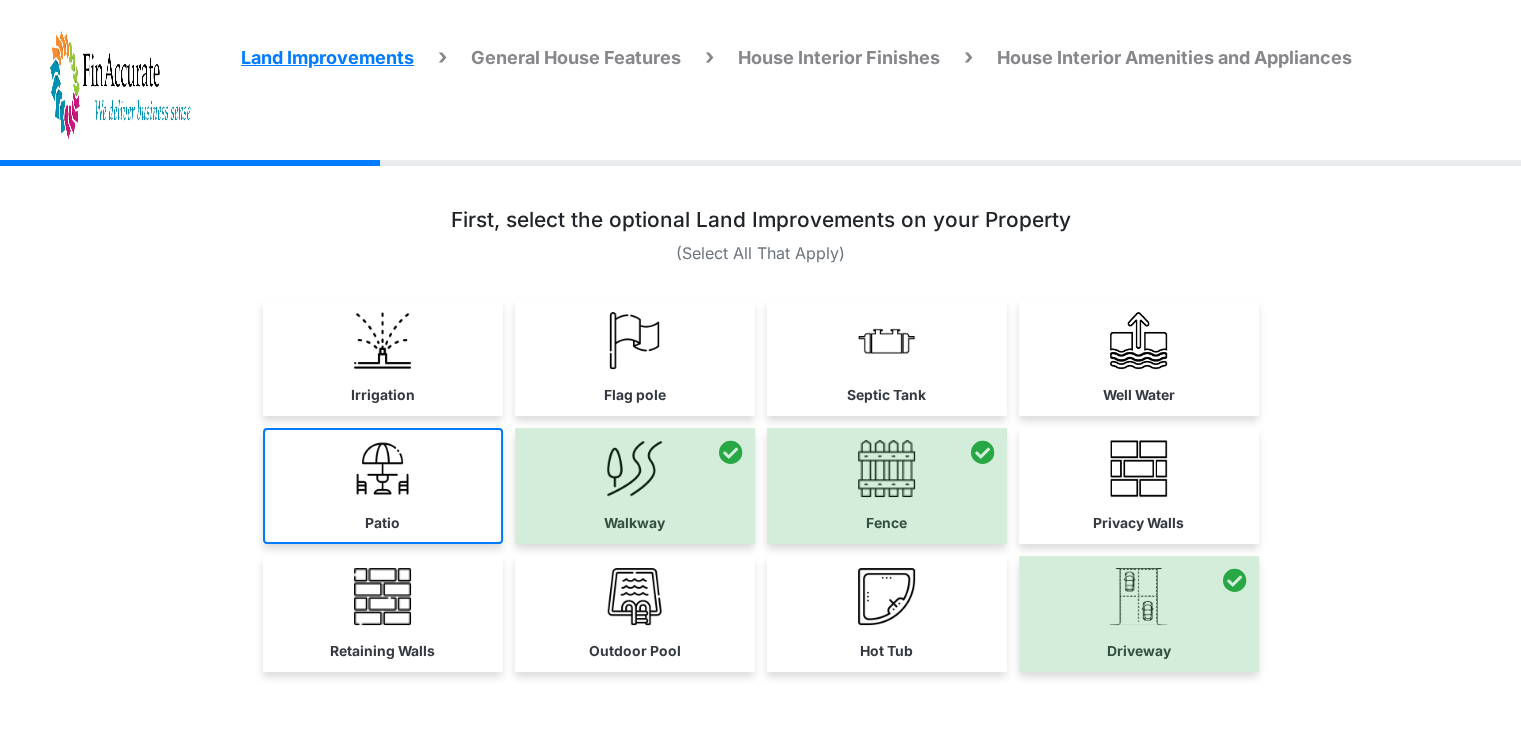 click on "Patio" at bounding box center [383, 486] 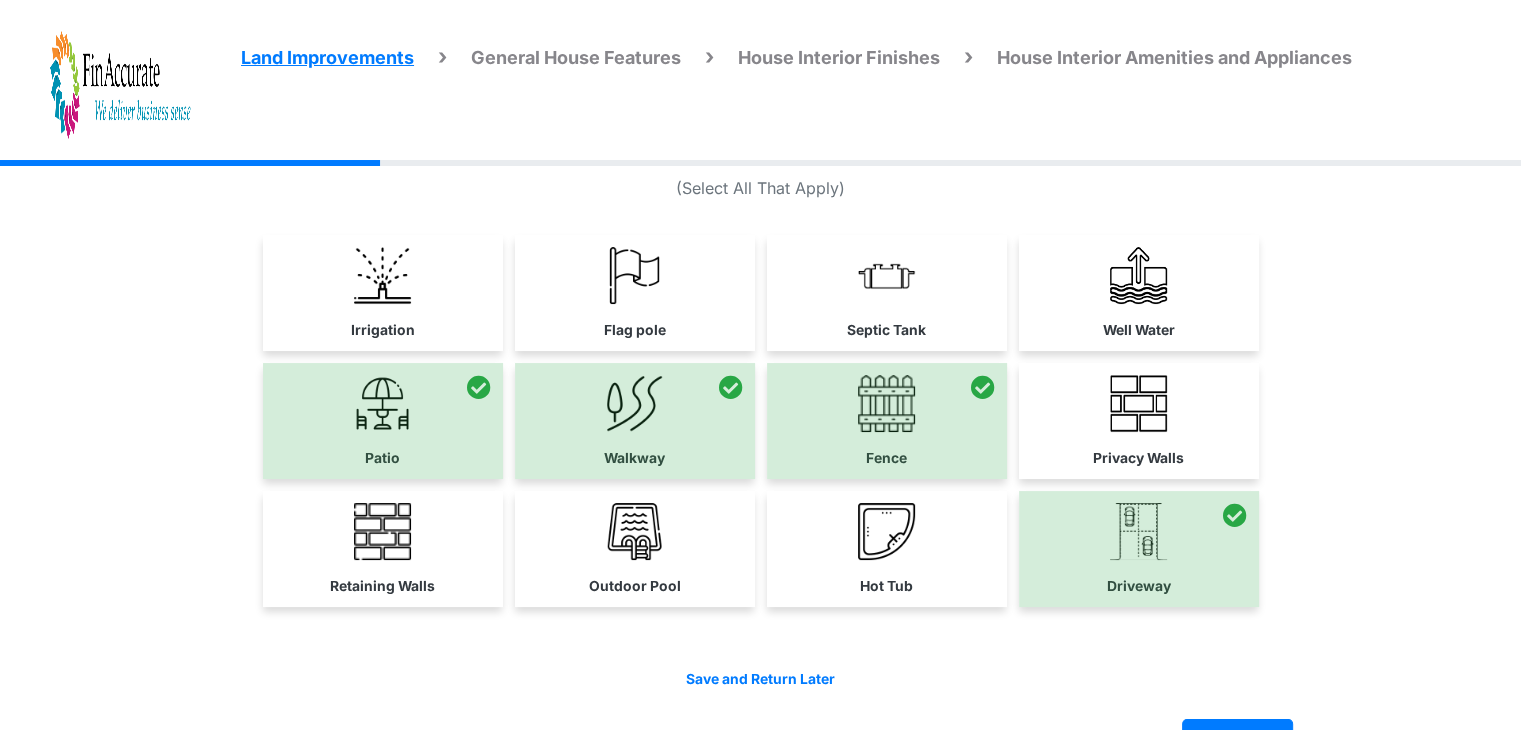 scroll, scrollTop: 100, scrollLeft: 0, axis: vertical 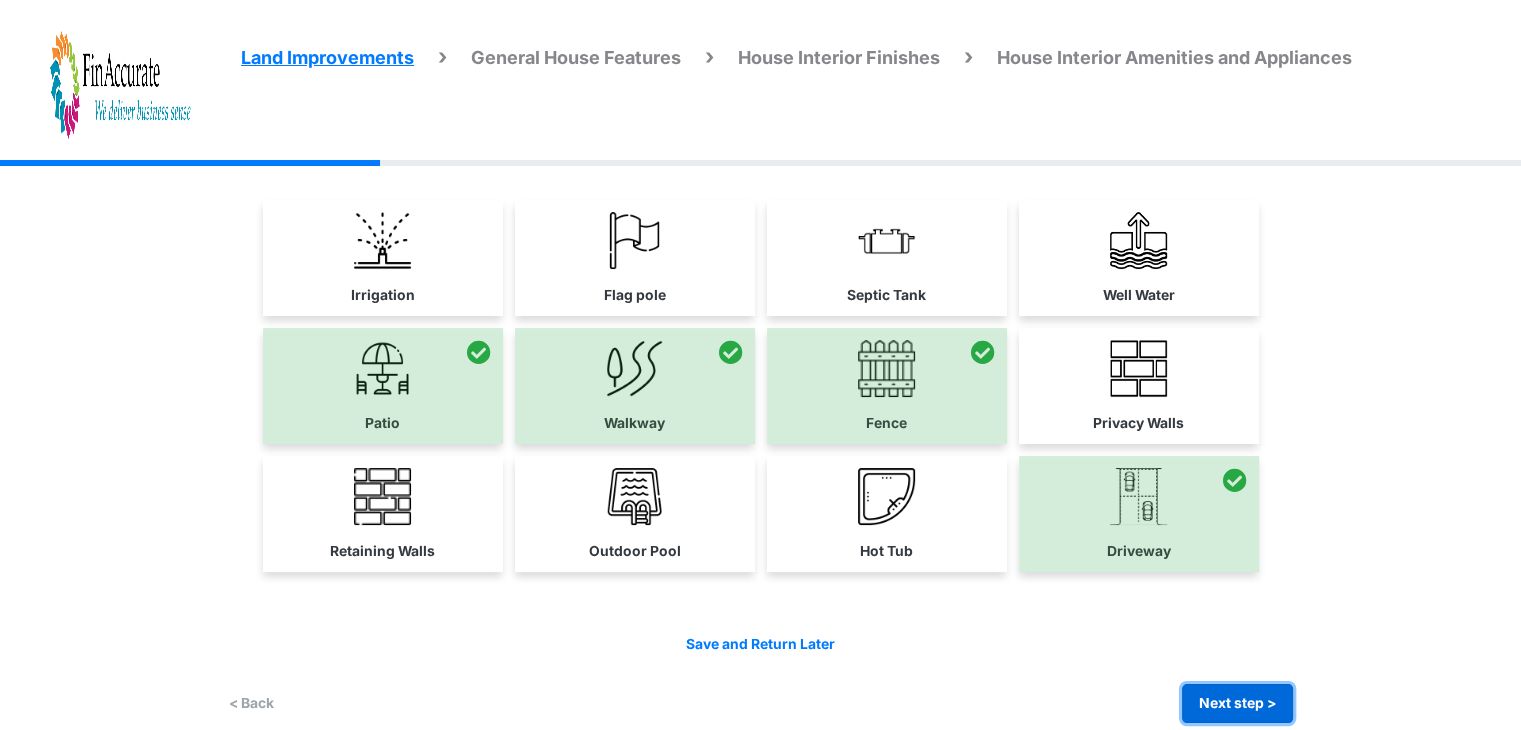 click on "Next step >" at bounding box center (1237, 703) 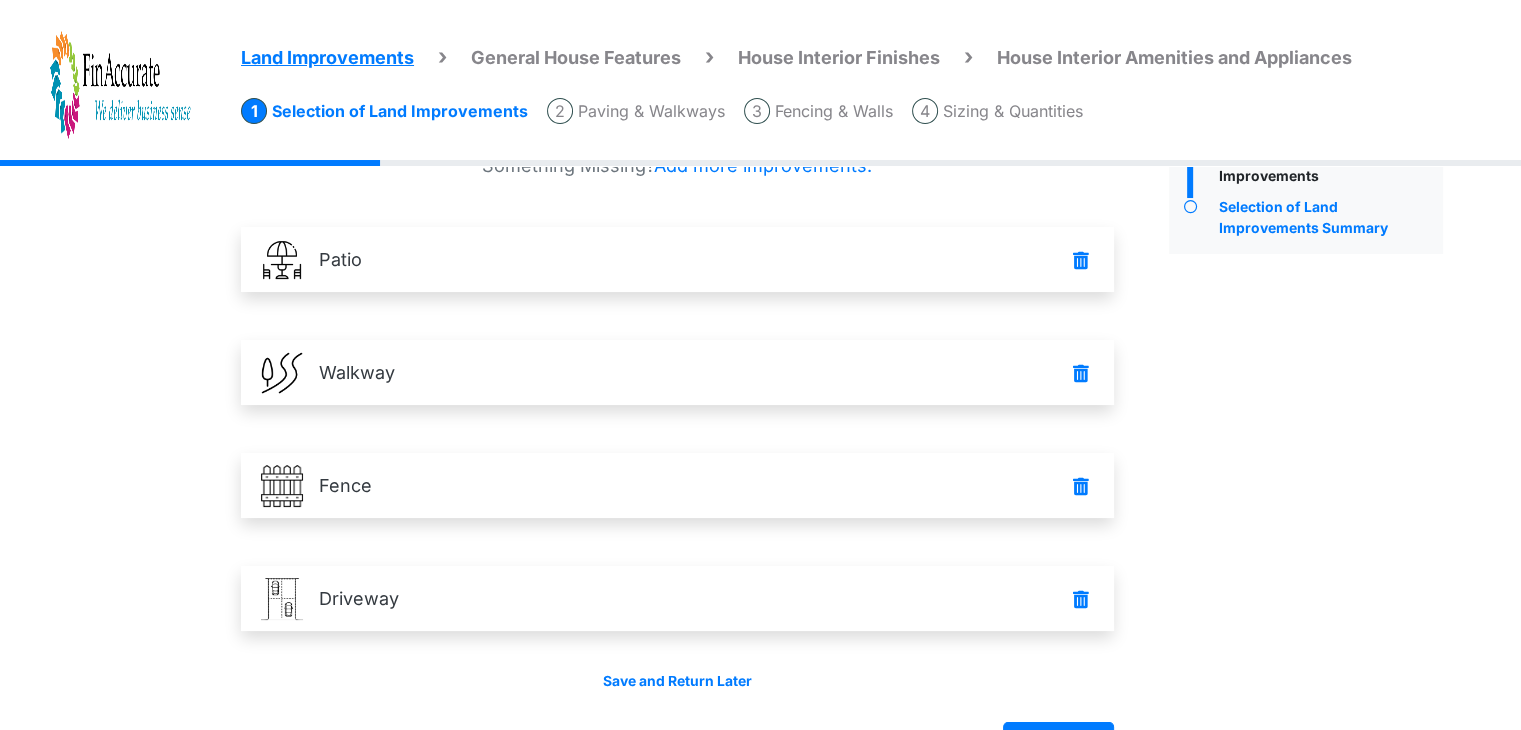 scroll, scrollTop: 141, scrollLeft: 0, axis: vertical 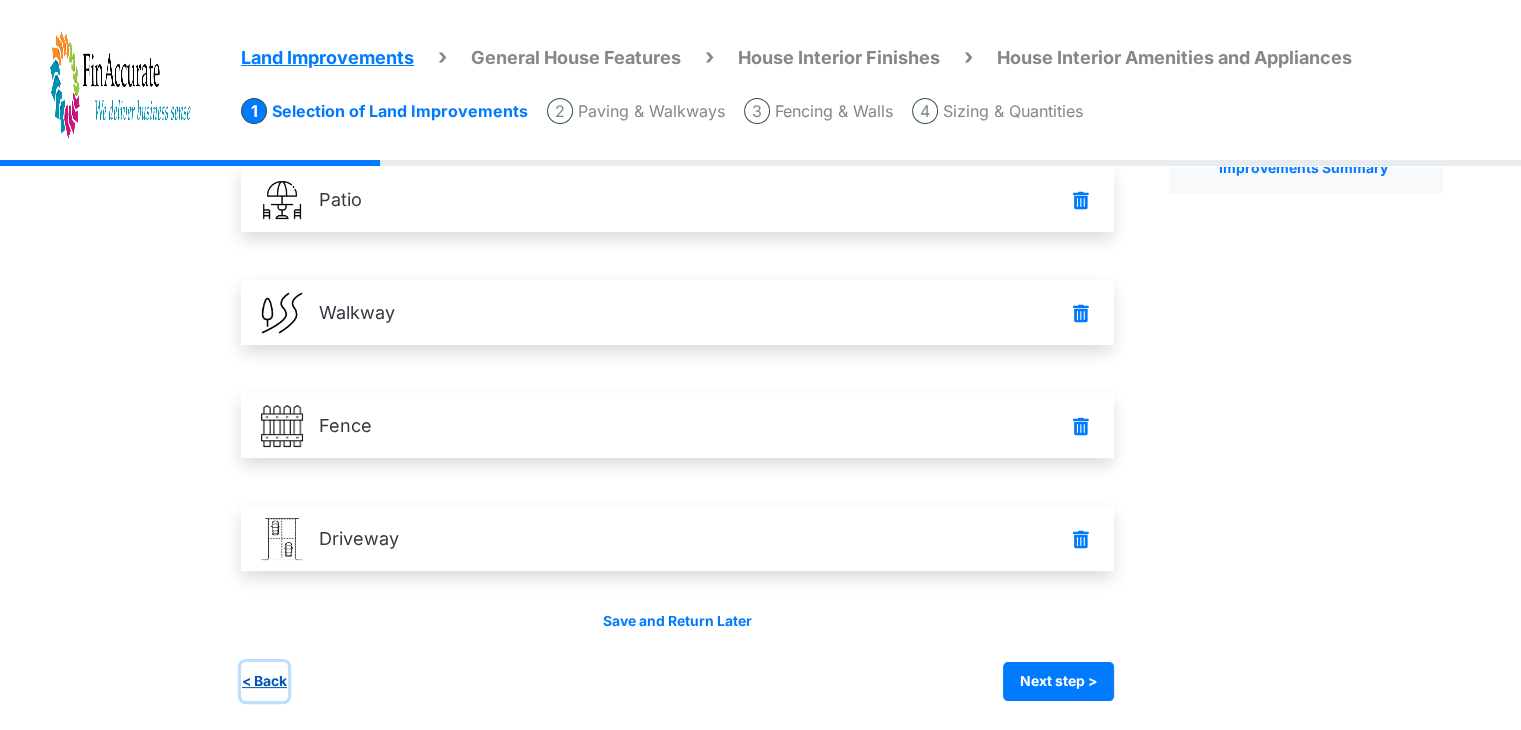 click on "< Back" at bounding box center (264, 681) 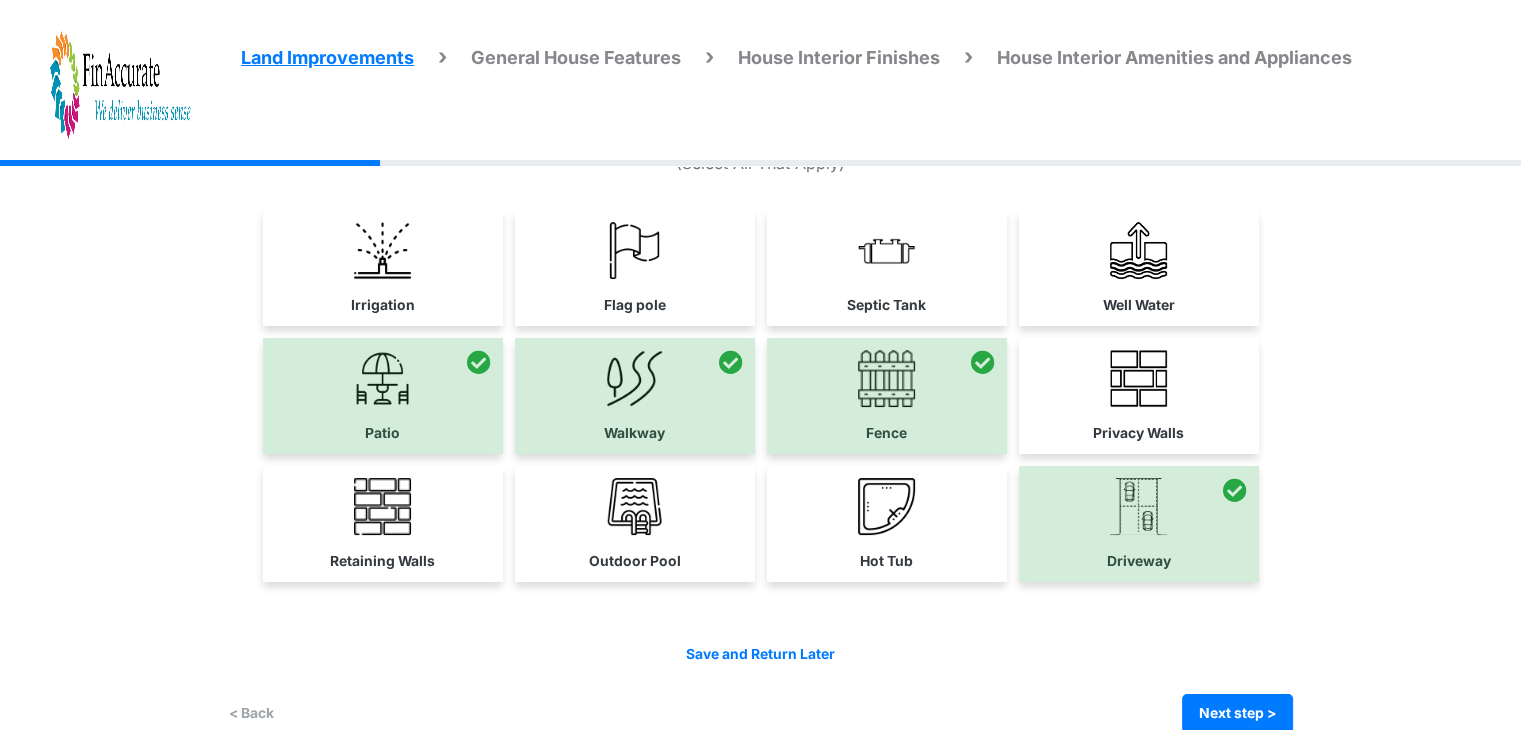 scroll, scrollTop: 120, scrollLeft: 0, axis: vertical 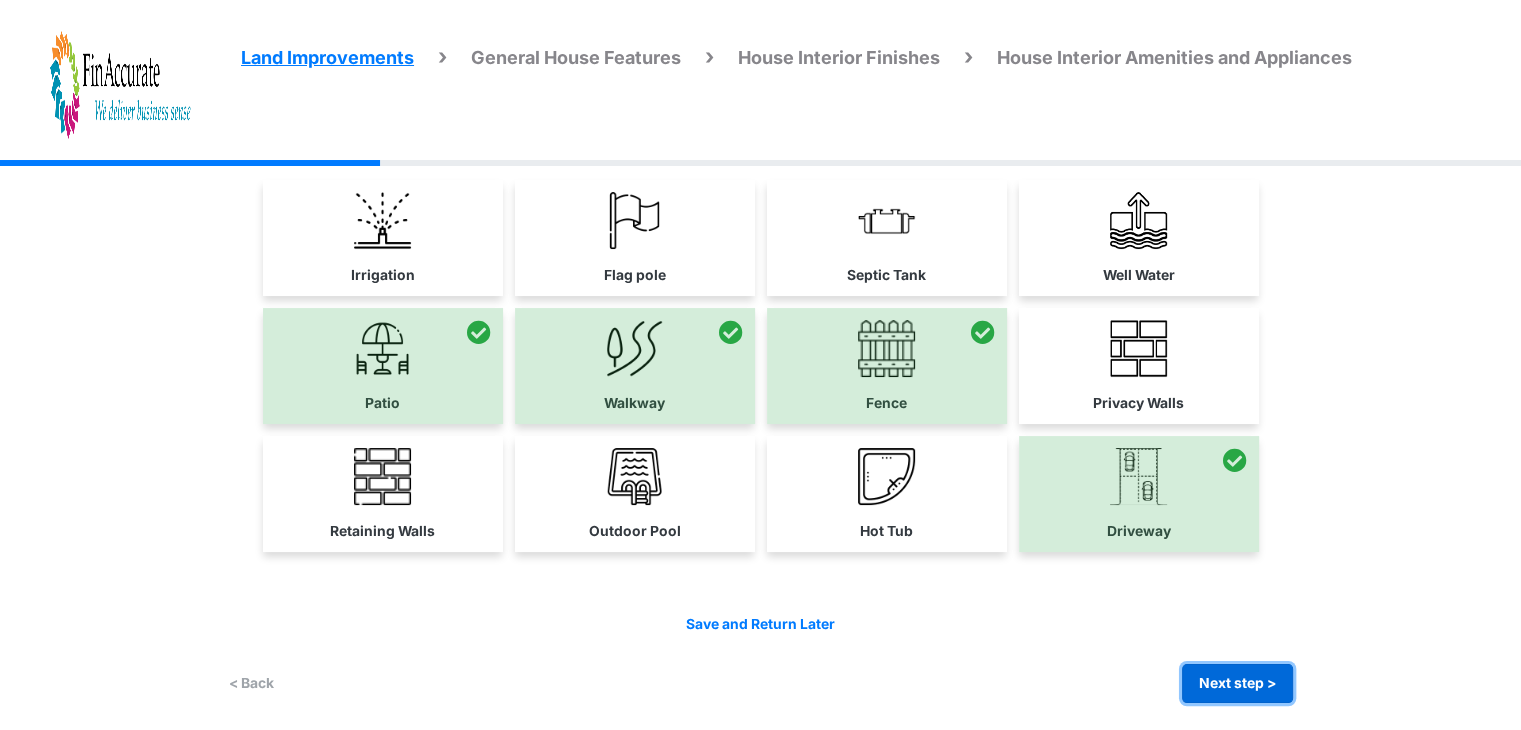 click on "Next step >" at bounding box center (1237, 683) 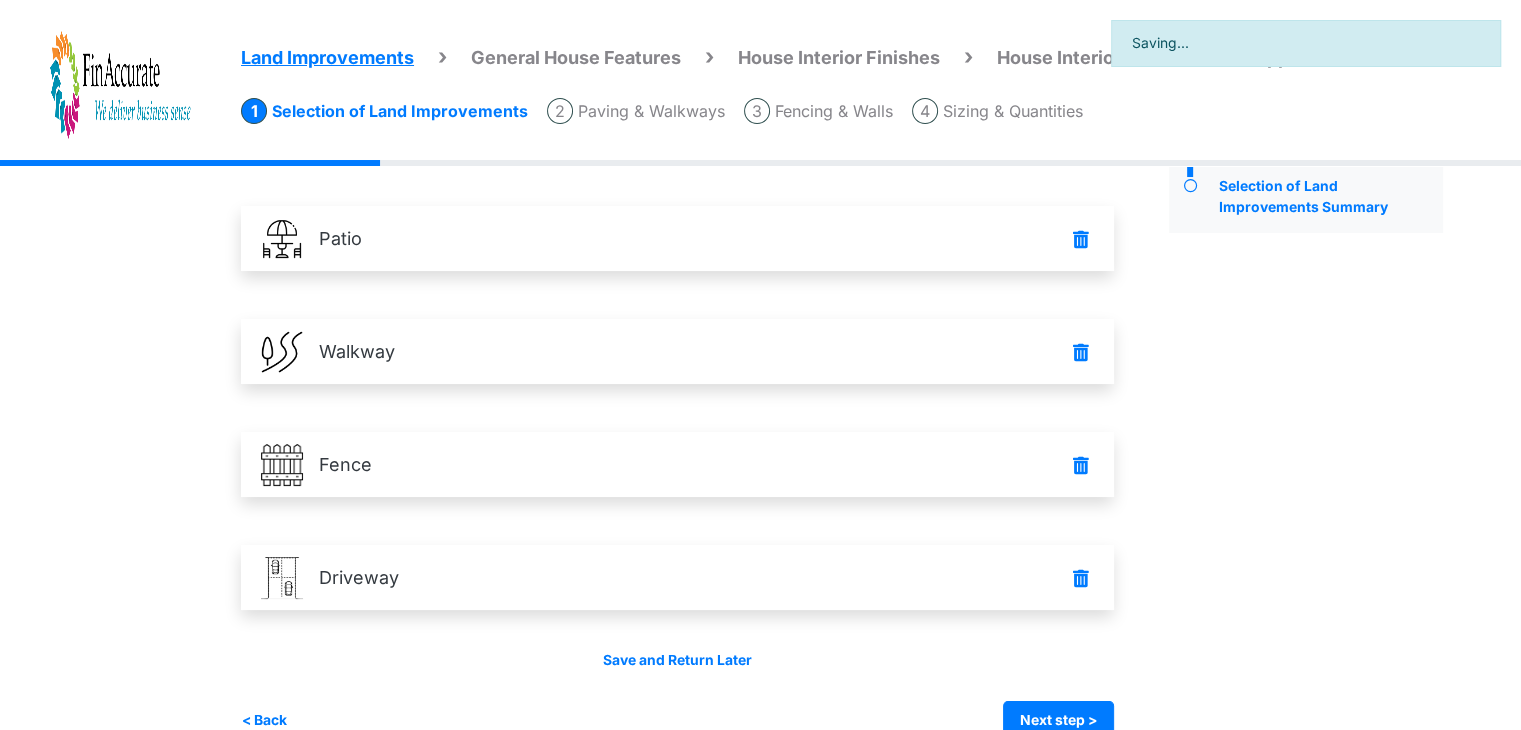 scroll, scrollTop: 141, scrollLeft: 0, axis: vertical 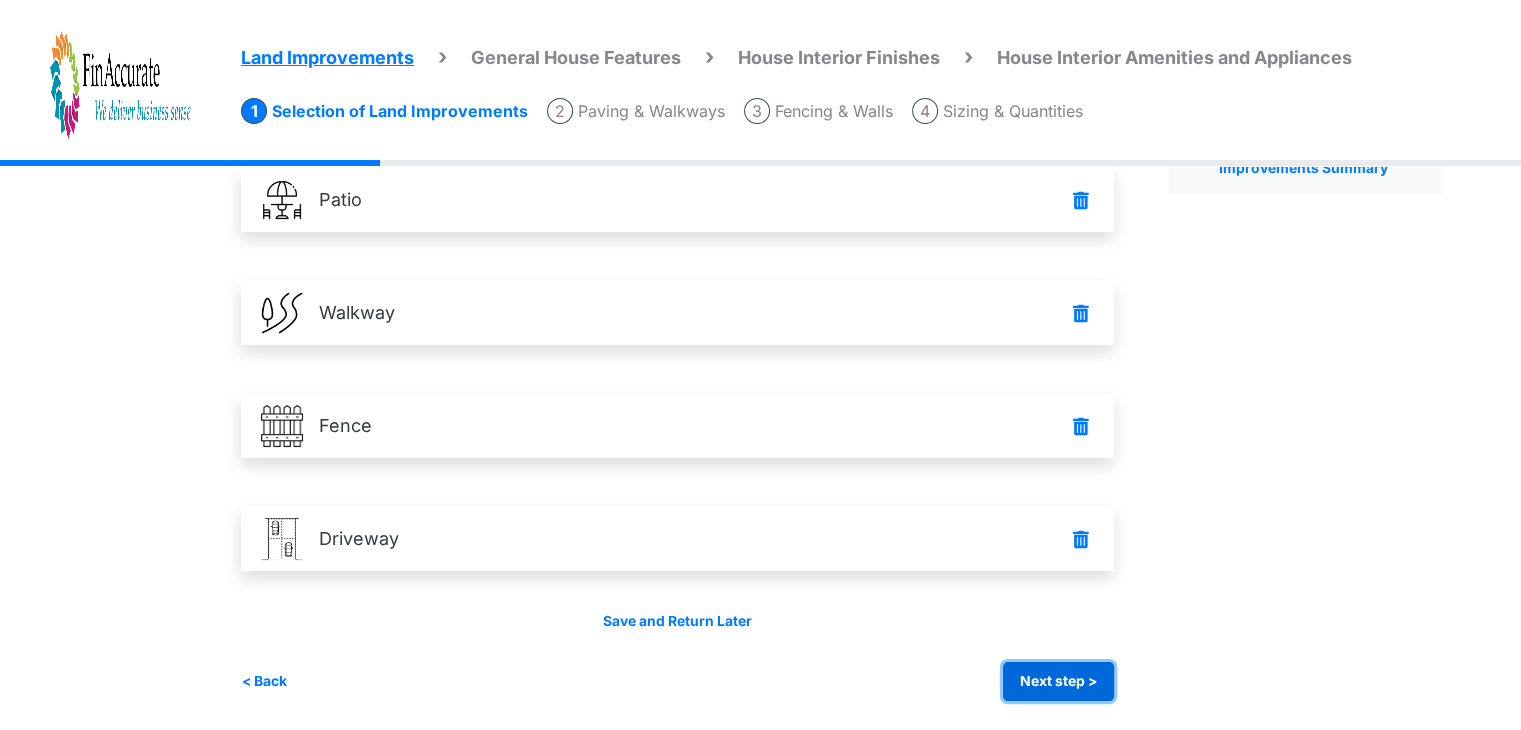 click on "Next step >" at bounding box center (1058, 681) 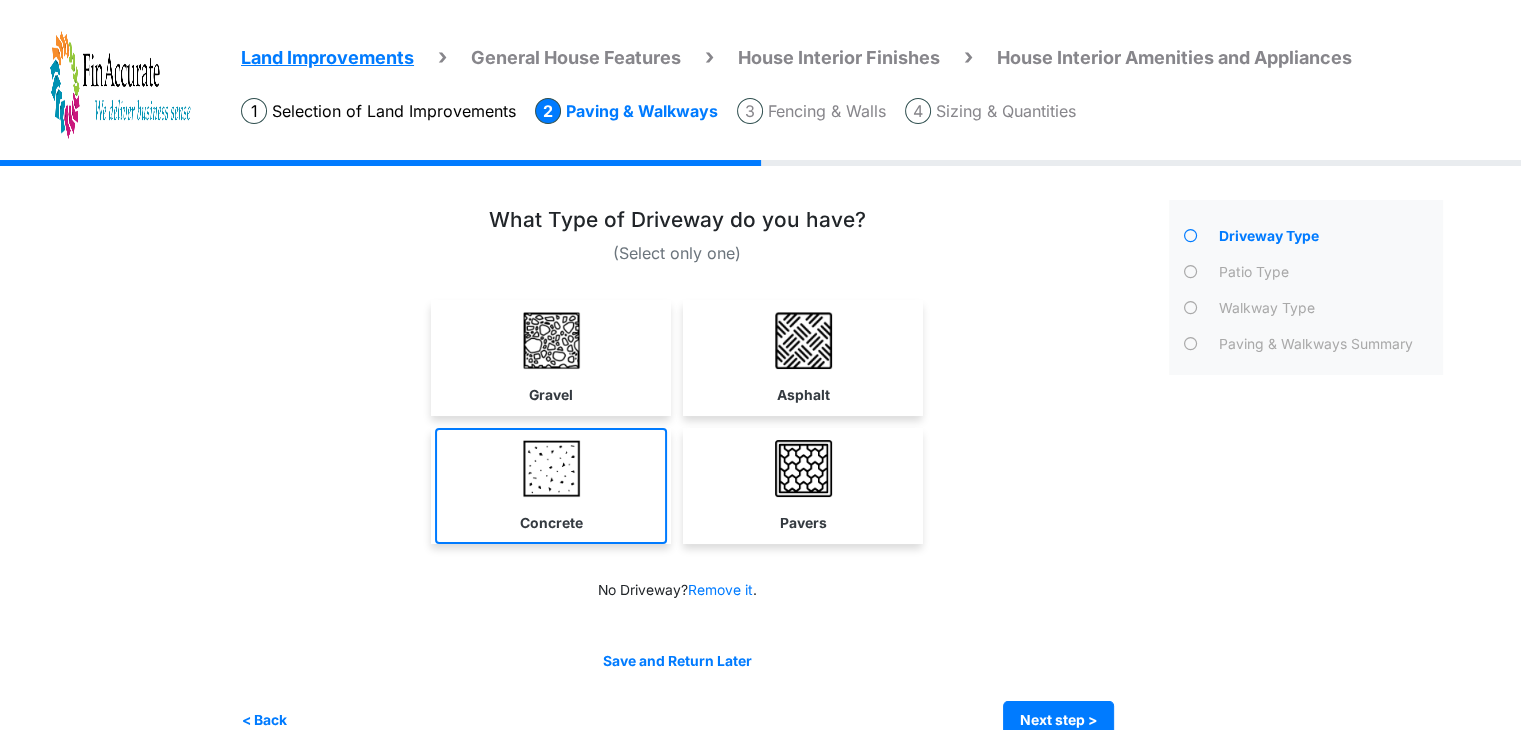 click on "Concrete" at bounding box center [551, 486] 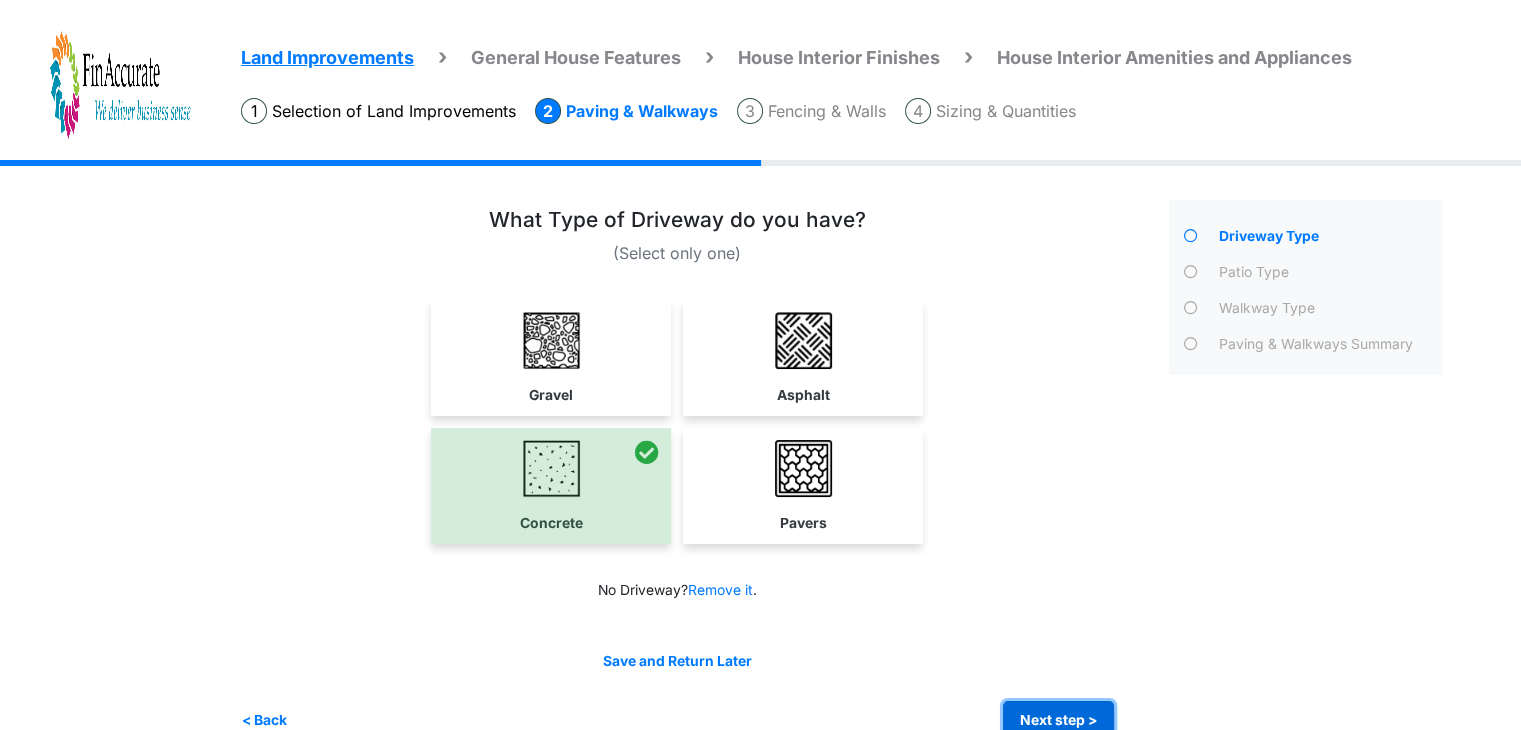 click on "Next step >" at bounding box center (1058, 720) 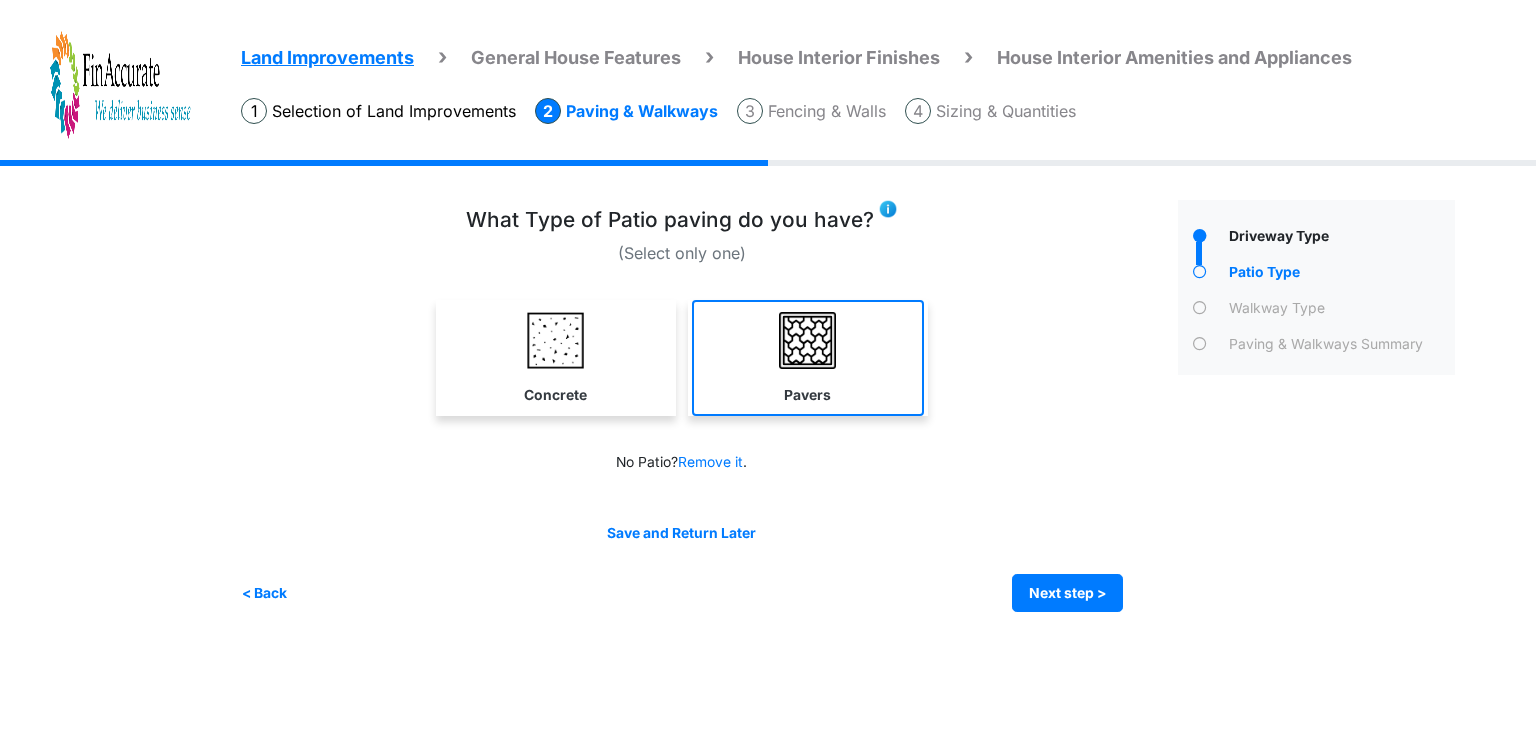 click on "Pavers" at bounding box center (808, 358) 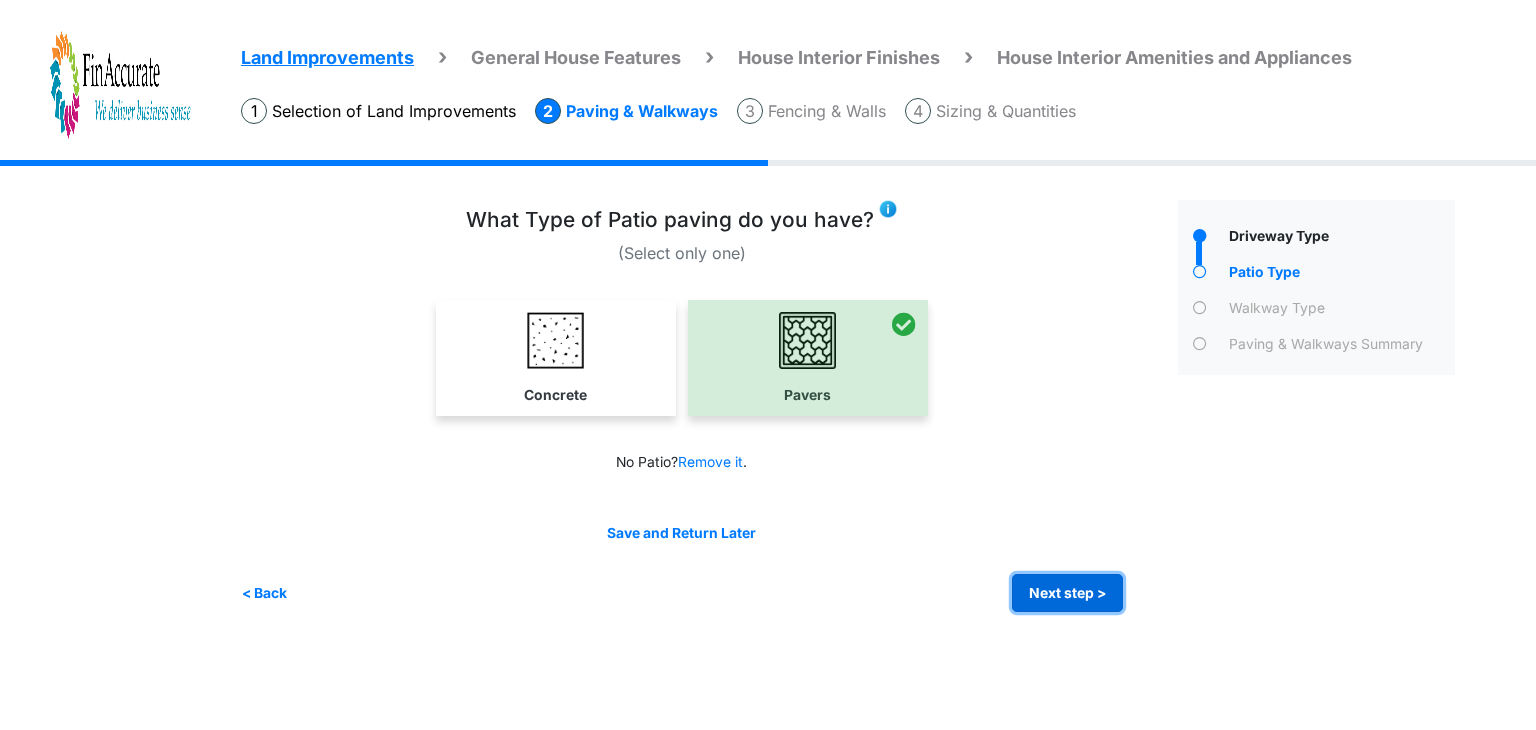 click on "Next step >" at bounding box center [1067, 593] 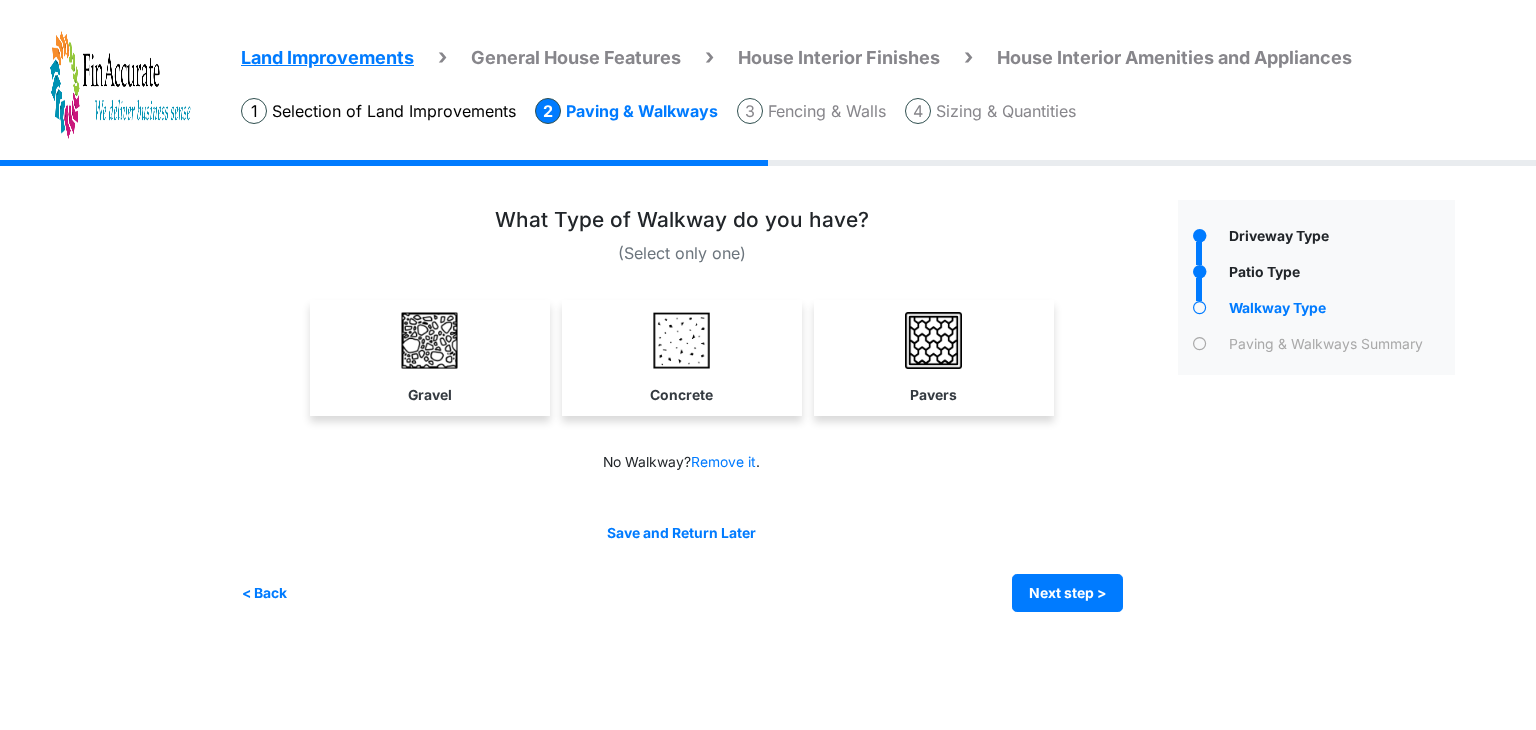 drag, startPoint x: 660, startPoint y: 368, endPoint x: 662, endPoint y: 379, distance: 11.18034 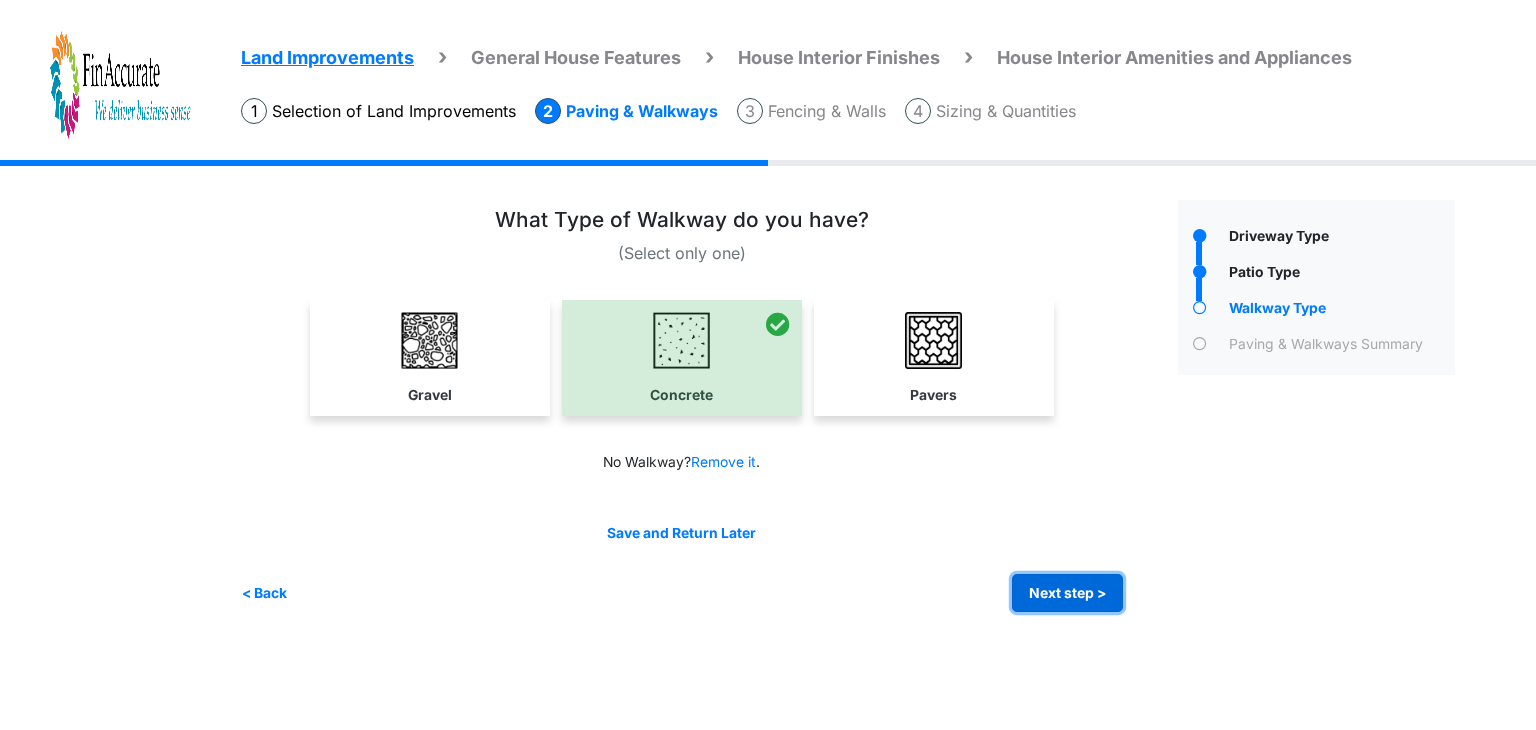 click on "Next step >" at bounding box center (1067, 593) 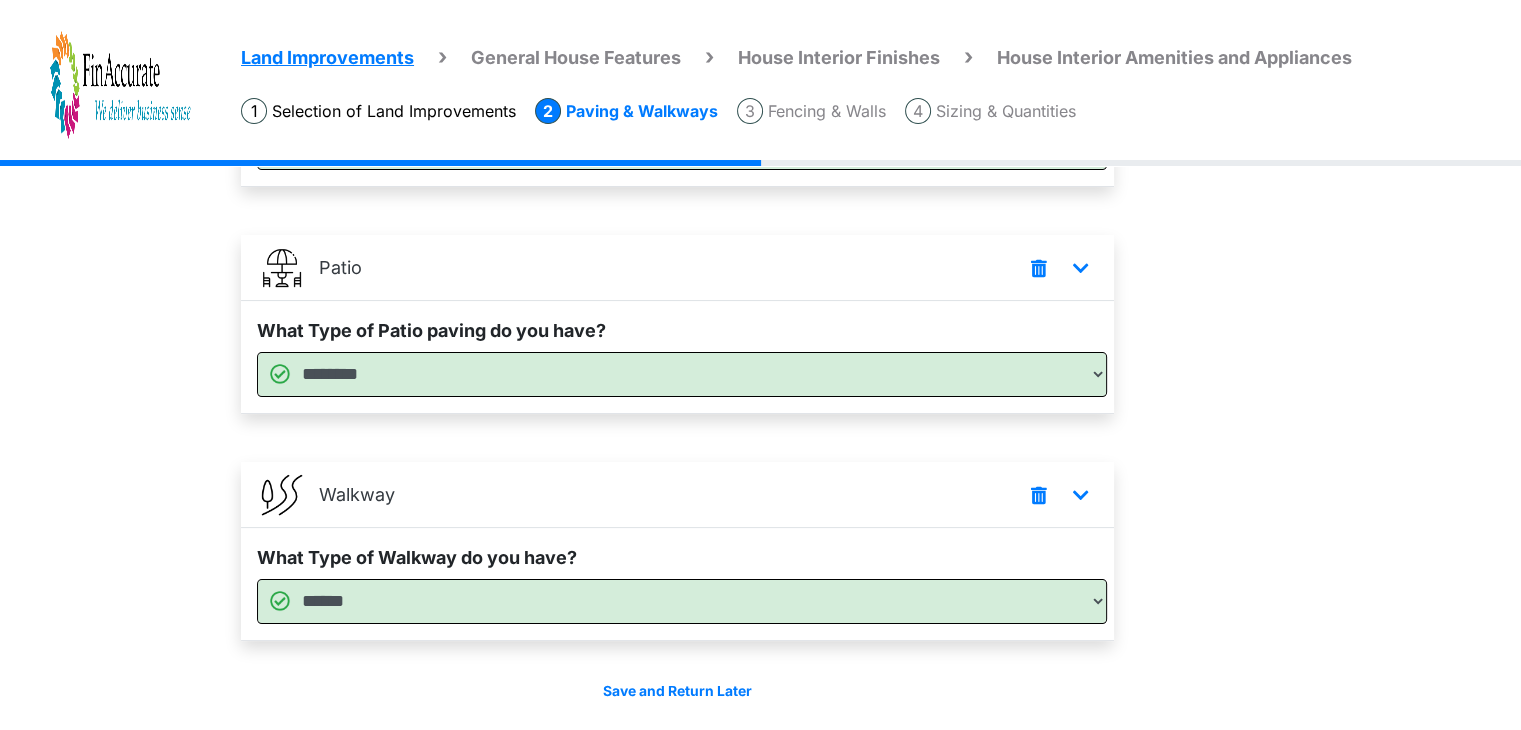 scroll, scrollTop: 369, scrollLeft: 0, axis: vertical 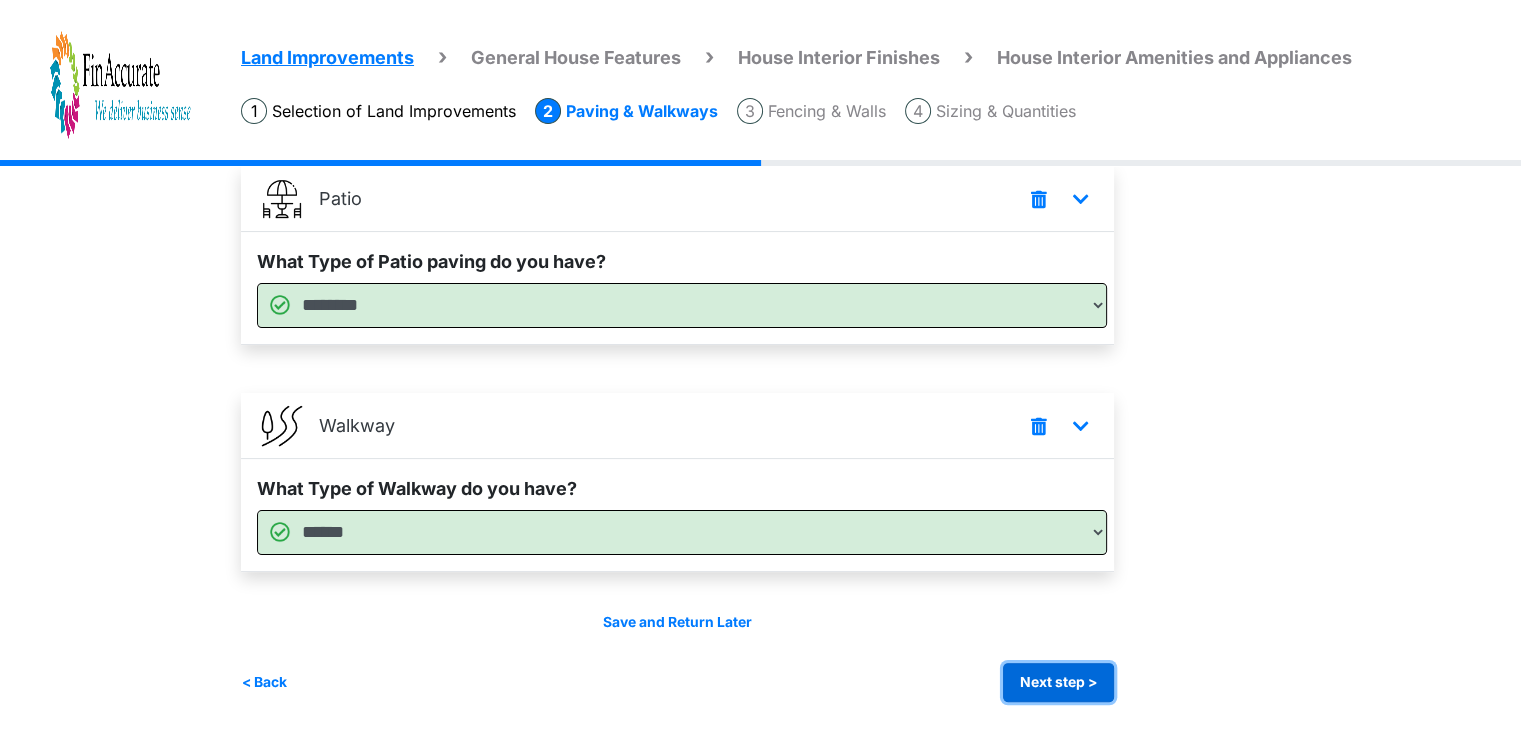 click on "Next step >" at bounding box center (1058, 682) 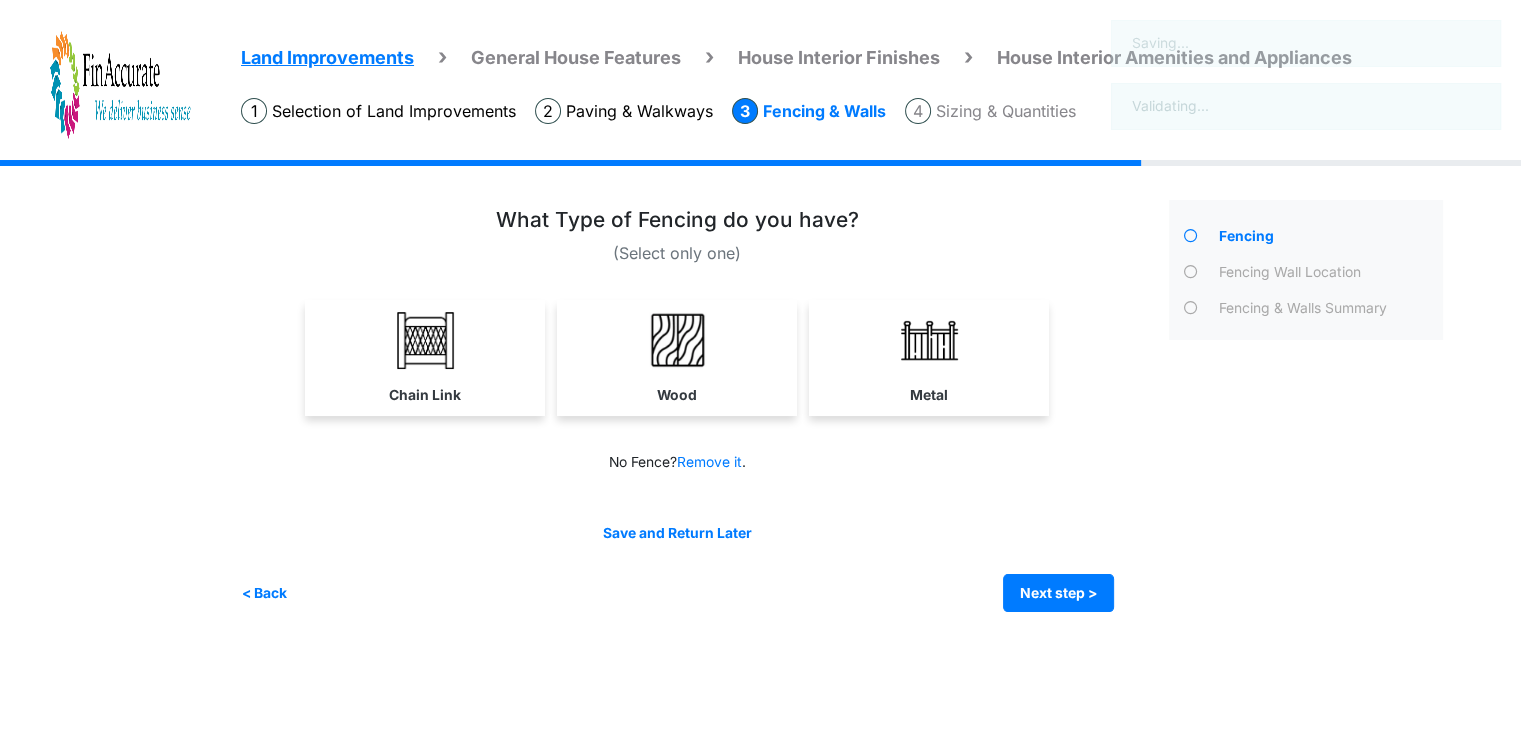 scroll, scrollTop: 0, scrollLeft: 0, axis: both 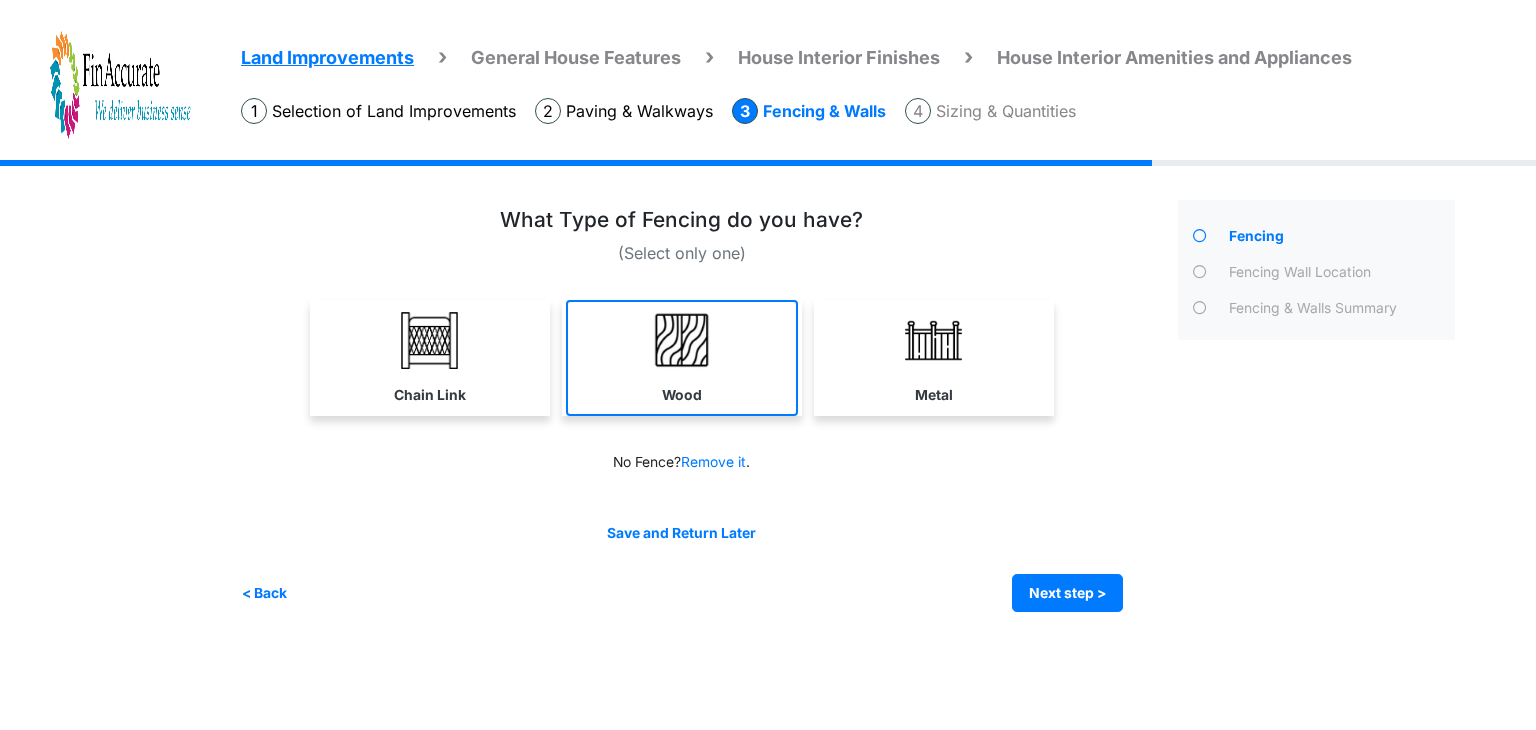 click at bounding box center [681, 340] 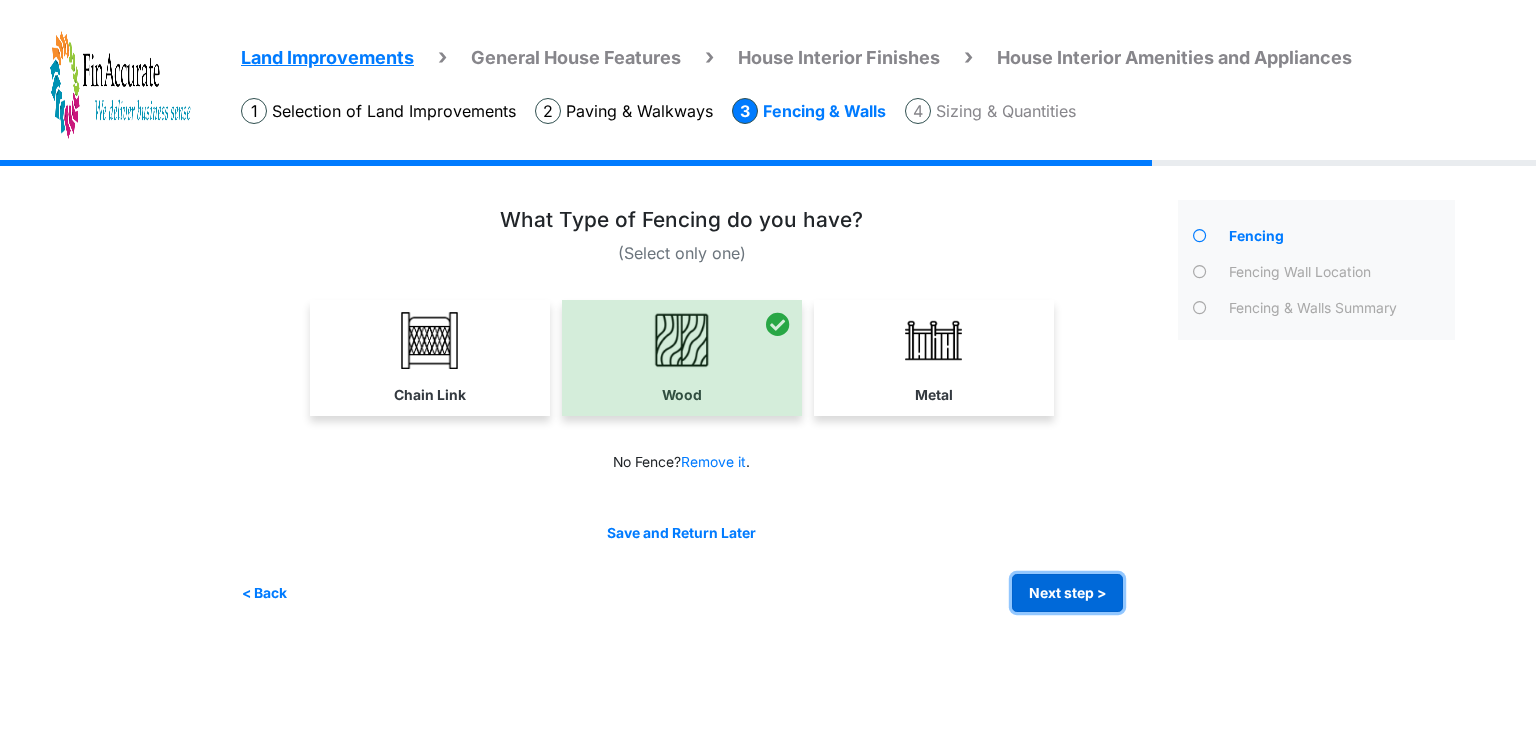 click on "Next step >" at bounding box center (1067, 593) 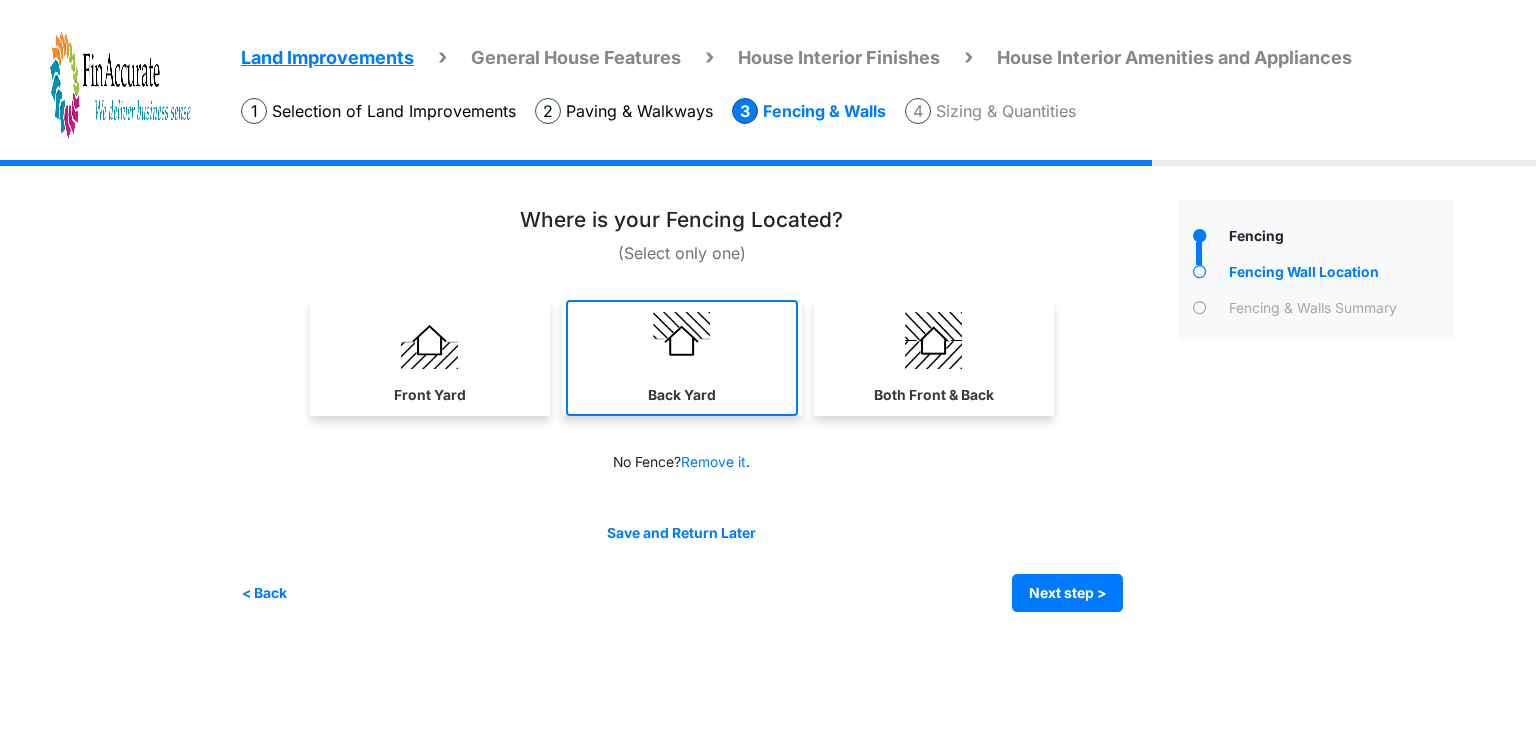 click on "Back Yard" at bounding box center (682, 358) 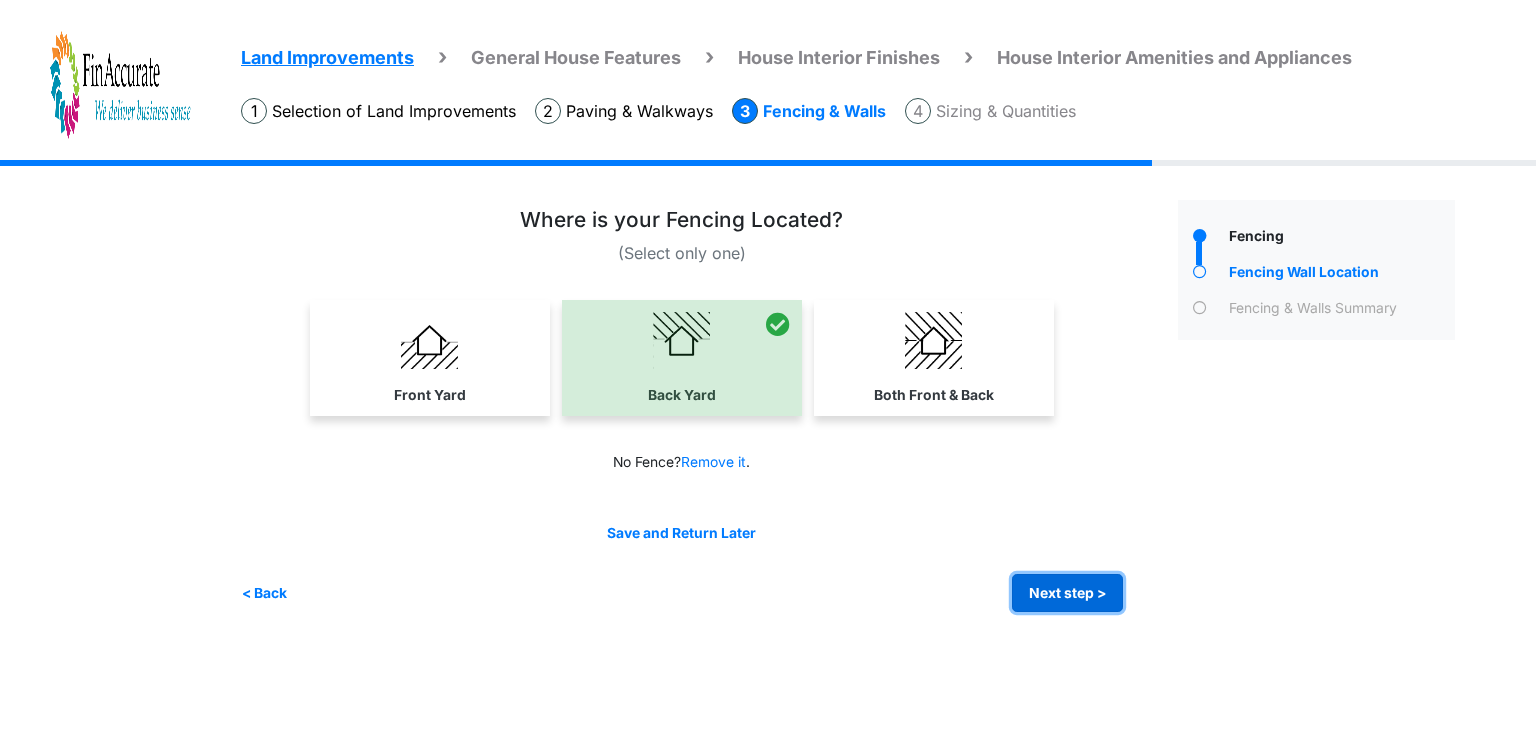 click on "Next step >" at bounding box center (1067, 593) 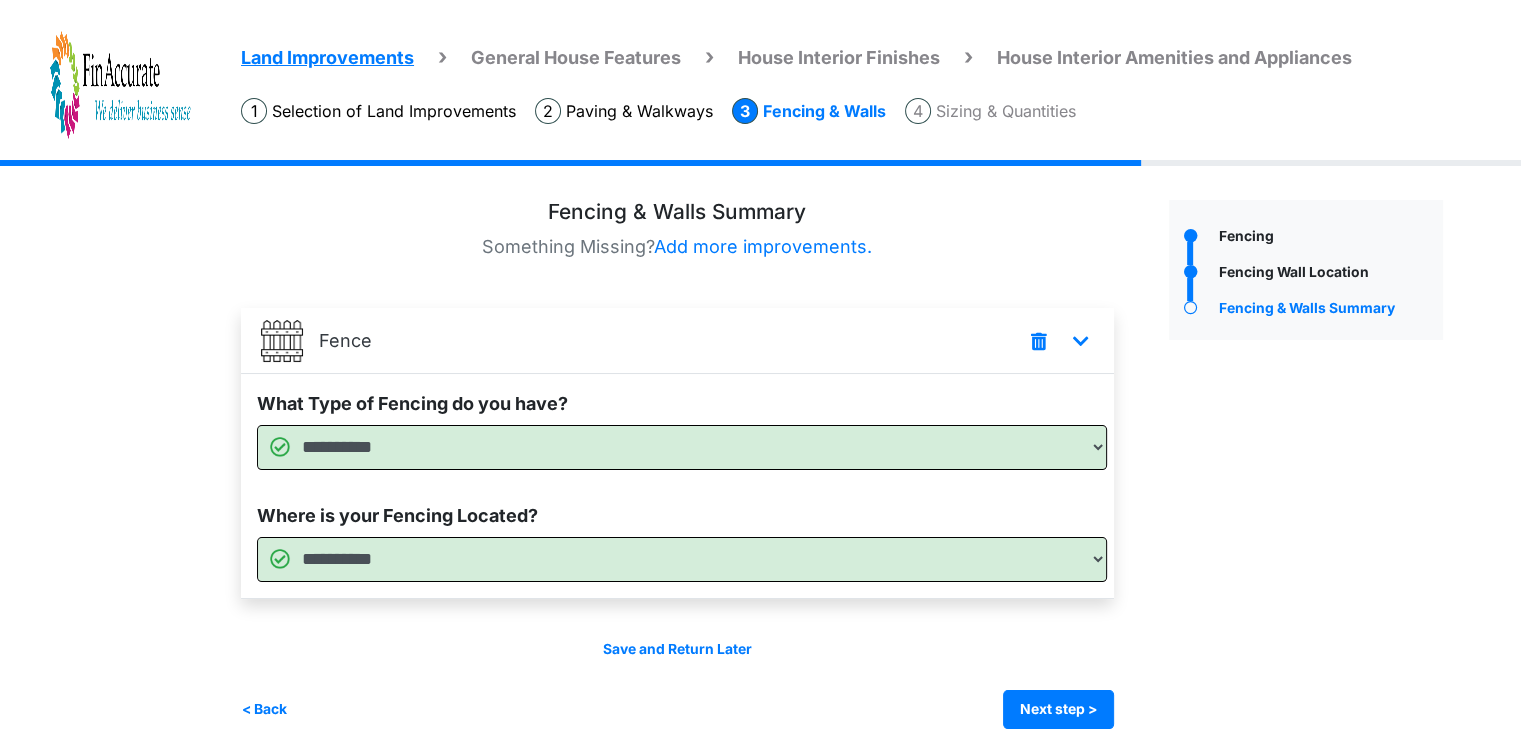 scroll, scrollTop: 28, scrollLeft: 0, axis: vertical 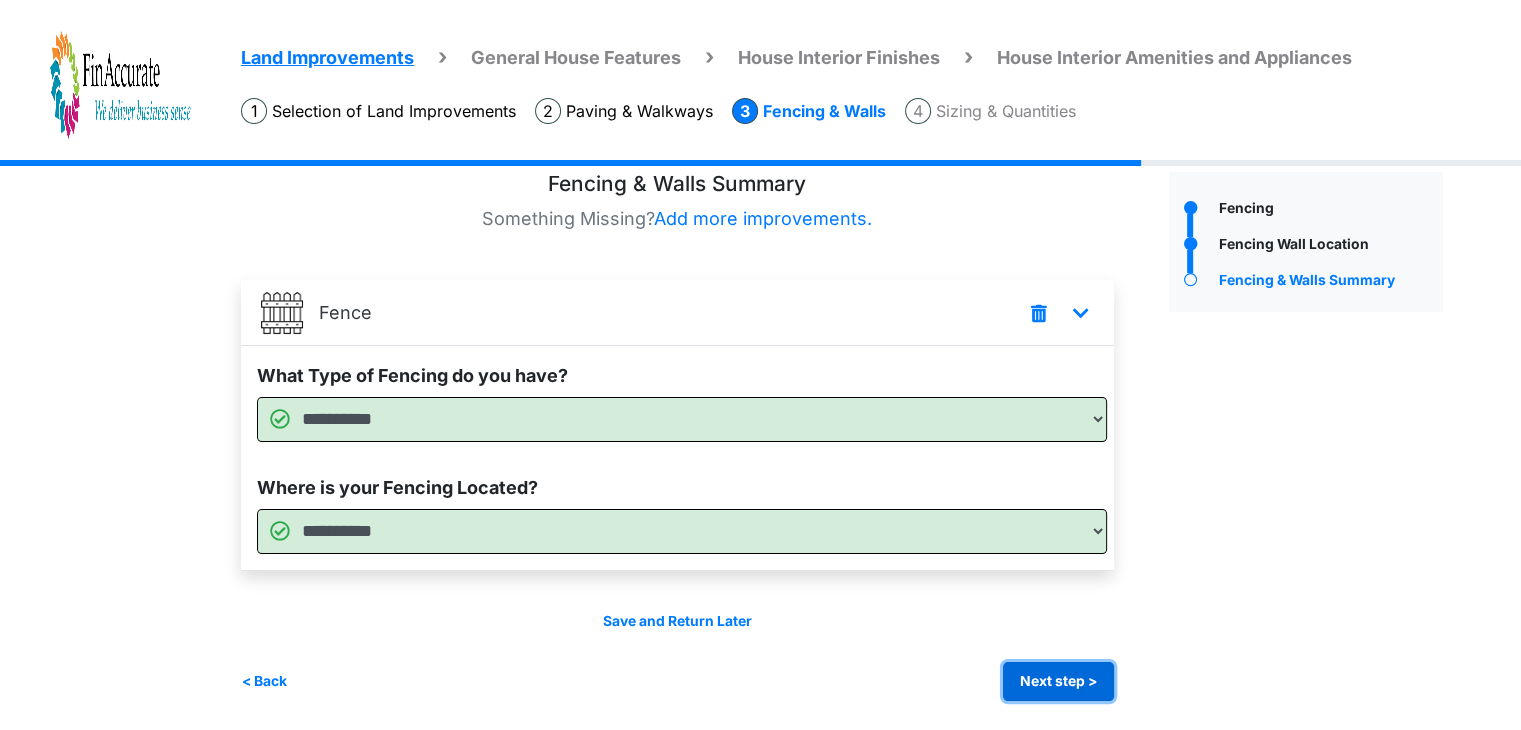 click on "Next step >" at bounding box center [1058, 681] 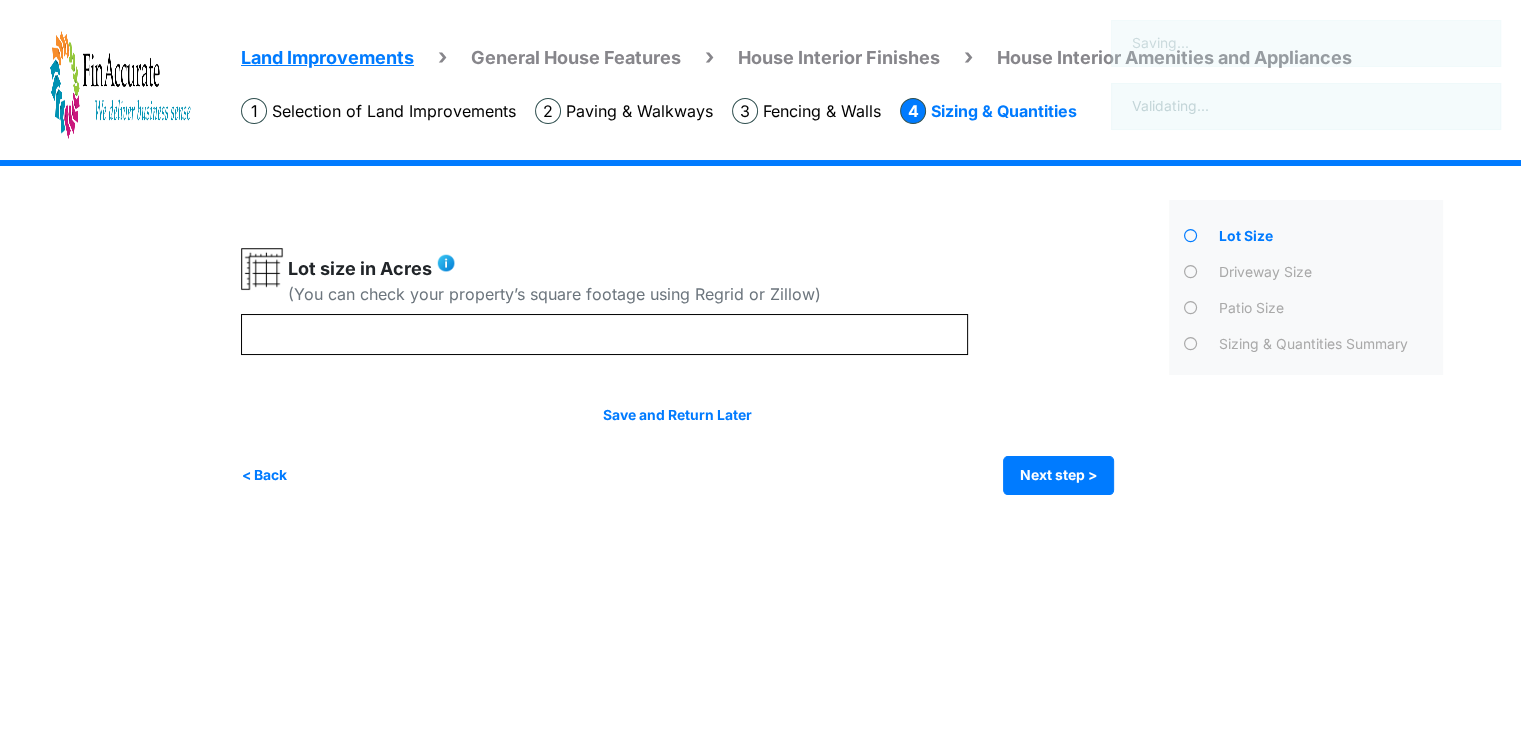 scroll, scrollTop: 0, scrollLeft: 0, axis: both 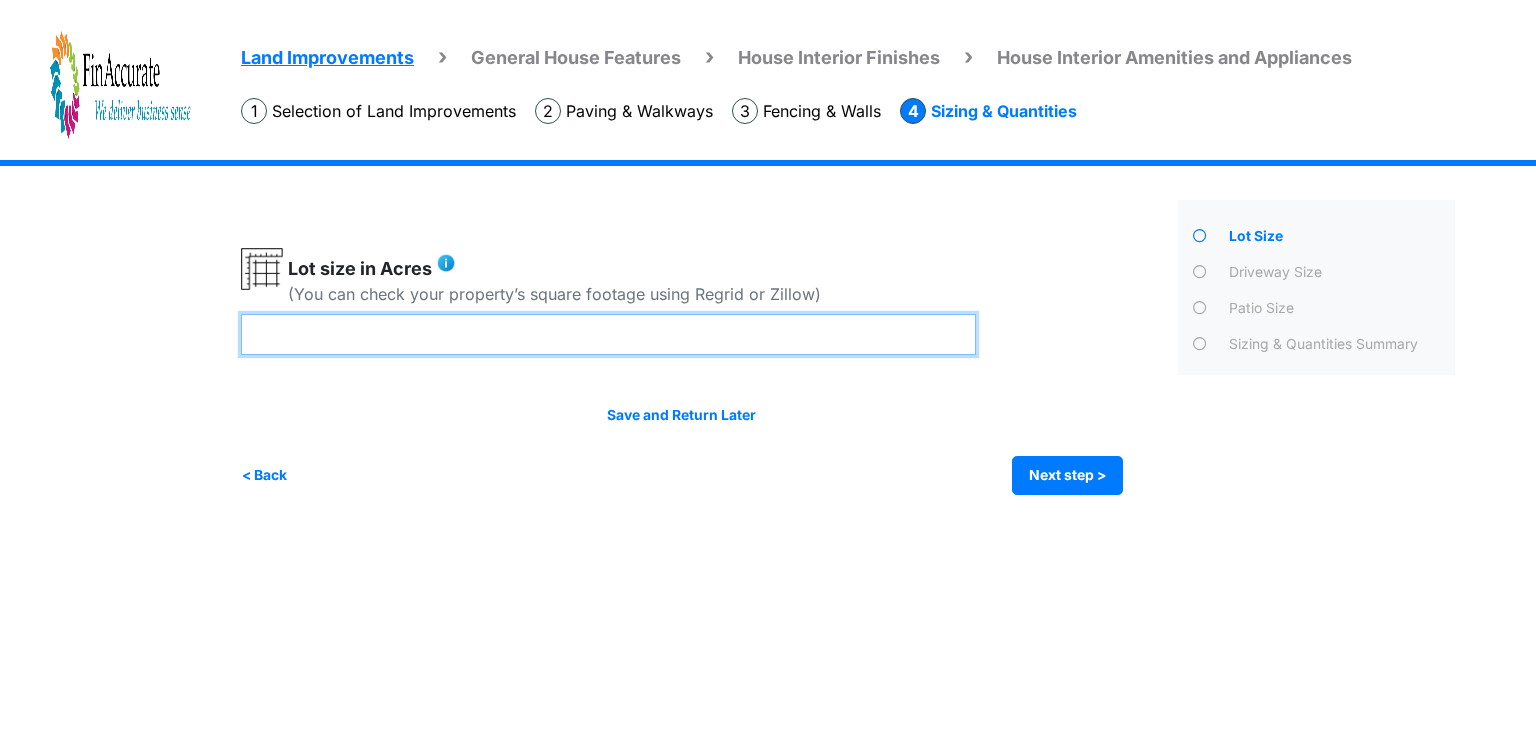 click at bounding box center (608, 334) 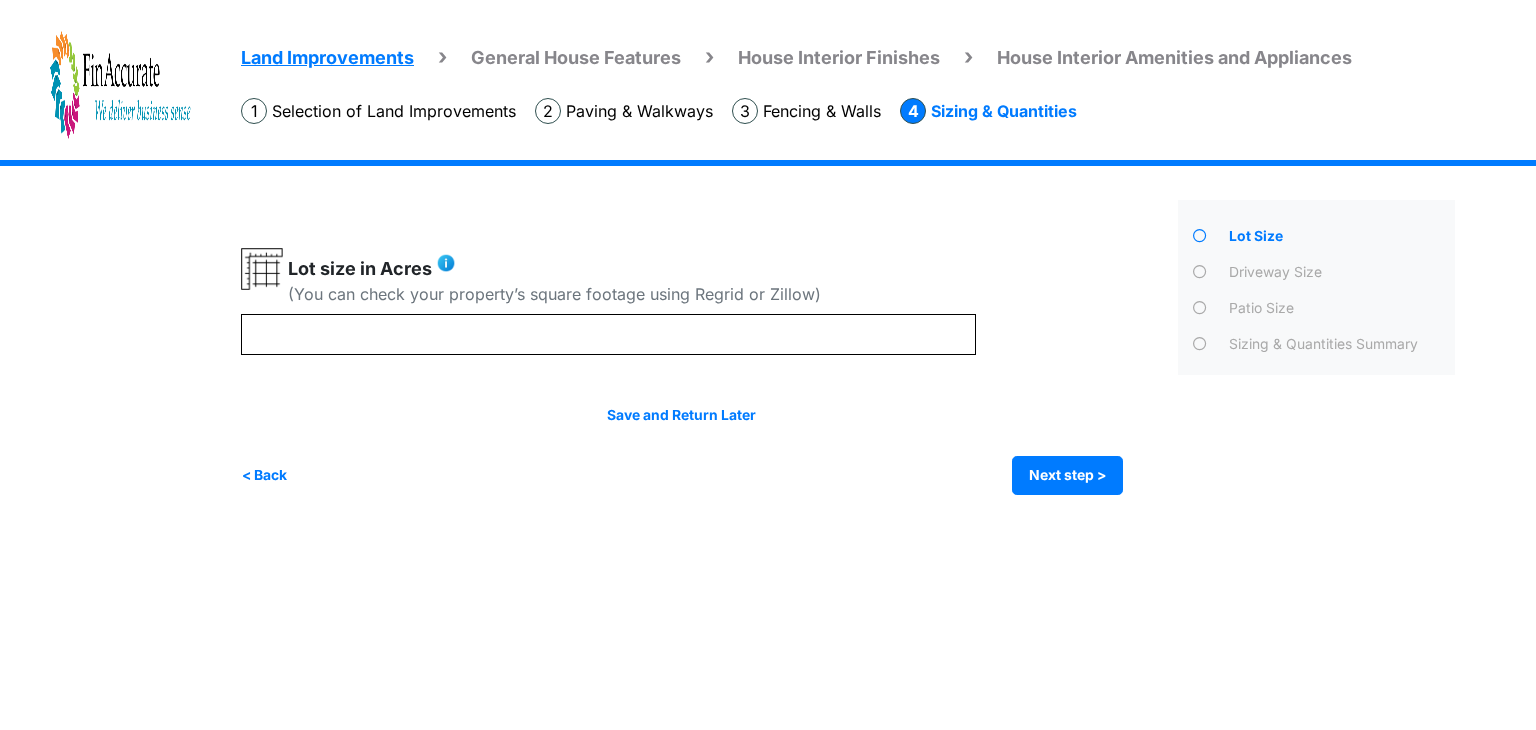 click on "Irrigation Flag pole" at bounding box center [855, 342] 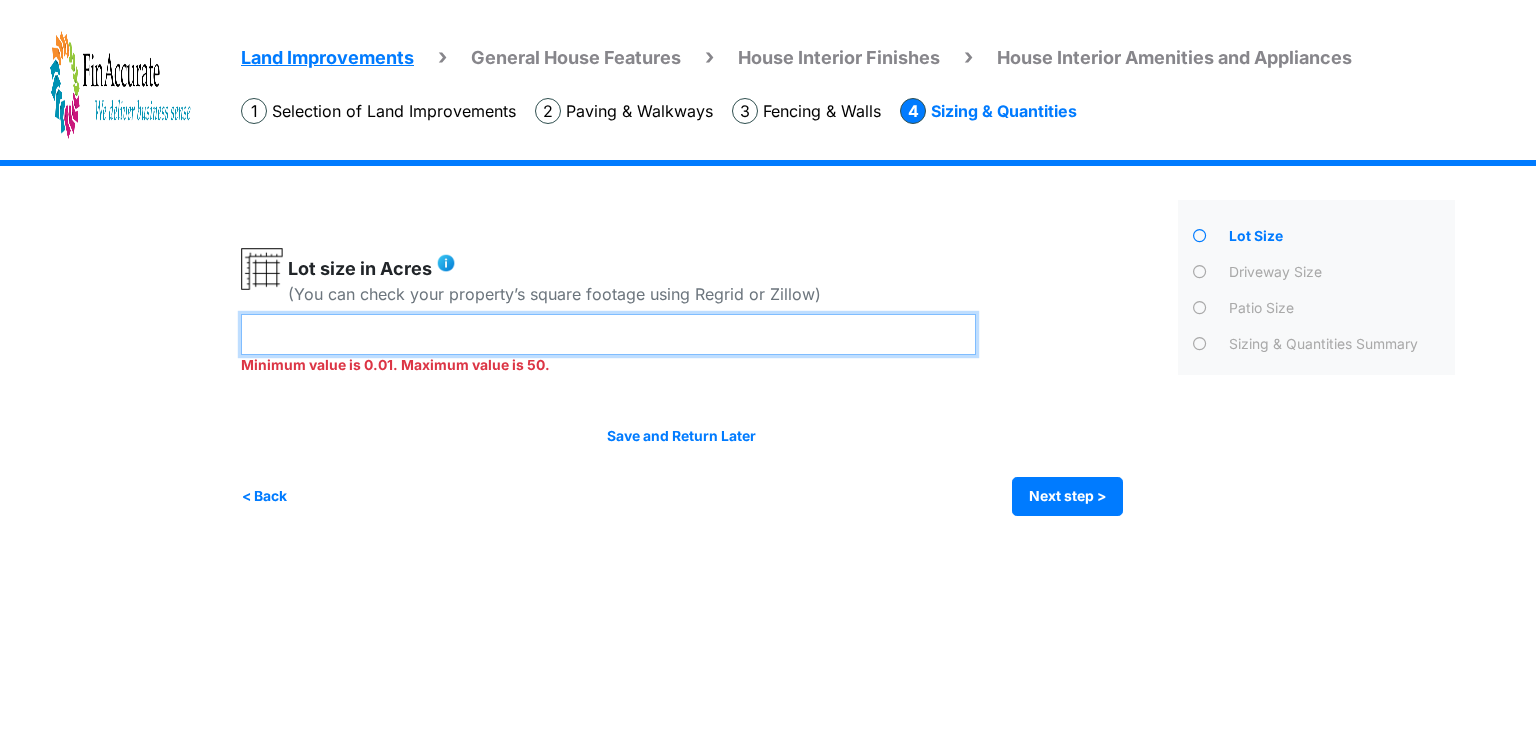 drag, startPoint x: 405, startPoint y: 333, endPoint x: 116, endPoint y: 353, distance: 289.69122 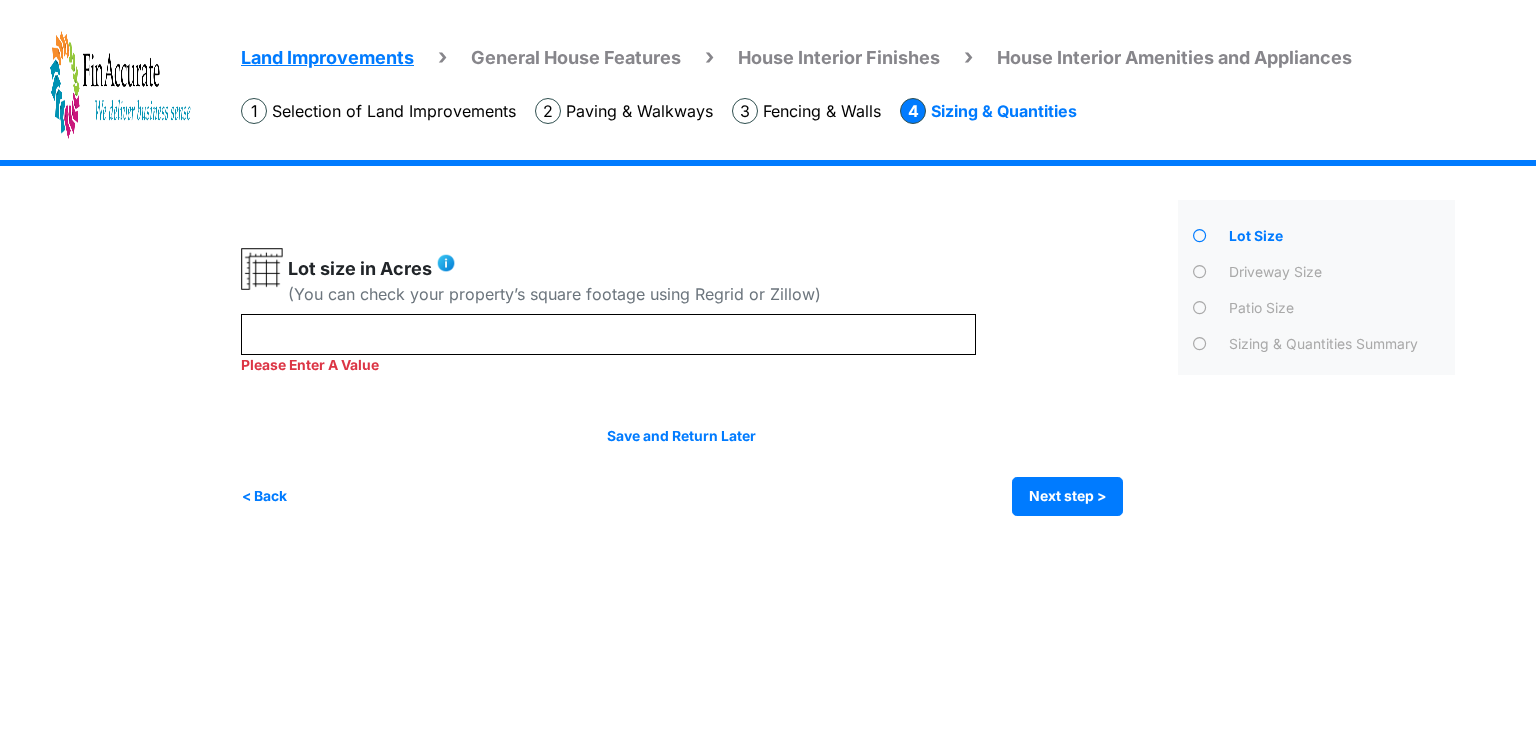 click on "Save and Return Later" at bounding box center (682, 436) 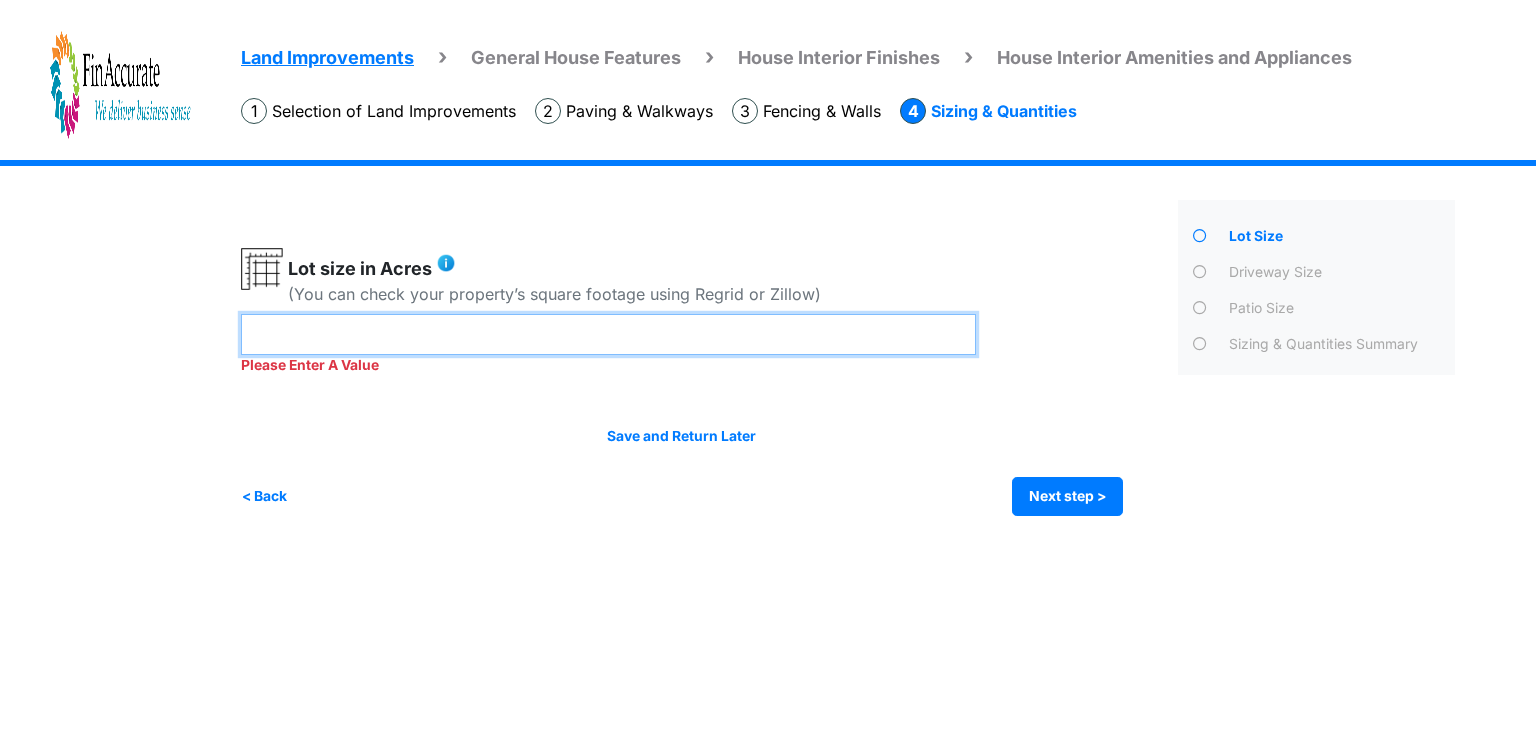click at bounding box center (608, 334) 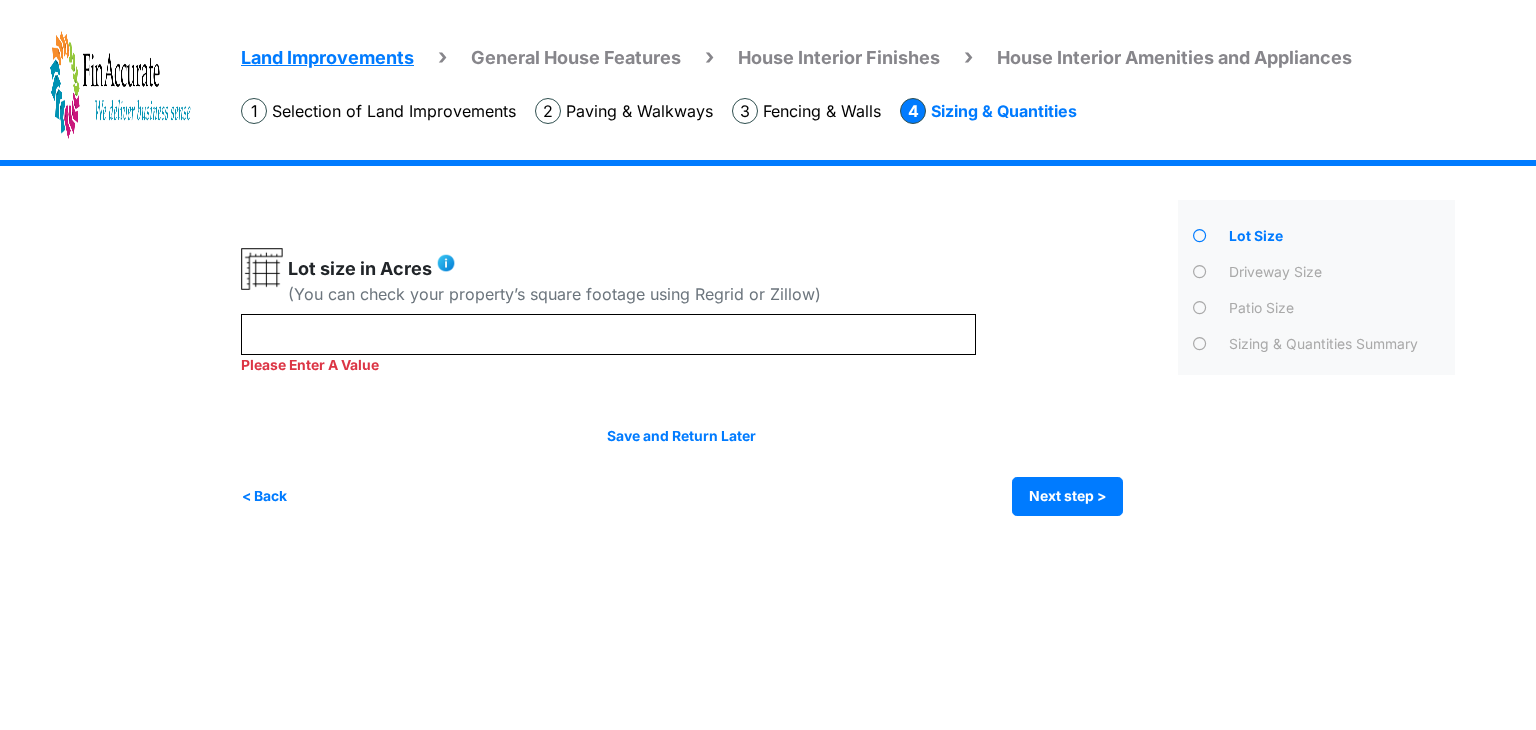click on "Save and Return Later
< Back
Next step >
Save and submit" at bounding box center (682, 471) 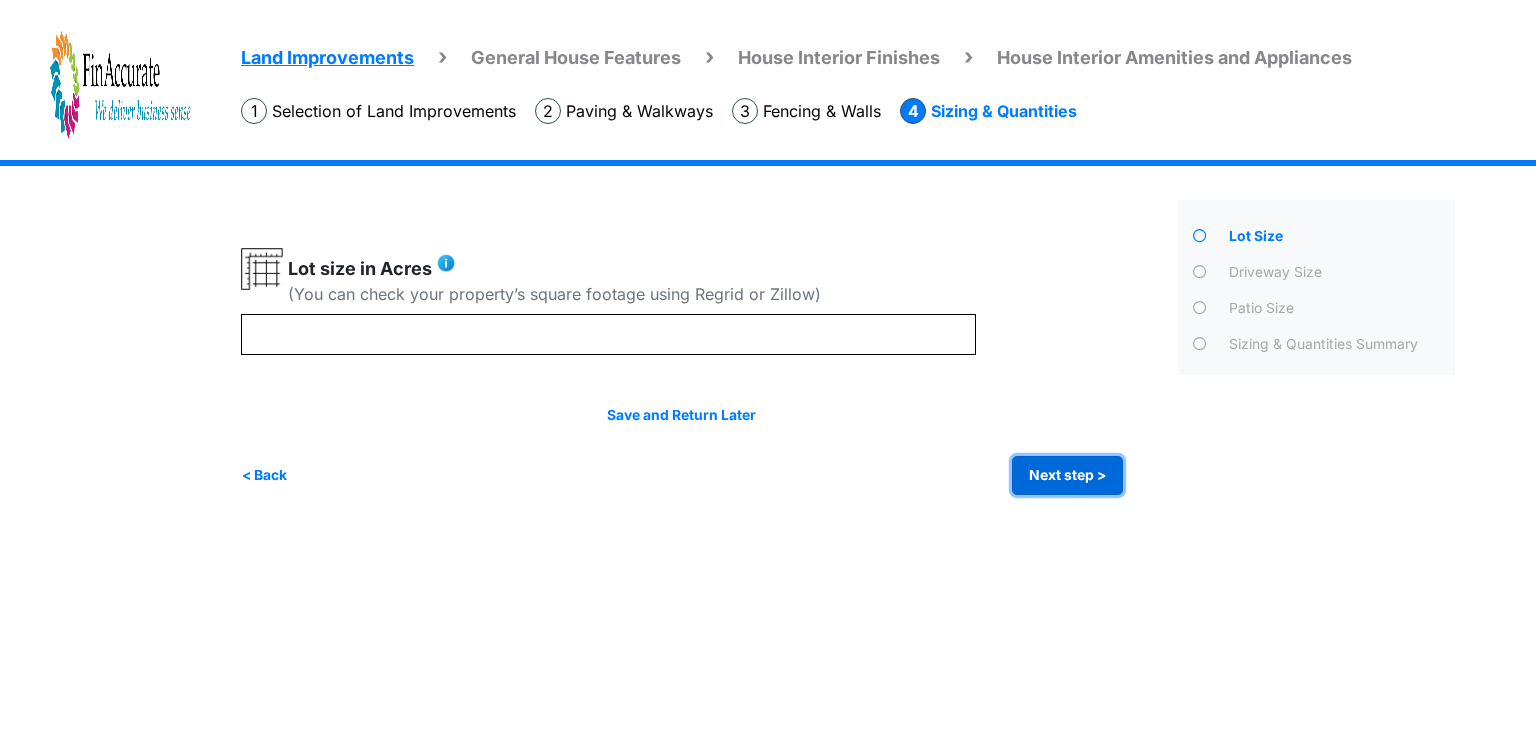 click on "Next step >" at bounding box center [1067, 475] 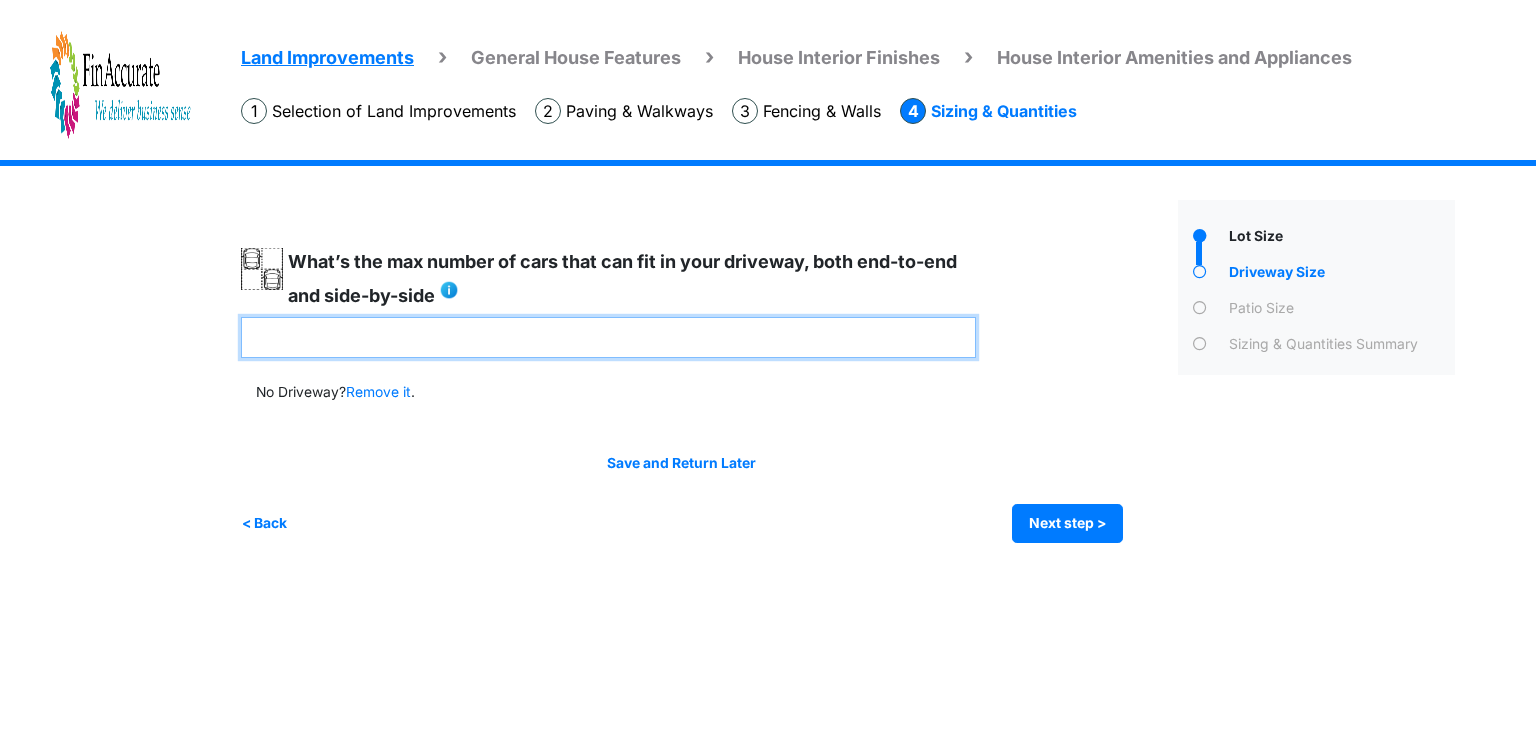 click at bounding box center [608, 337] 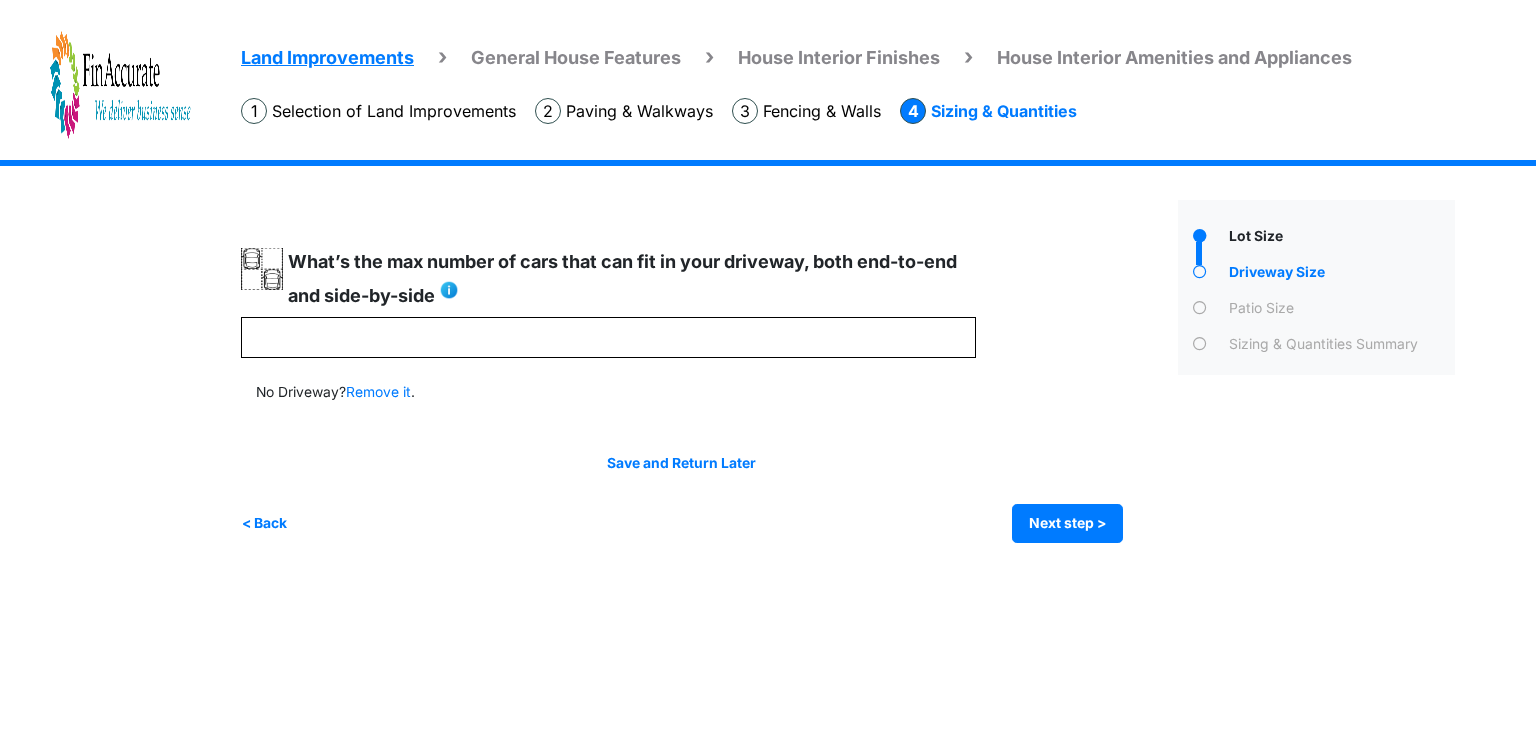 click on "< Back
Next step >
Save and submit" at bounding box center [682, 523] 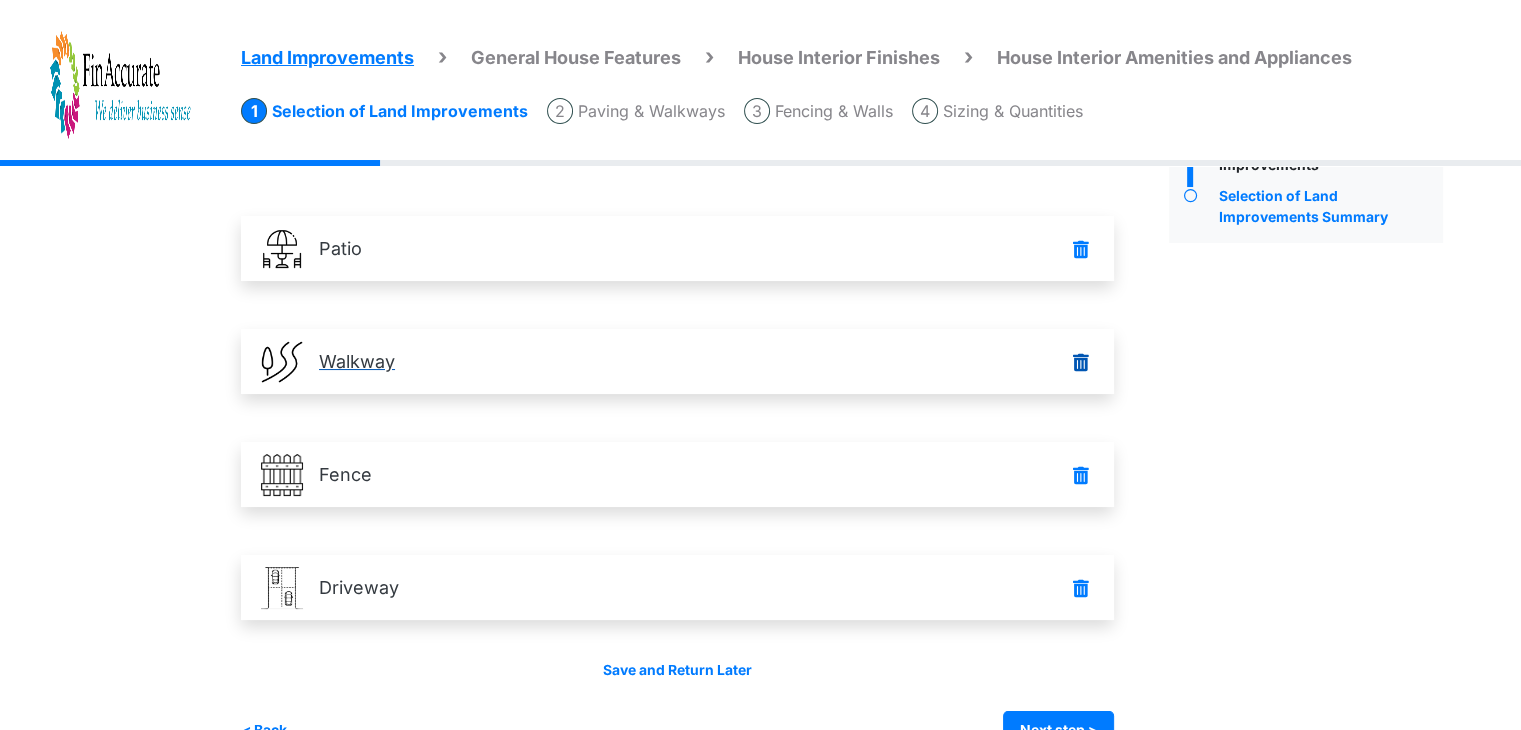 scroll, scrollTop: 141, scrollLeft: 0, axis: vertical 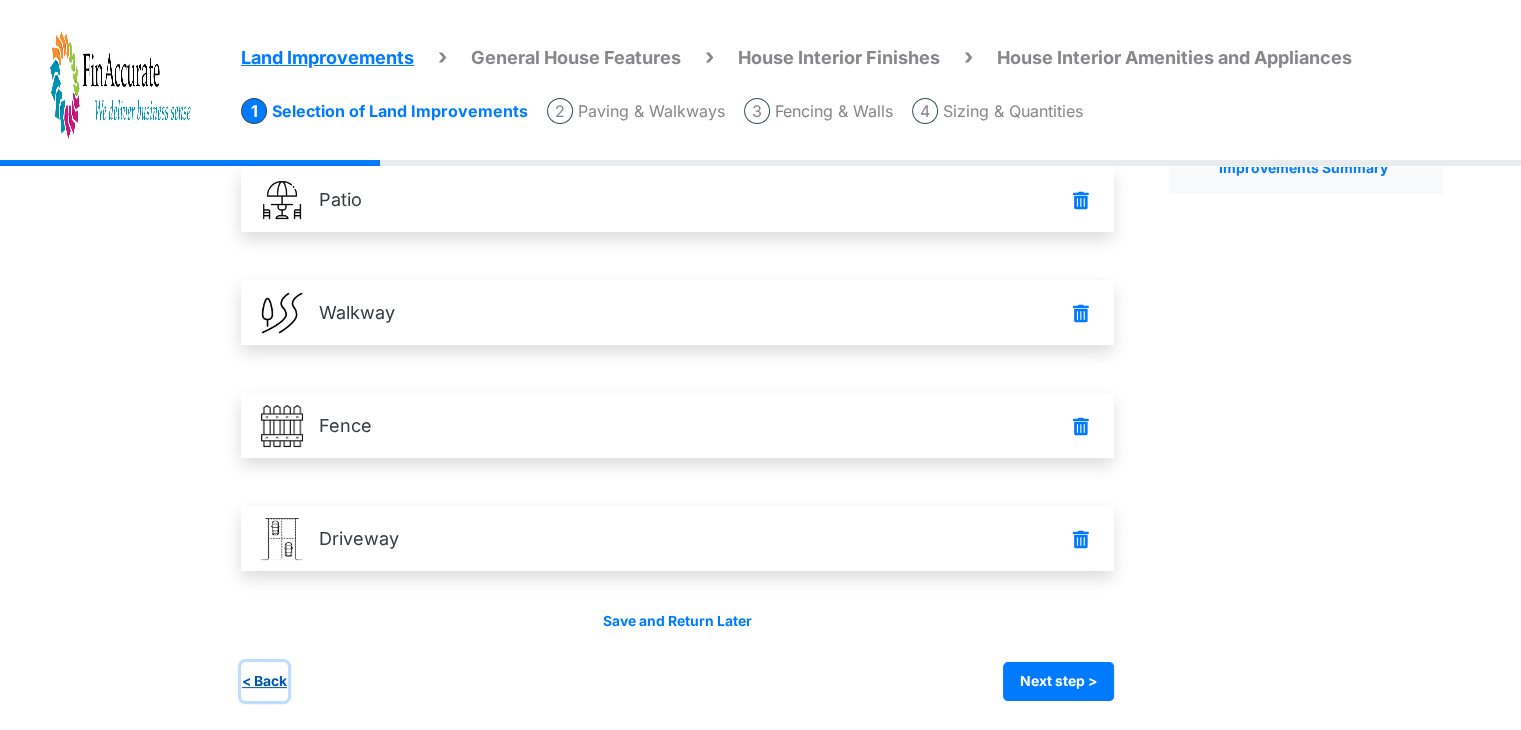click on "< Back" at bounding box center [264, 681] 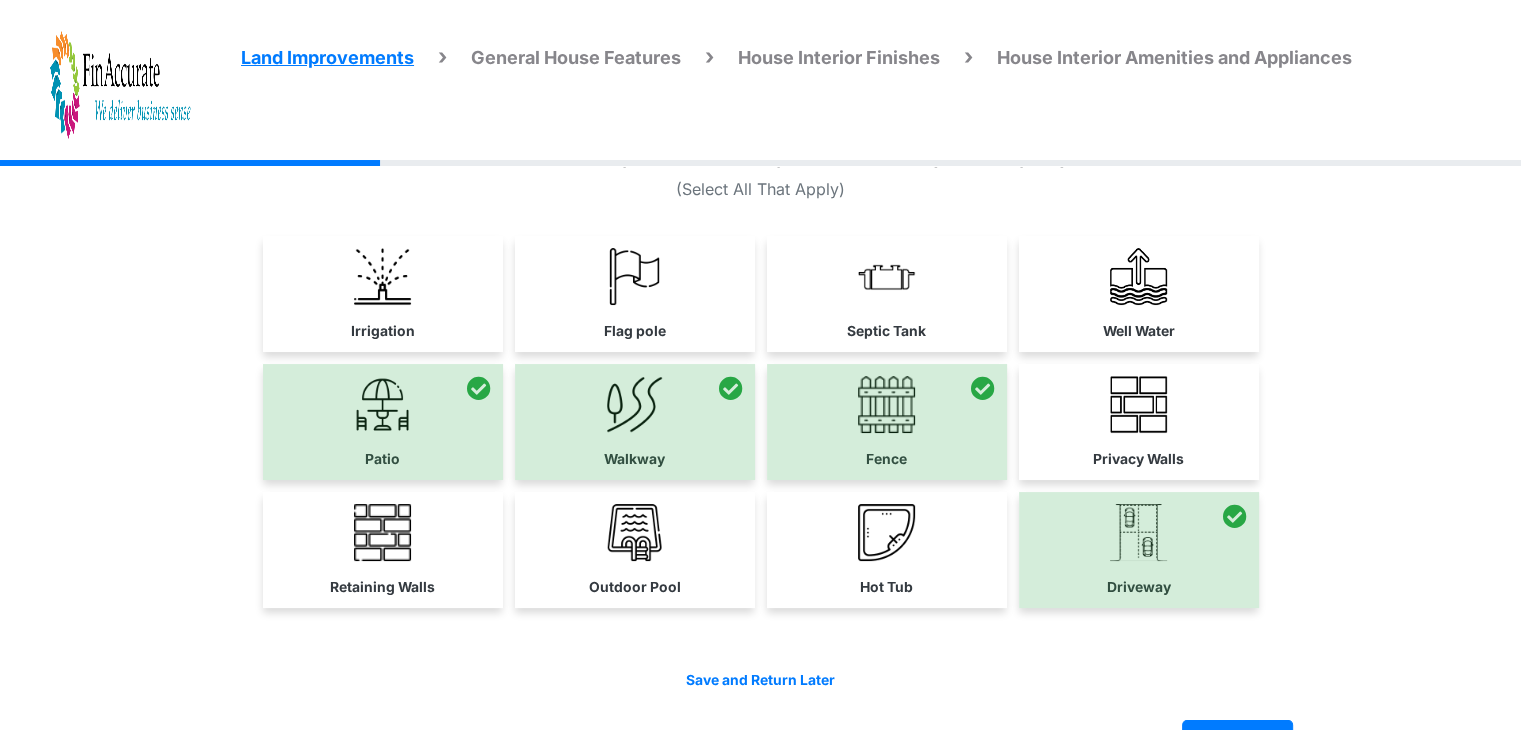 scroll, scrollTop: 100, scrollLeft: 0, axis: vertical 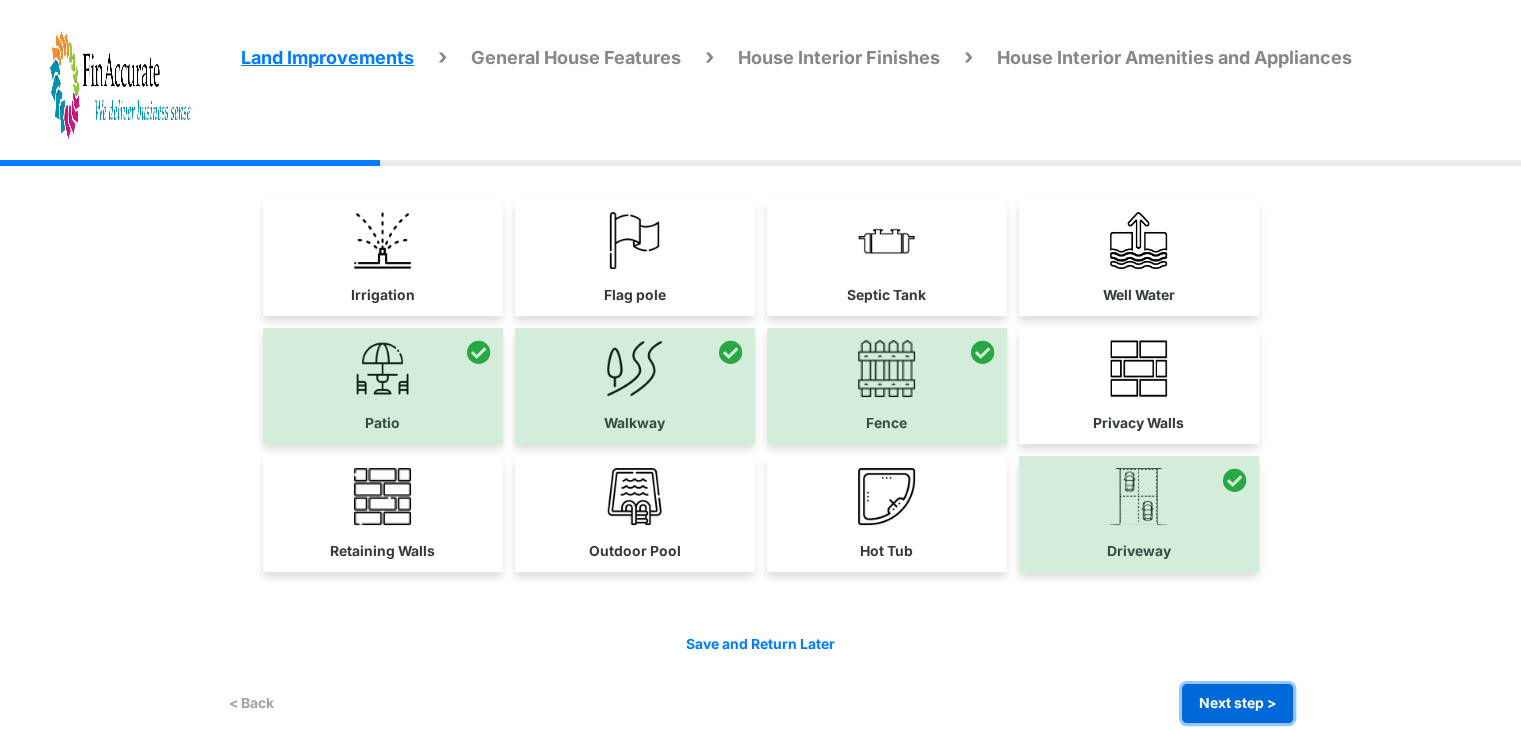 click on "Next step >" at bounding box center [1237, 703] 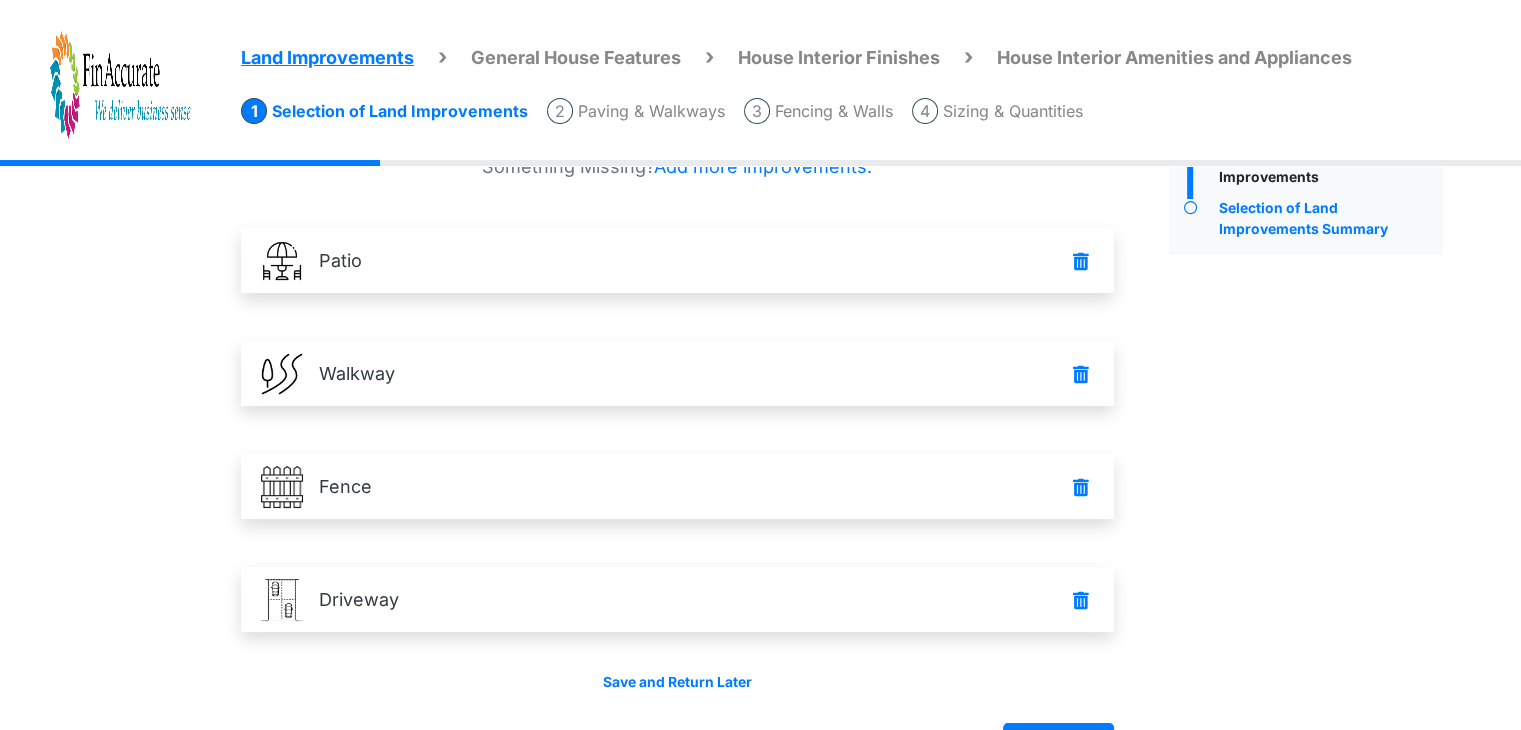 scroll, scrollTop: 141, scrollLeft: 0, axis: vertical 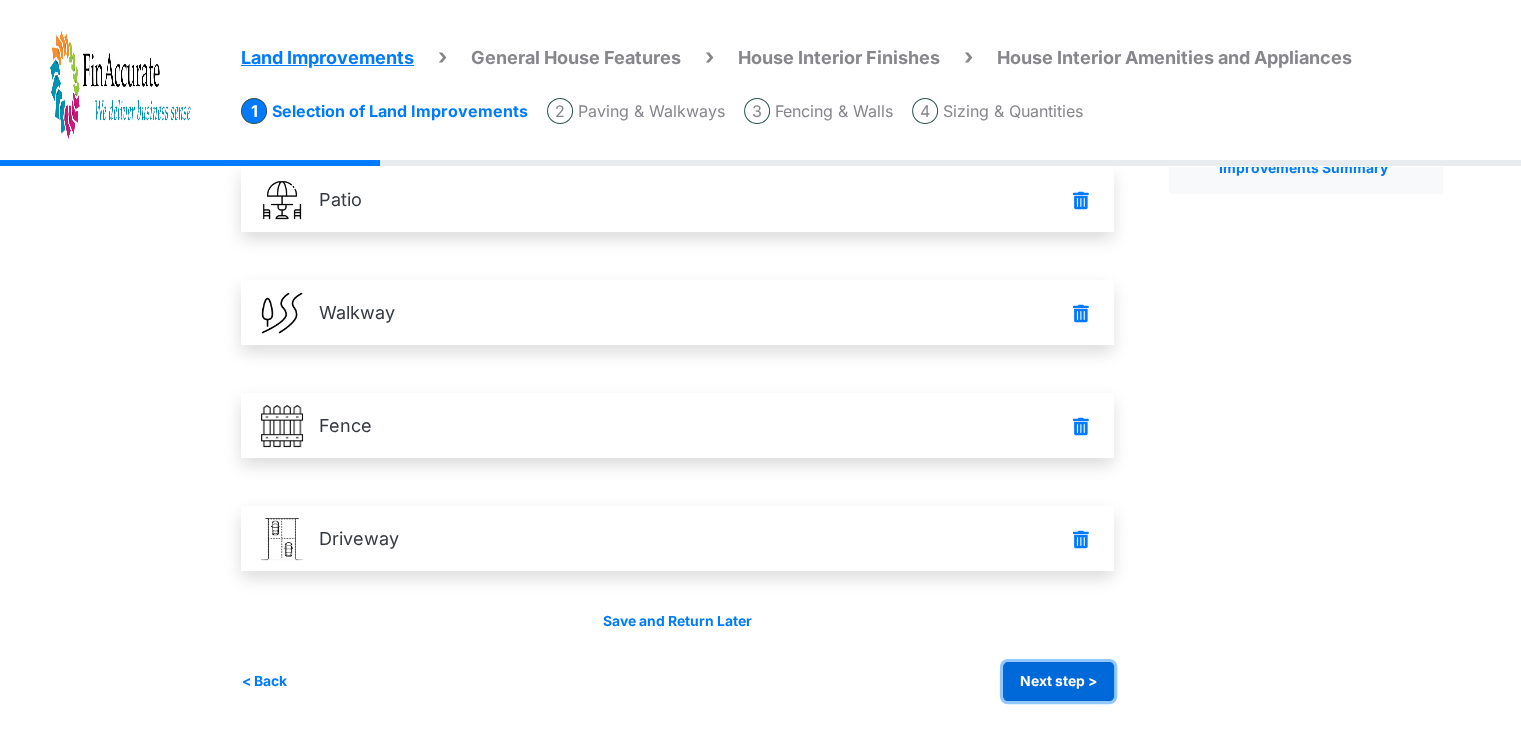 click on "Next step >" at bounding box center (1058, 681) 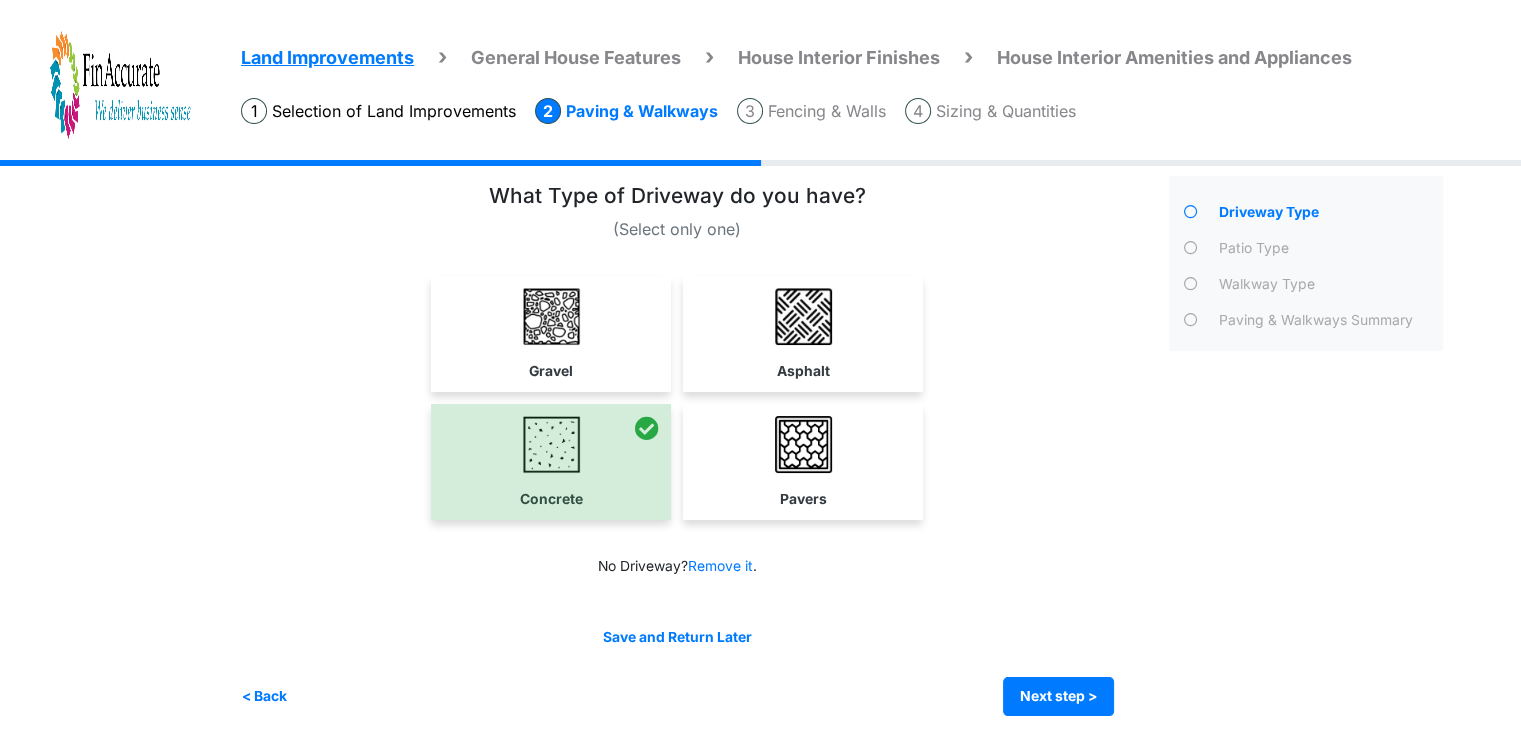 scroll, scrollTop: 38, scrollLeft: 0, axis: vertical 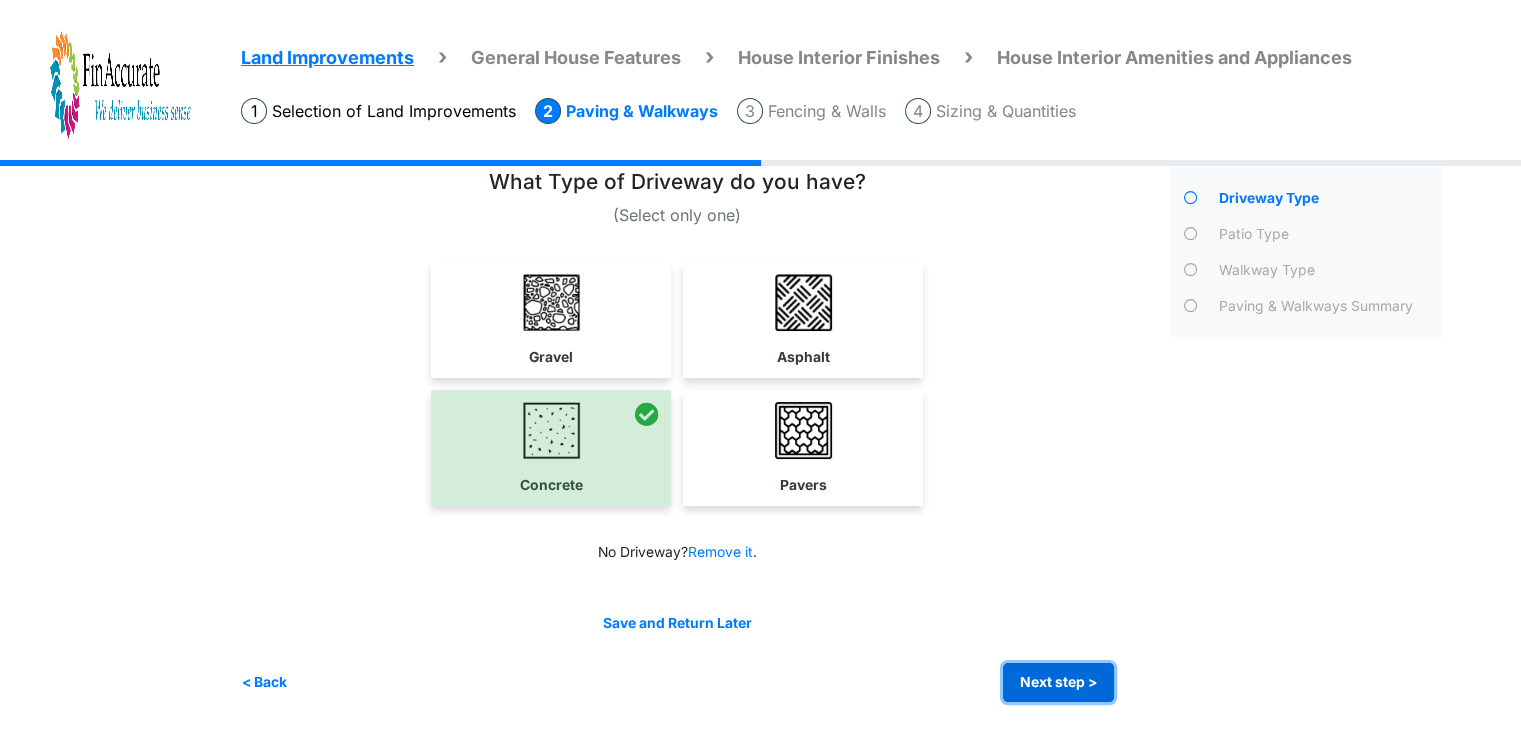 click on "Next step >" at bounding box center (1058, 682) 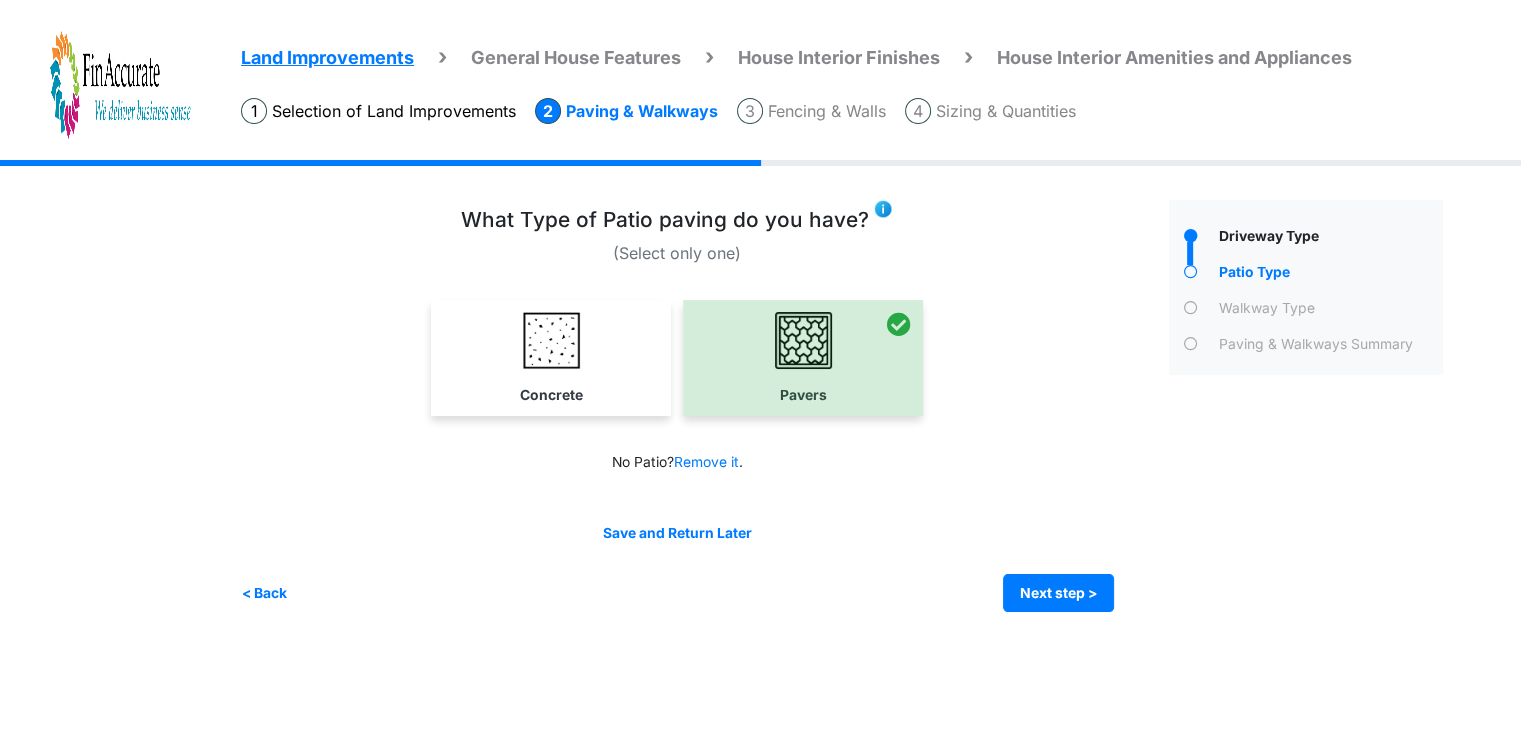 scroll, scrollTop: 0, scrollLeft: 0, axis: both 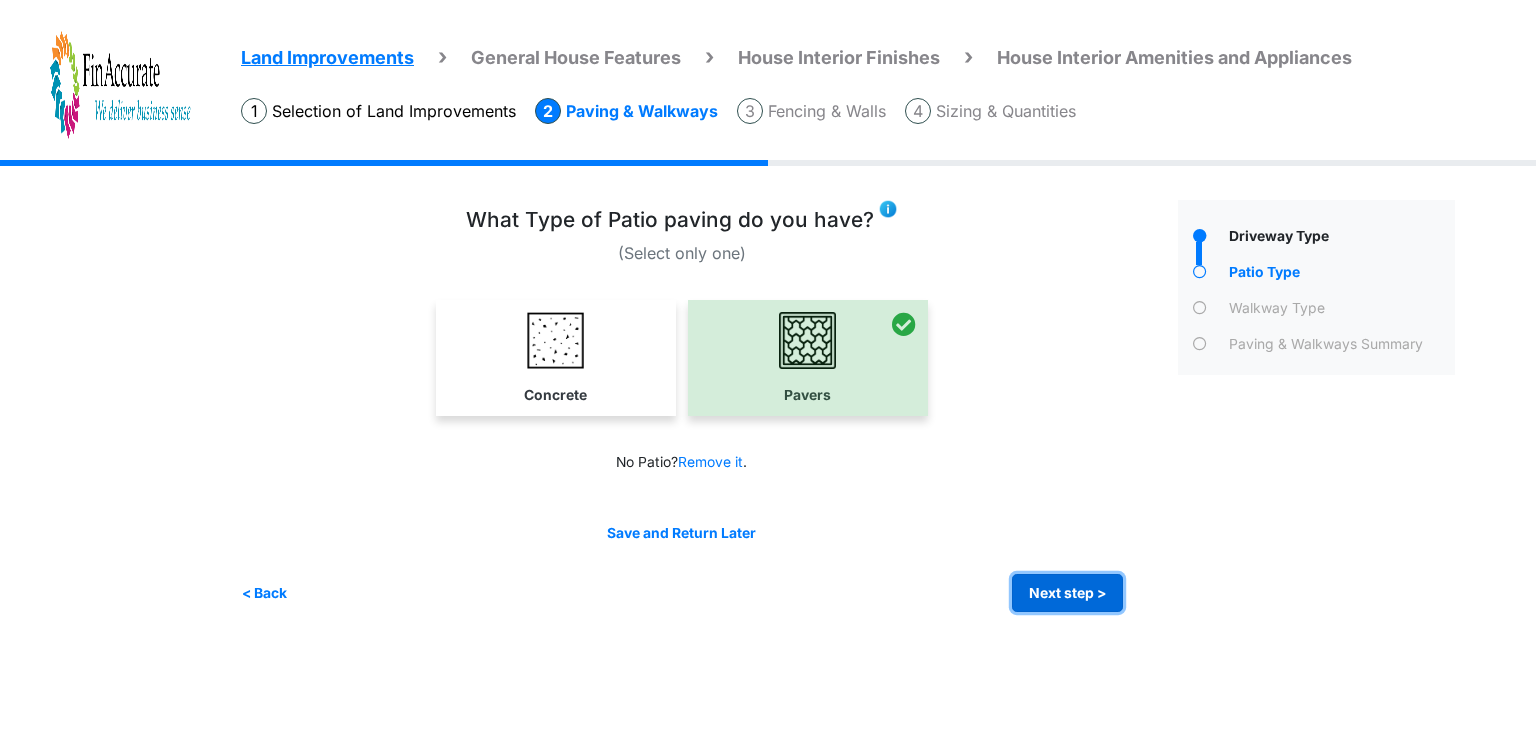 click on "Next step >" at bounding box center (1067, 593) 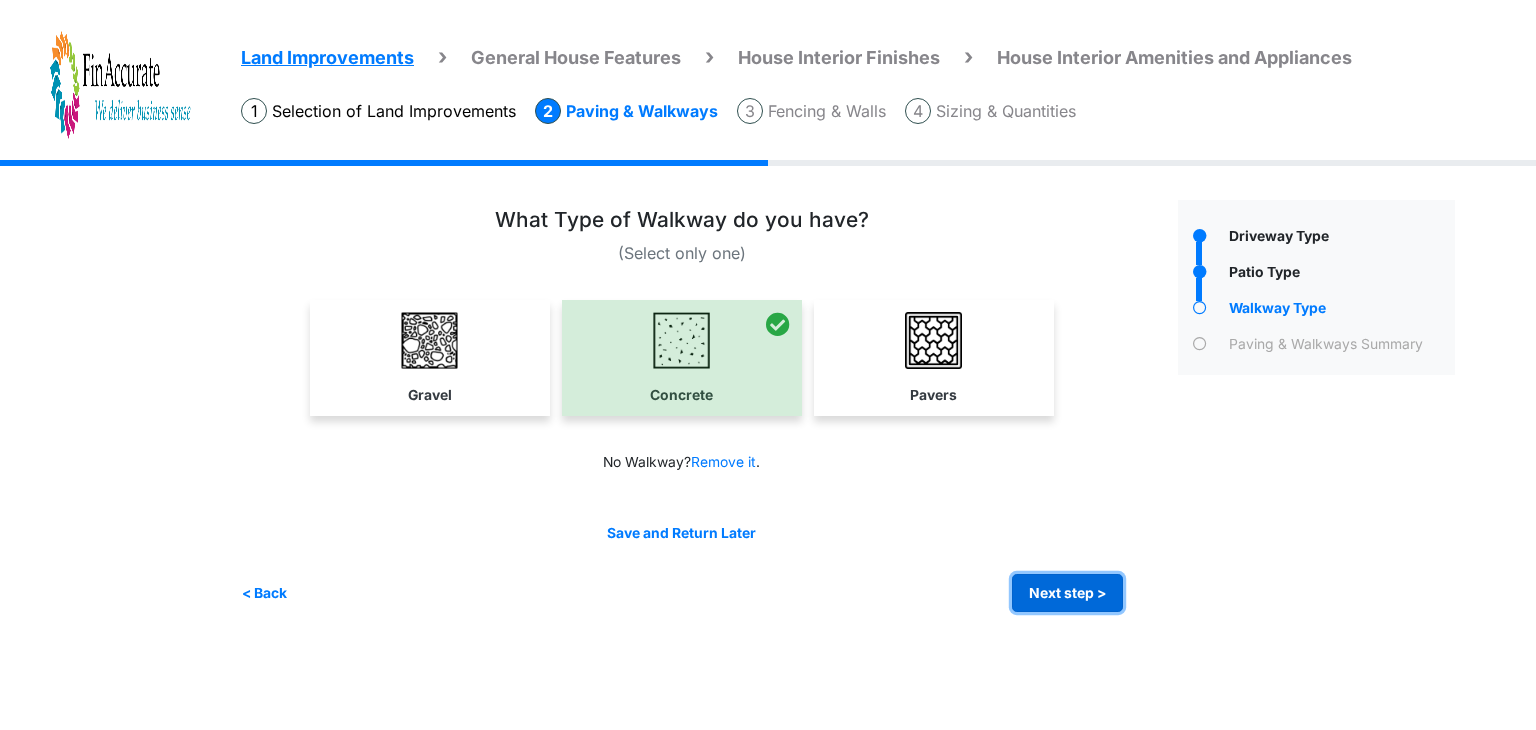 click on "Next step >" at bounding box center [1067, 593] 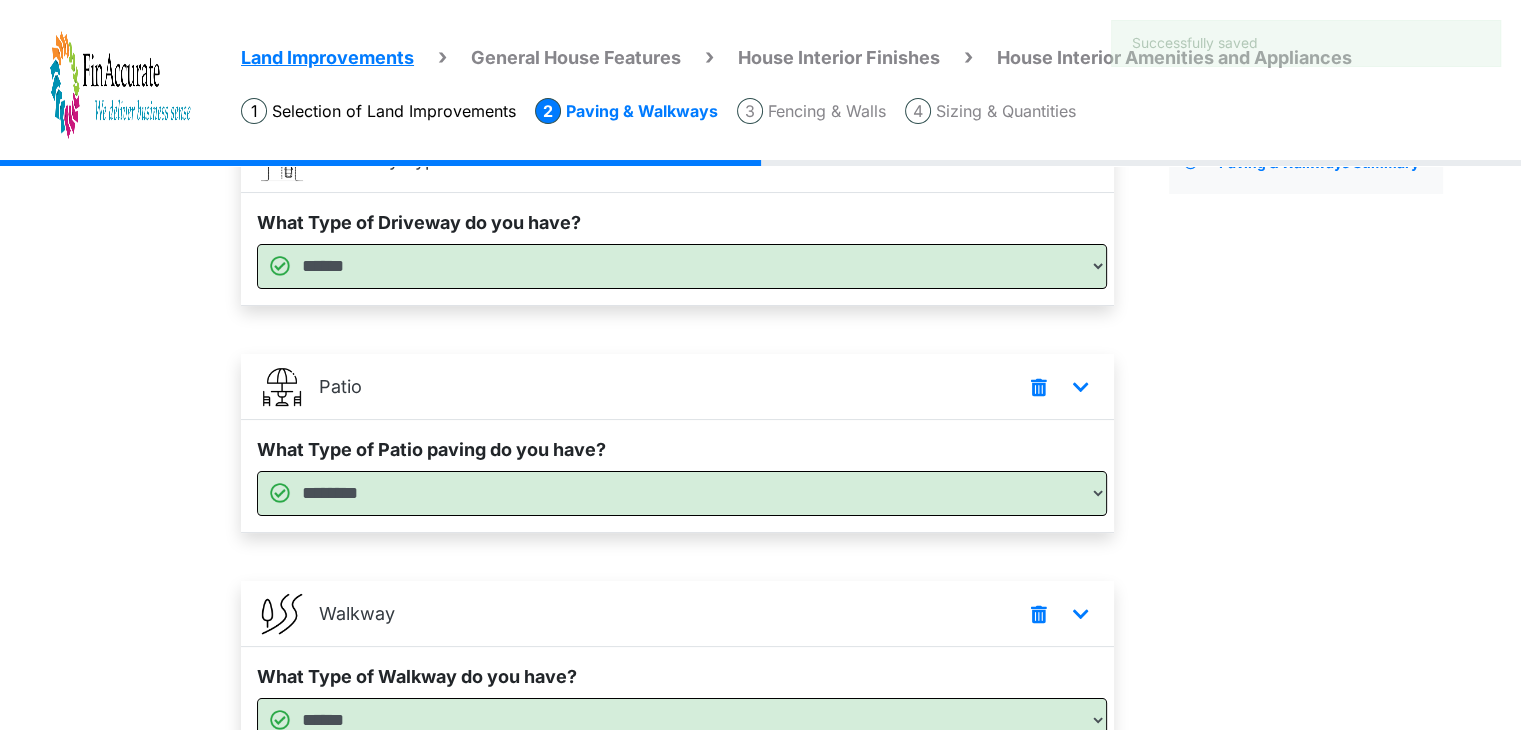 scroll, scrollTop: 369, scrollLeft: 0, axis: vertical 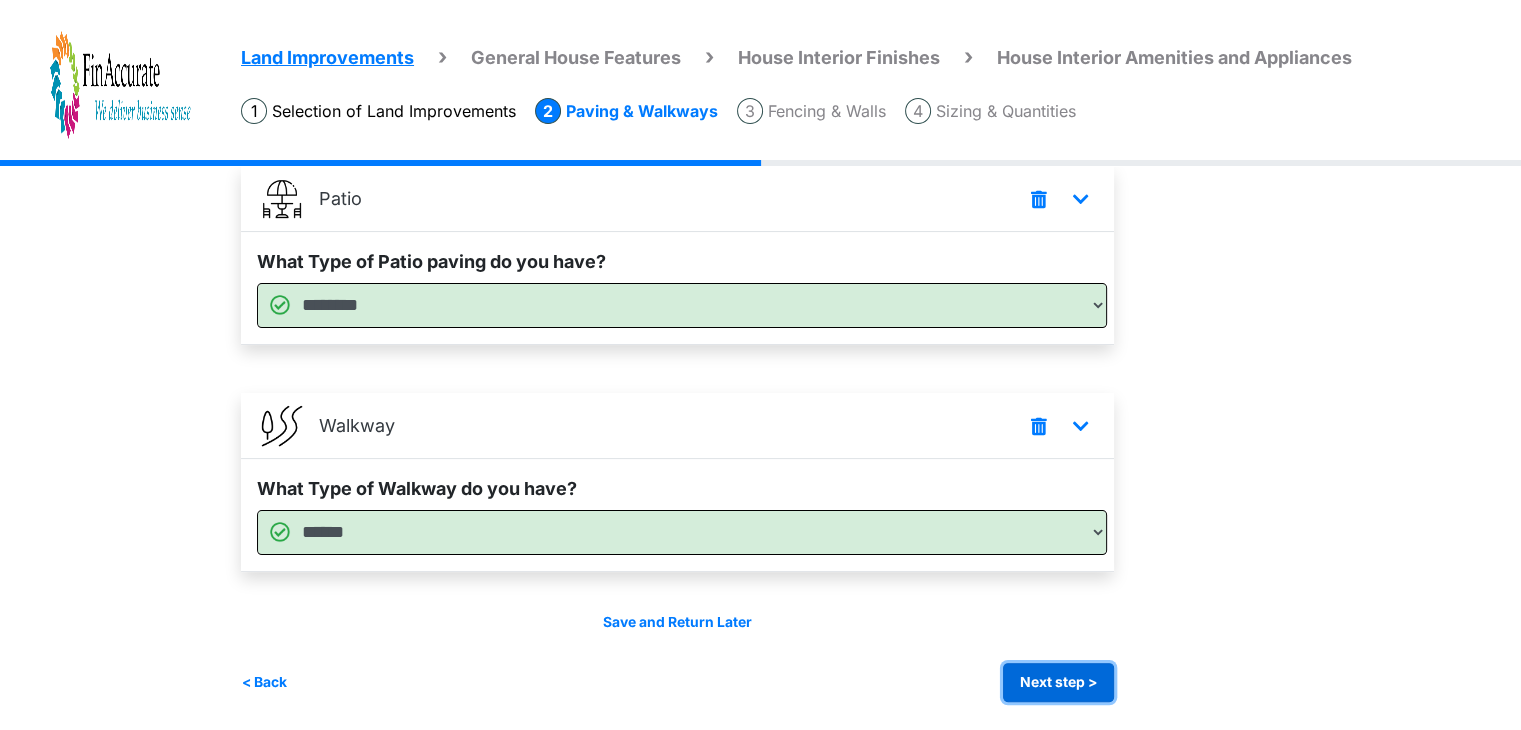 click on "Next step >" at bounding box center [1058, 682] 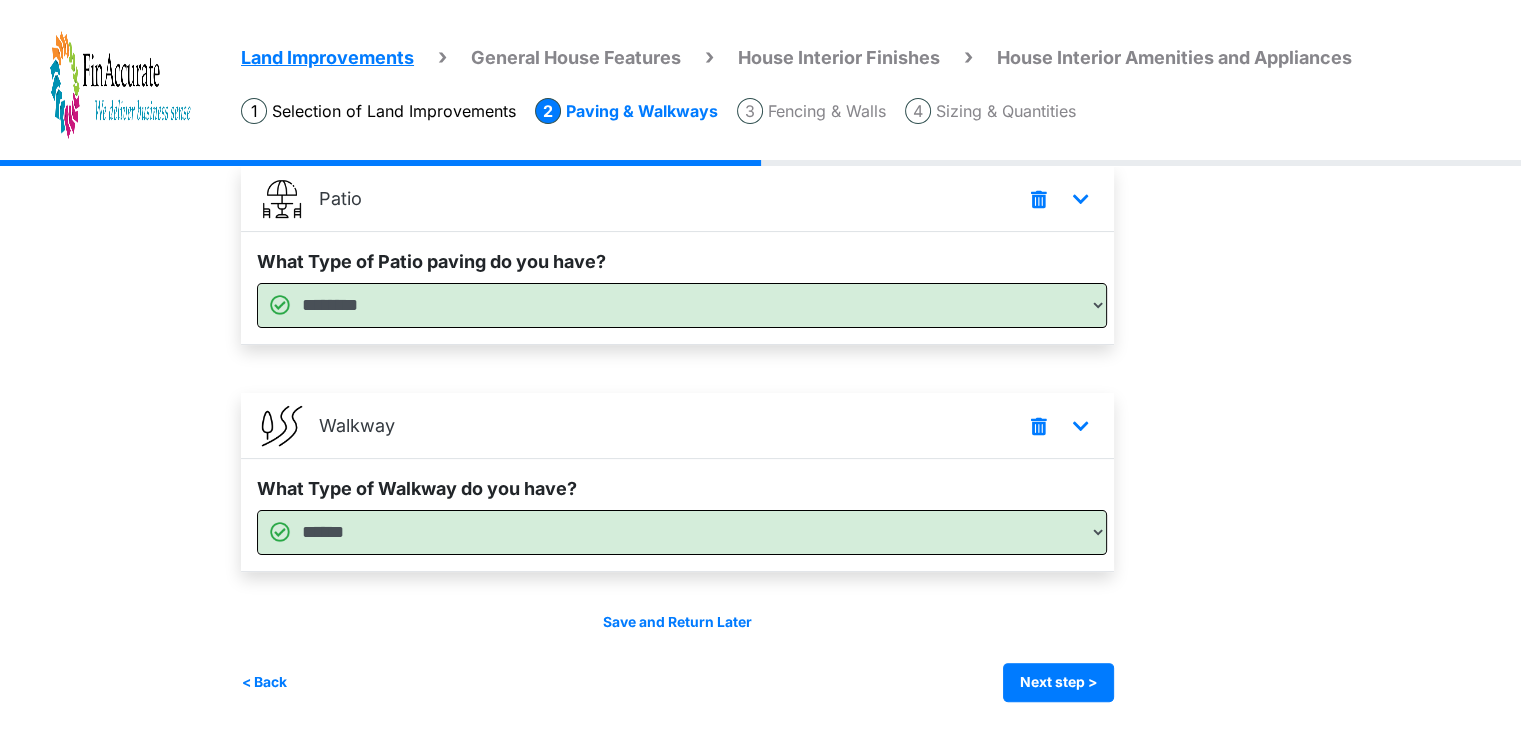 scroll, scrollTop: 0, scrollLeft: 0, axis: both 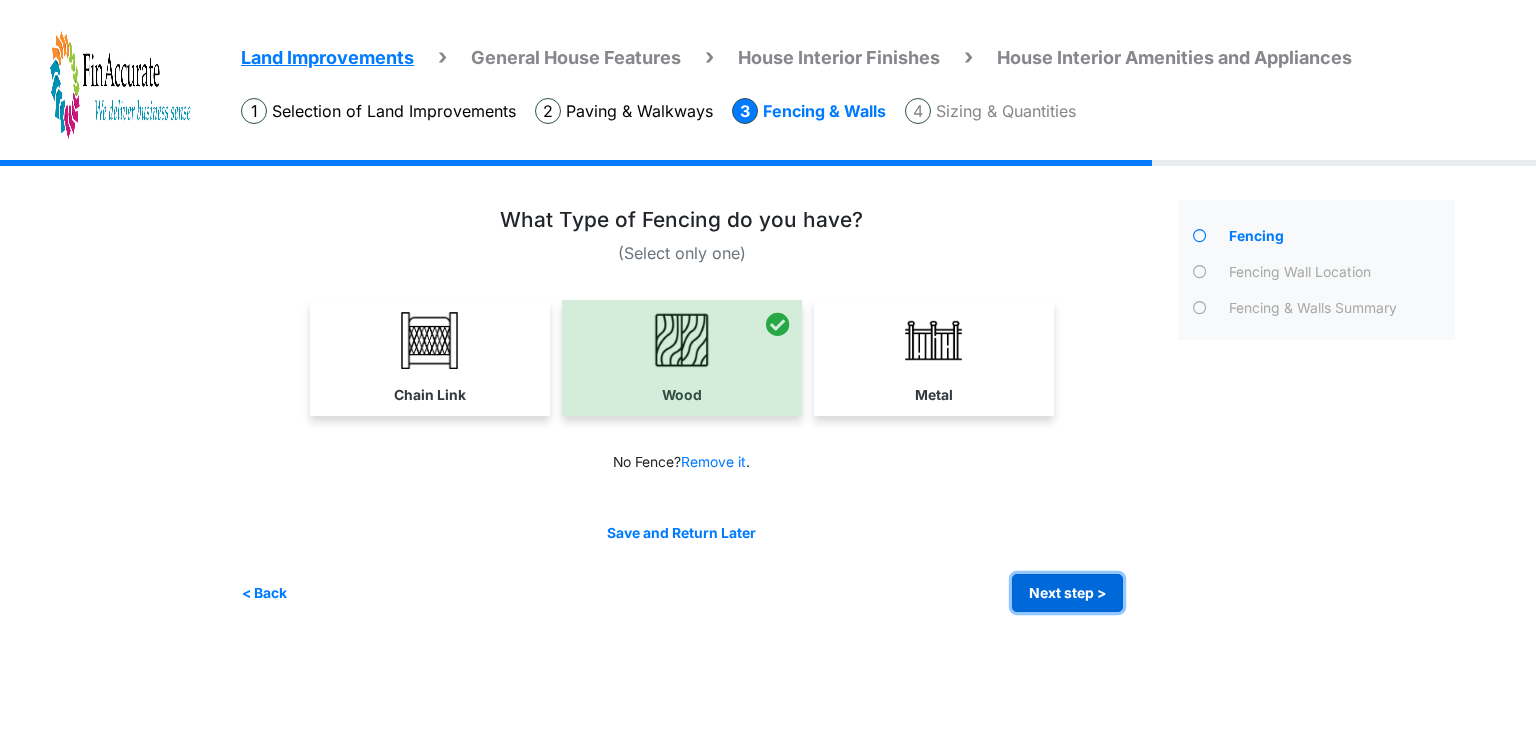 click on "Next step >" at bounding box center (1067, 593) 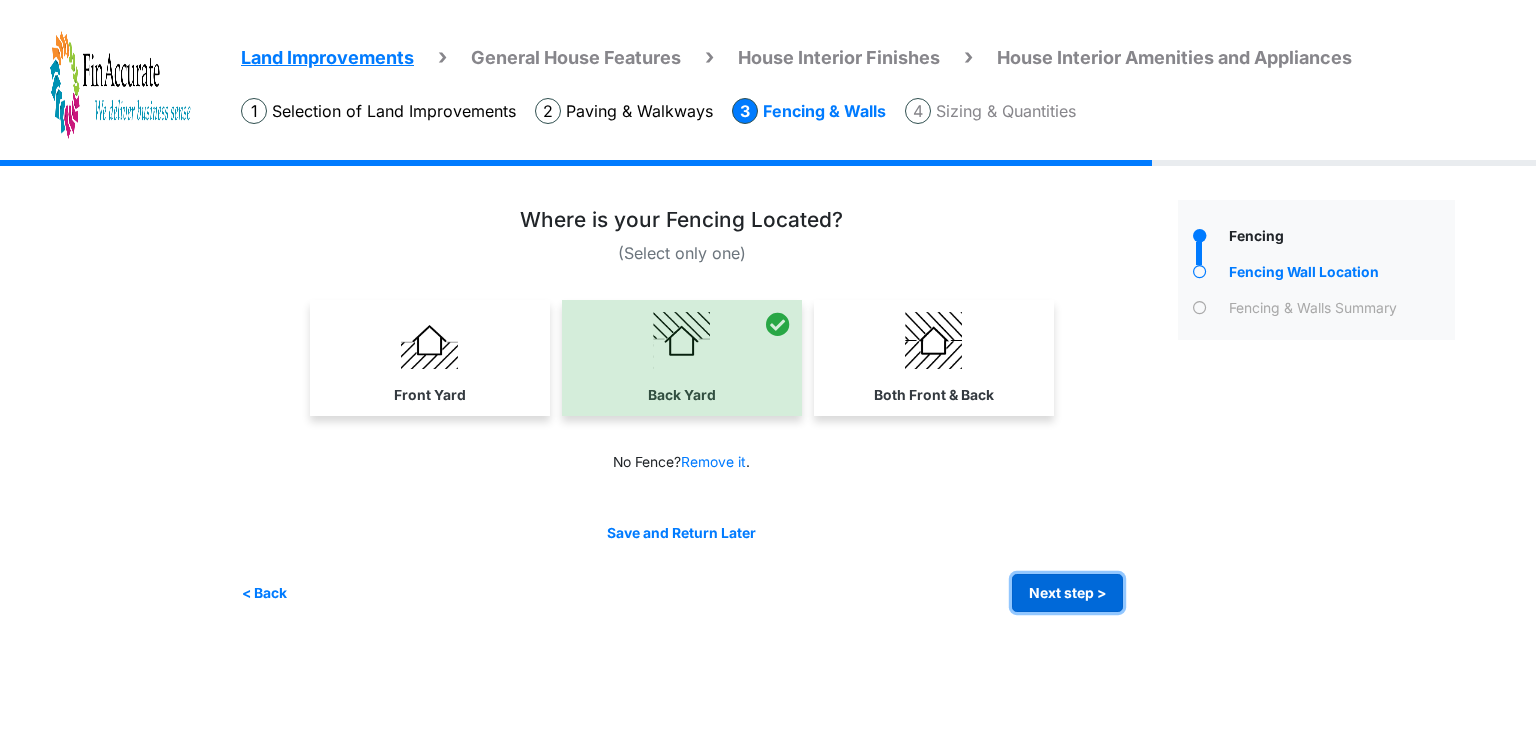 click on "Next step >" at bounding box center (1067, 593) 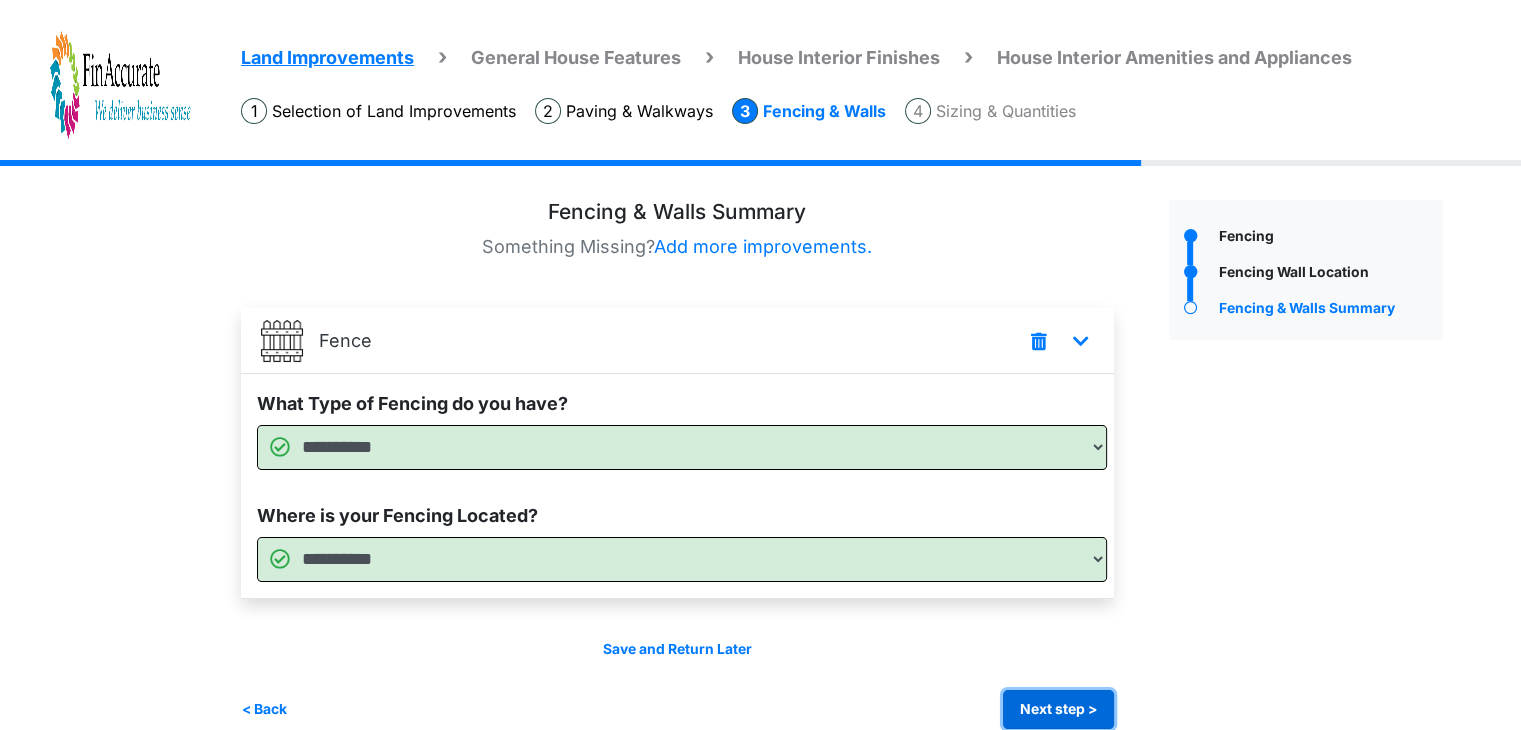 click on "Next step >" at bounding box center [1058, 709] 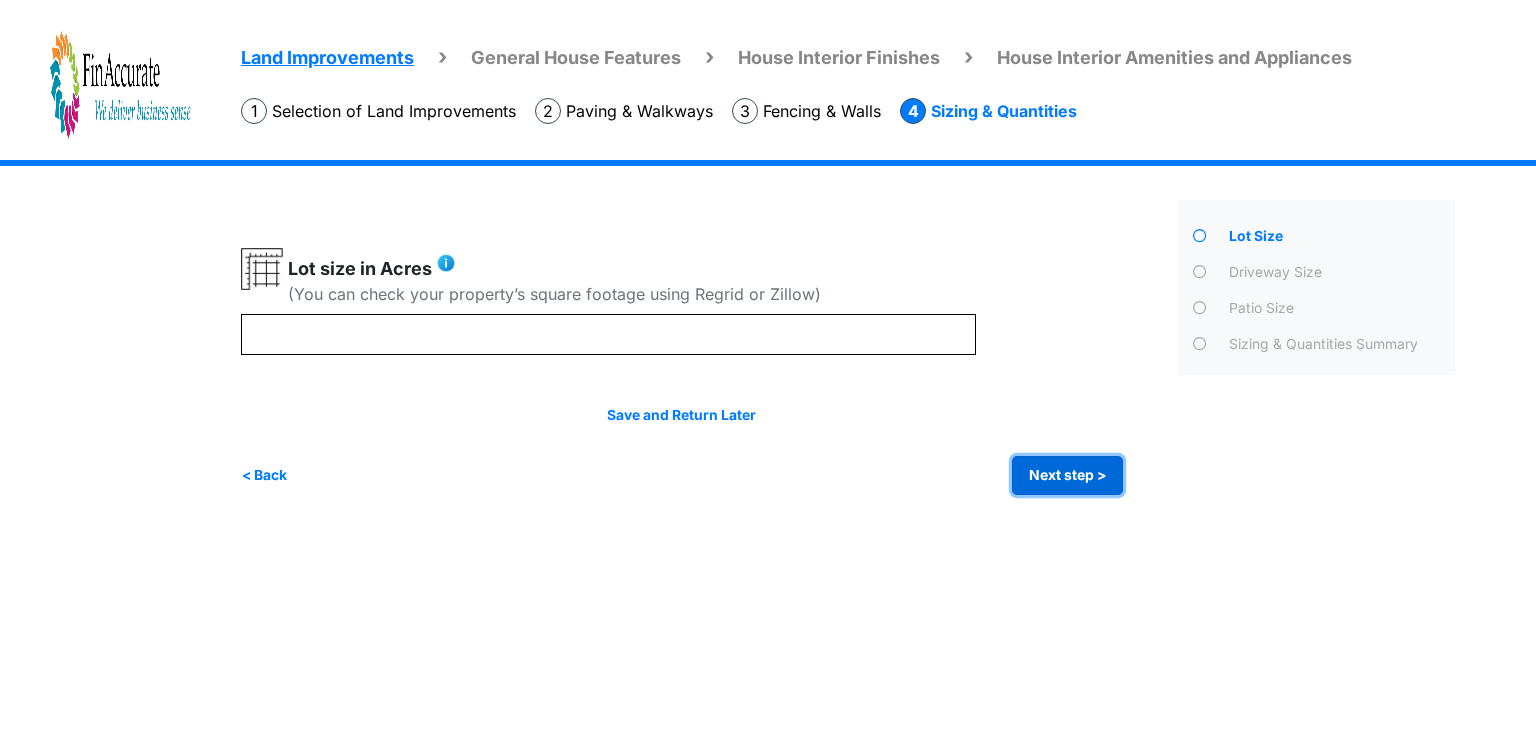 click on "Next step >" at bounding box center [1067, 475] 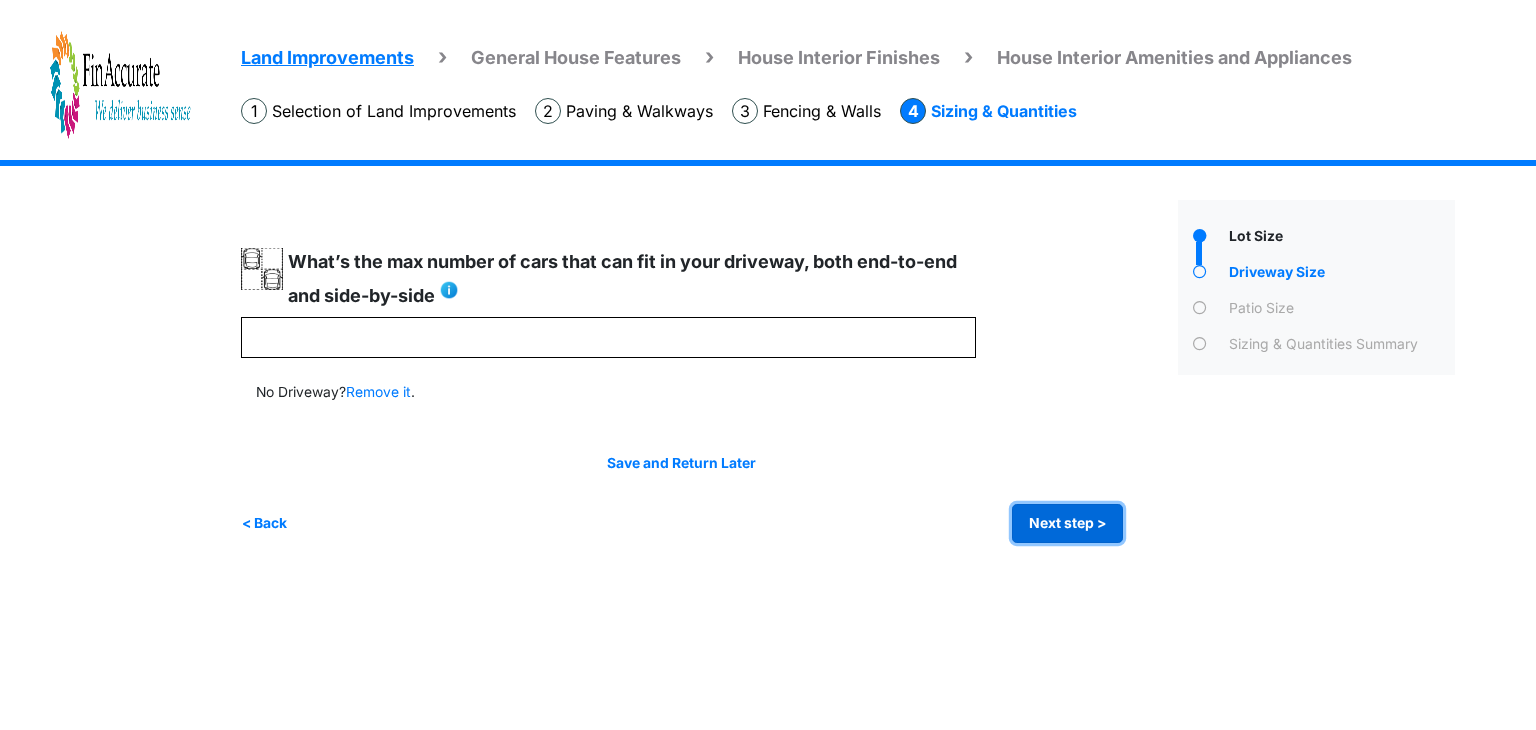 click on "Next step >" at bounding box center [1067, 523] 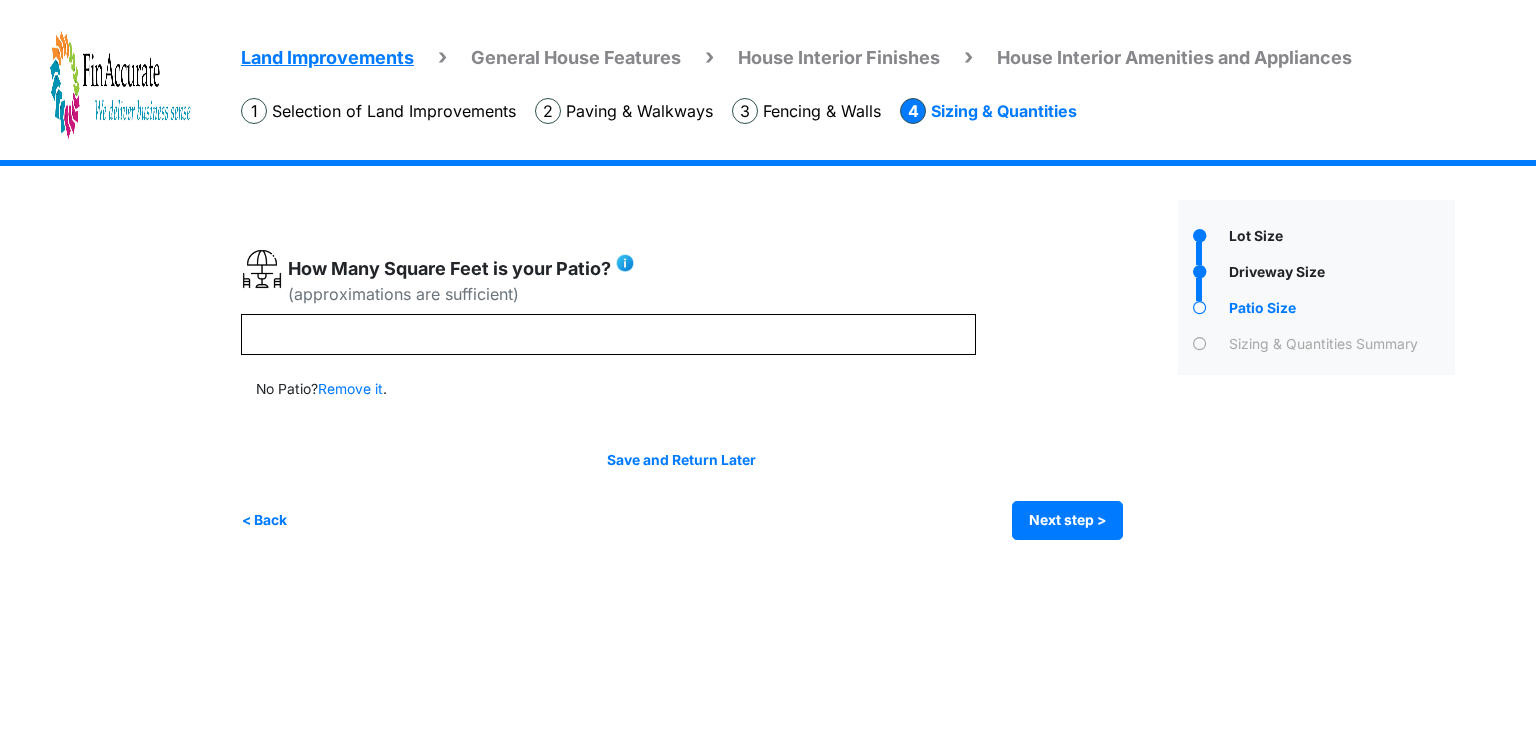 drag, startPoint x: 293, startPoint y: 269, endPoint x: 609, endPoint y: 278, distance: 316.12814 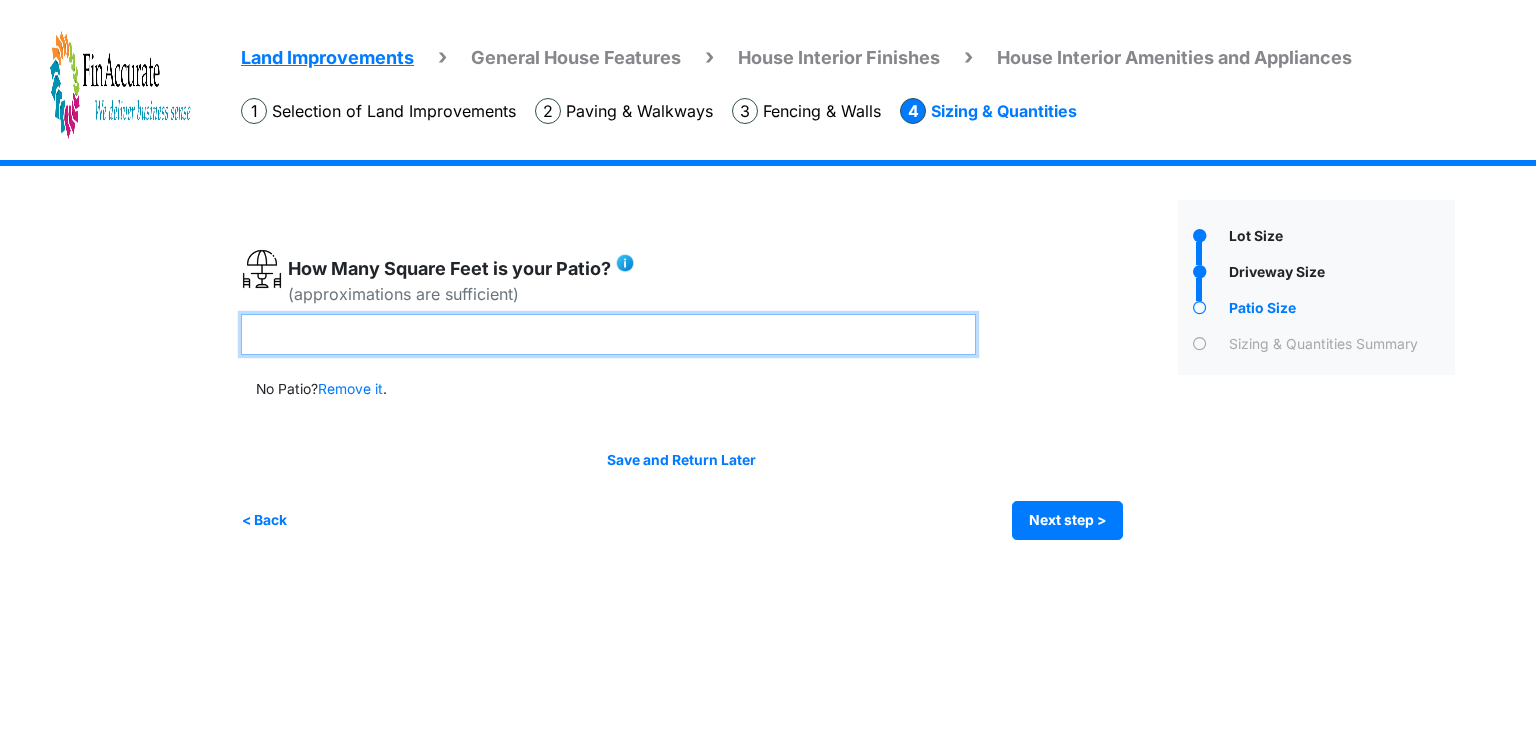 click at bounding box center (608, 334) 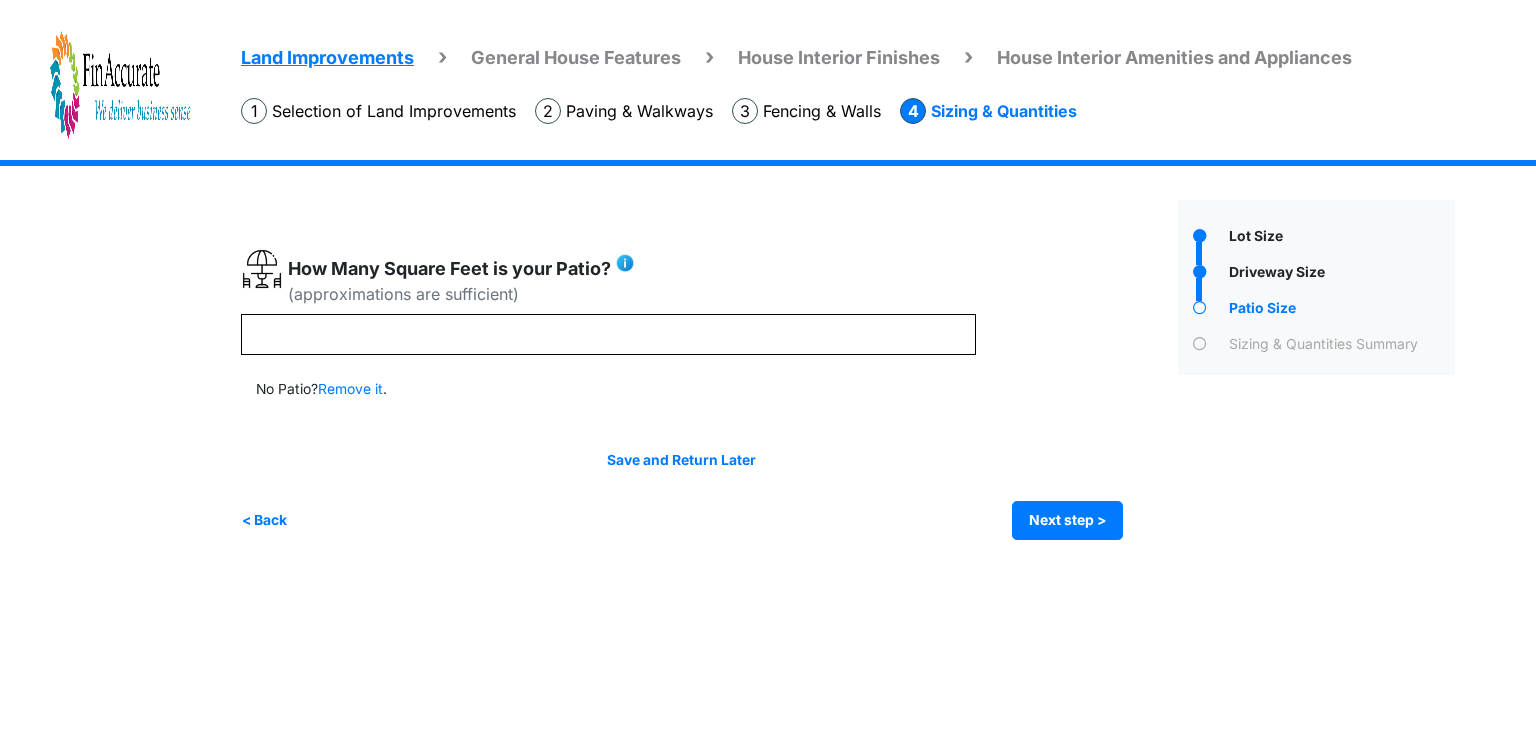 click on "(approximations are sufficient) *** Remove it" at bounding box center [702, 394] 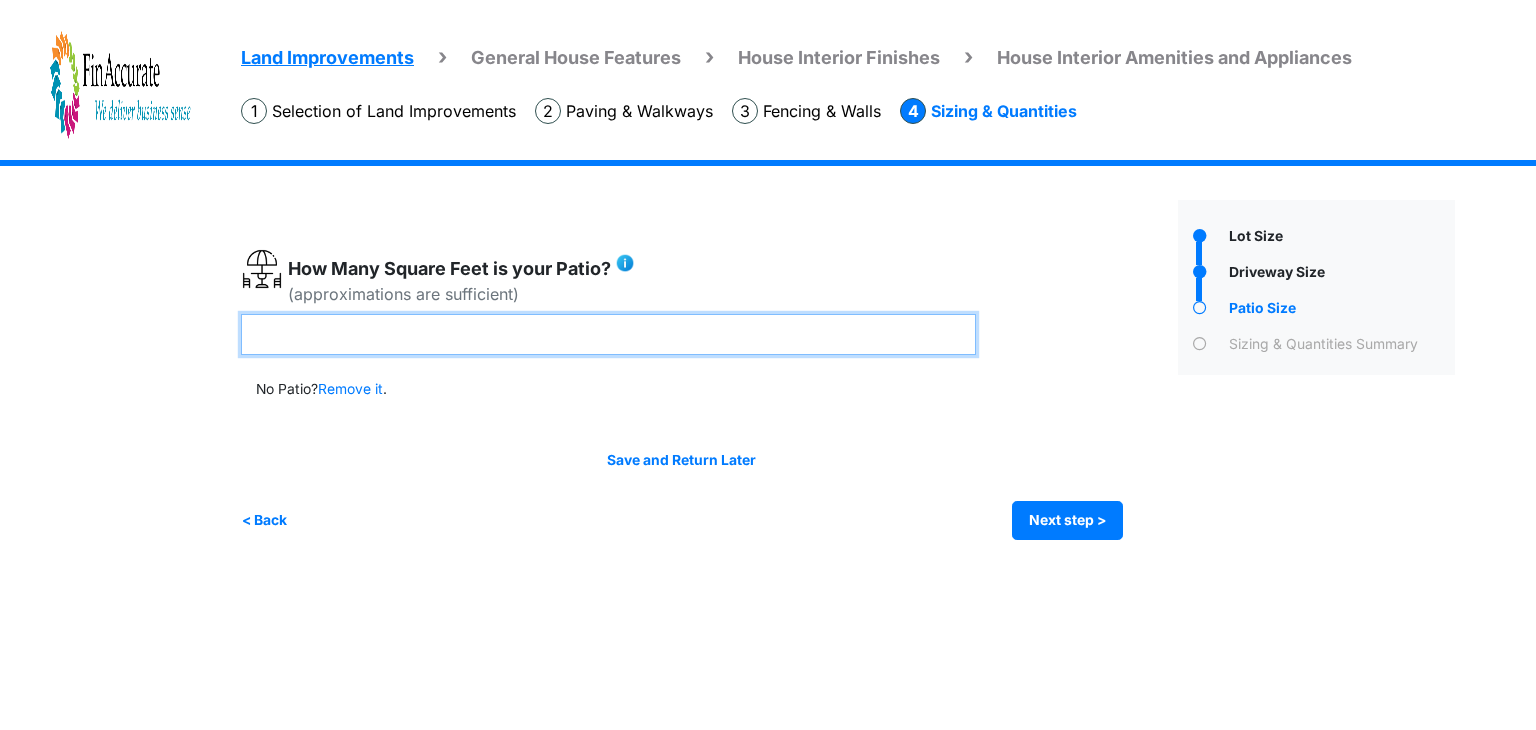 drag, startPoint x: 336, startPoint y: 333, endPoint x: 156, endPoint y: 341, distance: 180.17769 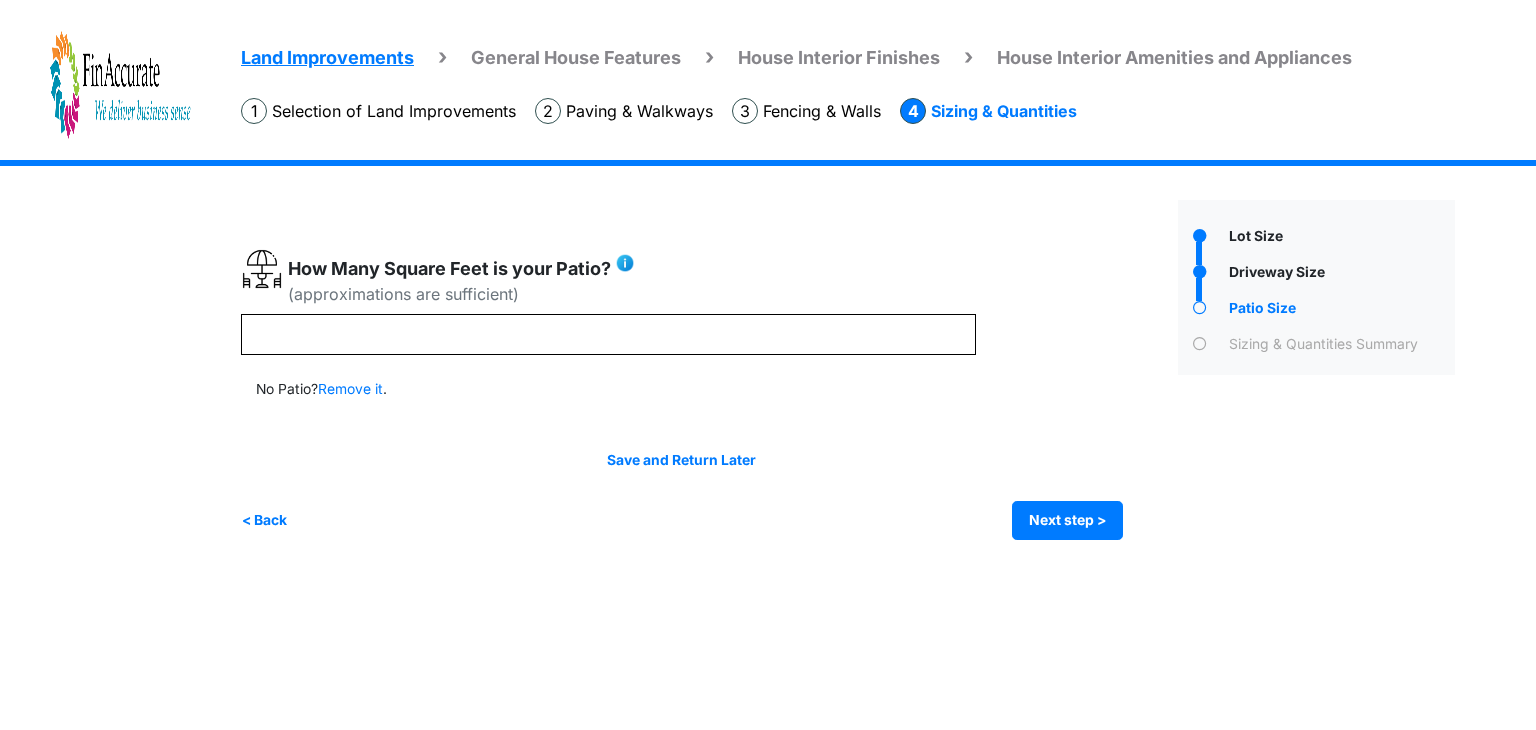 click on "Save and Return Later
< Back
Next step >
Save and submit" at bounding box center (682, 495) 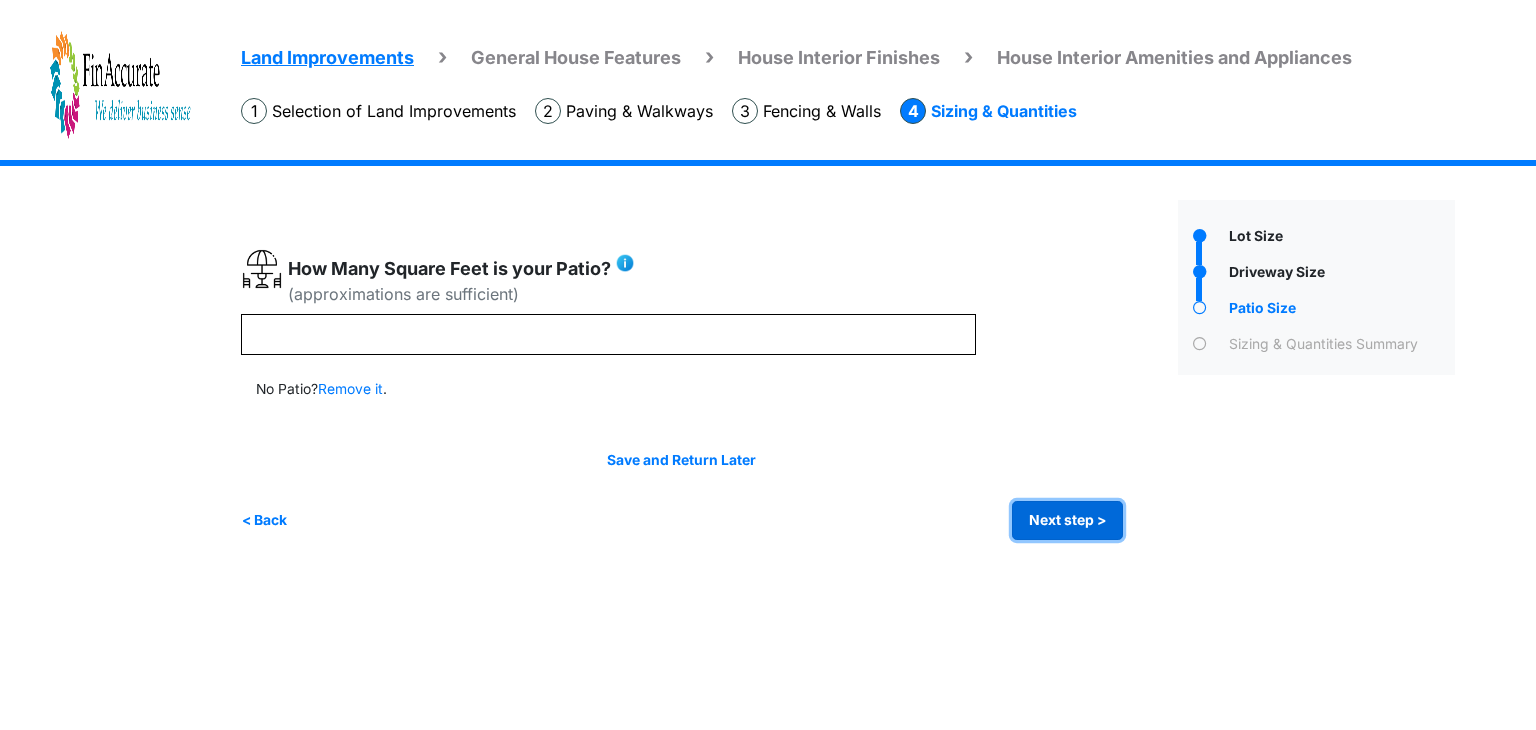 click on "Next step >" at bounding box center [1067, 520] 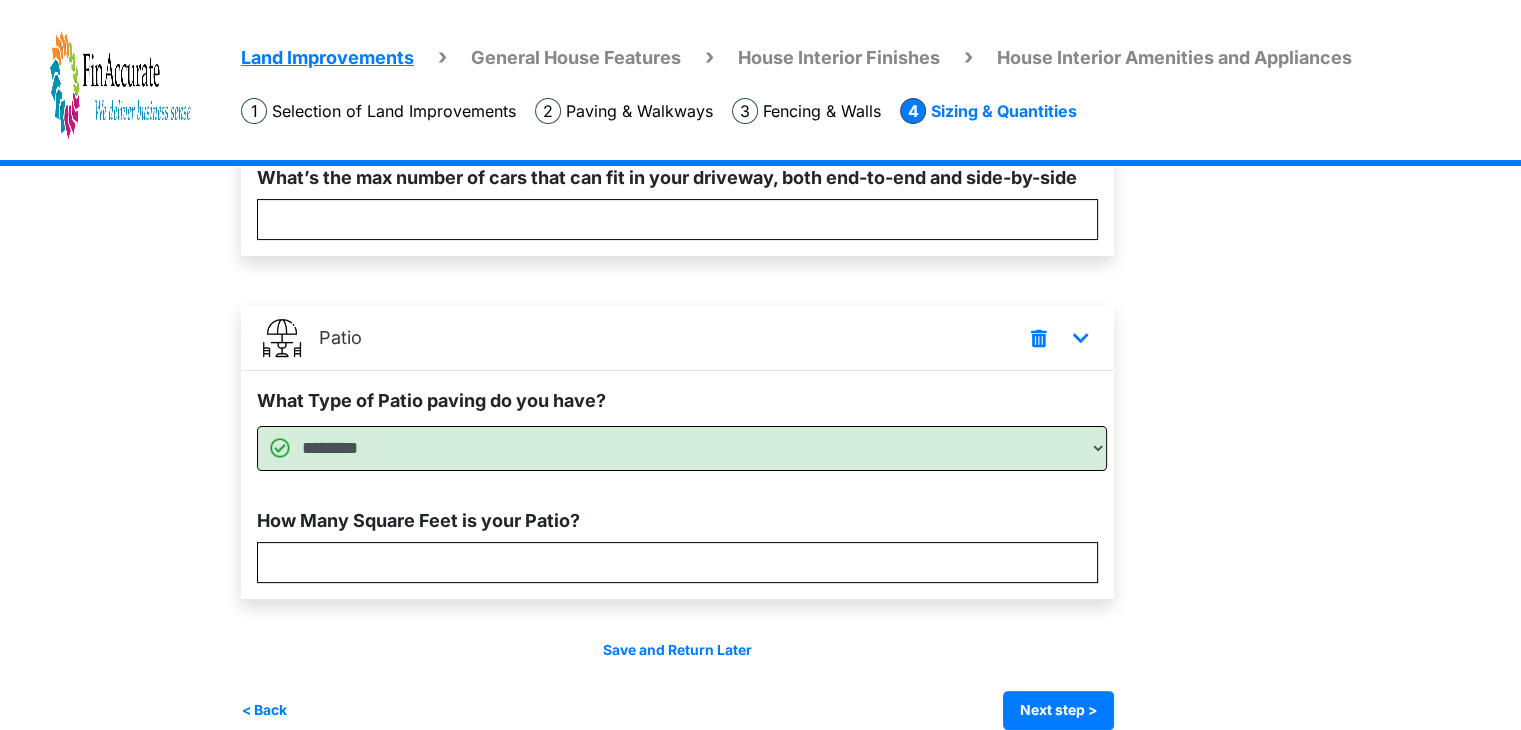 scroll, scrollTop: 477, scrollLeft: 0, axis: vertical 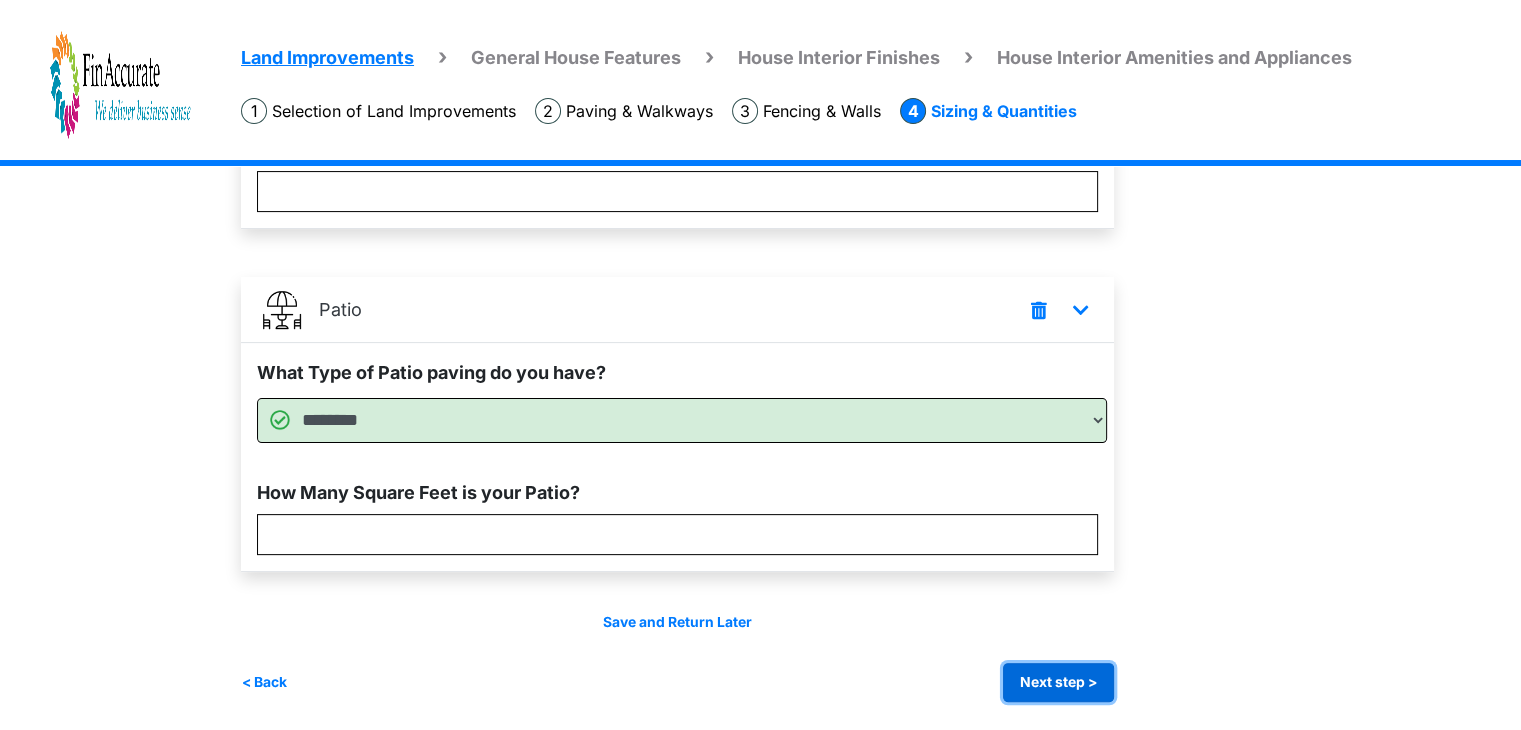 click on "Next step >" at bounding box center [1058, 682] 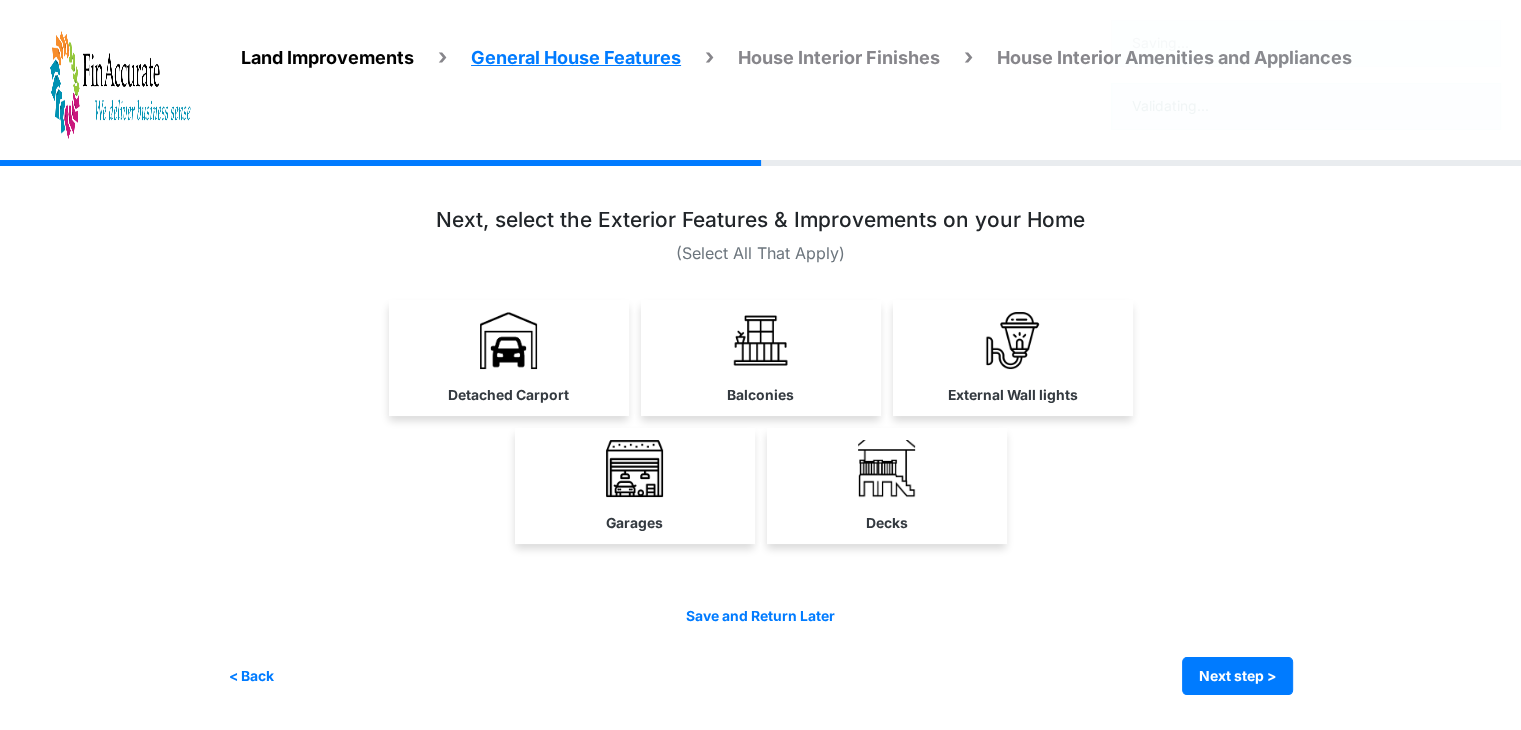 scroll, scrollTop: 0, scrollLeft: 0, axis: both 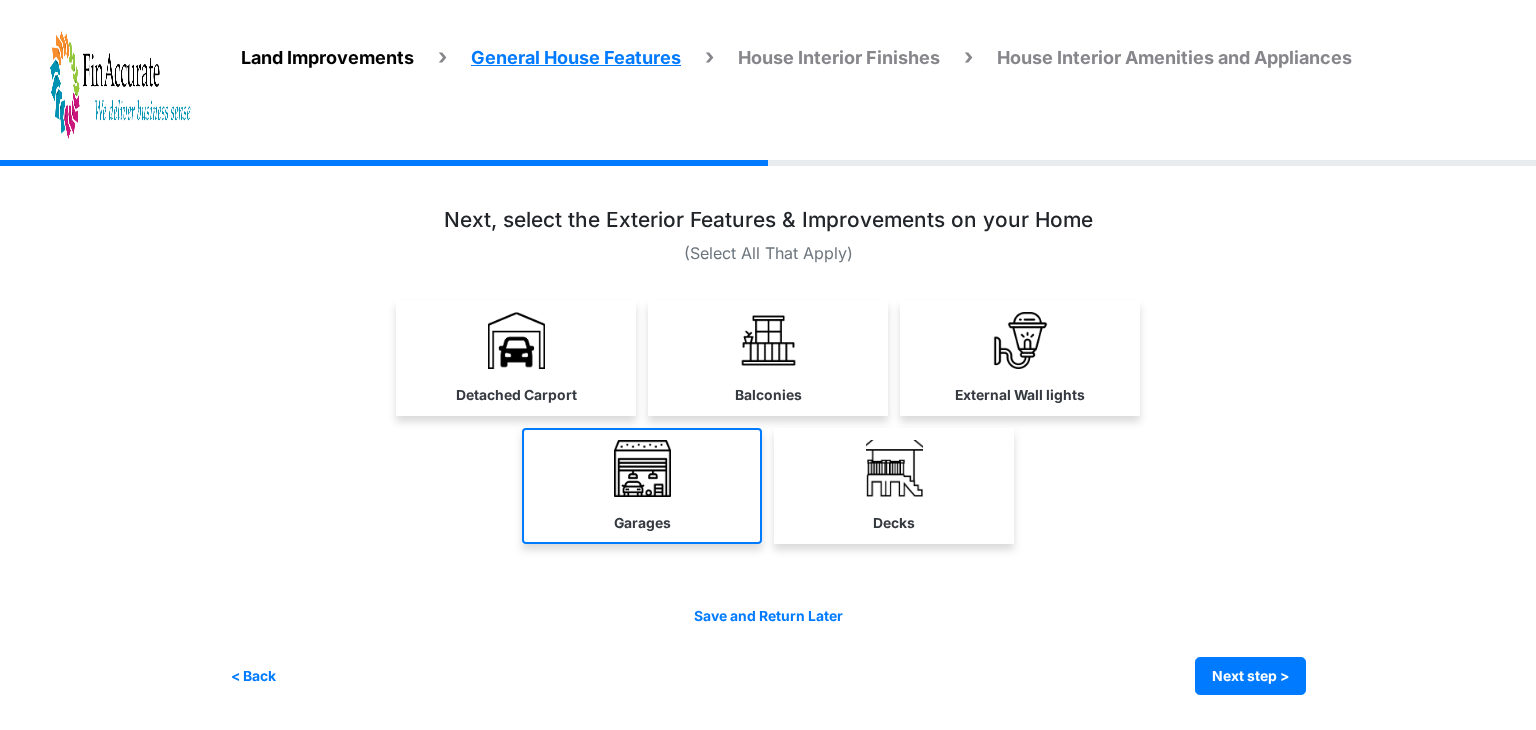 click at bounding box center (642, 468) 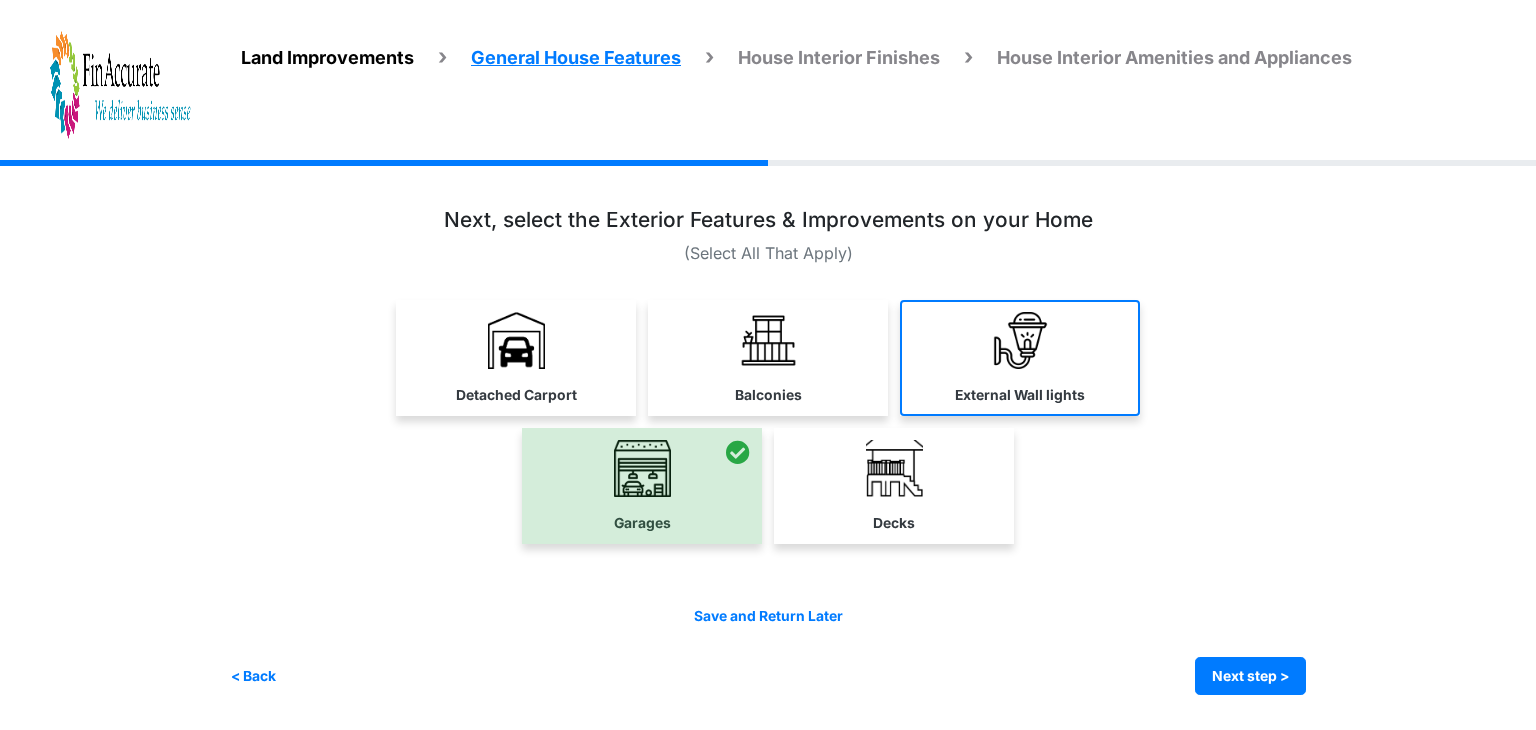 click at bounding box center (1020, 340) 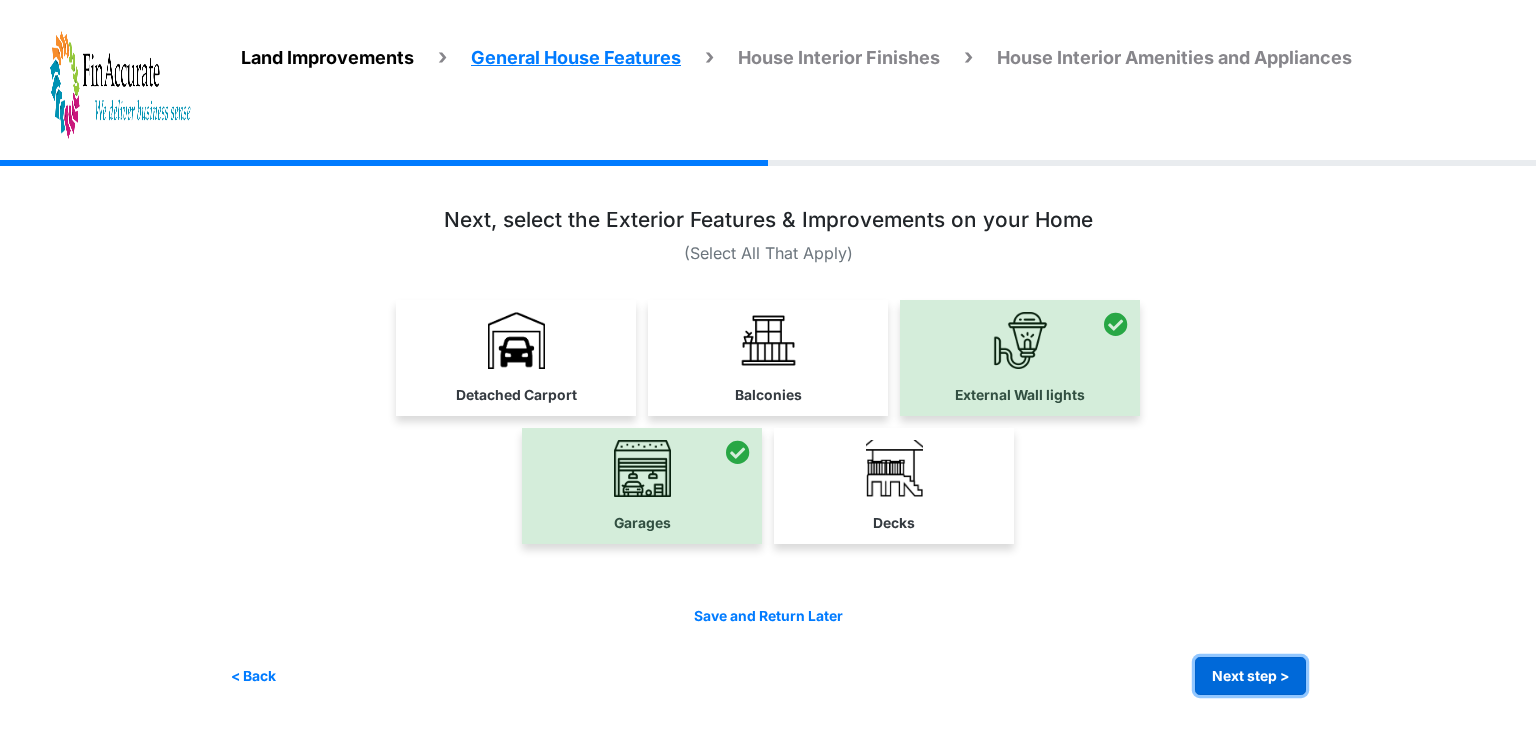 click on "Next step >" at bounding box center [1250, 676] 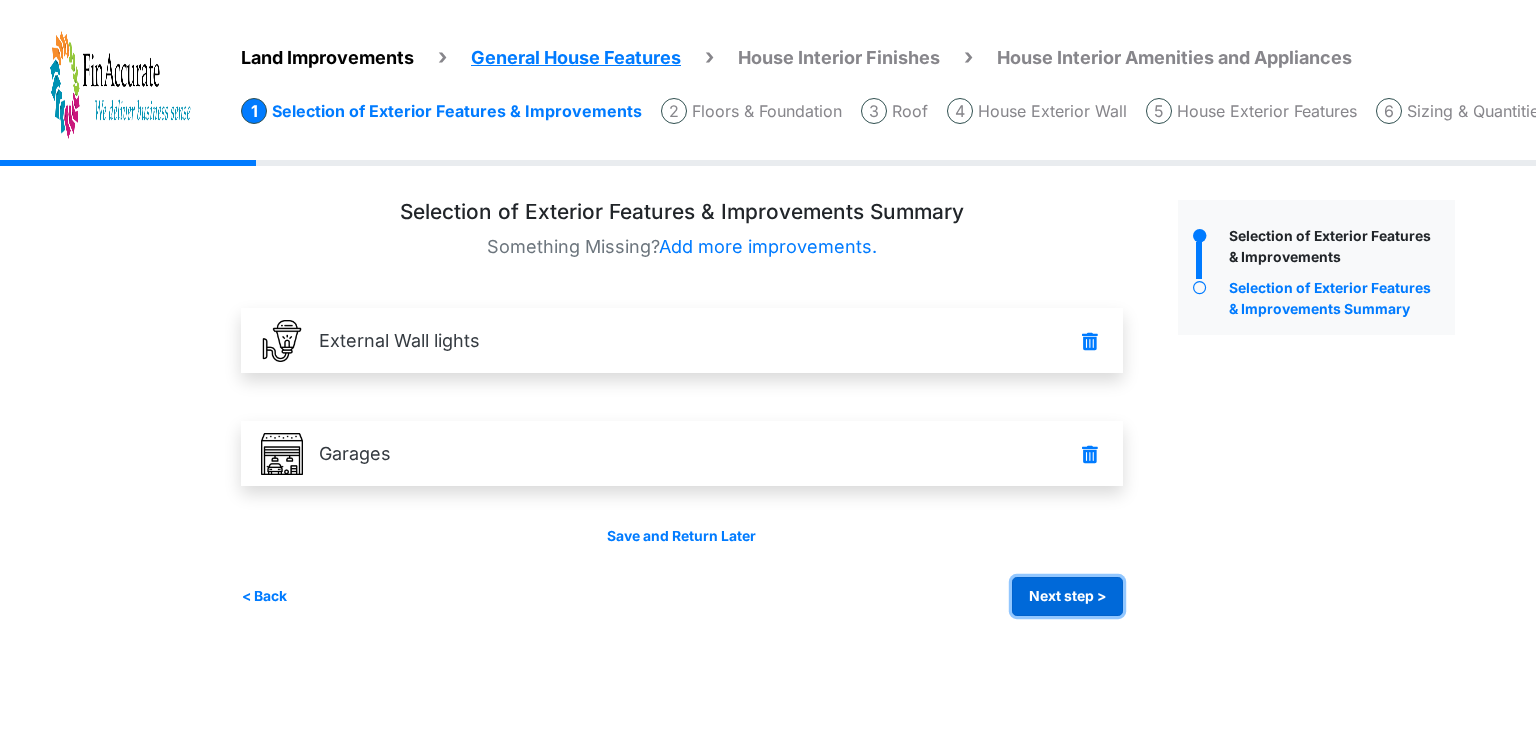 click on "Next step >" at bounding box center (1067, 596) 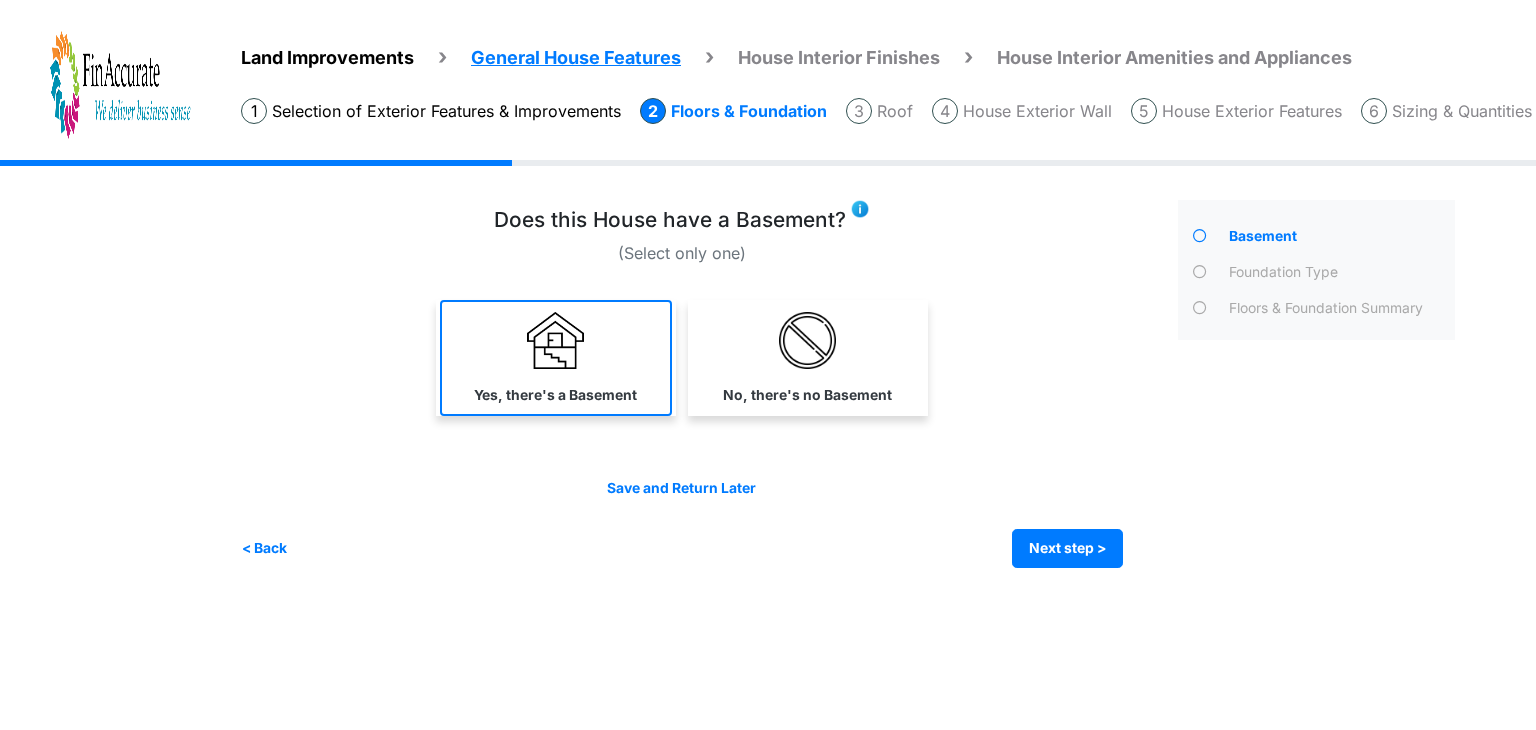 click on "Yes, there's a Basement" at bounding box center [556, 358] 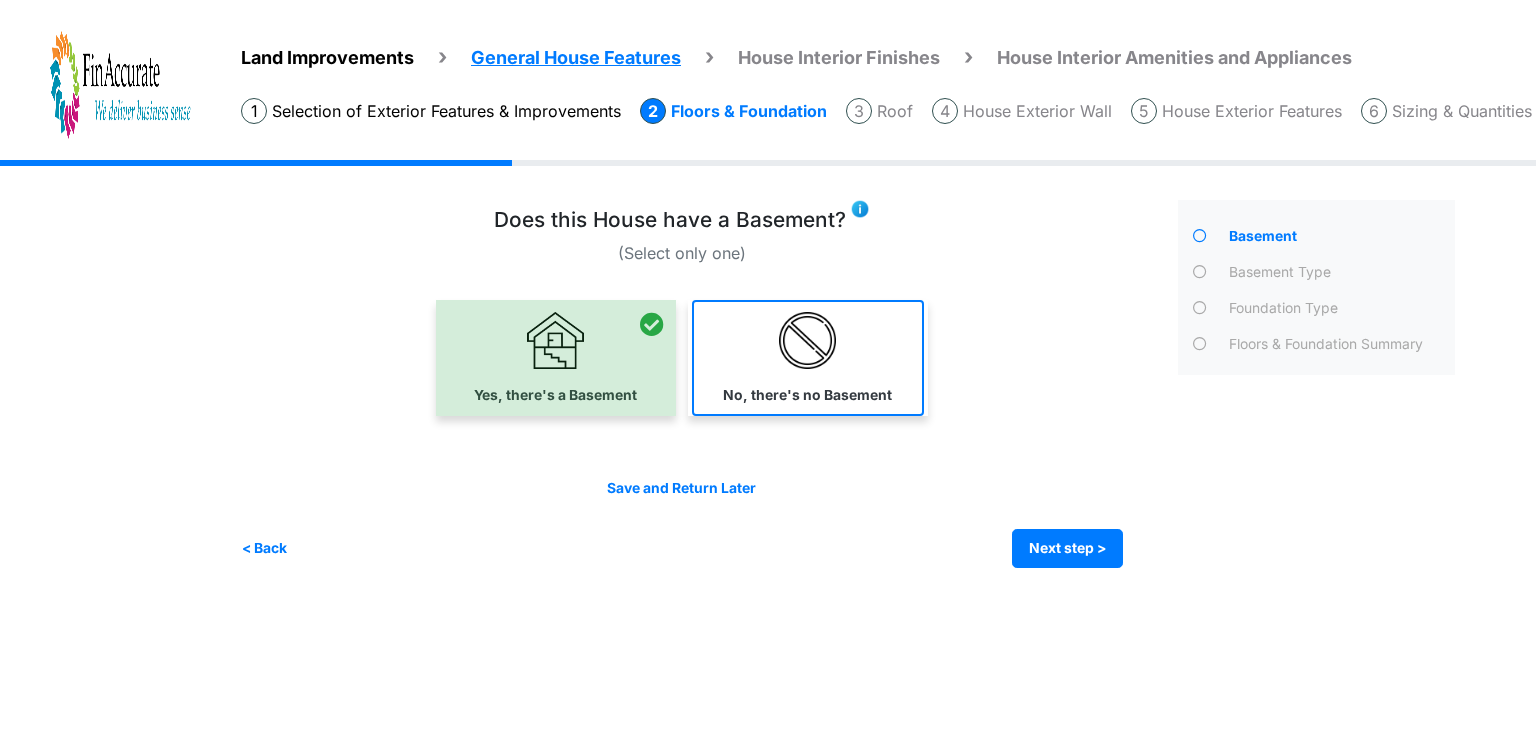 click at bounding box center (807, 340) 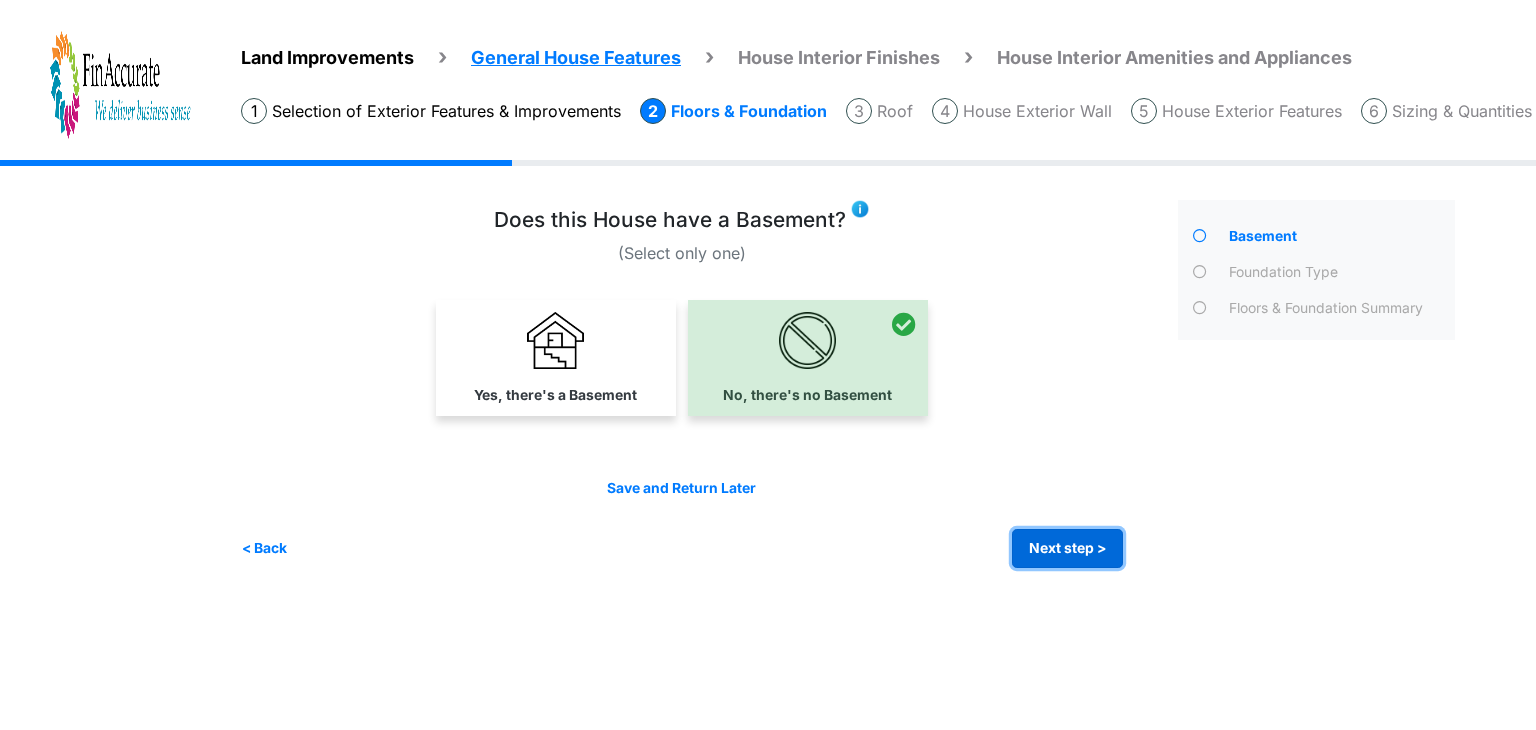 click on "Next step >" at bounding box center (1067, 548) 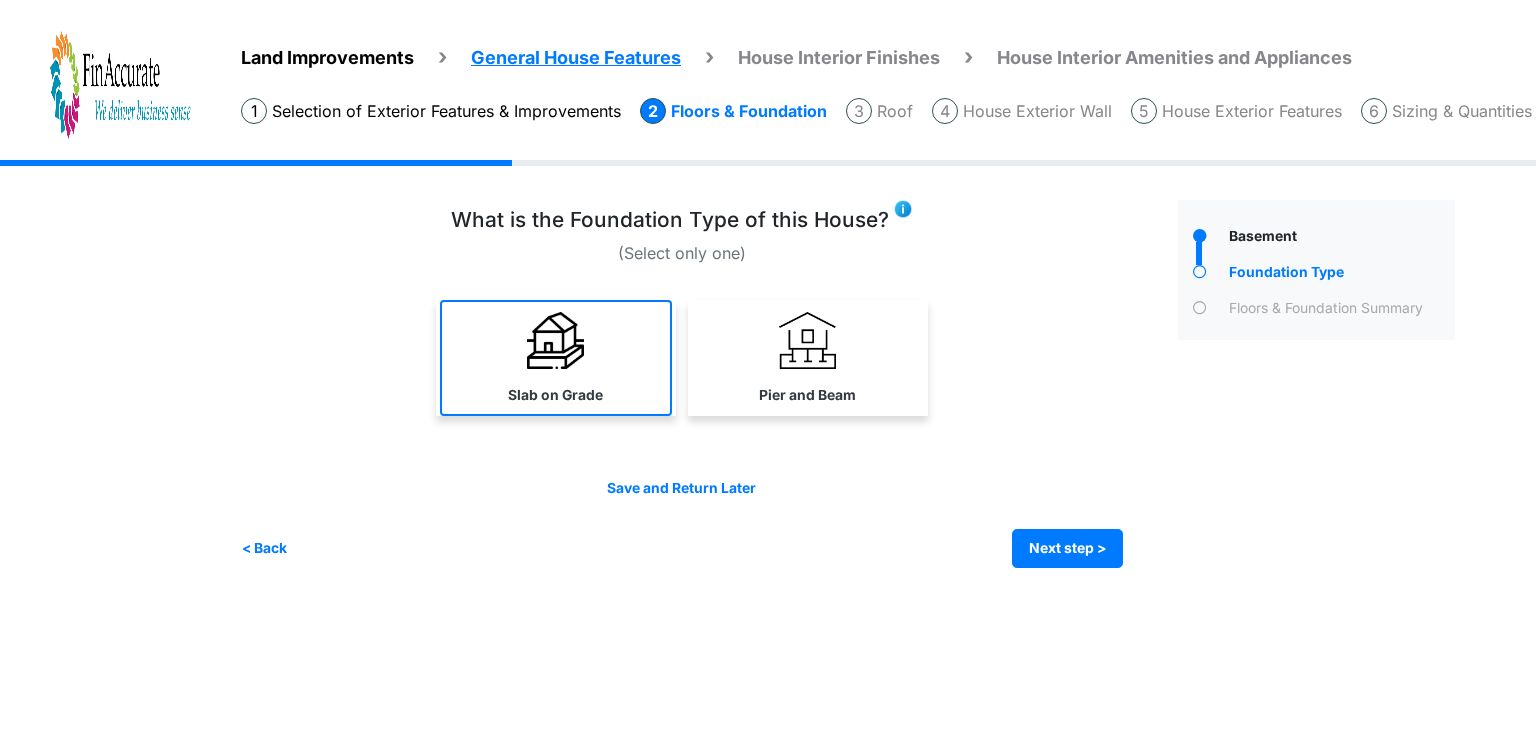 click on "Slab on Grade" at bounding box center (556, 358) 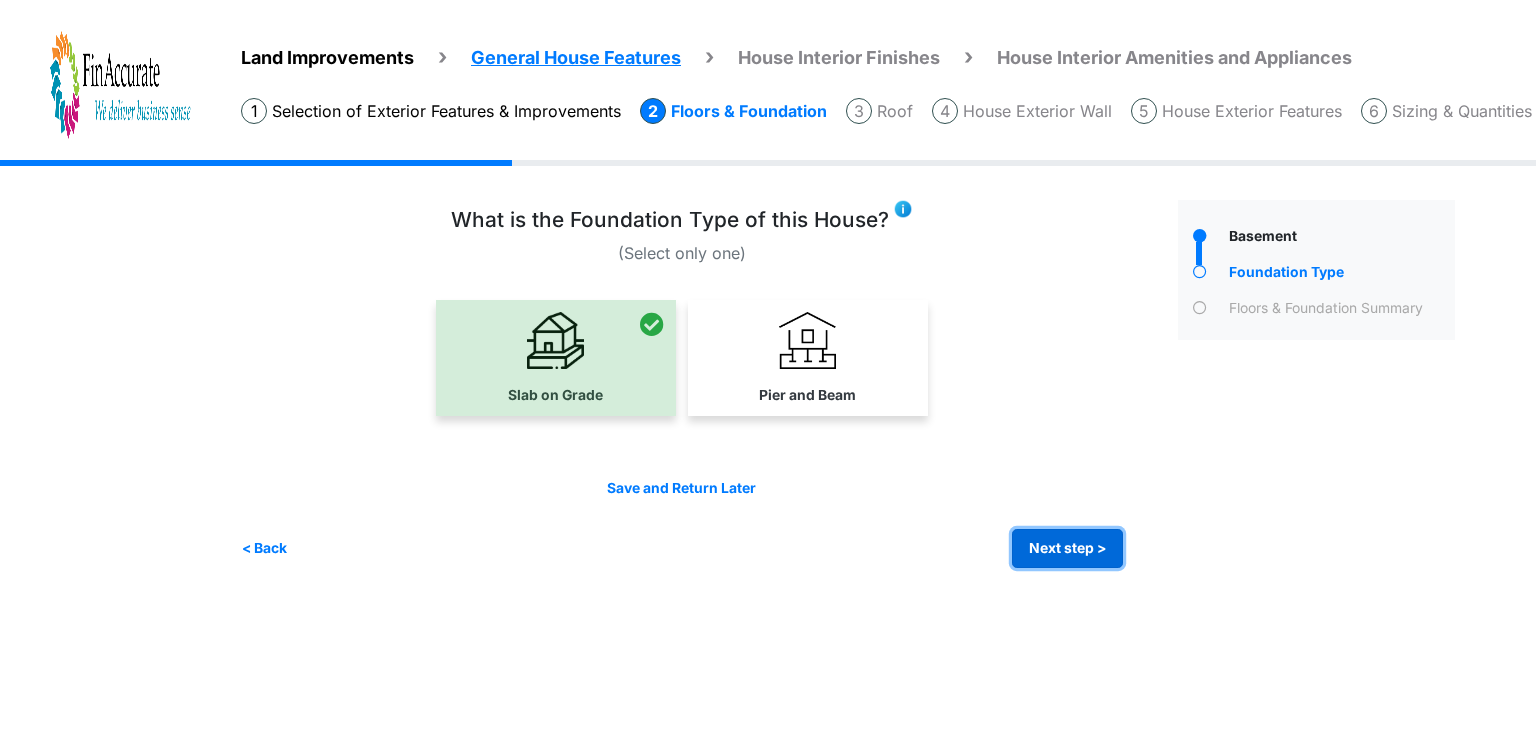 click on "Next step >" at bounding box center [1067, 548] 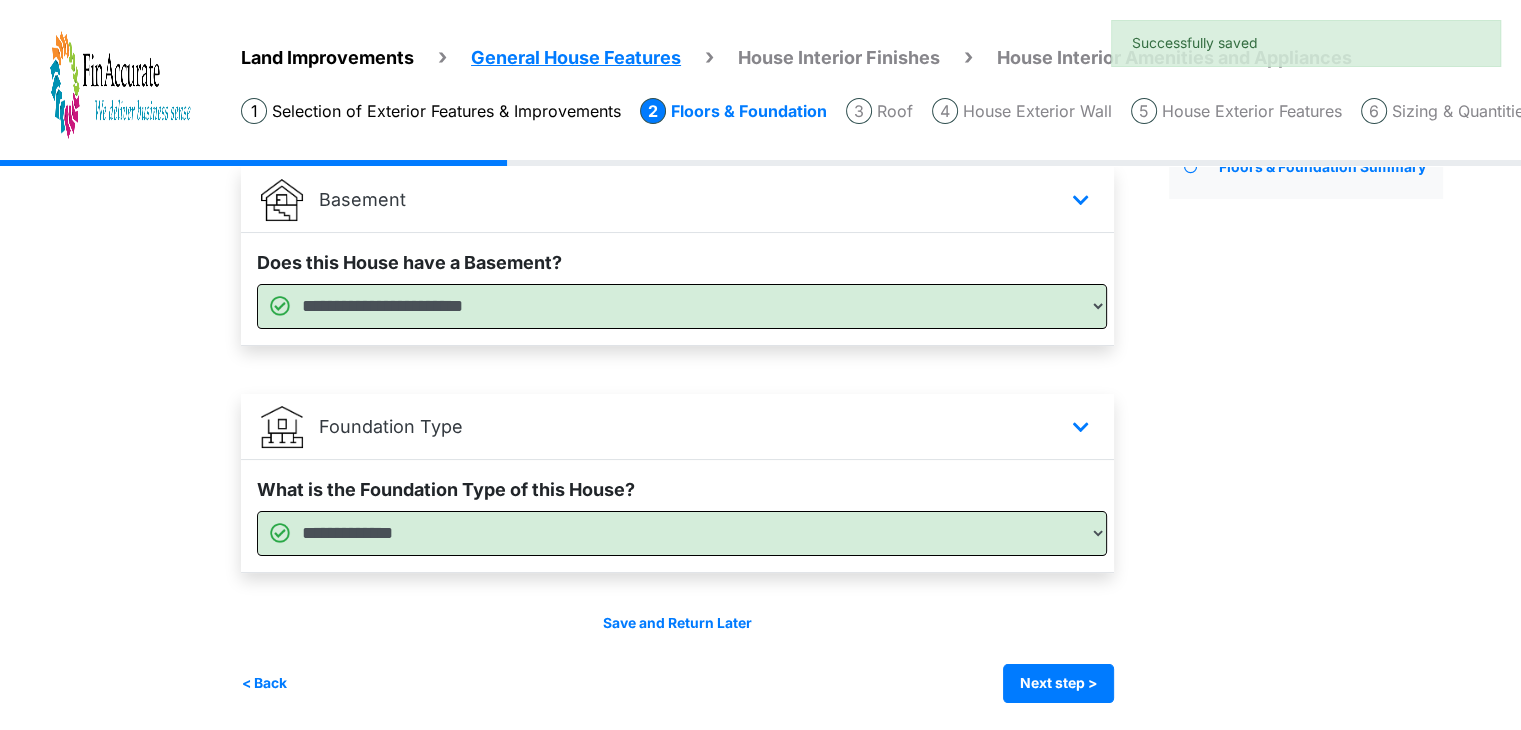 scroll, scrollTop: 143, scrollLeft: 0, axis: vertical 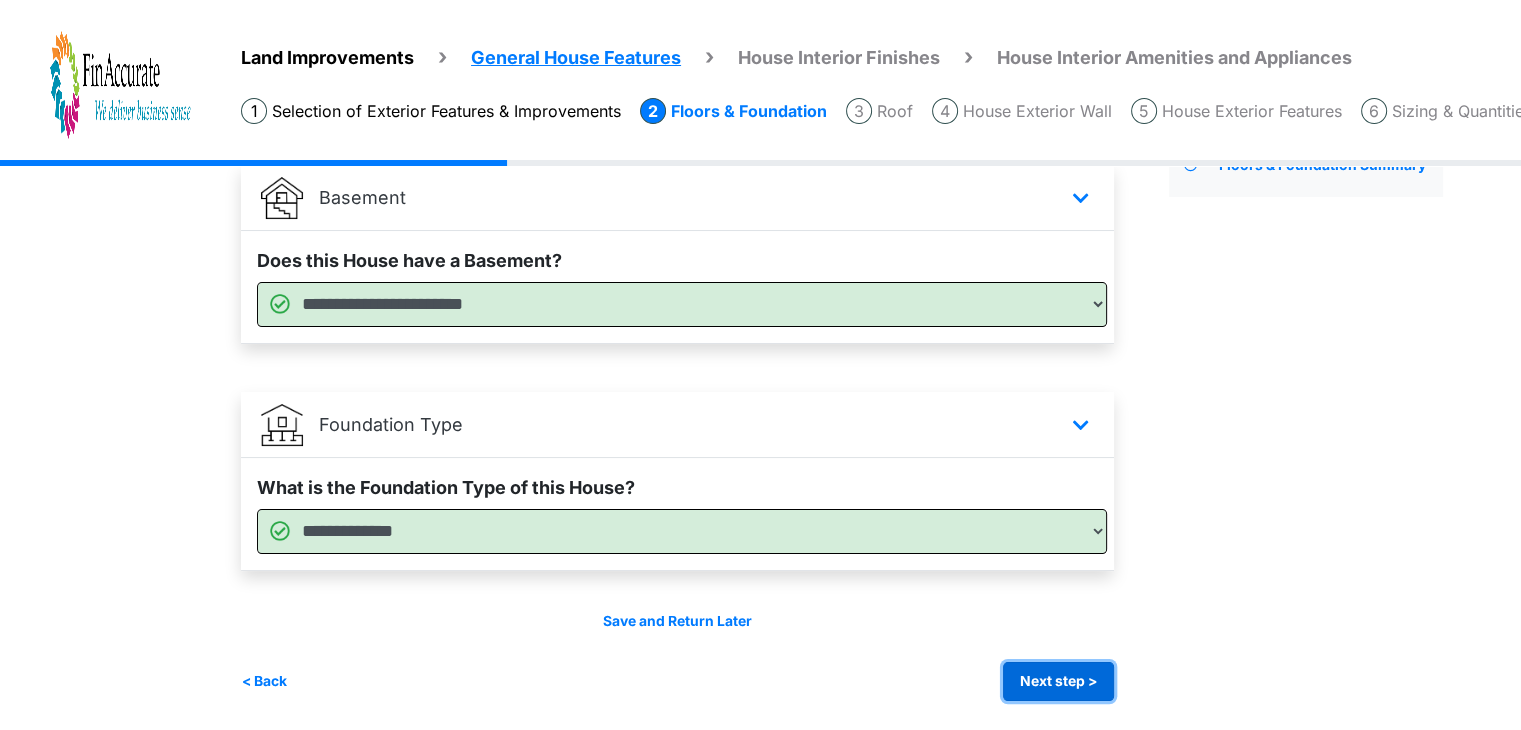 click on "Next step >" at bounding box center [1058, 681] 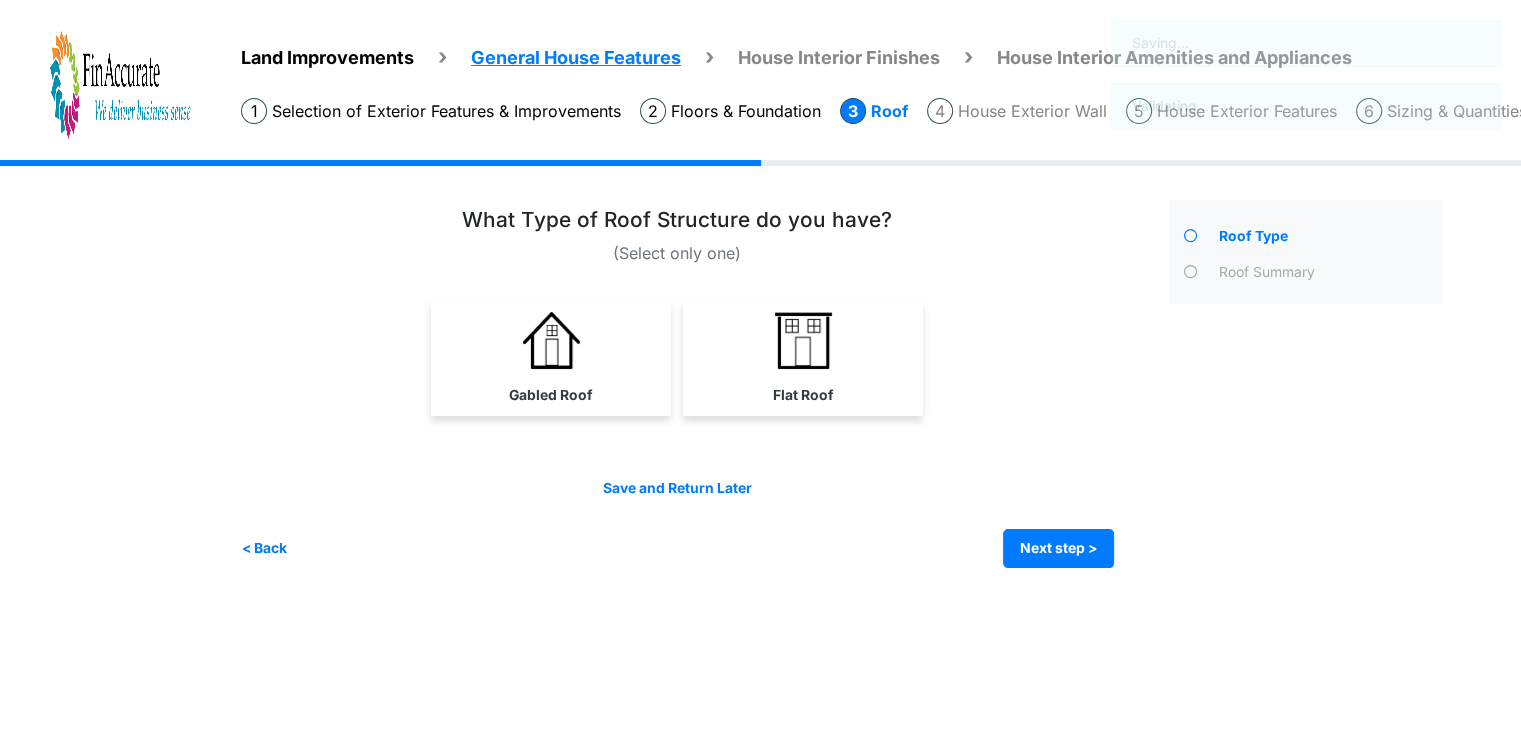 scroll, scrollTop: 0, scrollLeft: 0, axis: both 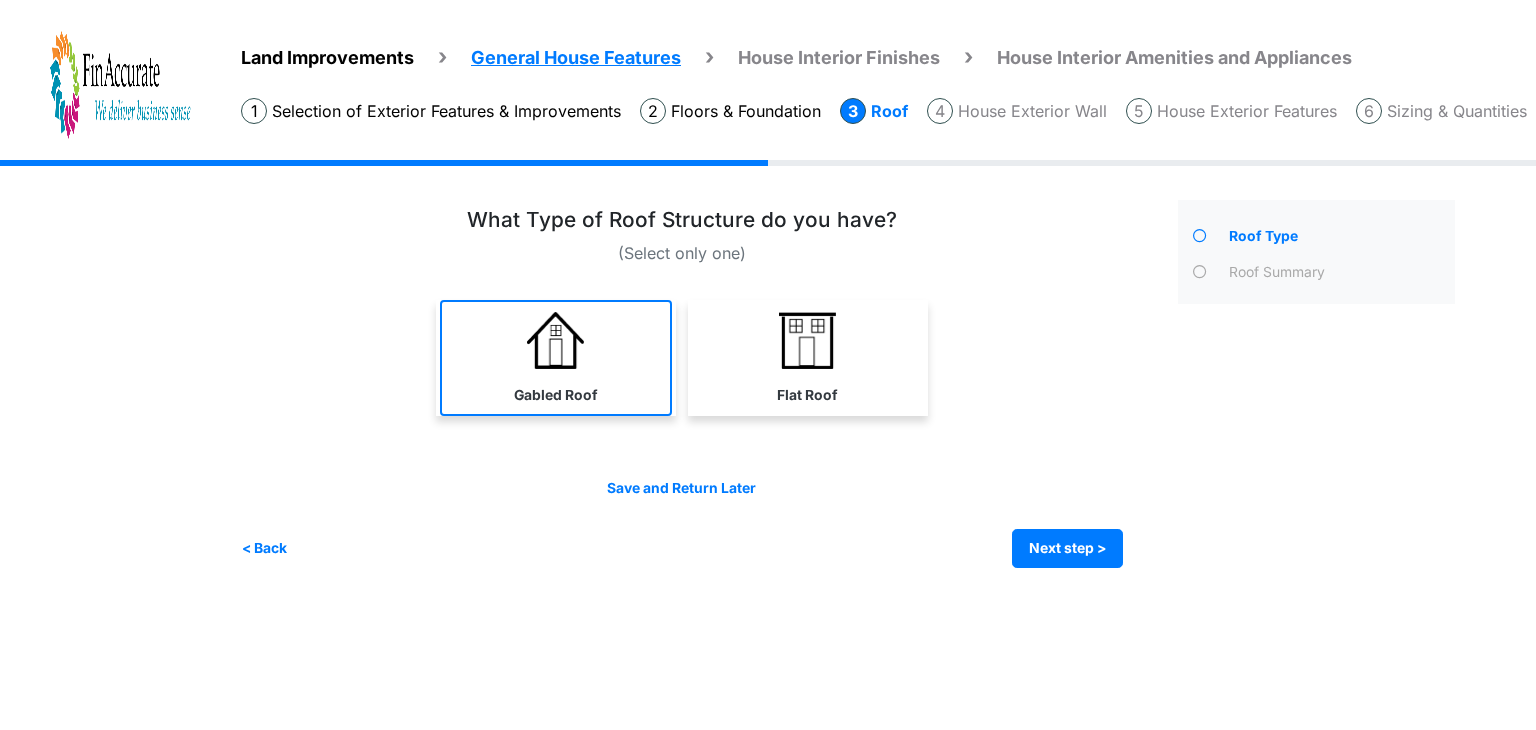 click on "Gabled Roof" at bounding box center [556, 358] 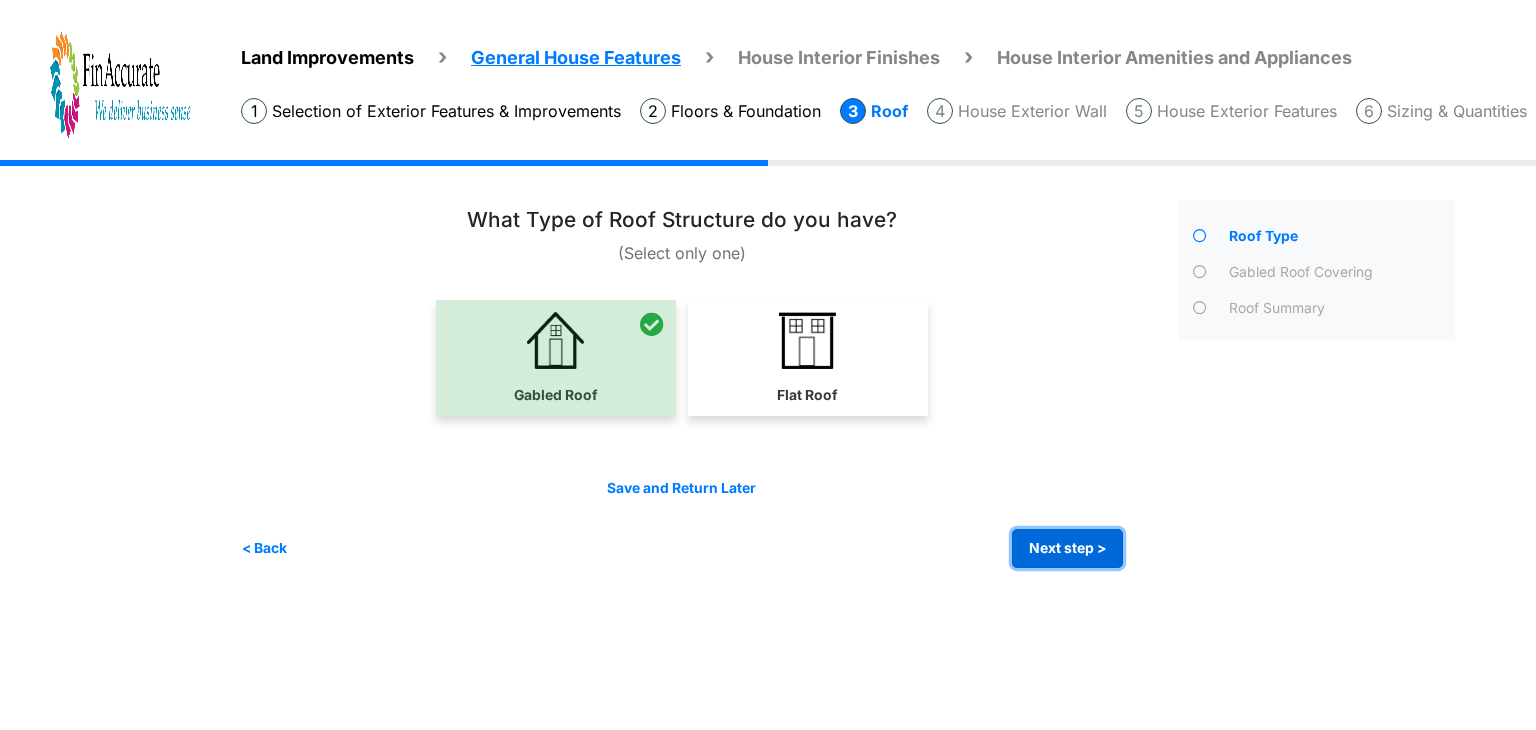 click on "Next step >" at bounding box center [1067, 548] 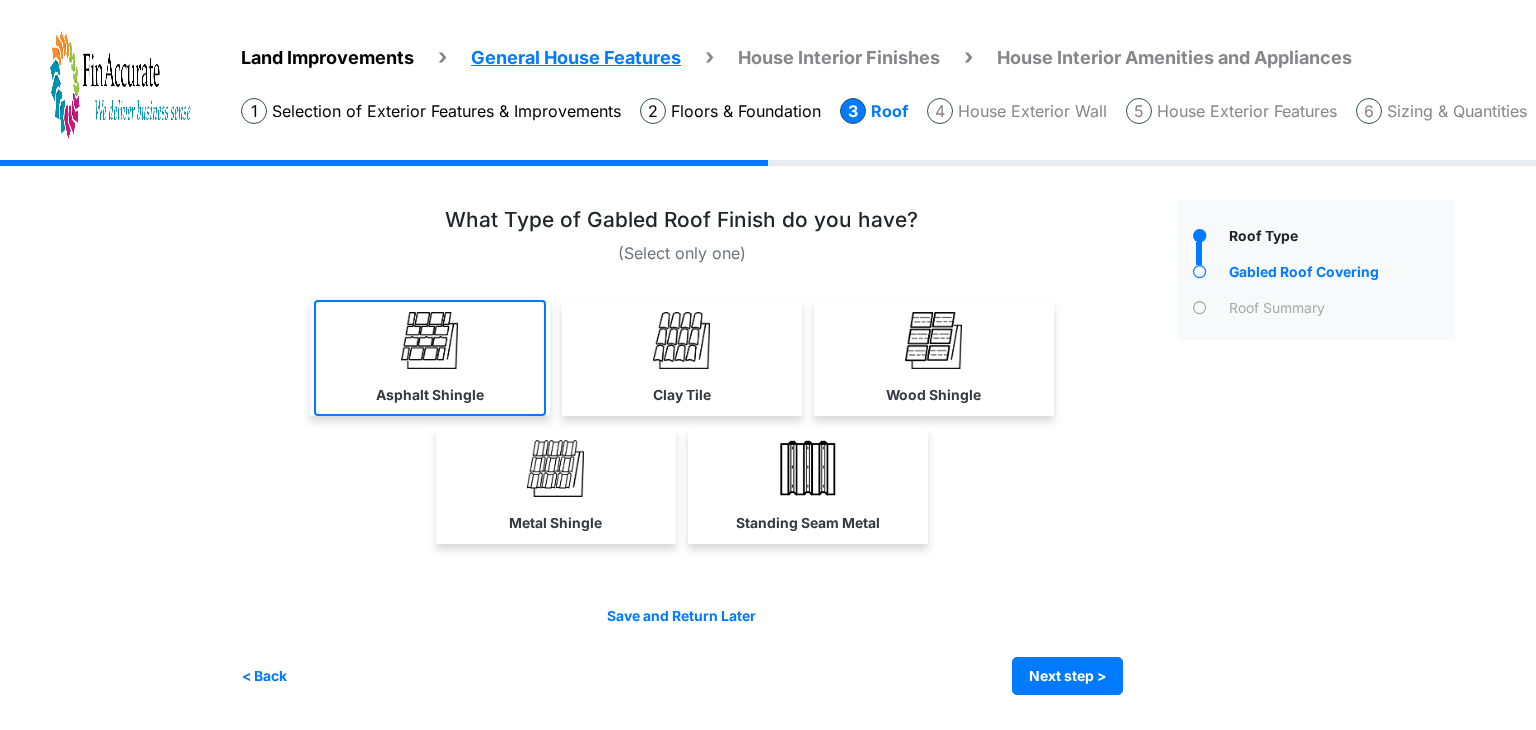 click at bounding box center [429, 340] 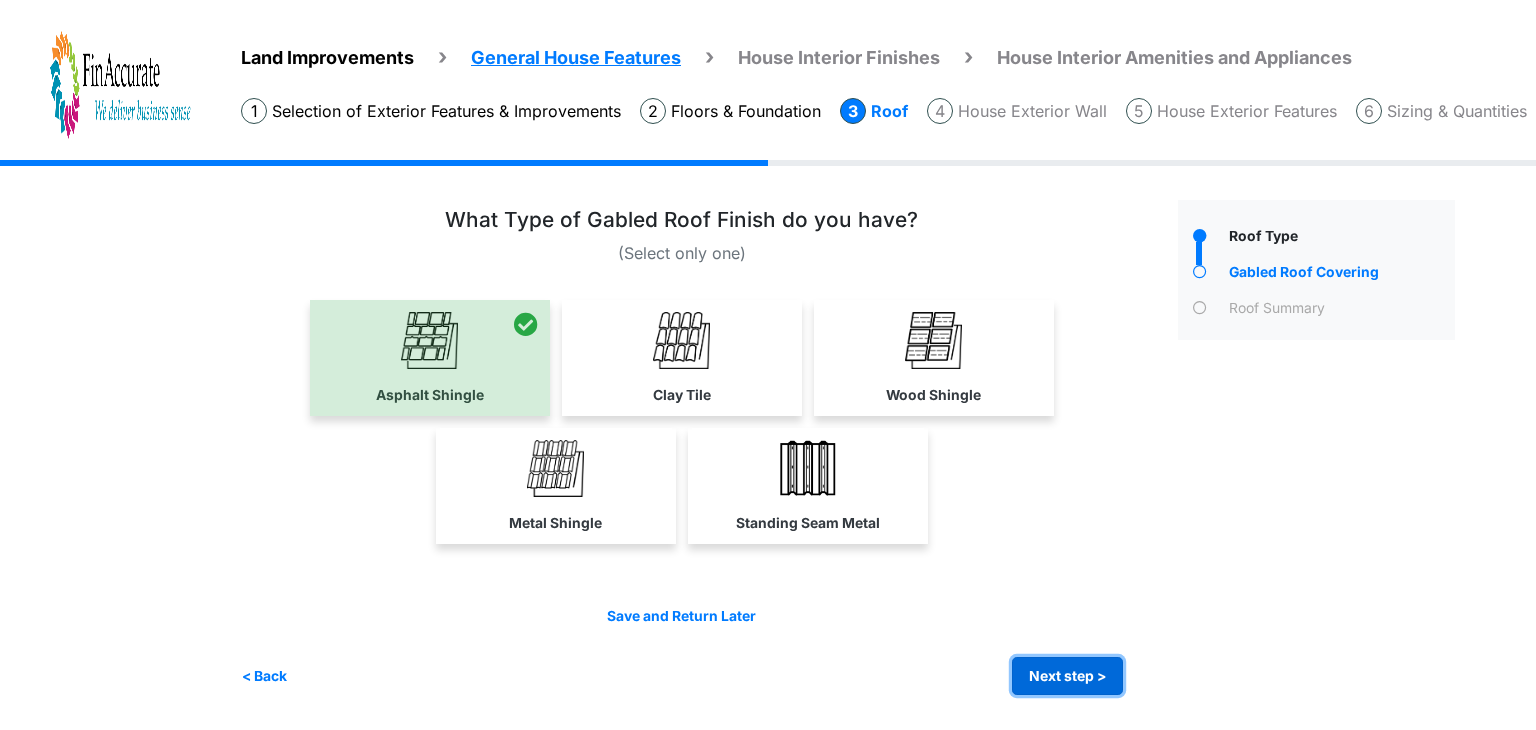 click on "Next step >" at bounding box center (1067, 676) 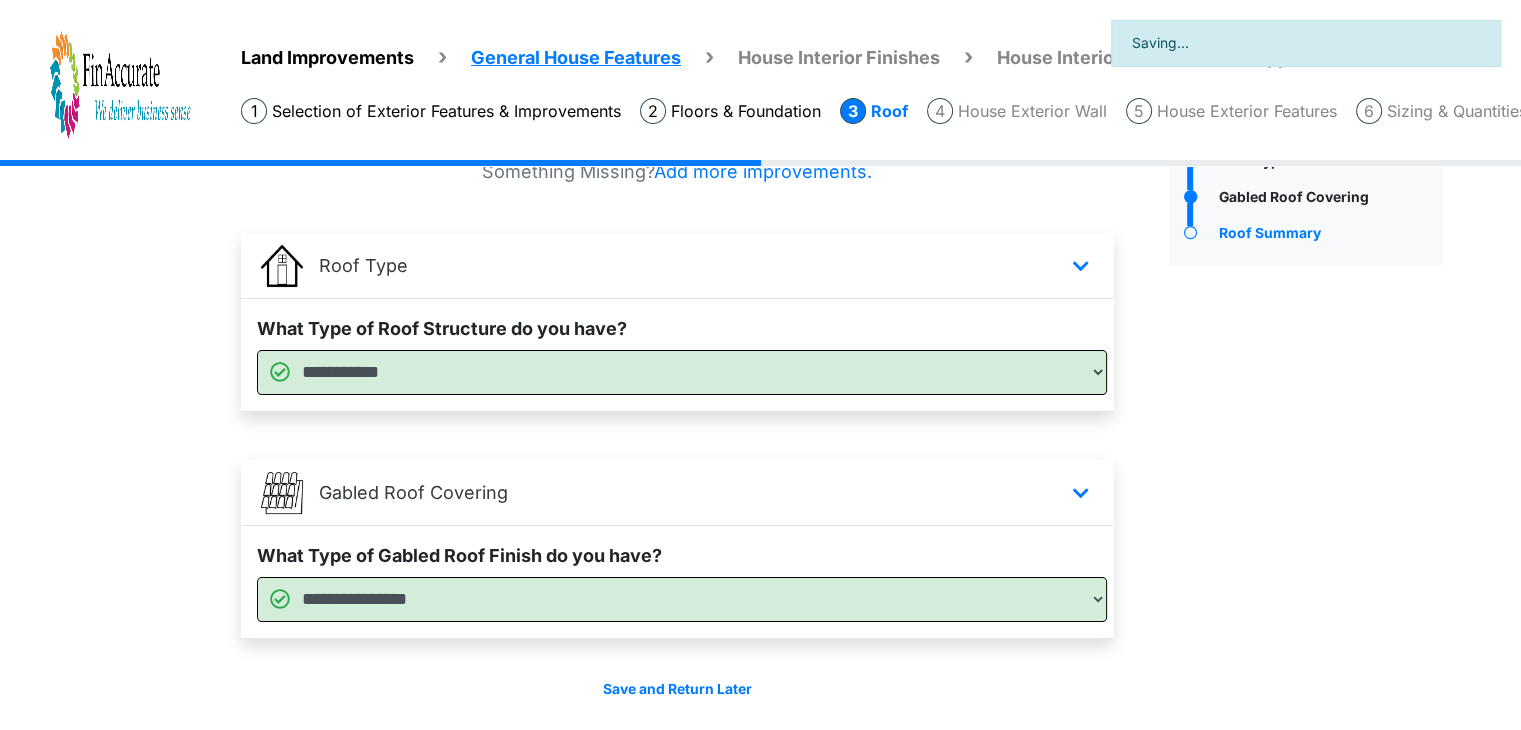 scroll, scrollTop: 143, scrollLeft: 0, axis: vertical 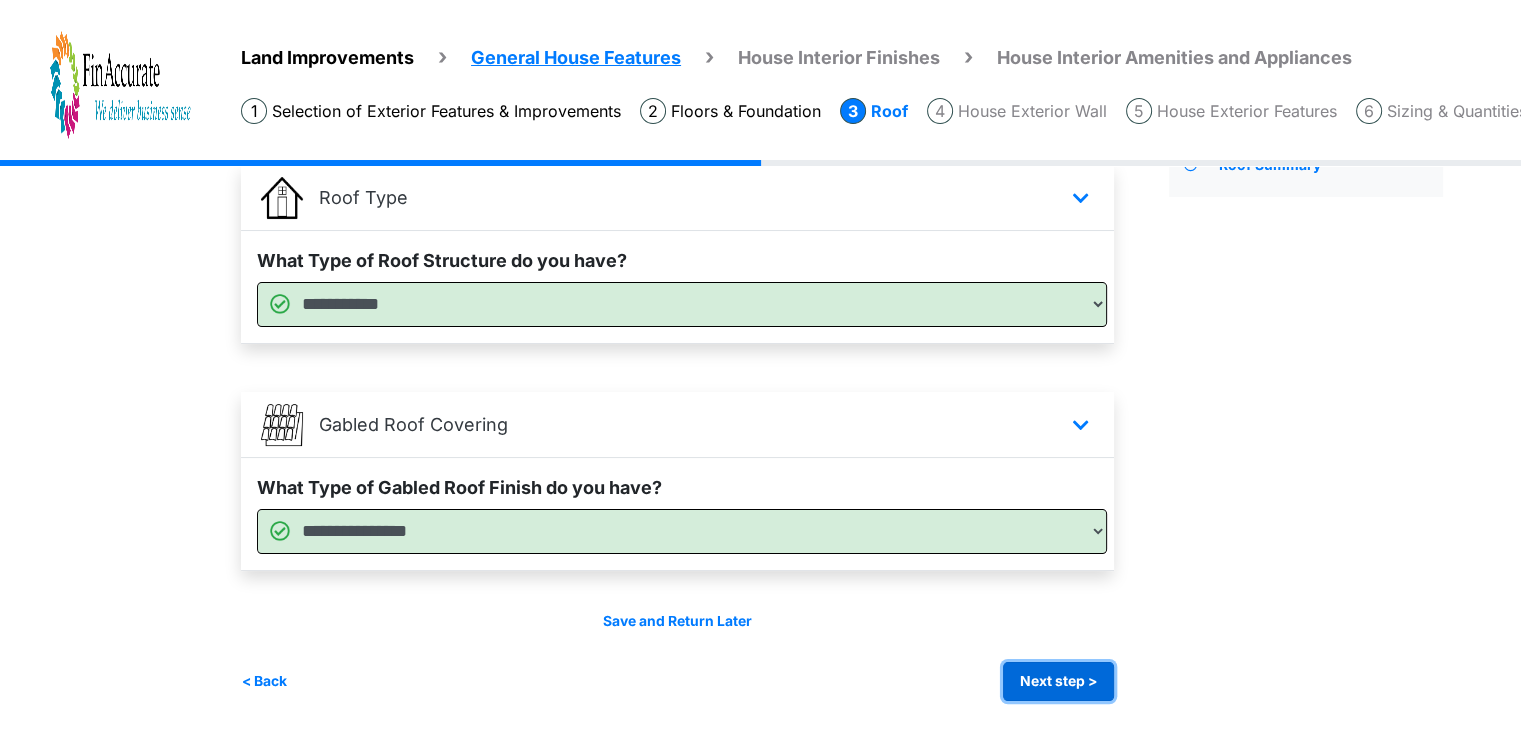 click on "Next step >" at bounding box center [1058, 681] 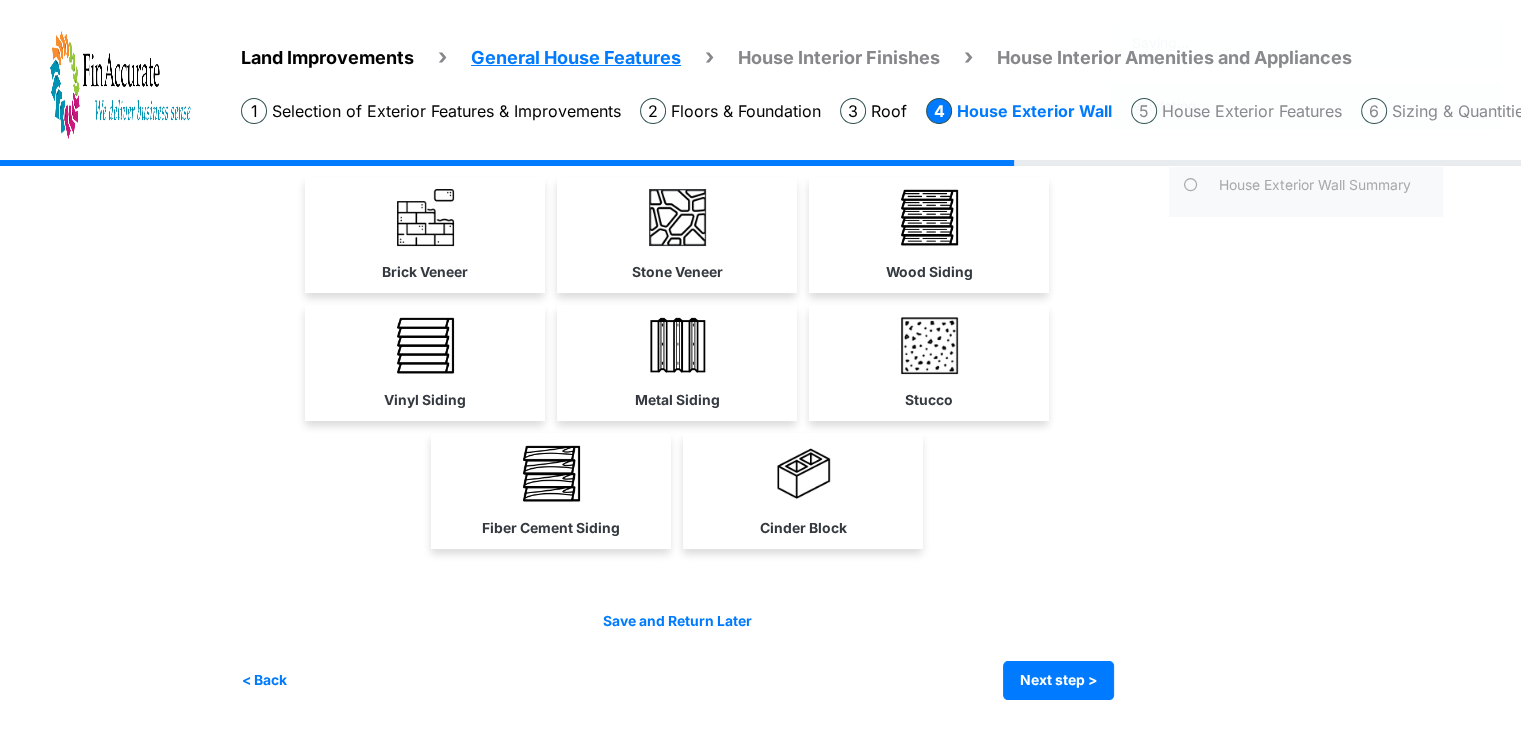 scroll, scrollTop: 0, scrollLeft: 0, axis: both 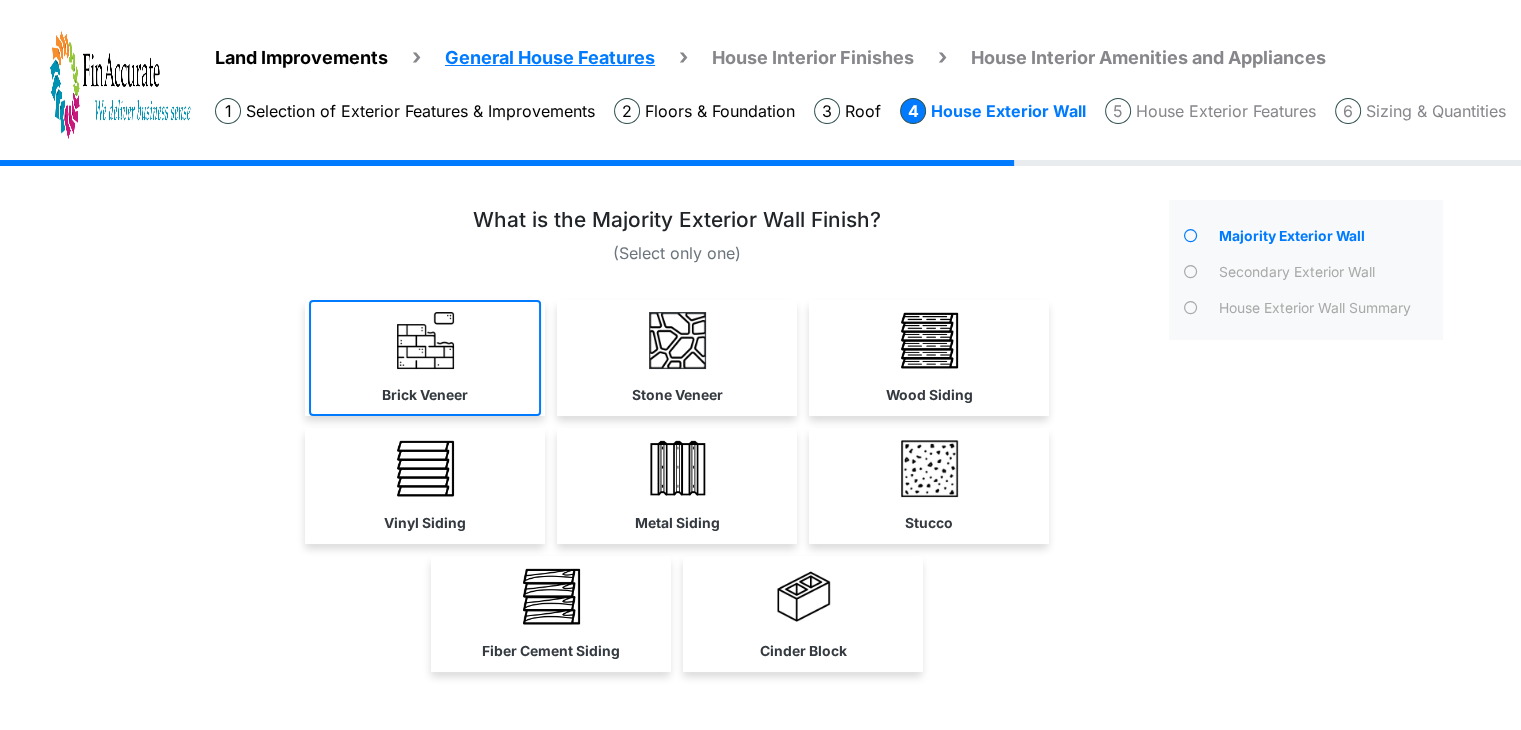 click on "Brick Veneer" at bounding box center (425, 358) 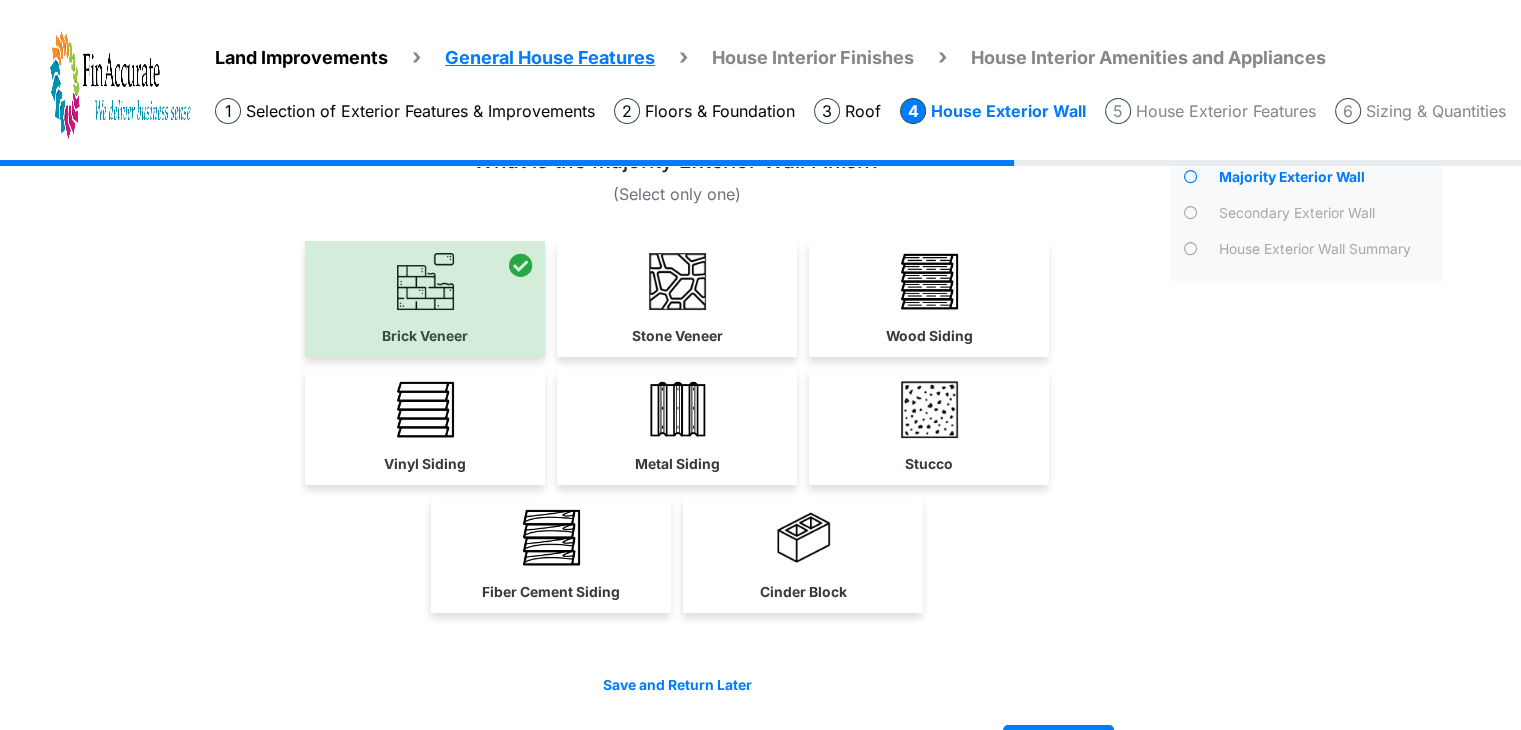 scroll, scrollTop: 120, scrollLeft: 0, axis: vertical 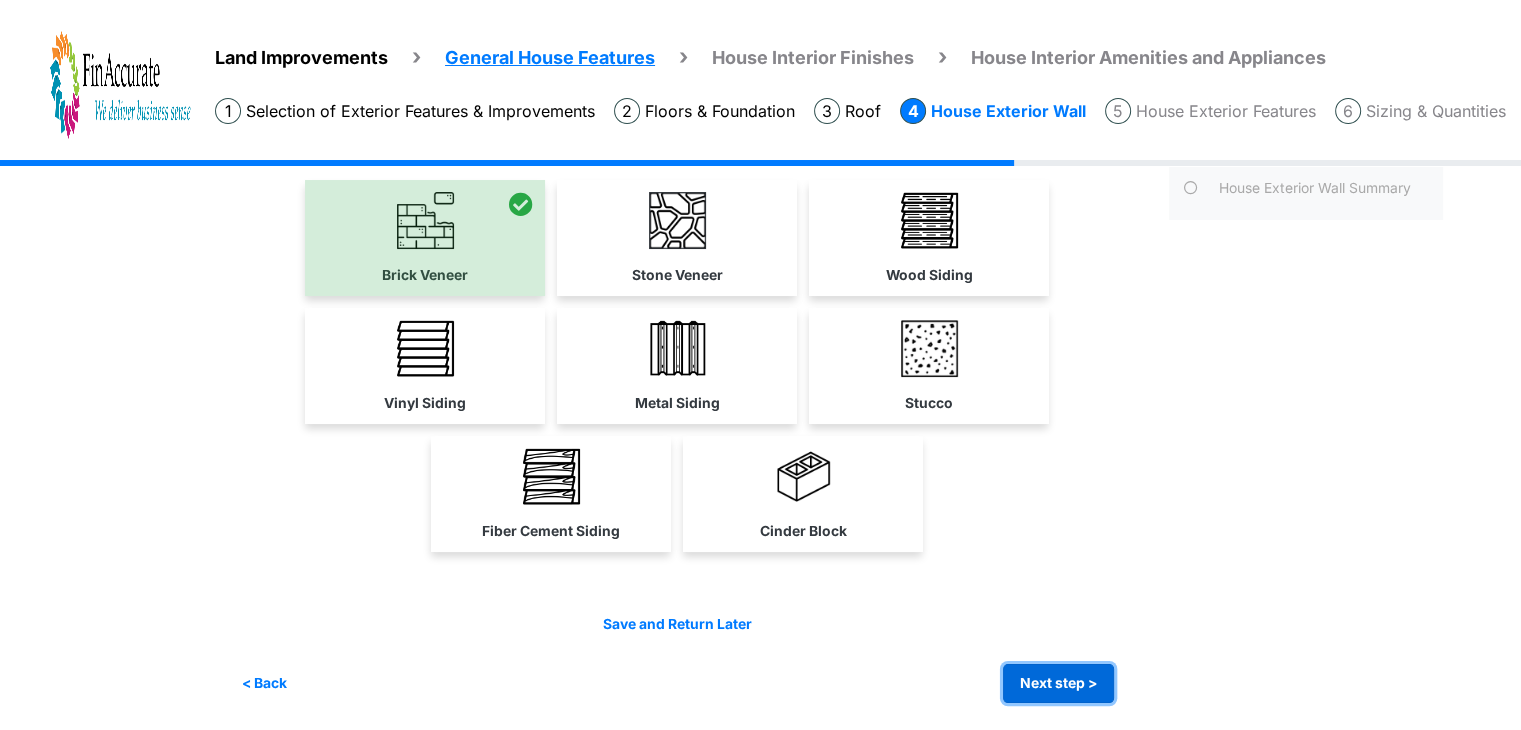 click on "Next step >" at bounding box center (1058, 683) 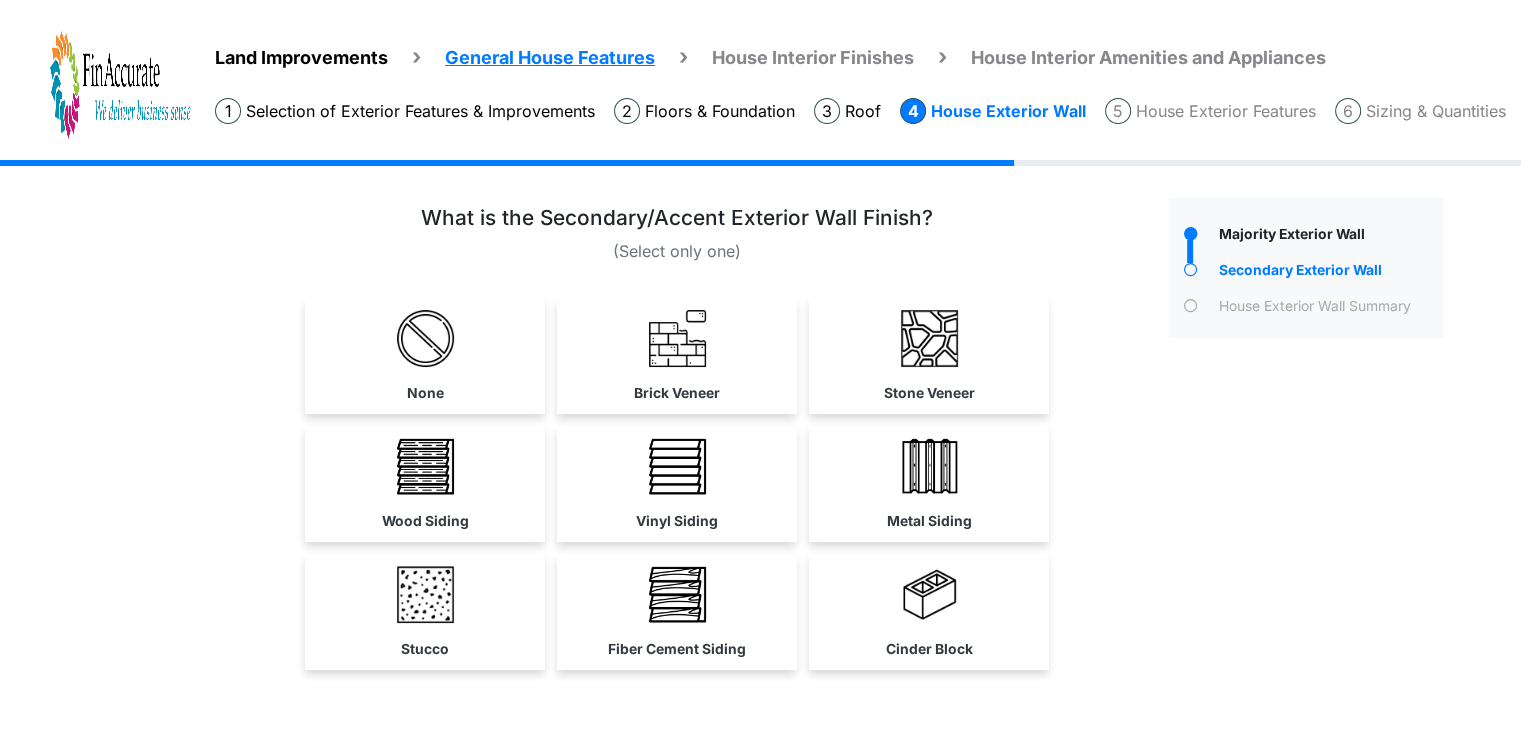 scroll, scrollTop: 0, scrollLeft: 0, axis: both 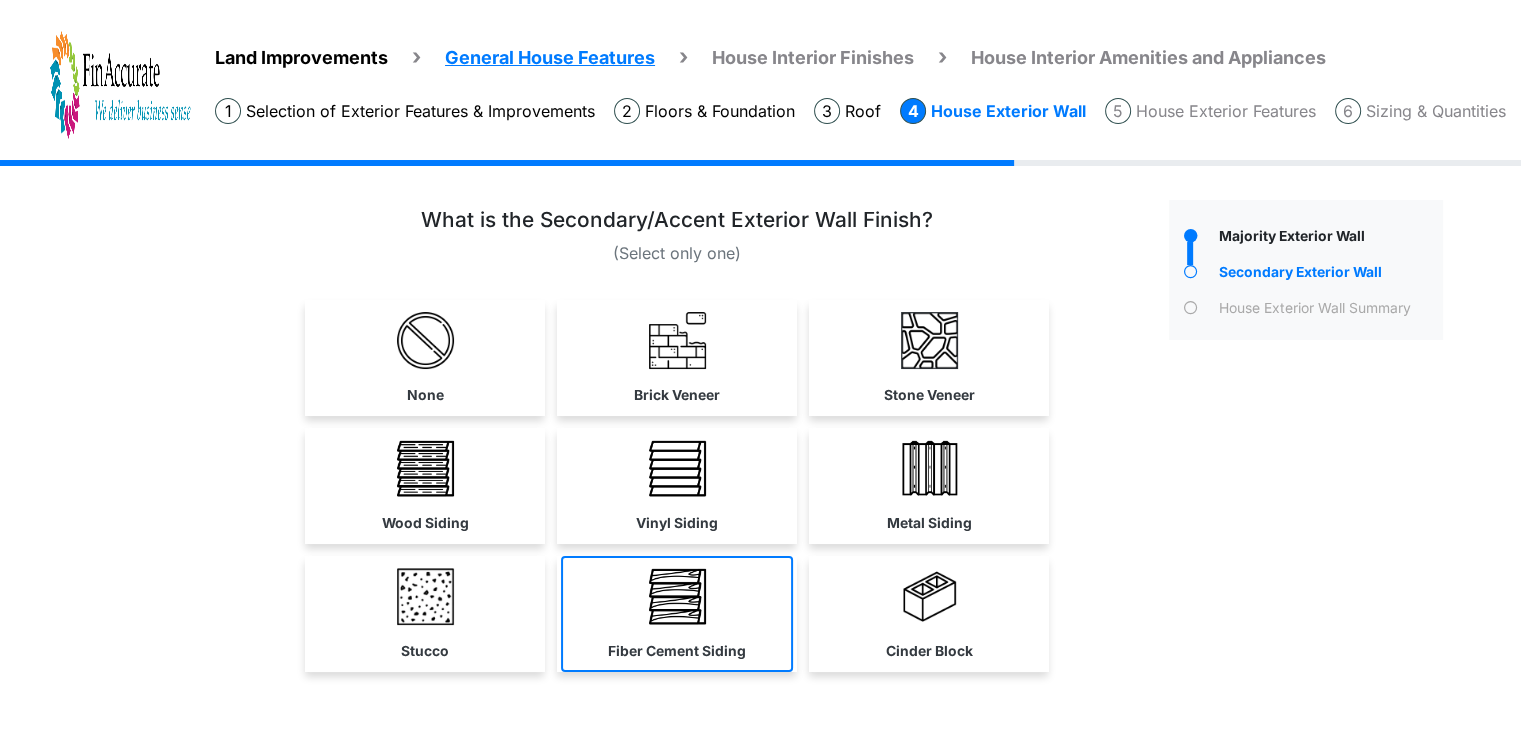 click at bounding box center [677, 596] 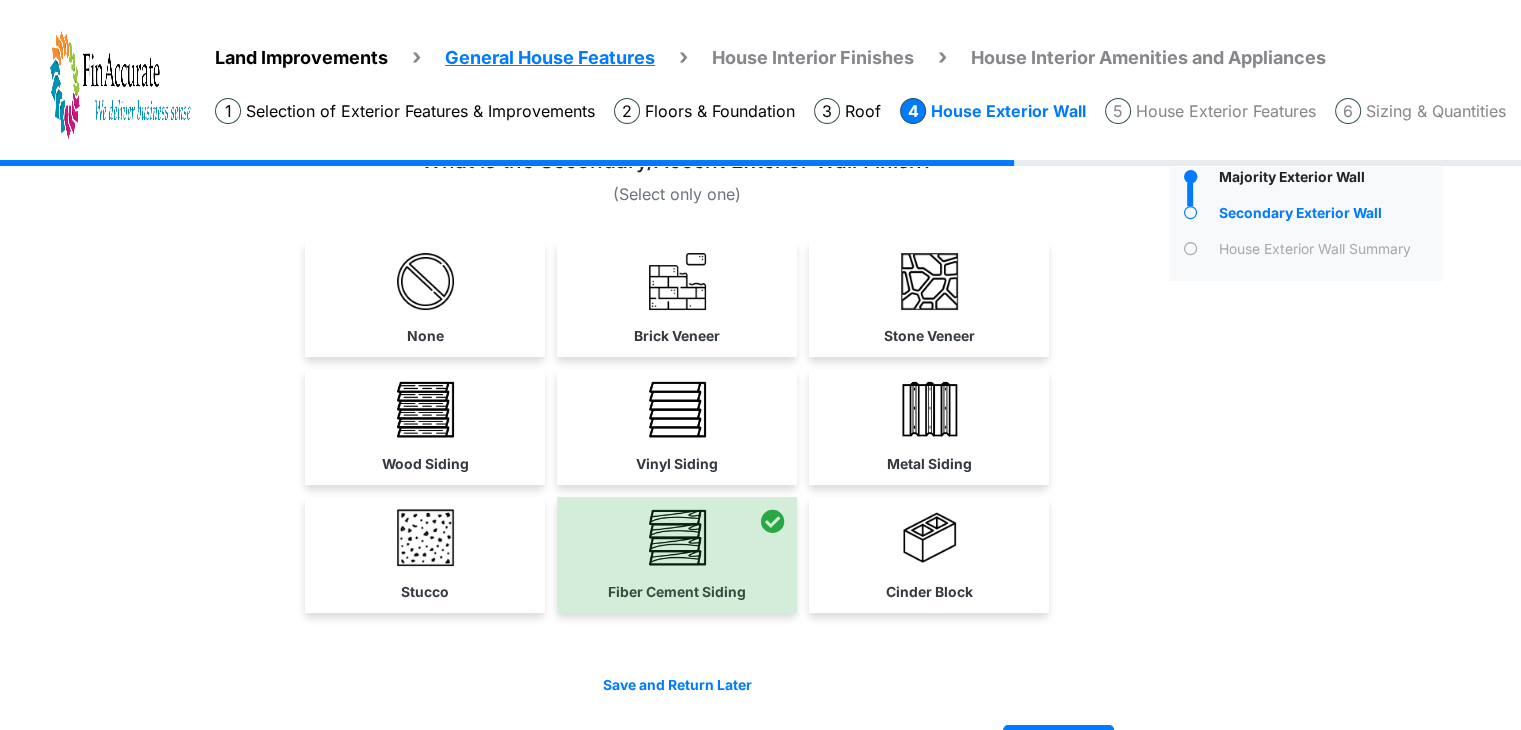 scroll, scrollTop: 120, scrollLeft: 0, axis: vertical 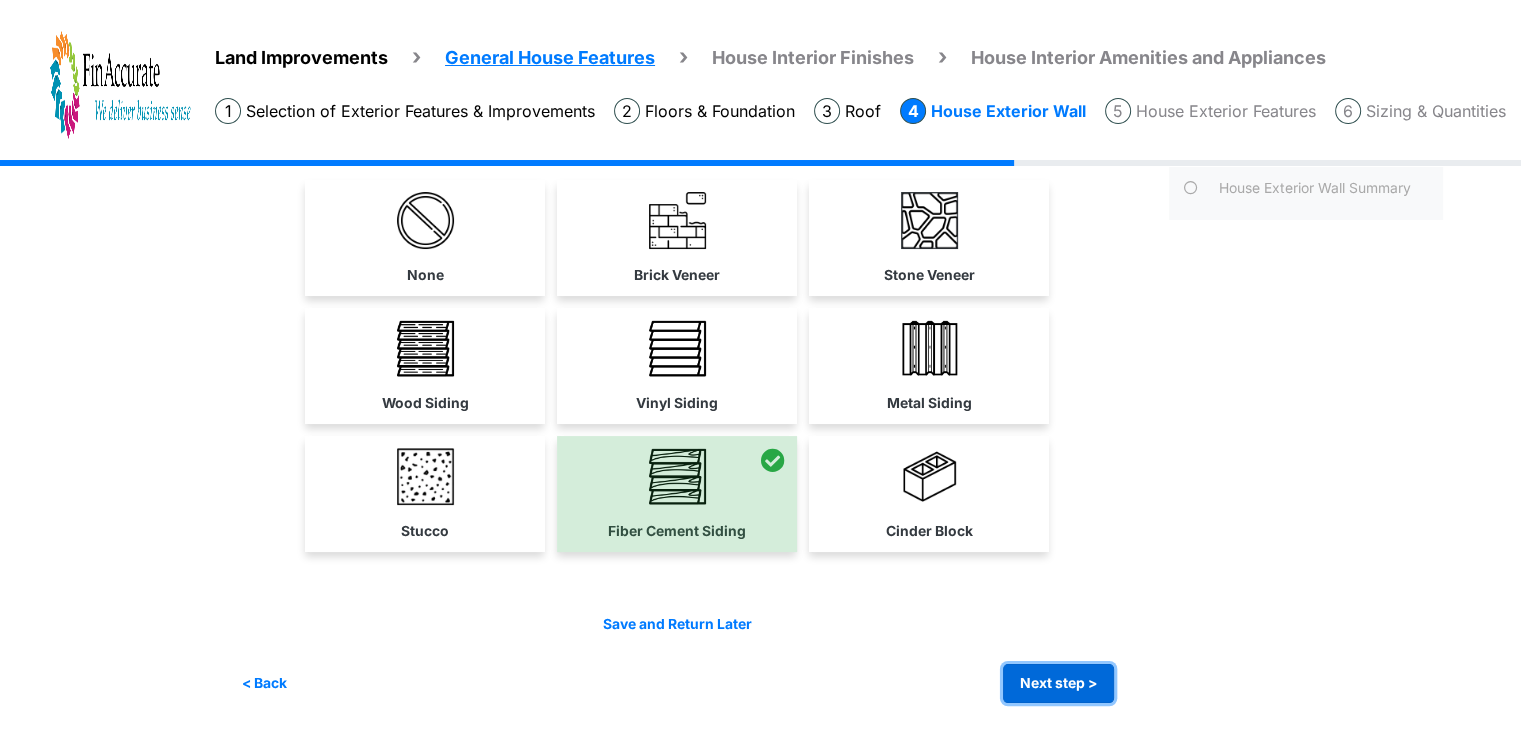 click on "Next step >" at bounding box center [1058, 683] 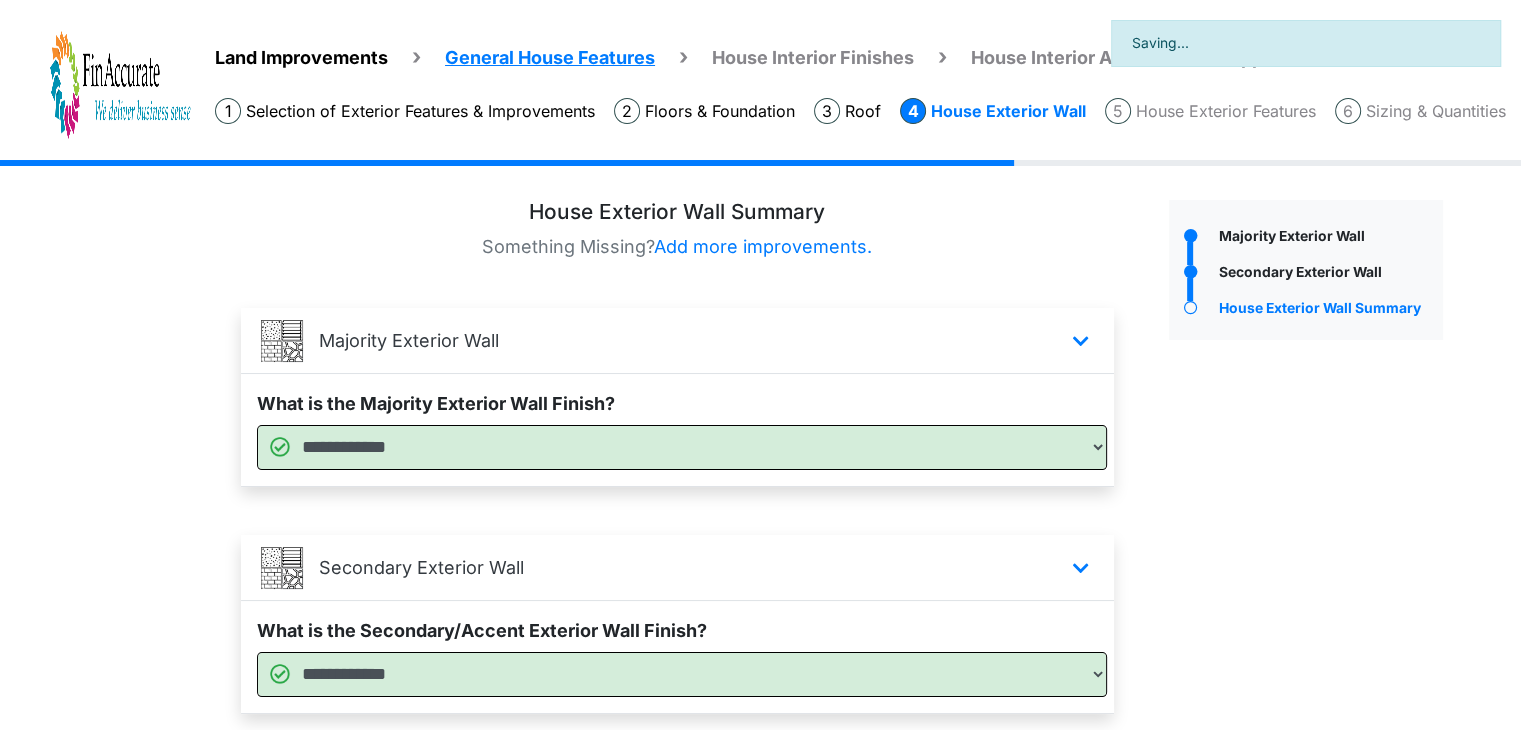 scroll, scrollTop: 143, scrollLeft: 0, axis: vertical 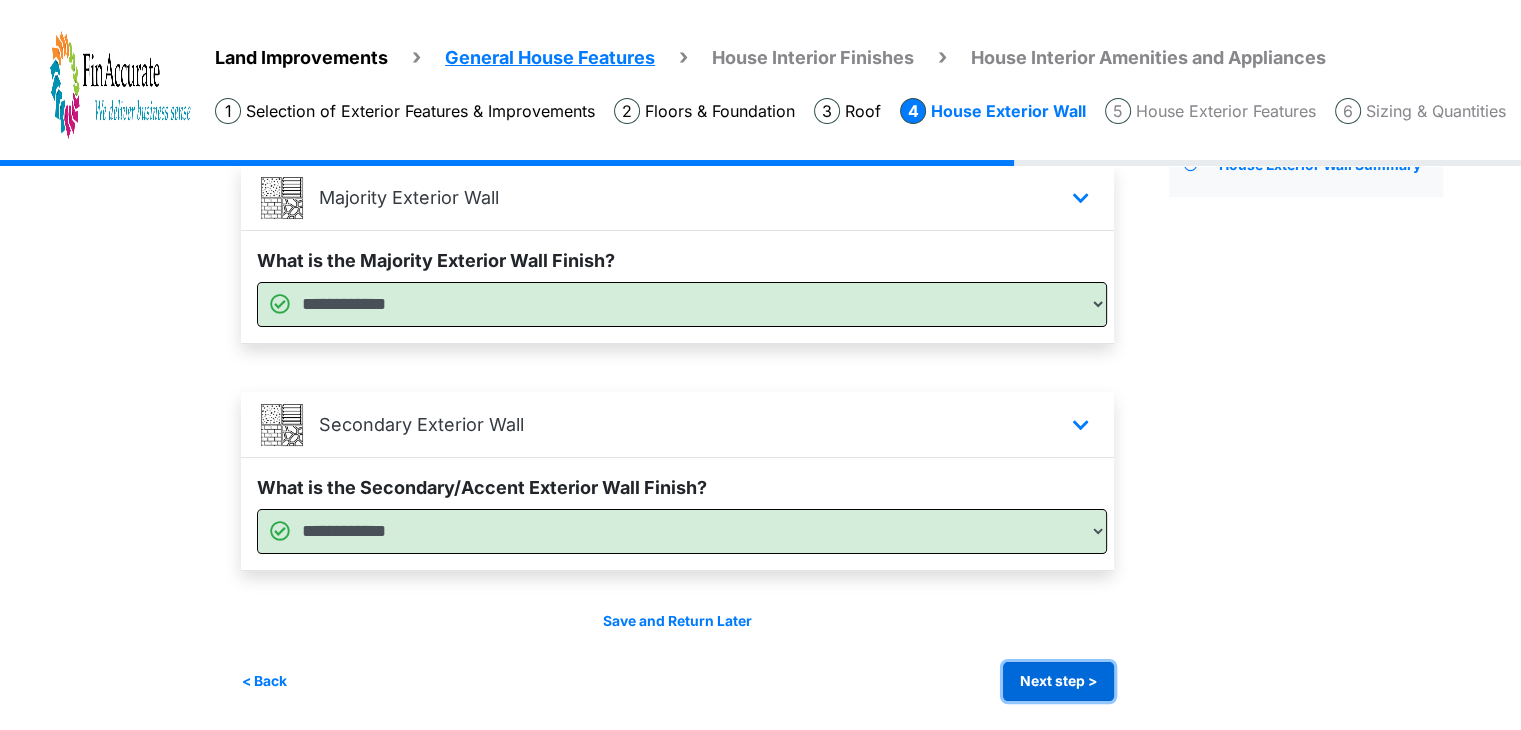 click on "Next step >" at bounding box center (1058, 681) 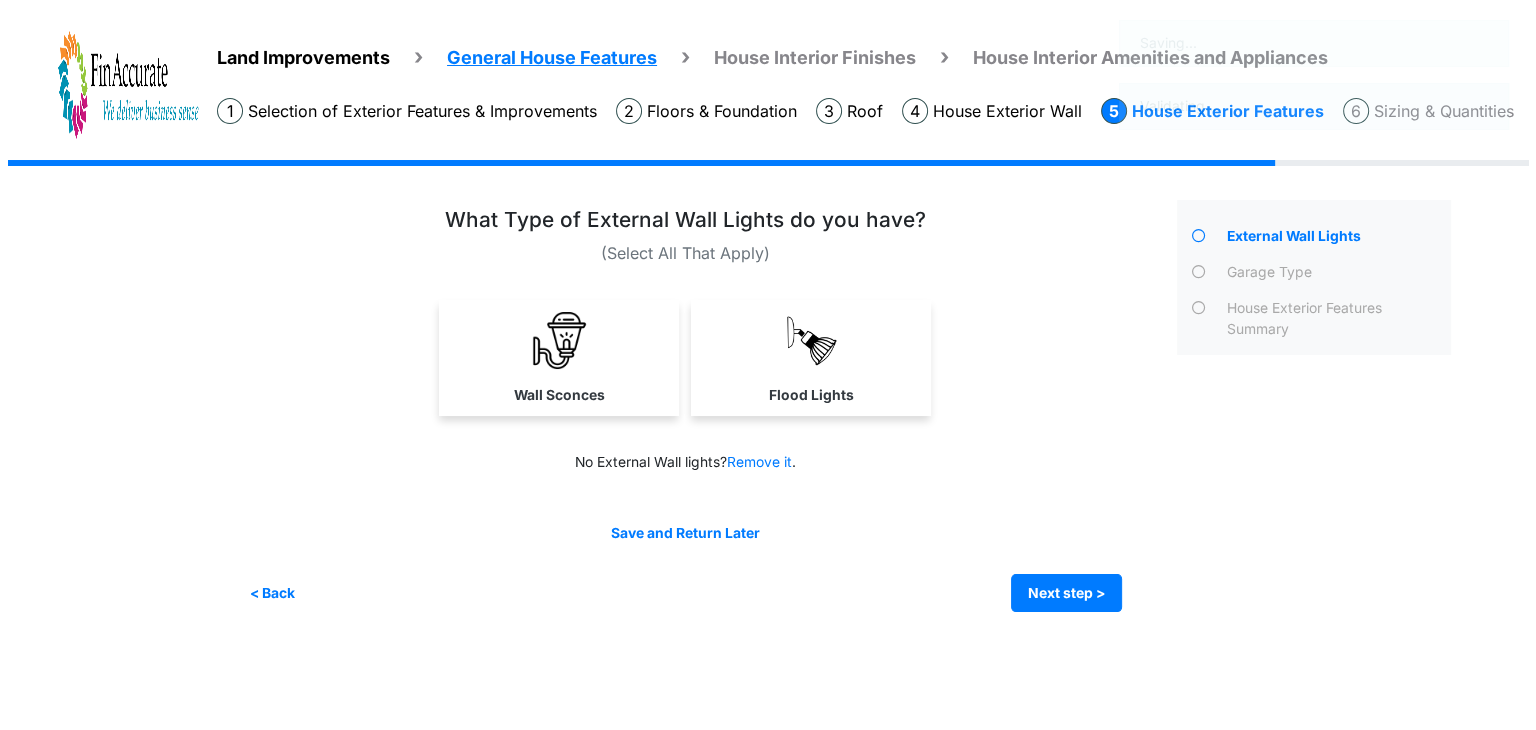 scroll, scrollTop: 0, scrollLeft: 0, axis: both 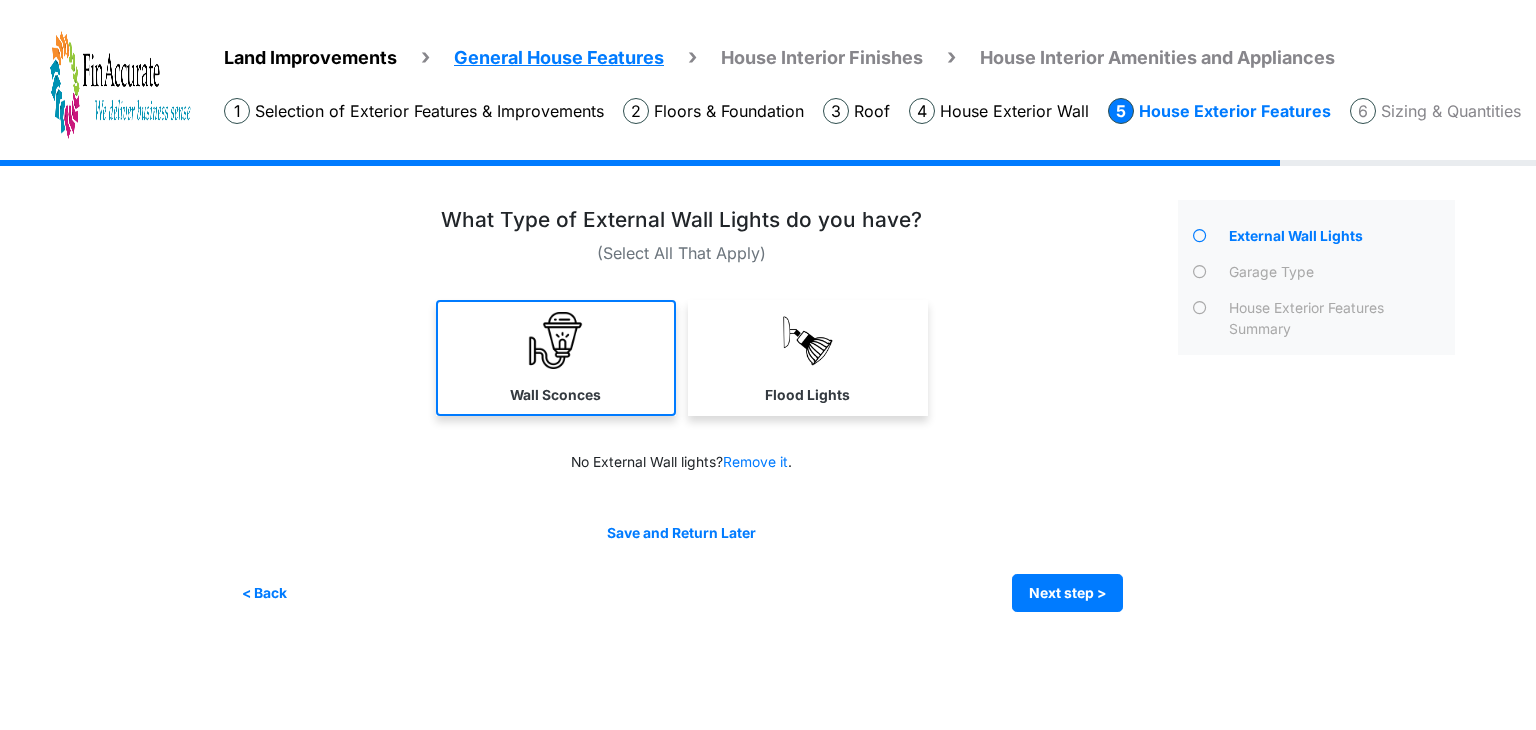 click on "Wall Sconces" at bounding box center [556, 358] 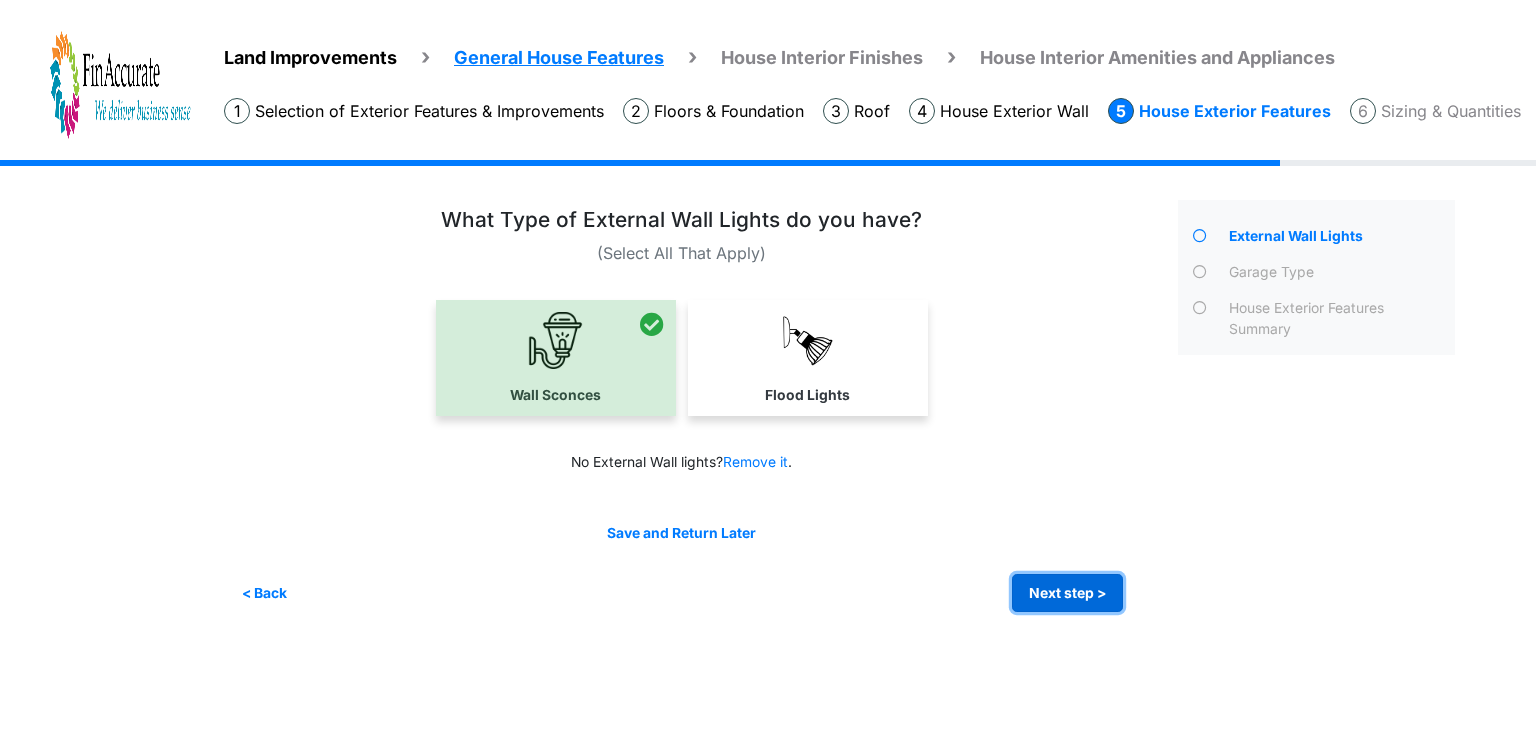click on "Next step >" at bounding box center [1067, 593] 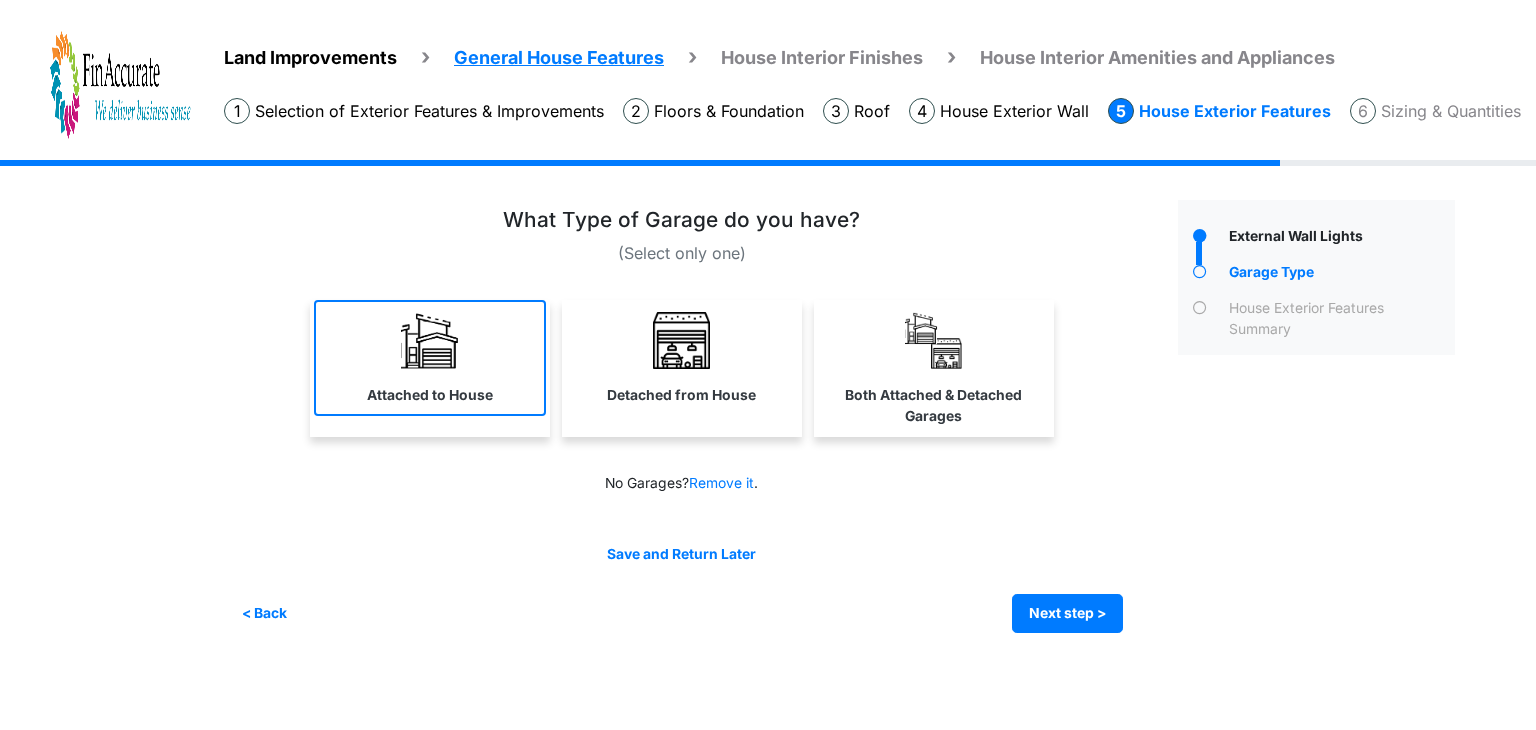 click on "Attached to House" at bounding box center [430, 395] 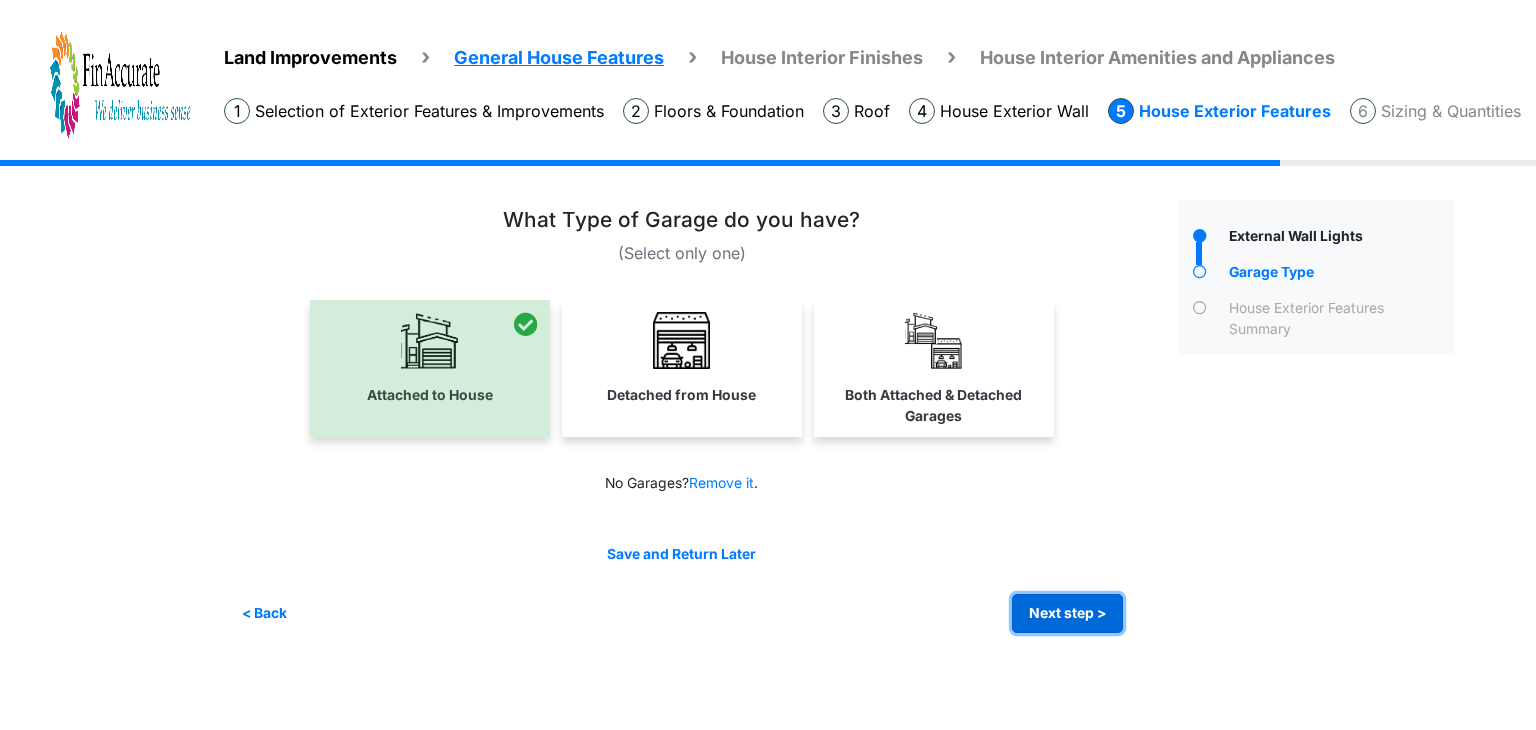 click on "Next step >" at bounding box center (1067, 613) 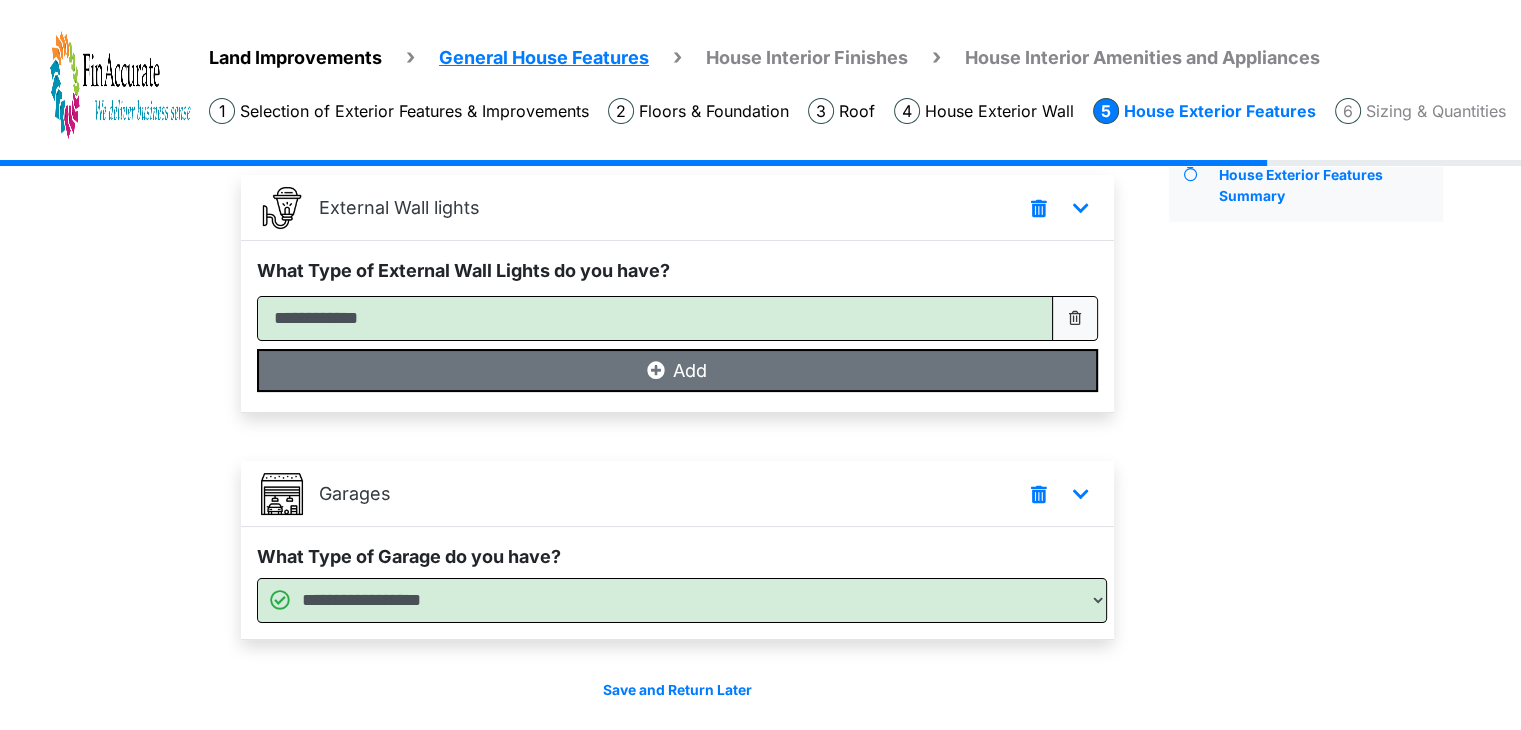 scroll, scrollTop: 200, scrollLeft: 0, axis: vertical 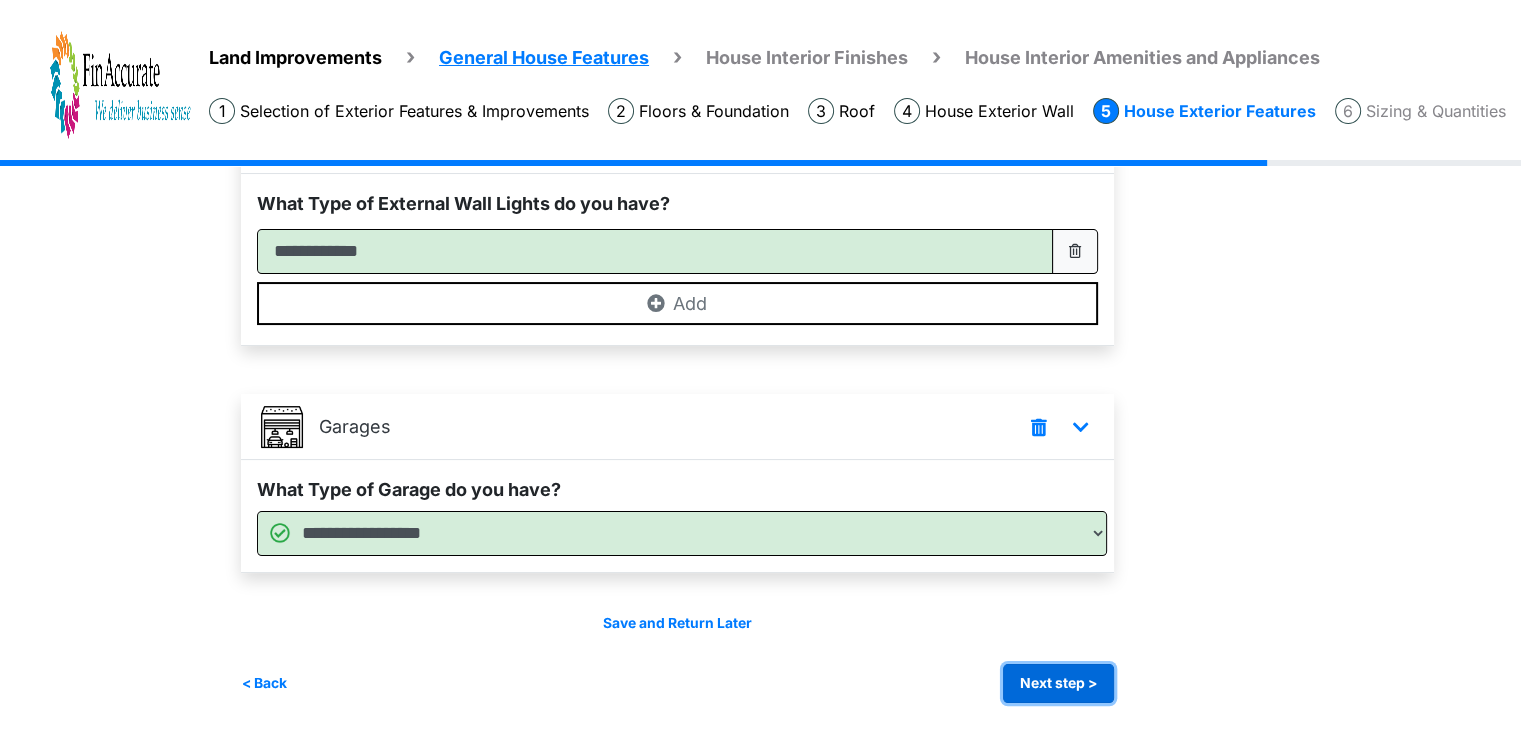 click on "Next step >" at bounding box center [1058, 683] 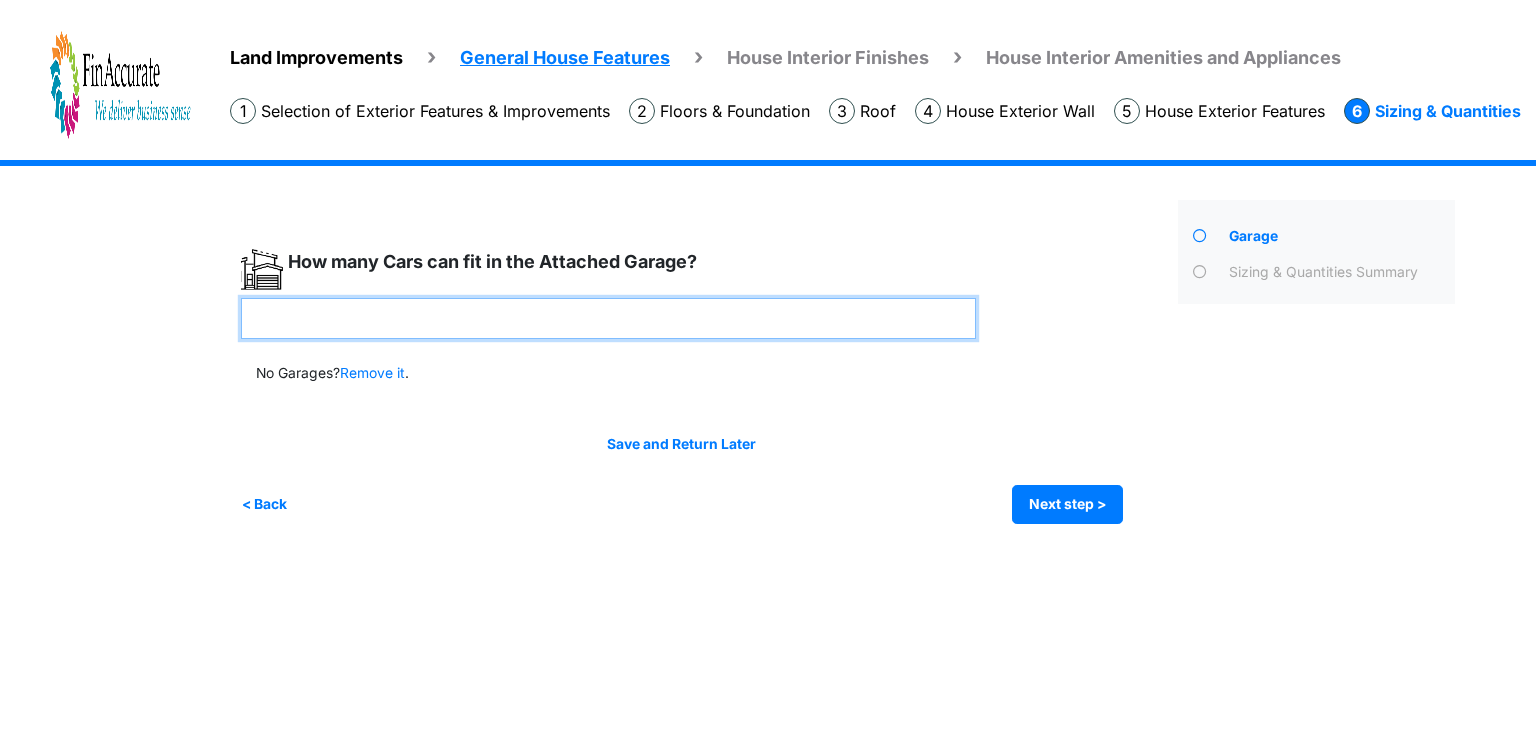 click at bounding box center (608, 318) 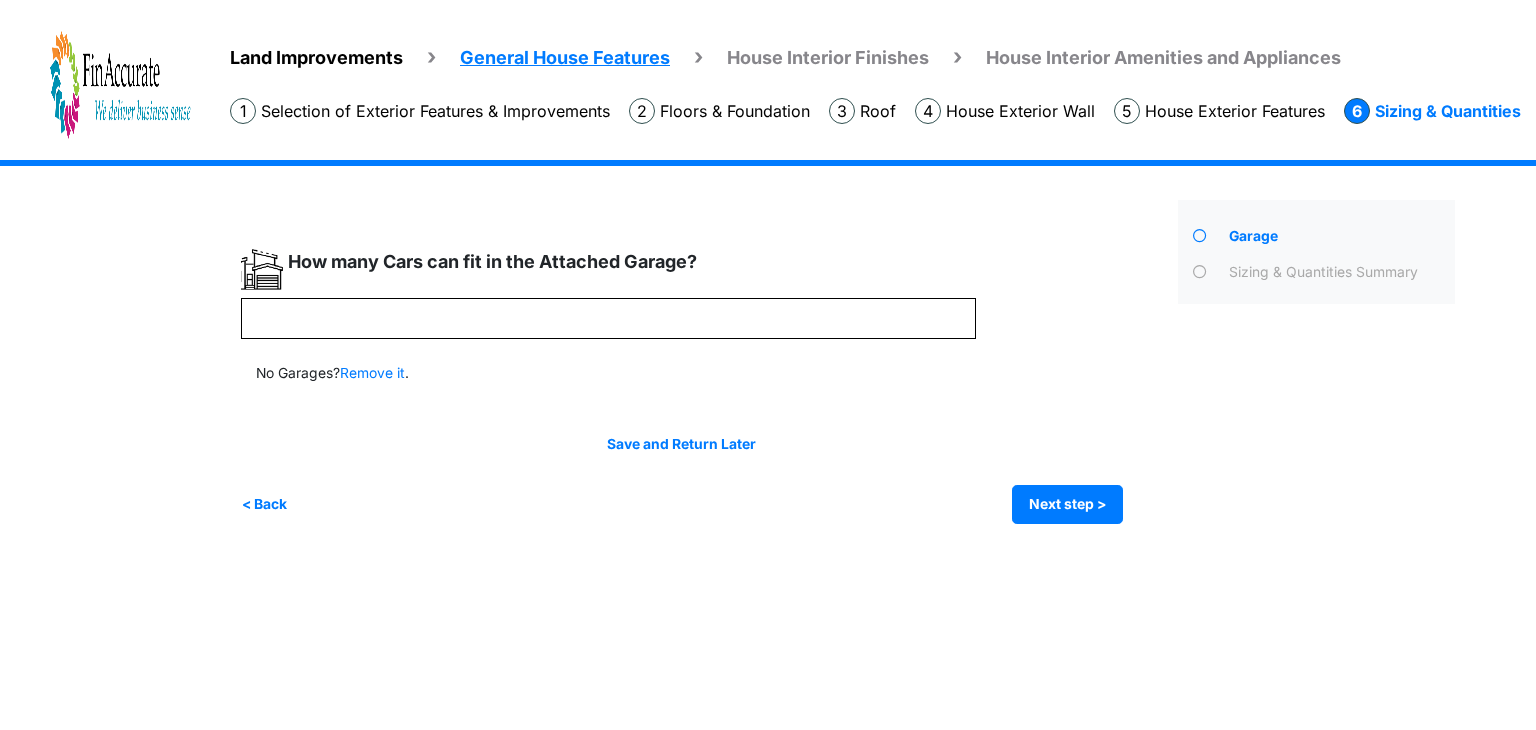 click on "Irrigation Flag pole" at bounding box center [855, 357] 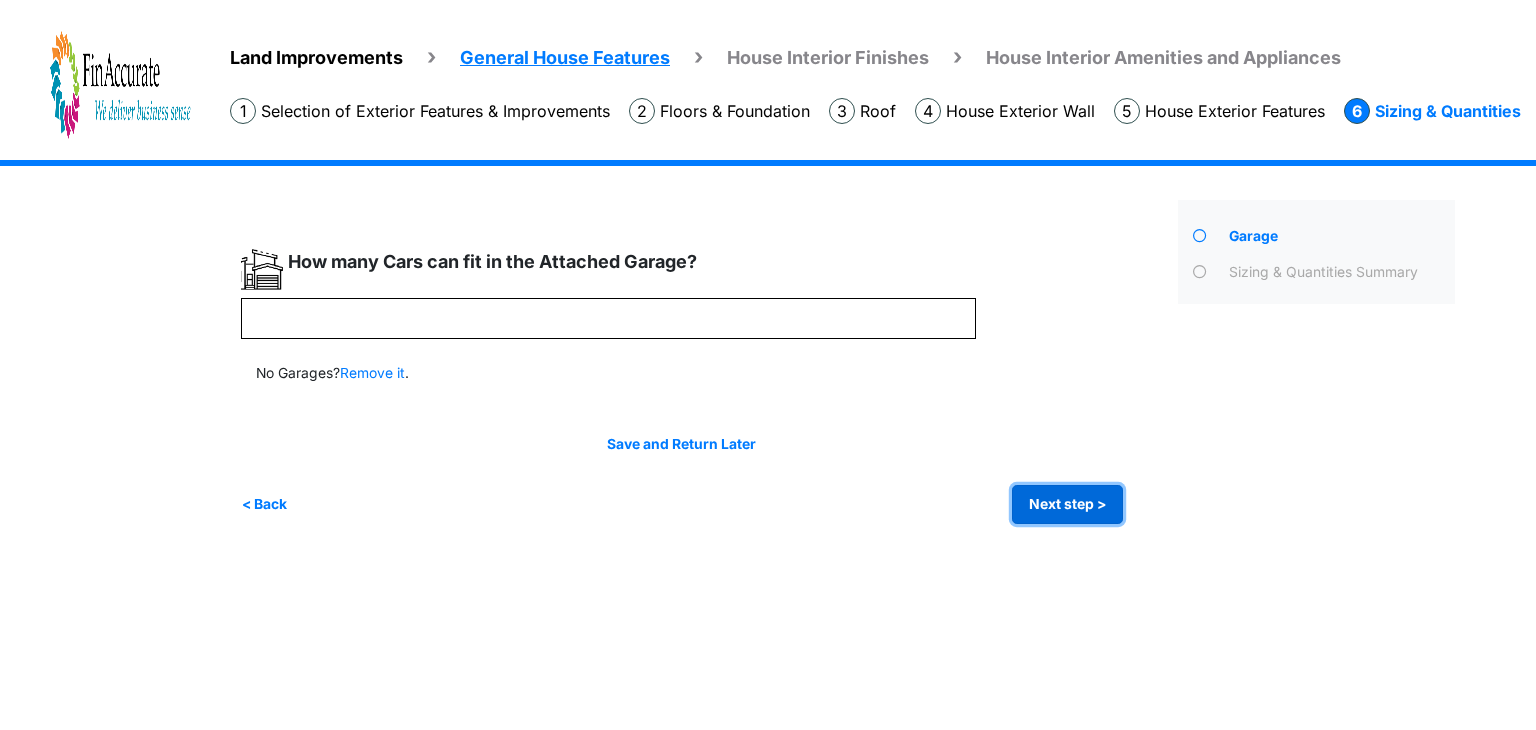click on "Next step >" at bounding box center [1067, 504] 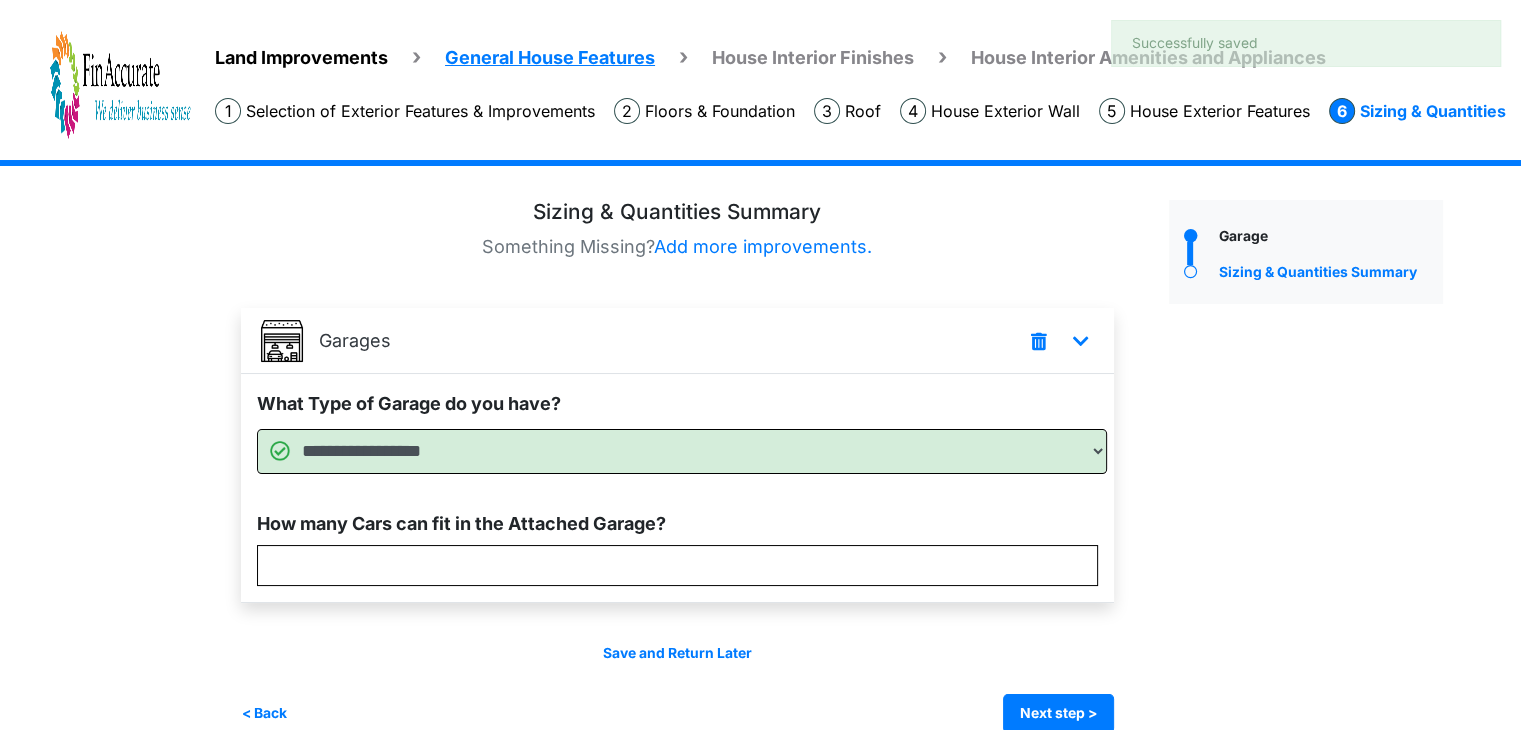 scroll, scrollTop: 32, scrollLeft: 0, axis: vertical 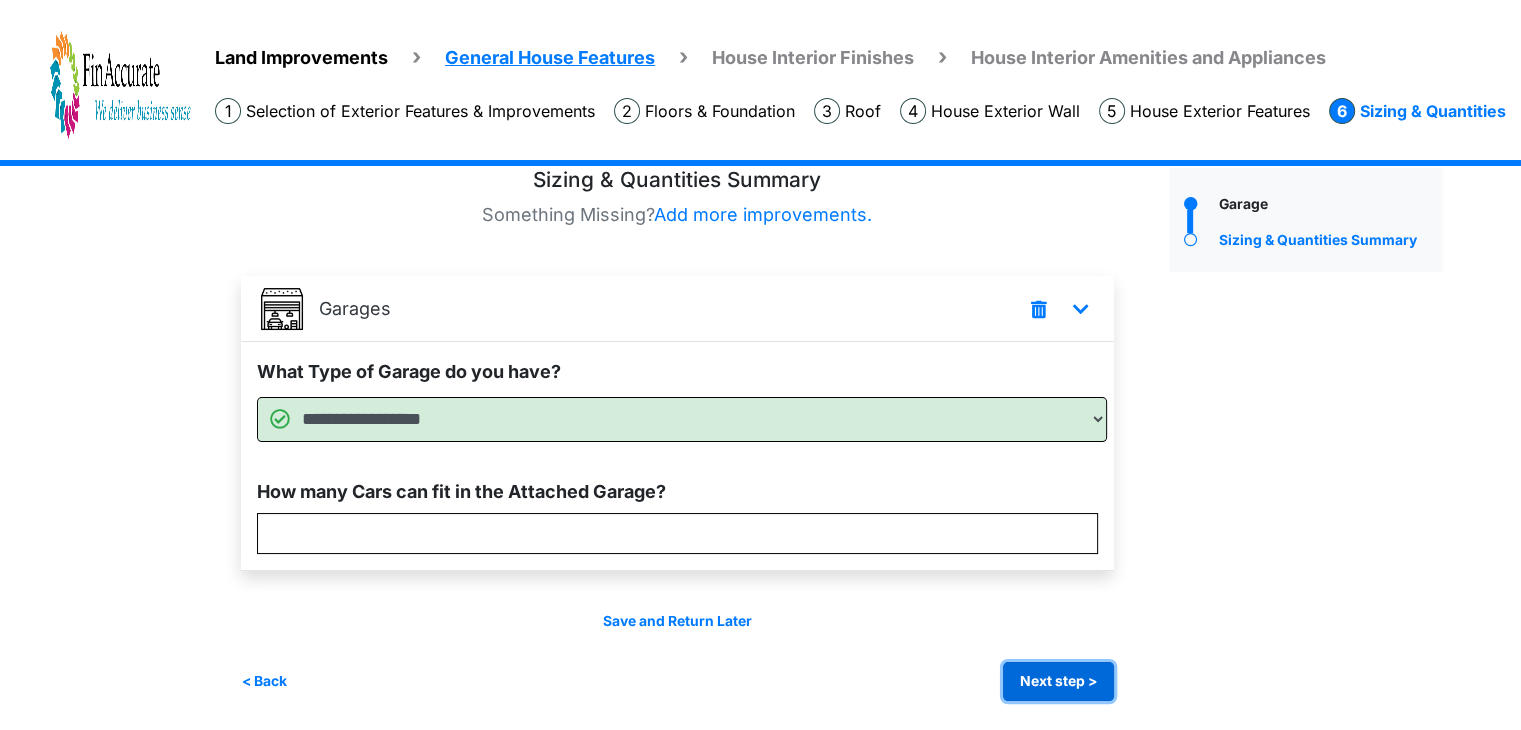 click on "Next step >" at bounding box center [1058, 681] 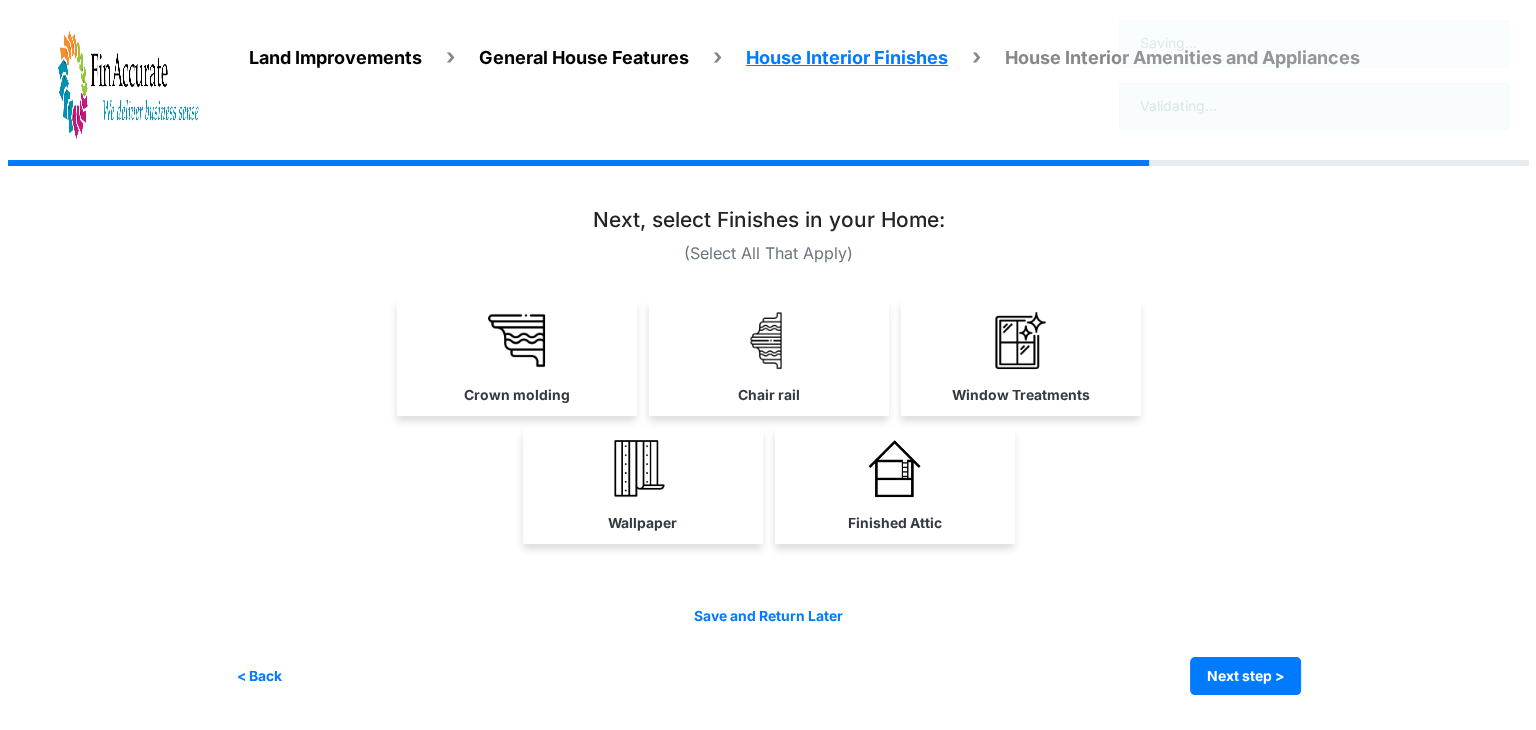 scroll, scrollTop: 0, scrollLeft: 0, axis: both 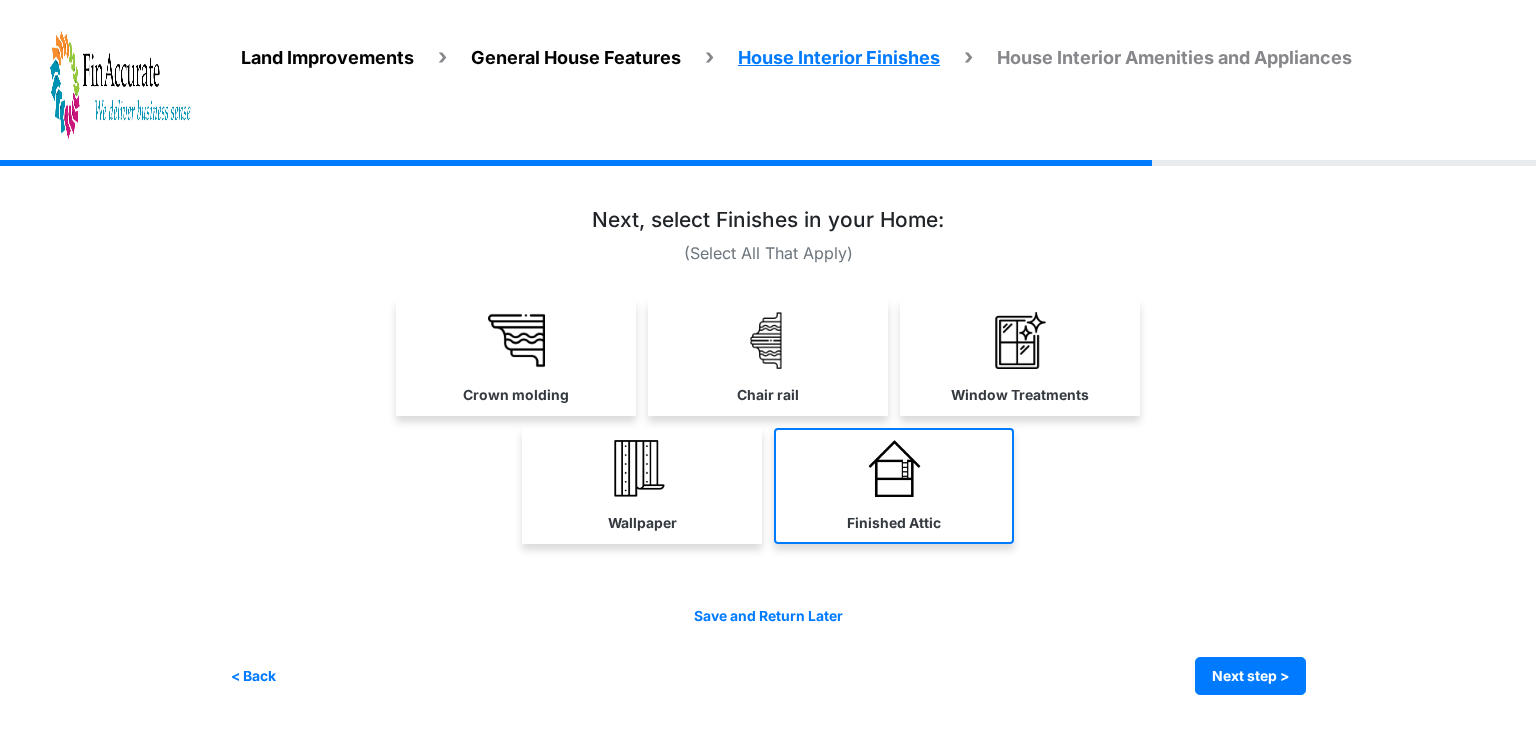 click on "Finished Attic" at bounding box center (894, 523) 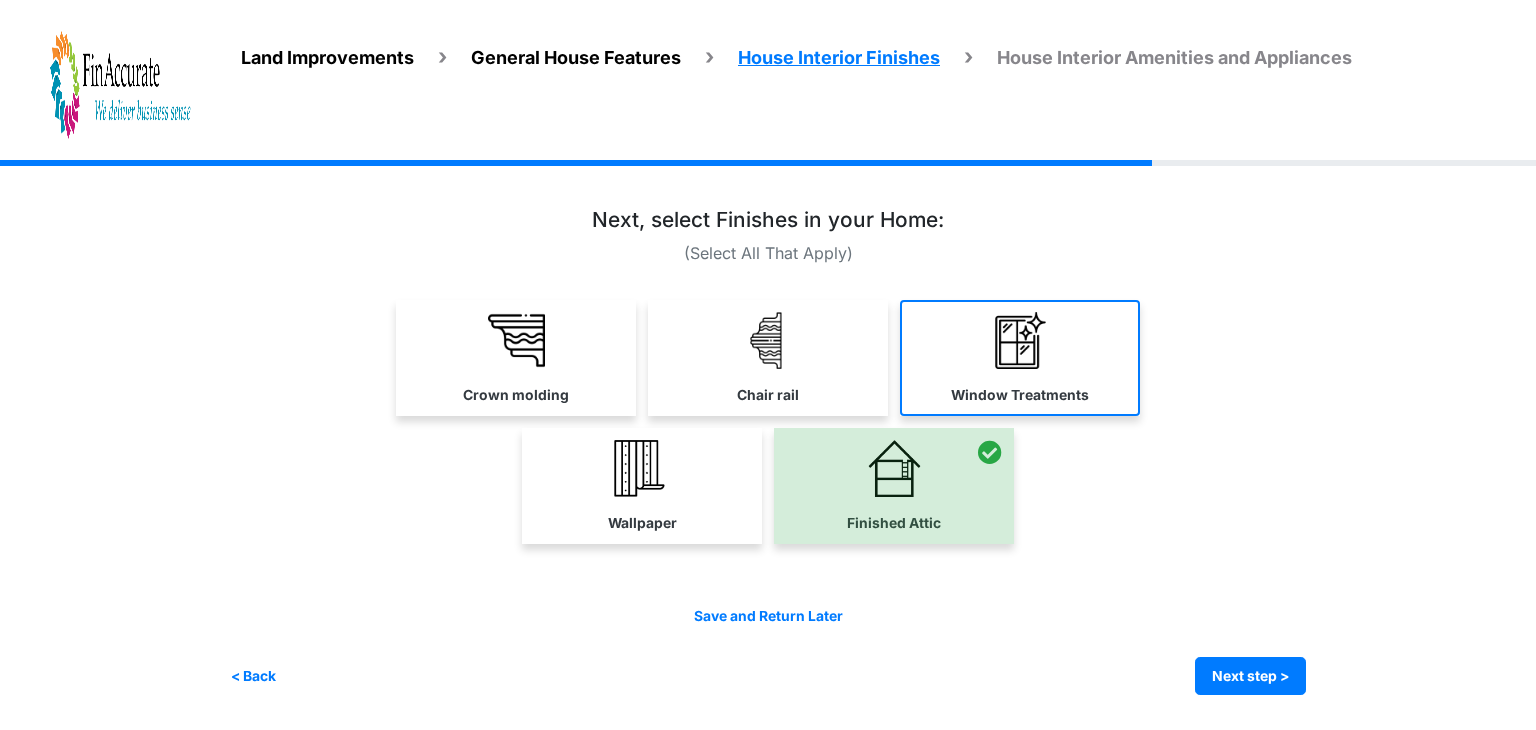 click on "Window Treatments" at bounding box center [1020, 358] 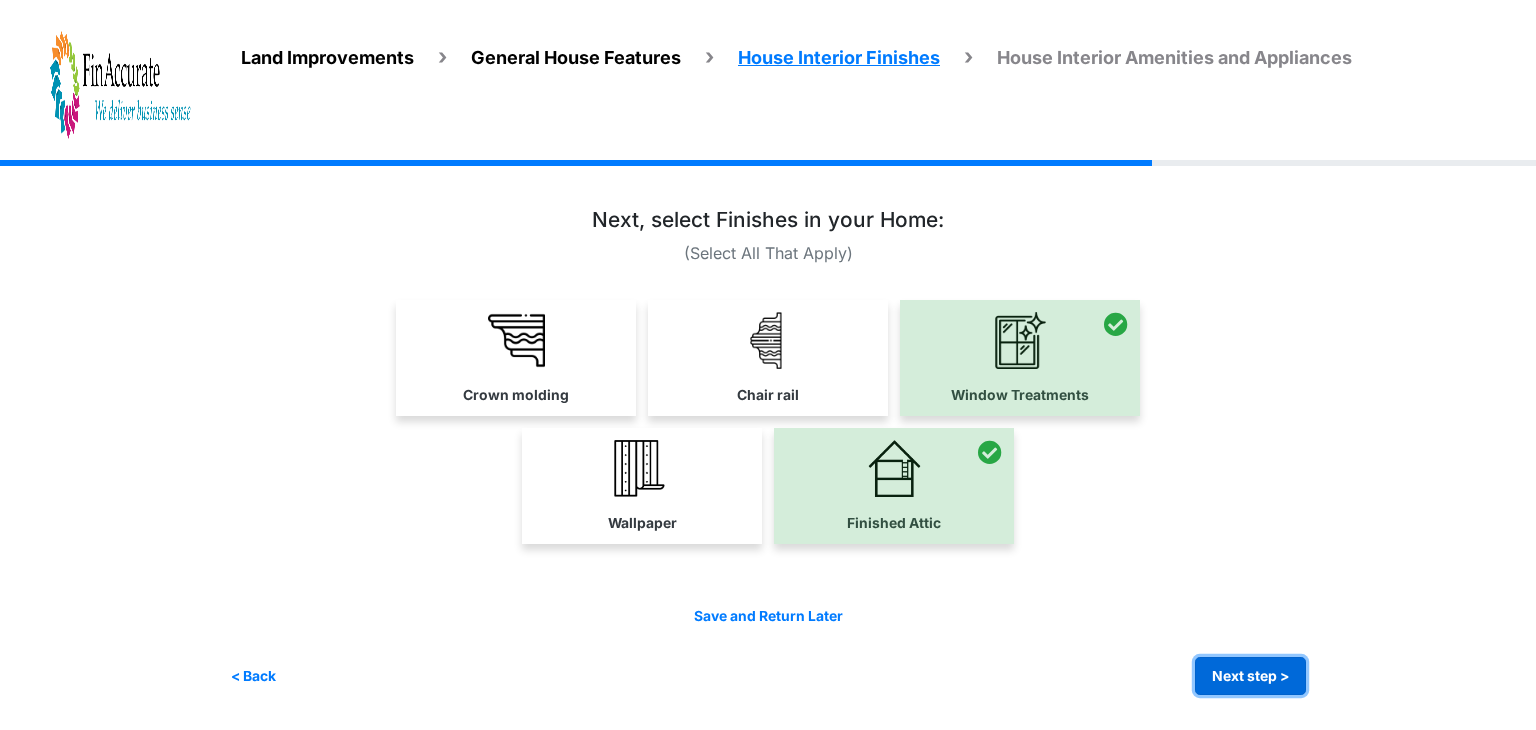 click on "Next step >" at bounding box center (1250, 676) 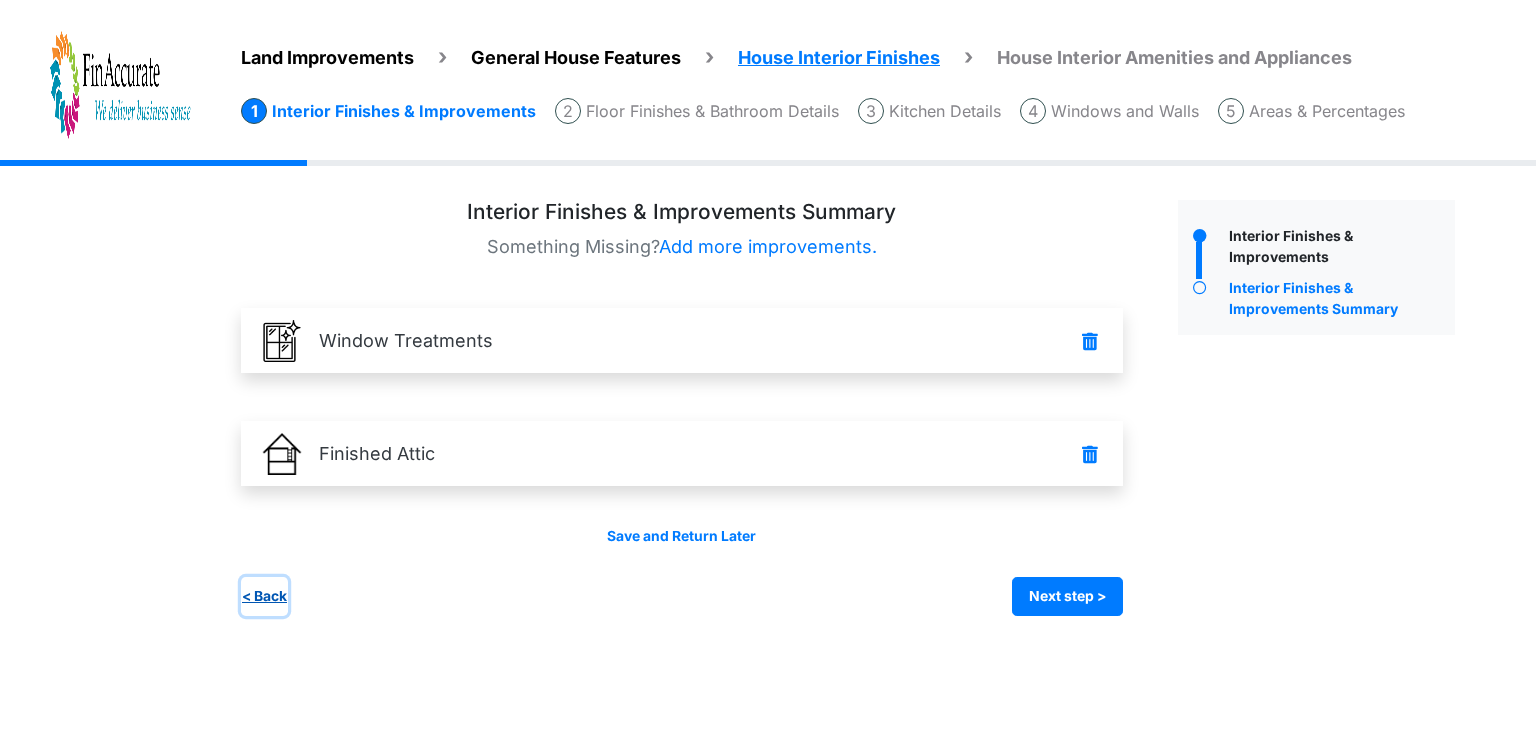 click on "< Back" at bounding box center (264, 596) 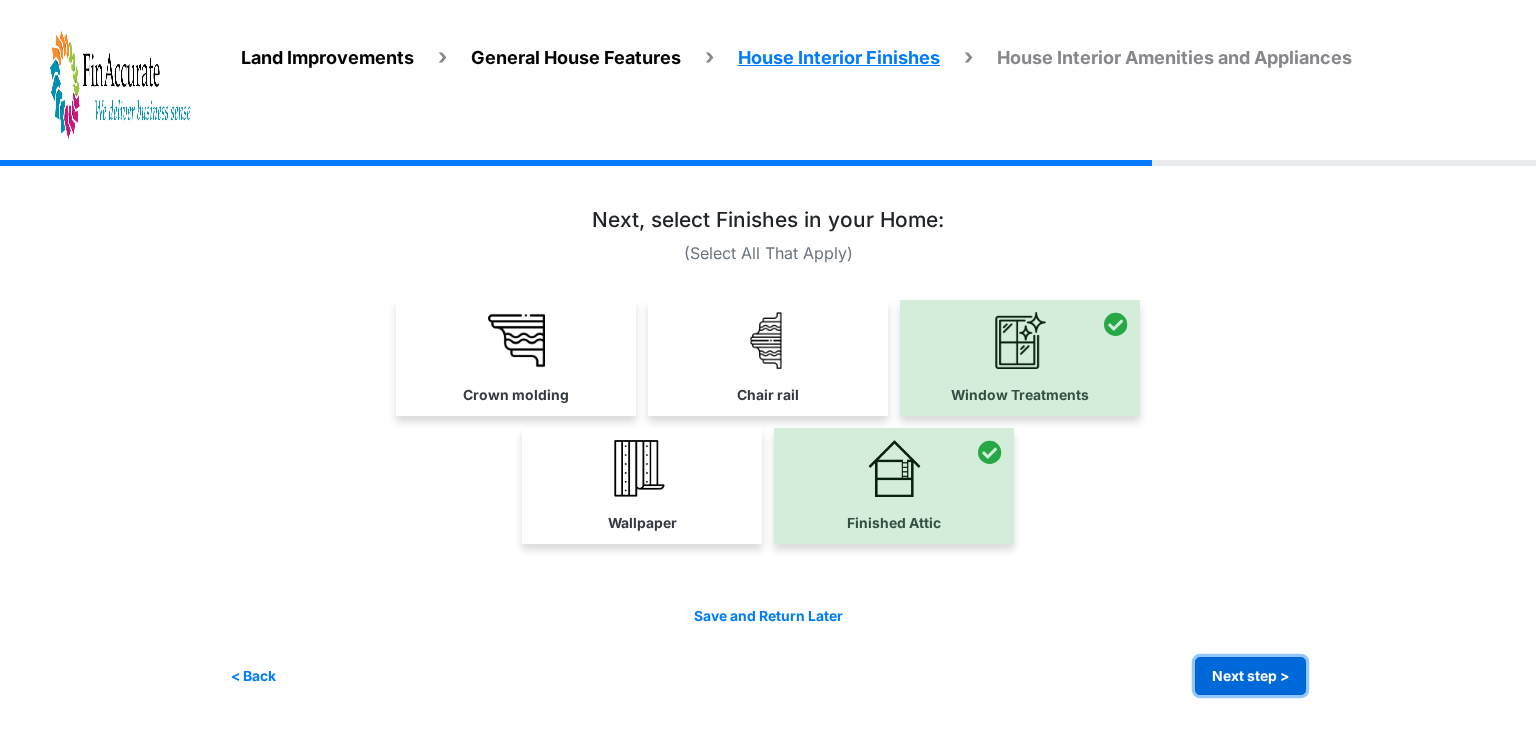 click on "Next step >" at bounding box center (1250, 676) 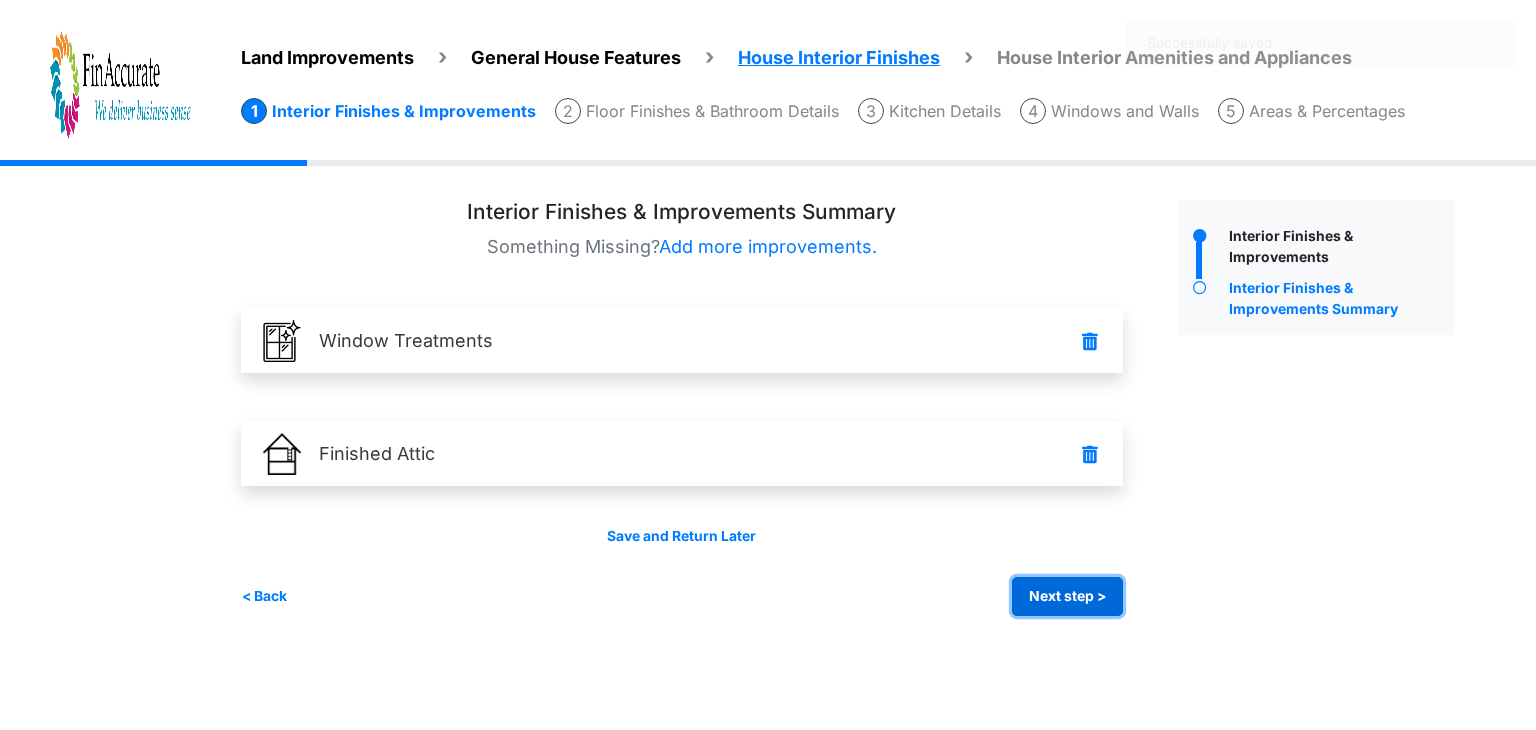 click on "Next step >" at bounding box center (1067, 596) 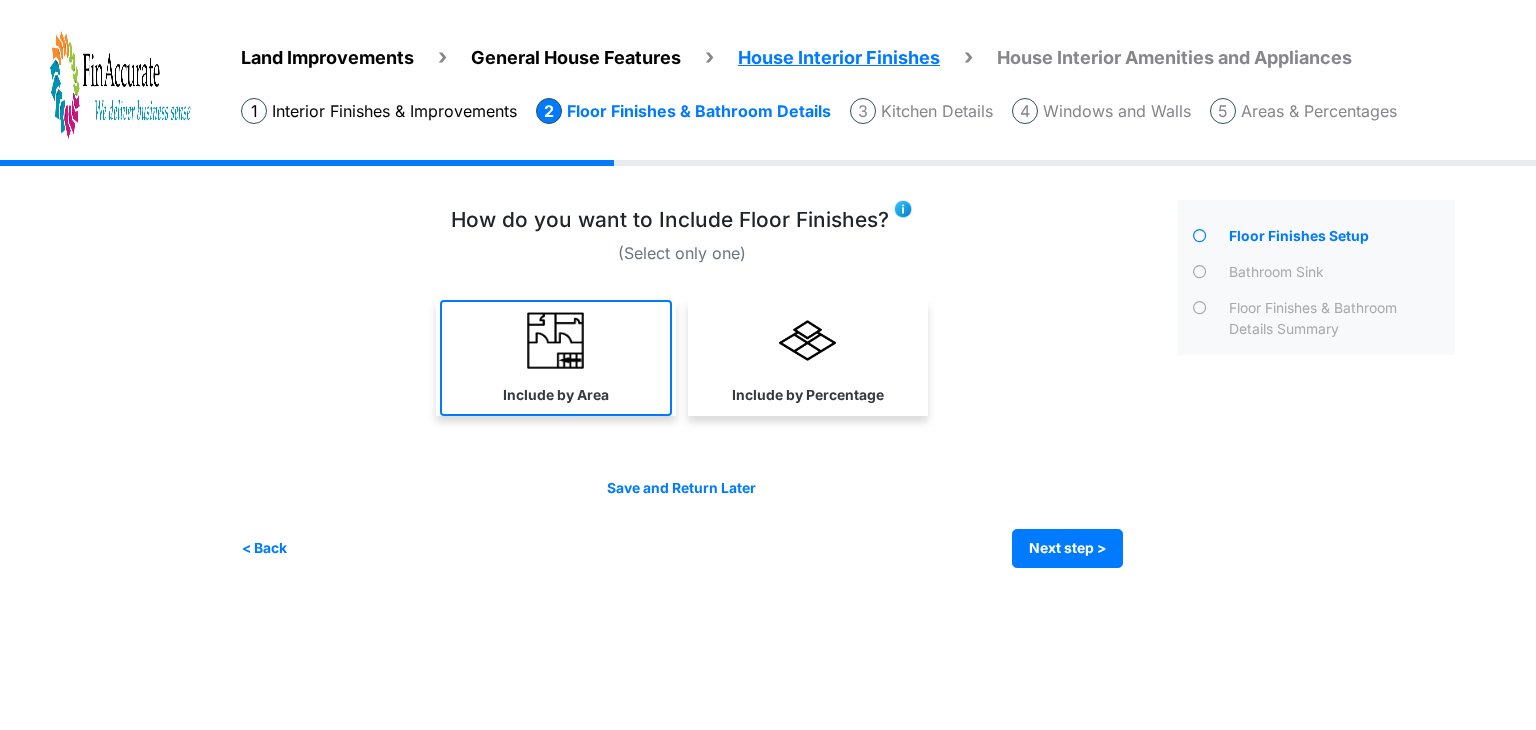 click at bounding box center [555, 340] 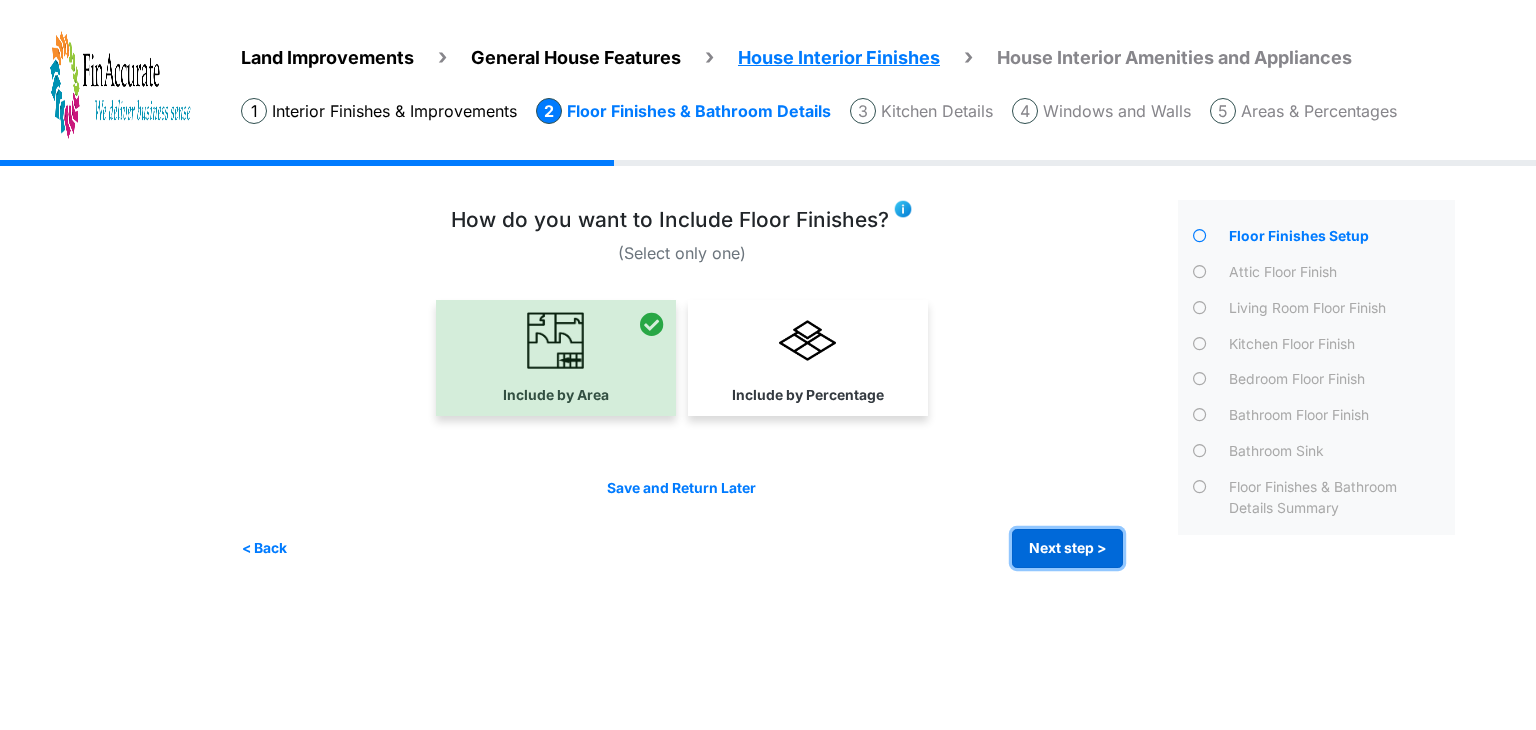 click on "Next step >" at bounding box center (1067, 548) 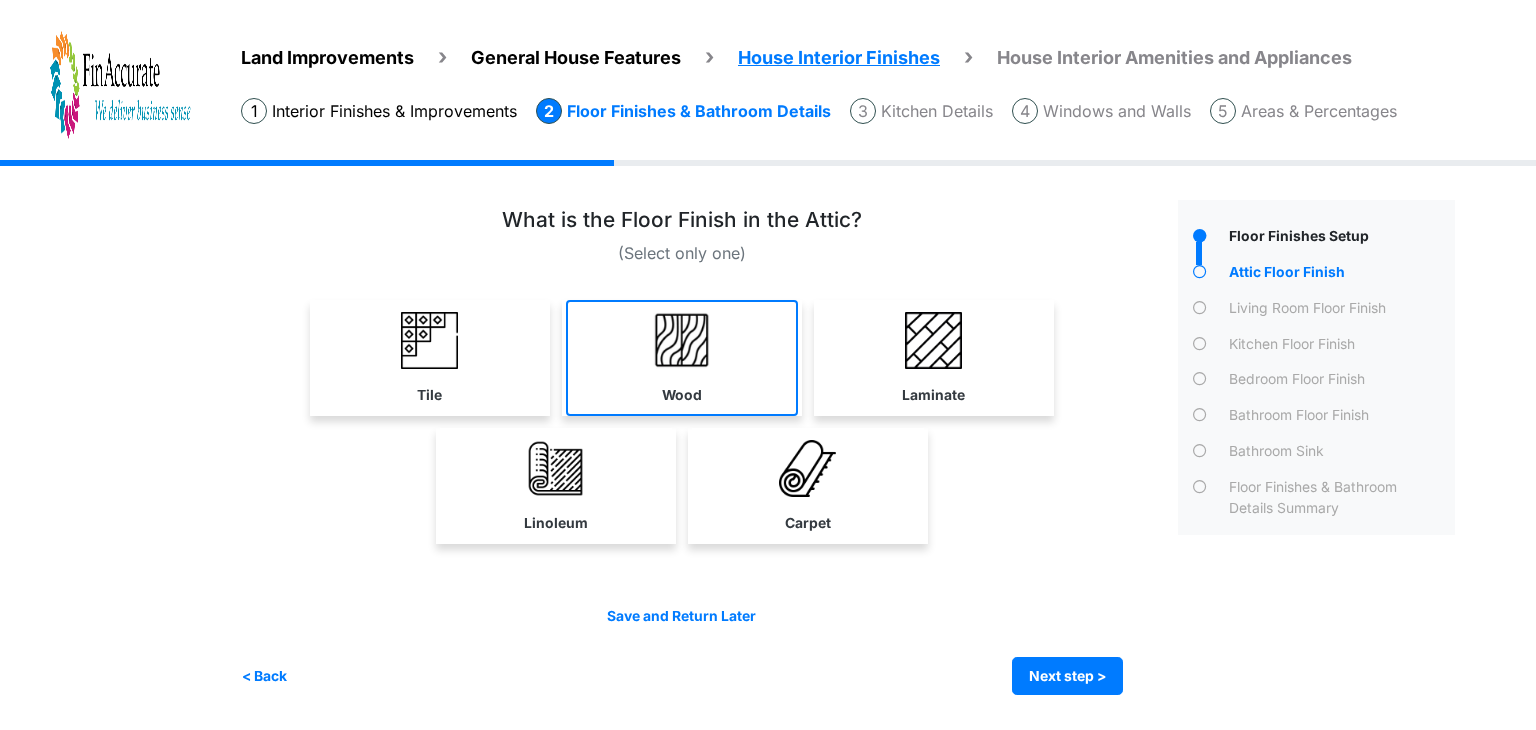click at bounding box center (681, 340) 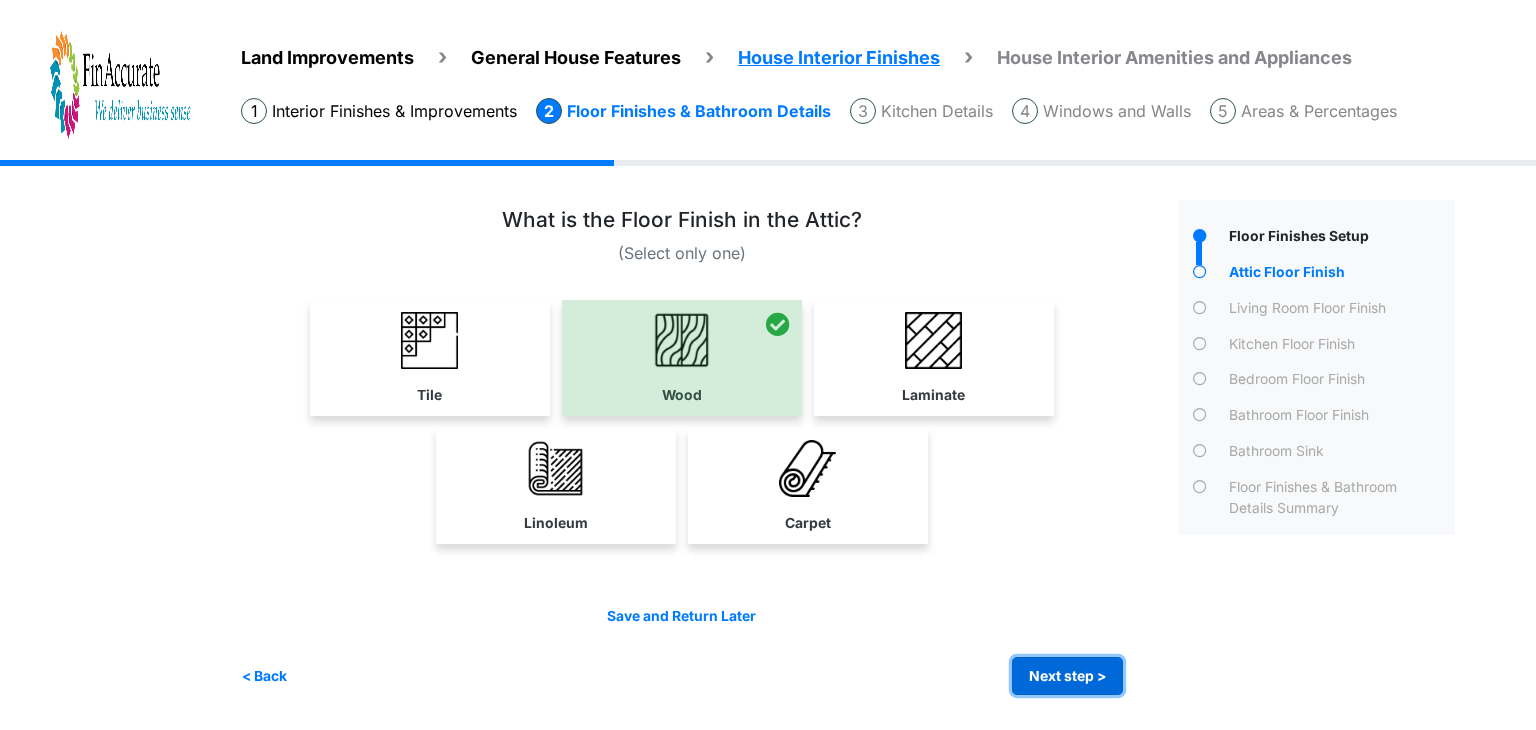 click on "Next step >" at bounding box center (1067, 676) 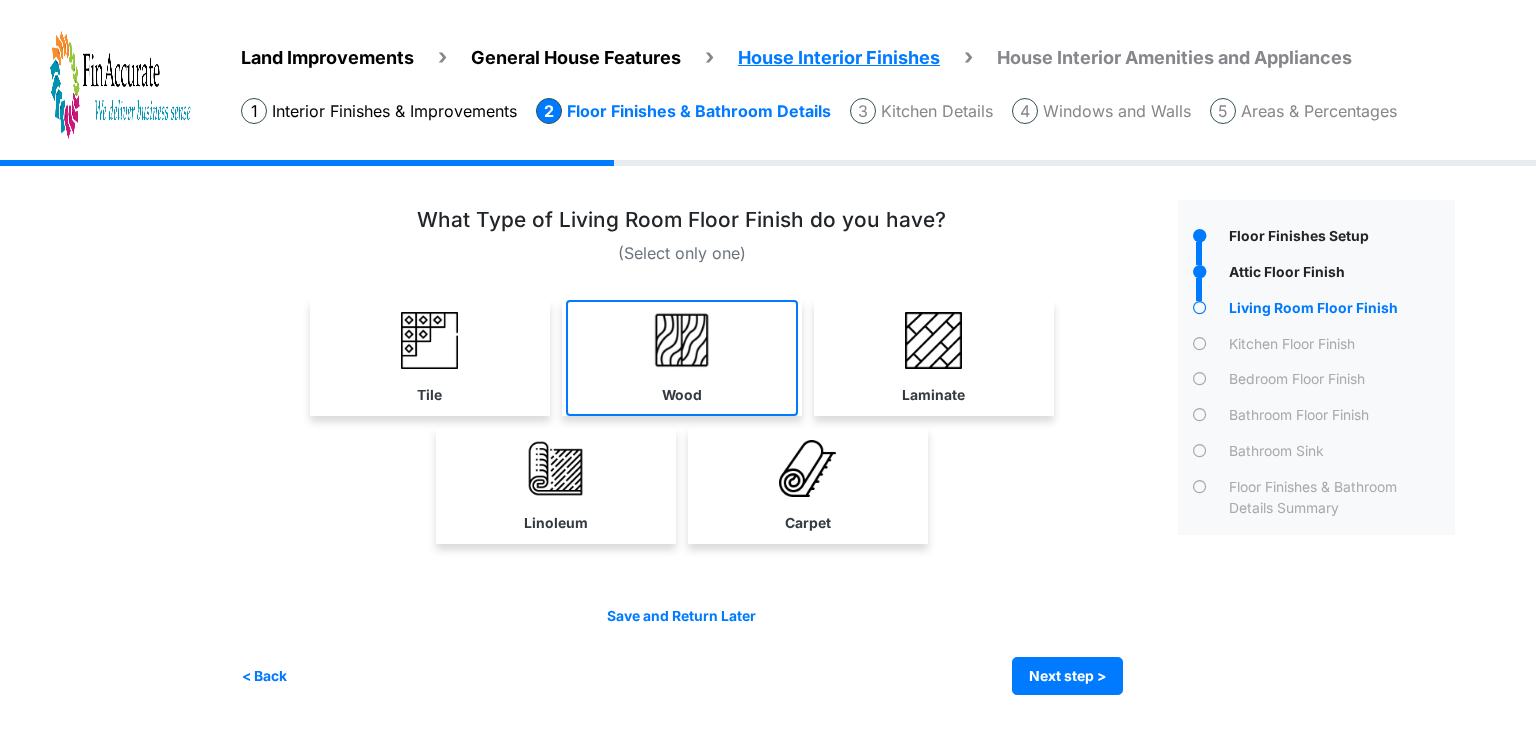 click on "Wood" at bounding box center [682, 358] 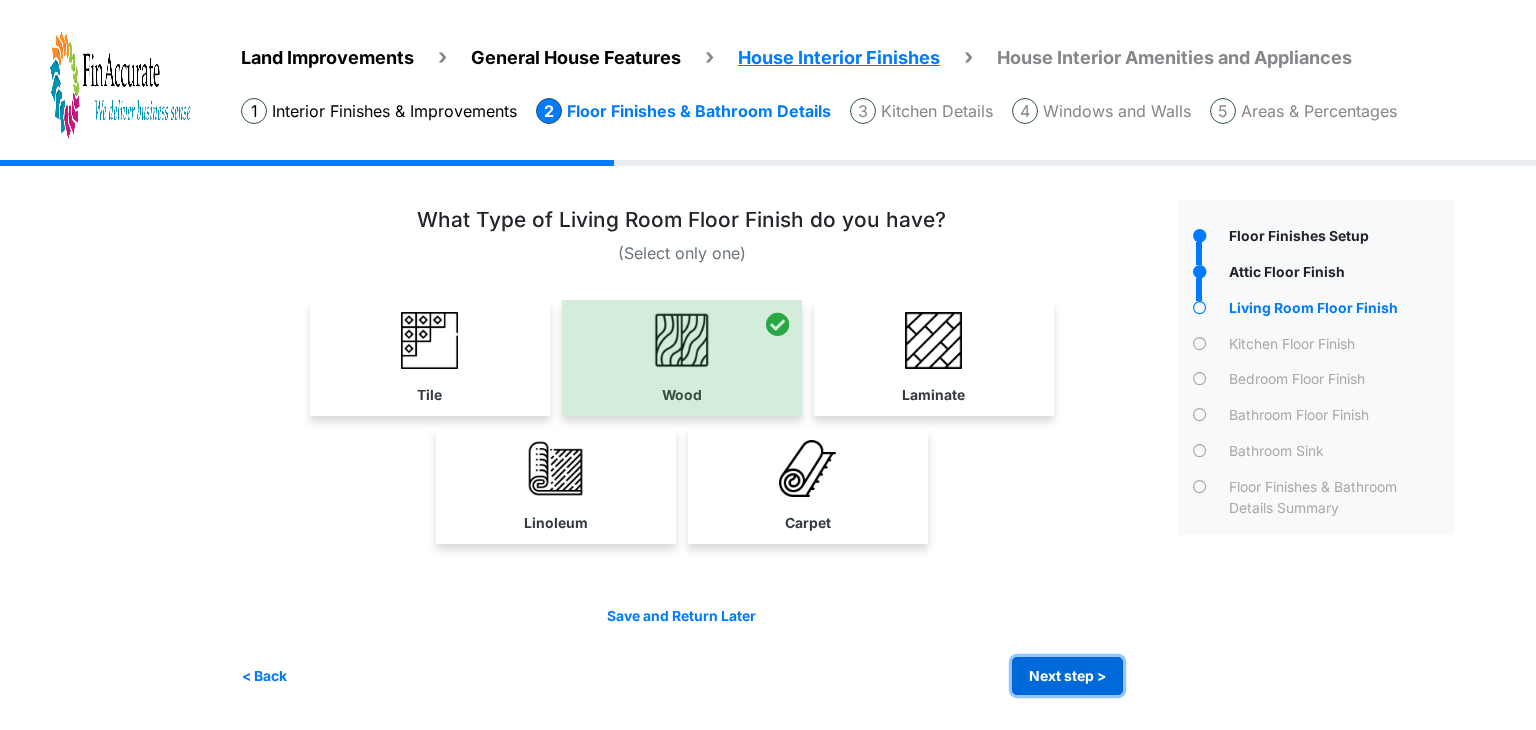 click on "Next step >" at bounding box center [1067, 676] 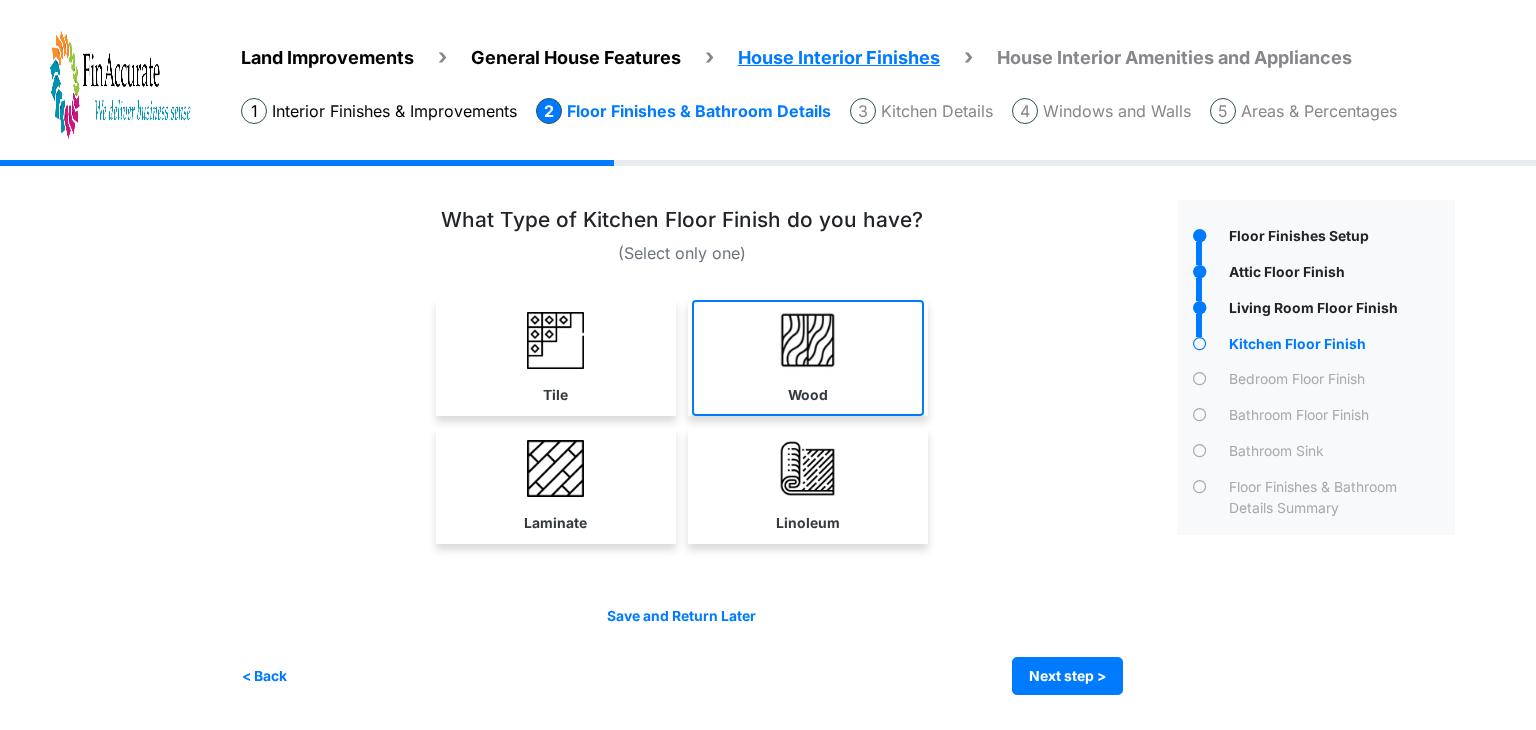 click on "Wood" at bounding box center (808, 358) 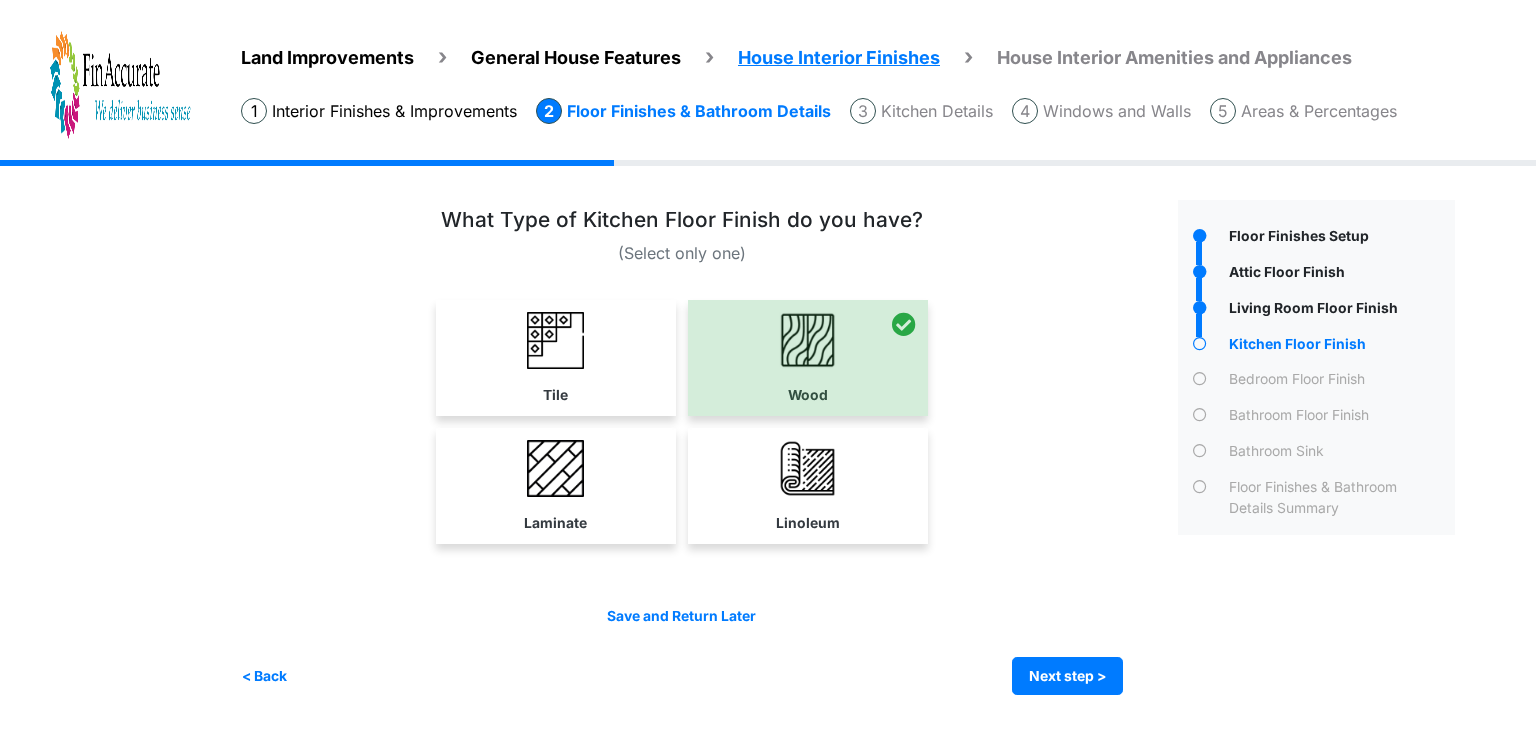 drag, startPoint x: 904, startPoint y: 221, endPoint x: 448, endPoint y: 214, distance: 456.0537 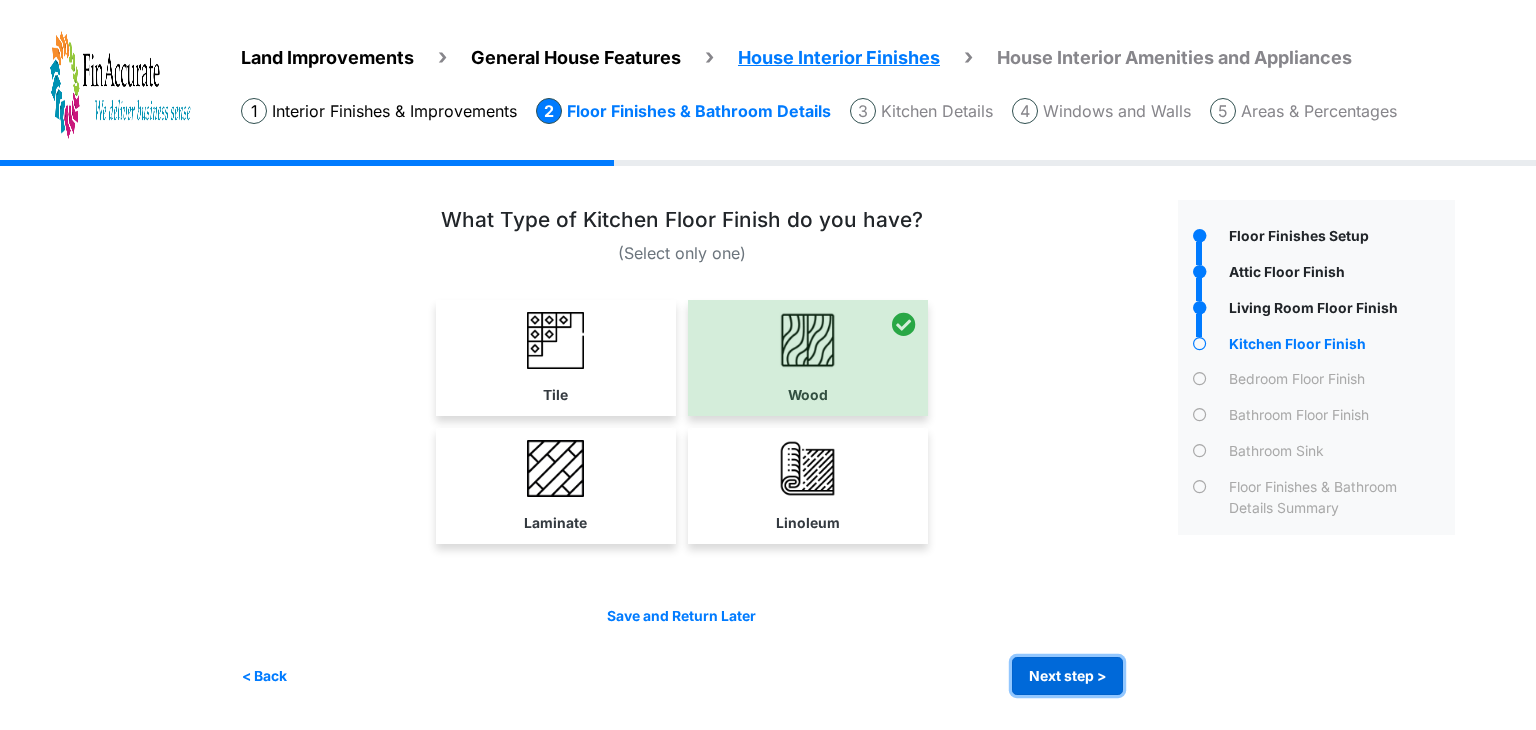 click on "Next step >" at bounding box center [1067, 676] 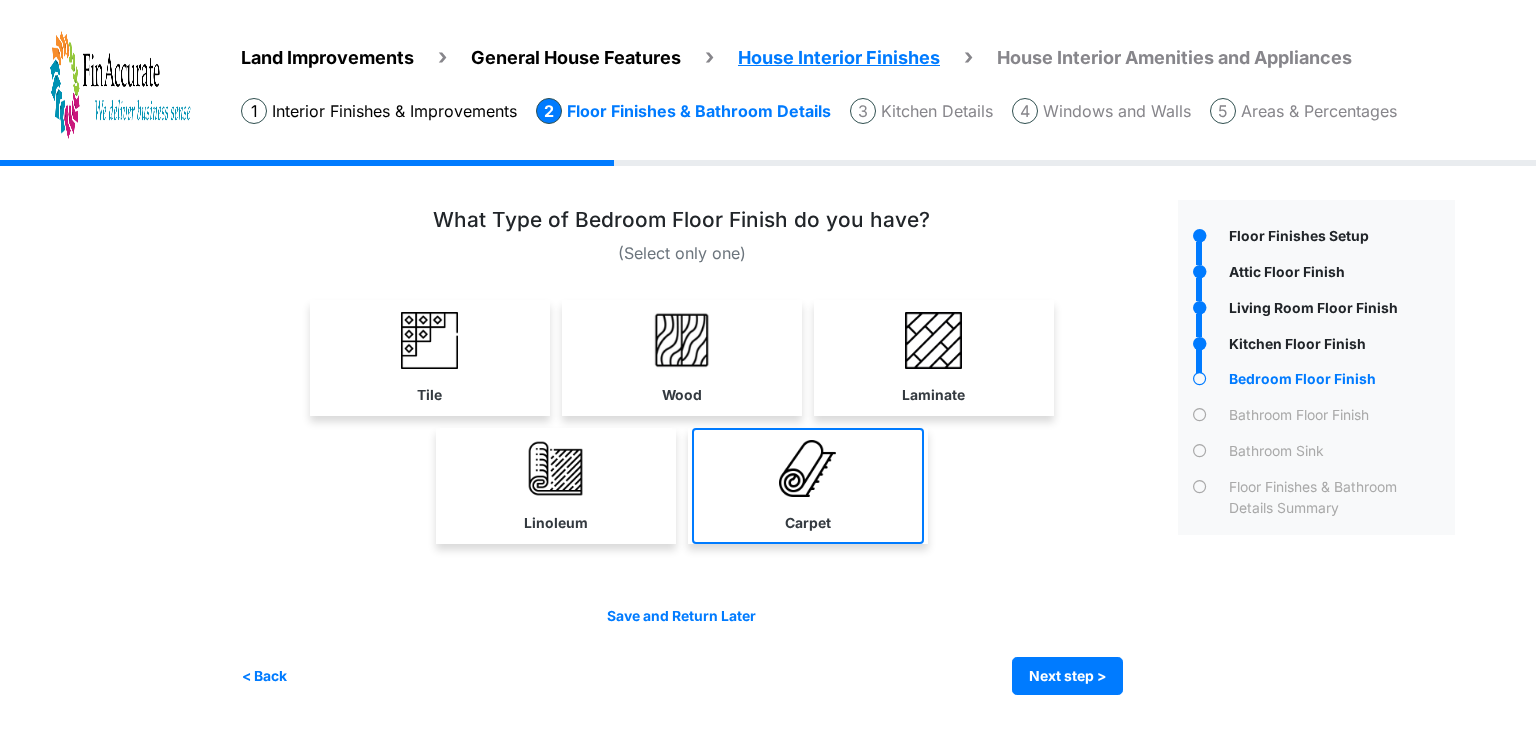 click on "Carpet" at bounding box center [808, 486] 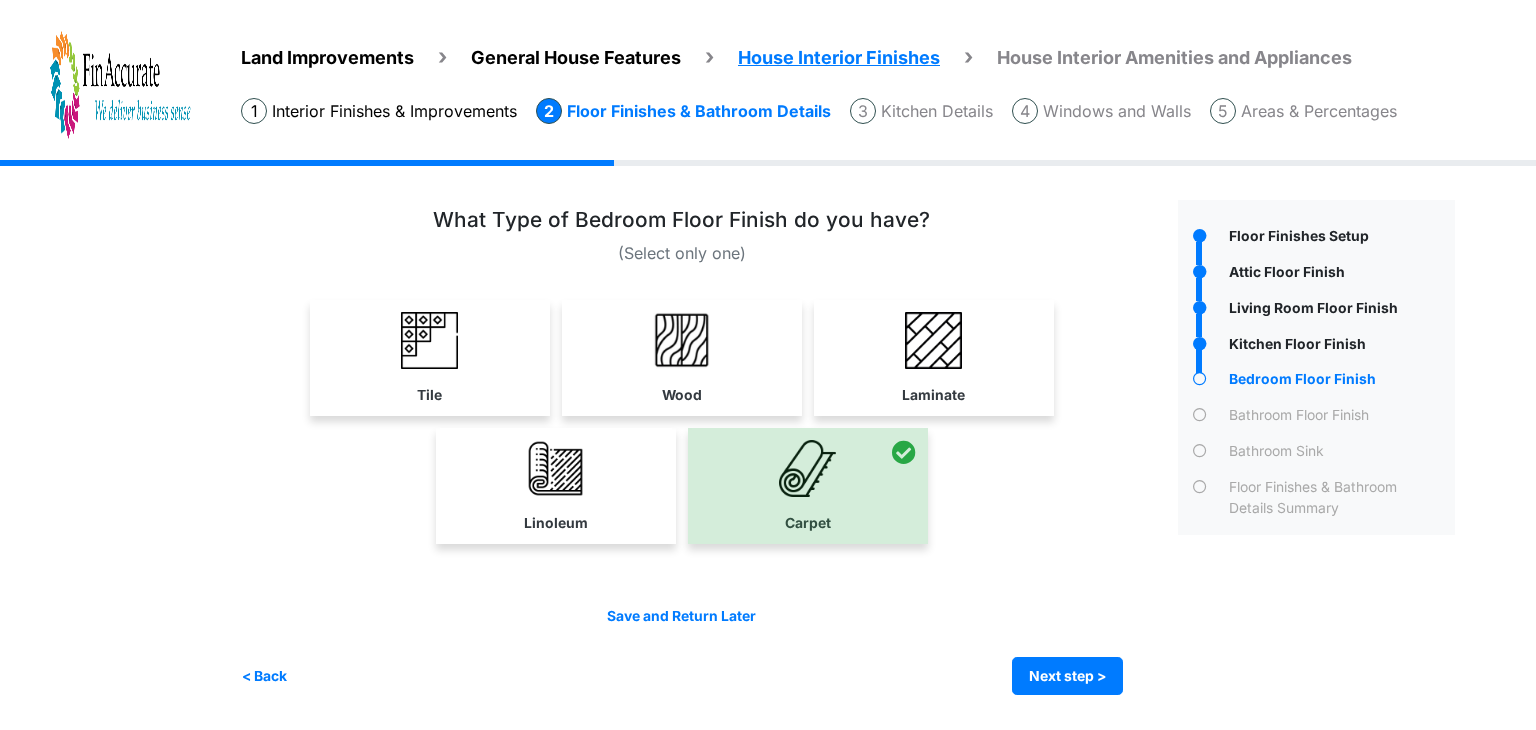 drag, startPoint x: 913, startPoint y: 224, endPoint x: 440, endPoint y: 226, distance: 473.00424 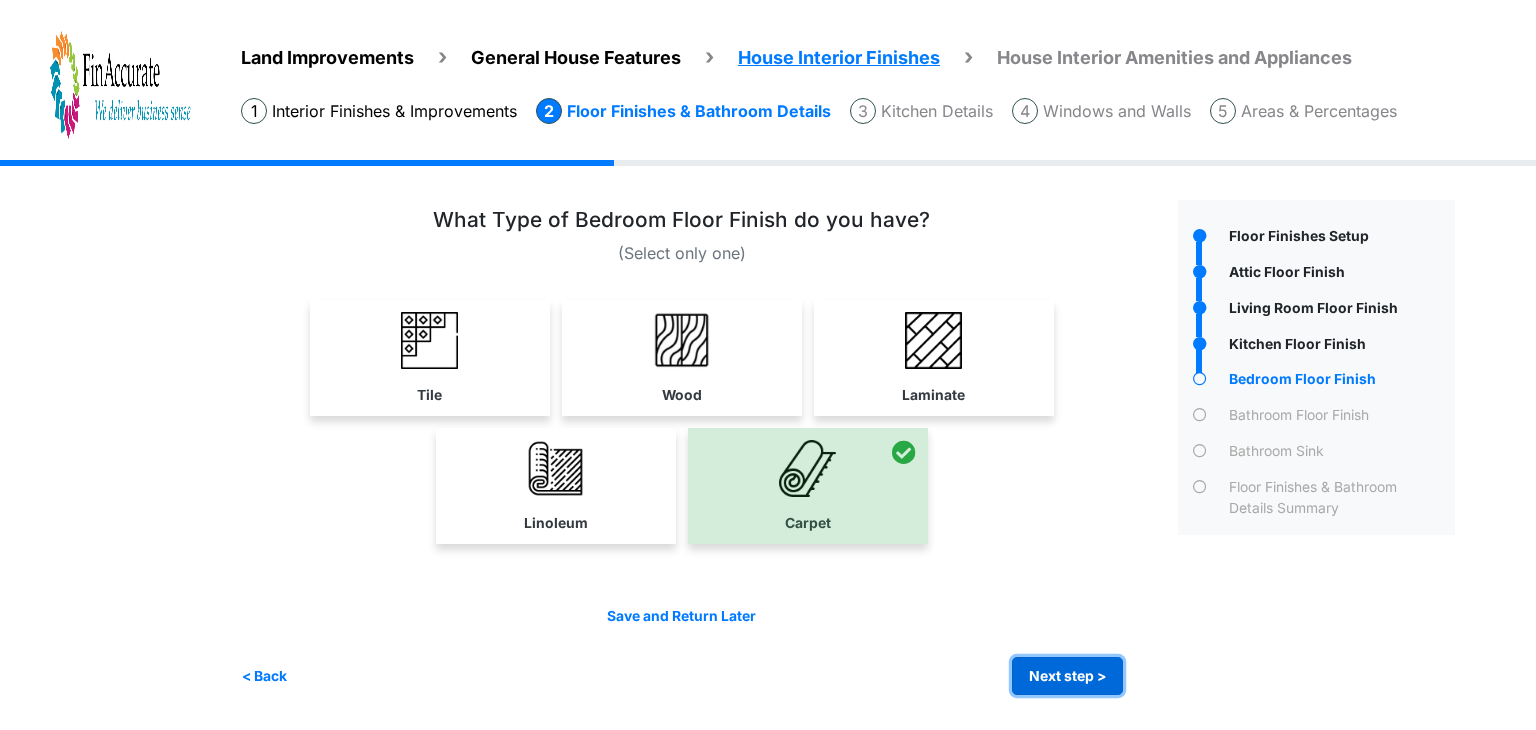 click on "Next step >" at bounding box center (1067, 676) 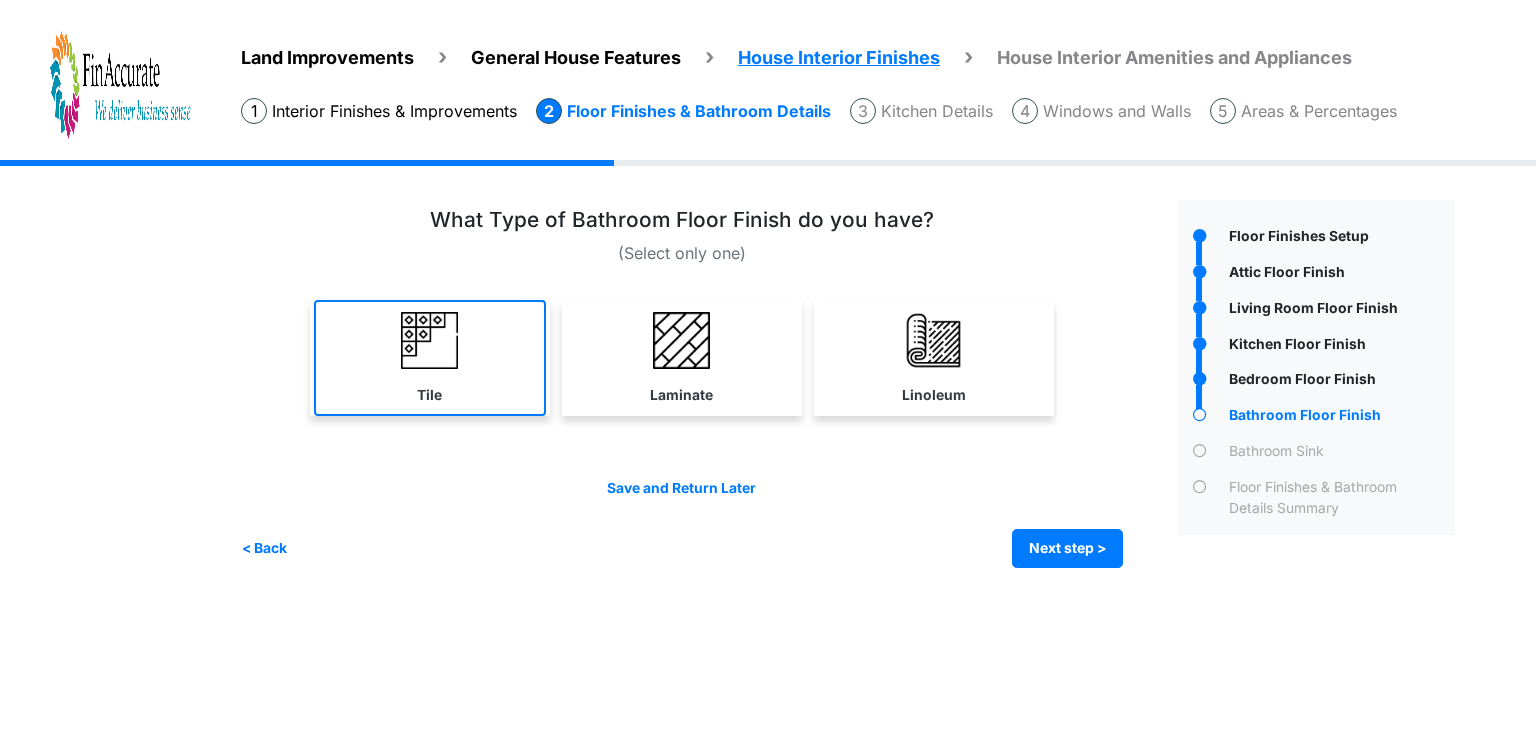 click on "Tile" at bounding box center (430, 358) 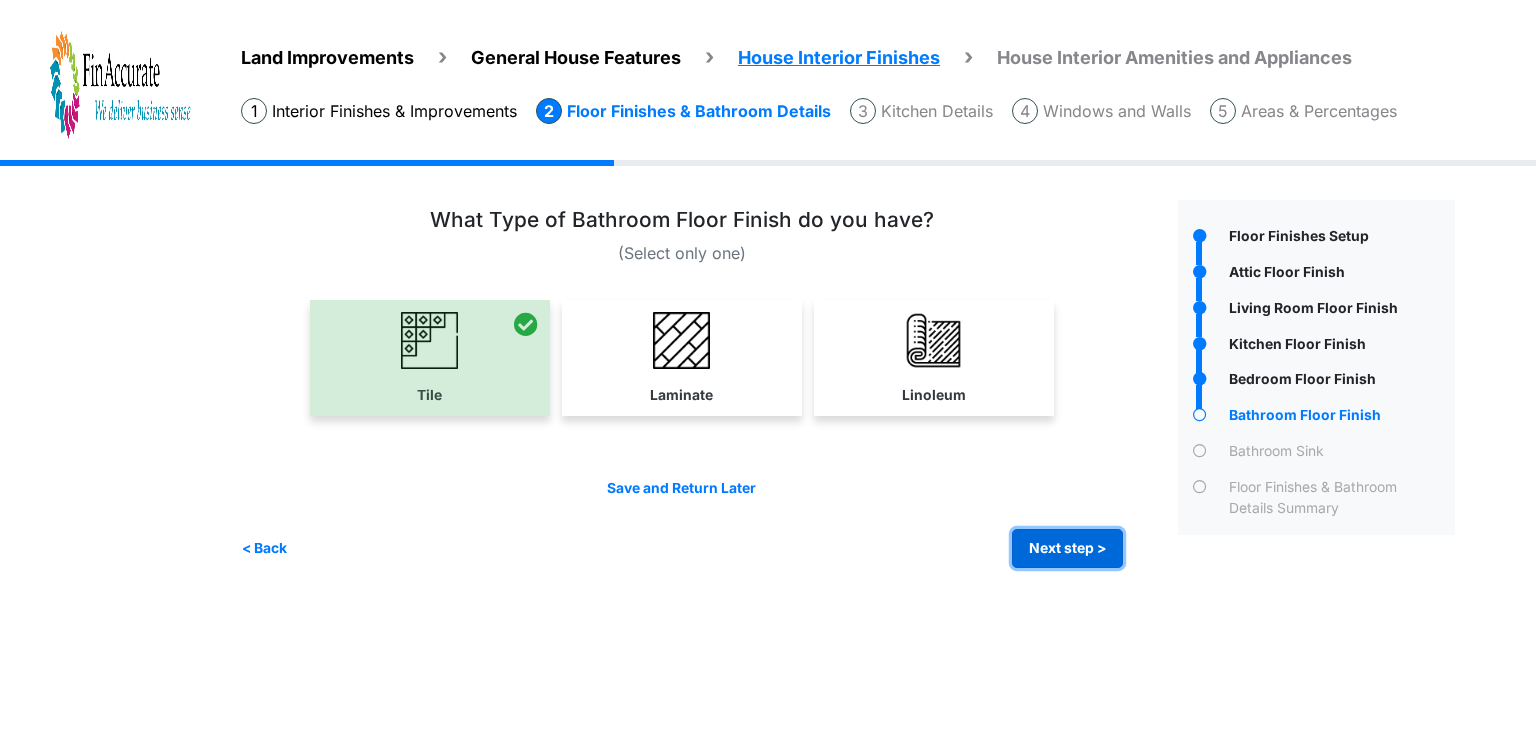 click on "Next step >" at bounding box center (1067, 548) 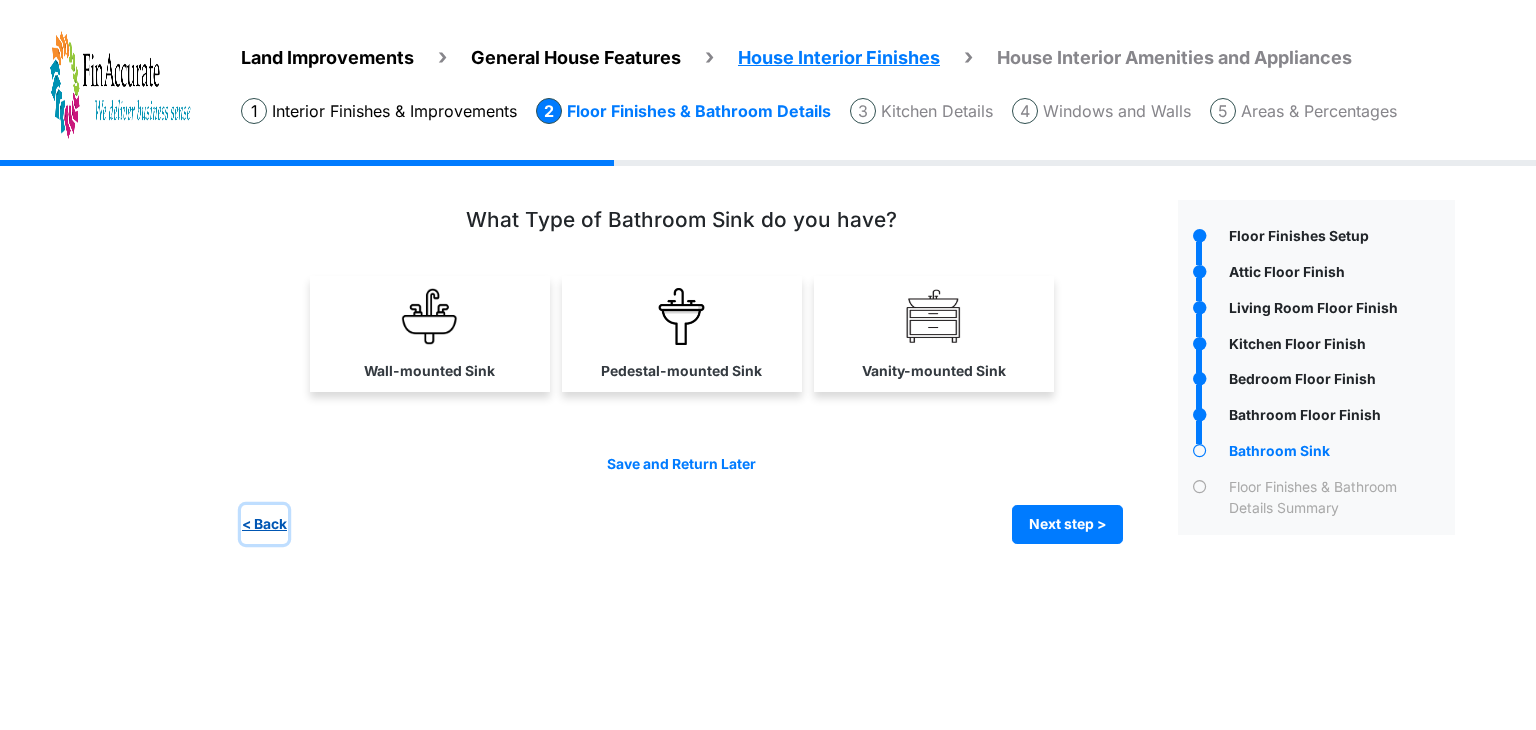 click on "< Back" at bounding box center [264, 524] 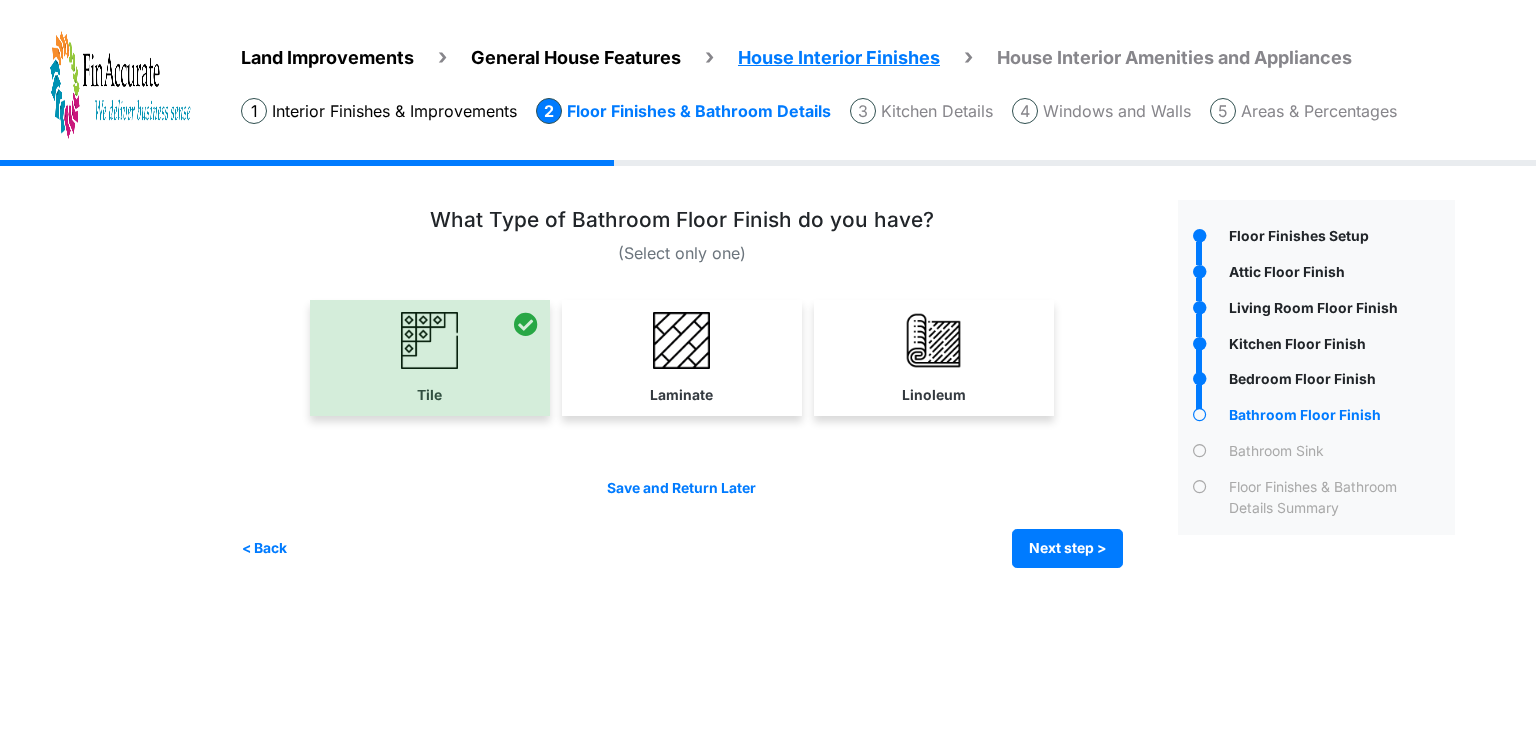 drag, startPoint x: 920, startPoint y: 225, endPoint x: 432, endPoint y: 223, distance: 488.0041 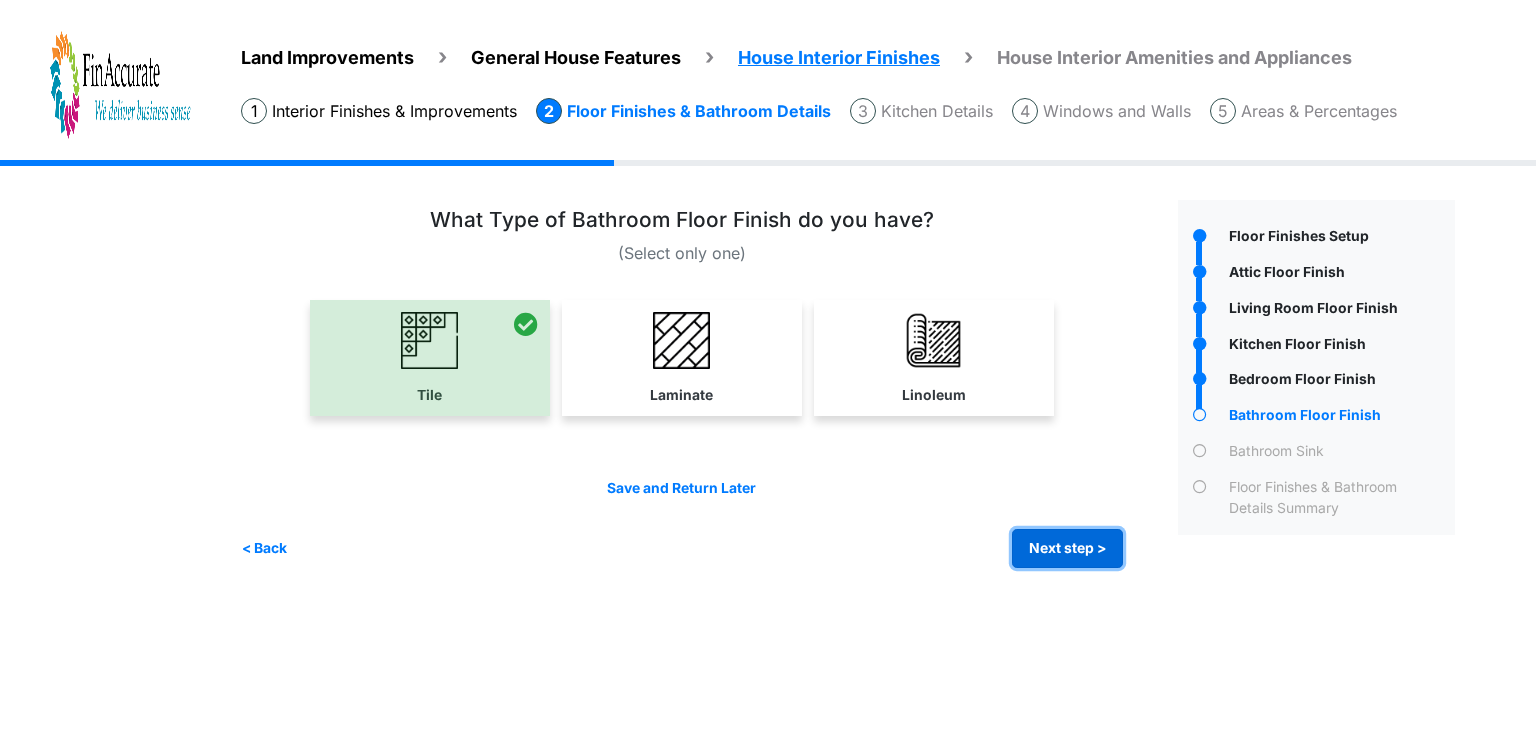 click on "Next step >" at bounding box center (1067, 548) 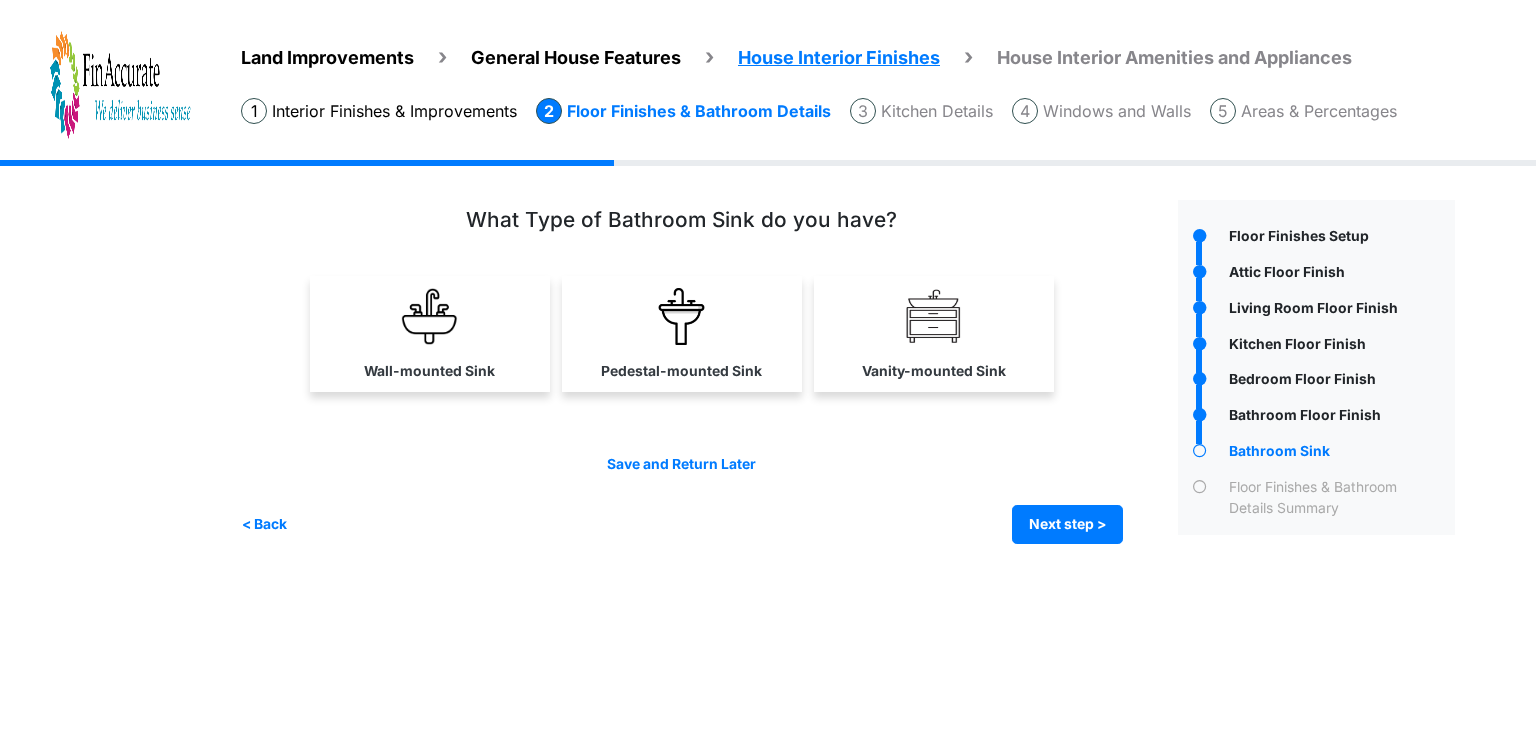 drag, startPoint x: 884, startPoint y: 218, endPoint x: 480, endPoint y: 213, distance: 404.03094 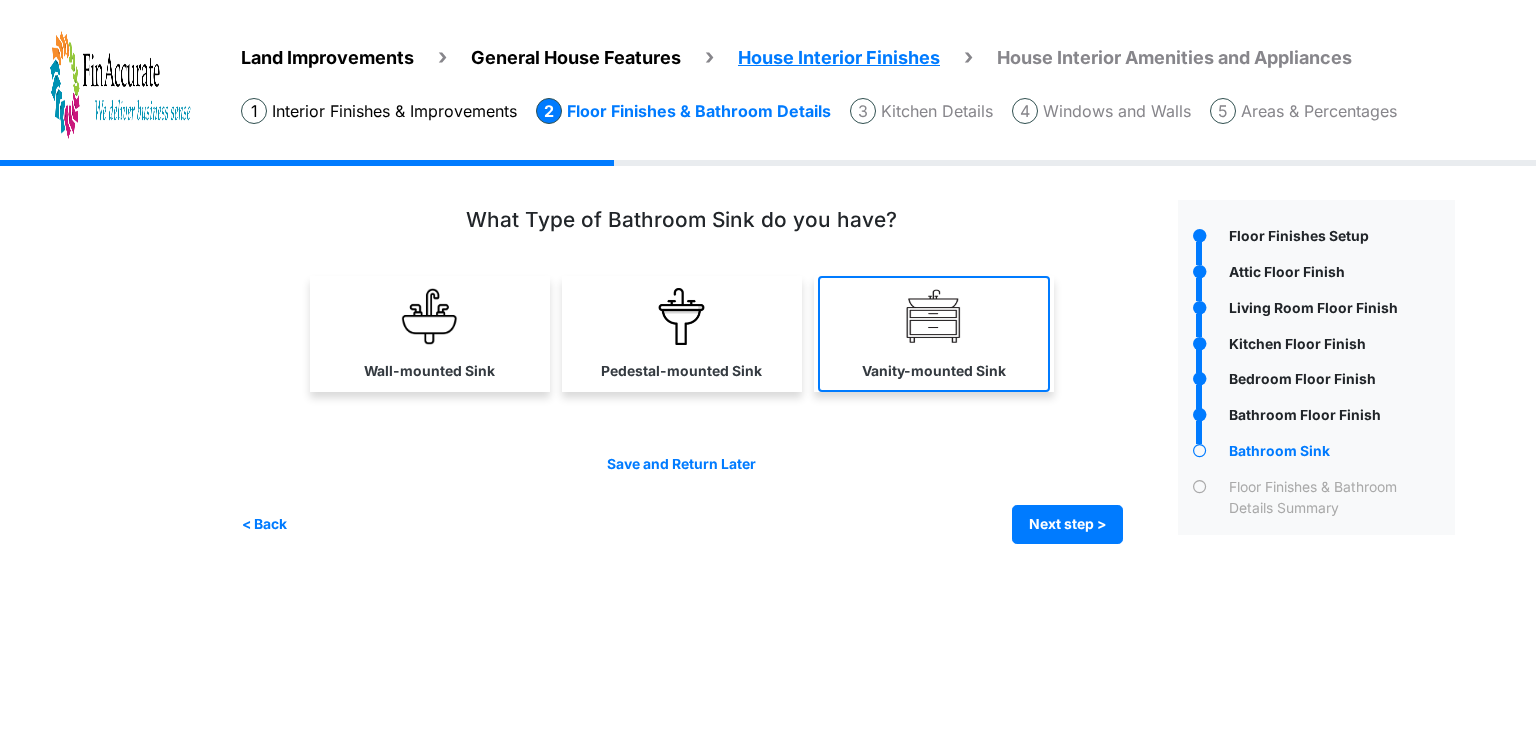 click at bounding box center [933, 316] 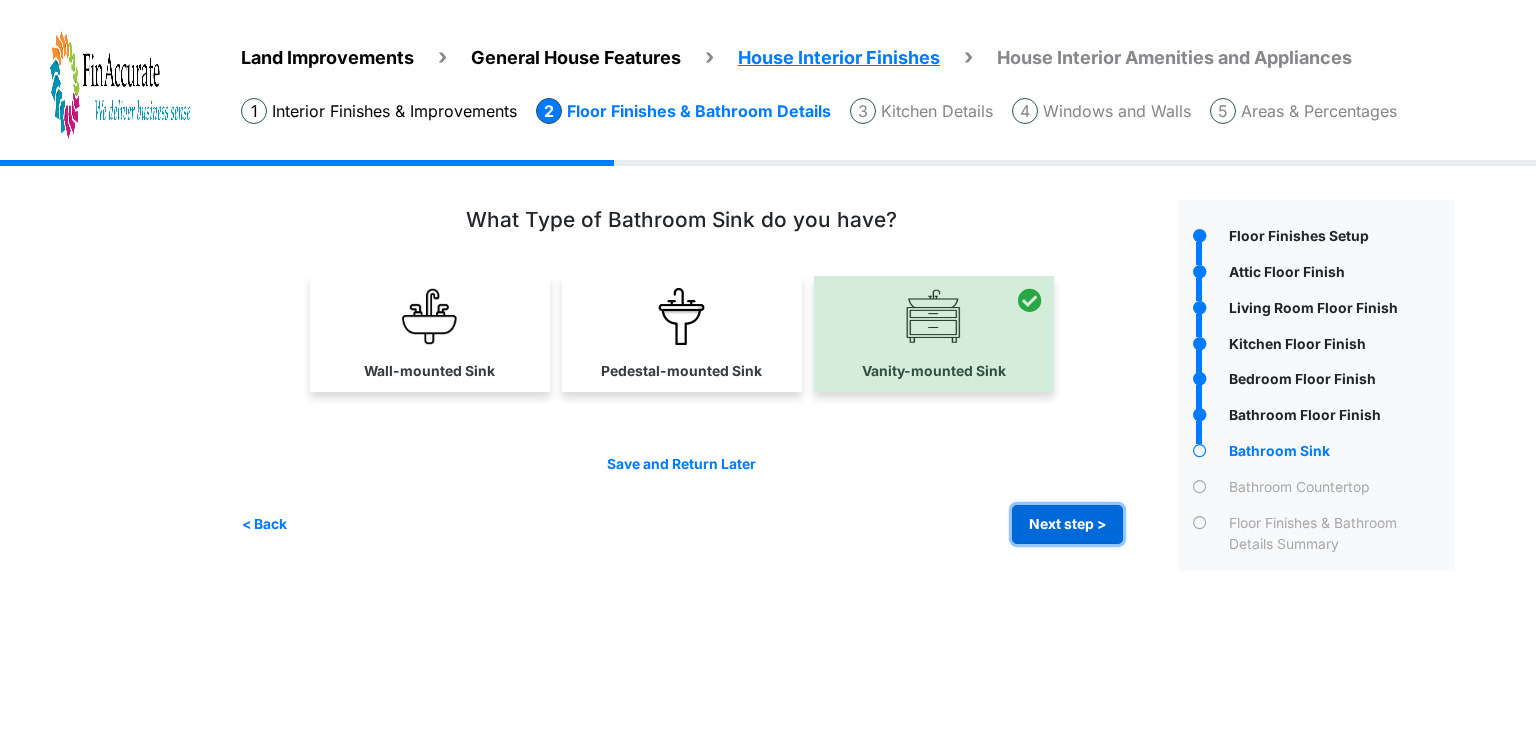 click on "Next step >" at bounding box center [1067, 524] 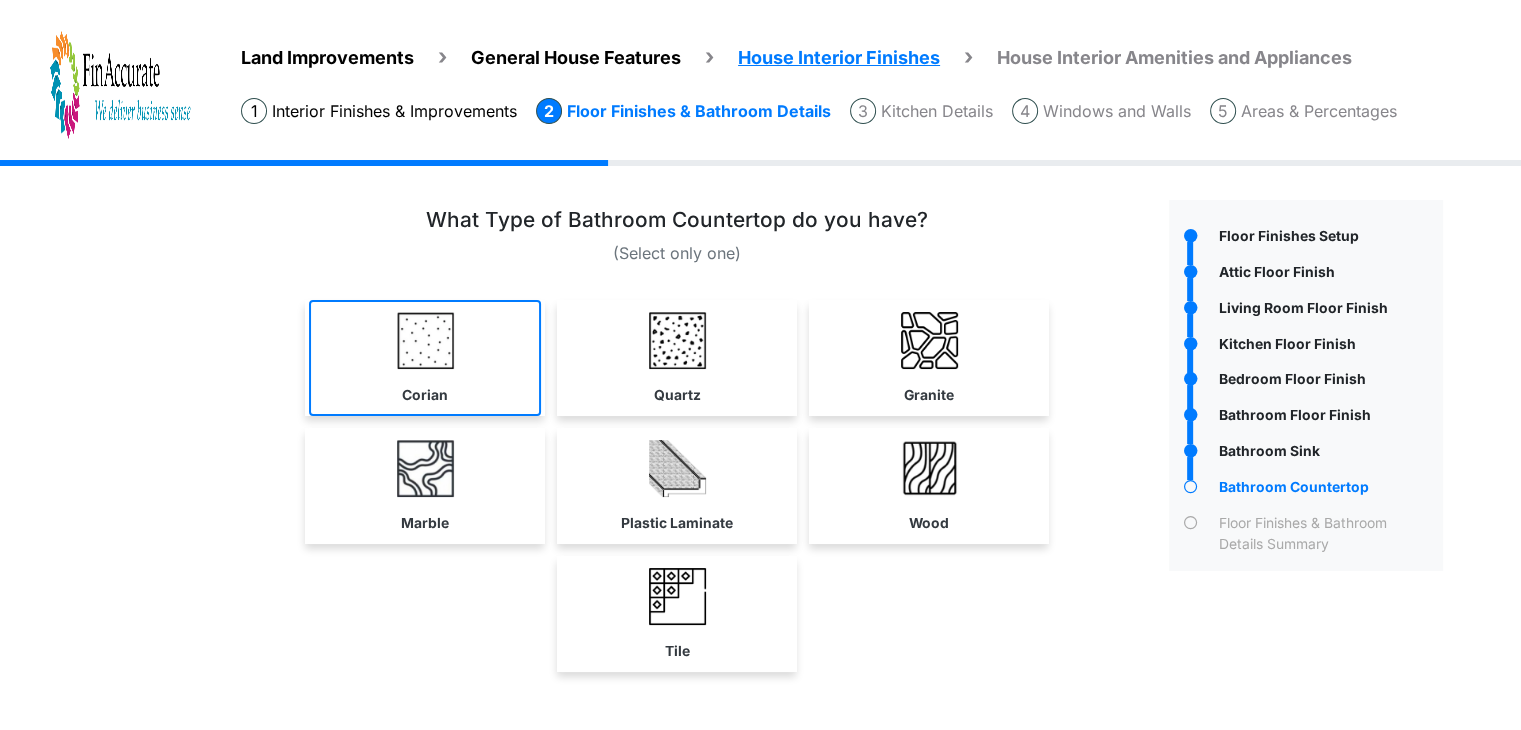 click at bounding box center [425, 340] 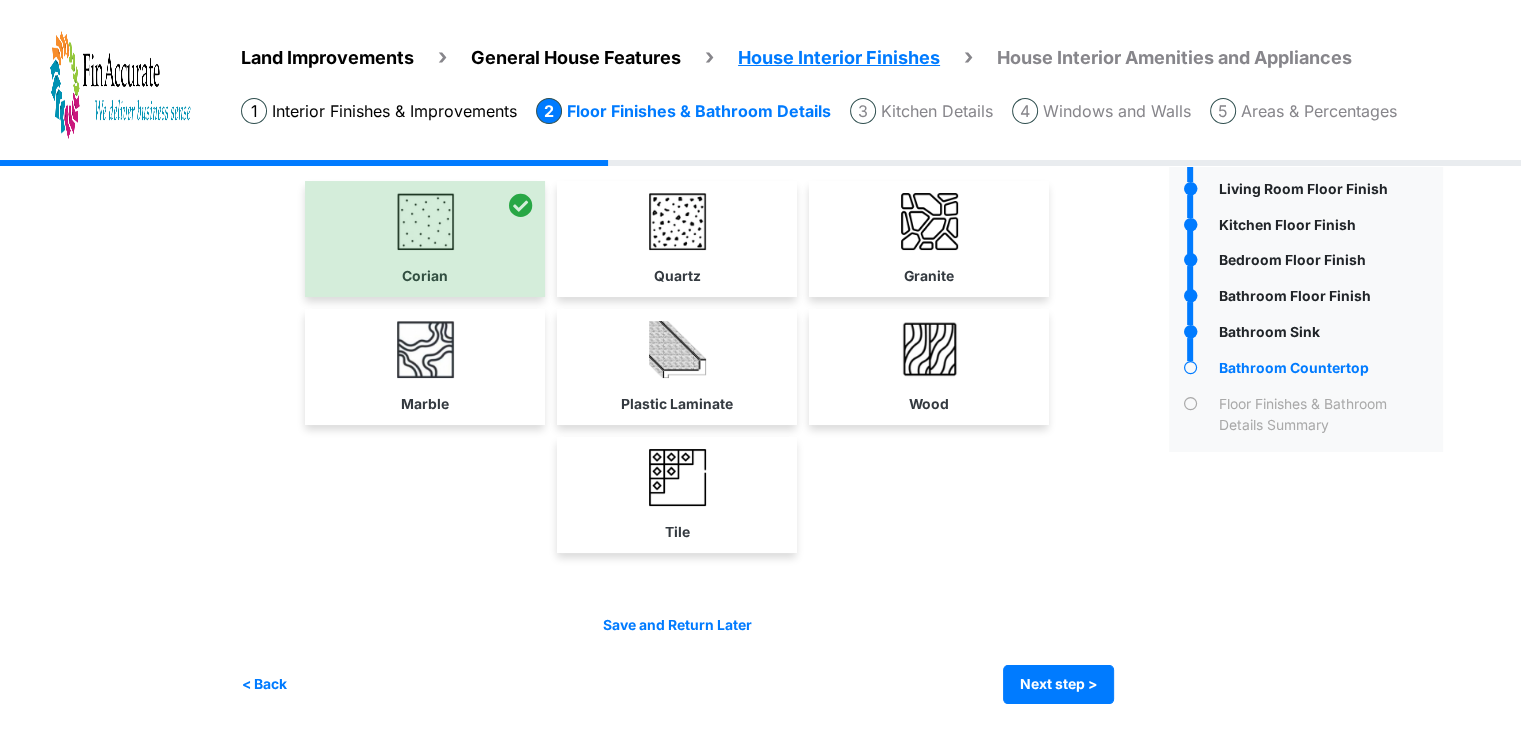 scroll, scrollTop: 120, scrollLeft: 0, axis: vertical 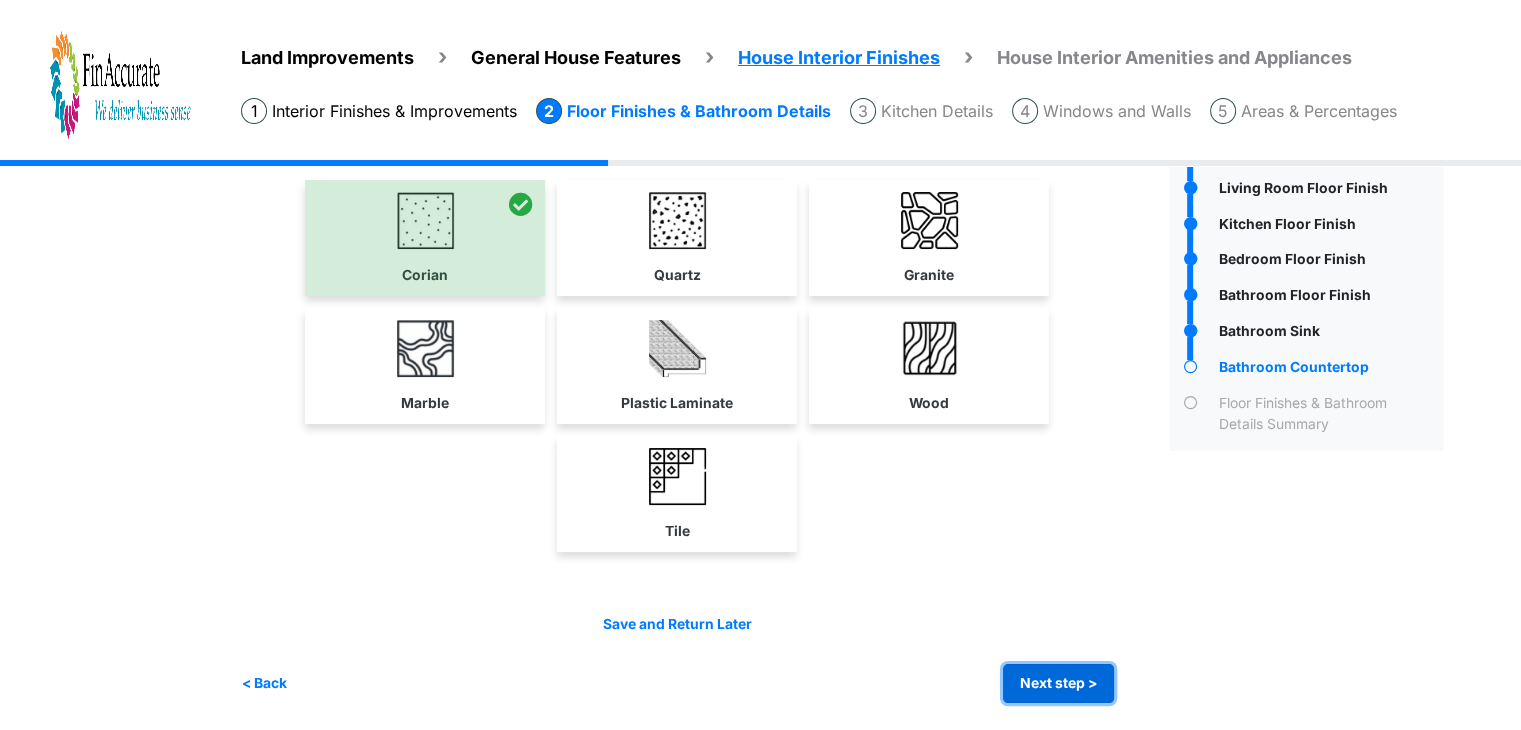 click on "Next step >" at bounding box center (1058, 683) 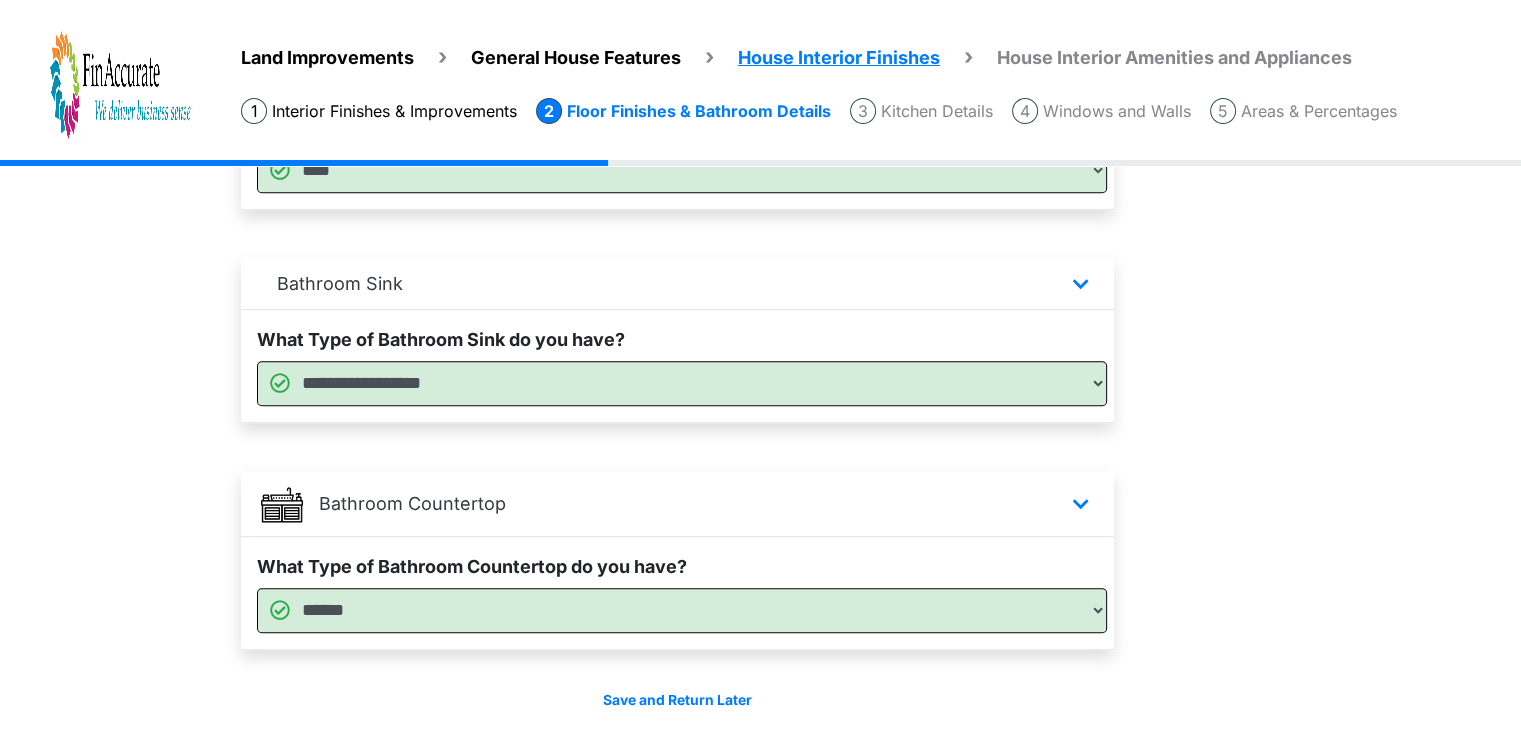 scroll, scrollTop: 1488, scrollLeft: 0, axis: vertical 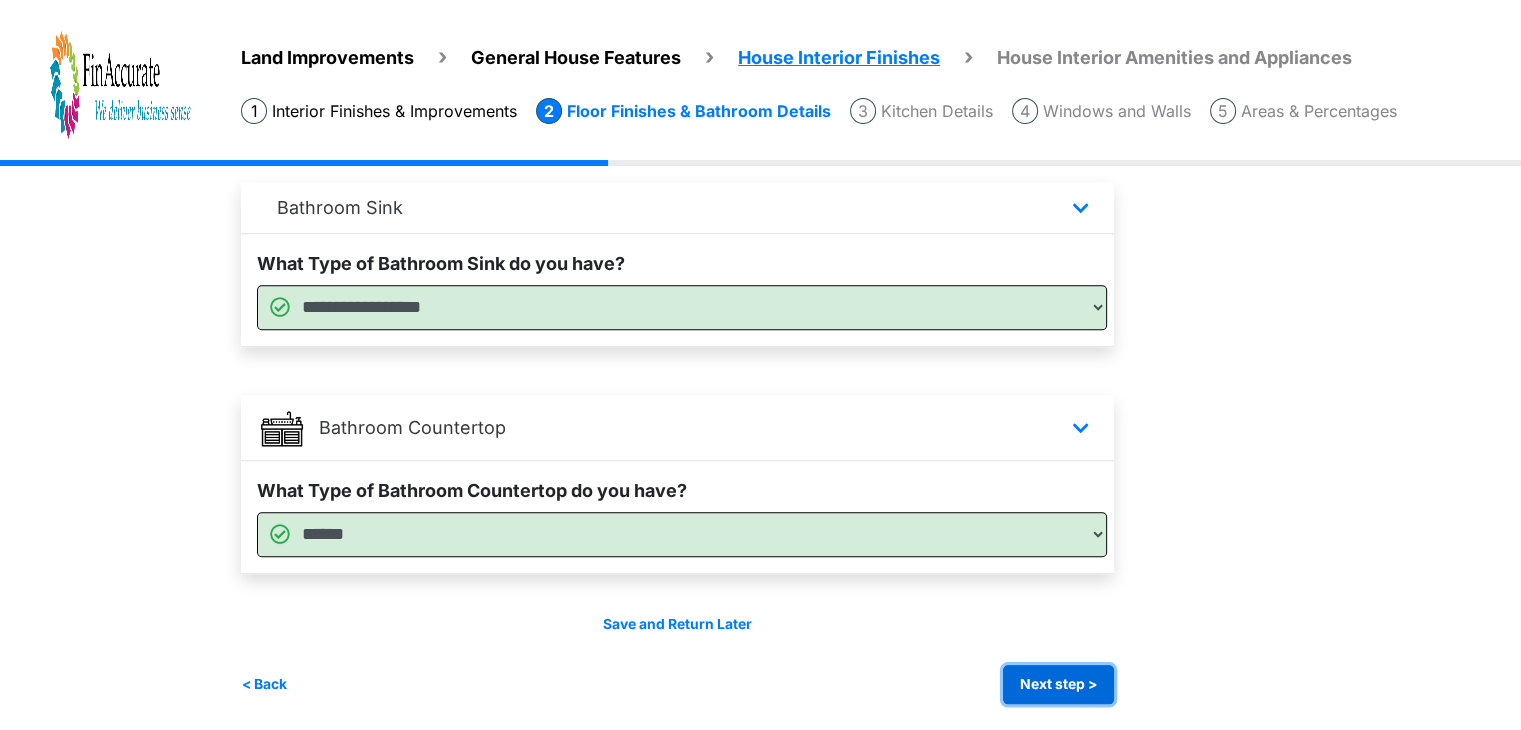 click on "Next step >" at bounding box center [1058, 684] 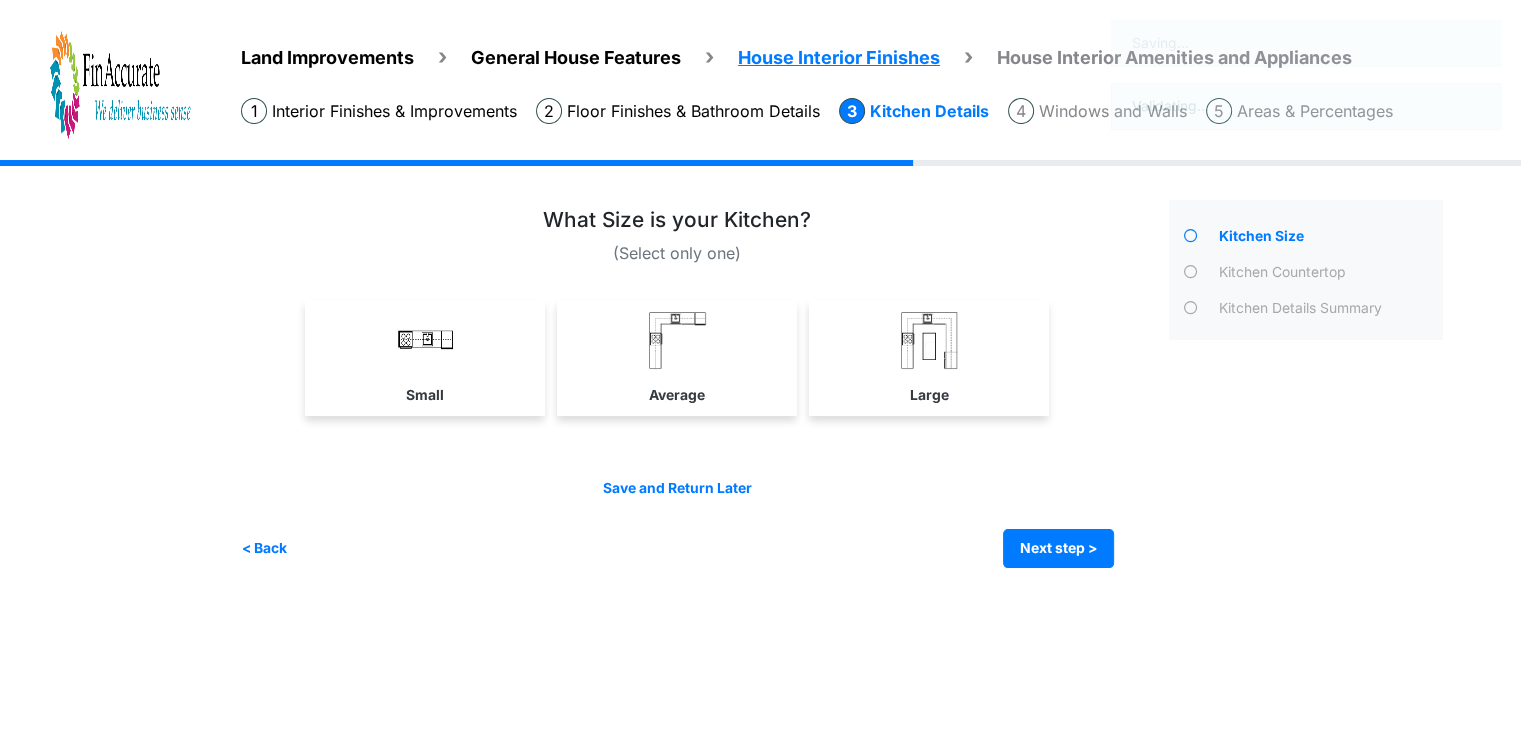 scroll, scrollTop: 0, scrollLeft: 0, axis: both 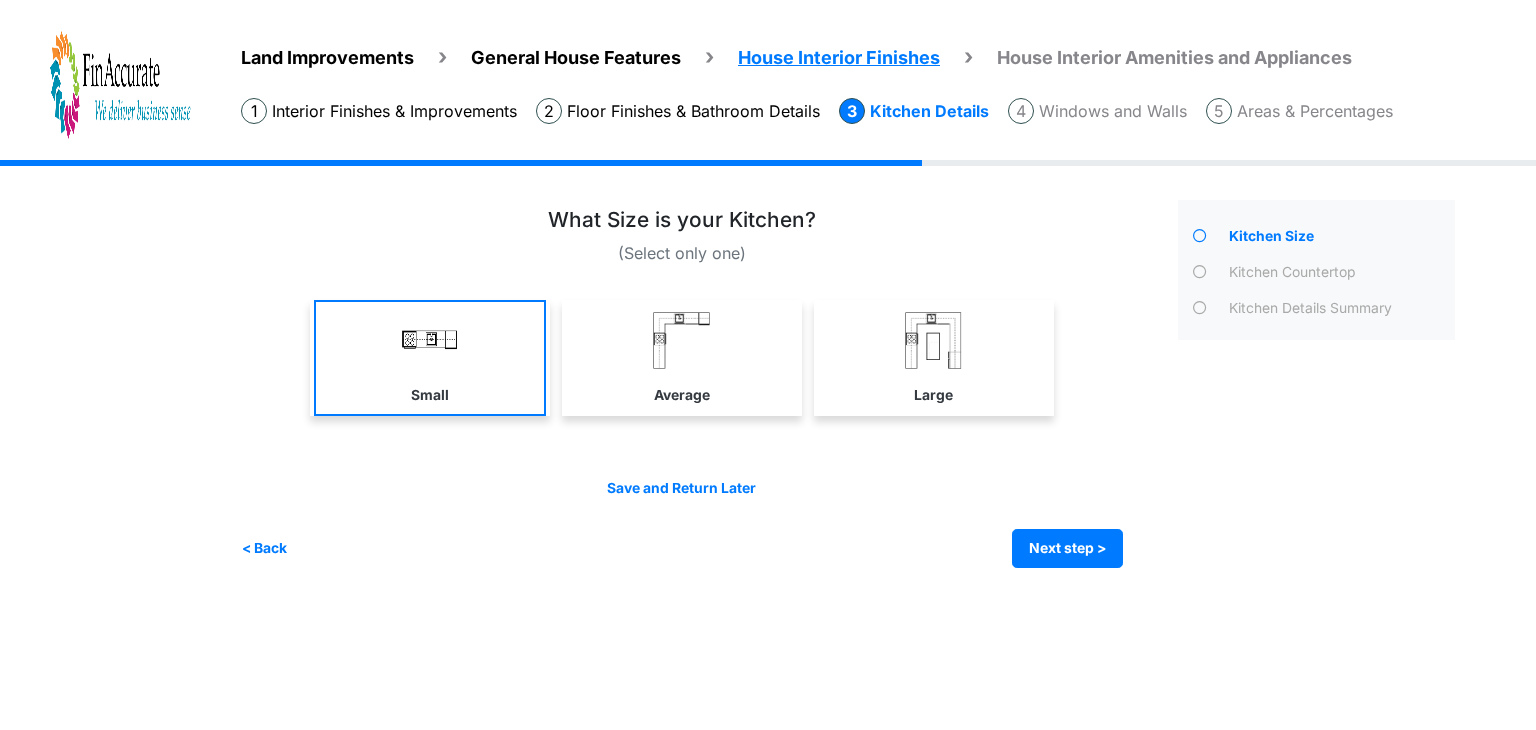 click at bounding box center [429, 340] 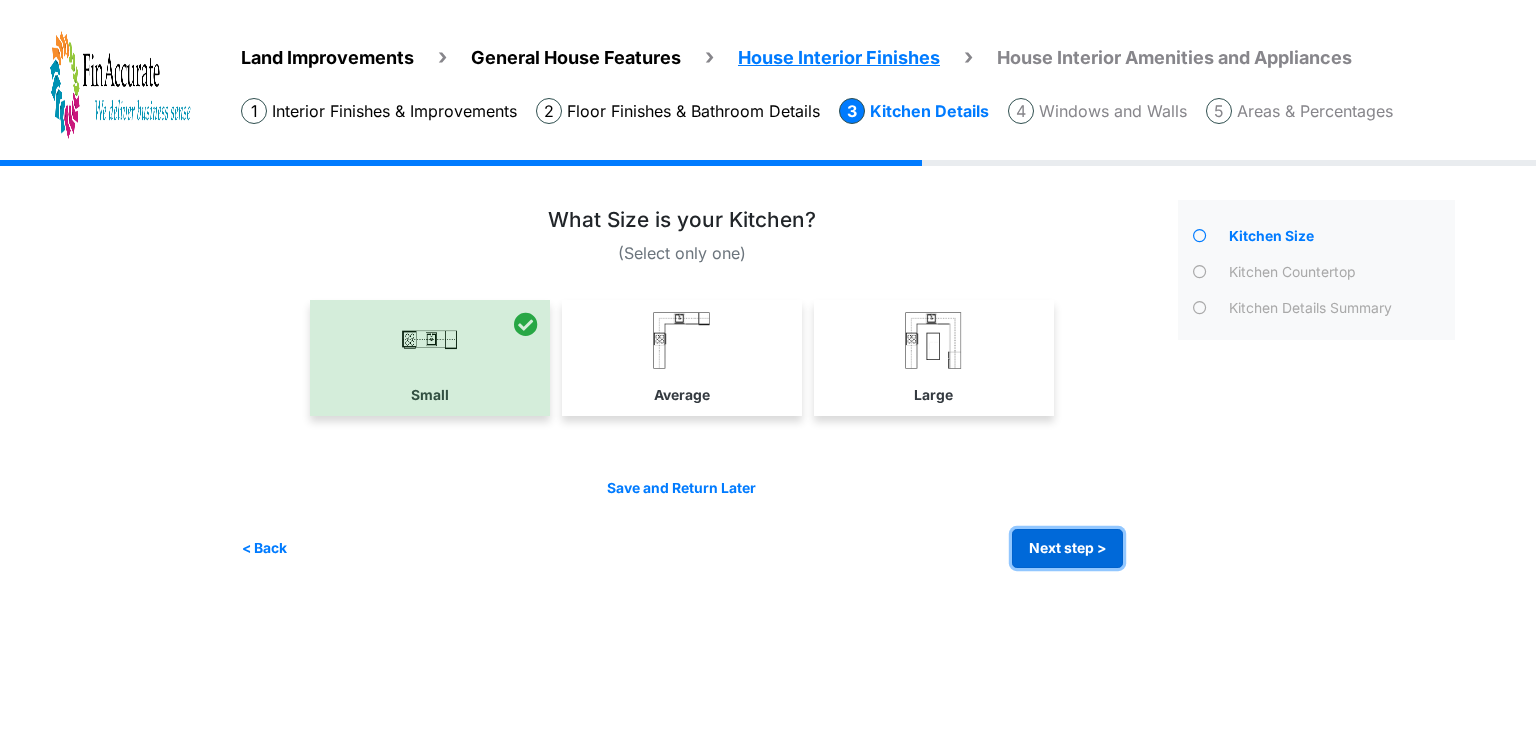 click on "Next step >" at bounding box center (1067, 548) 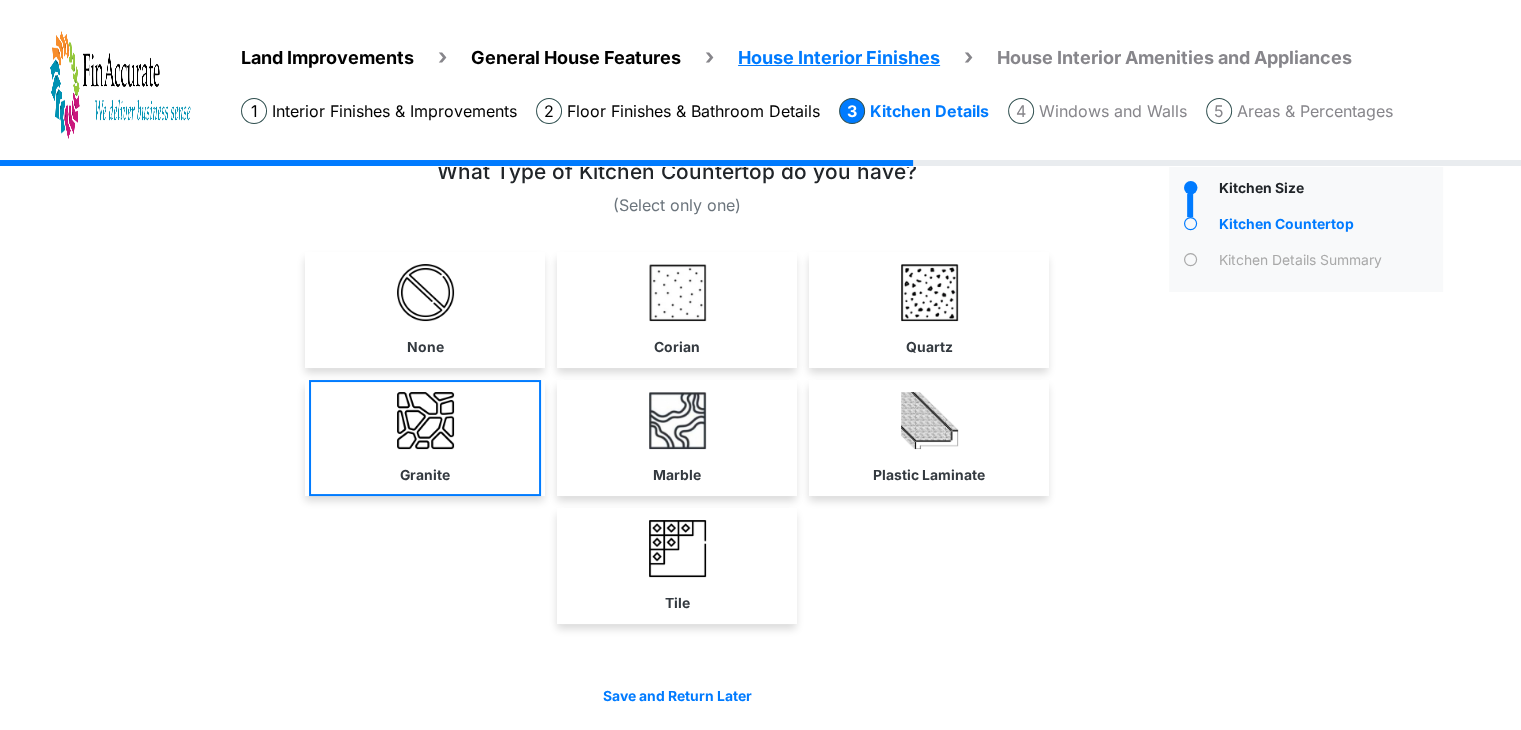 scroll, scrollTop: 120, scrollLeft: 0, axis: vertical 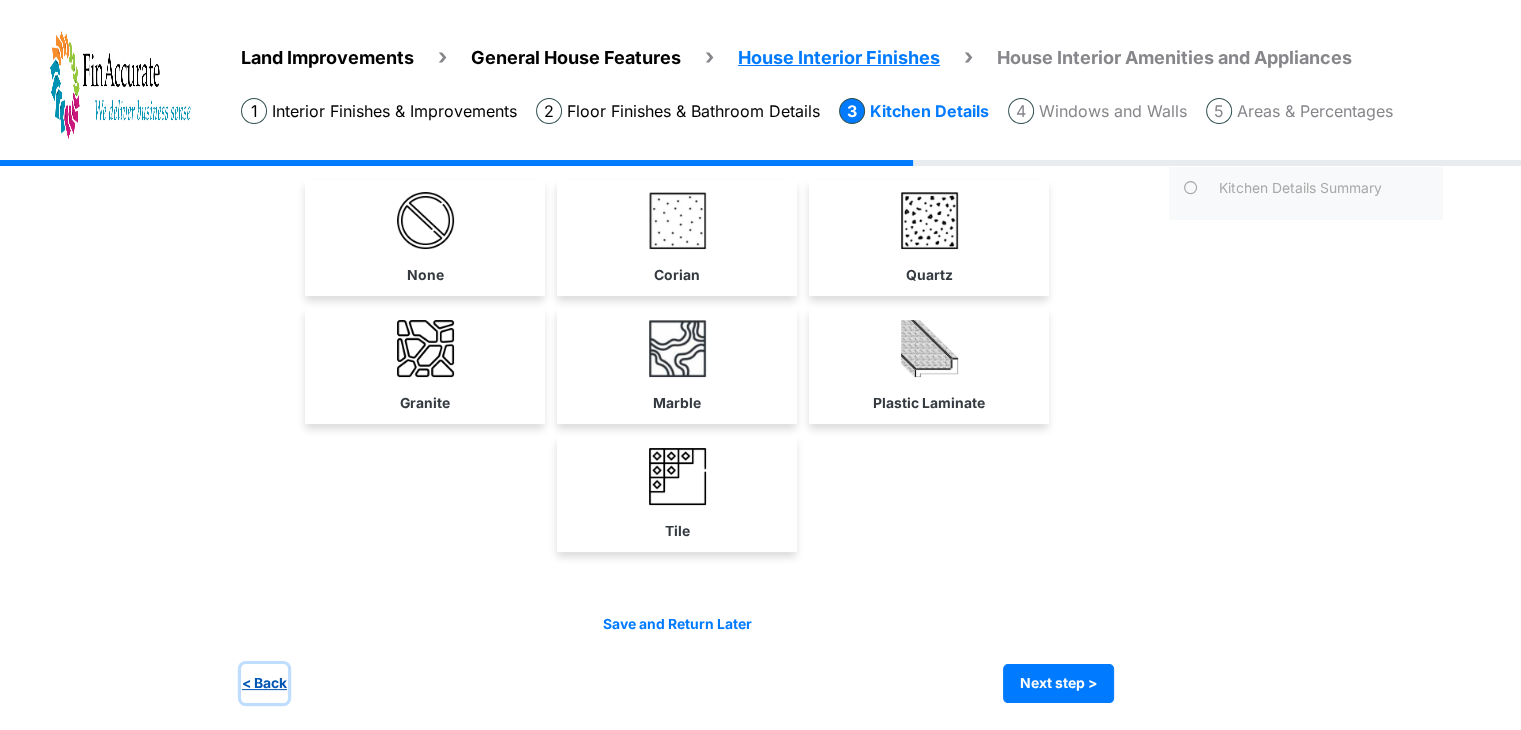 click on "< Back" at bounding box center (264, 683) 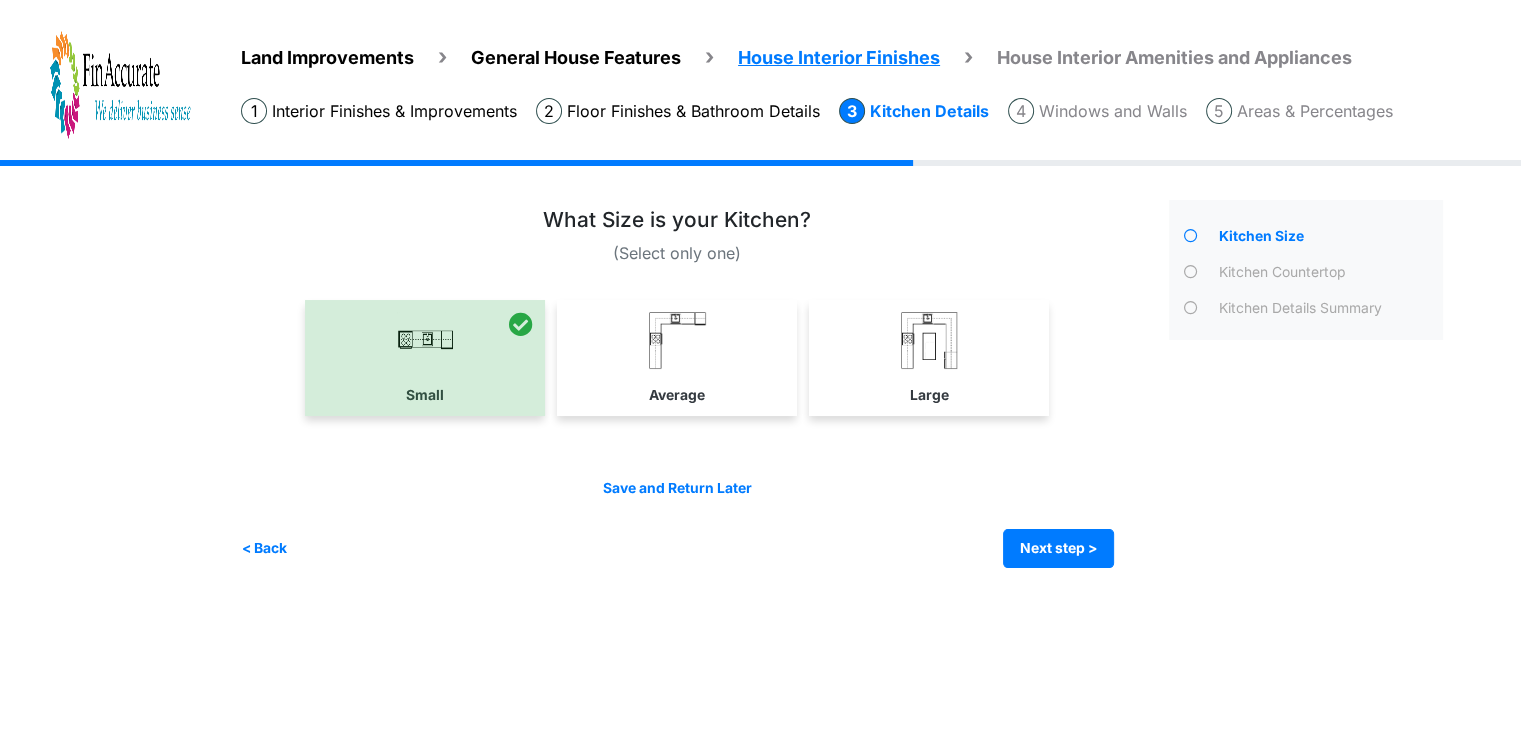 scroll, scrollTop: 0, scrollLeft: 0, axis: both 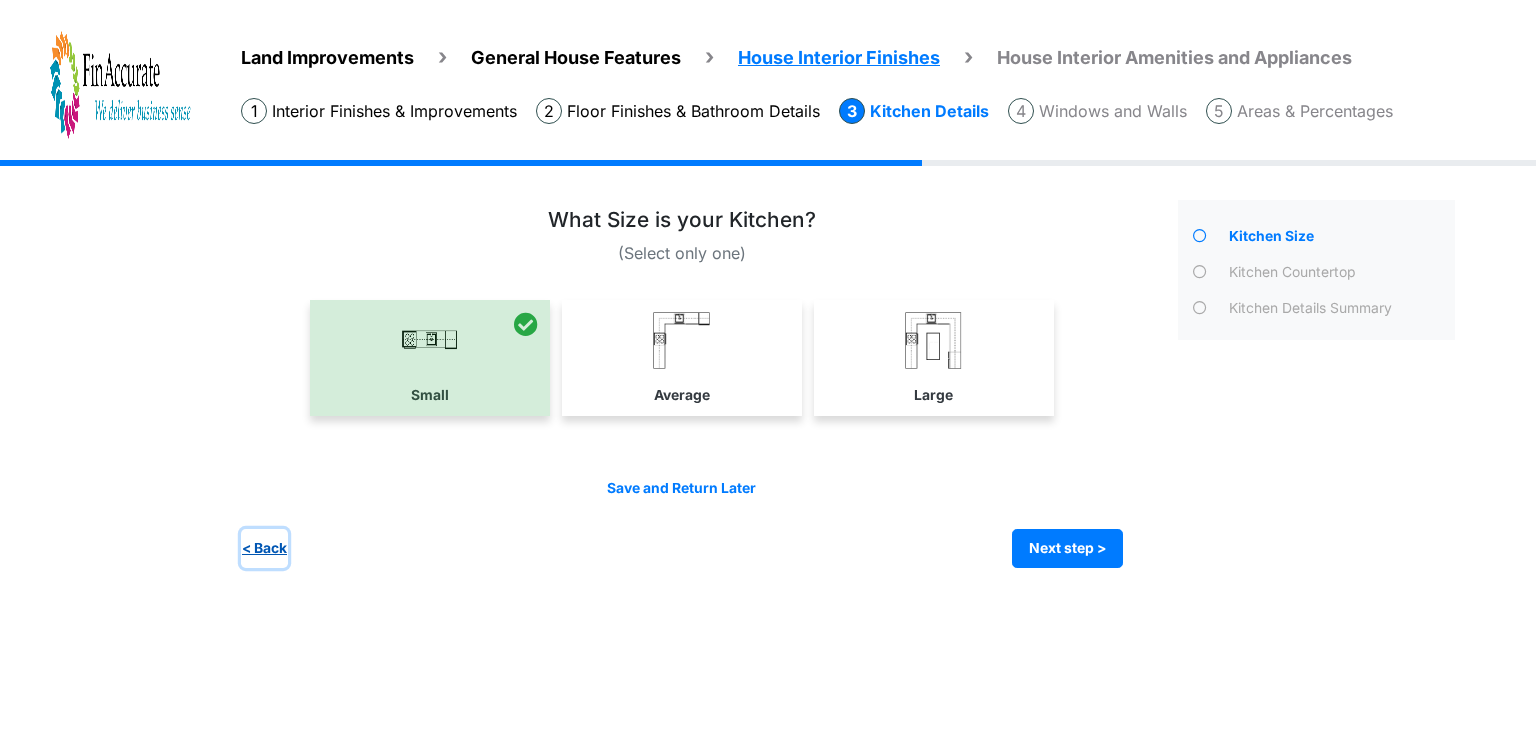 click on "< Back" at bounding box center (264, 548) 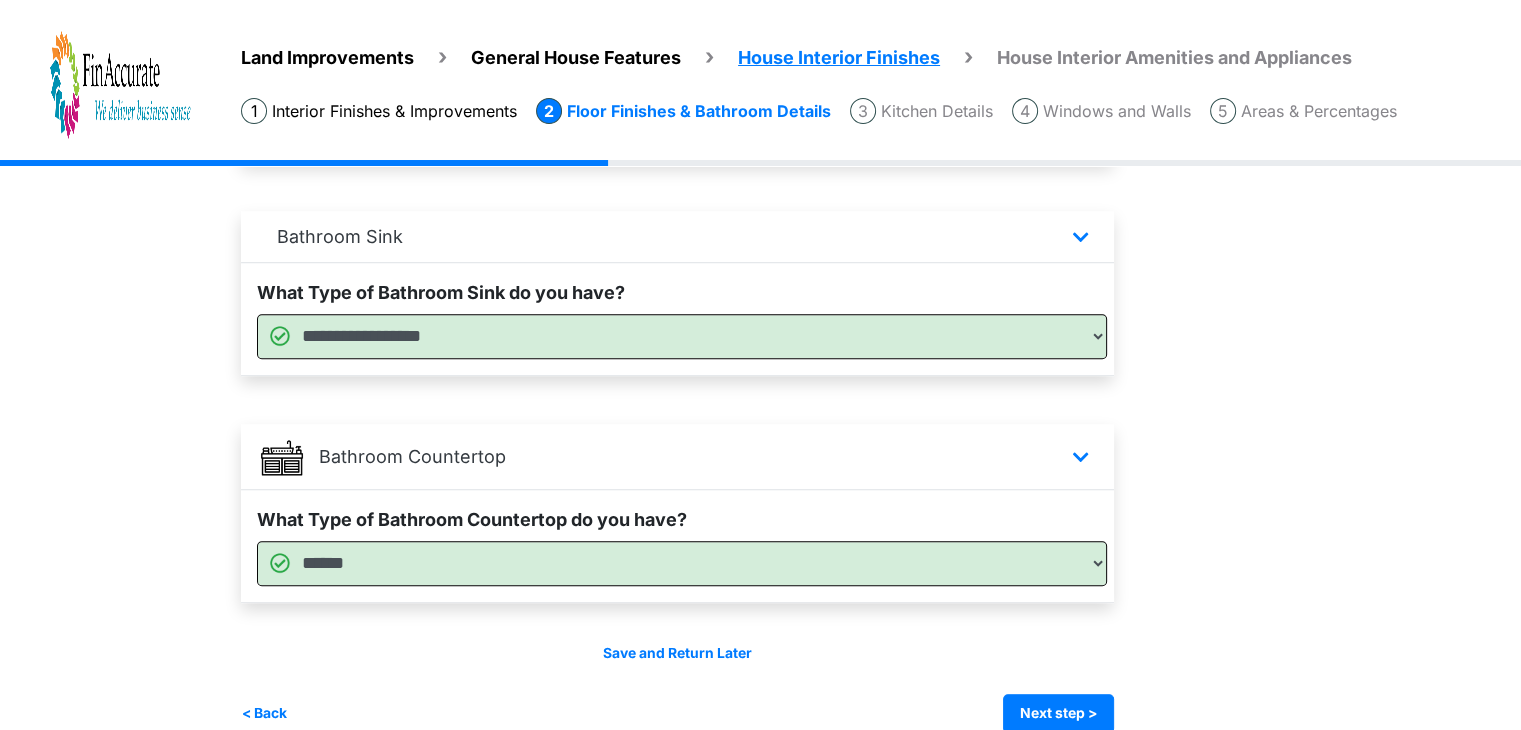 scroll, scrollTop: 1488, scrollLeft: 0, axis: vertical 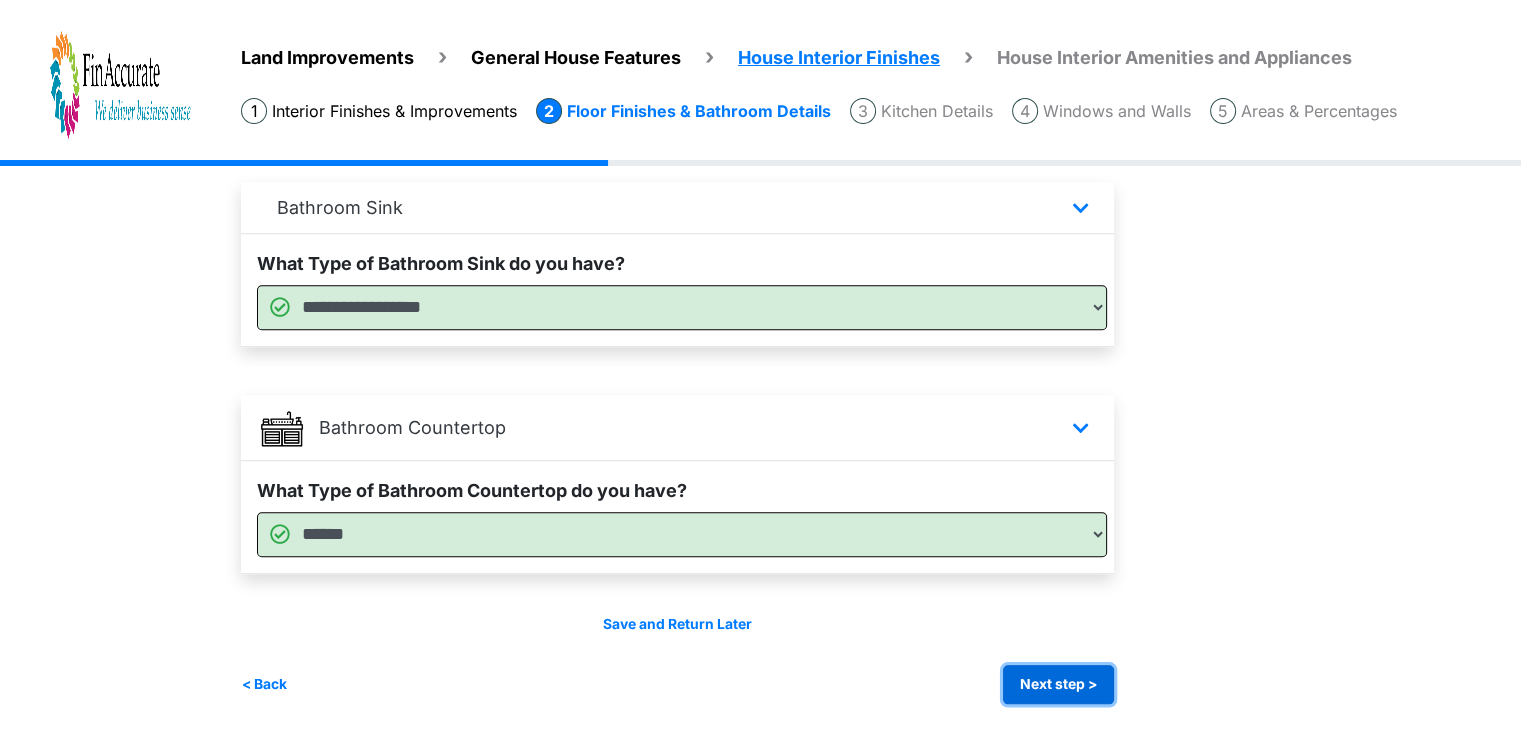 drag, startPoint x: 1096, startPoint y: 677, endPoint x: 919, endPoint y: 583, distance: 200.41208 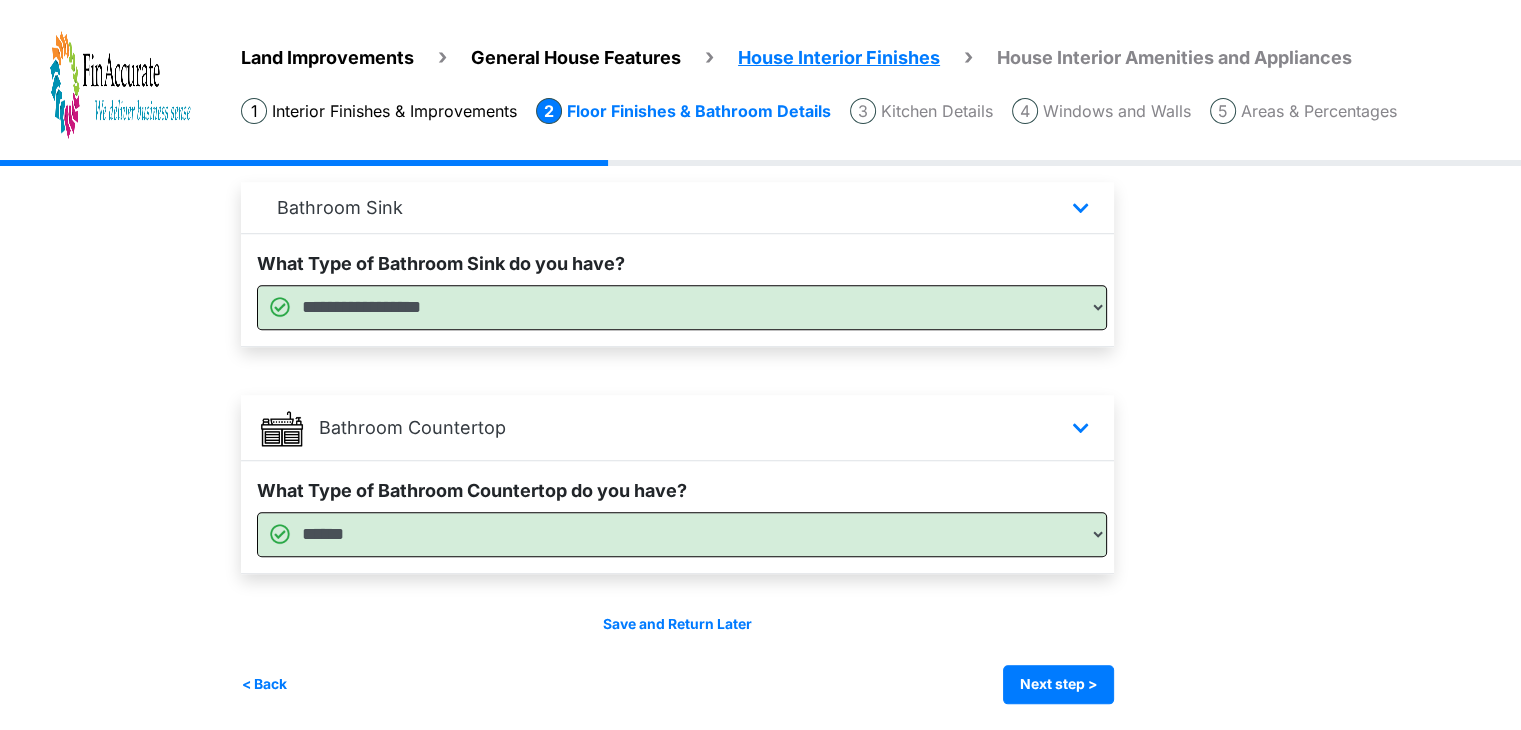 scroll, scrollTop: 0, scrollLeft: 0, axis: both 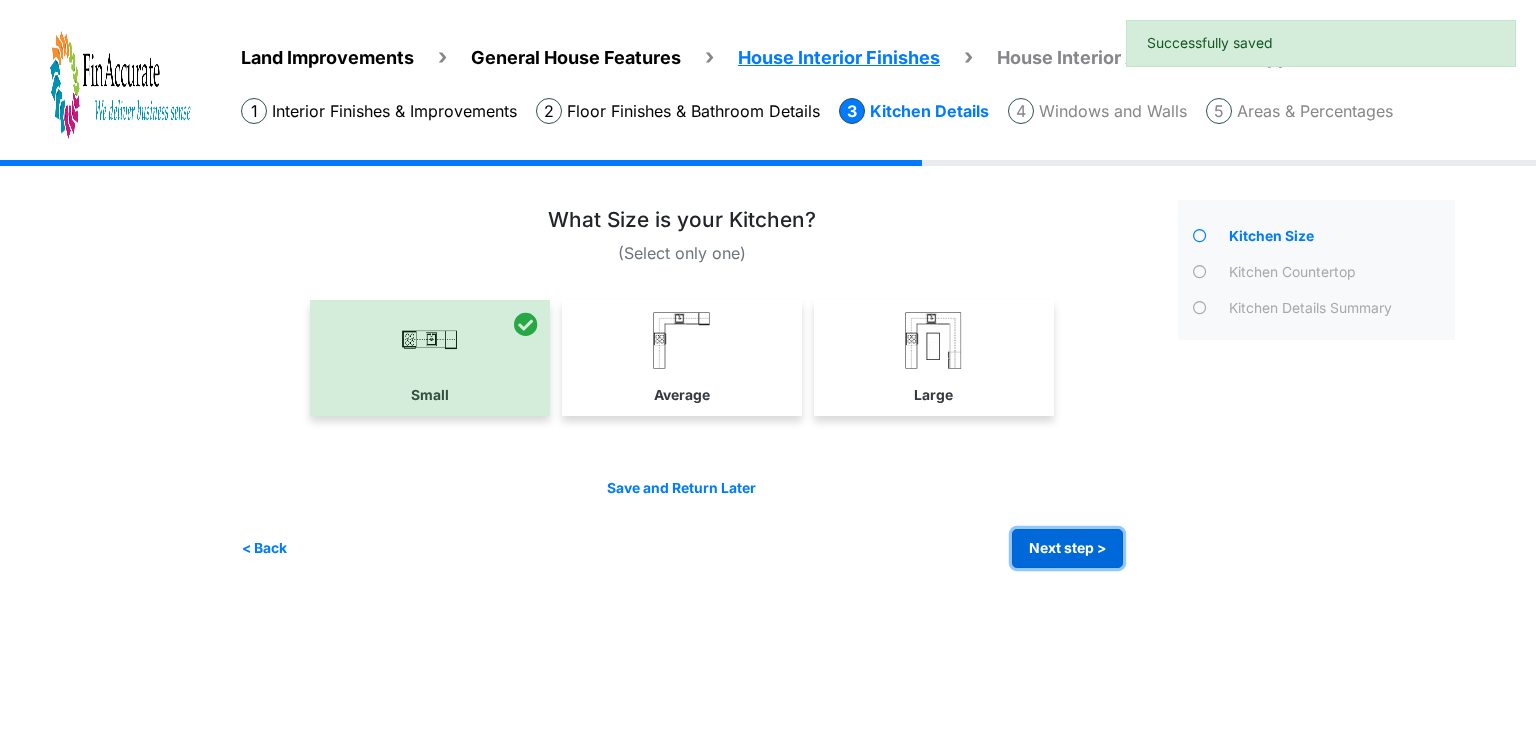 click on "Next step >" at bounding box center [1067, 548] 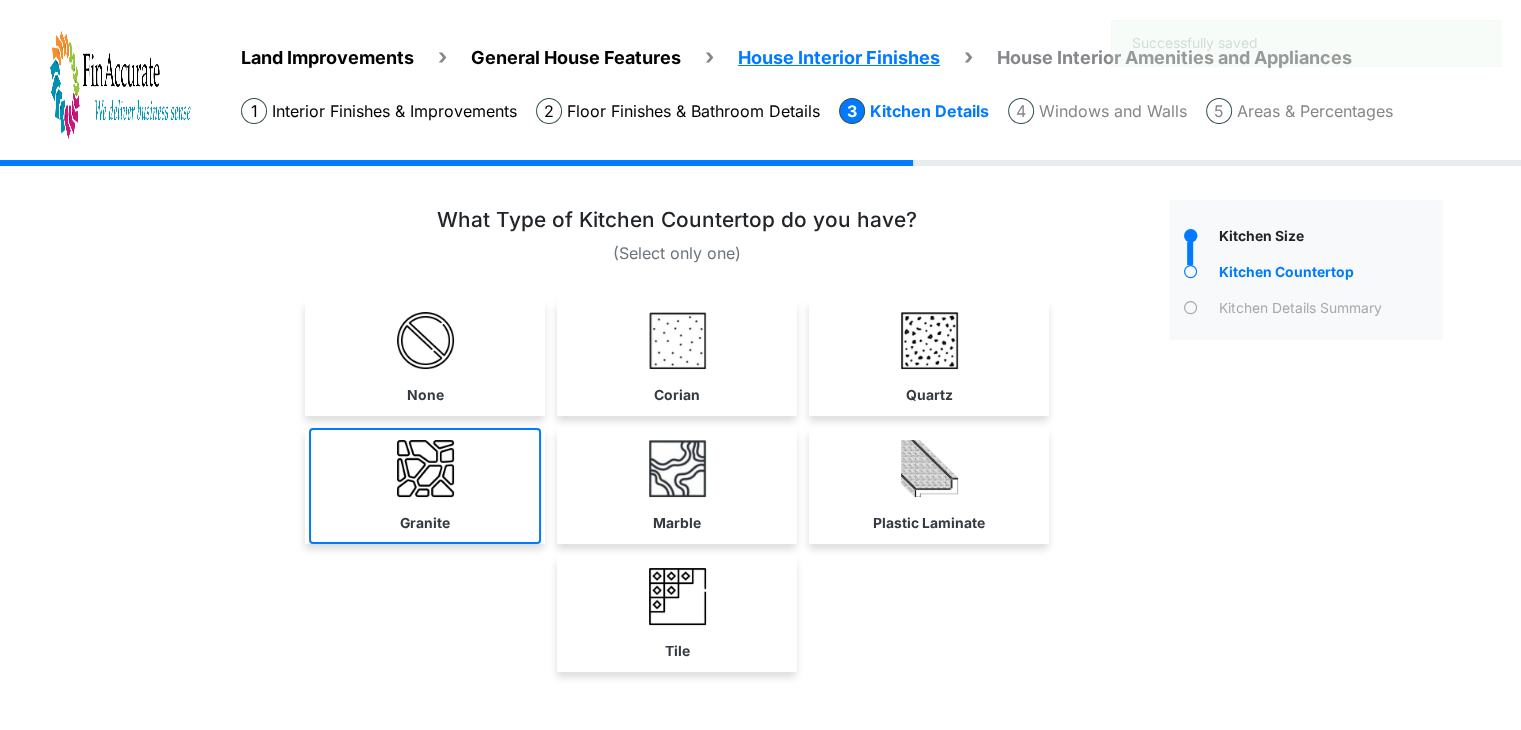 click on "Granite" at bounding box center [425, 486] 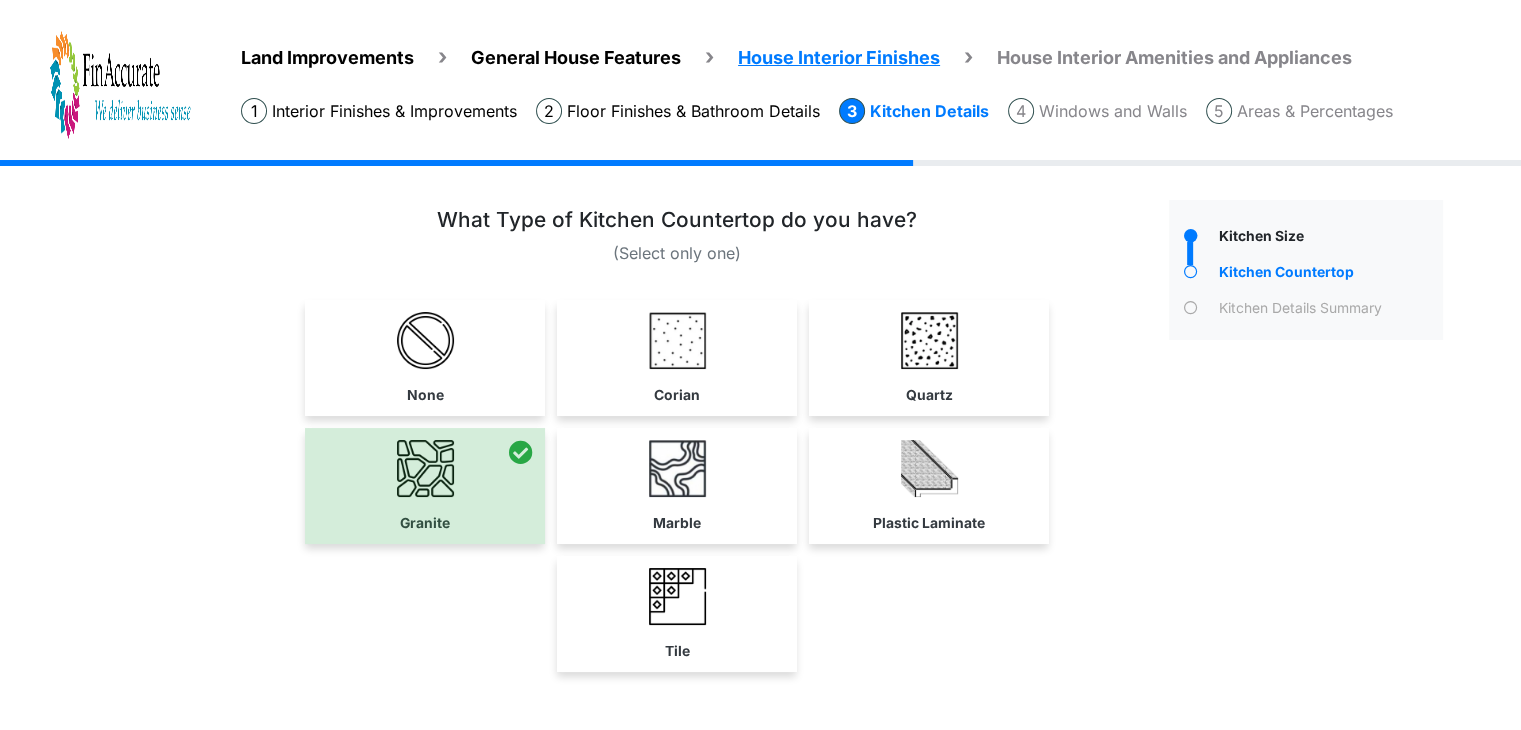 click on "Floor Finishes & Bathroom Details" at bounding box center (678, 111) 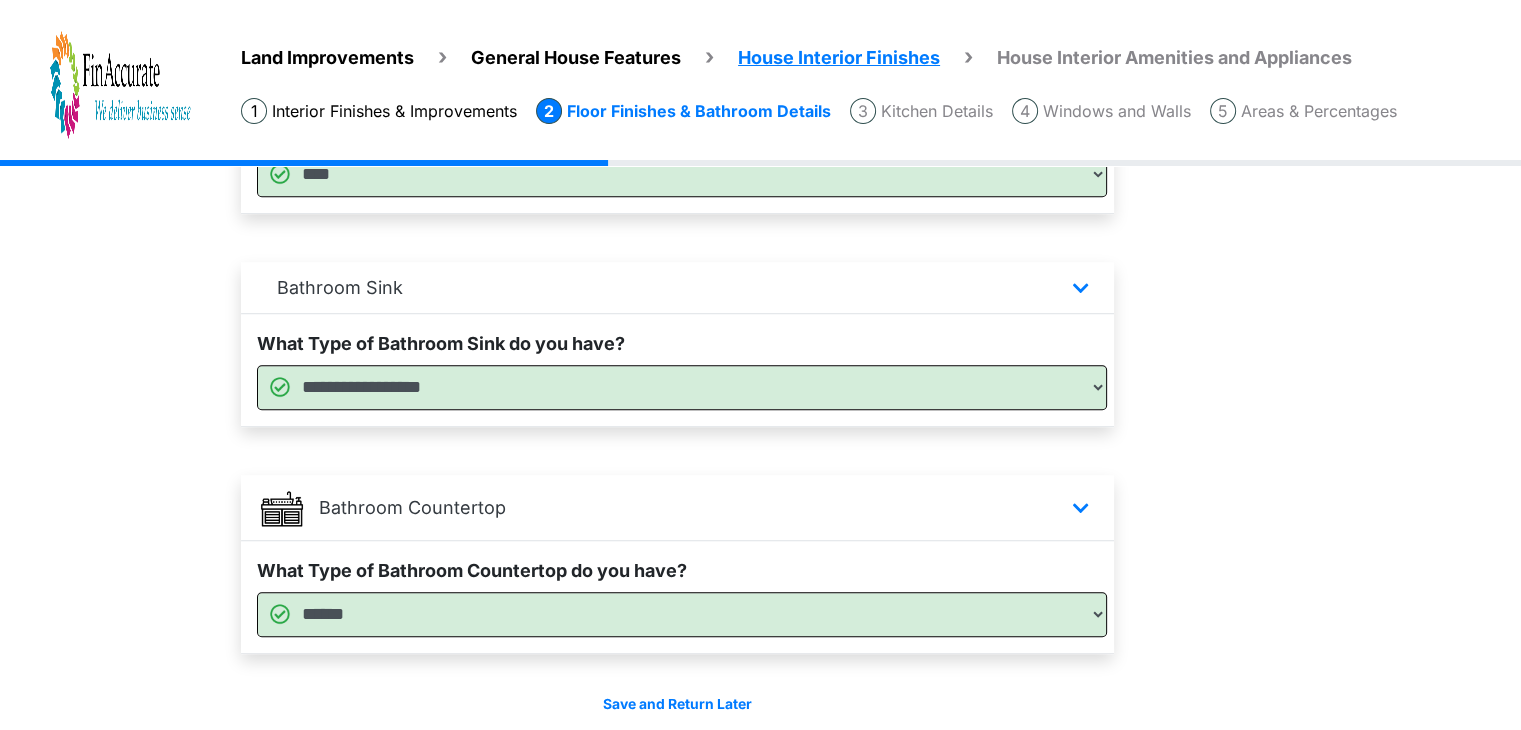 scroll, scrollTop: 1488, scrollLeft: 0, axis: vertical 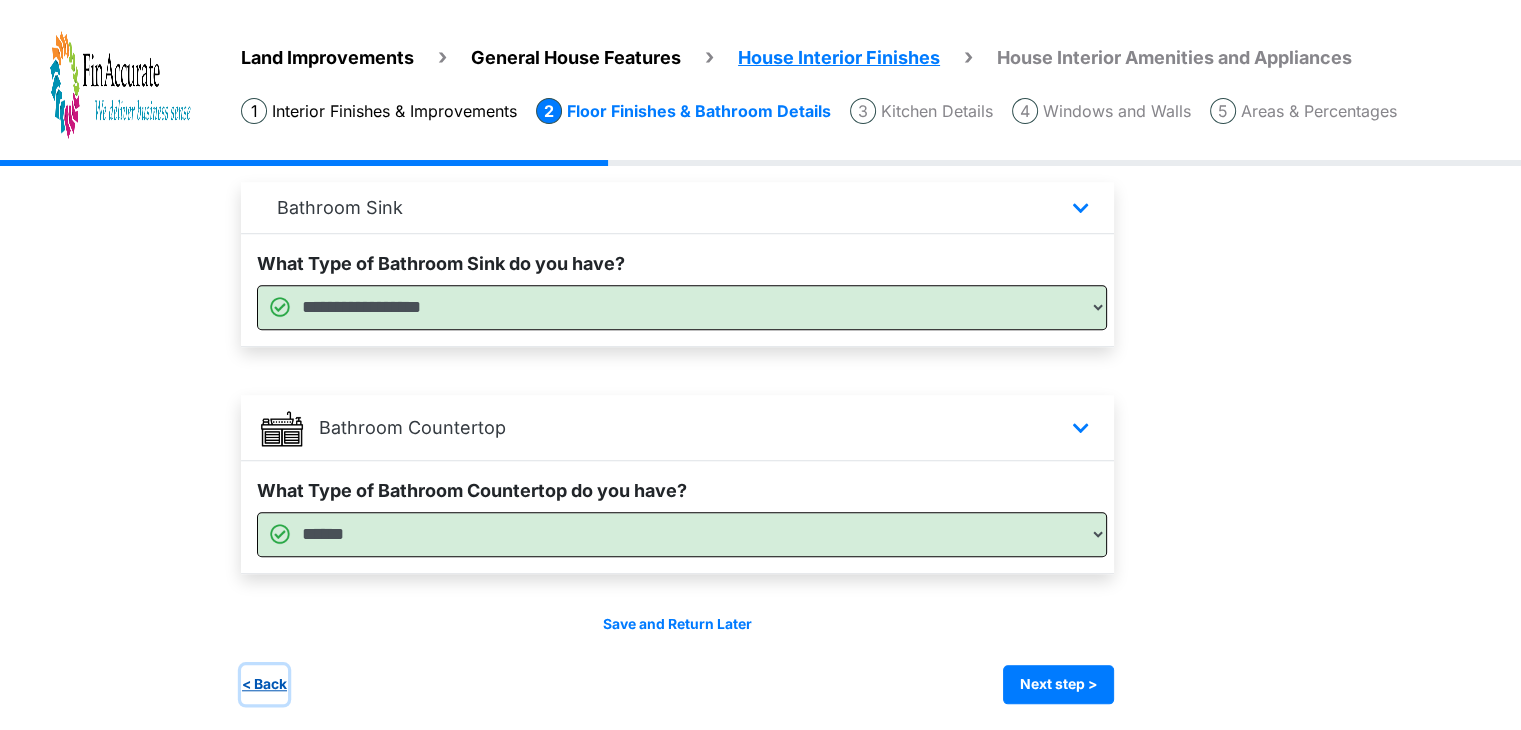 click on "< Back" at bounding box center [264, 684] 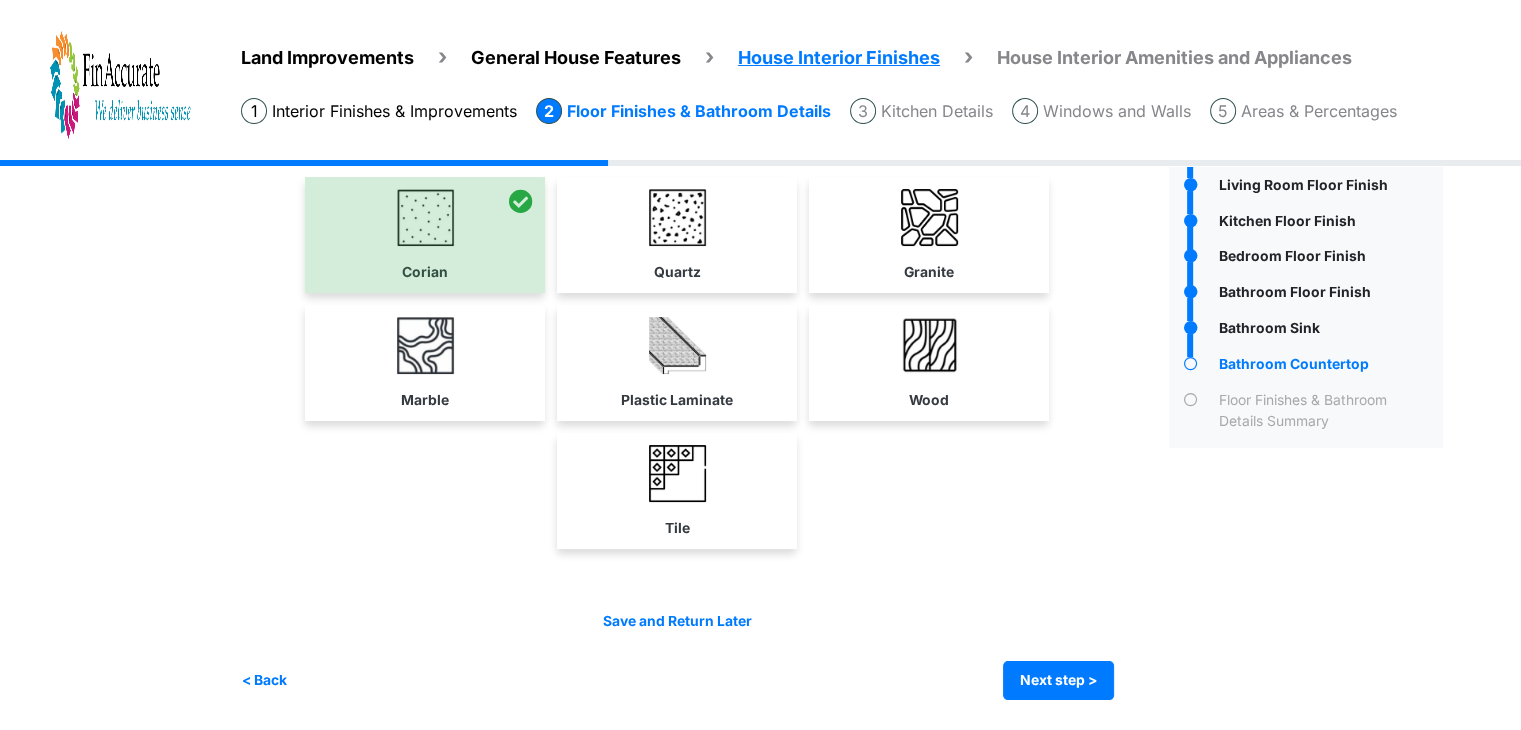 scroll, scrollTop: 0, scrollLeft: 0, axis: both 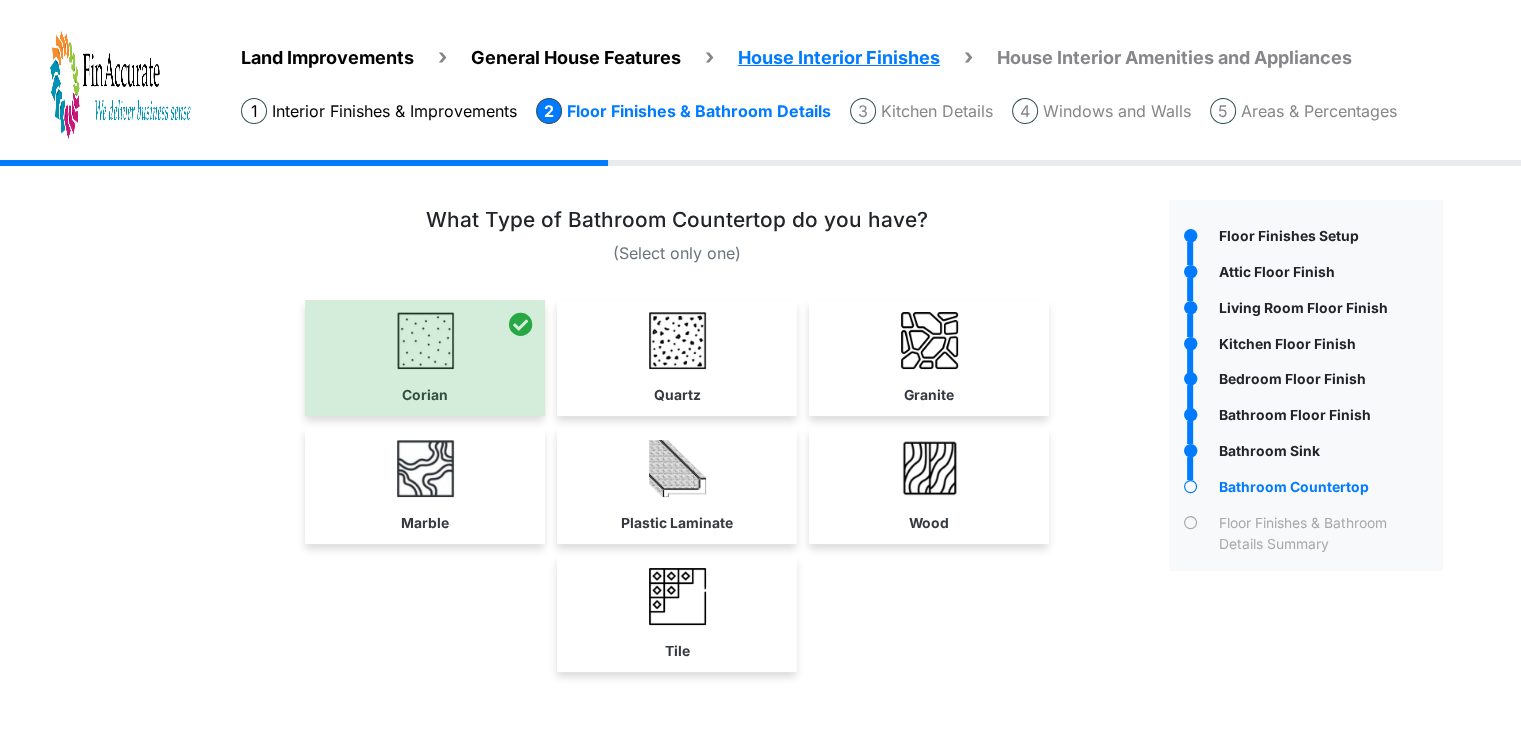 click on "Kitchen Details" at bounding box center [921, 111] 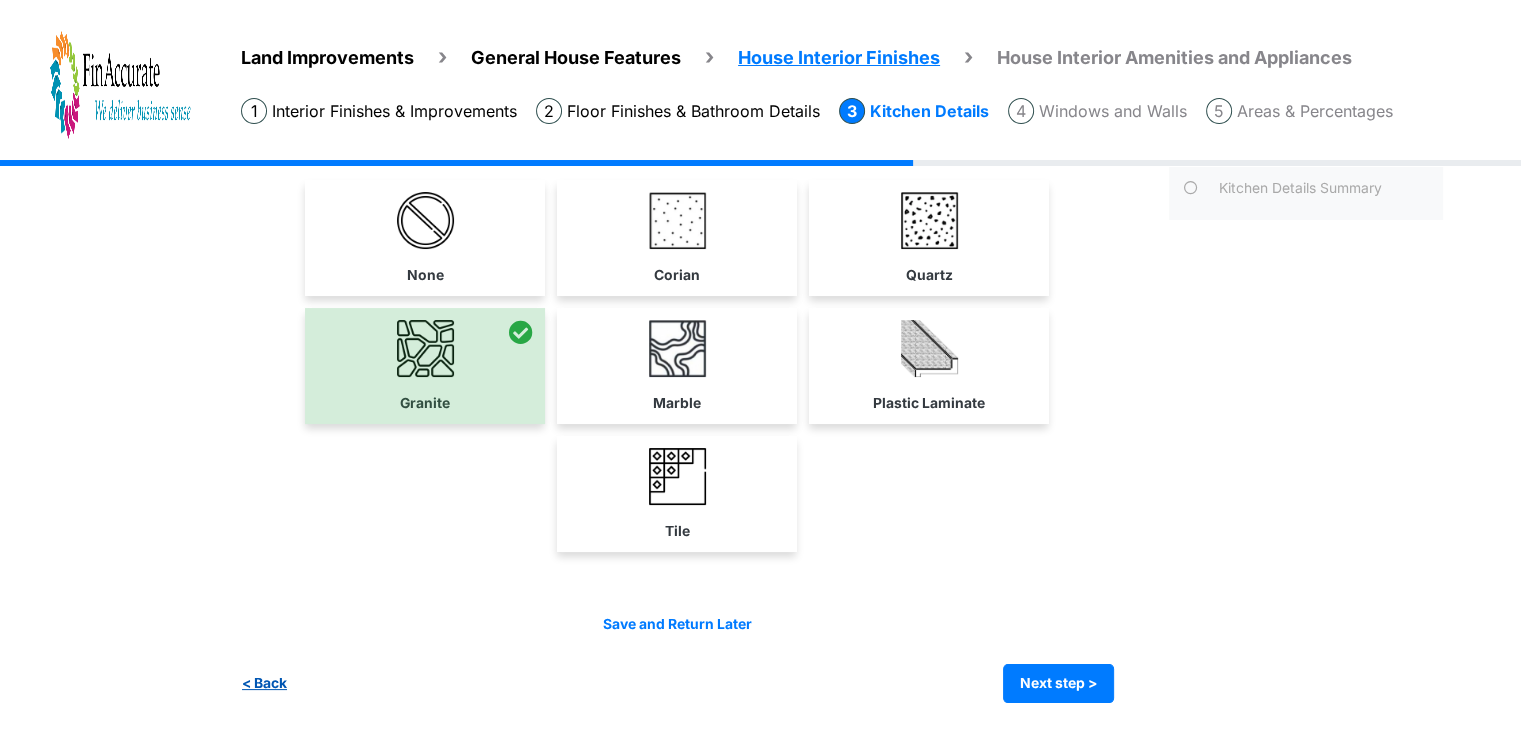 scroll, scrollTop: 120, scrollLeft: 0, axis: vertical 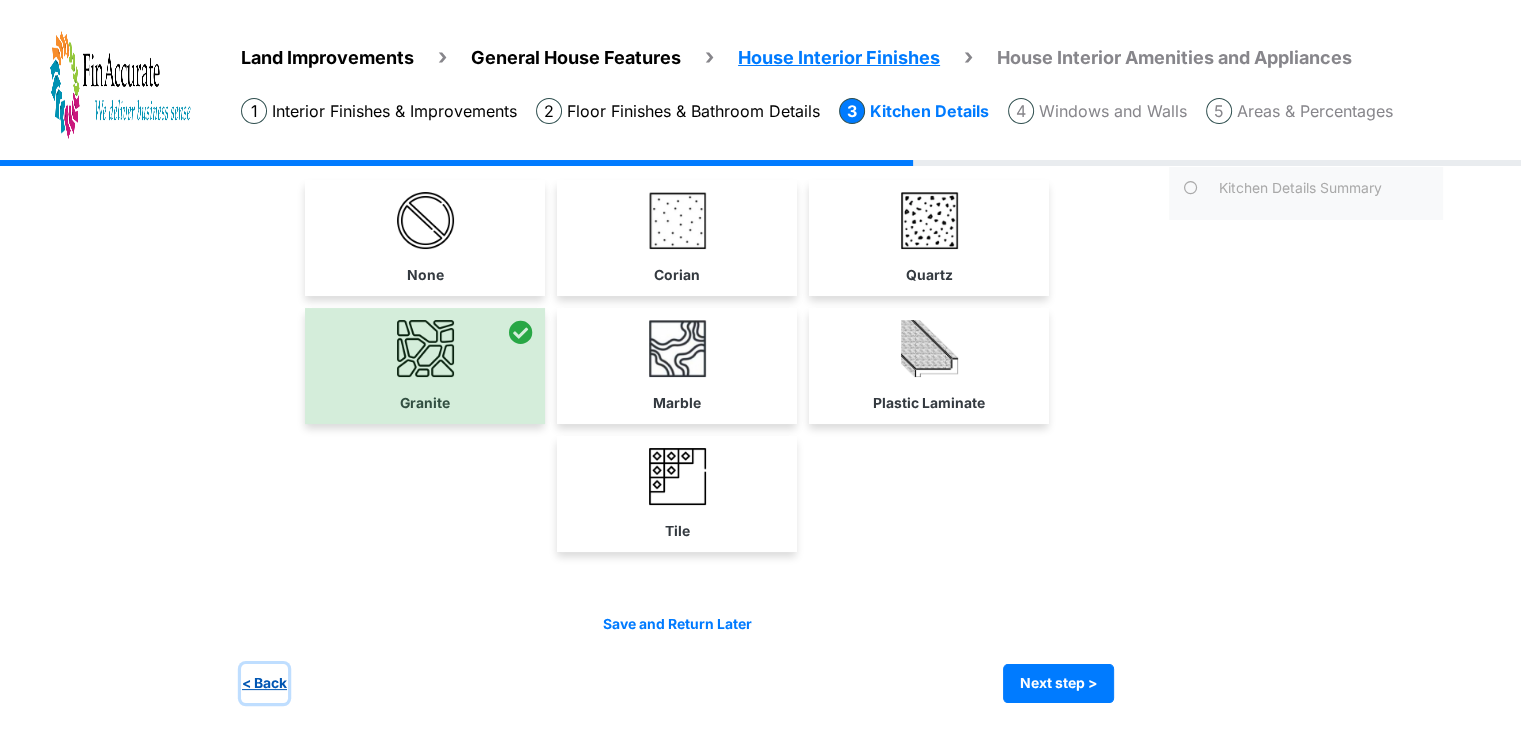 click on "< Back" at bounding box center [264, 683] 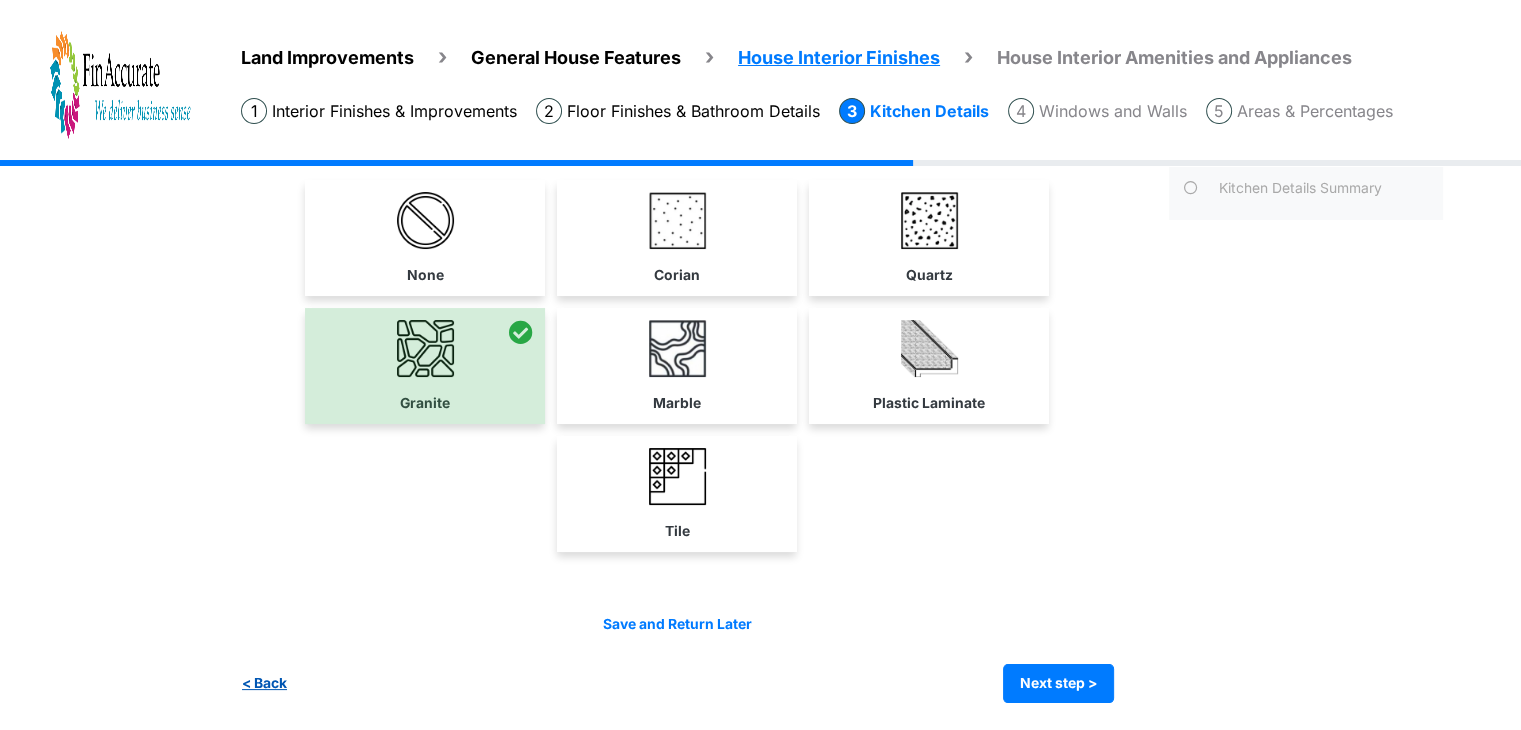 scroll, scrollTop: 0, scrollLeft: 0, axis: both 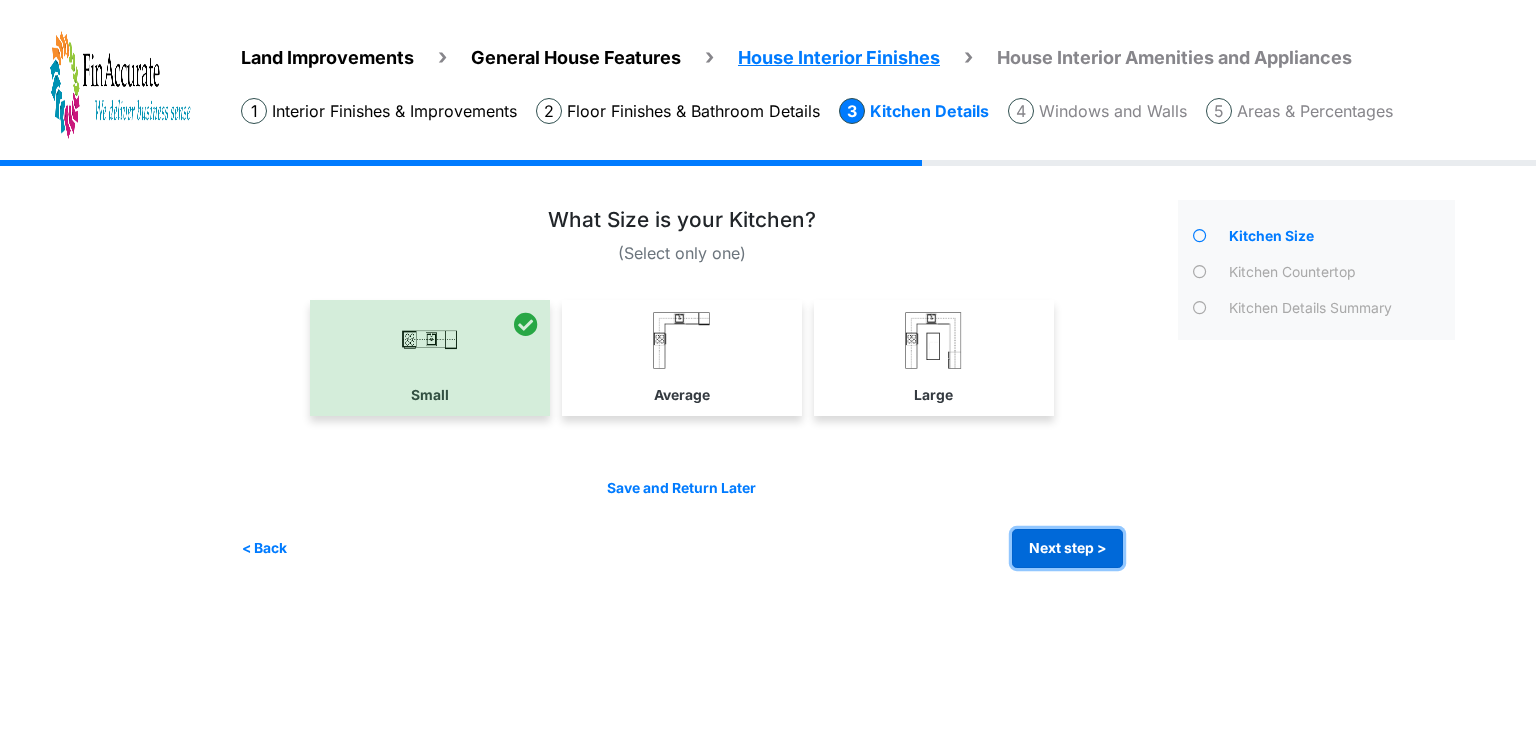 click on "Next step >" at bounding box center [1067, 548] 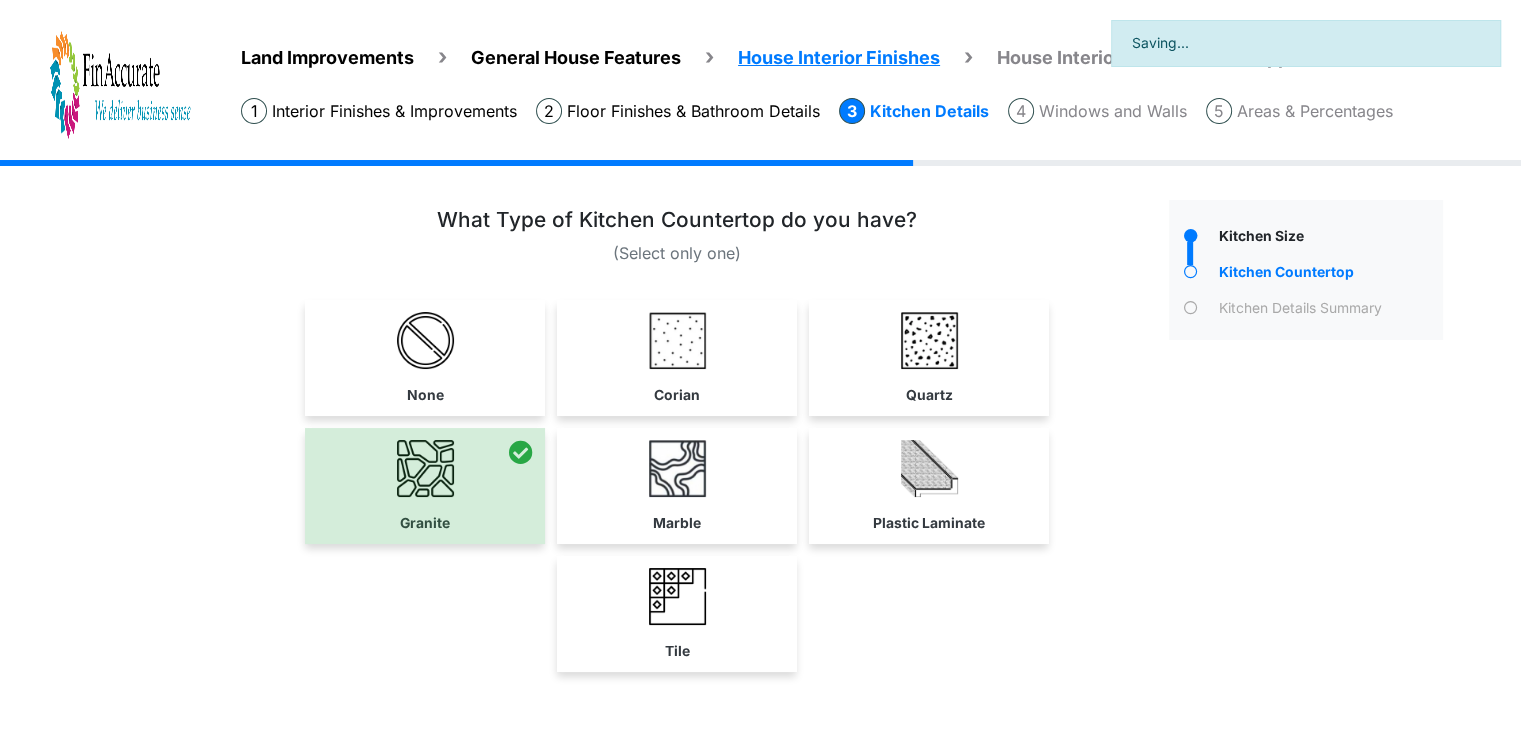 scroll, scrollTop: 120, scrollLeft: 0, axis: vertical 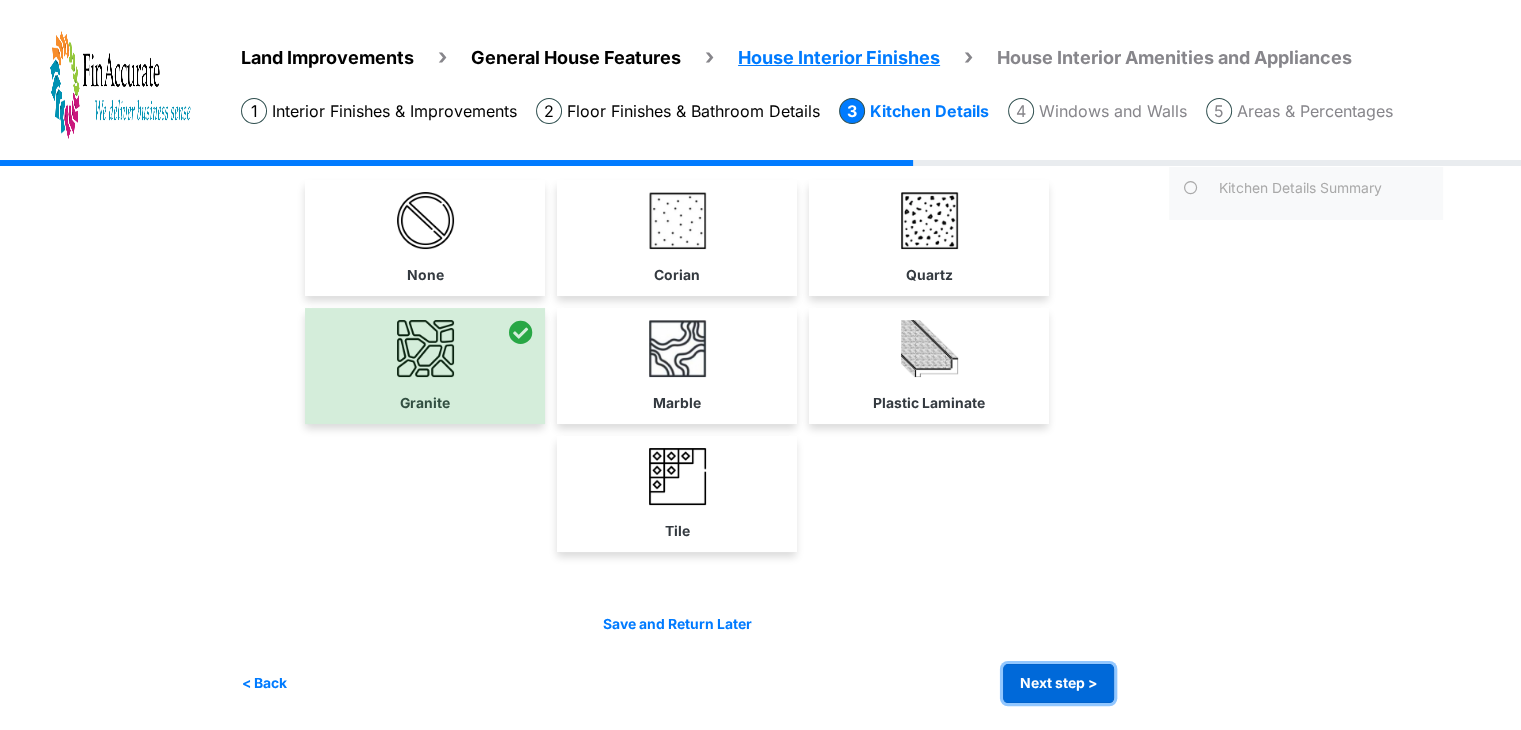 click on "Next step >" at bounding box center [1058, 683] 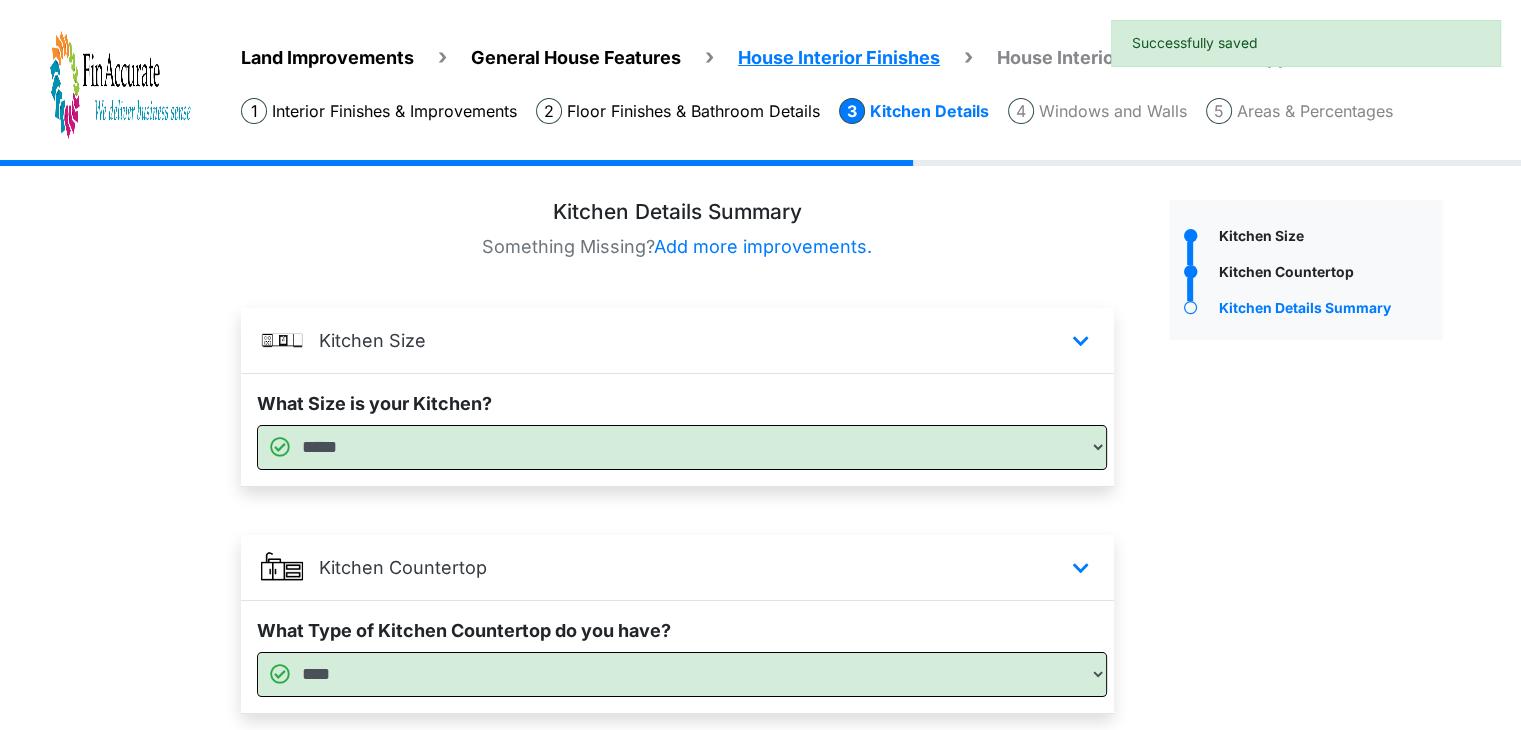 scroll, scrollTop: 143, scrollLeft: 0, axis: vertical 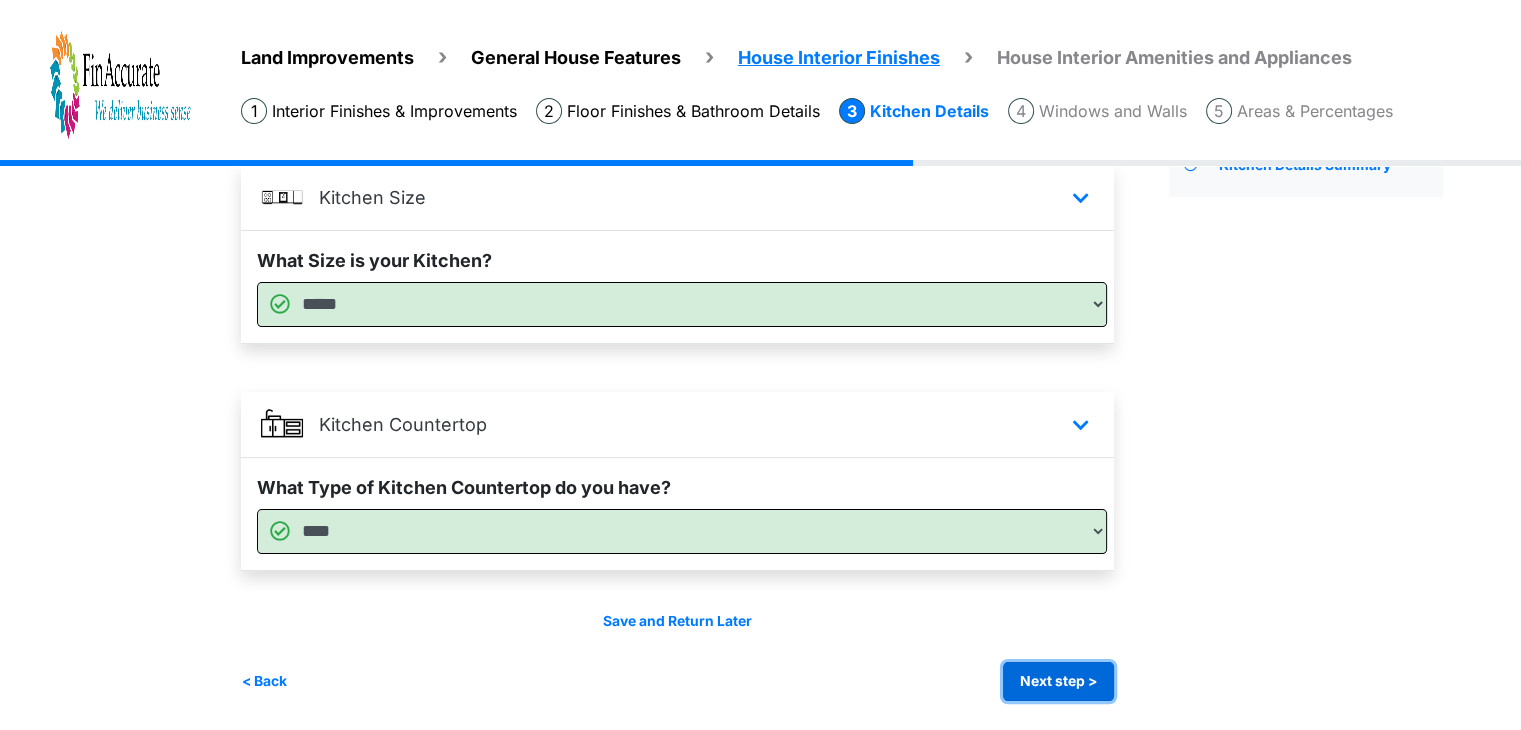 click on "Next step >" at bounding box center [1058, 681] 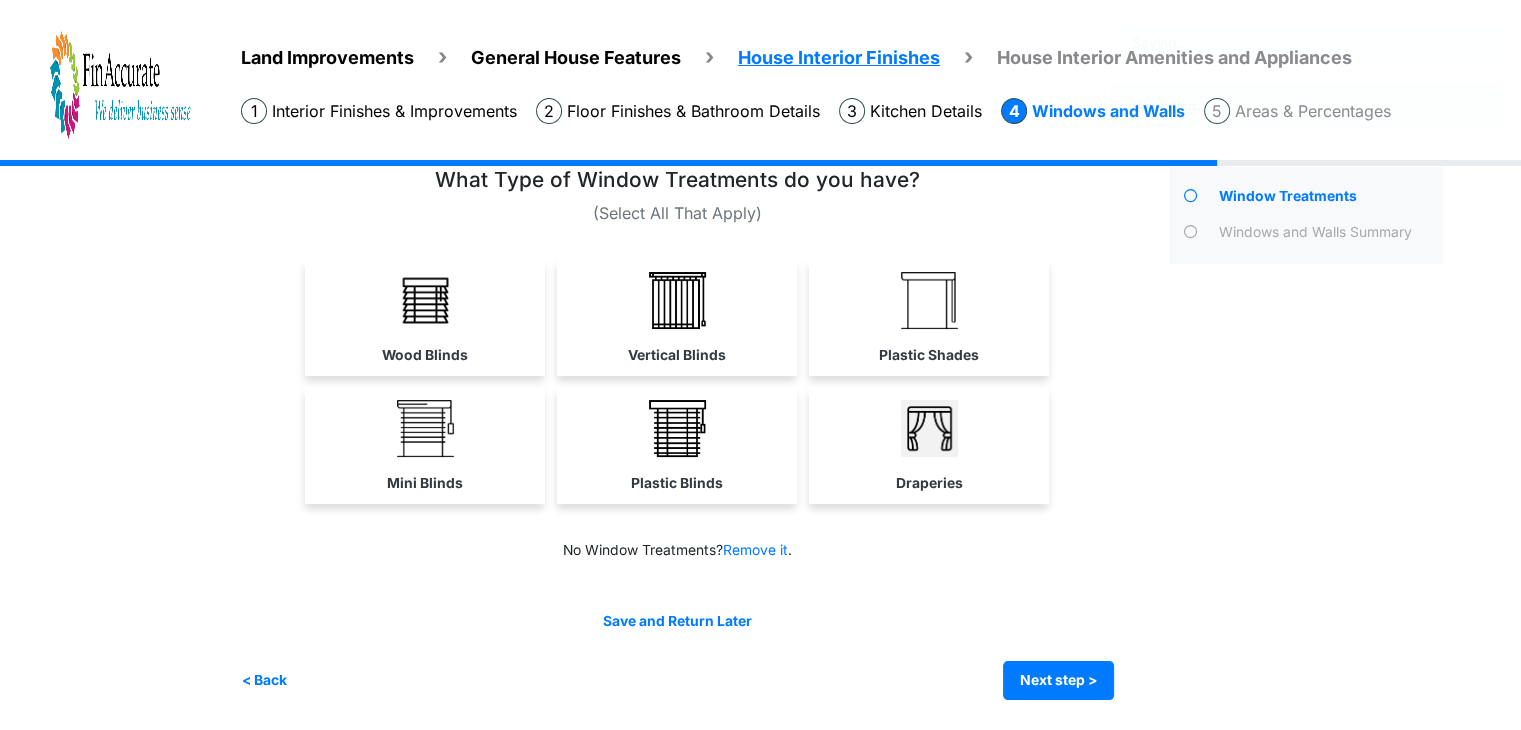 scroll, scrollTop: 0, scrollLeft: 0, axis: both 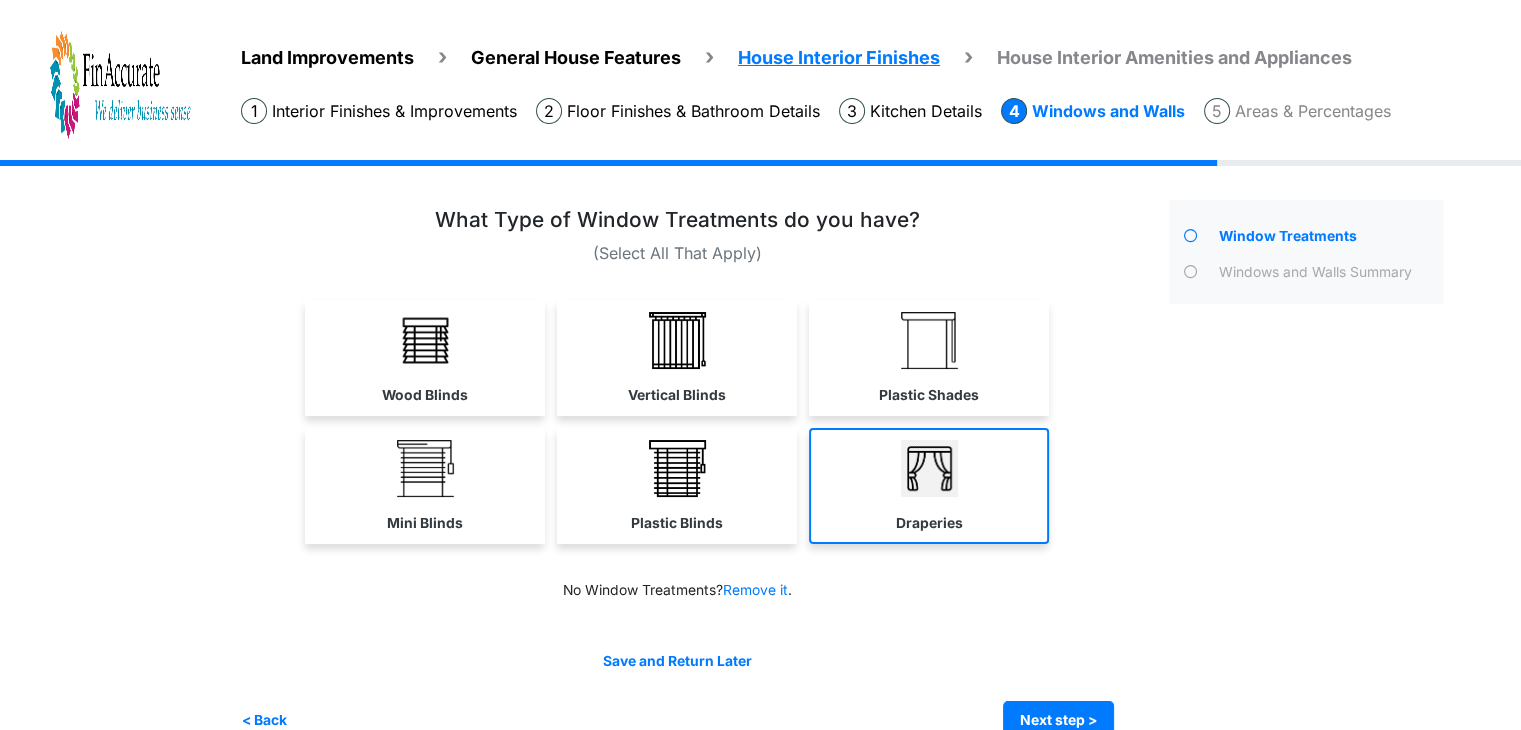 click on "Draperies" at bounding box center (929, 486) 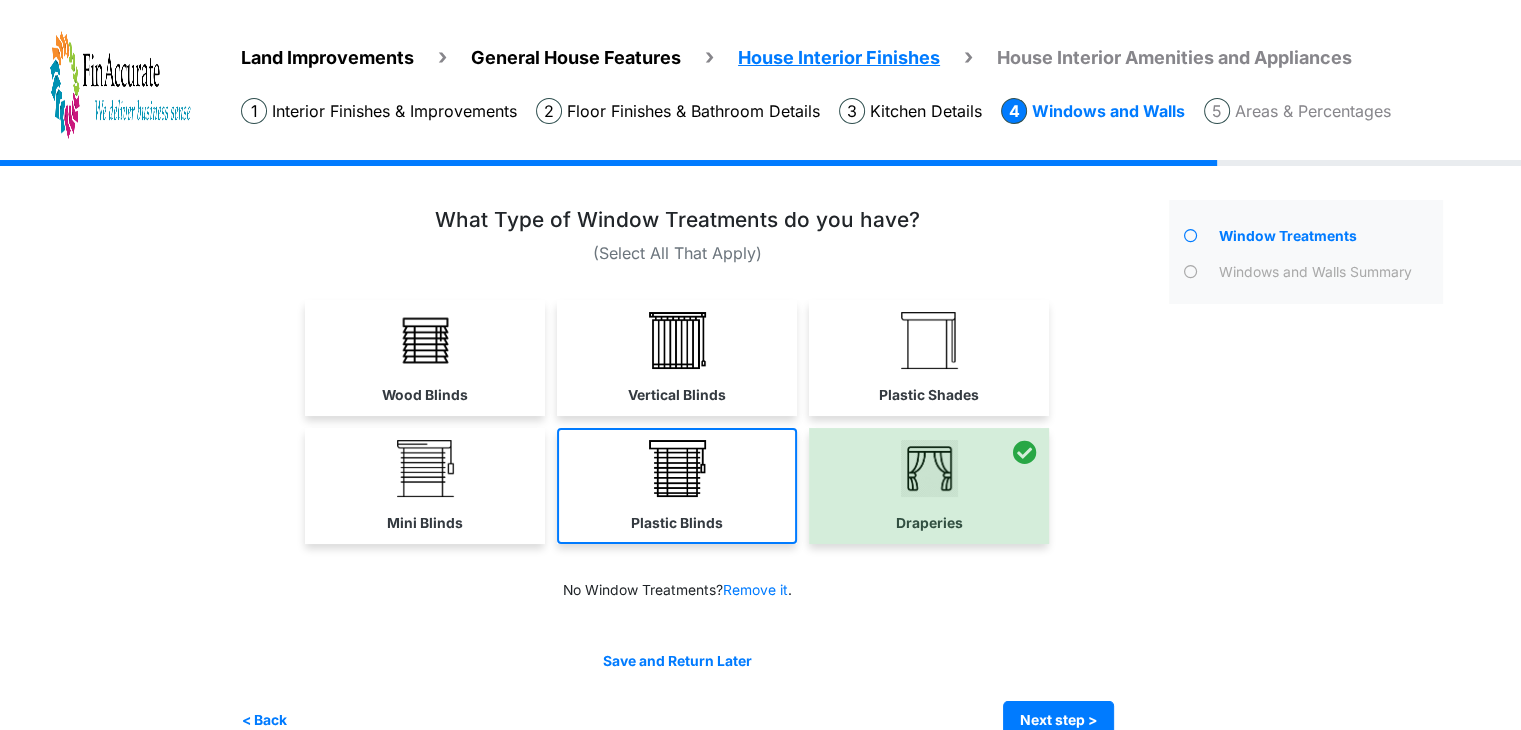 click on "Plastic Blinds" at bounding box center [677, 523] 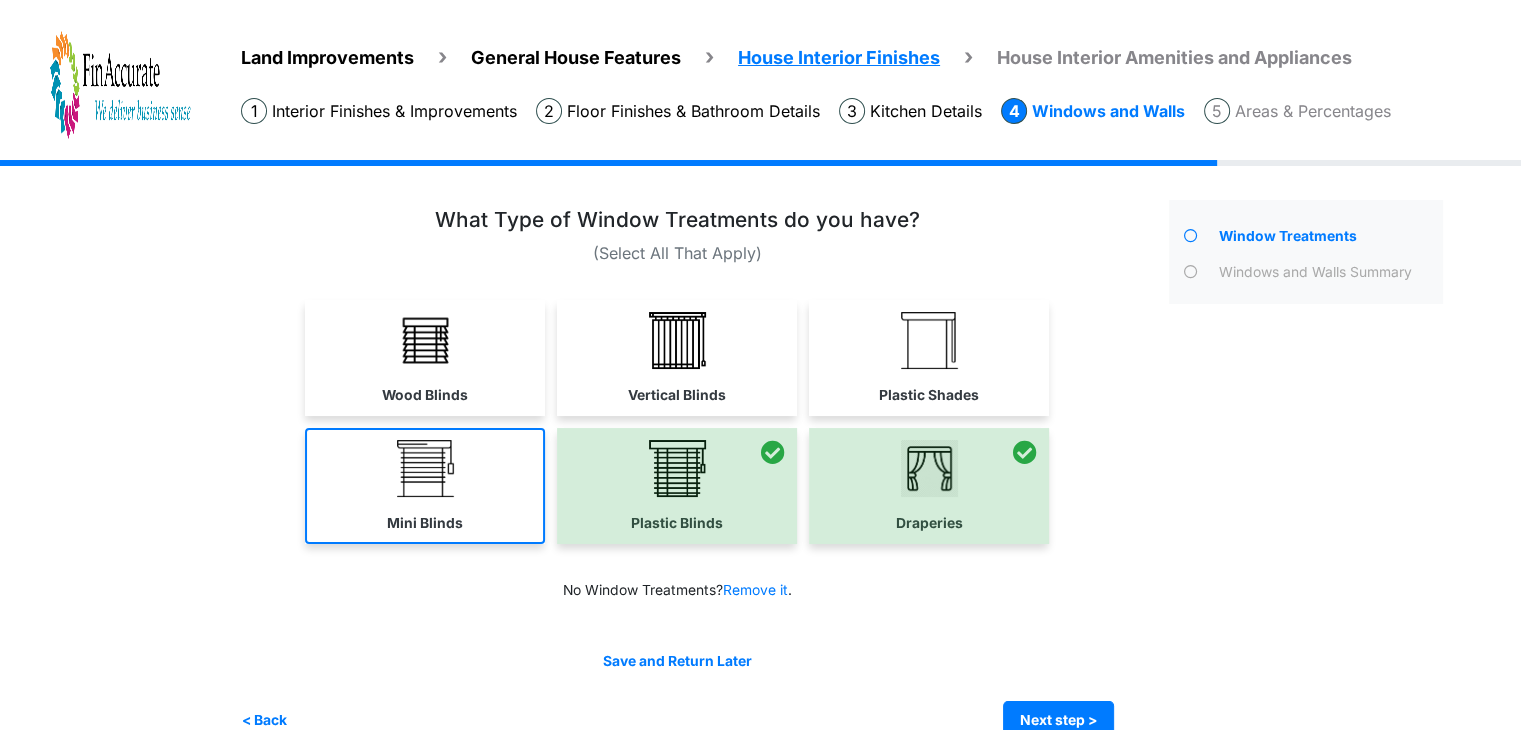 click on "Mini Blinds" at bounding box center [425, 486] 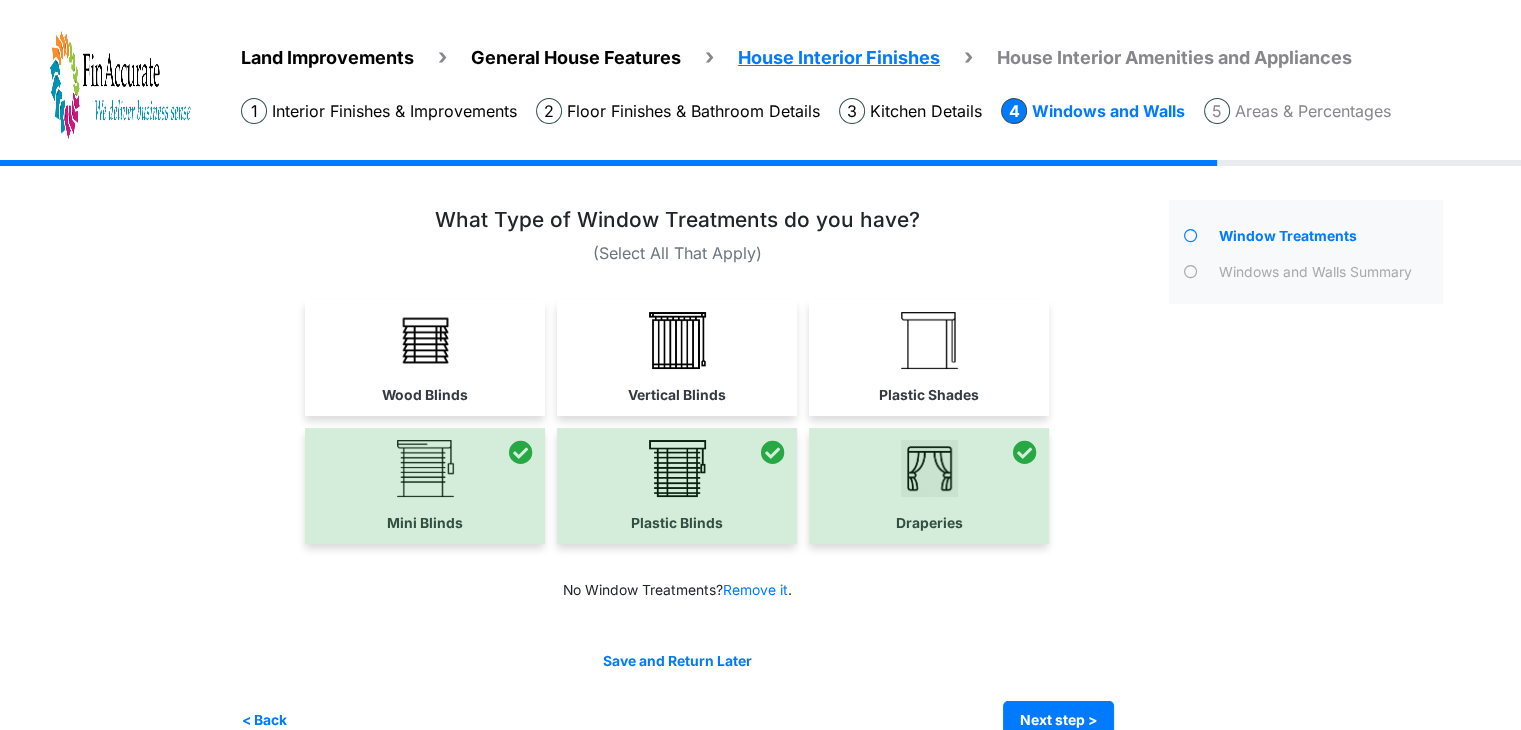 click on "Floor Finishes & Bathroom Details" at bounding box center [678, 111] 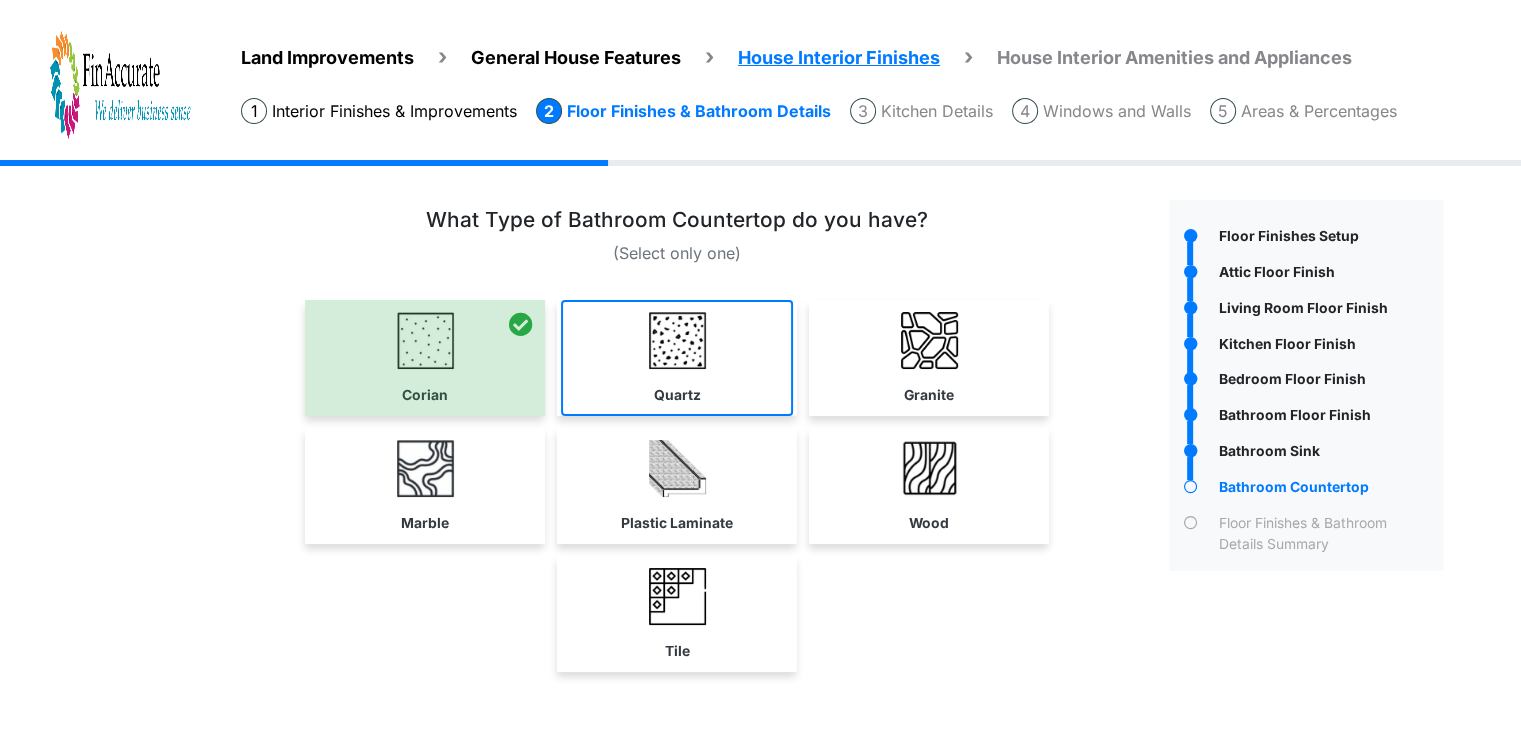click on "Quartz" at bounding box center [677, 358] 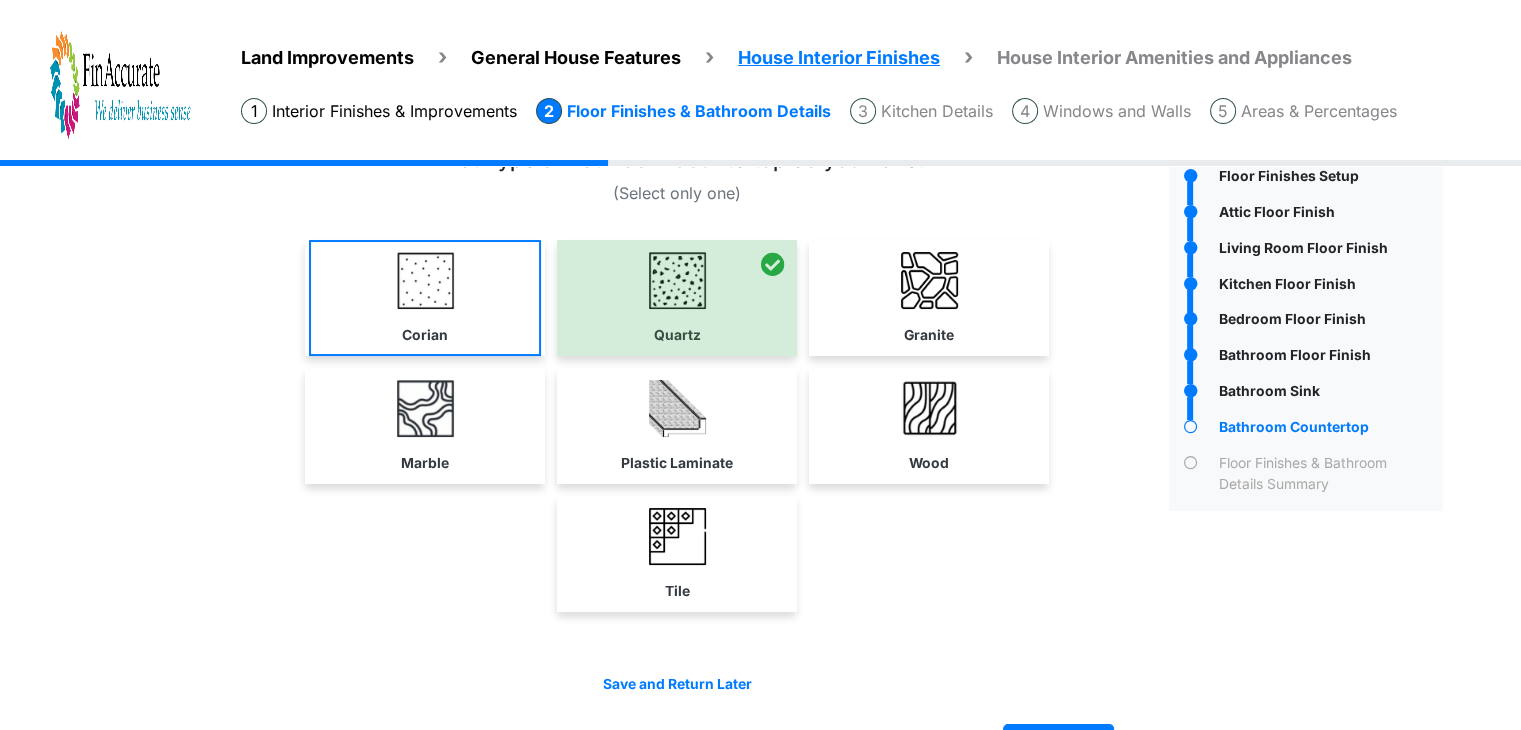 scroll, scrollTop: 120, scrollLeft: 0, axis: vertical 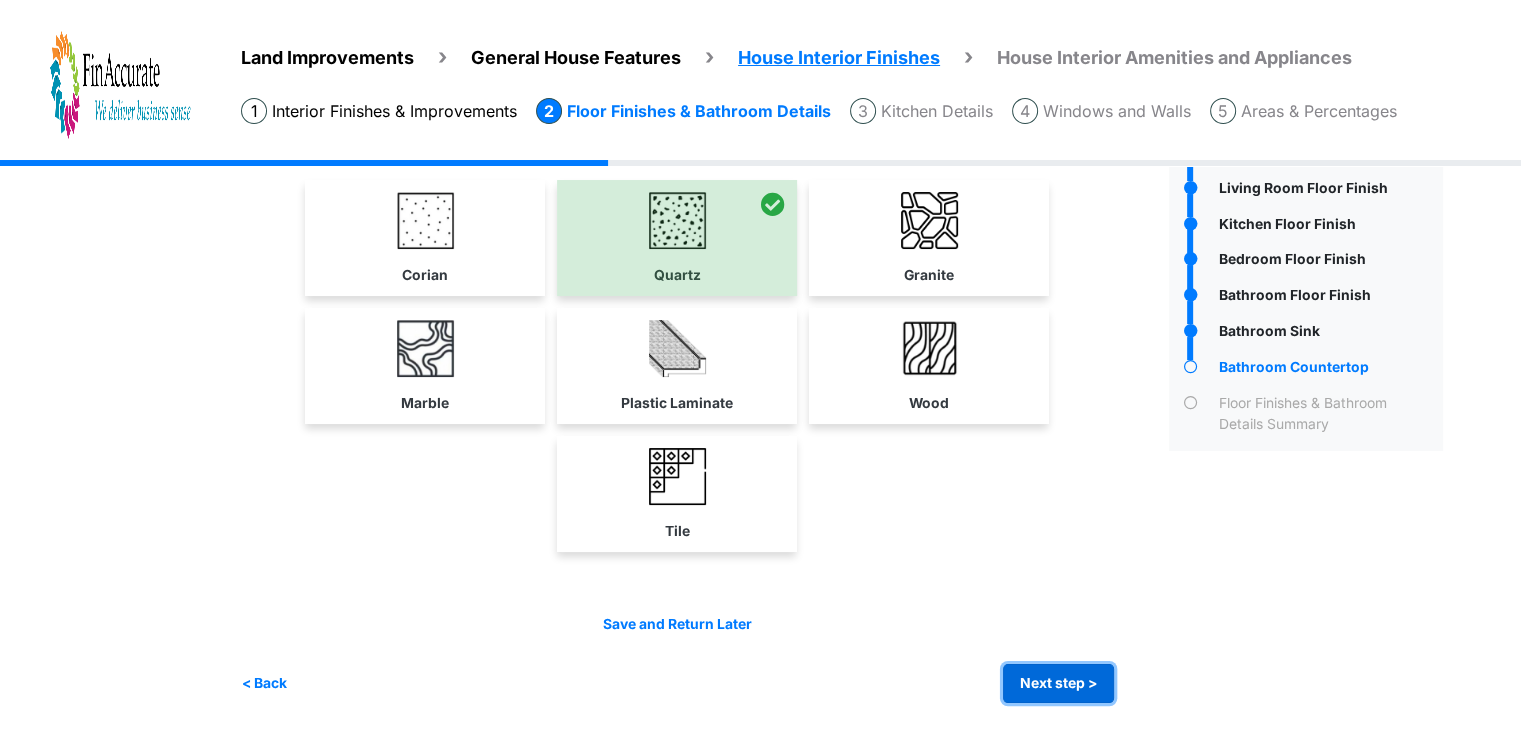 click on "Next step >" at bounding box center [1058, 683] 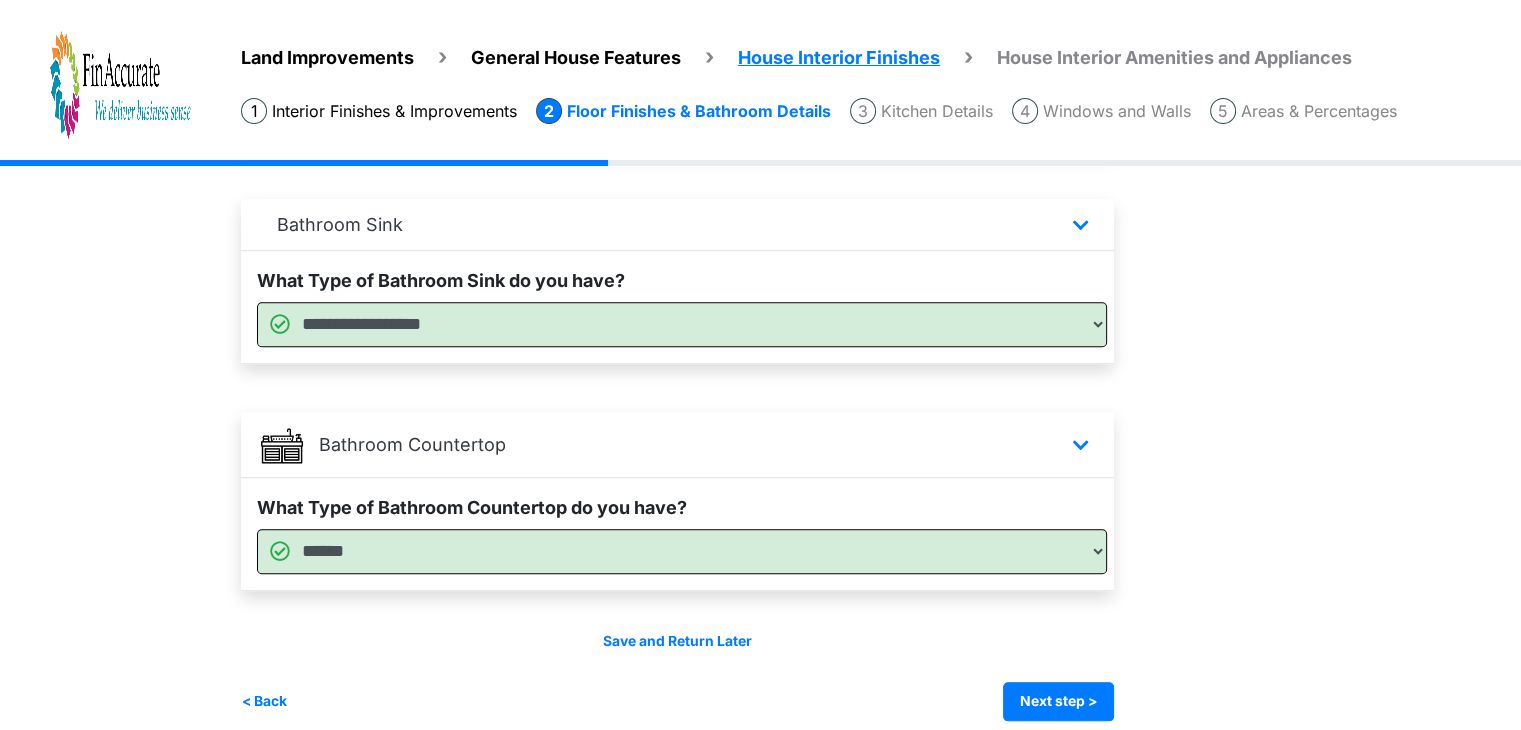scroll, scrollTop: 1488, scrollLeft: 0, axis: vertical 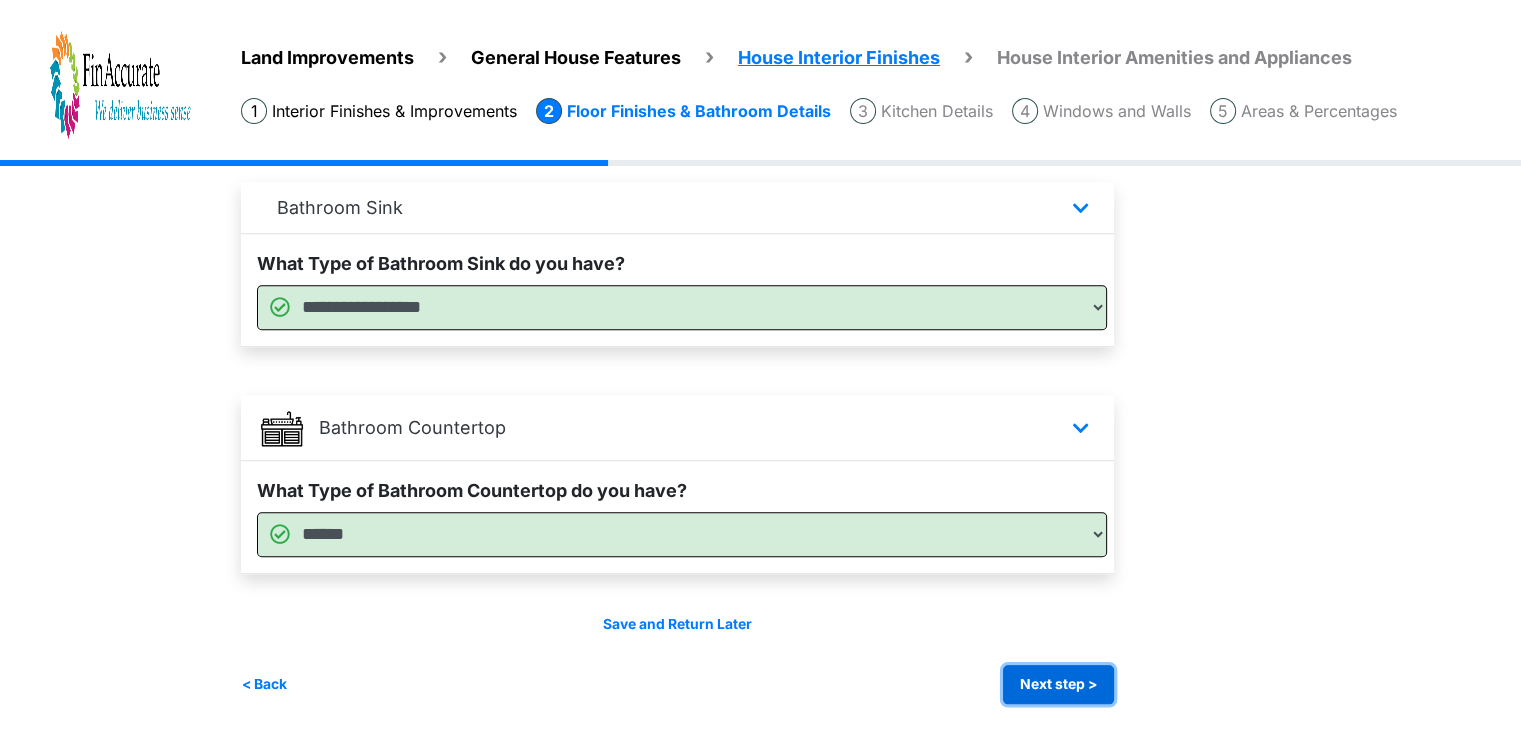 click on "Next step >" at bounding box center (1058, 684) 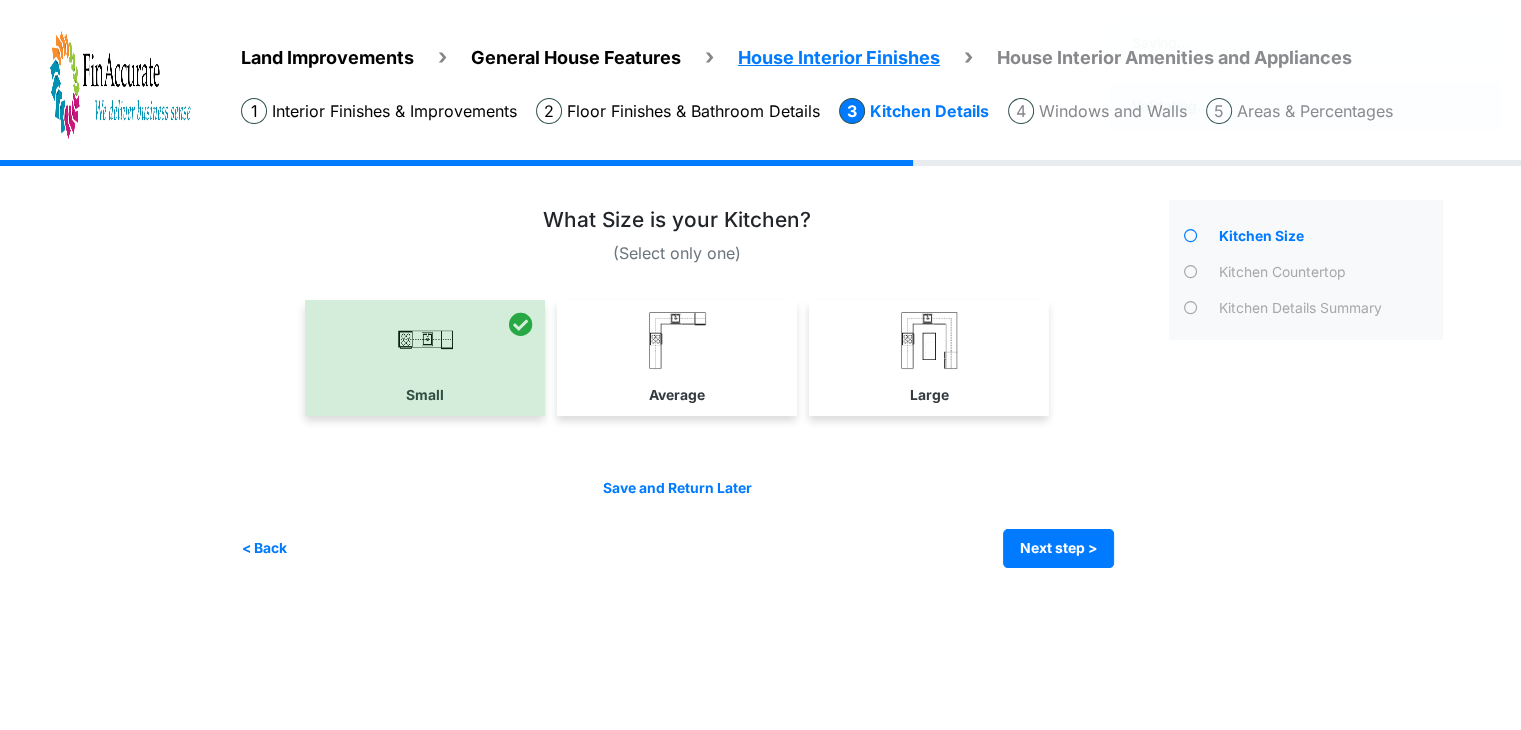 scroll, scrollTop: 0, scrollLeft: 0, axis: both 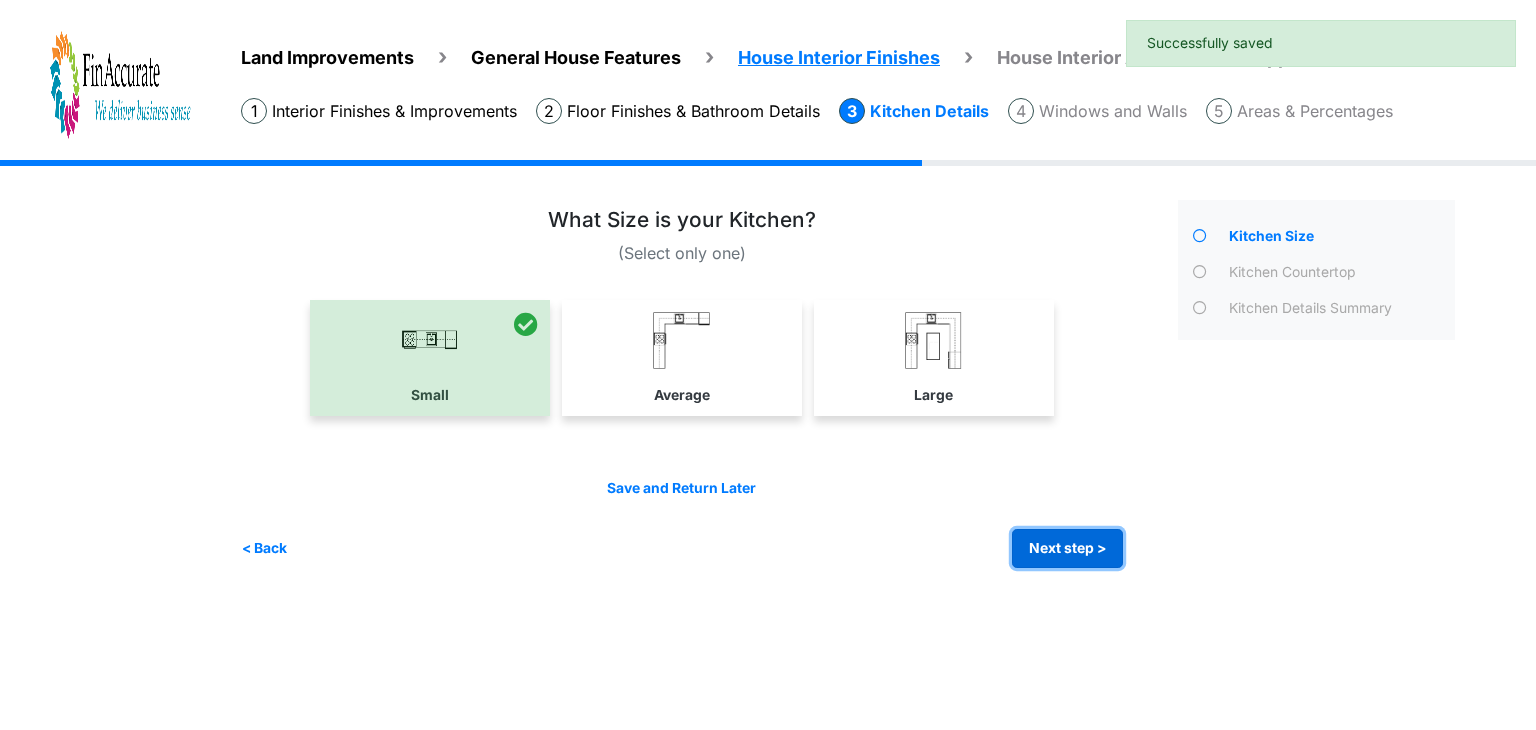 click on "Next step >" at bounding box center [1067, 548] 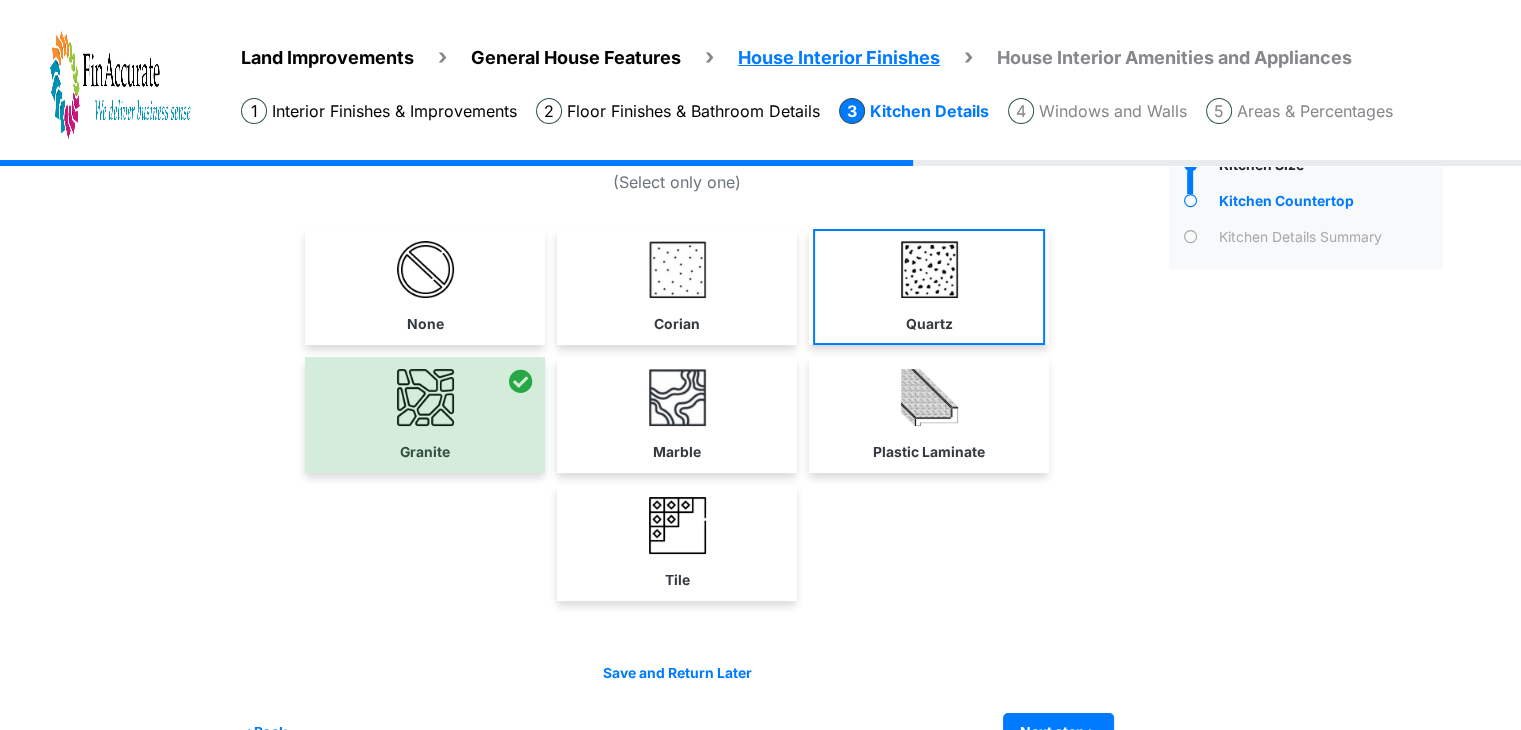 scroll, scrollTop: 120, scrollLeft: 0, axis: vertical 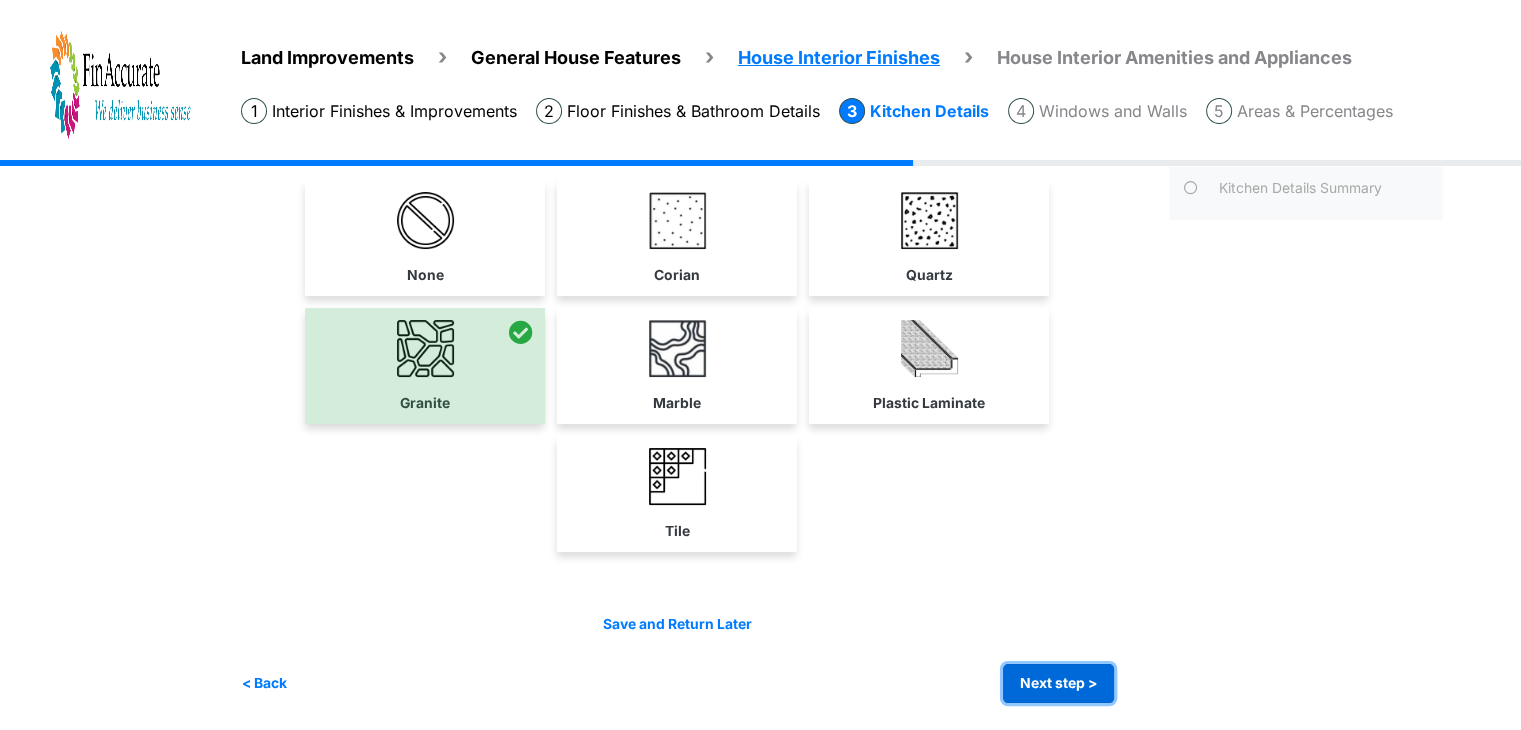 click on "Next step >" at bounding box center (1058, 683) 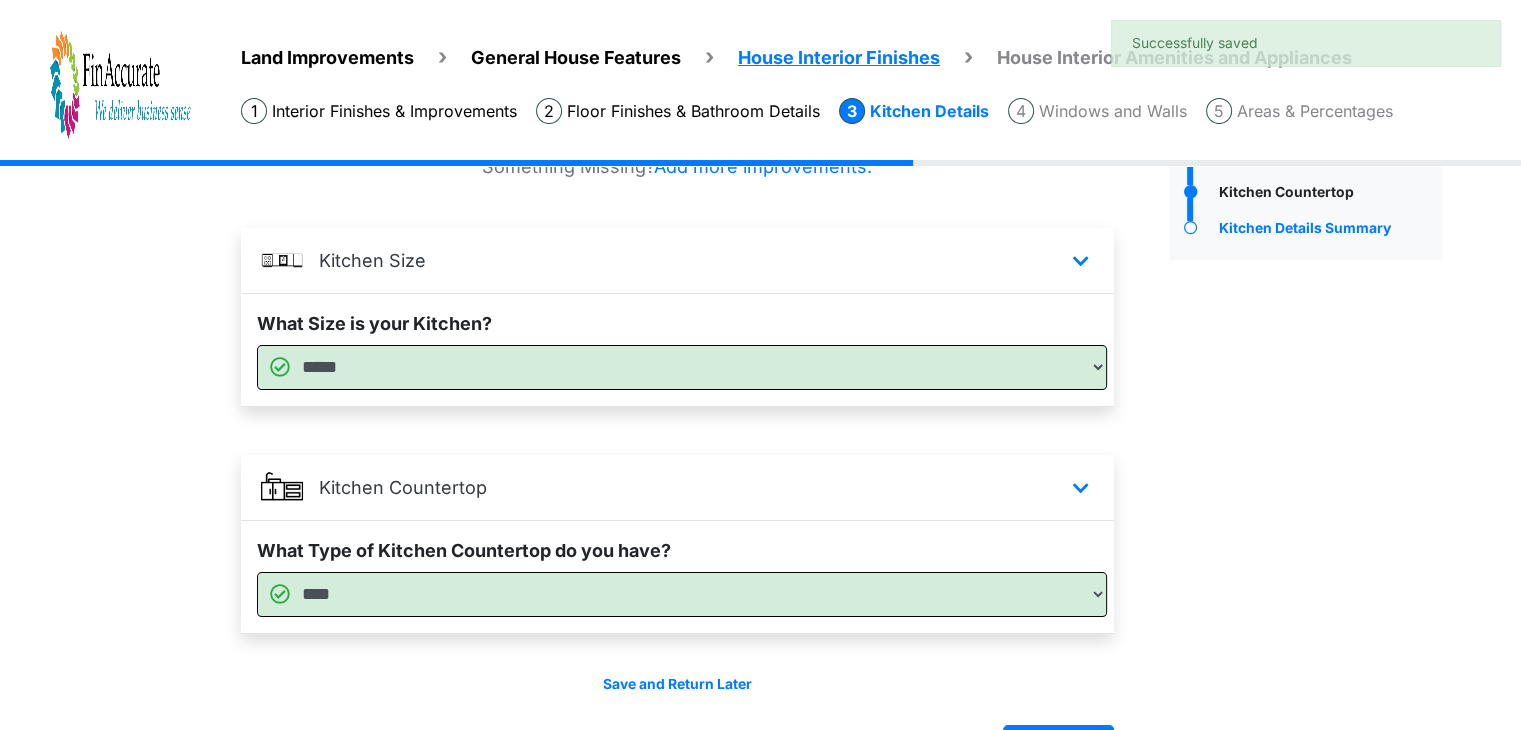 scroll, scrollTop: 143, scrollLeft: 0, axis: vertical 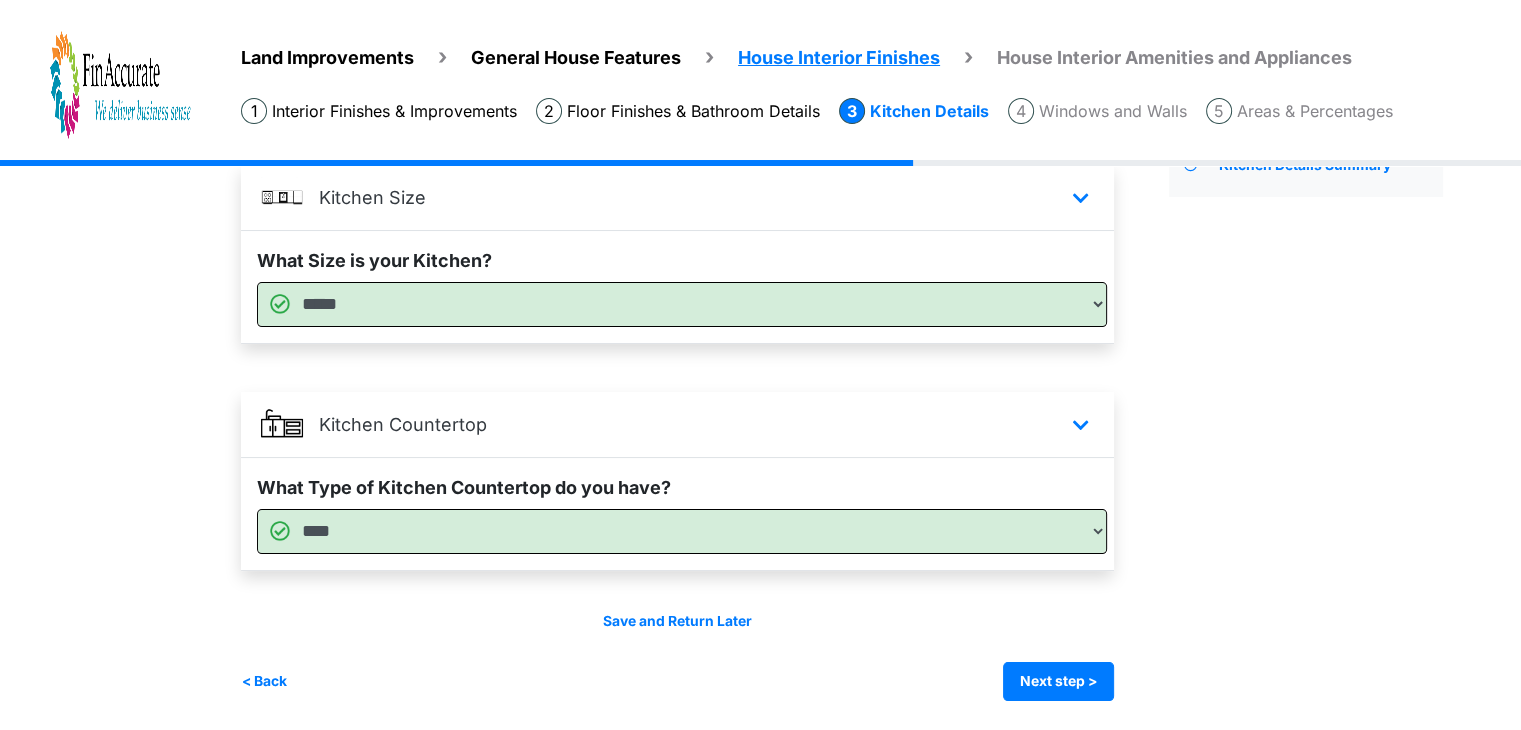 click on "Irrigation Flag pole" at bounding box center (849, 374) 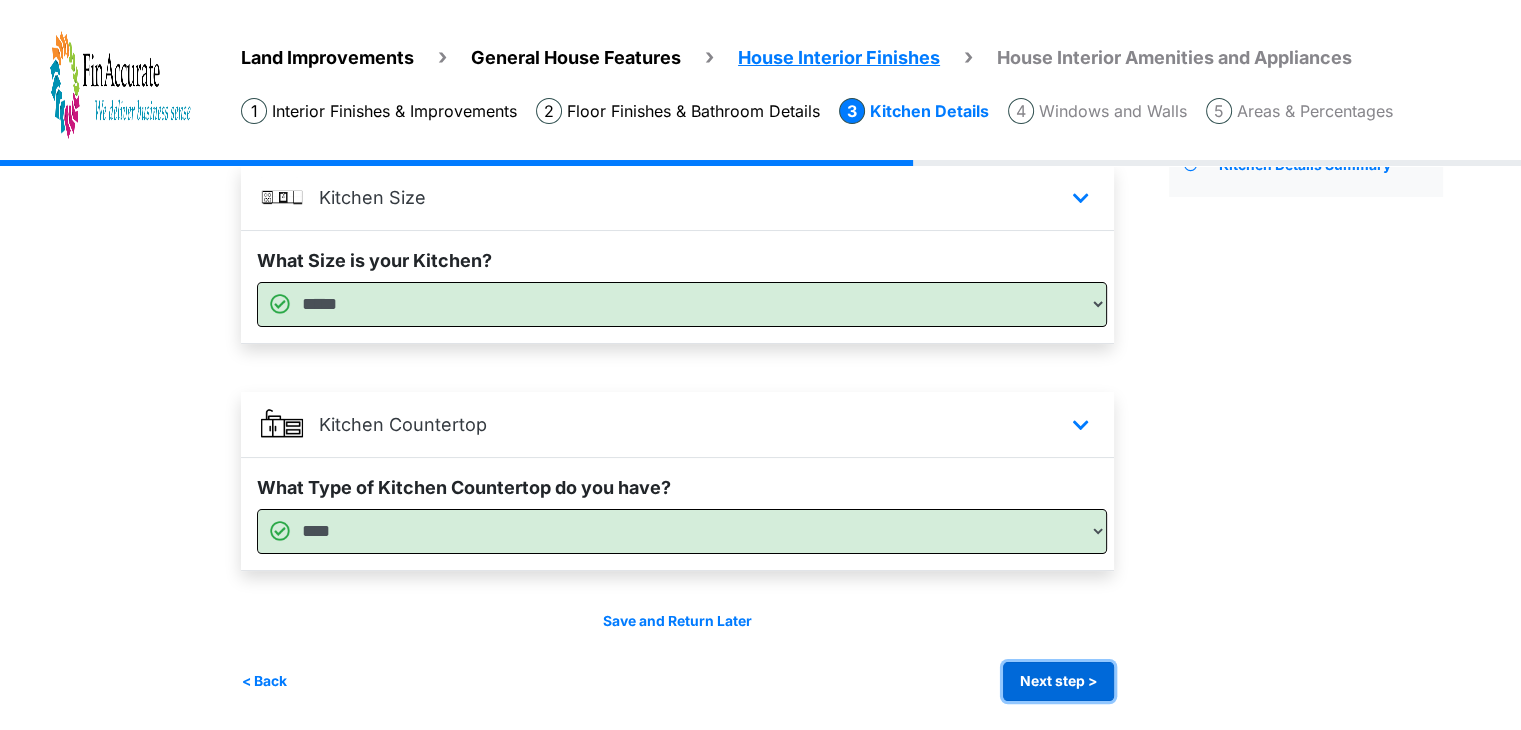 click on "Next step >" at bounding box center [1058, 681] 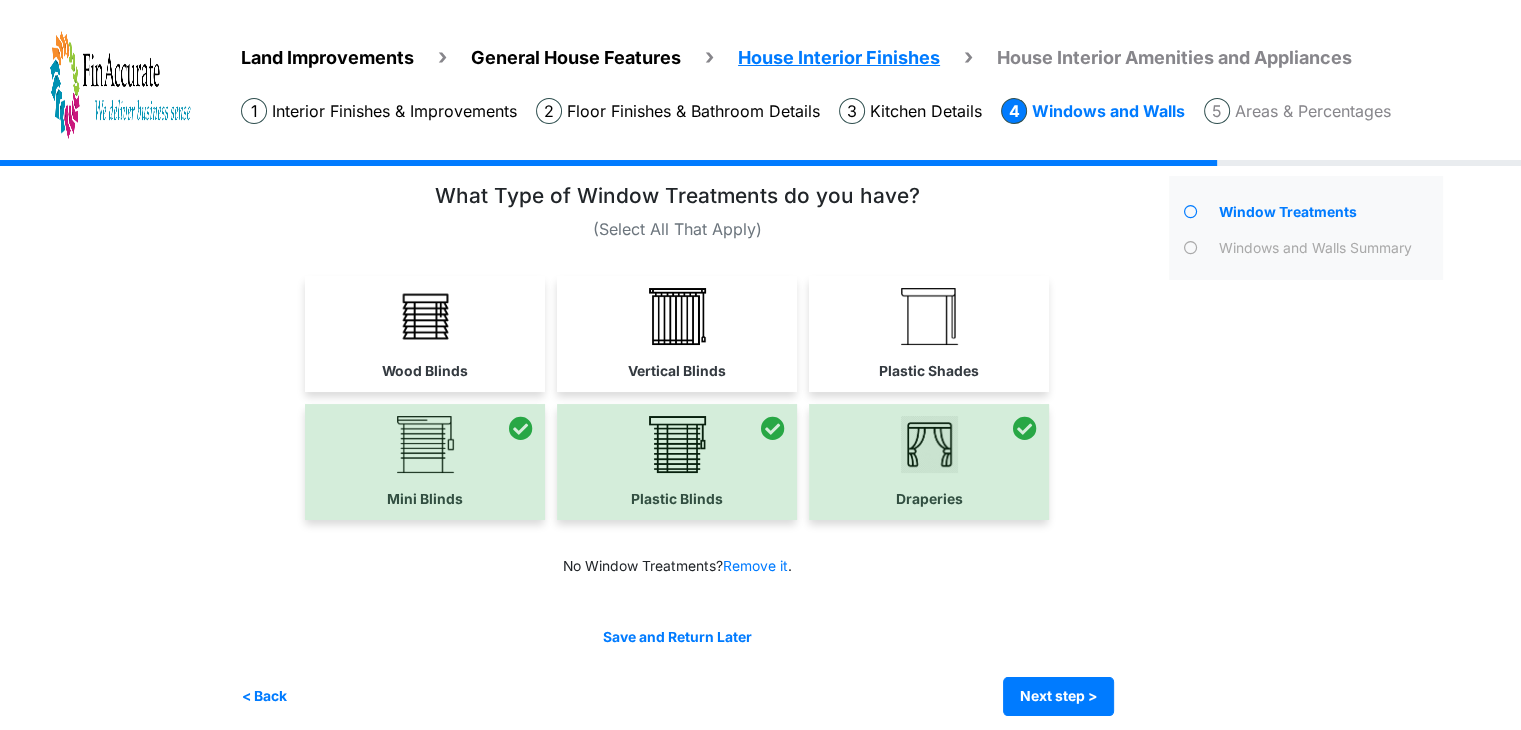 scroll, scrollTop: 38, scrollLeft: 0, axis: vertical 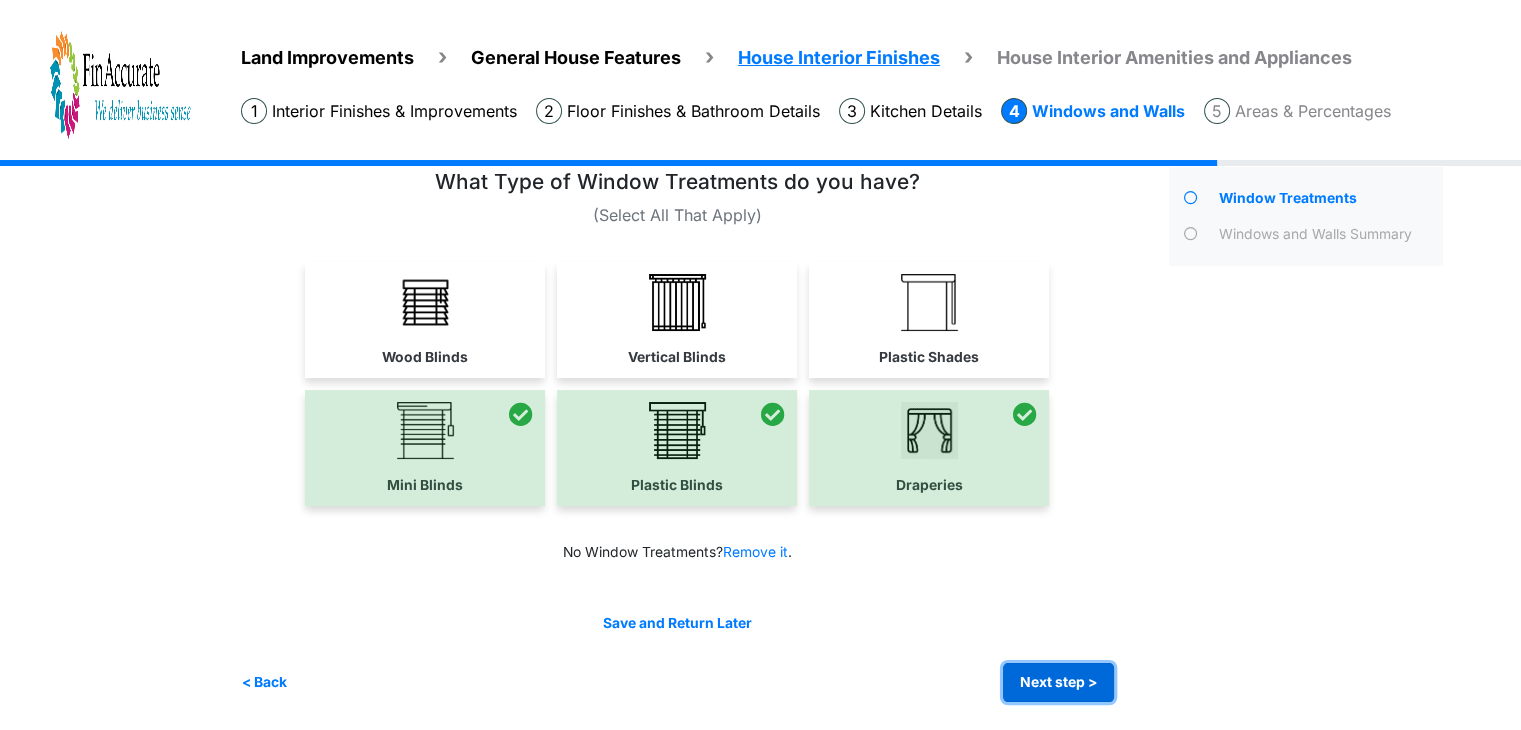 click on "Next step >" at bounding box center (1058, 682) 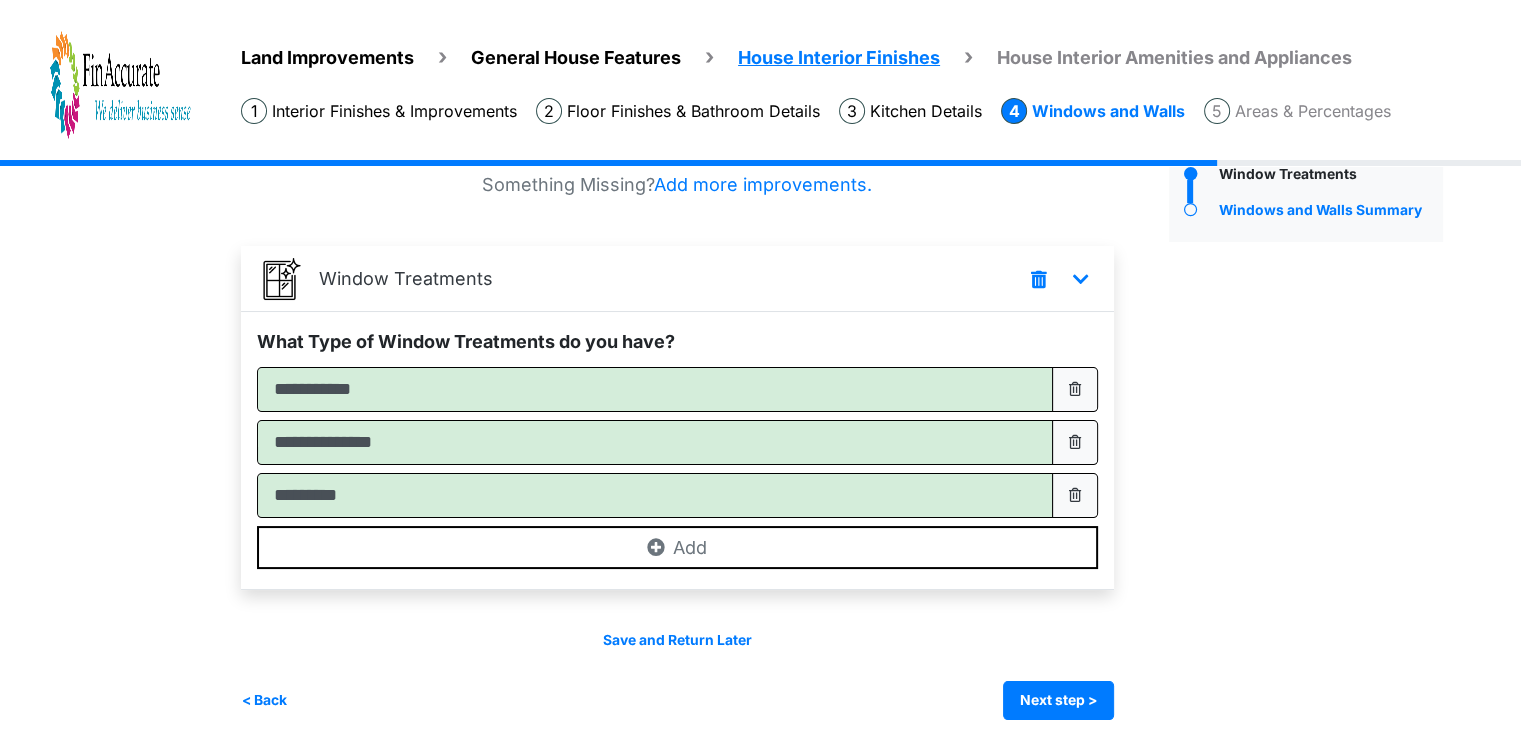 scroll, scrollTop: 80, scrollLeft: 0, axis: vertical 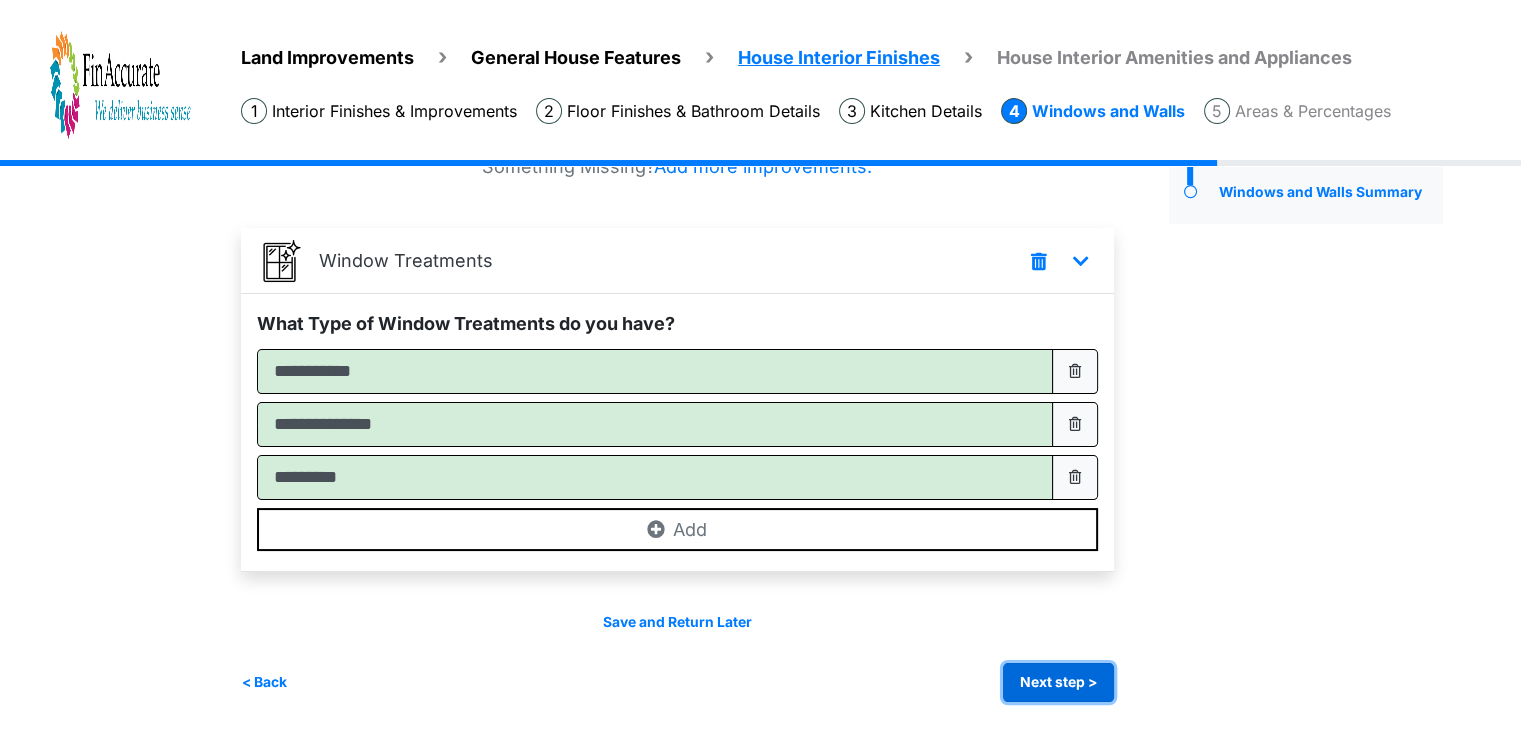 click on "Next step >" at bounding box center [1058, 682] 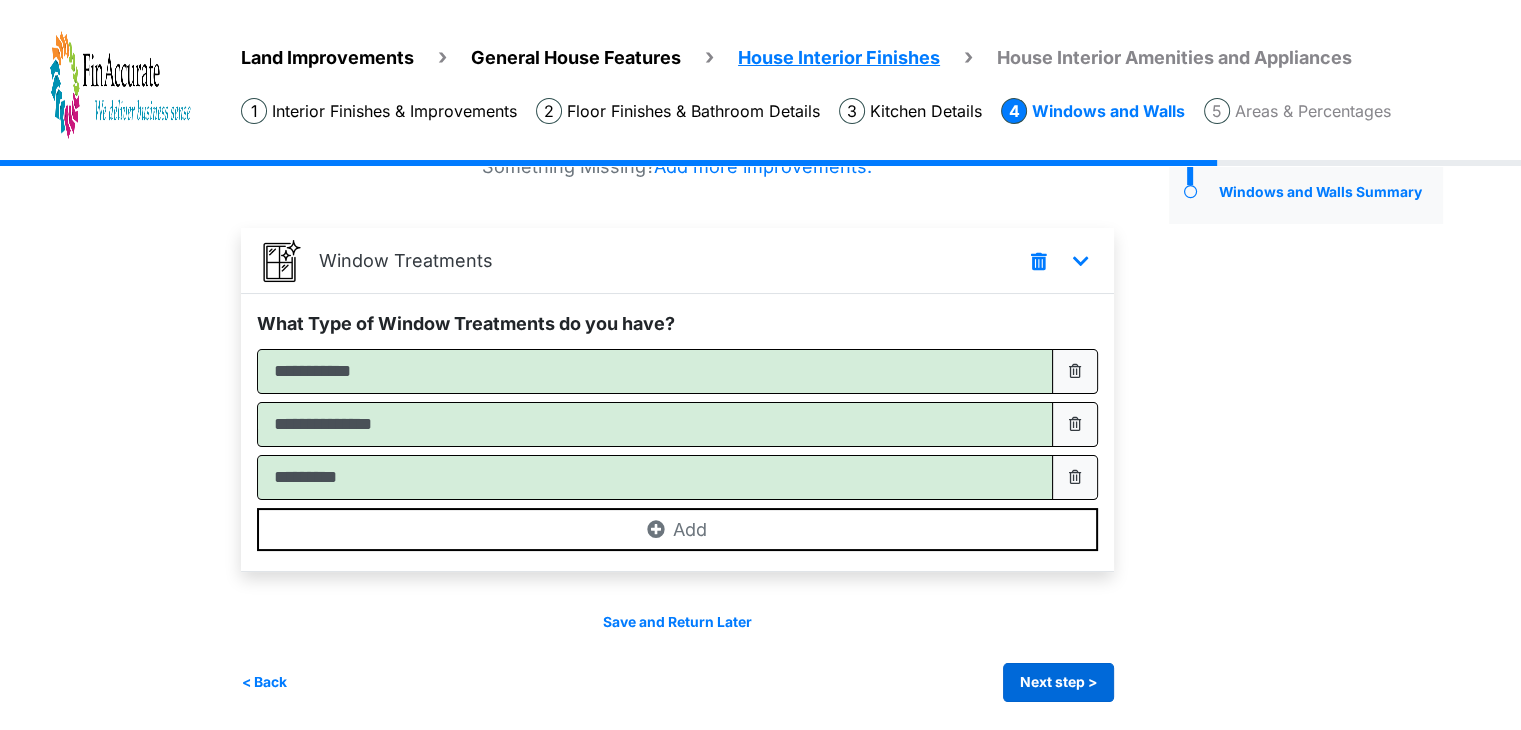 scroll, scrollTop: 0, scrollLeft: 0, axis: both 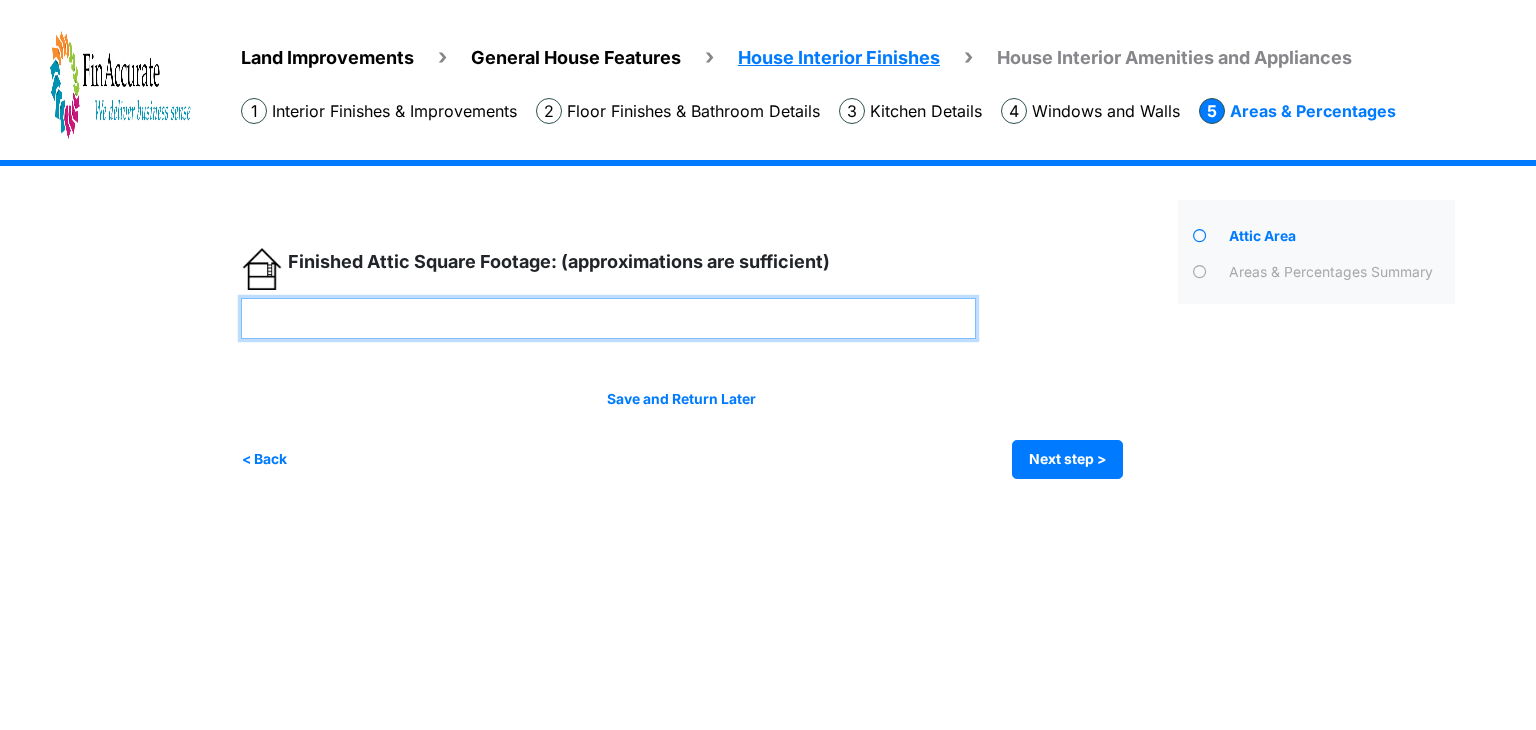 click at bounding box center (608, 318) 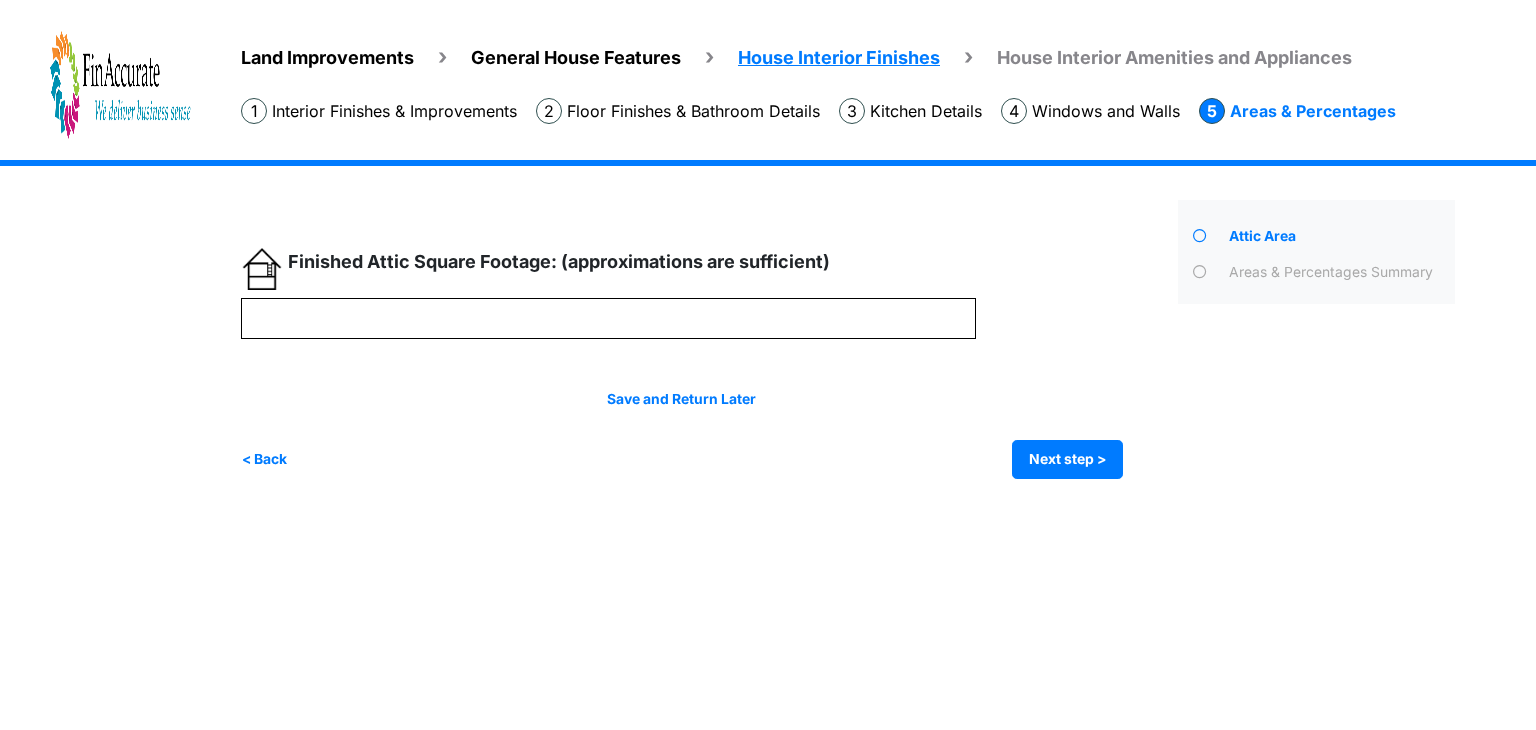 click on "Interior Finishes & Improvements" at bounding box center (379, 111) 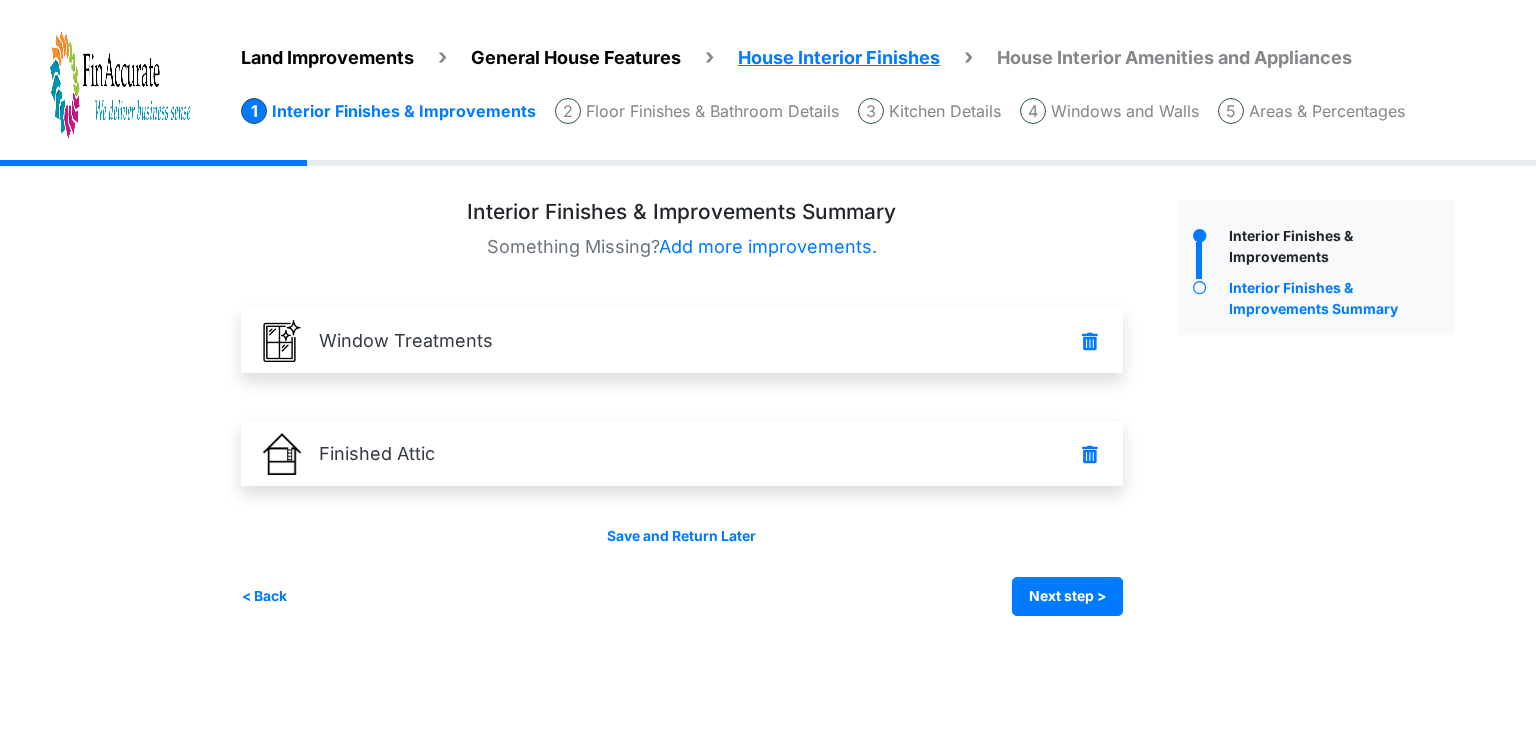 click on "Land Improvements" at bounding box center (327, 57) 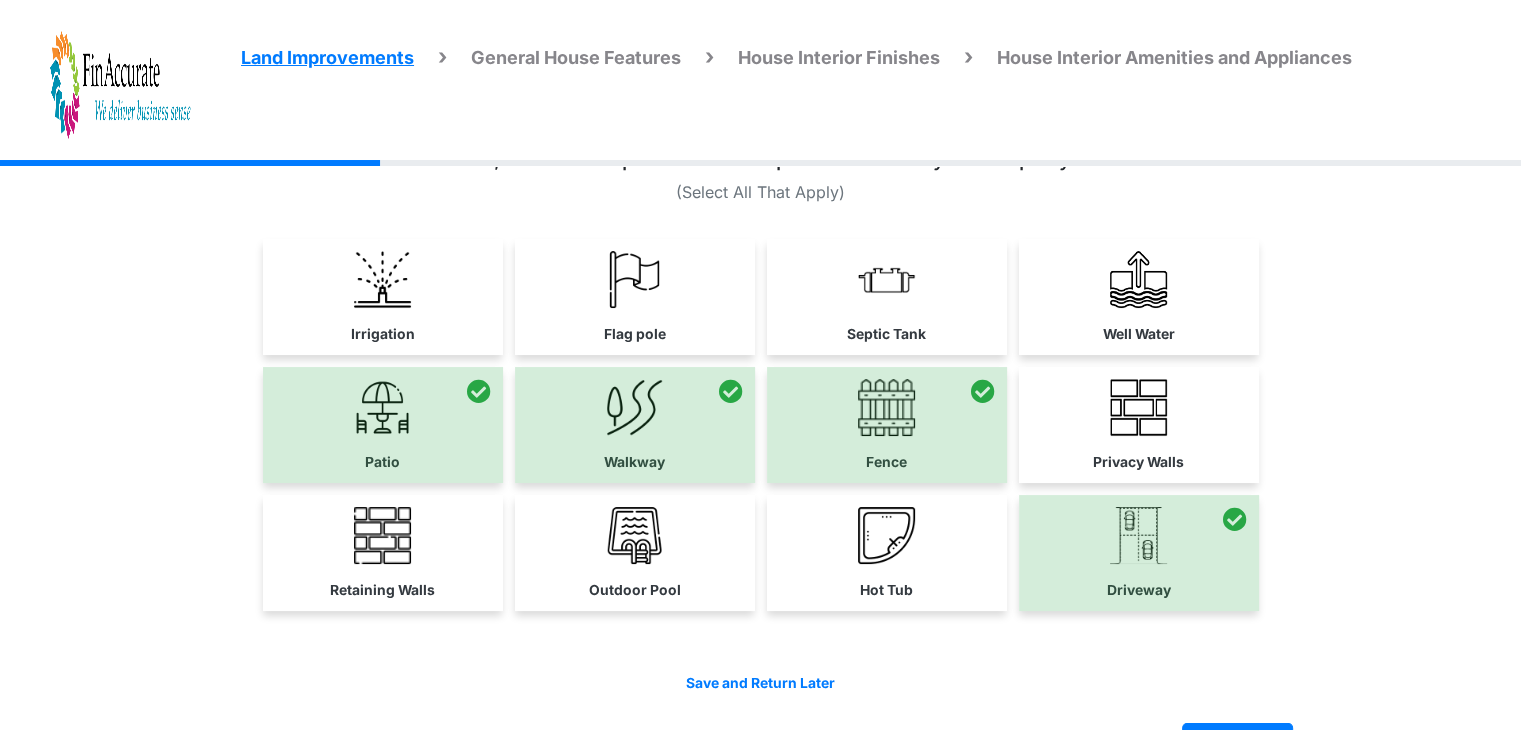 scroll, scrollTop: 0, scrollLeft: 0, axis: both 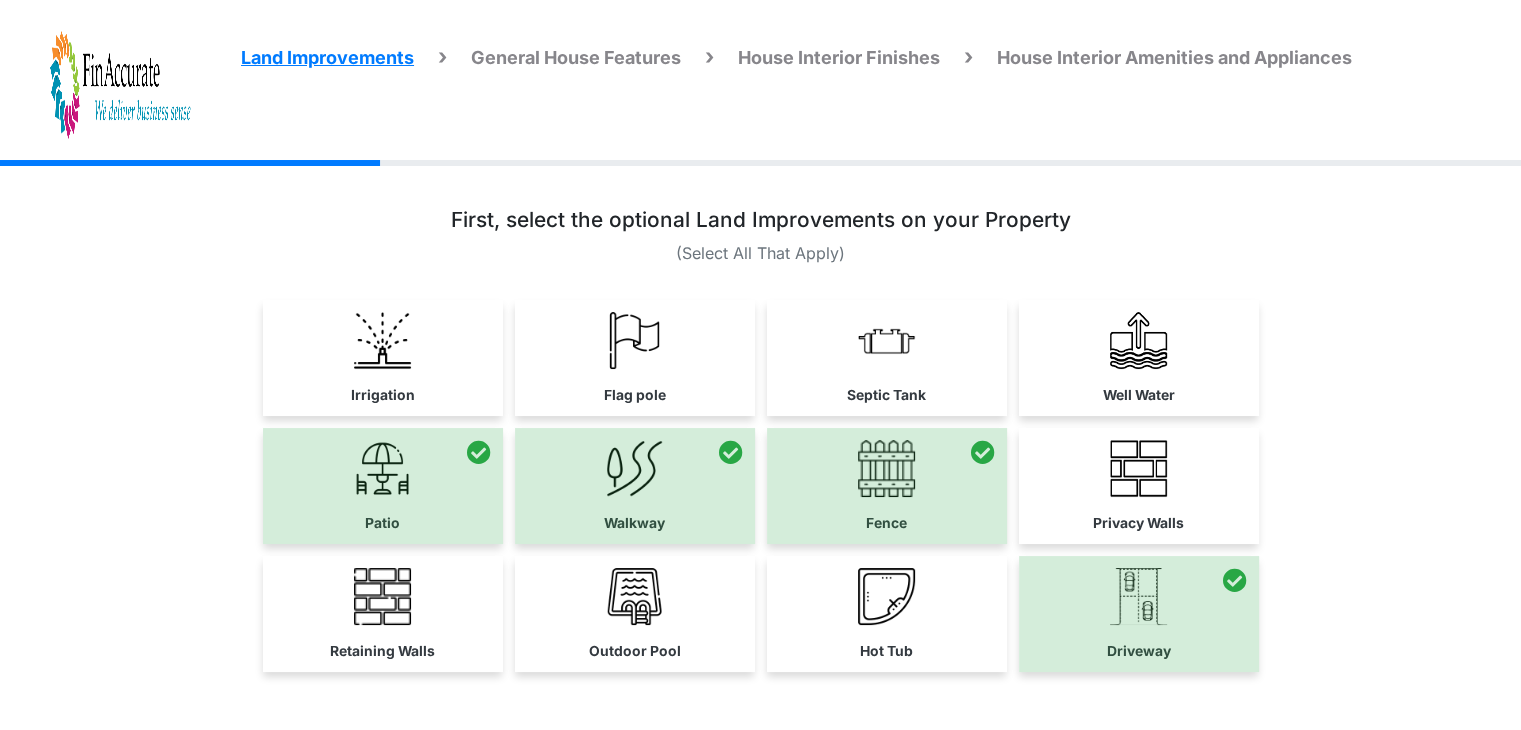 click on "House Interior Amenities and Appliances" at bounding box center [1174, 57] 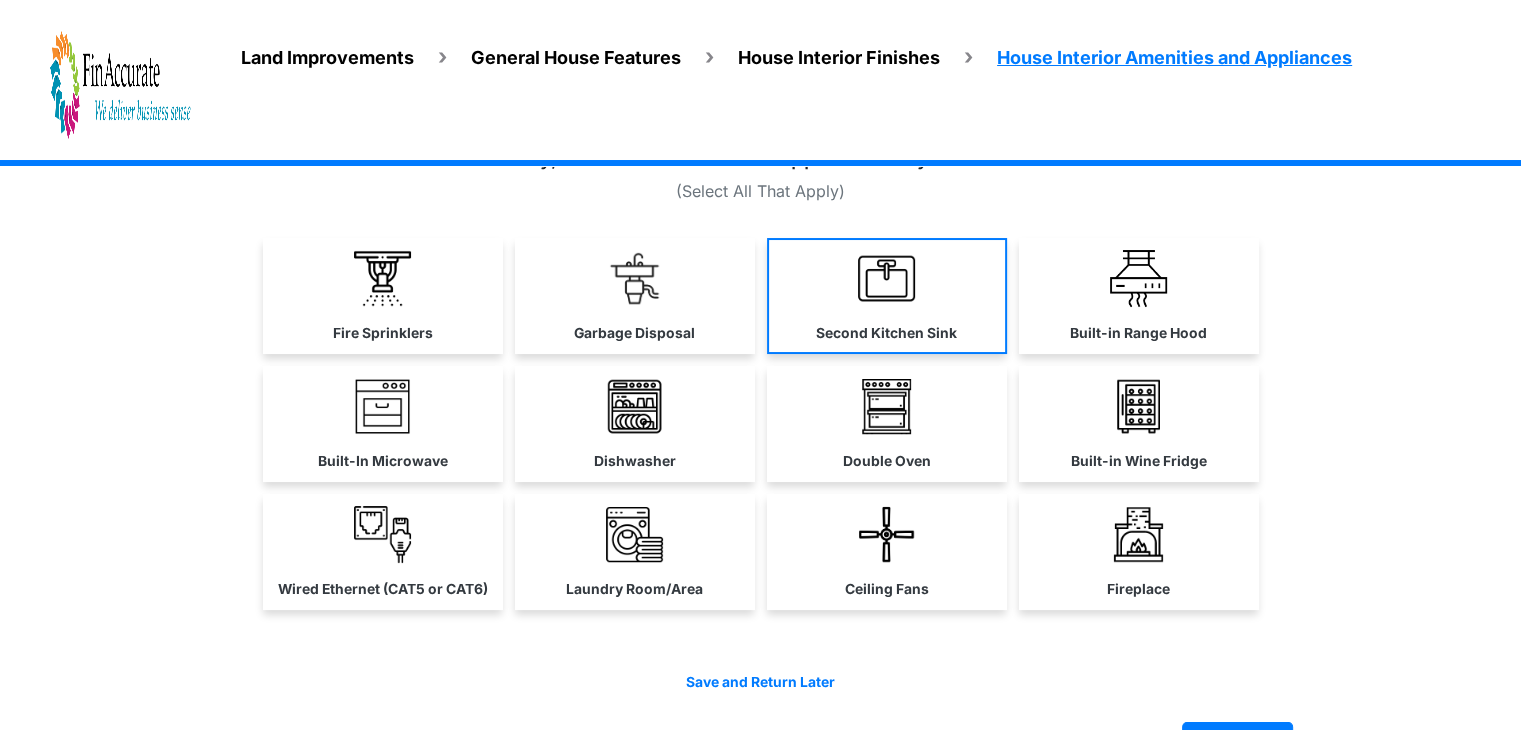 scroll, scrollTop: 120, scrollLeft: 0, axis: vertical 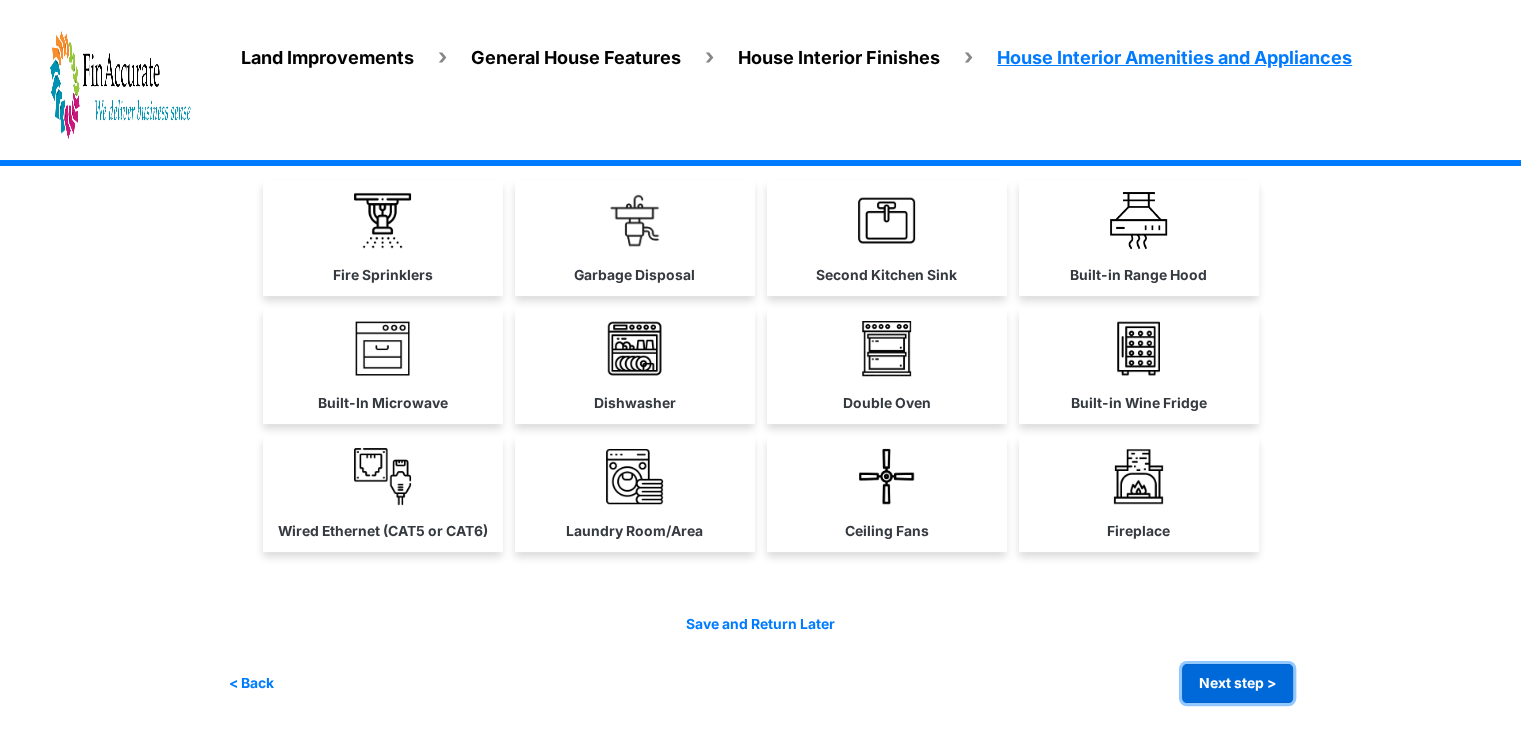 drag, startPoint x: 1221, startPoint y: 667, endPoint x: 1182, endPoint y: 645, distance: 44.777225 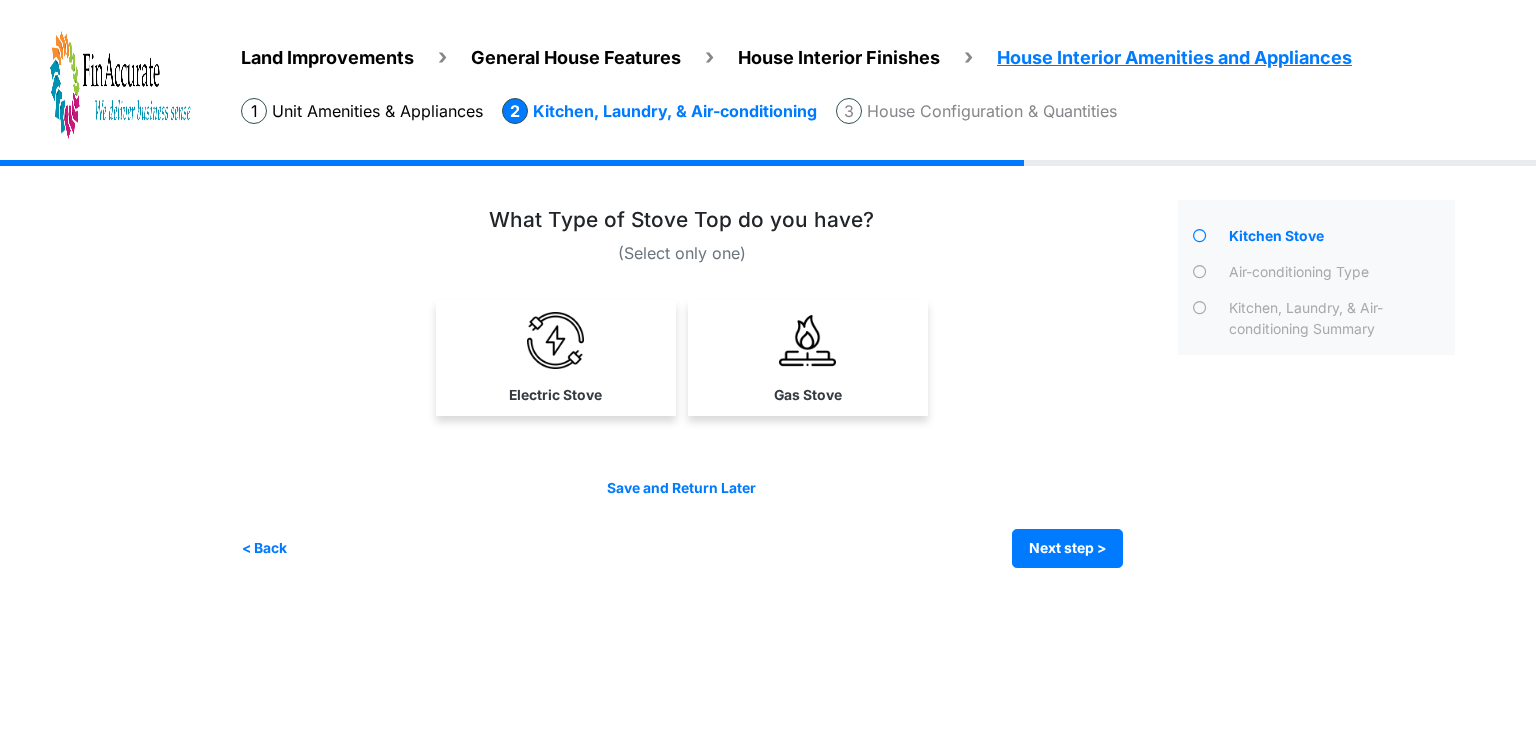click on "Land Improvements" at bounding box center [327, 57] 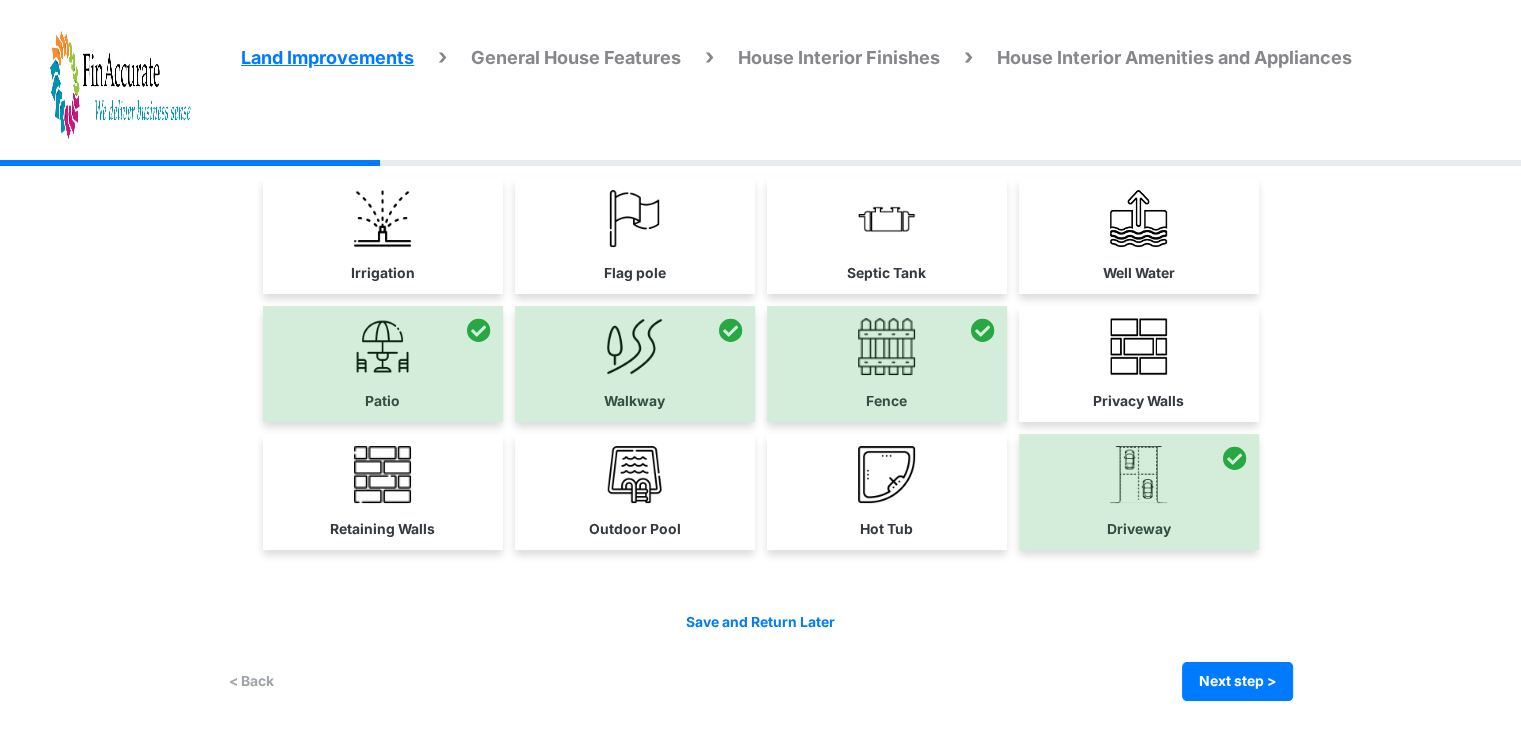 scroll, scrollTop: 120, scrollLeft: 0, axis: vertical 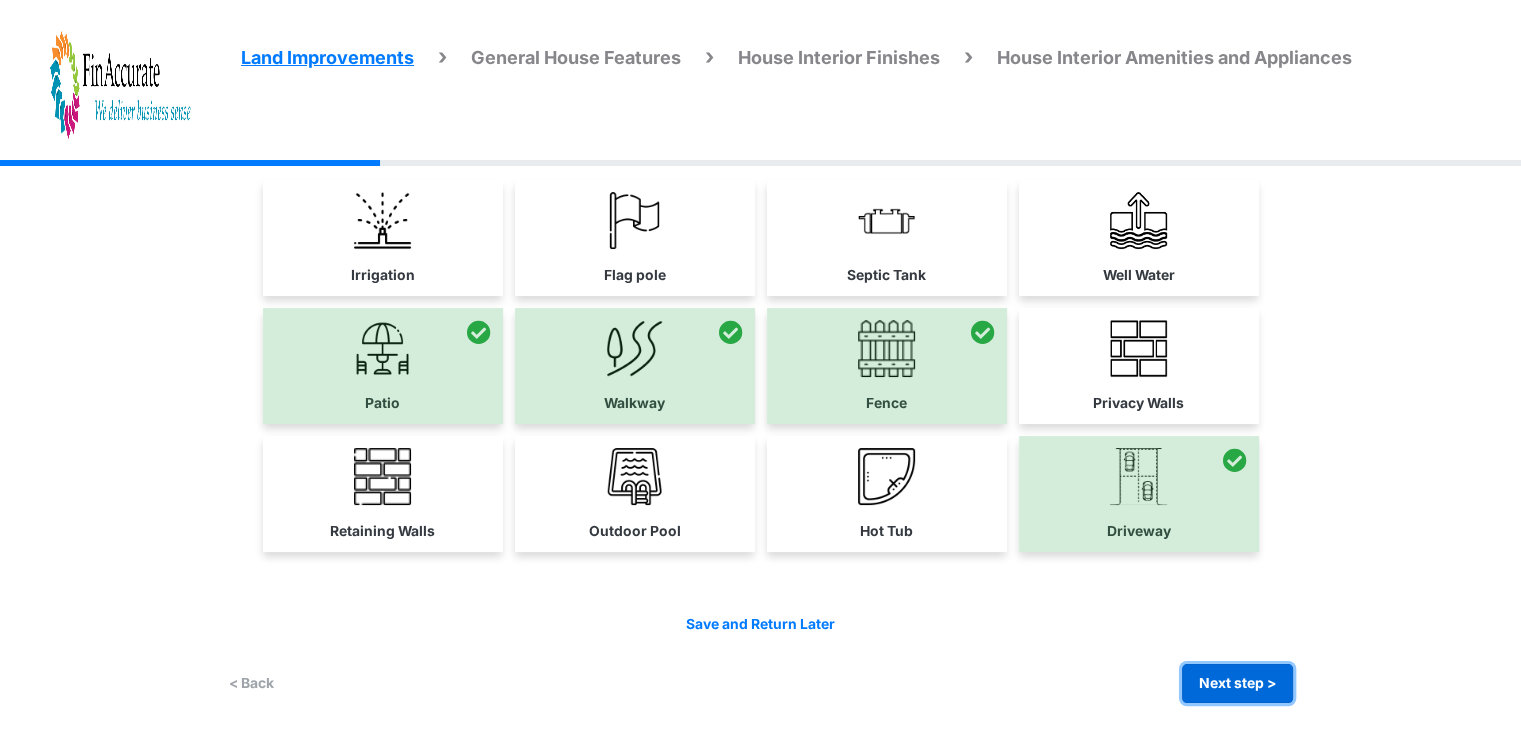 click on "Next step >" at bounding box center [1237, 683] 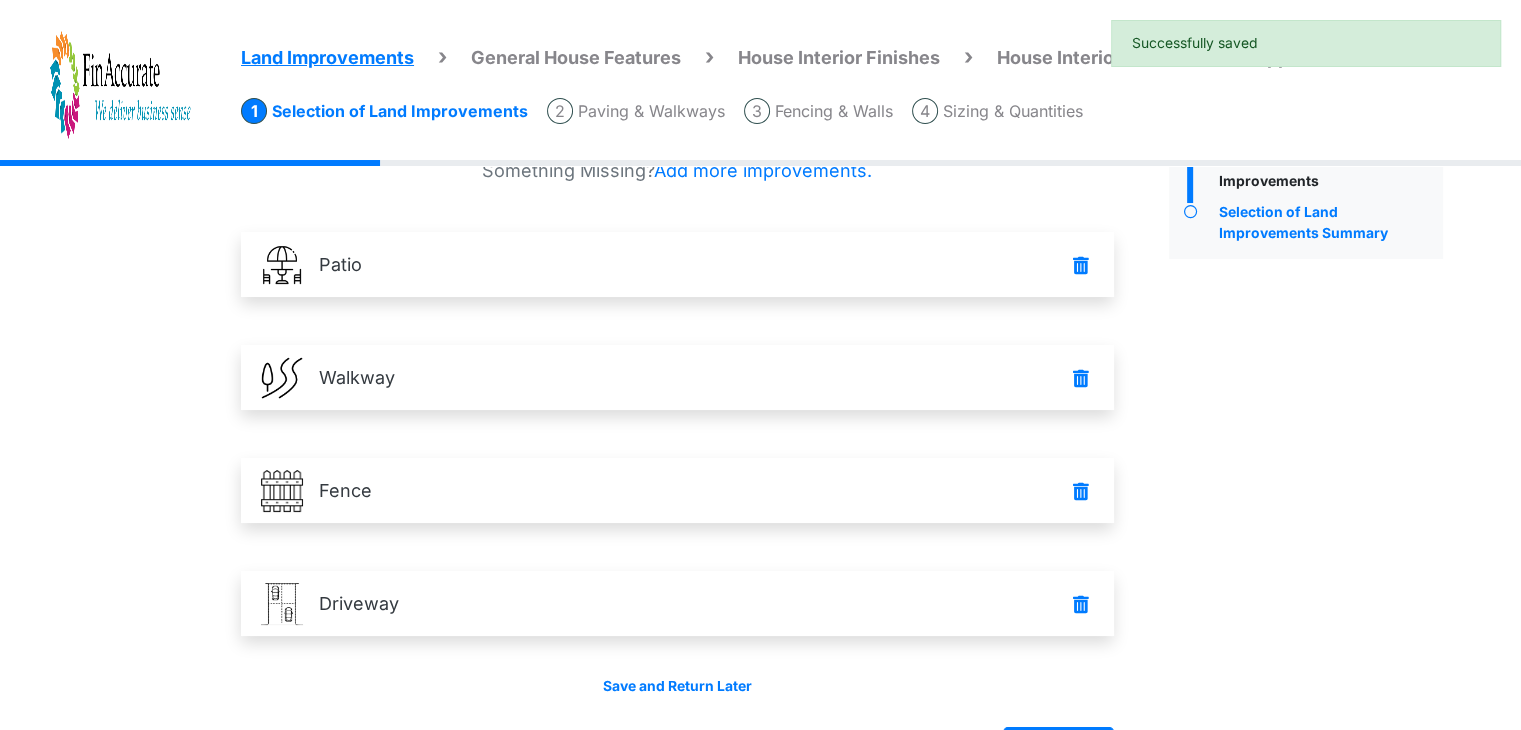 scroll, scrollTop: 141, scrollLeft: 0, axis: vertical 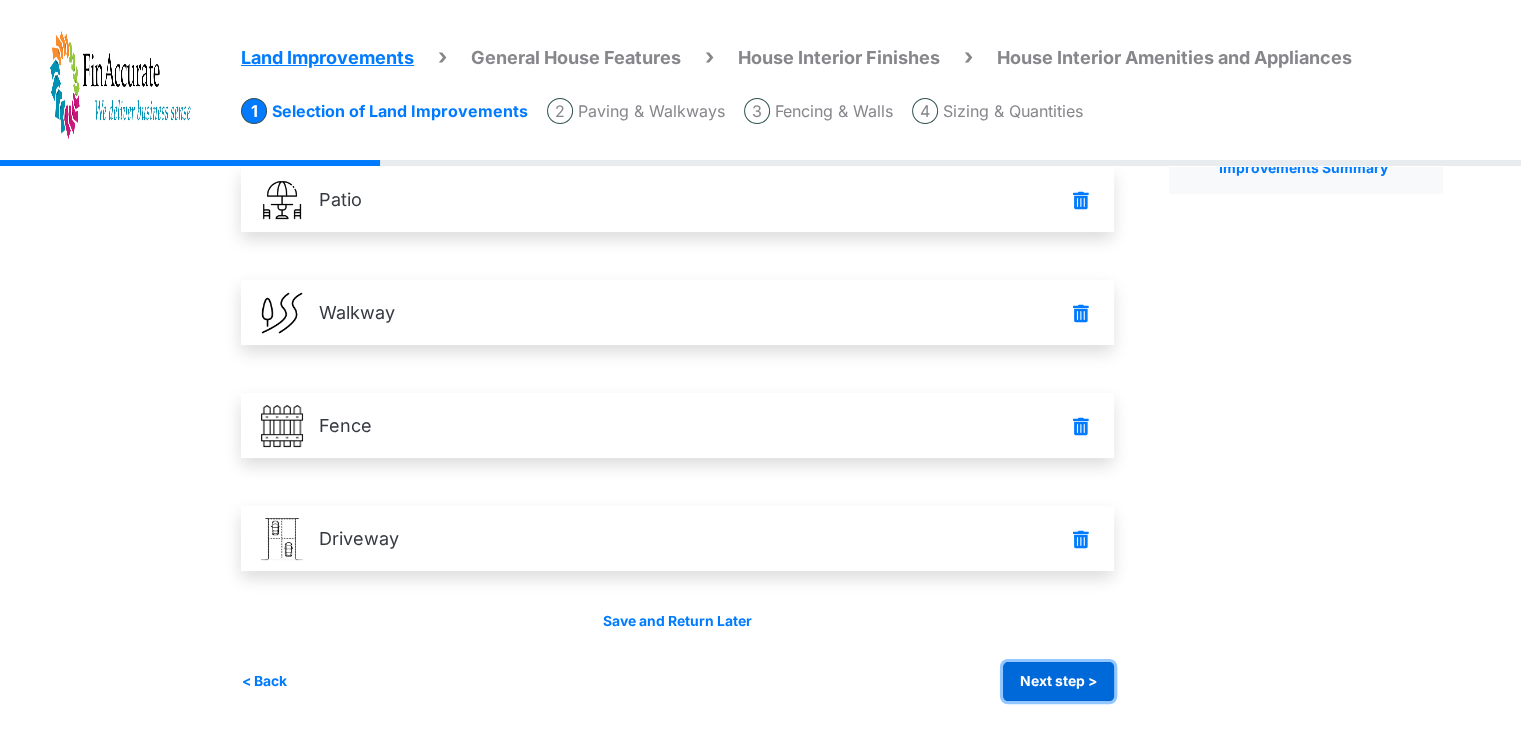 click on "Next step >" at bounding box center (1058, 681) 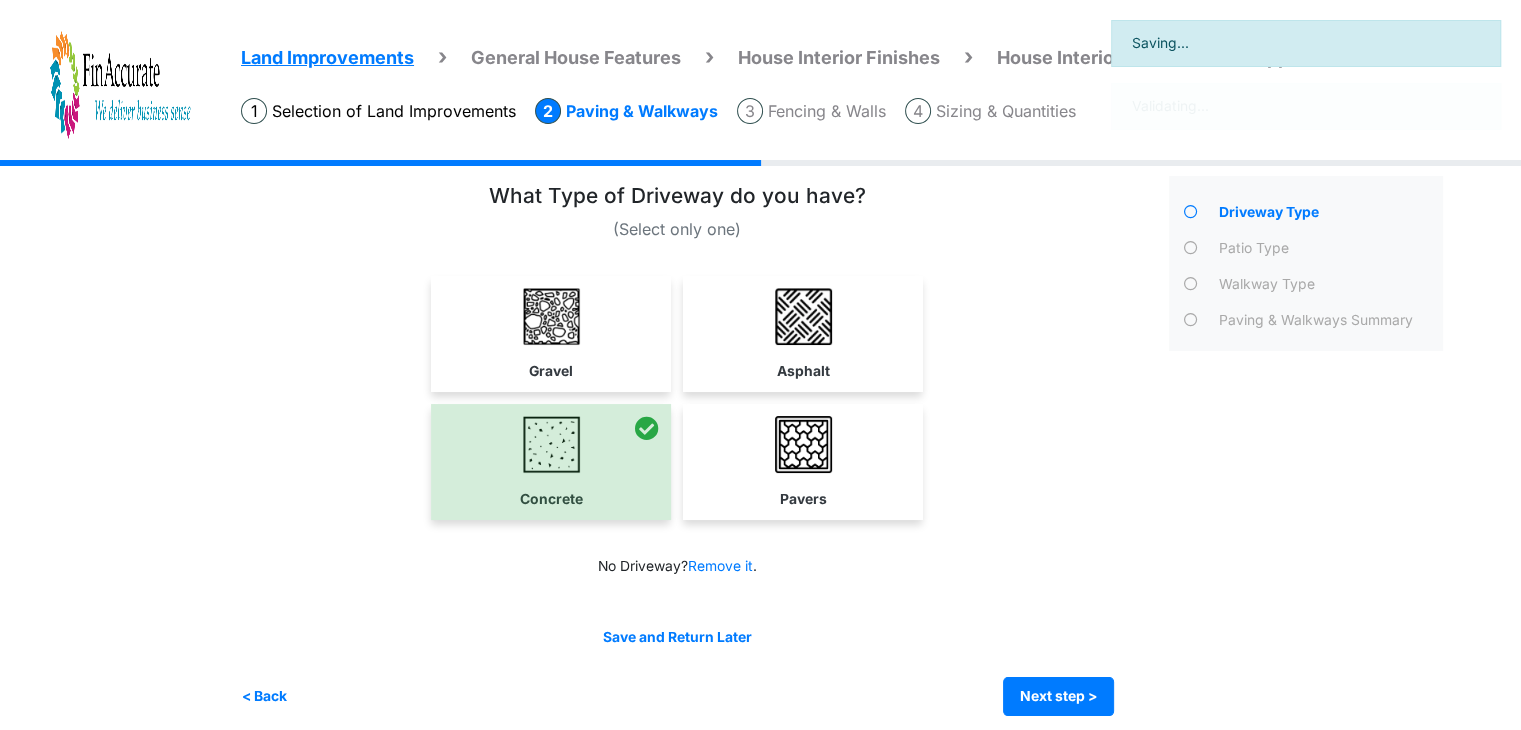 scroll, scrollTop: 38, scrollLeft: 0, axis: vertical 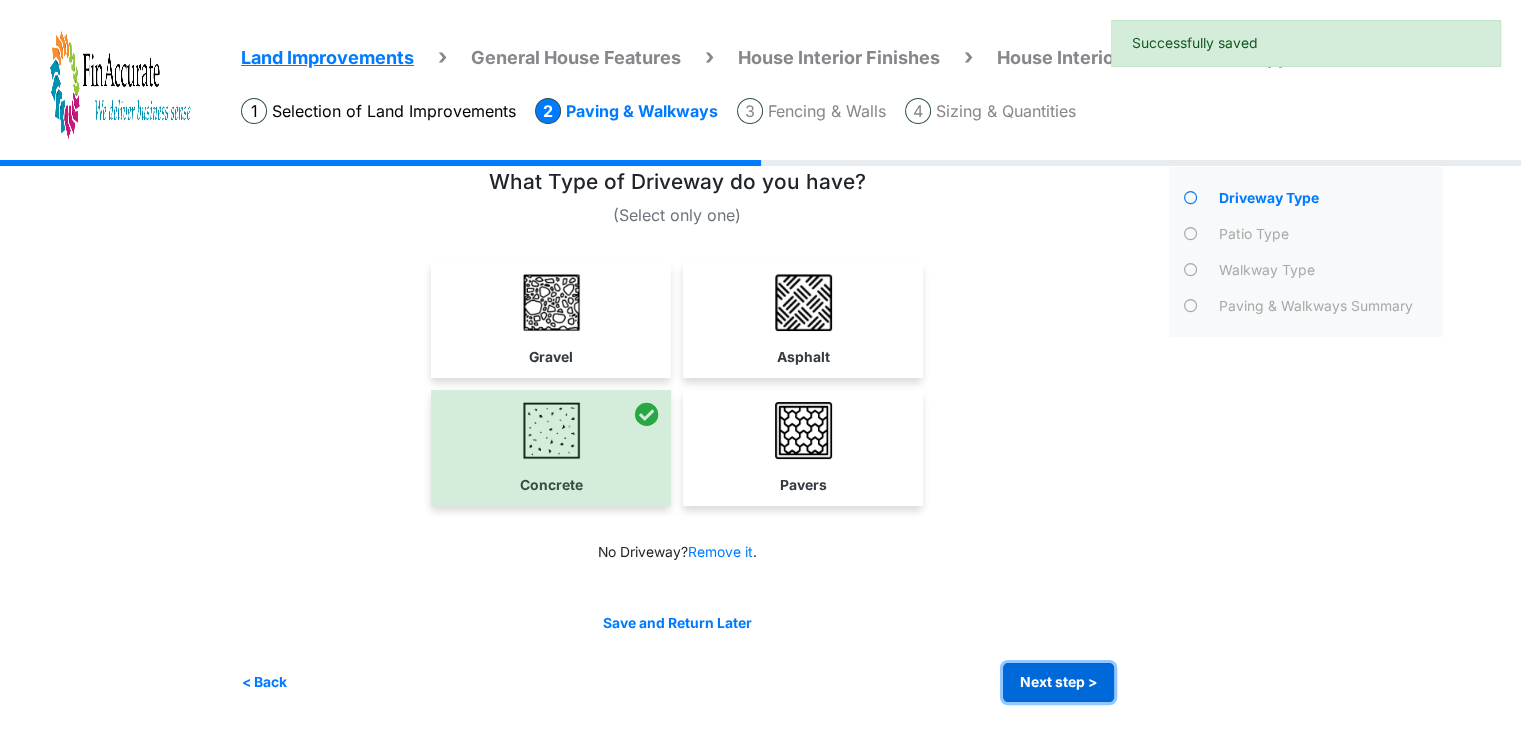 click on "Next step >" at bounding box center (1058, 682) 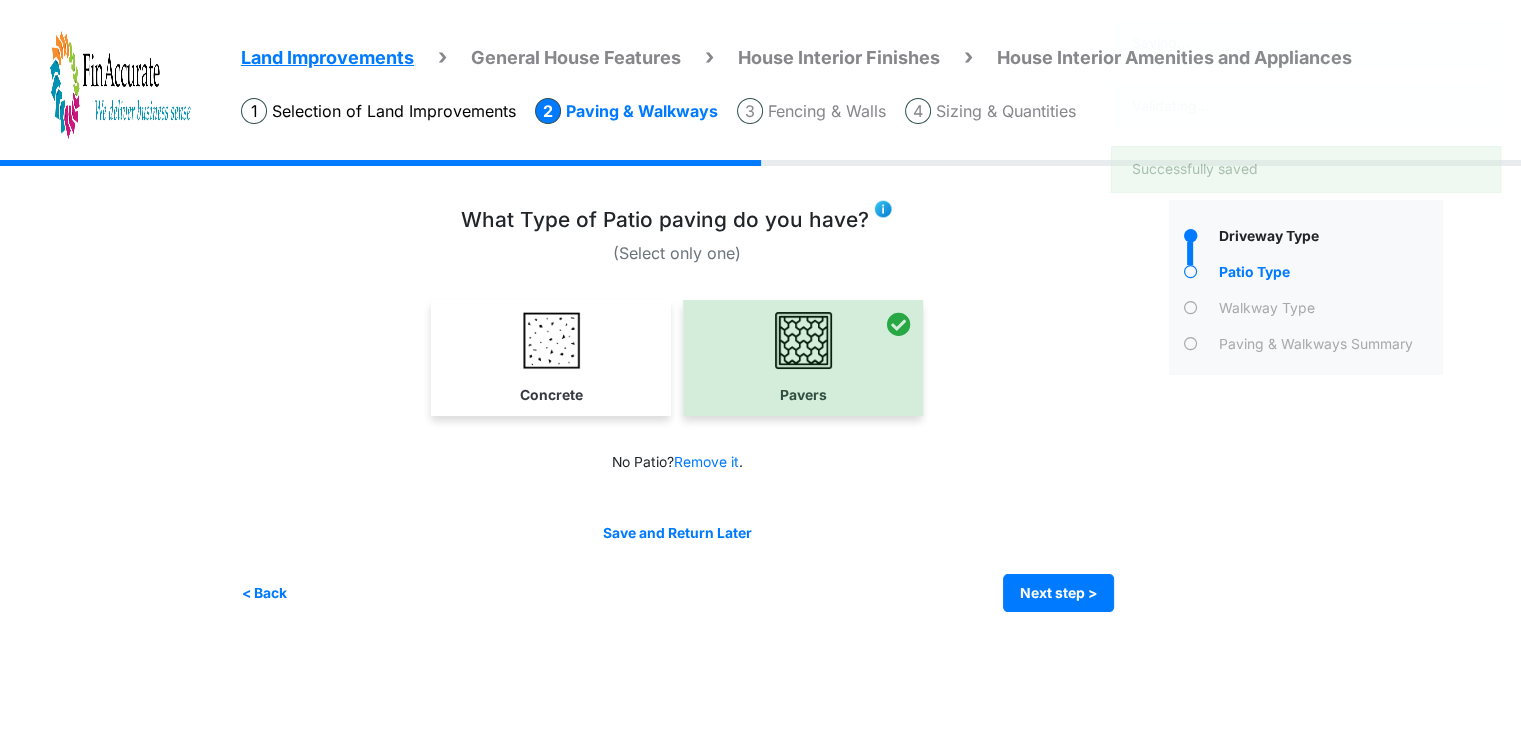 scroll, scrollTop: 0, scrollLeft: 0, axis: both 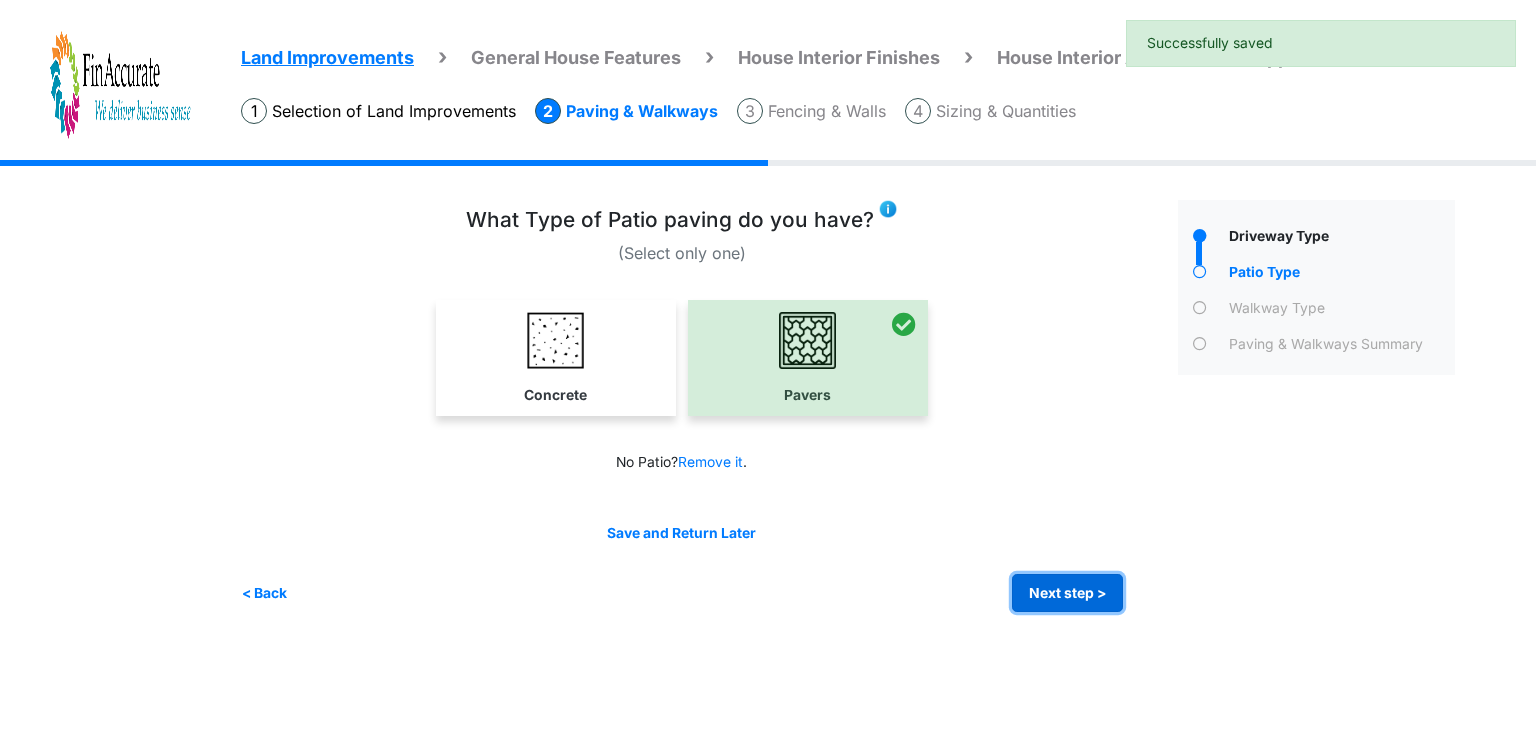 click on "Next step >" at bounding box center [1067, 593] 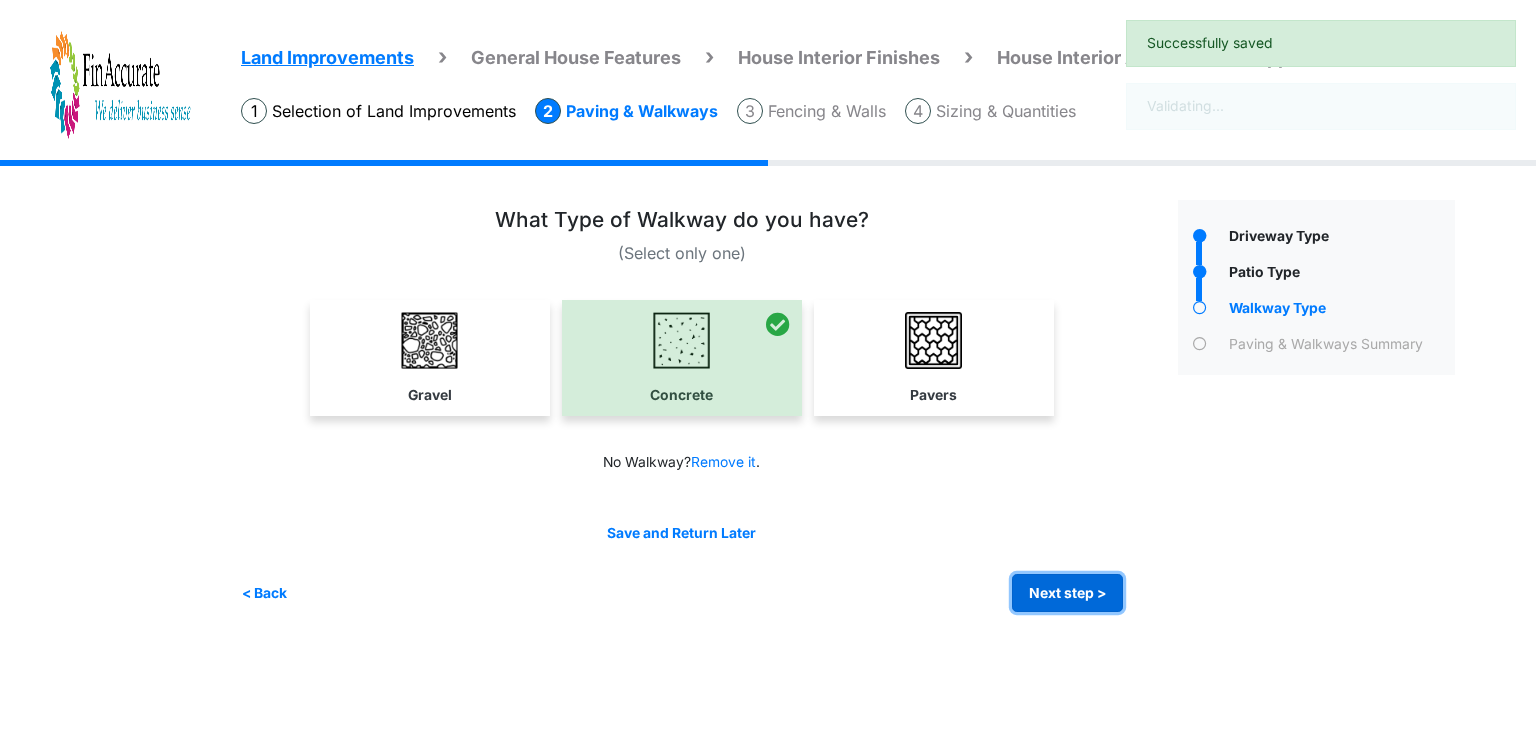 click on "Next step >" at bounding box center [1067, 593] 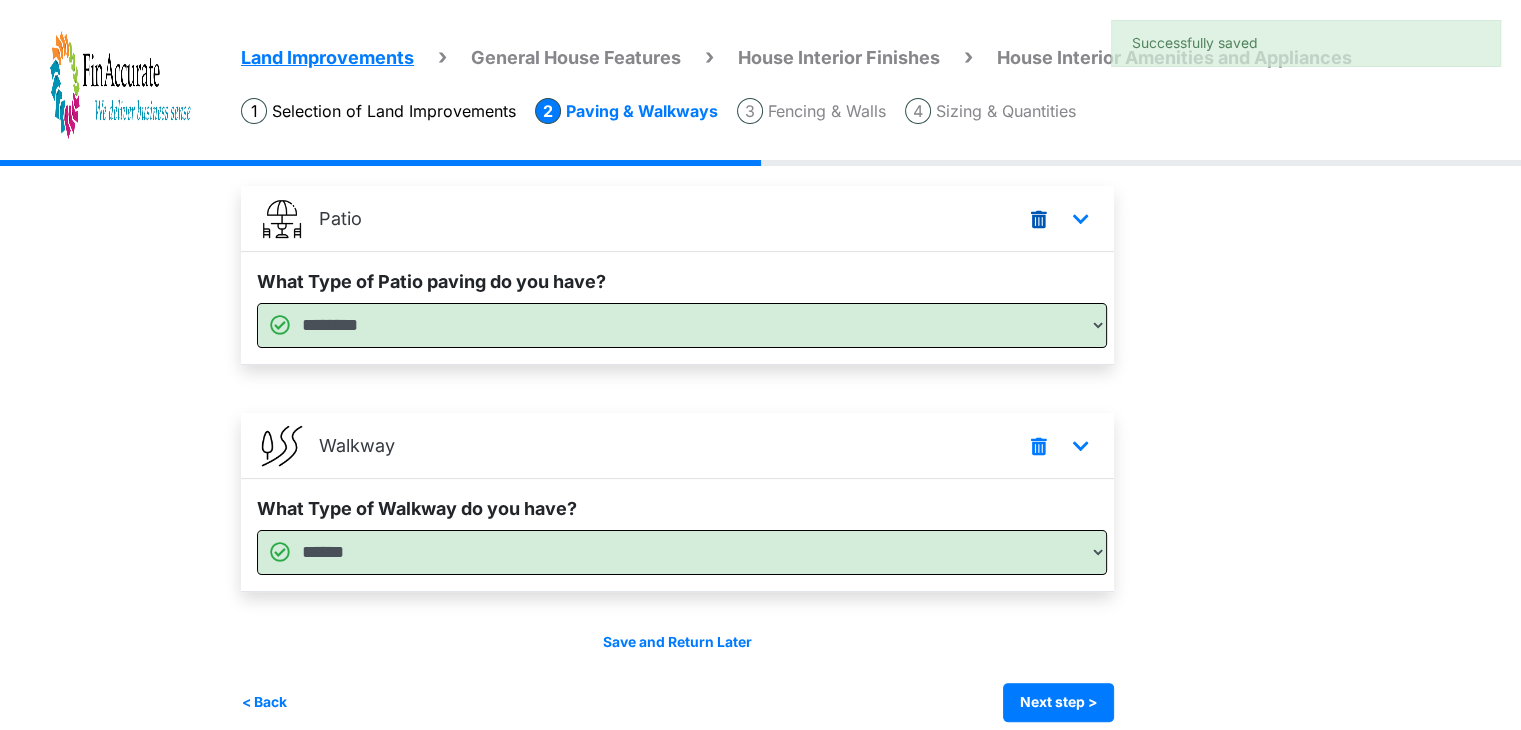 scroll, scrollTop: 369, scrollLeft: 0, axis: vertical 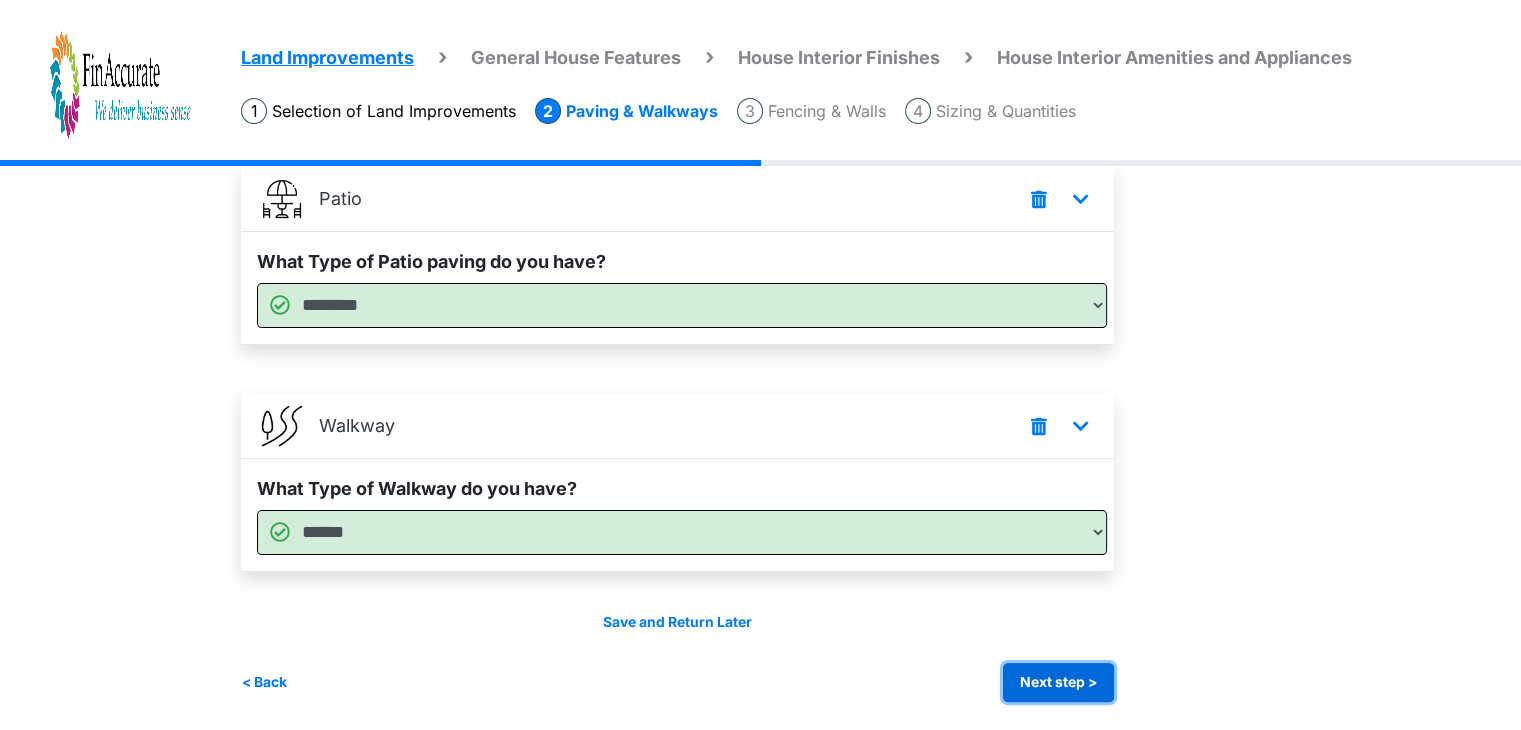click on "Next step >" at bounding box center (1058, 682) 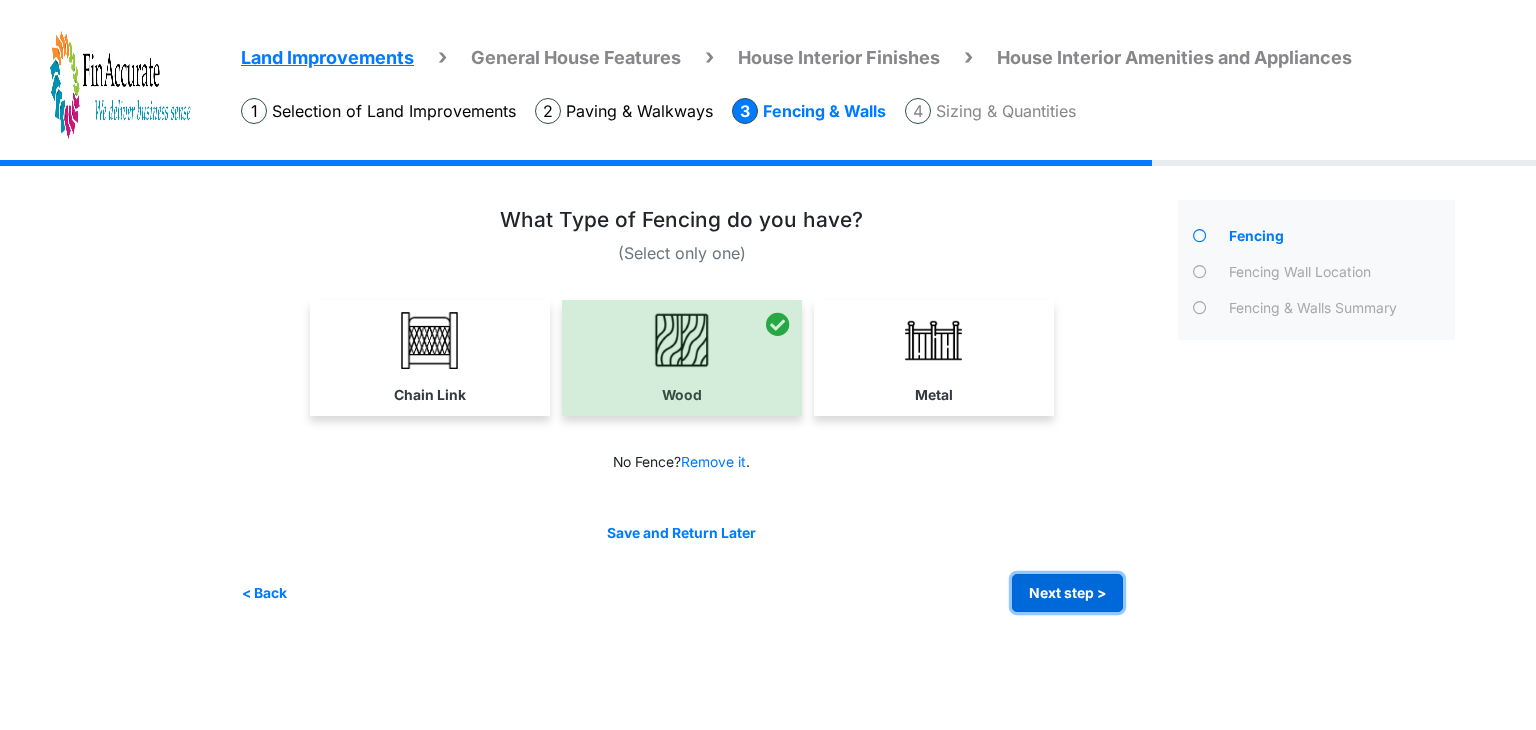 click on "Next step >" at bounding box center (1067, 593) 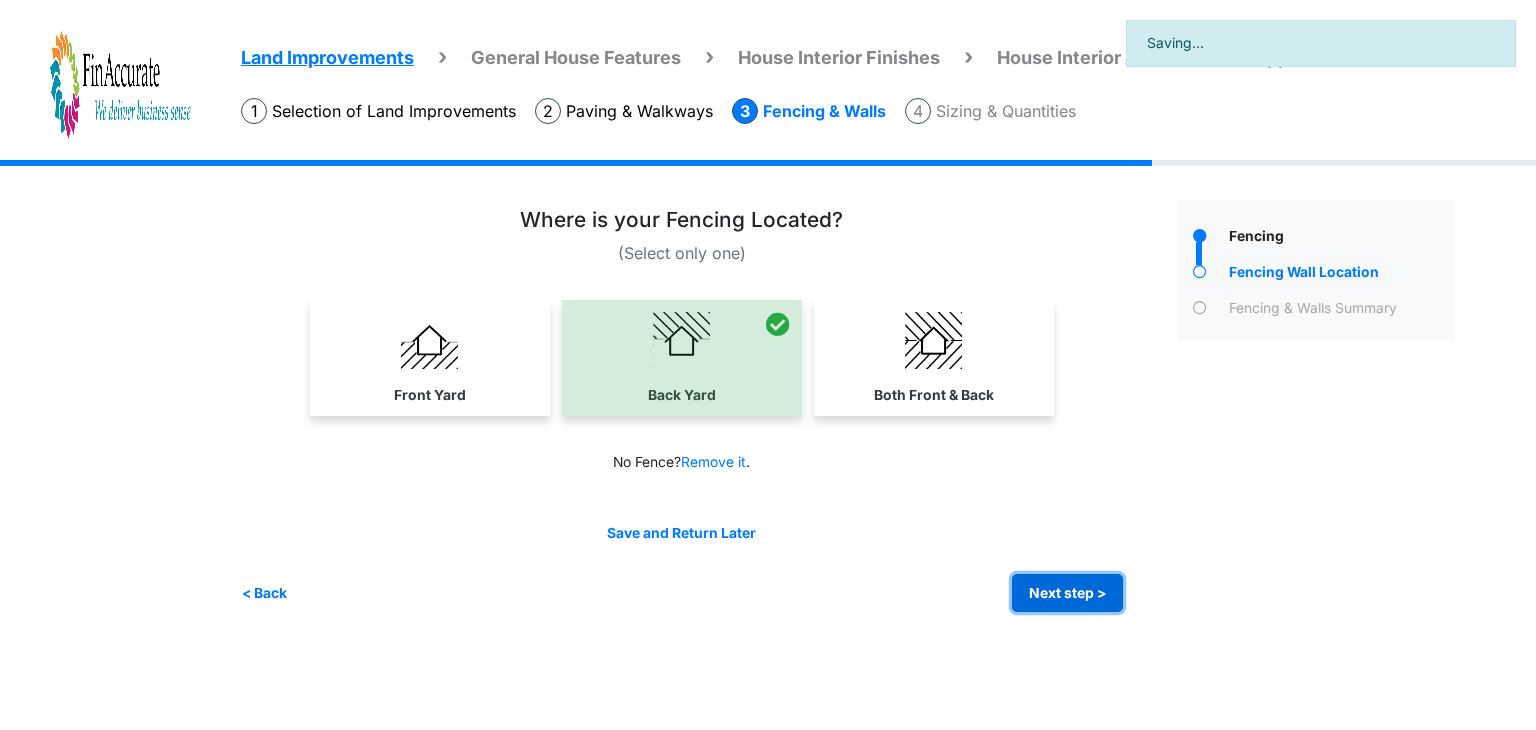 click on "Next step >" at bounding box center (1067, 593) 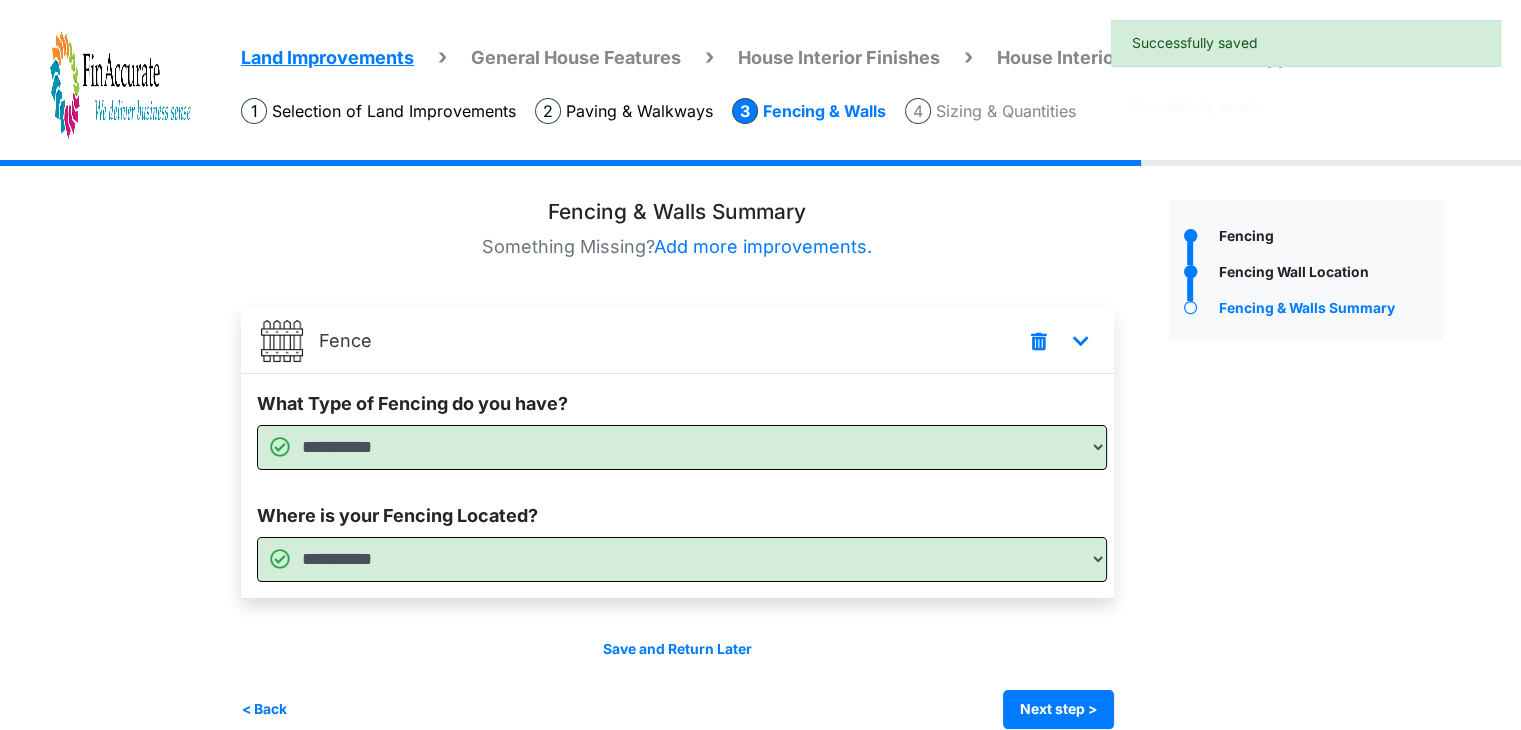 scroll, scrollTop: 28, scrollLeft: 0, axis: vertical 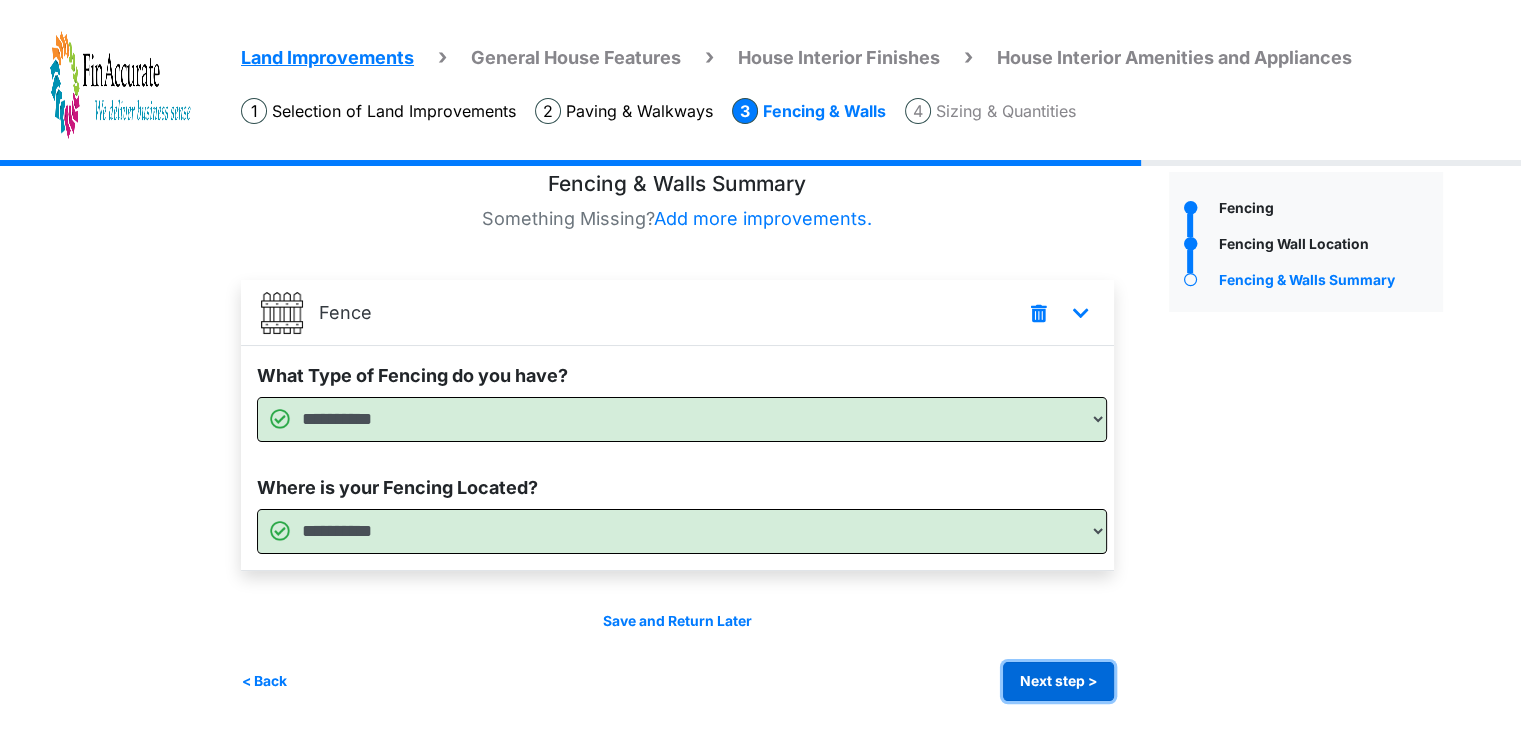 click on "Next step >" at bounding box center (1058, 681) 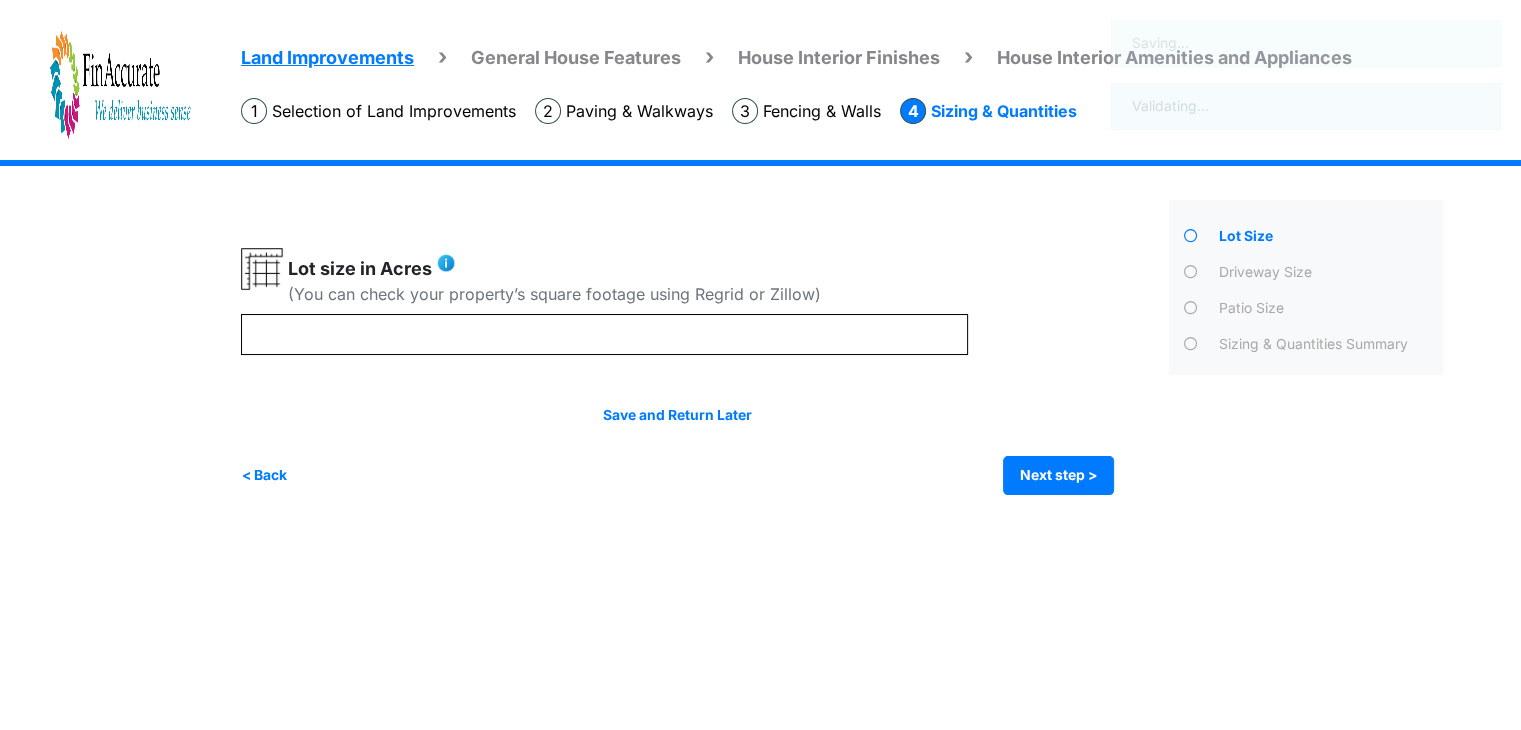 scroll, scrollTop: 0, scrollLeft: 0, axis: both 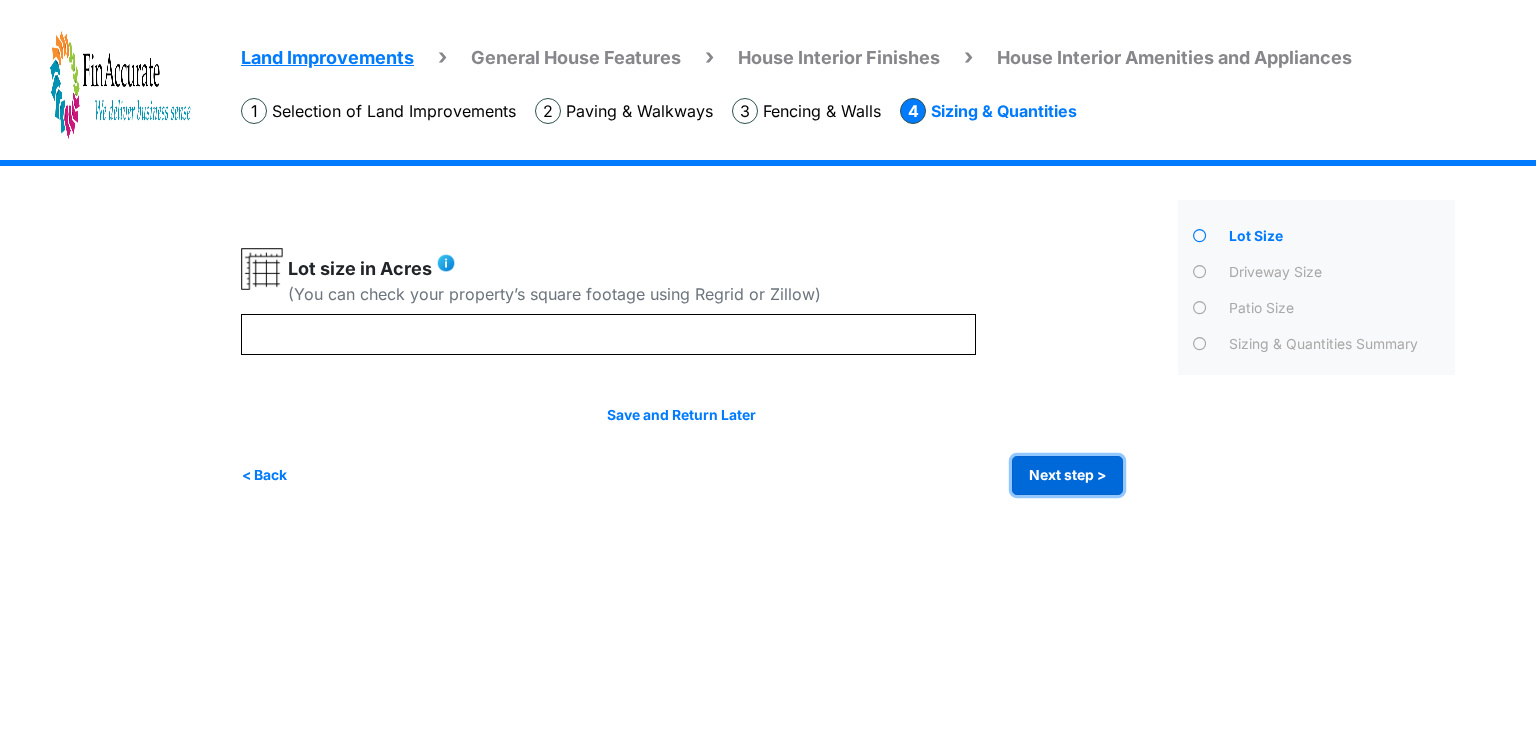 click on "Next step >" at bounding box center [1067, 475] 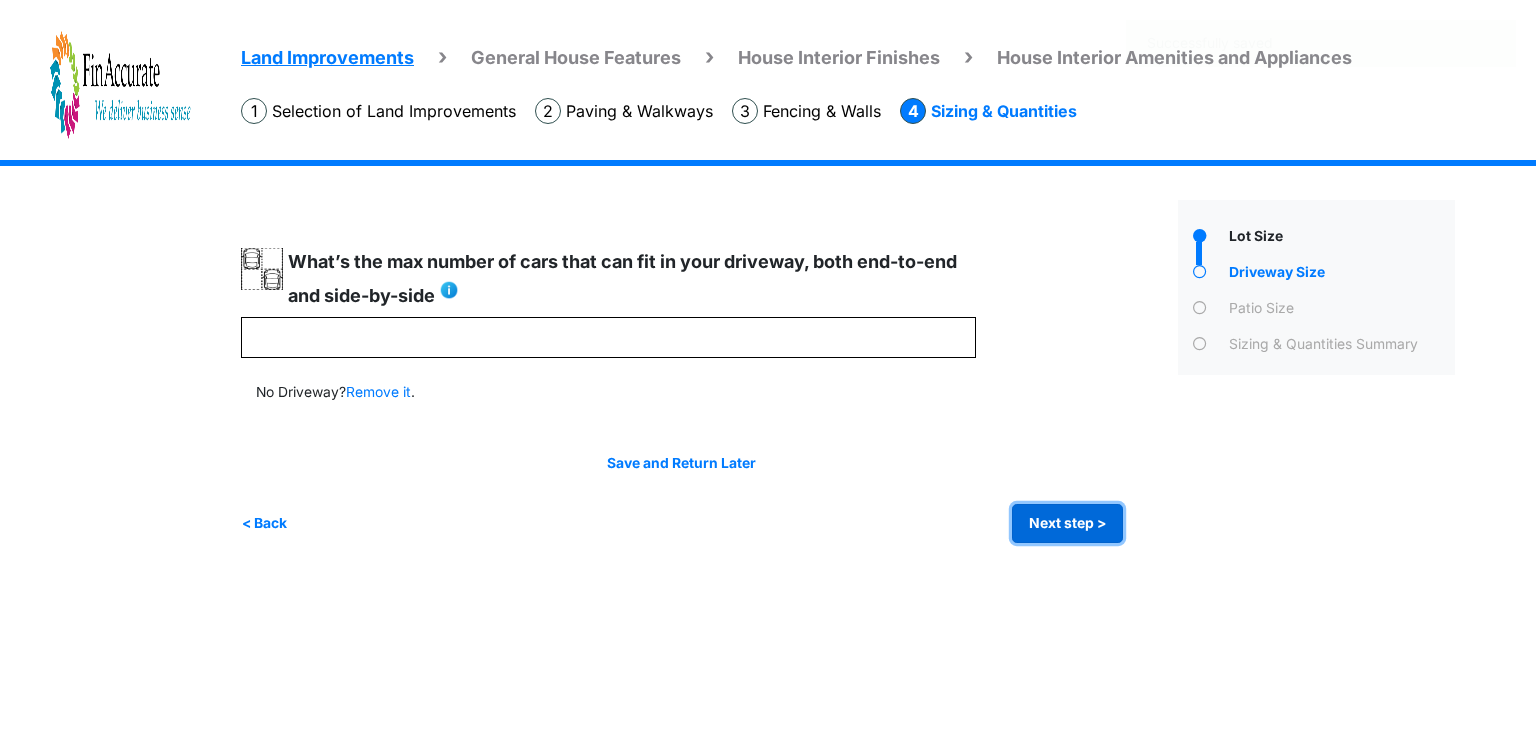 click on "Next step >" at bounding box center (1067, 523) 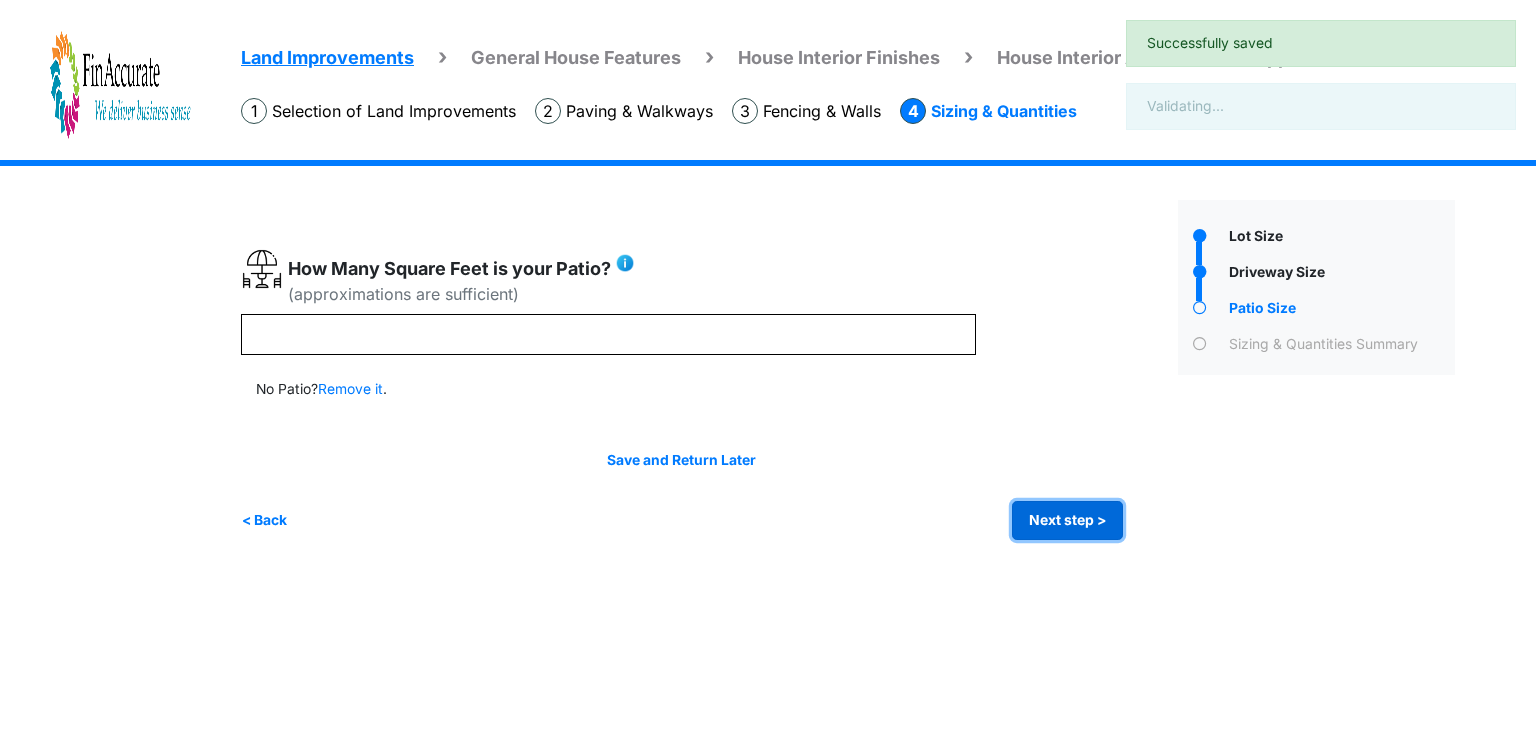 click on "Next step >" at bounding box center (1067, 520) 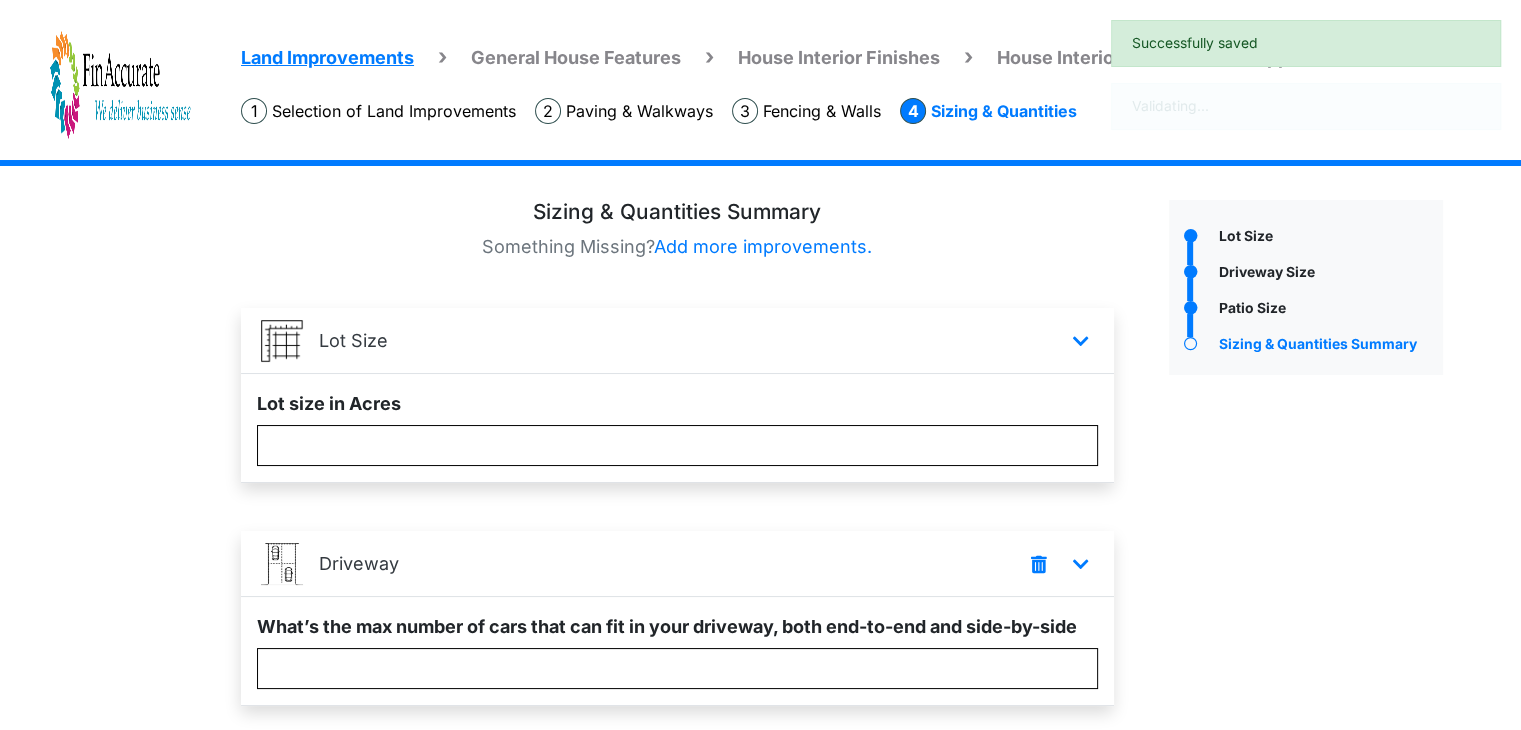 scroll, scrollTop: 477, scrollLeft: 0, axis: vertical 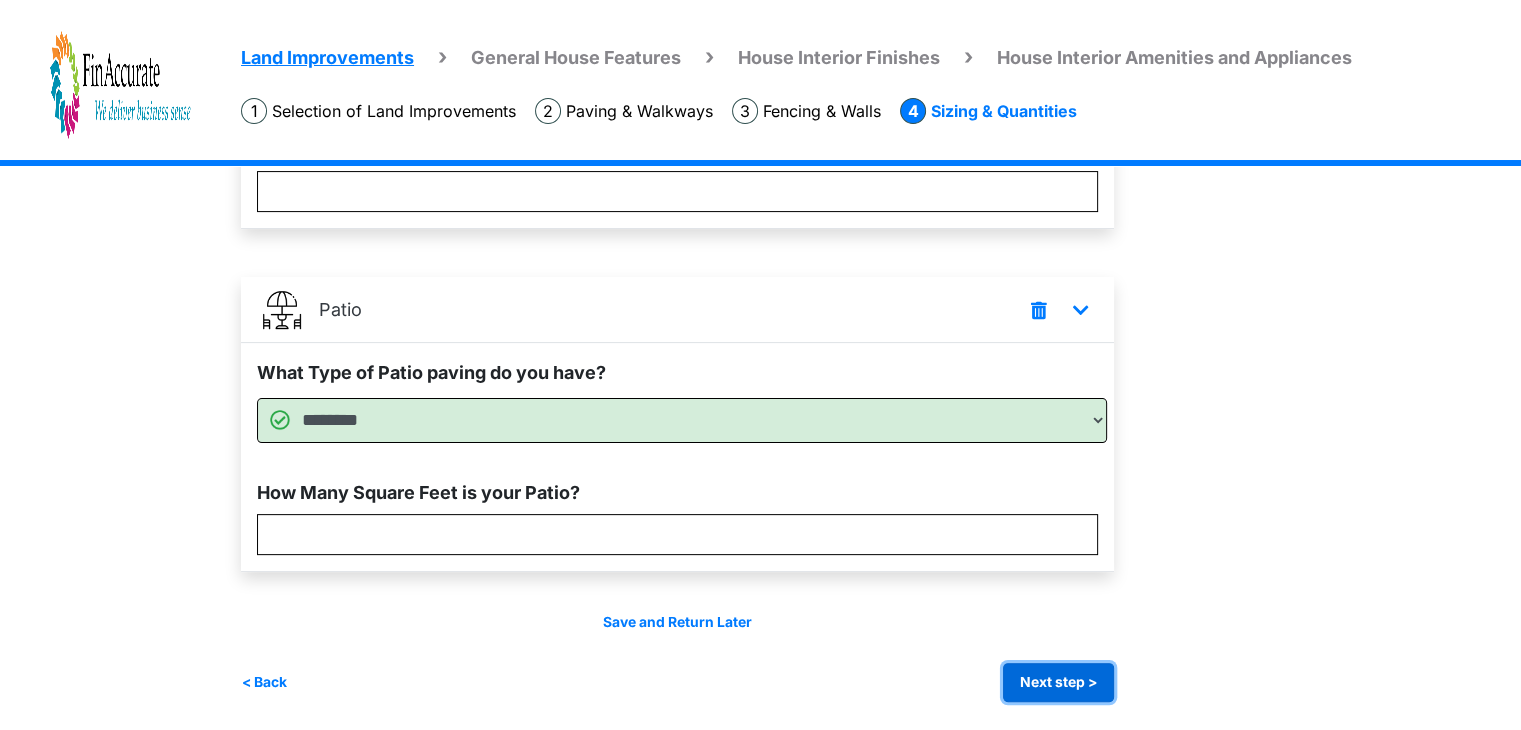 click on "Next step >" at bounding box center [1058, 682] 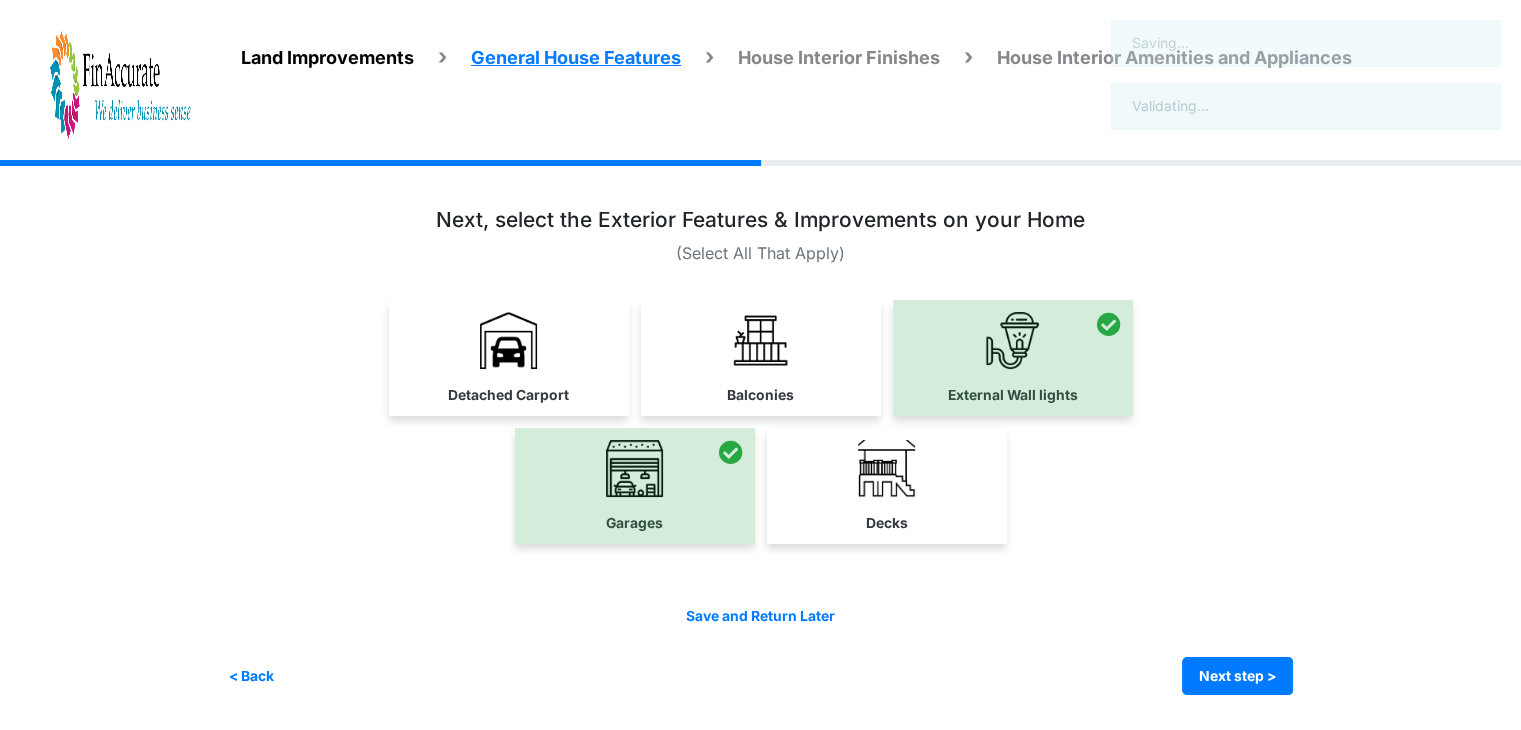 scroll, scrollTop: 0, scrollLeft: 0, axis: both 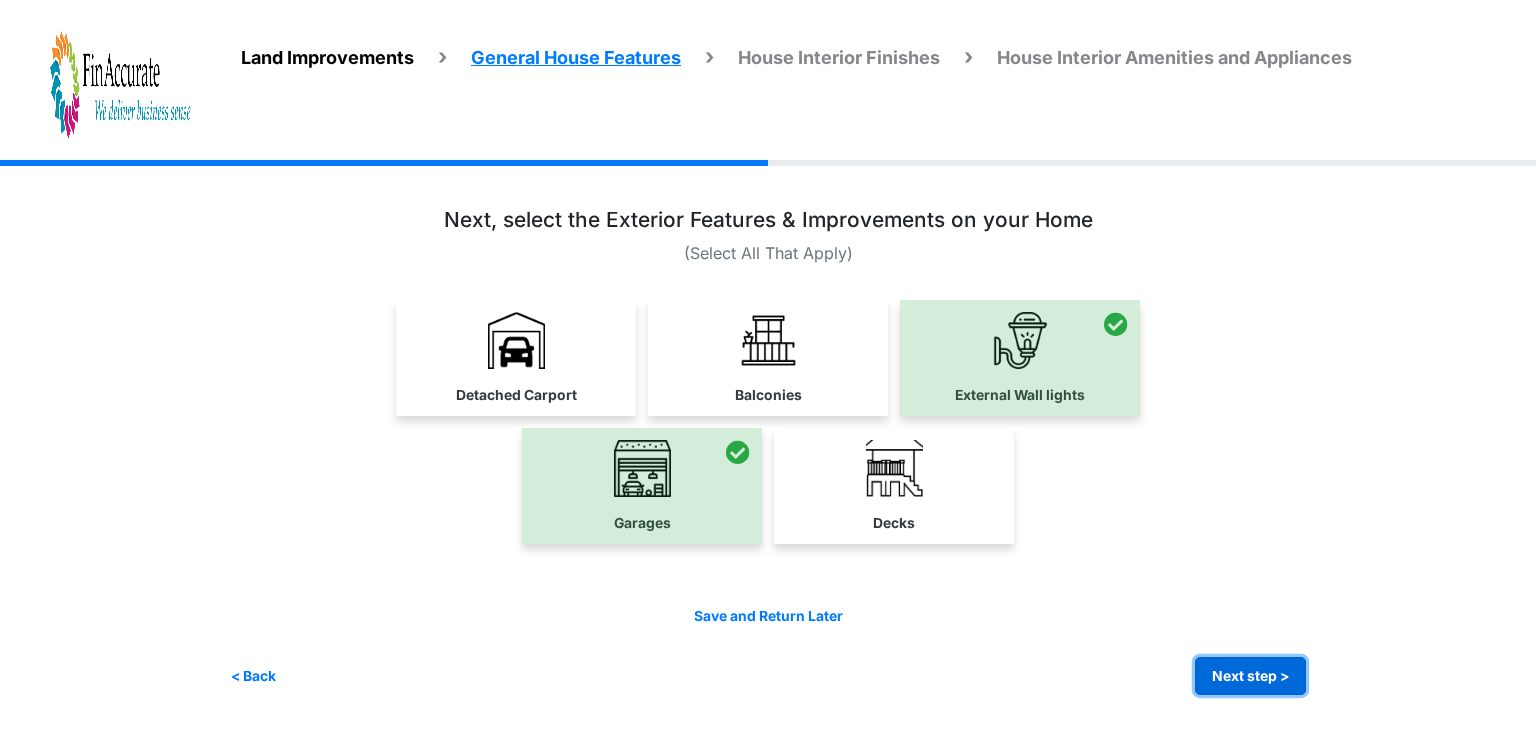 click on "Next step >" at bounding box center (1250, 676) 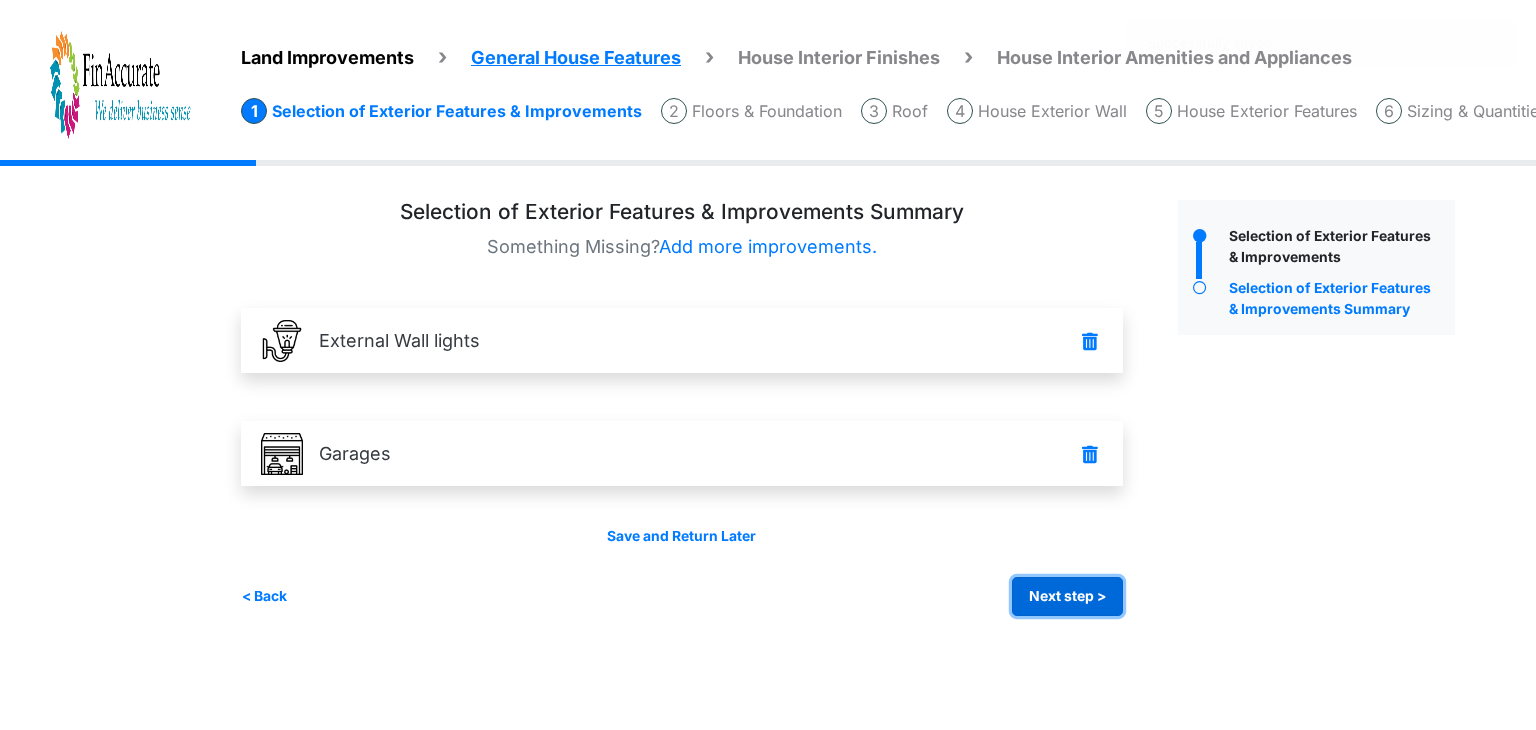 click on "Next step >" at bounding box center [1067, 596] 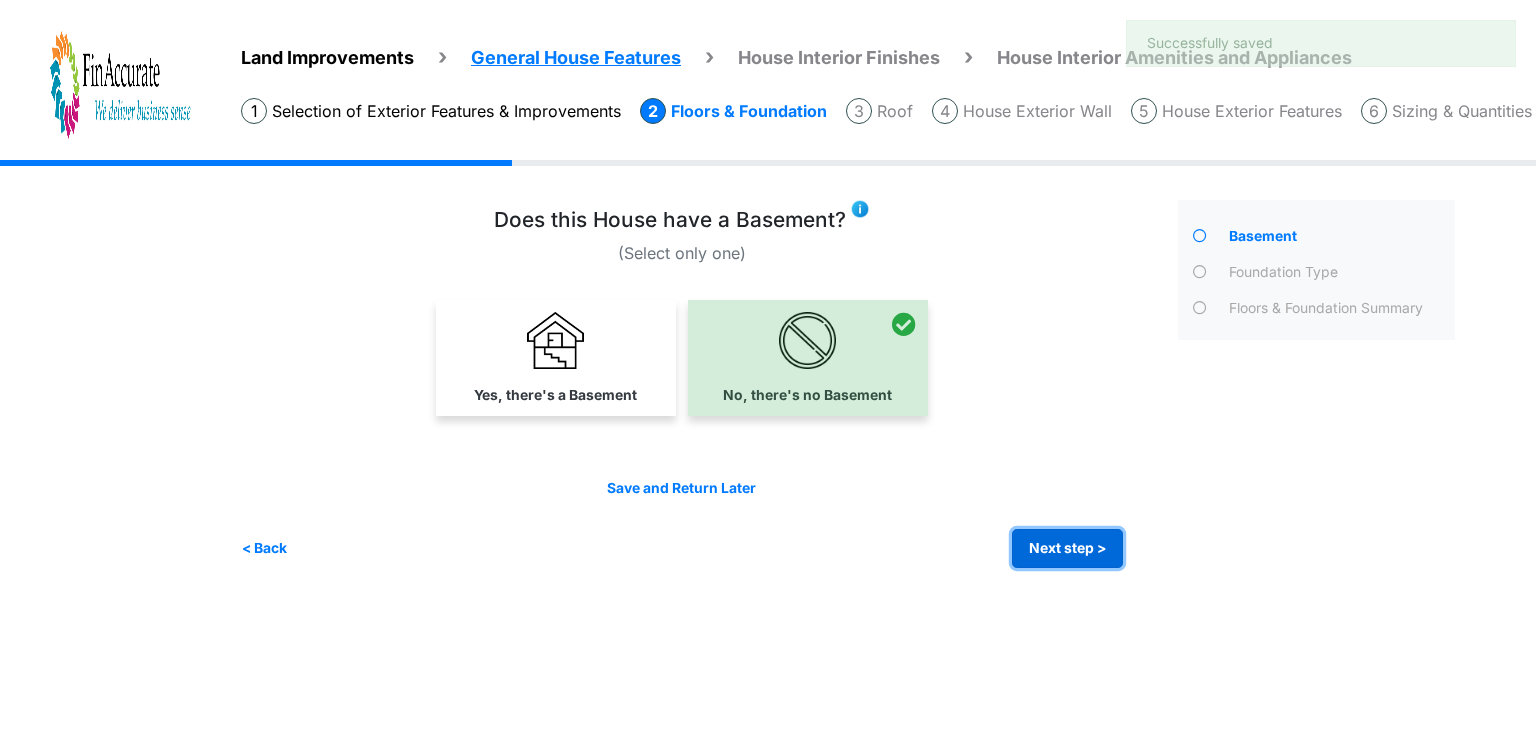 click on "Next step >" at bounding box center (1067, 548) 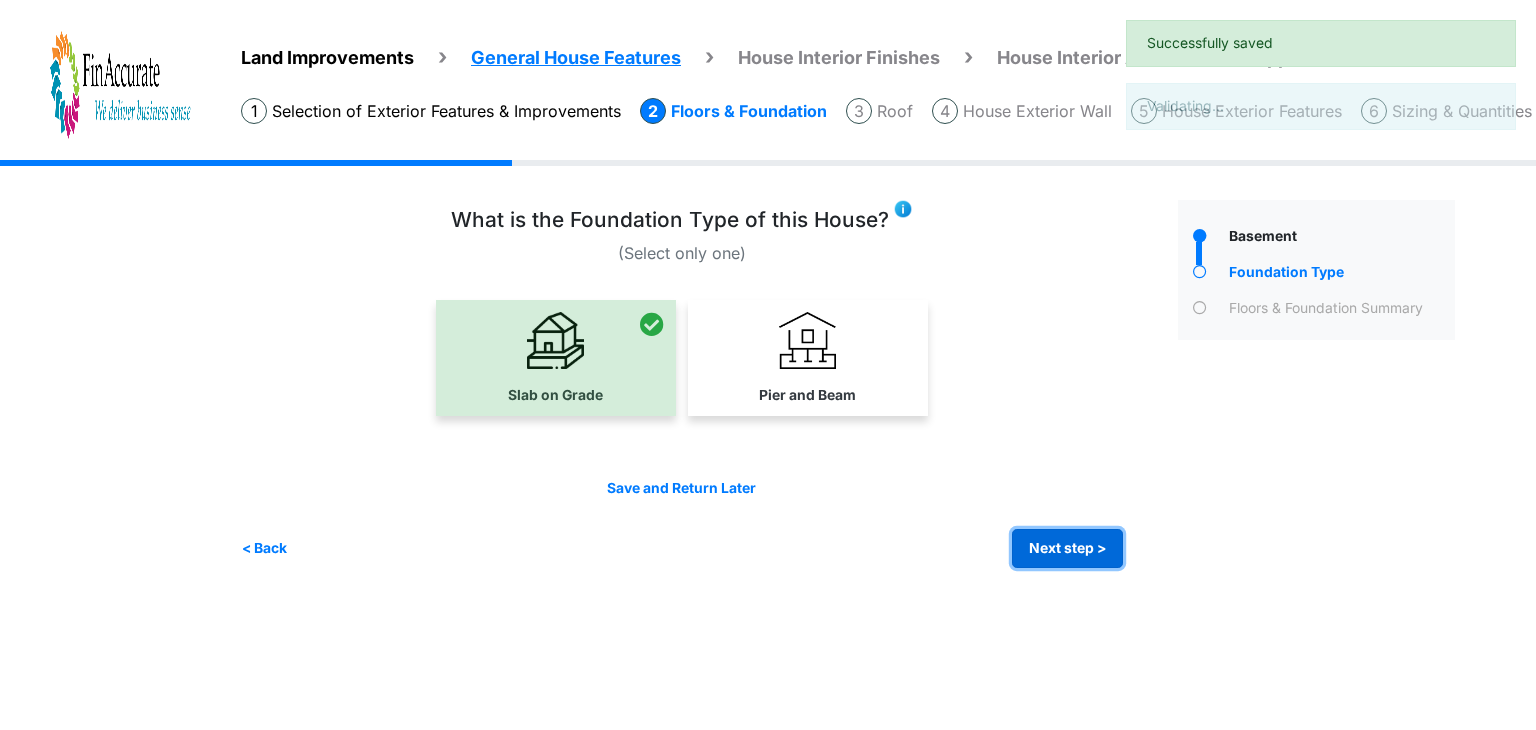 click on "Next step >" at bounding box center (1067, 548) 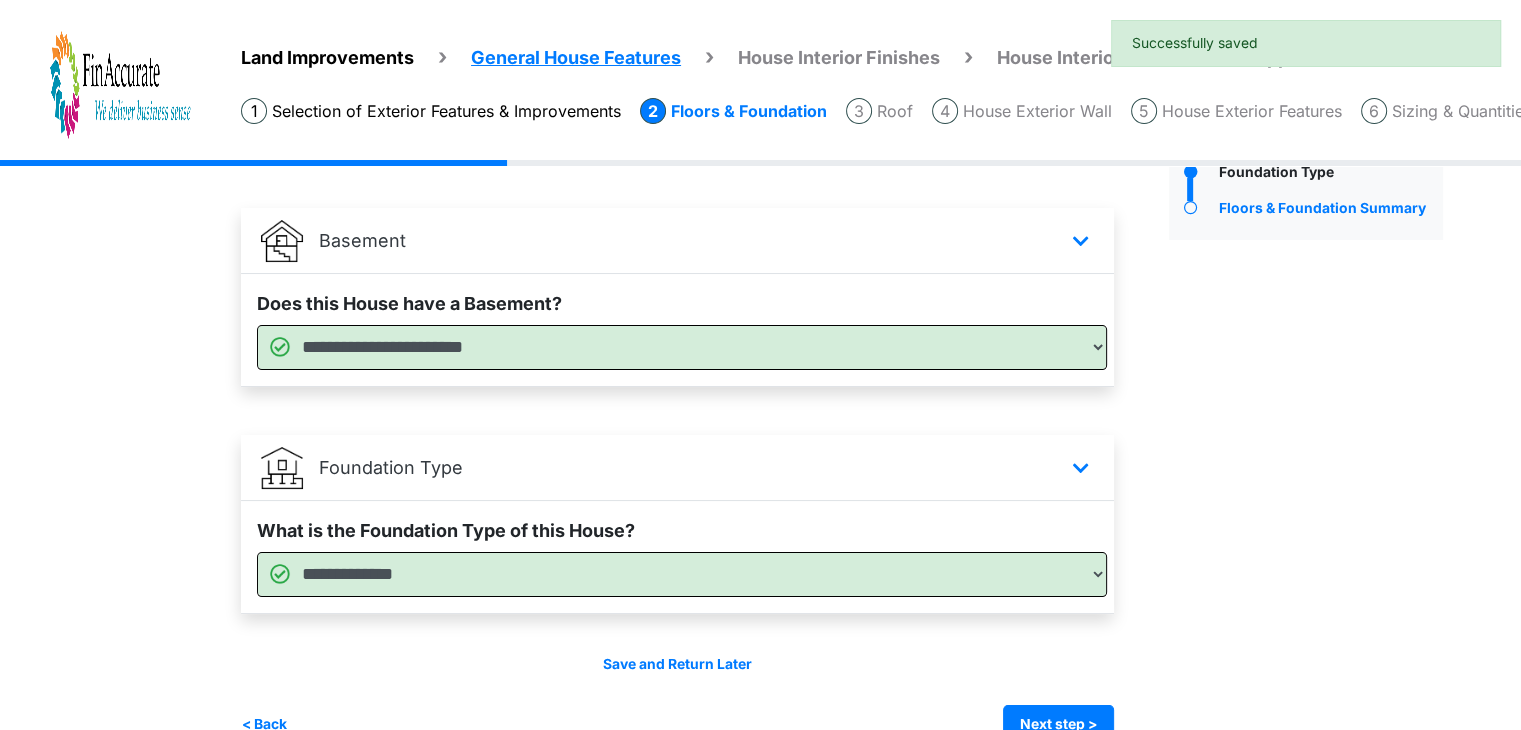 scroll, scrollTop: 143, scrollLeft: 0, axis: vertical 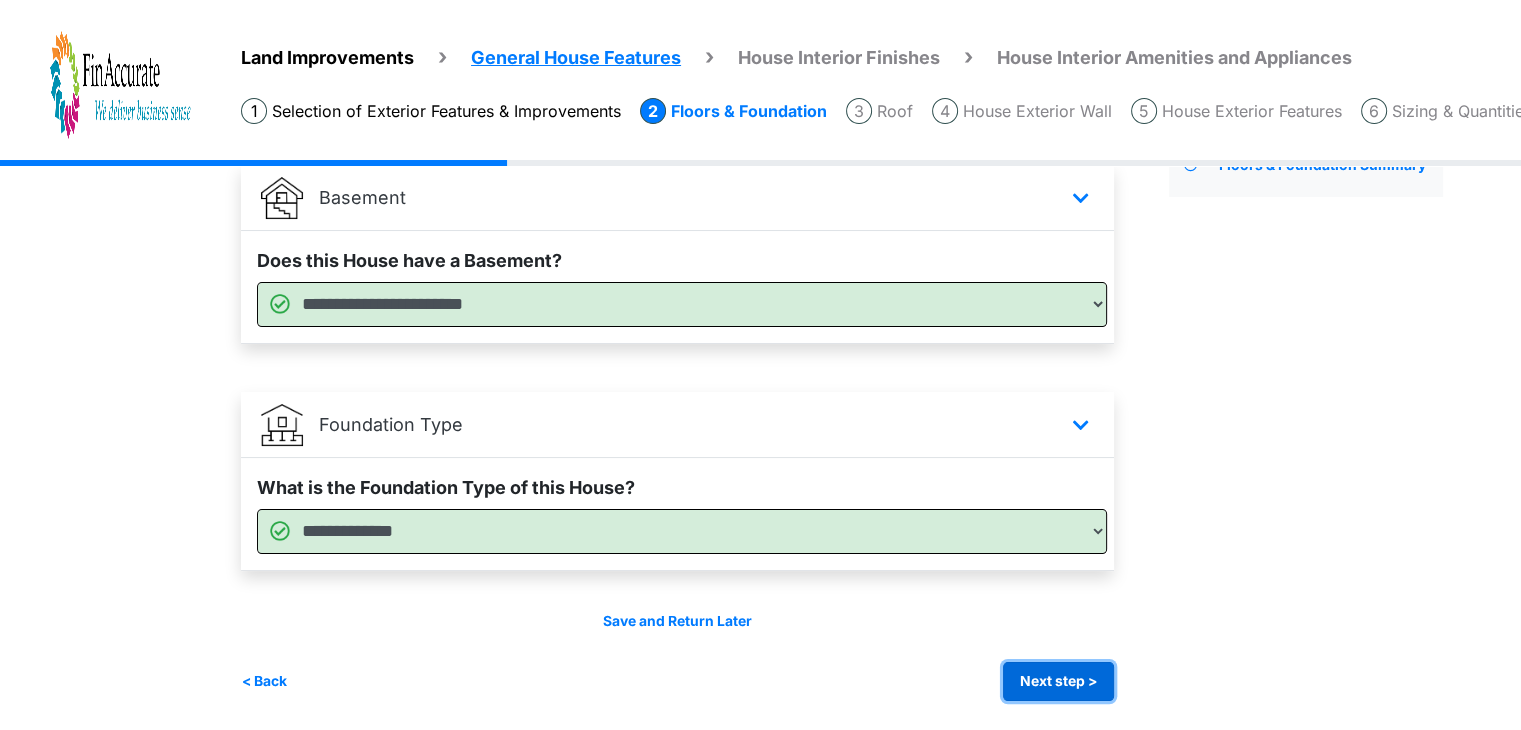 click on "Next step >" at bounding box center (1058, 681) 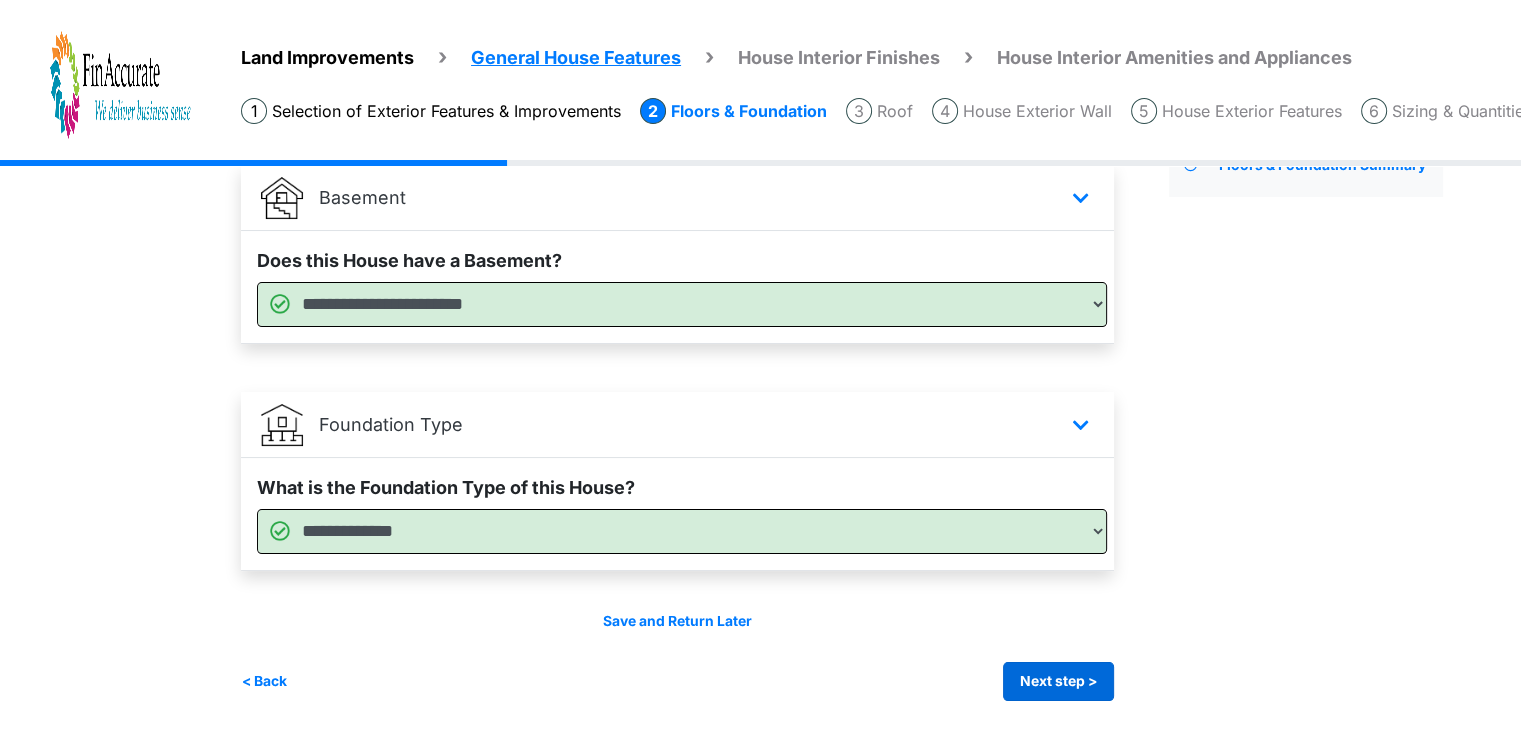 scroll, scrollTop: 0, scrollLeft: 0, axis: both 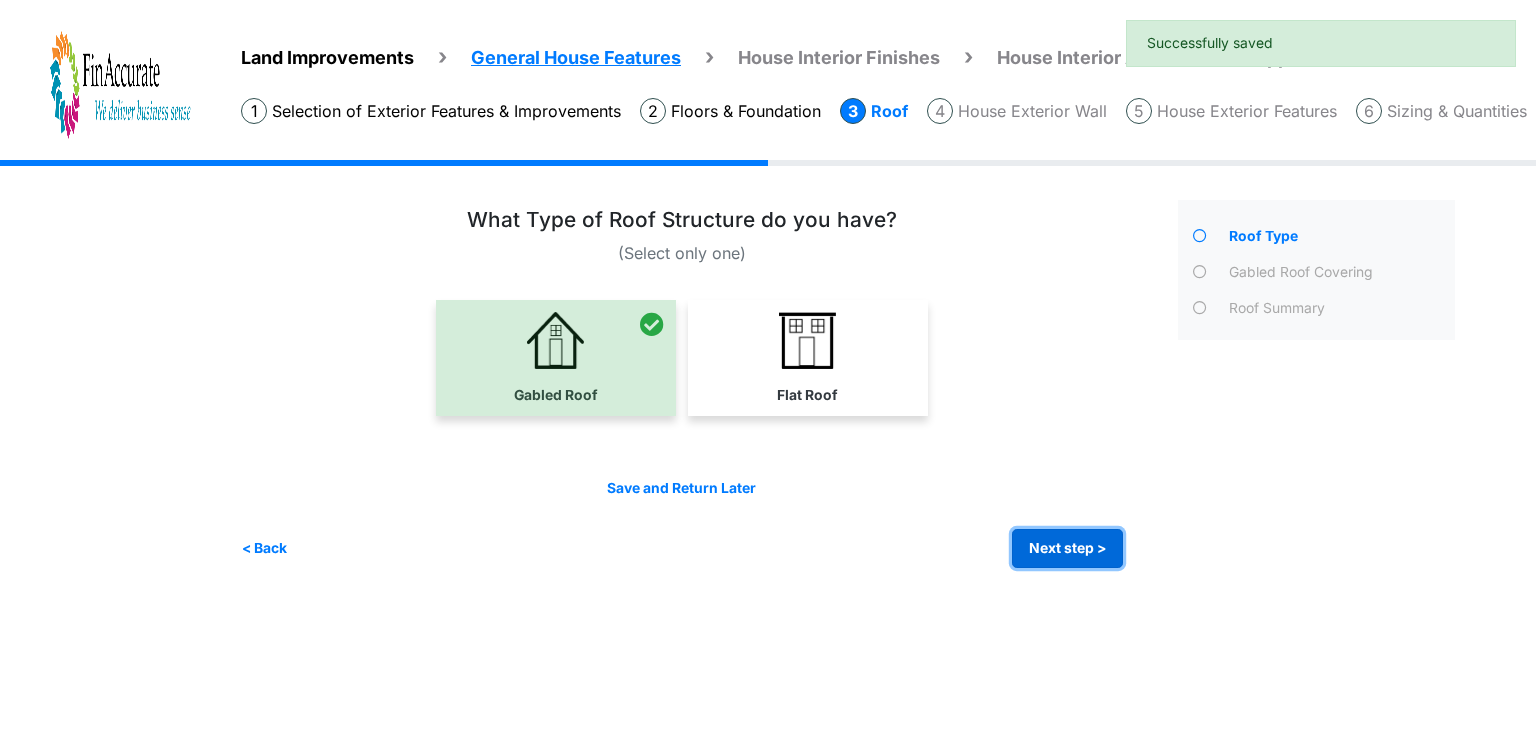 click on "Next step >" at bounding box center (1067, 548) 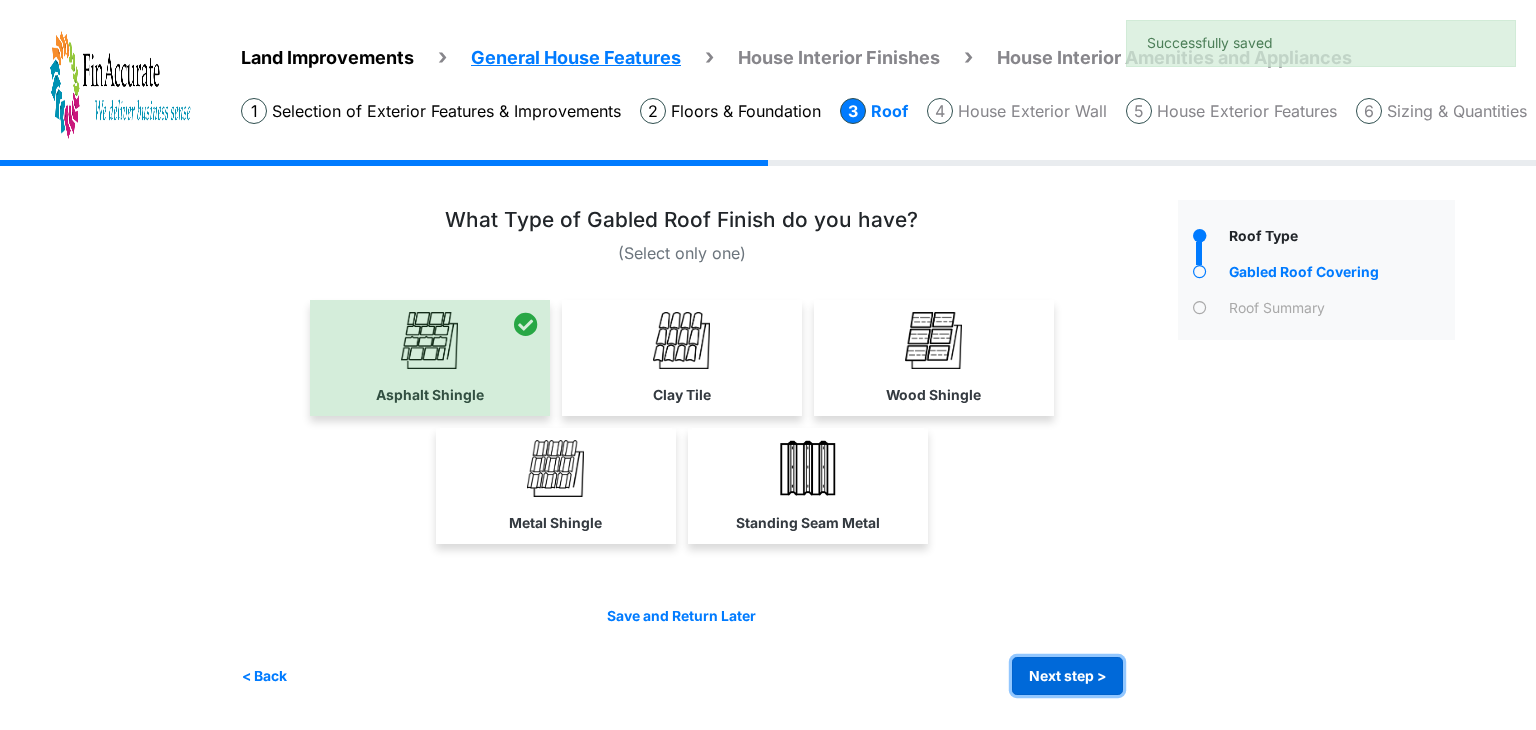 click on "Next step >" at bounding box center (1067, 676) 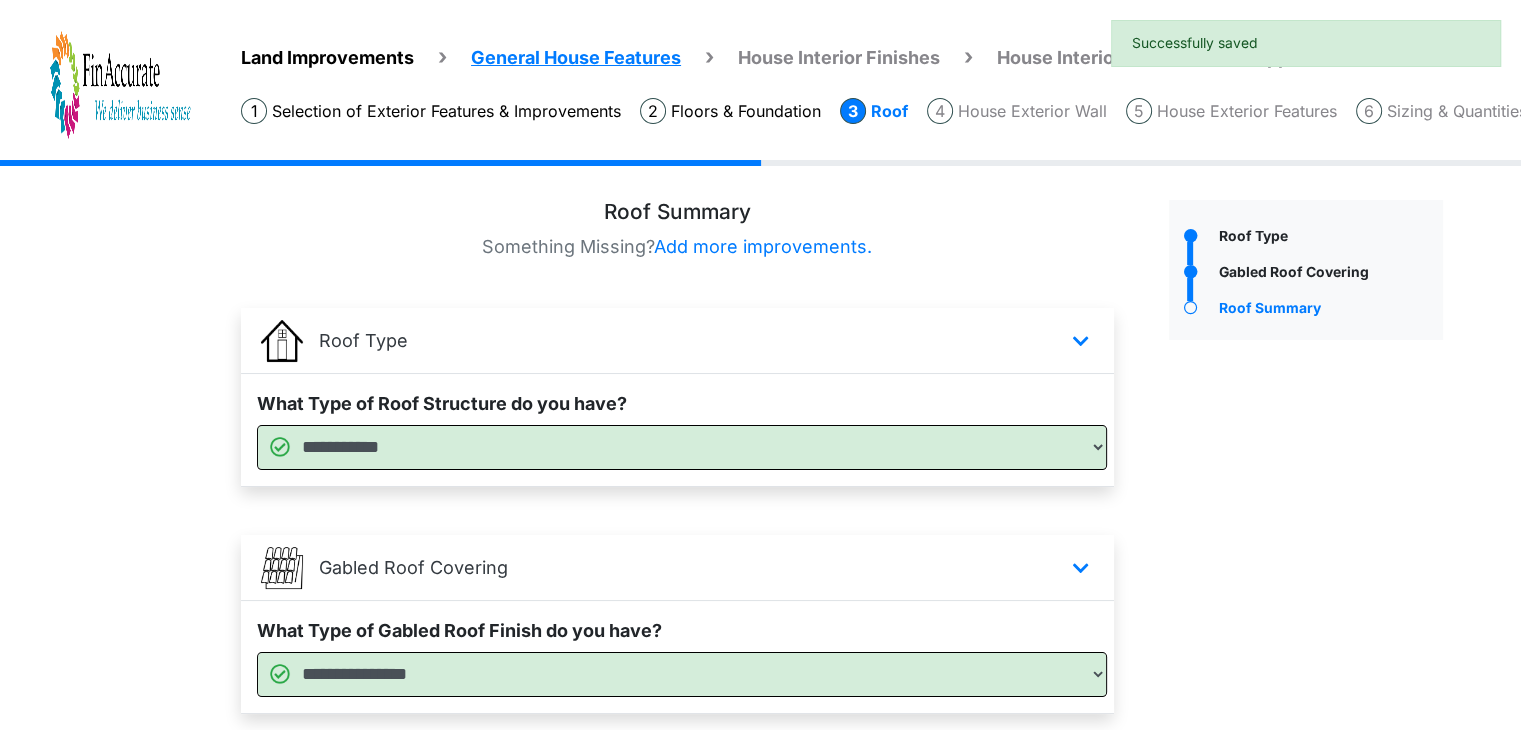 scroll, scrollTop: 143, scrollLeft: 0, axis: vertical 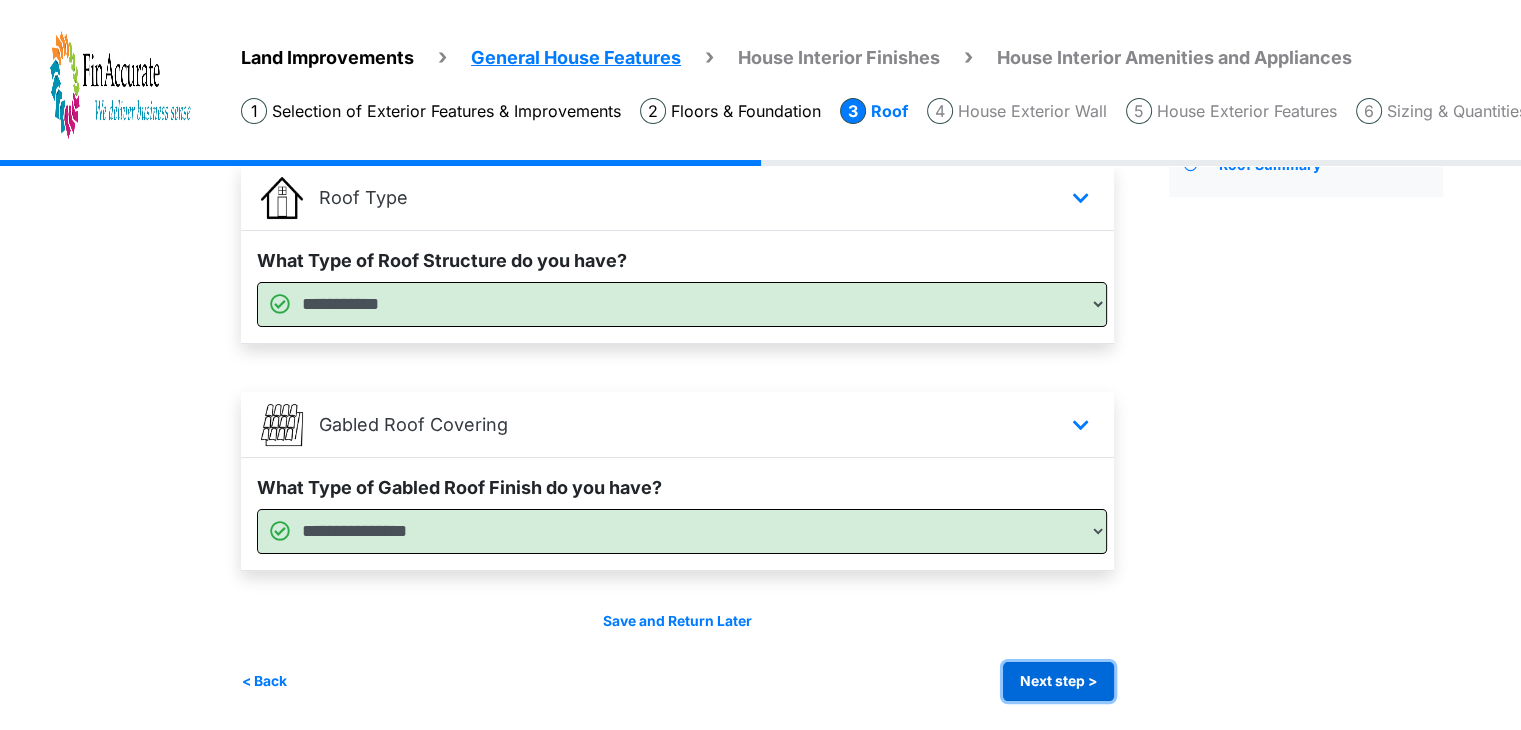 click on "Next step >" at bounding box center (1058, 681) 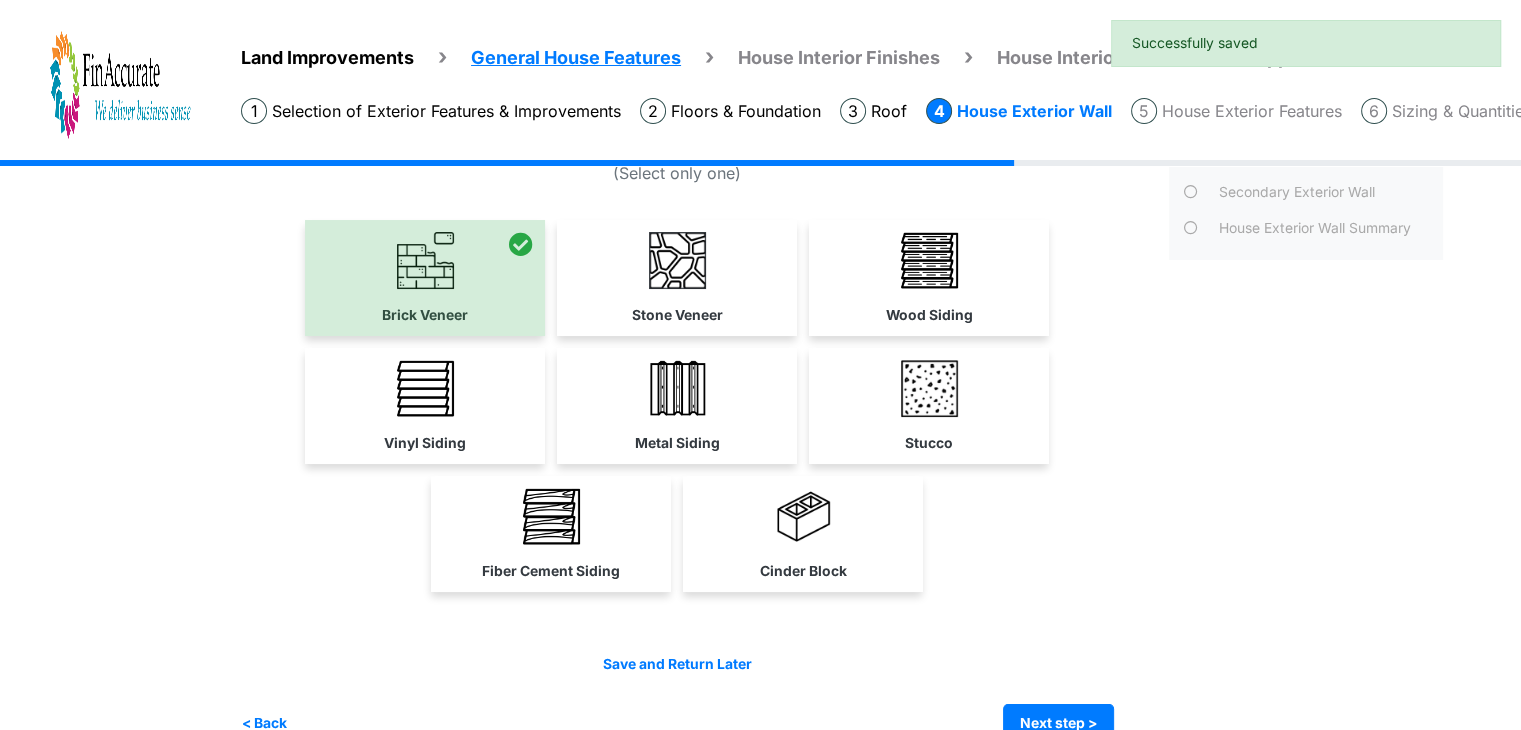 scroll, scrollTop: 120, scrollLeft: 0, axis: vertical 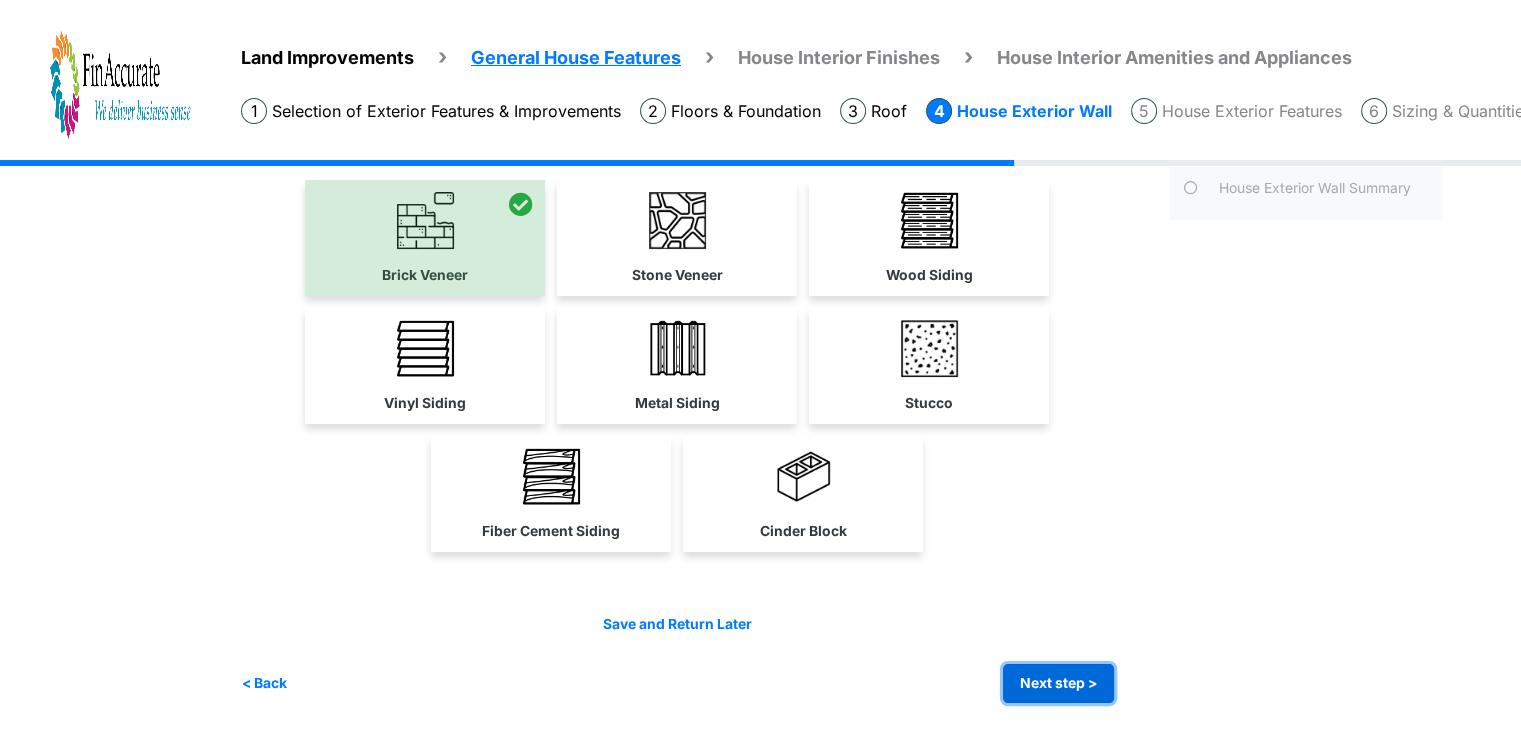 click on "Next step >" at bounding box center (1058, 683) 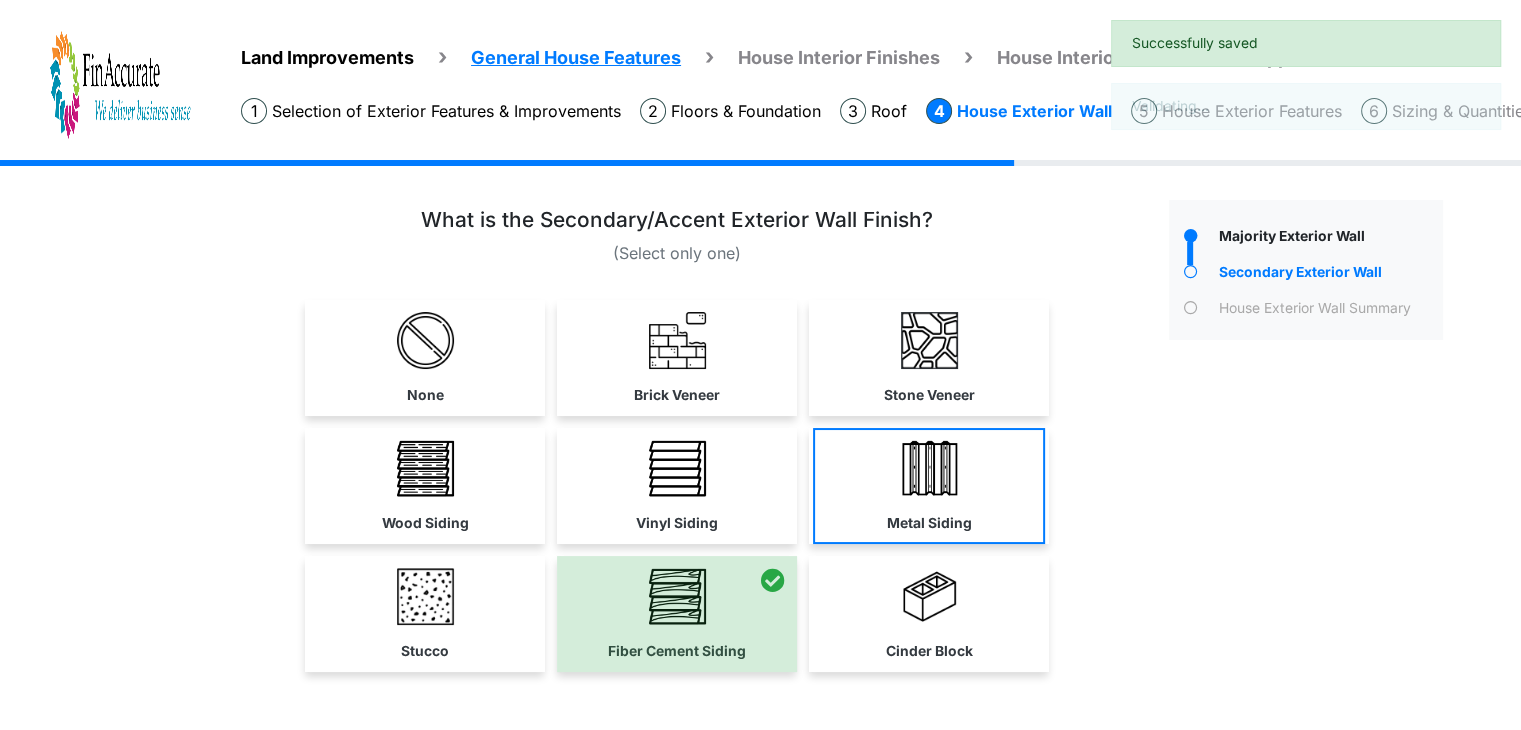 scroll, scrollTop: 120, scrollLeft: 0, axis: vertical 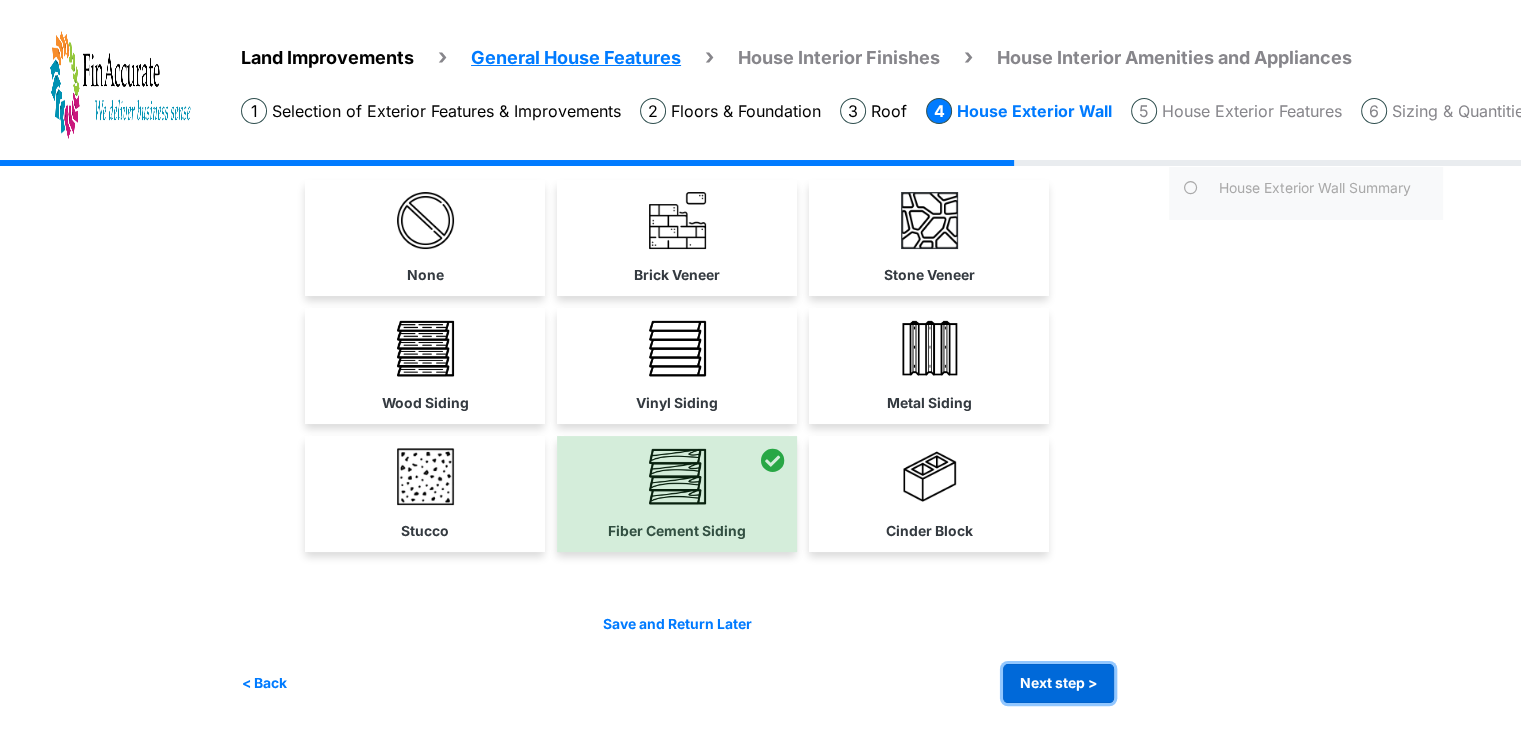 click on "Next step >" at bounding box center [1058, 683] 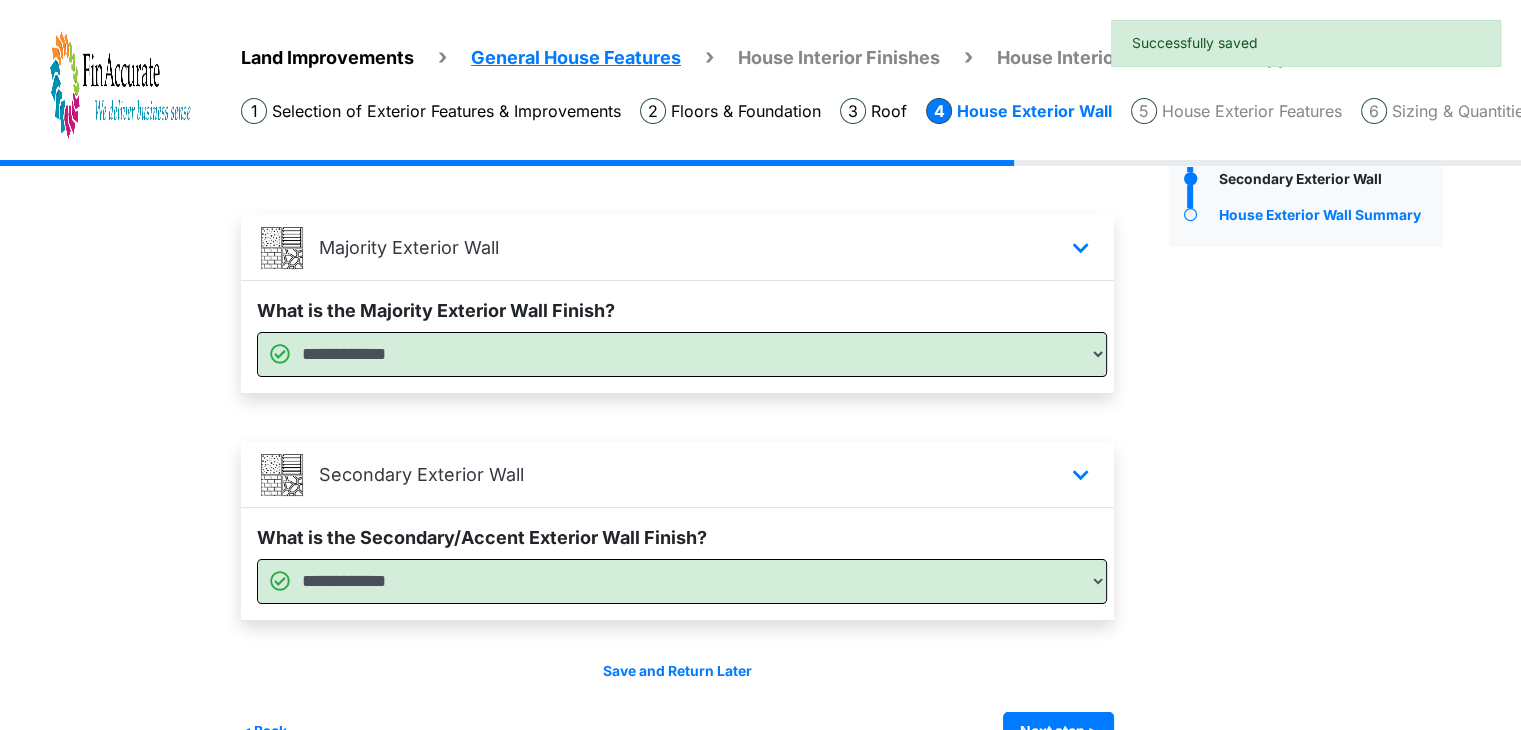 scroll, scrollTop: 143, scrollLeft: 0, axis: vertical 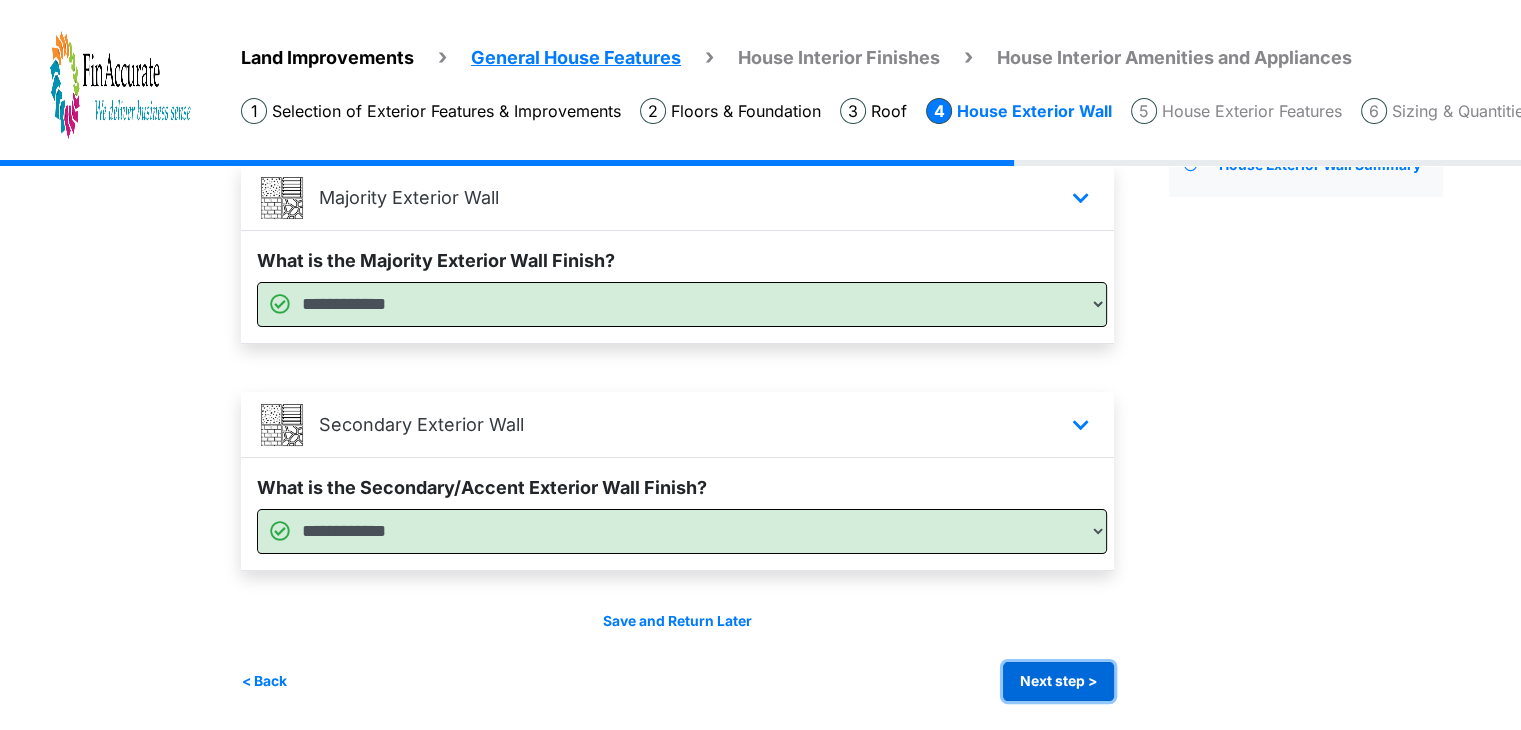 click on "Next step >" at bounding box center [1058, 681] 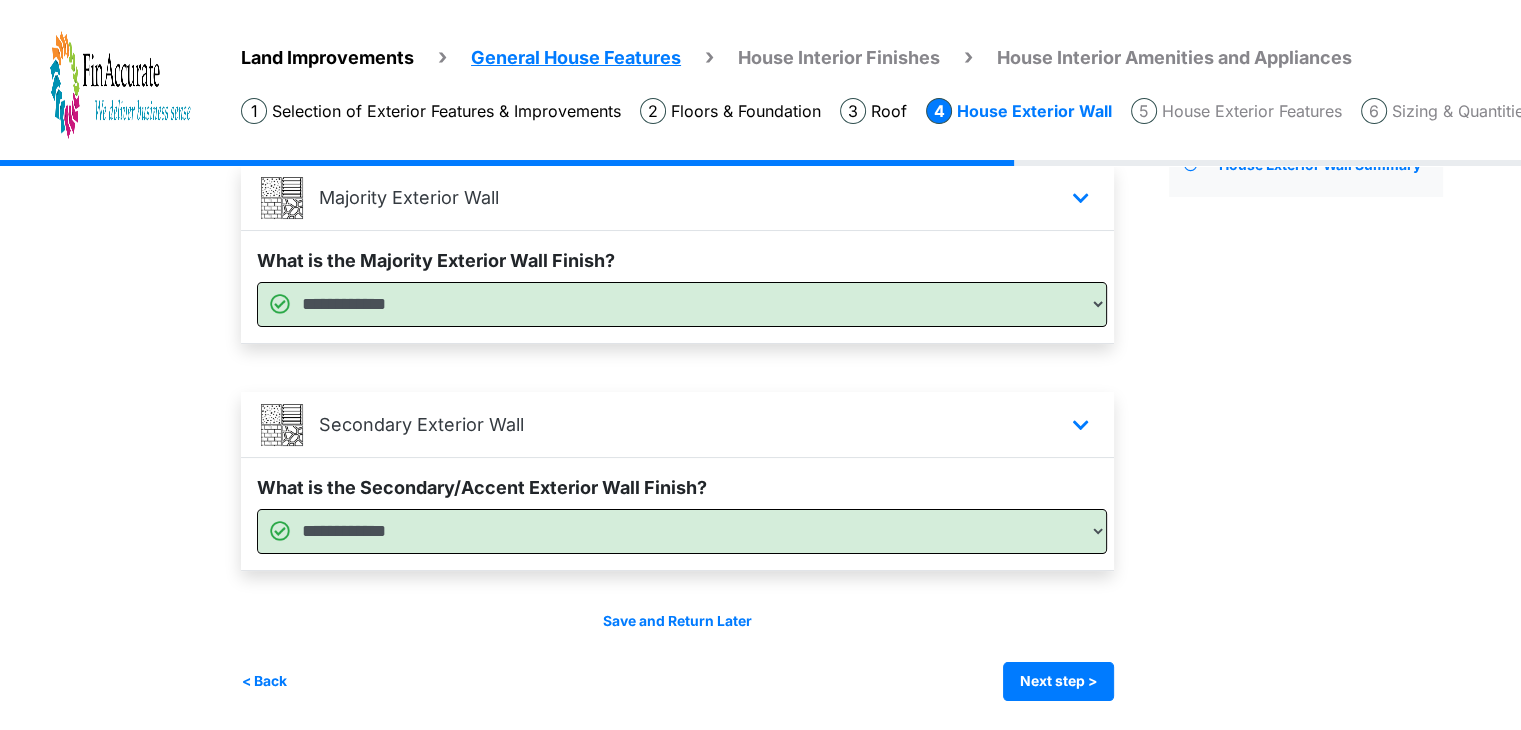 scroll, scrollTop: 0, scrollLeft: 0, axis: both 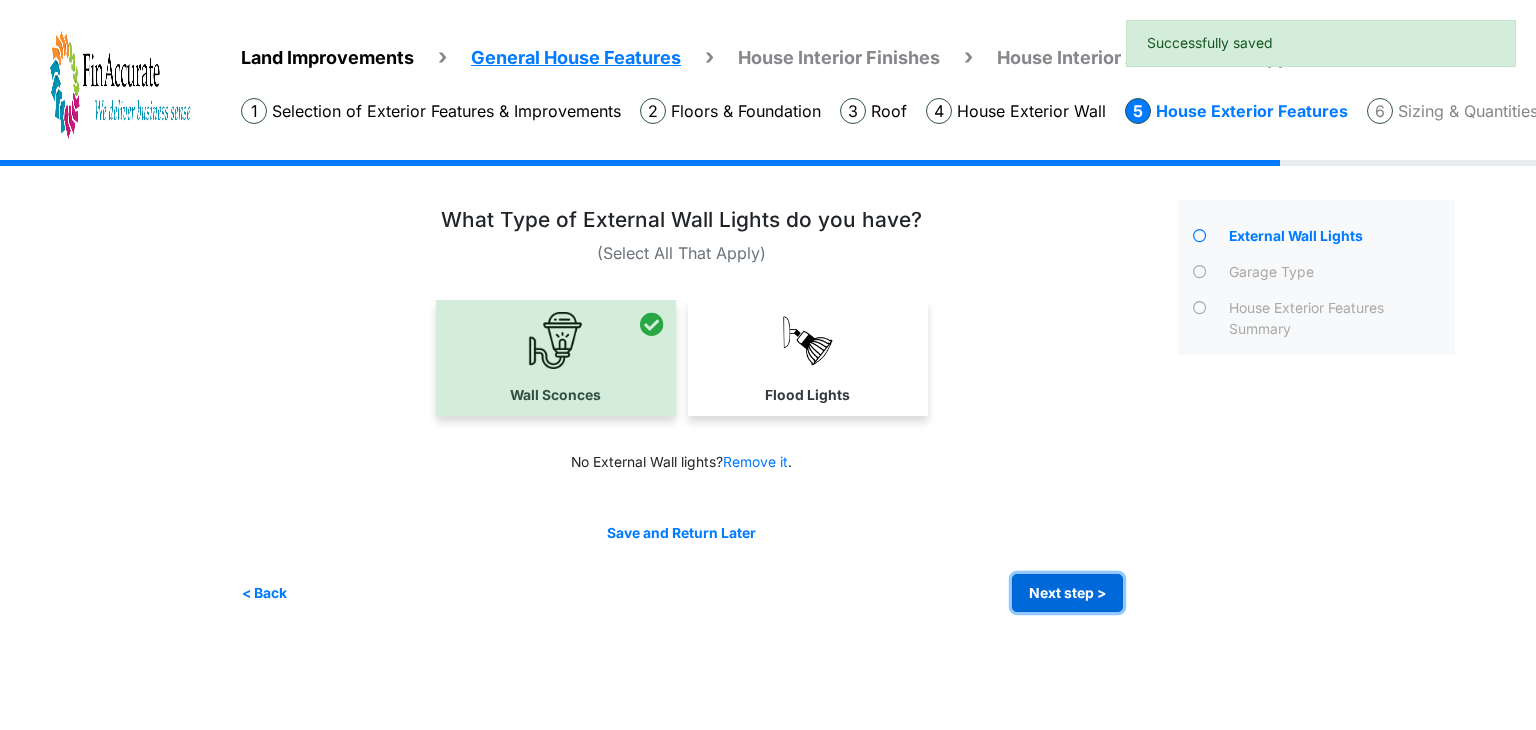 click on "Next step >" at bounding box center (1067, 593) 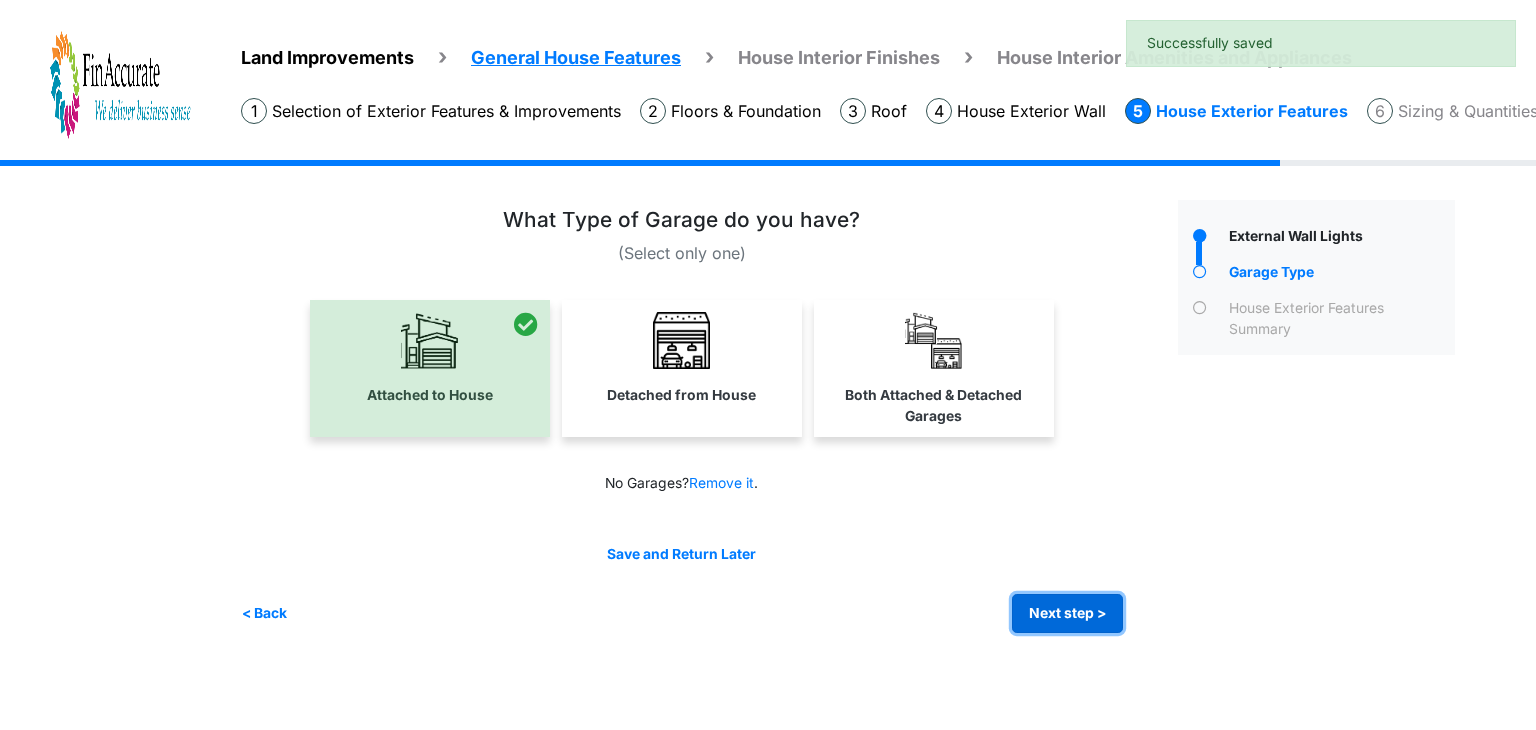 click on "Next step >" at bounding box center (1067, 613) 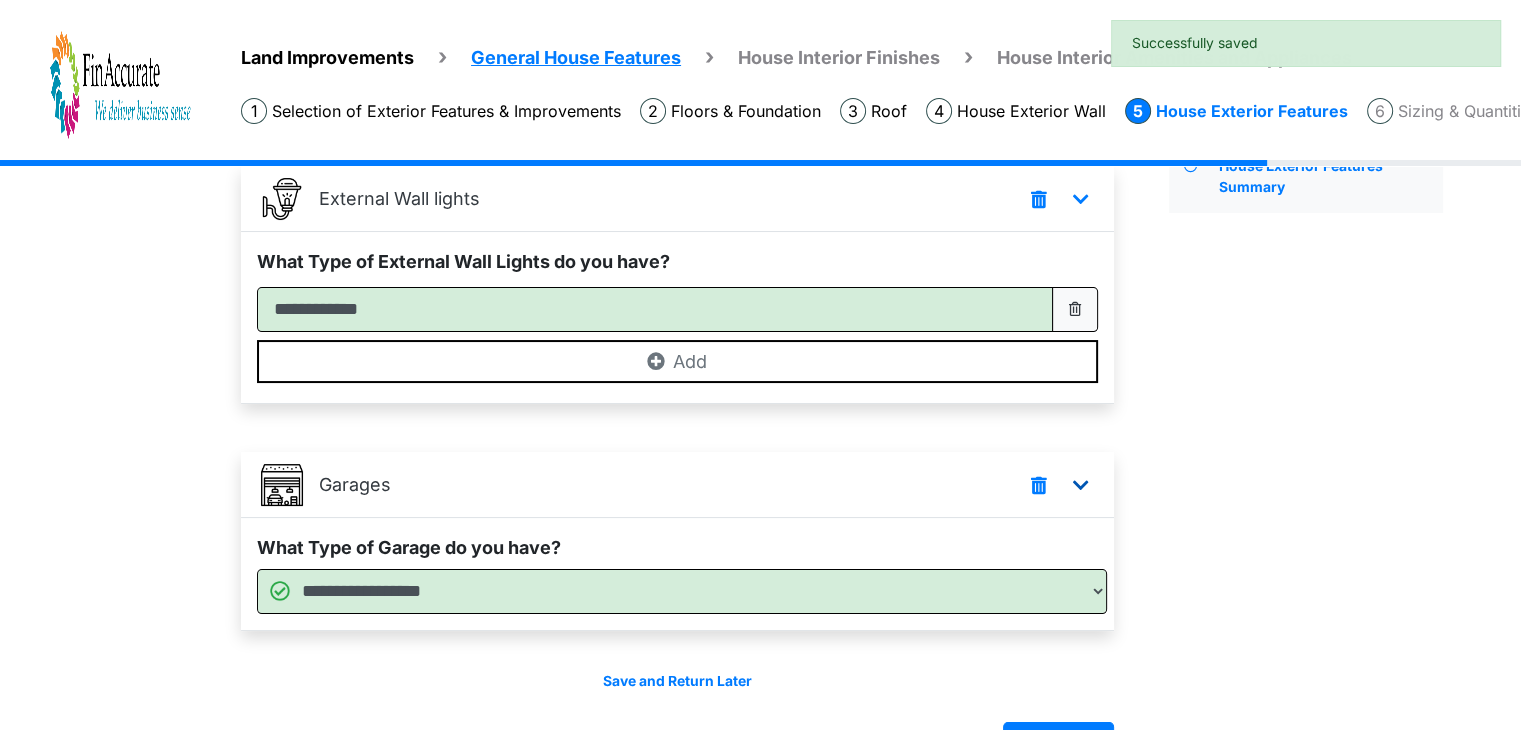 scroll, scrollTop: 200, scrollLeft: 0, axis: vertical 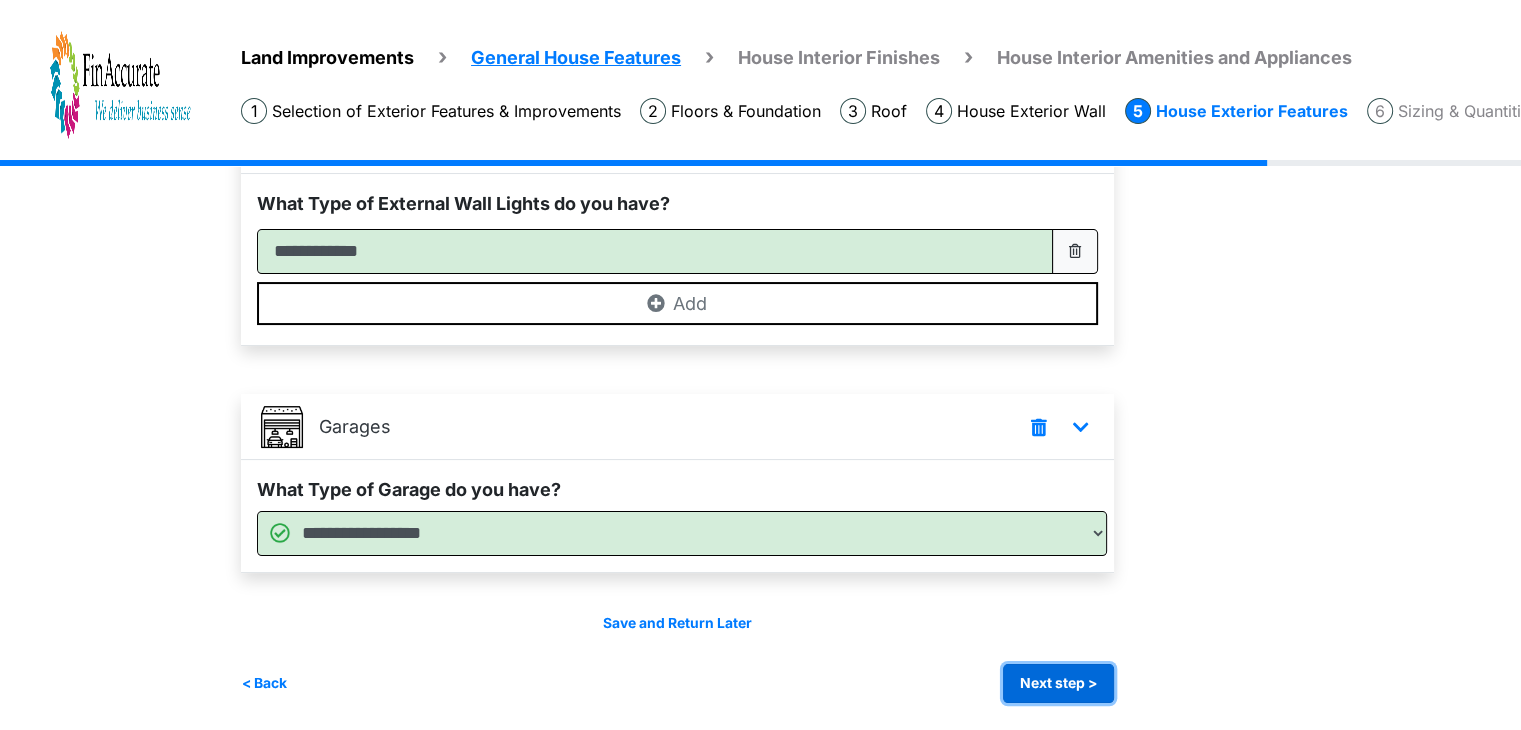 click on "Next step >" at bounding box center (1058, 683) 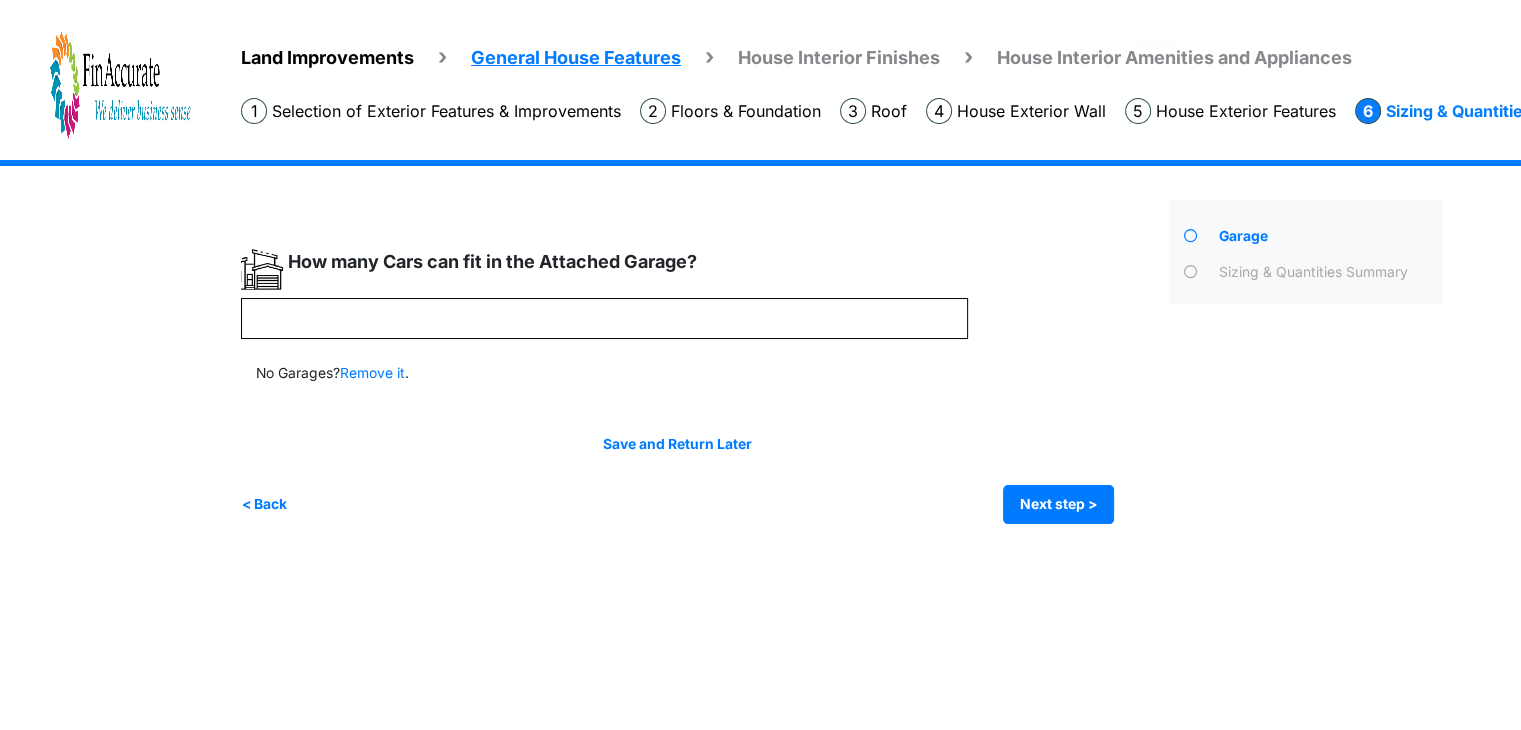 scroll, scrollTop: 0, scrollLeft: 0, axis: both 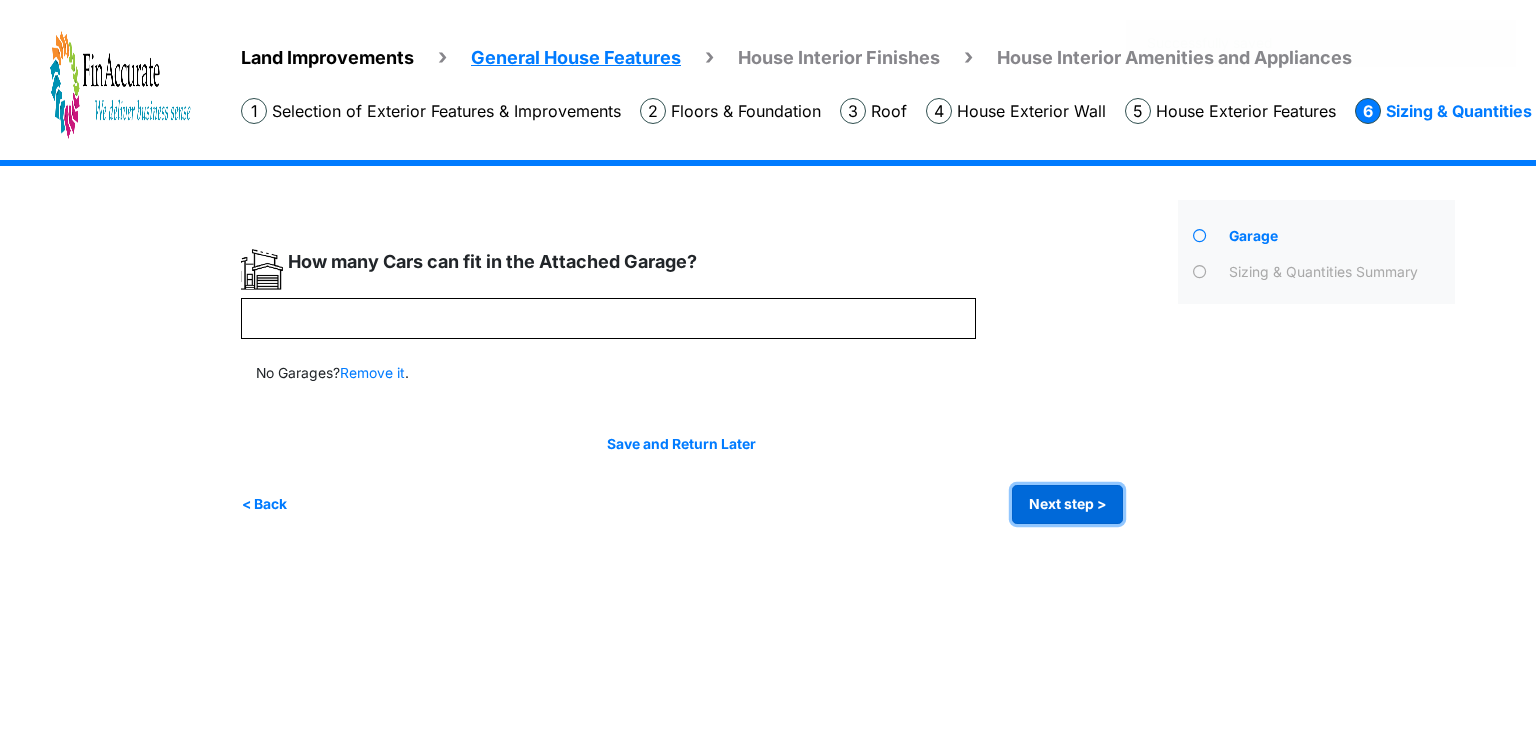click on "Next step >" at bounding box center [1067, 504] 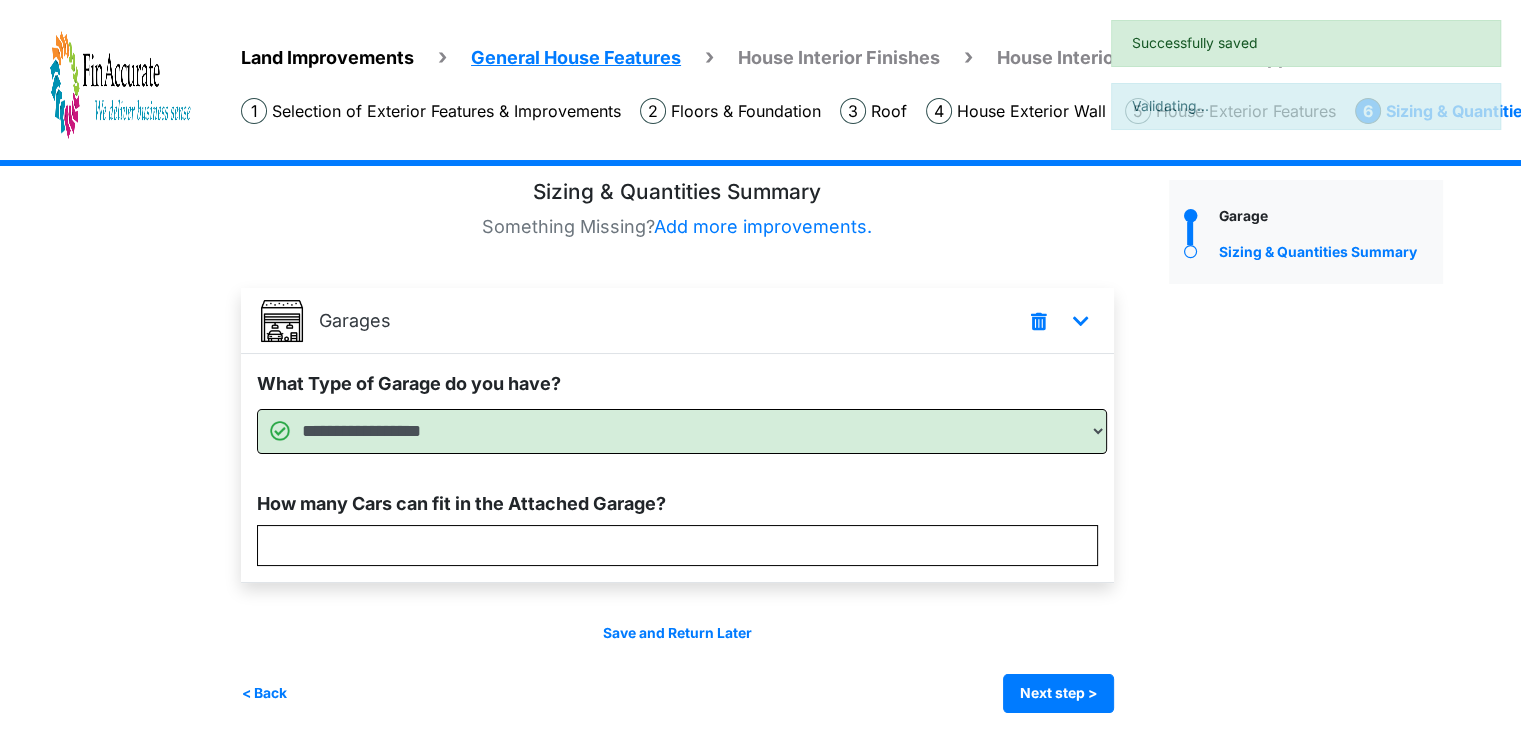 scroll, scrollTop: 32, scrollLeft: 0, axis: vertical 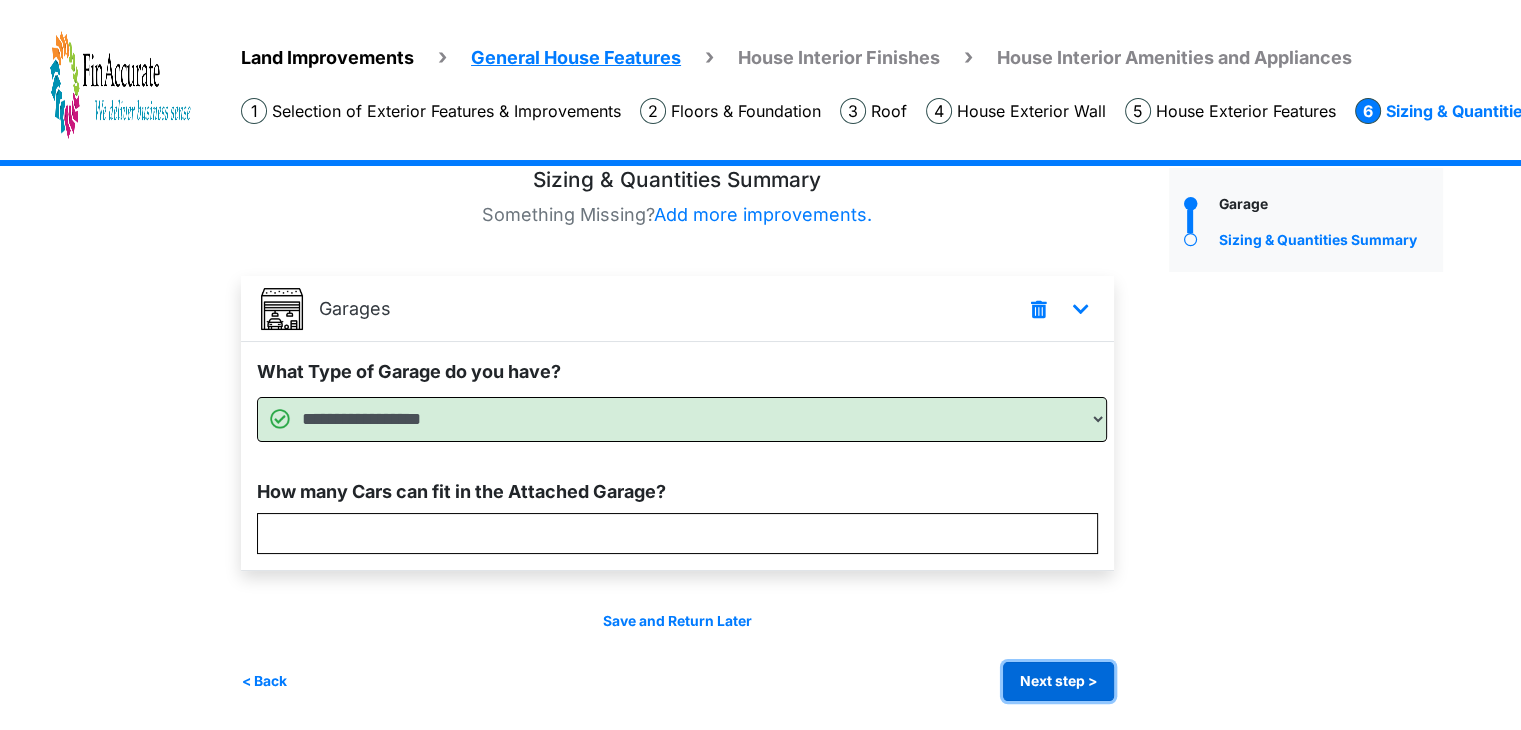 click on "Next step >" at bounding box center [1058, 681] 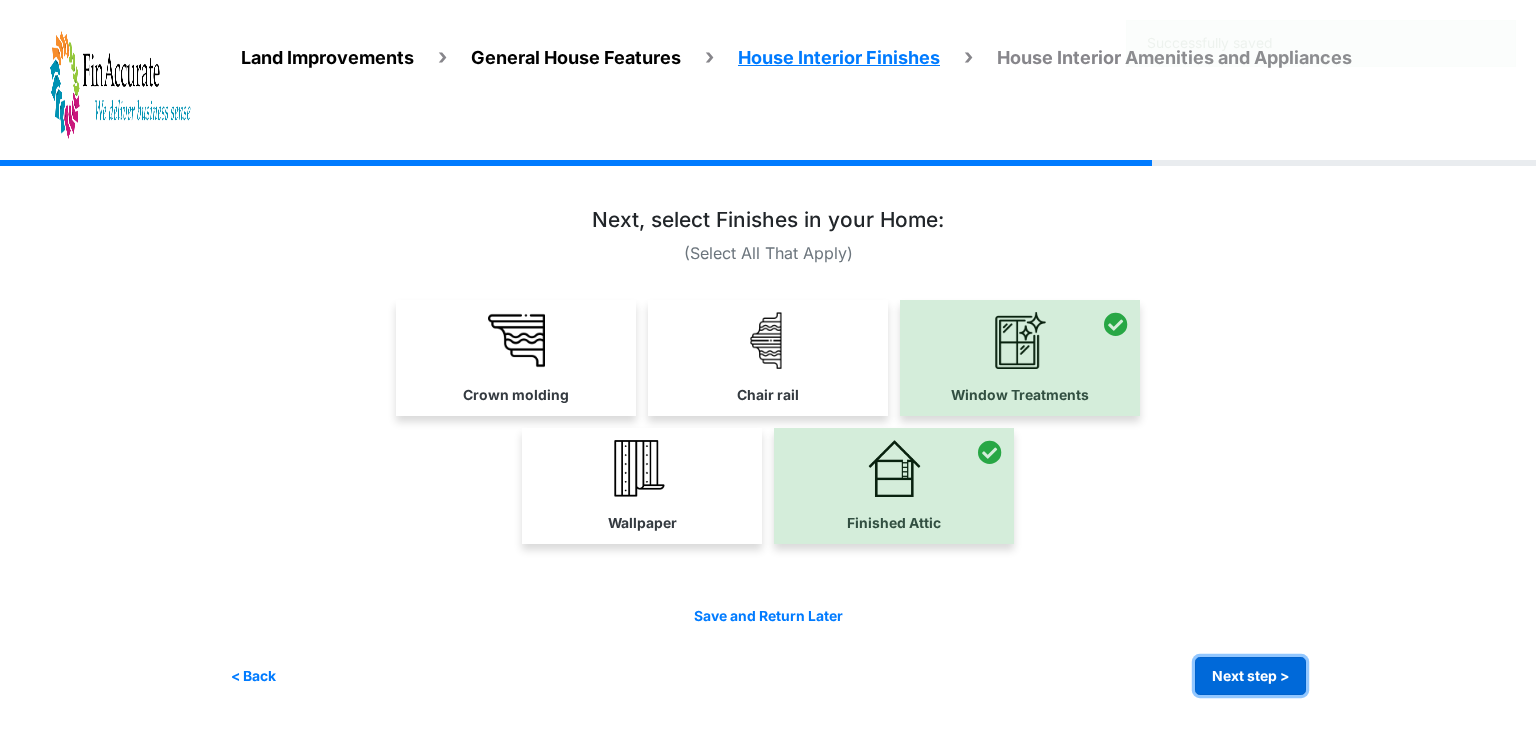 click on "Next step >" at bounding box center [1250, 676] 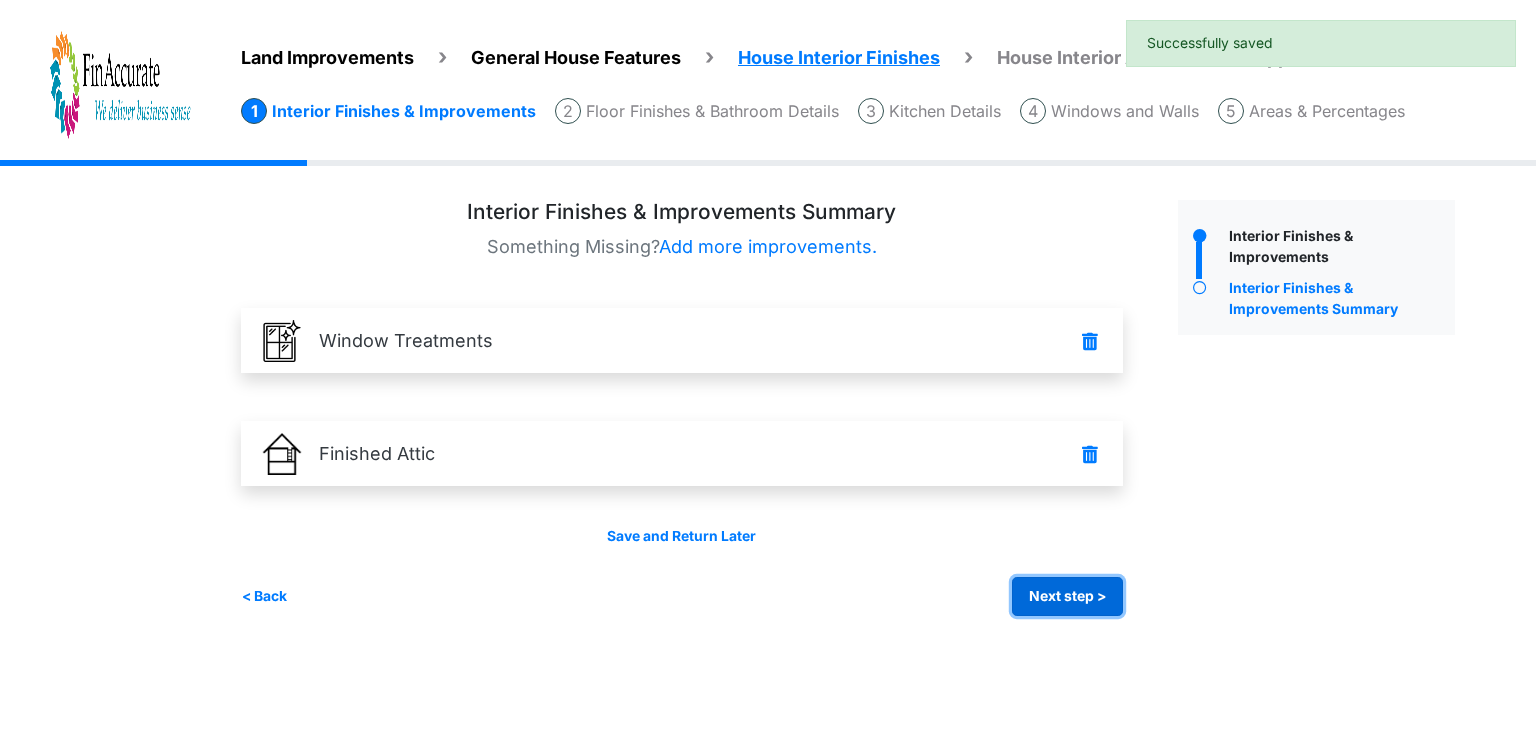 click on "Next step >" at bounding box center (1067, 596) 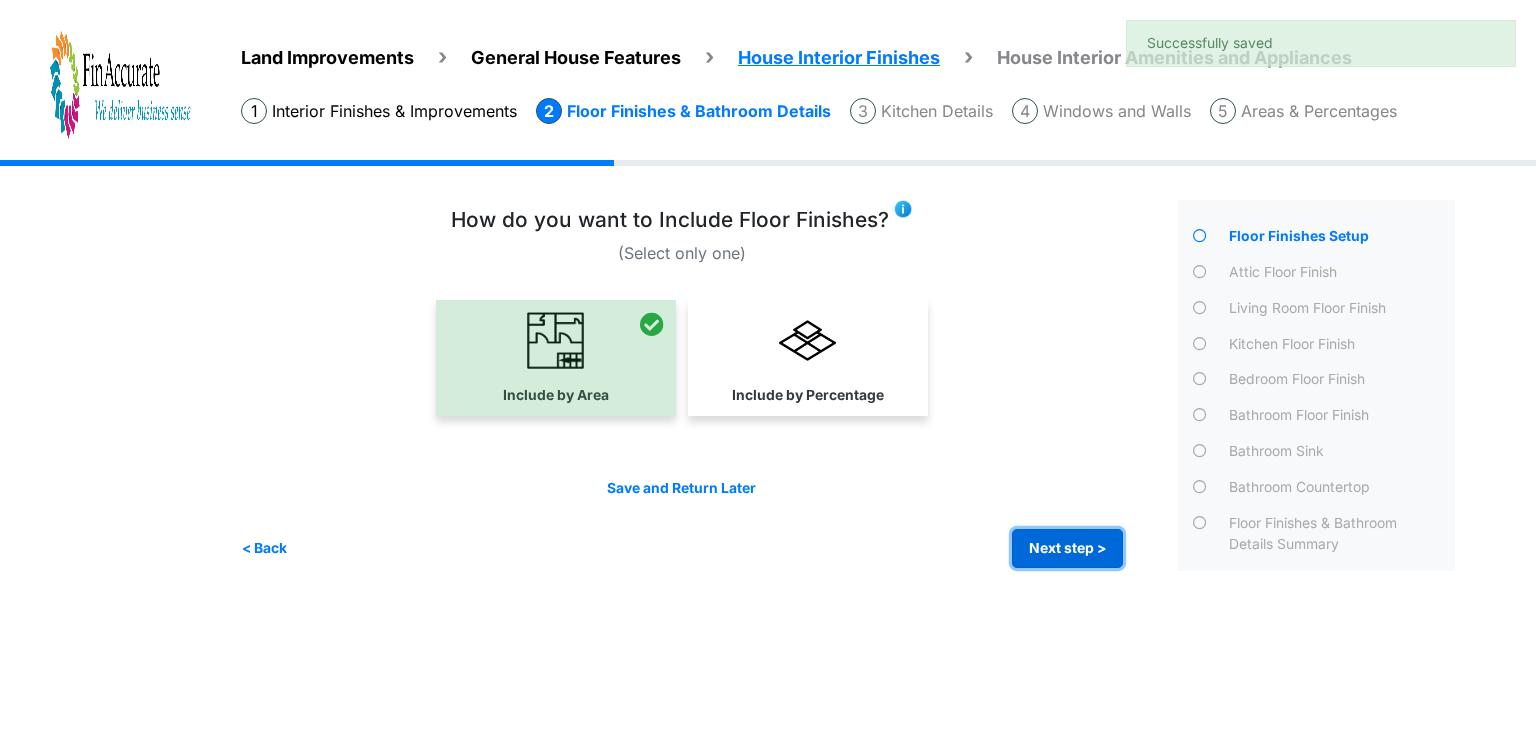 click on "Next step >" at bounding box center [1067, 548] 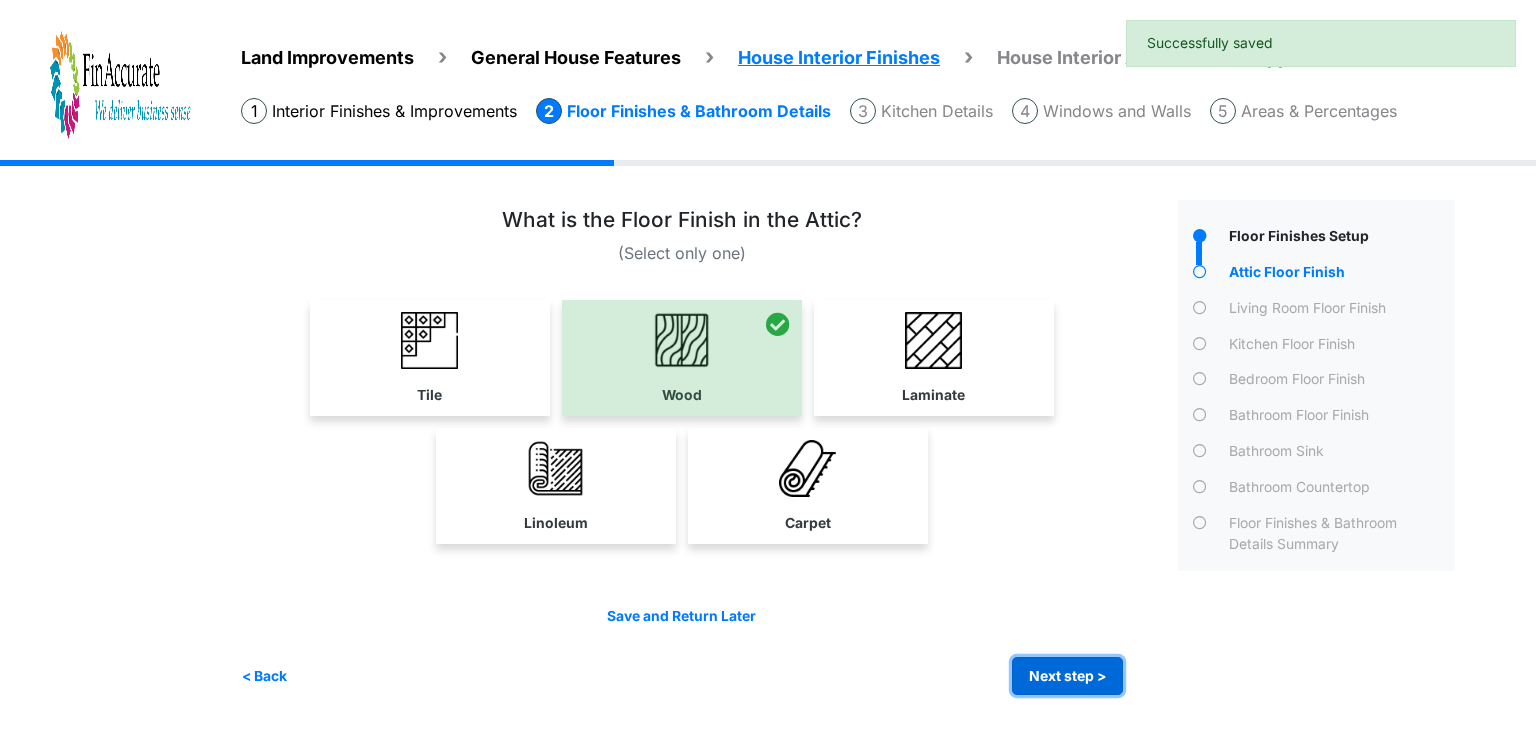 click on "Next step >" at bounding box center (1067, 676) 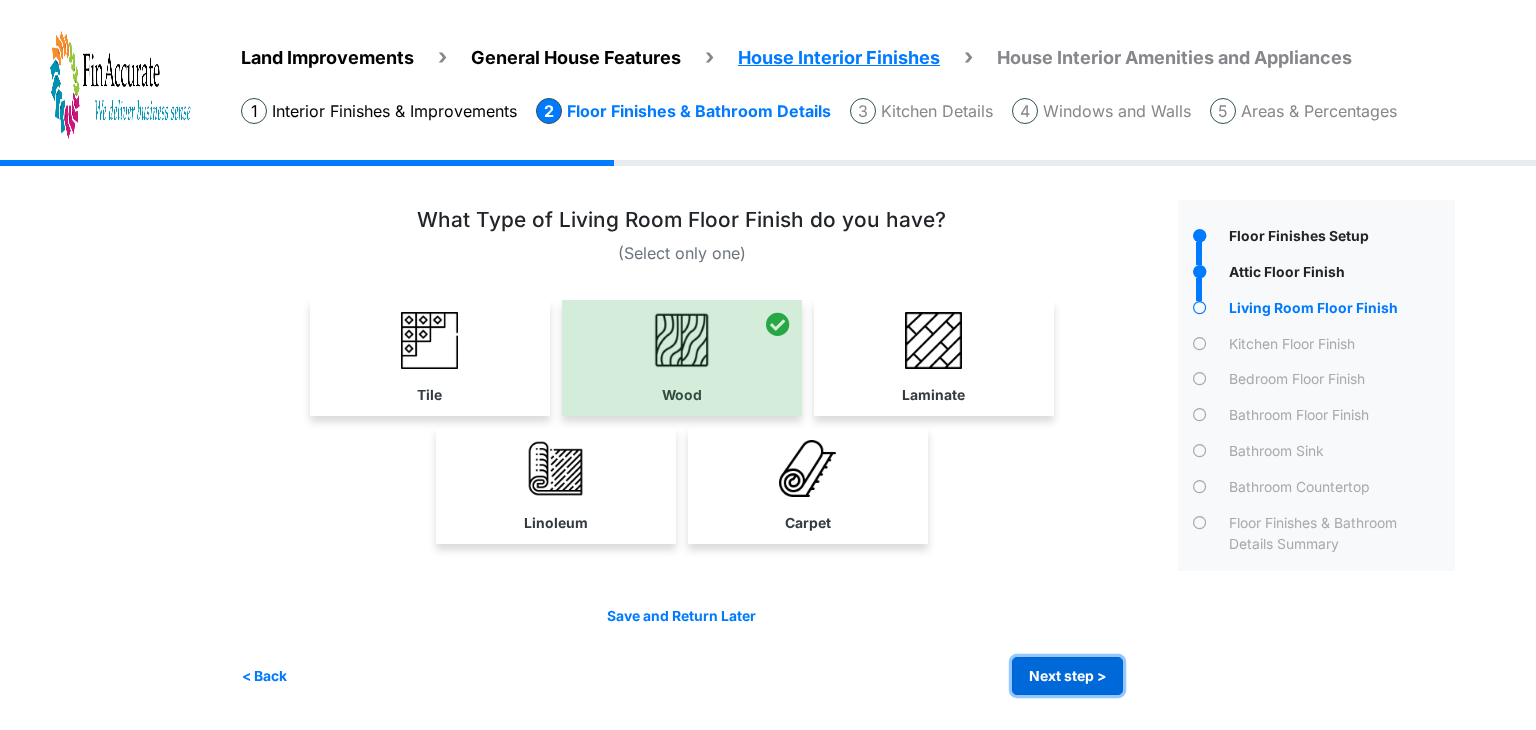click on "Next step >" at bounding box center [1067, 676] 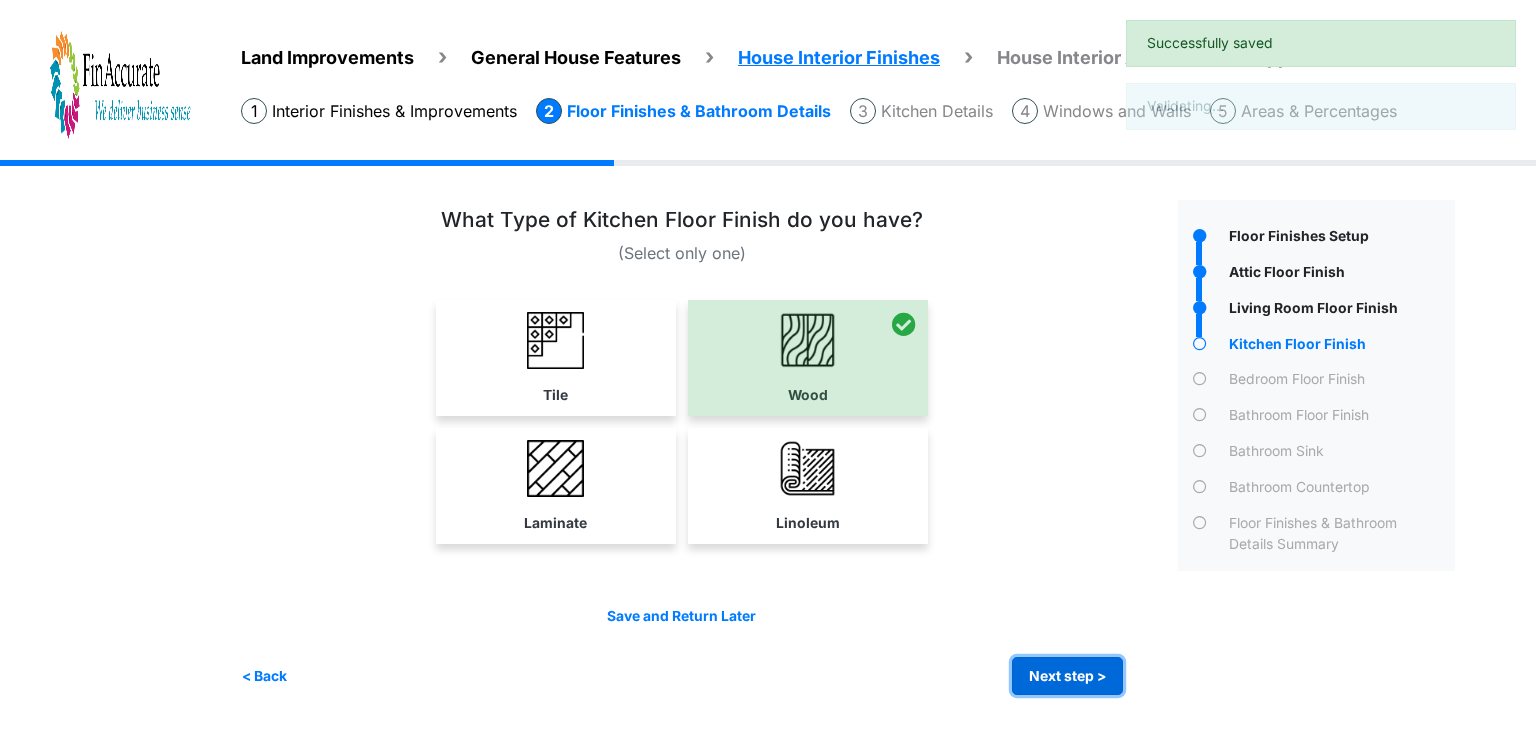 click on "Next step >" at bounding box center [1067, 676] 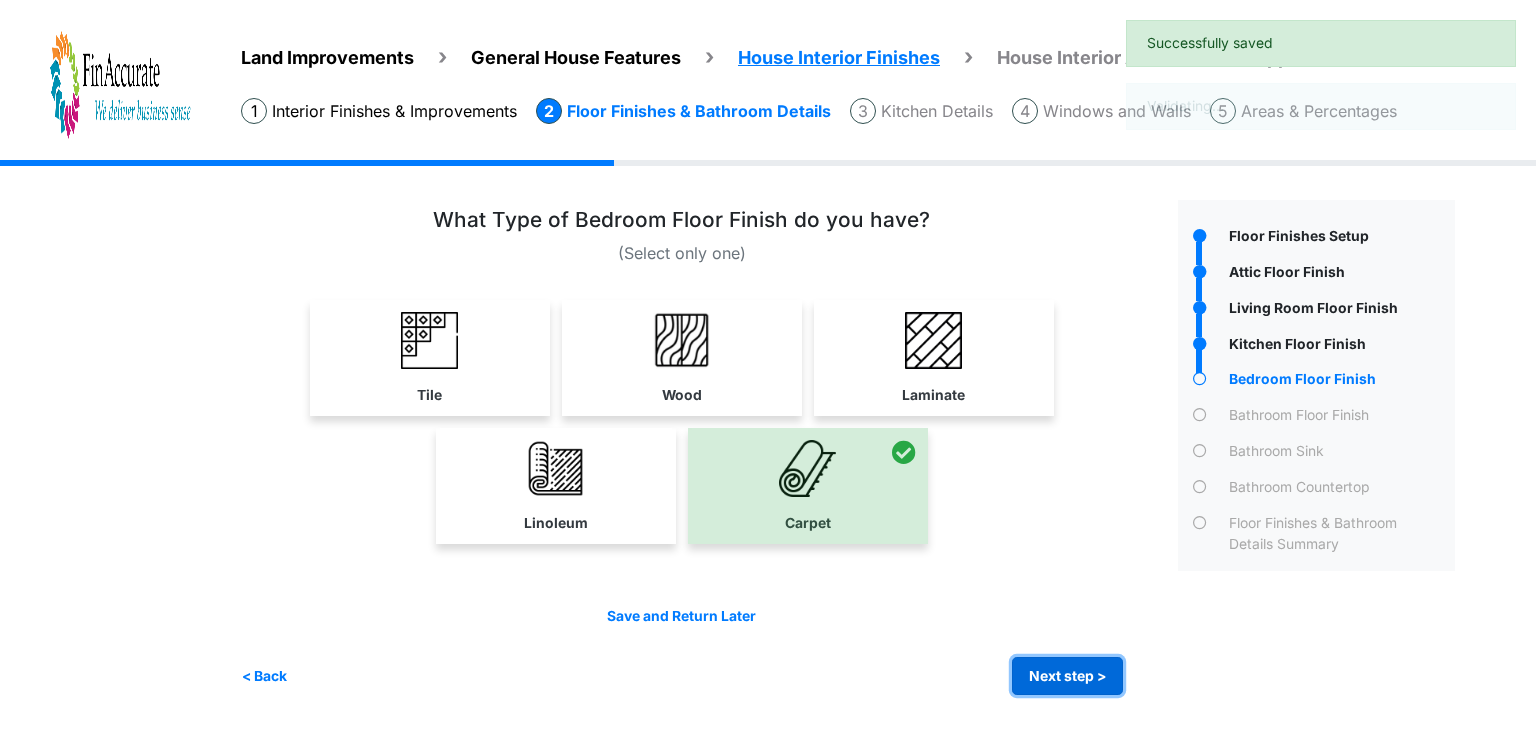 click on "Next step >" at bounding box center [1067, 676] 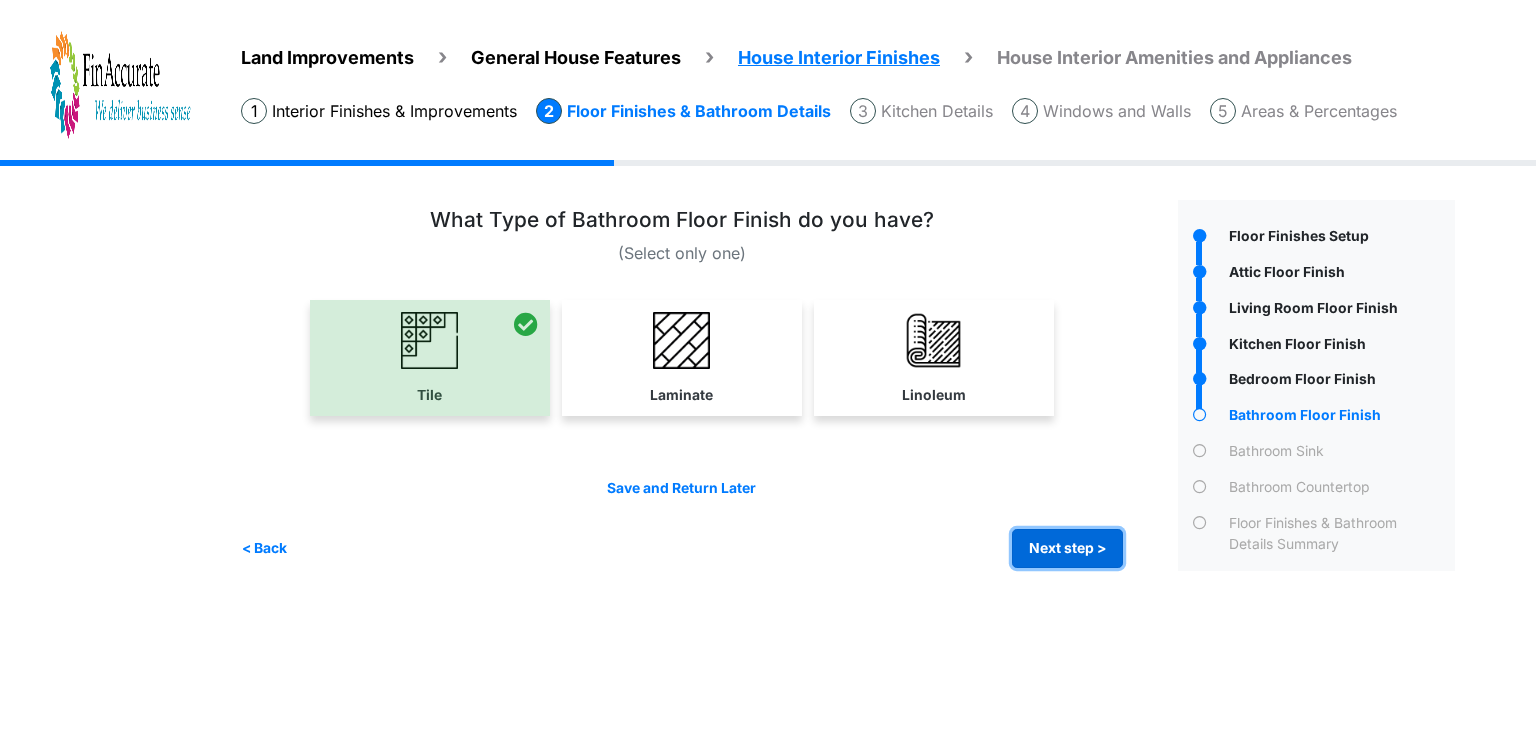 click on "Next step >" at bounding box center [1067, 548] 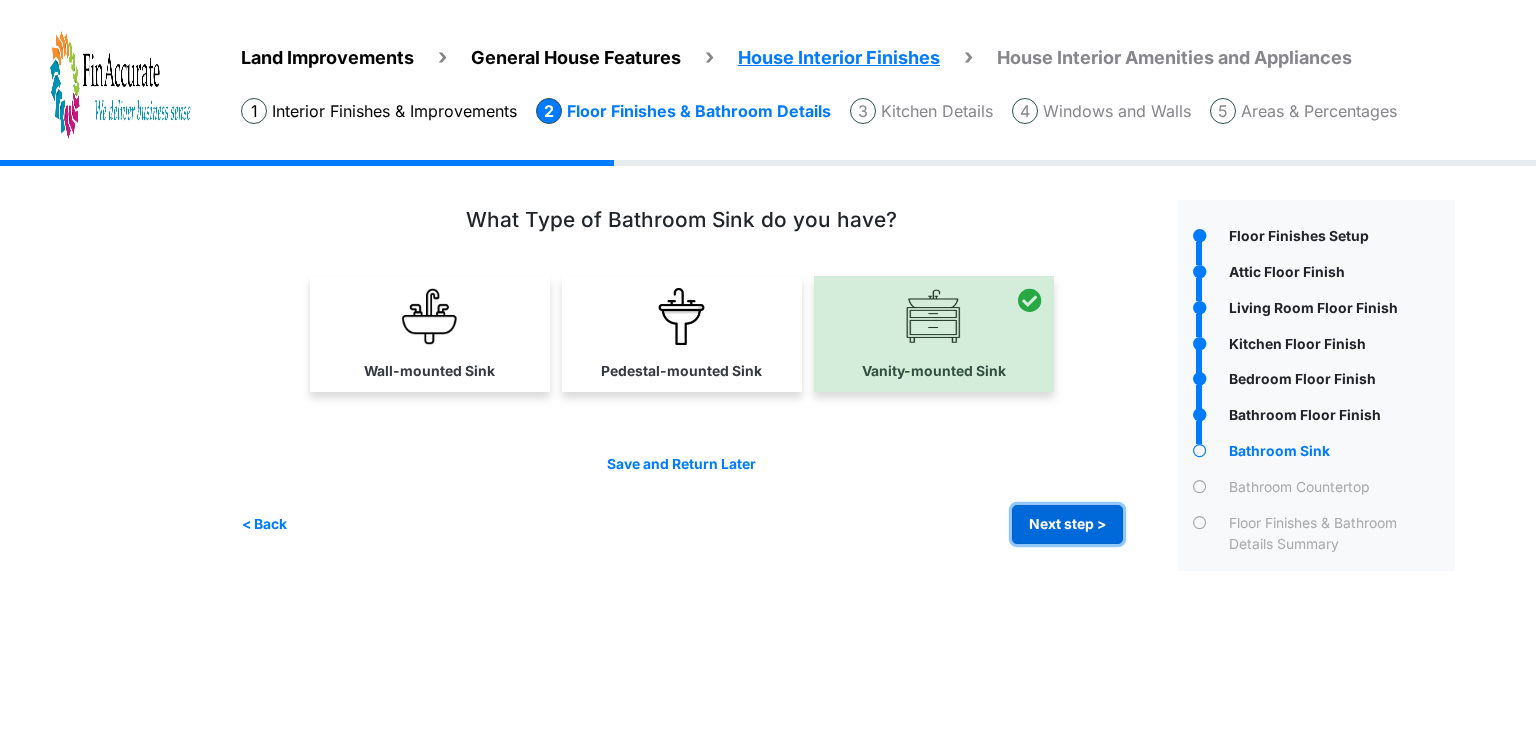 click on "Next step >" at bounding box center [1067, 524] 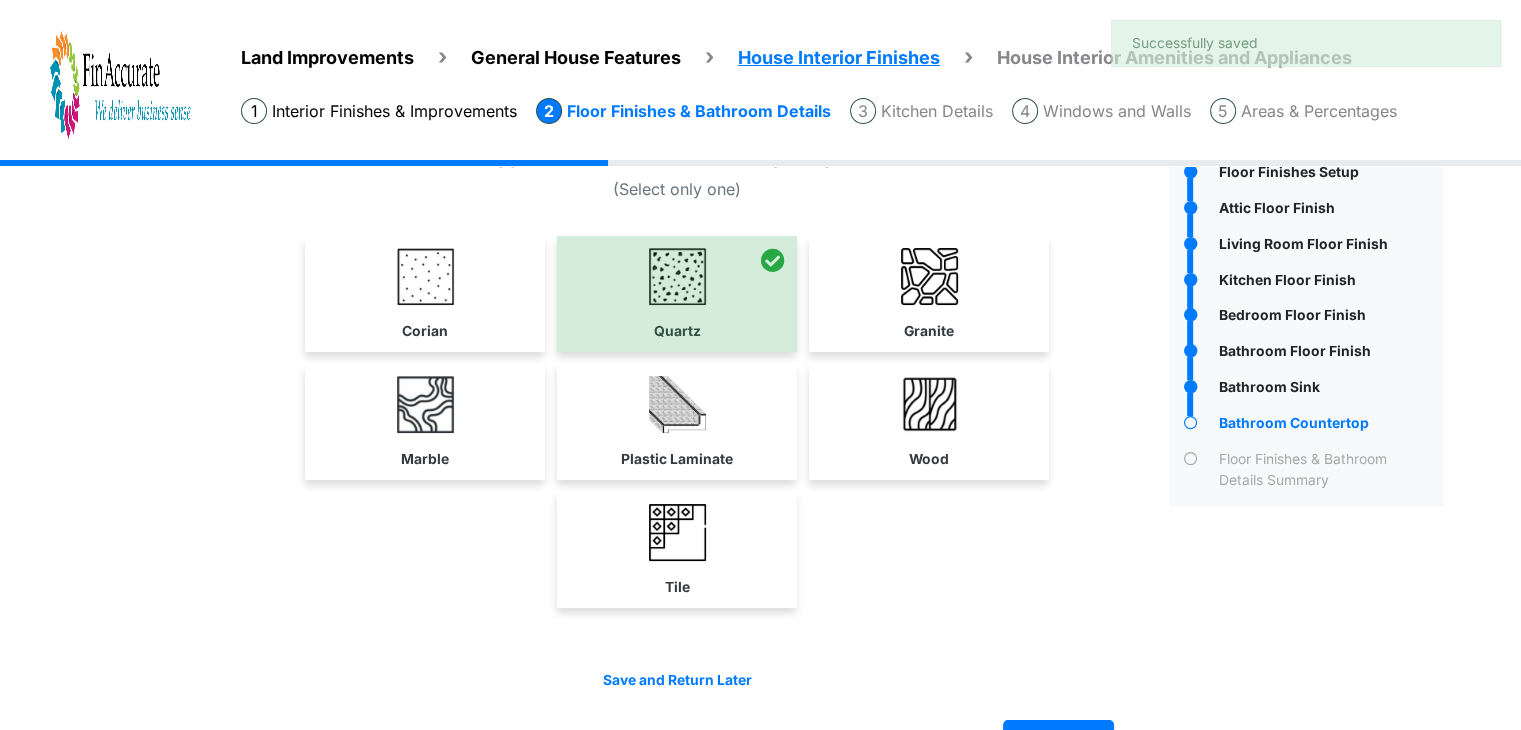 scroll, scrollTop: 120, scrollLeft: 0, axis: vertical 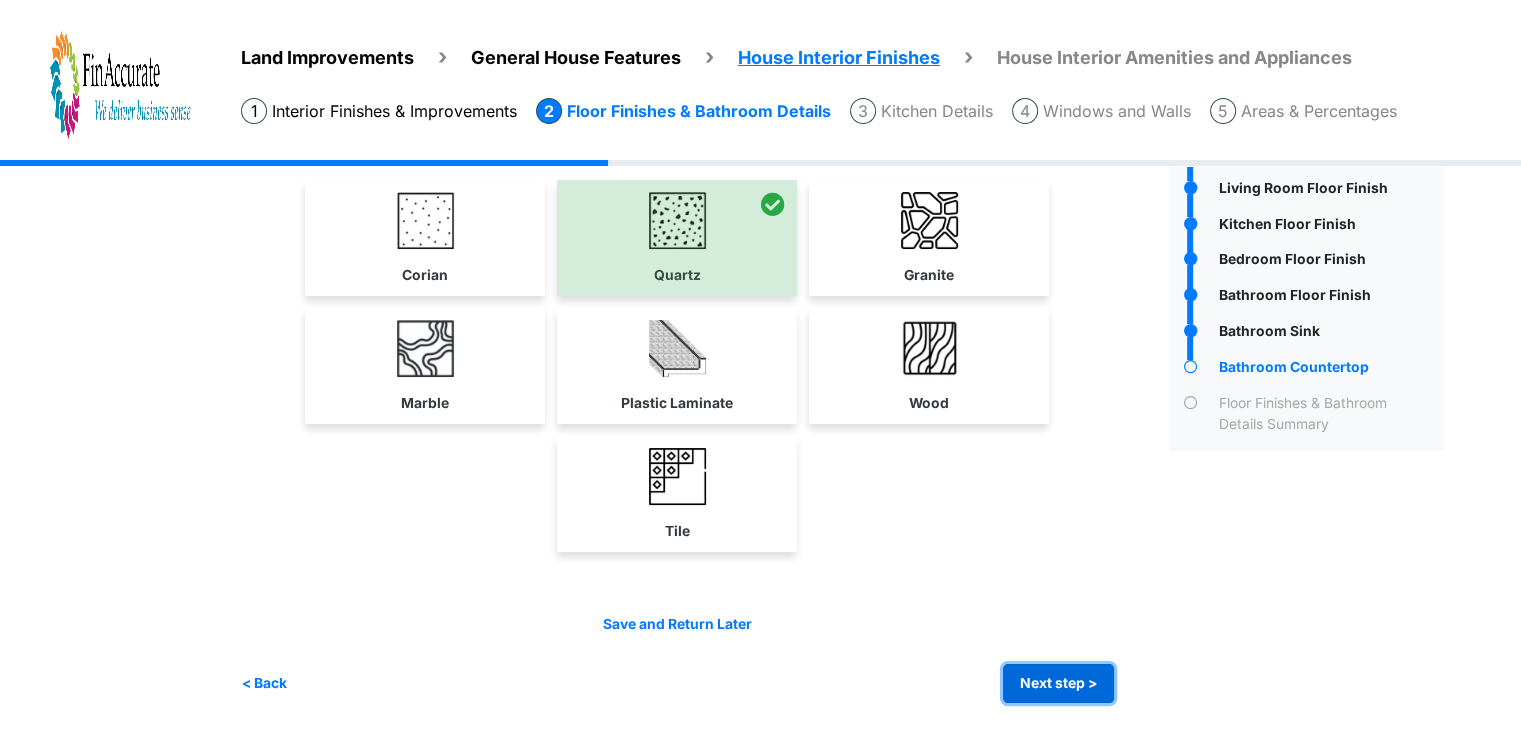 click on "Next step >" at bounding box center [1058, 683] 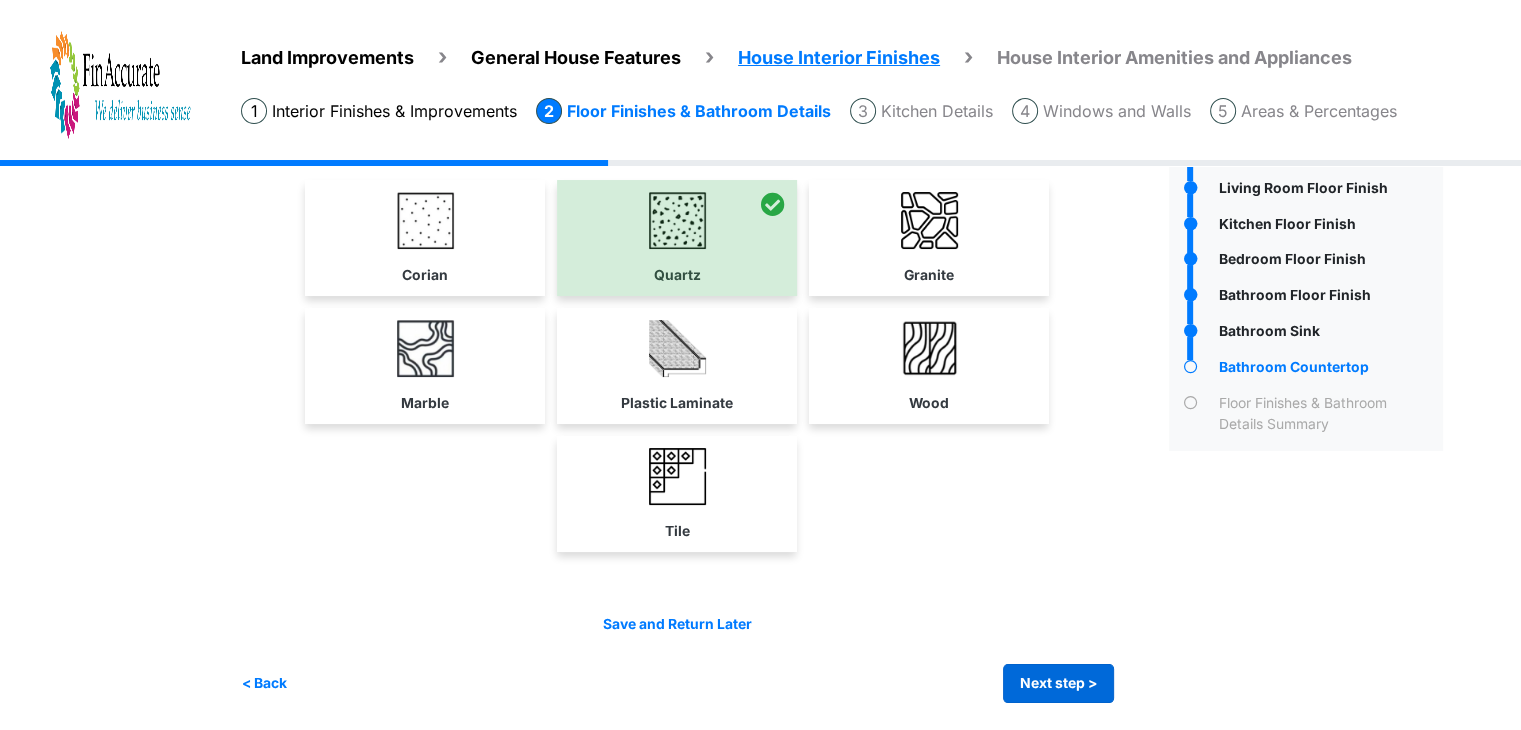 scroll, scrollTop: 0, scrollLeft: 0, axis: both 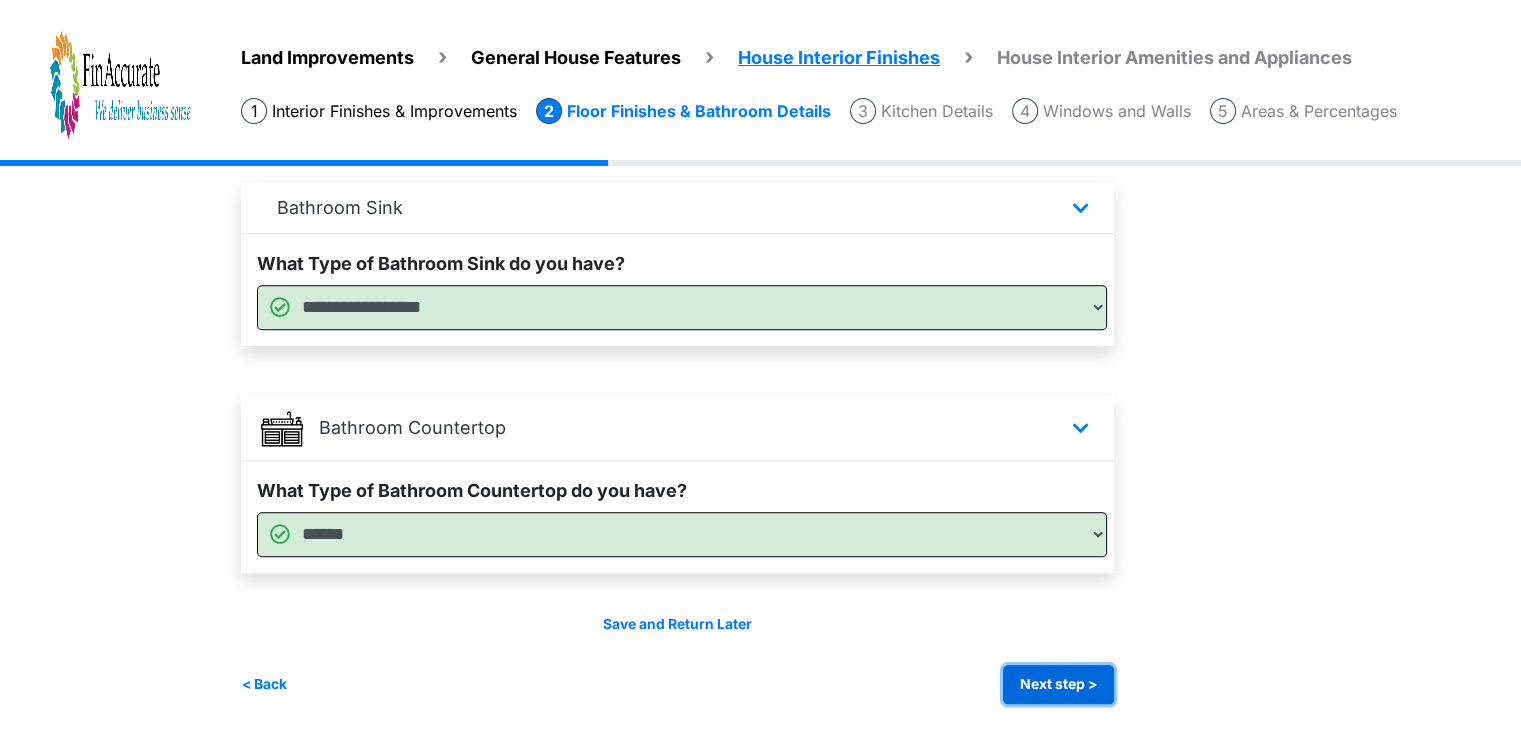 click on "Next step >" at bounding box center [1058, 684] 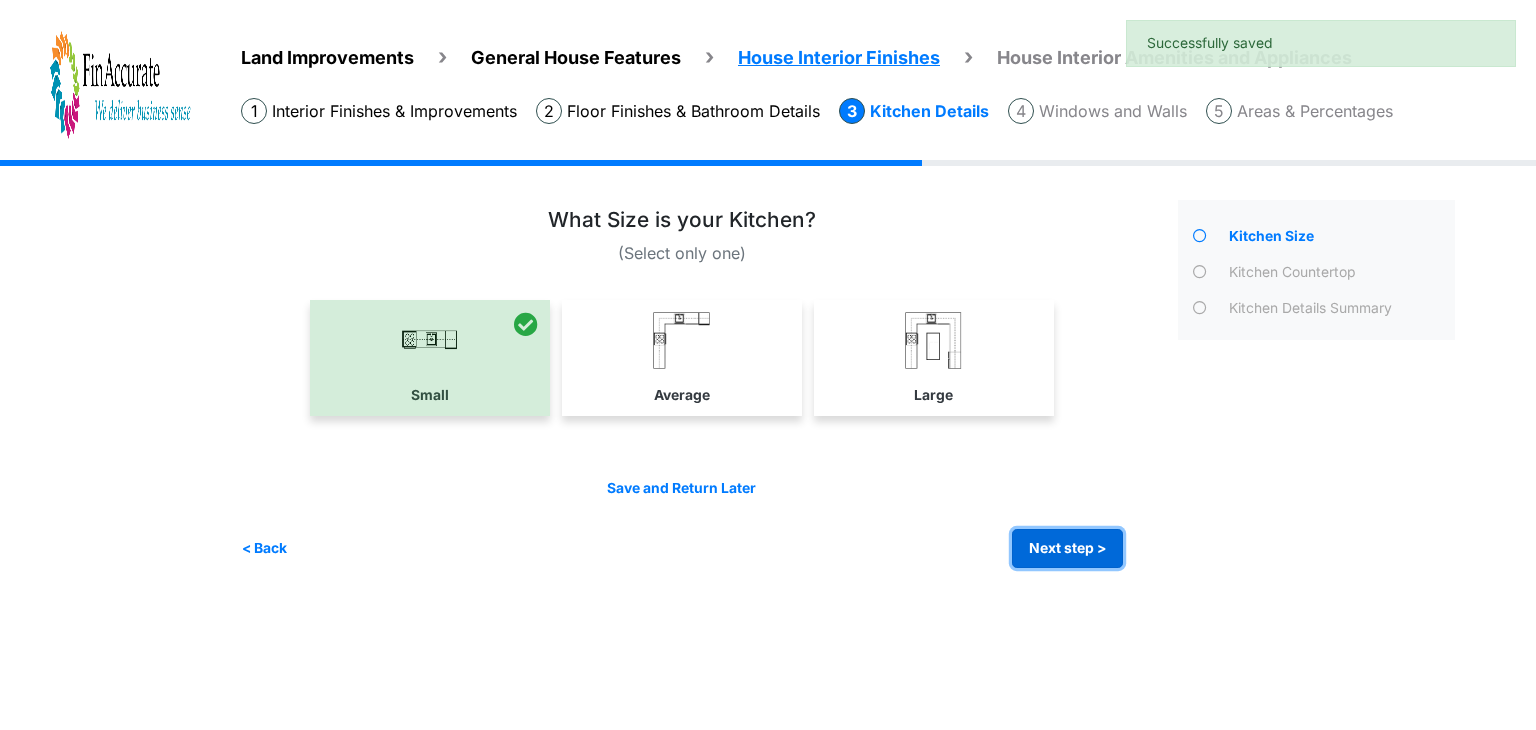 click on "Next step >" at bounding box center [1067, 548] 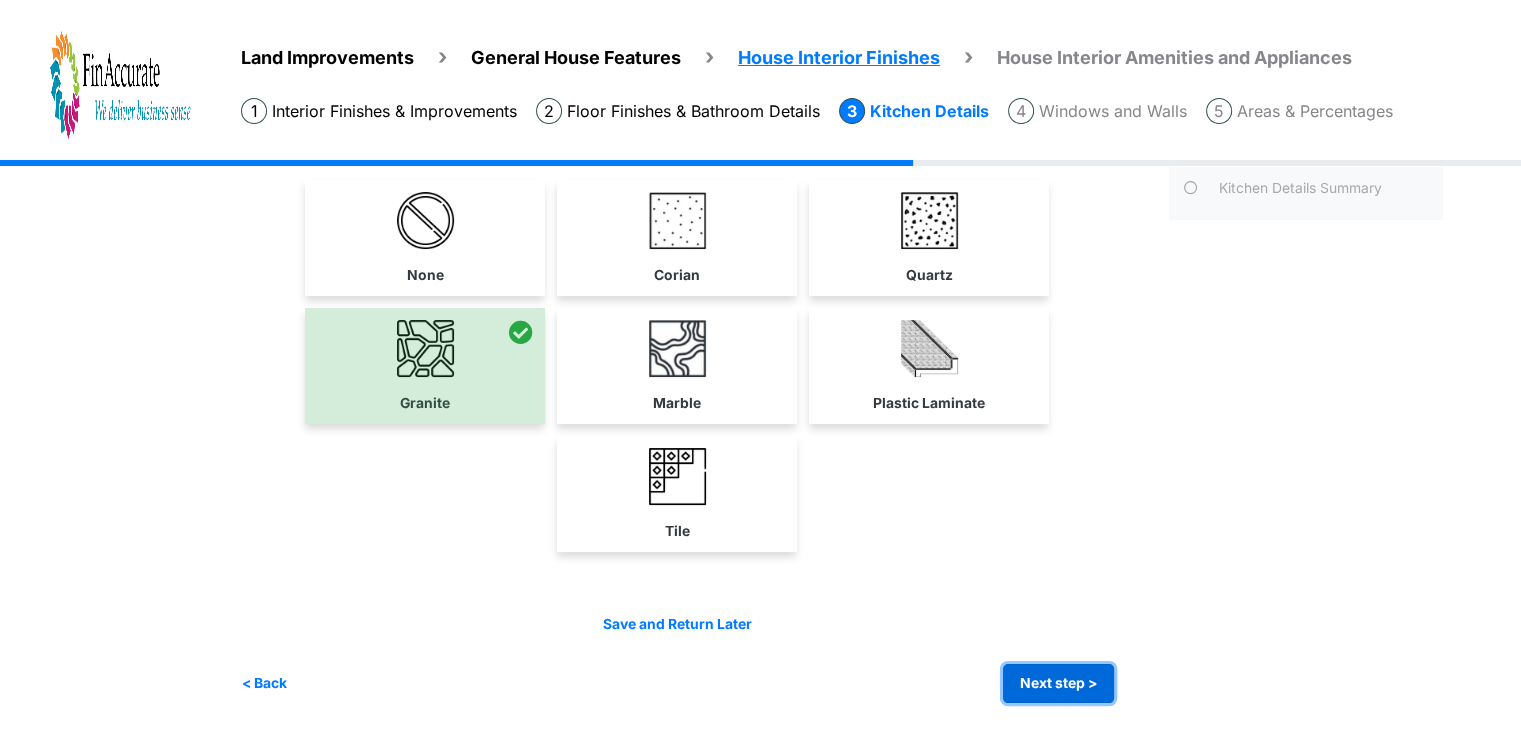 click on "Next step >" at bounding box center (1058, 683) 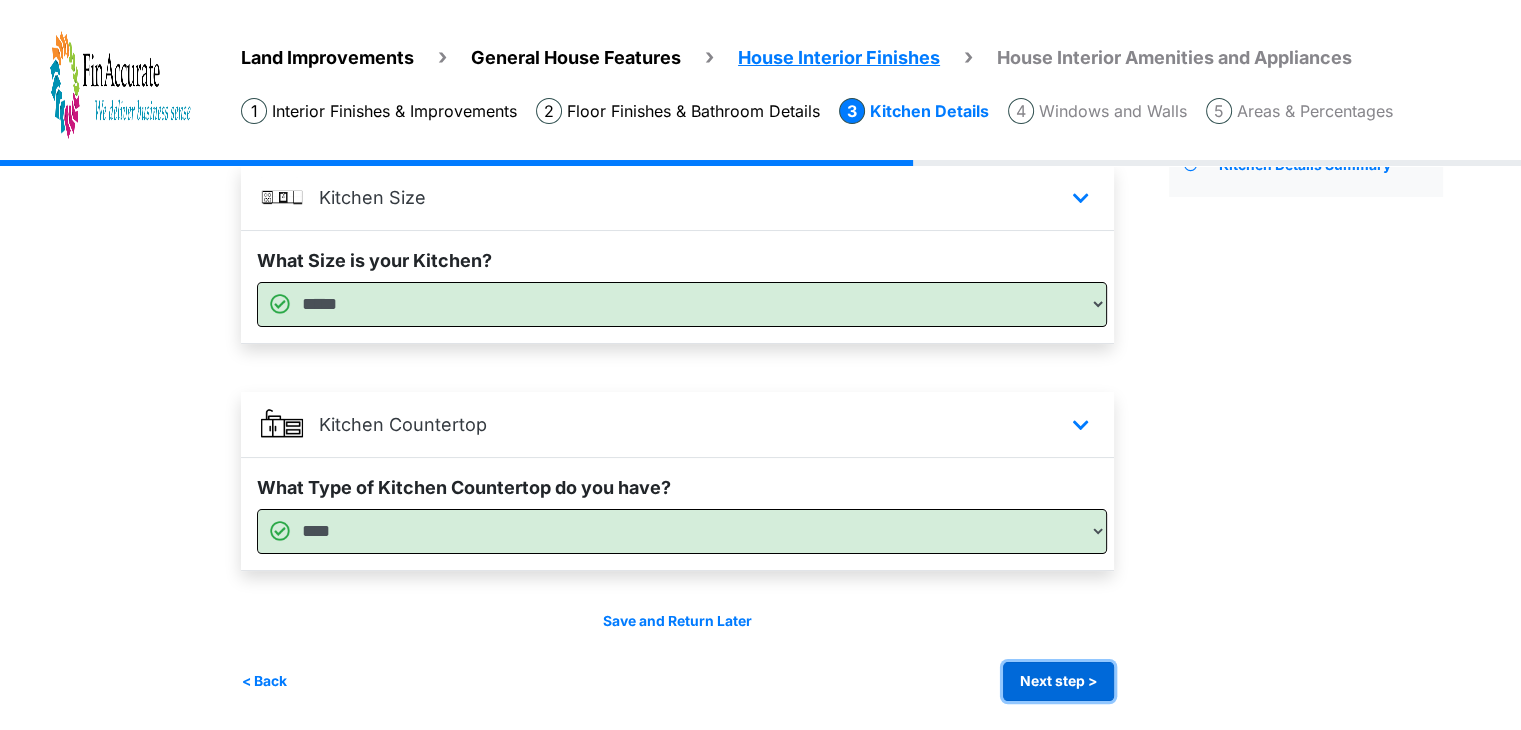 click on "Next step >" at bounding box center (1058, 681) 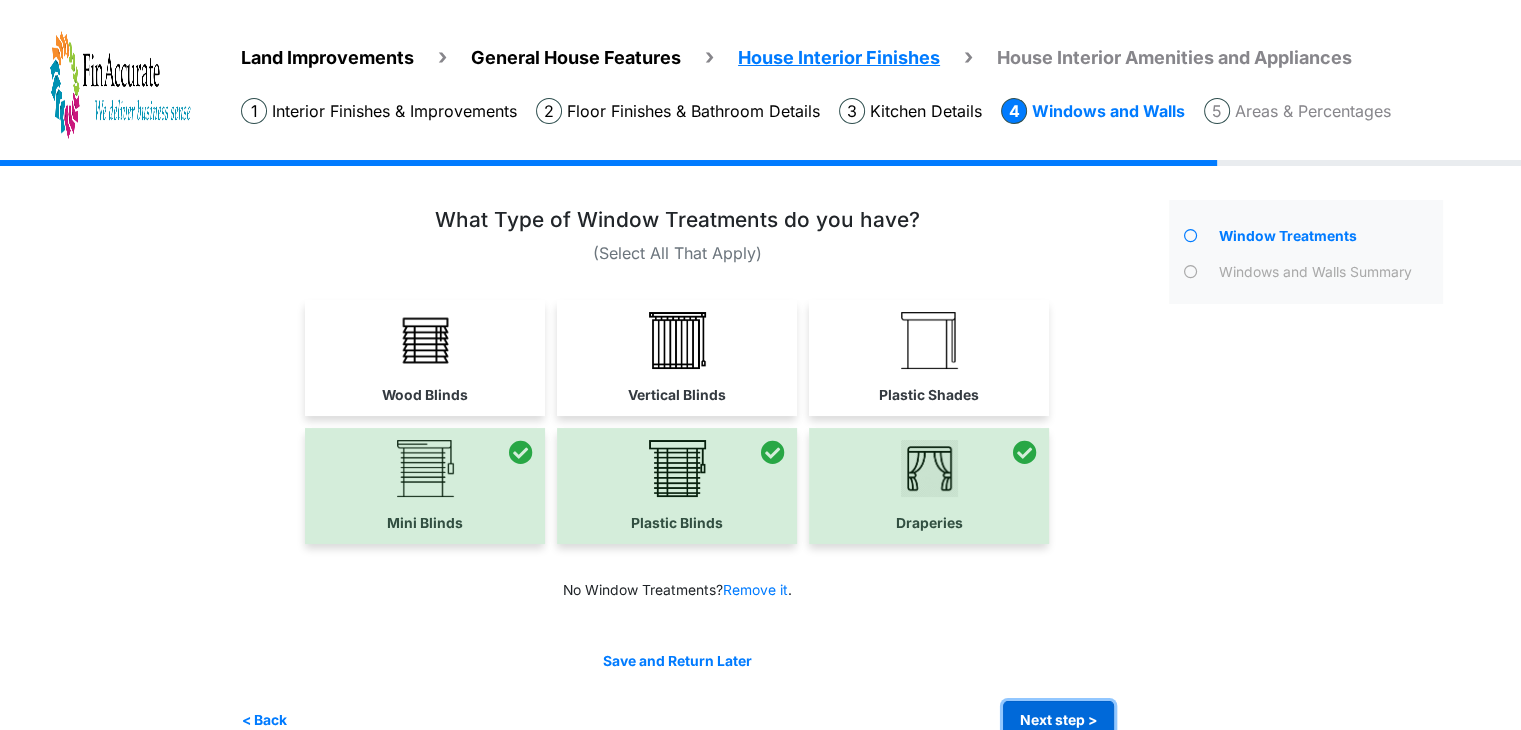 click on "Next step >" at bounding box center (1058, 720) 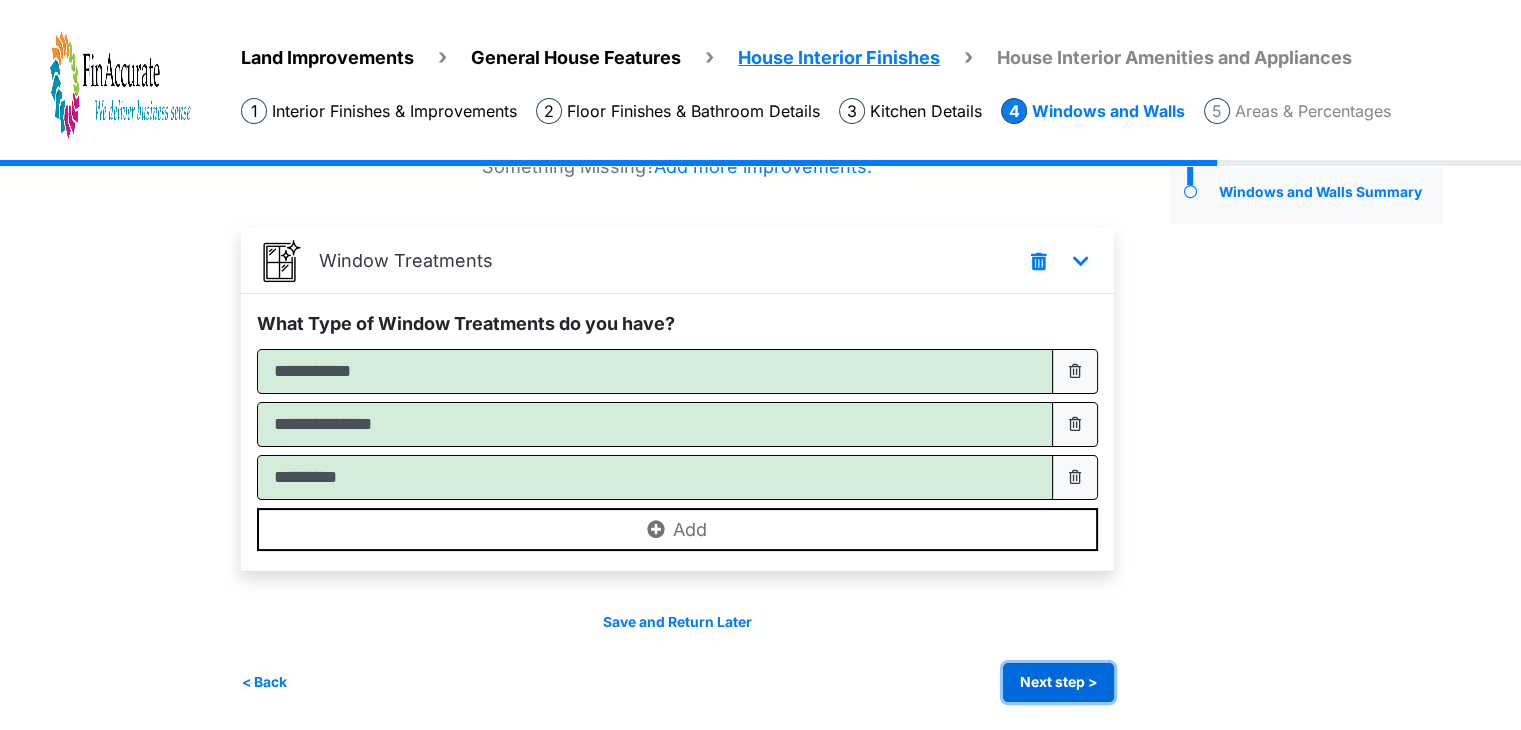 click on "Next step >" at bounding box center [1058, 682] 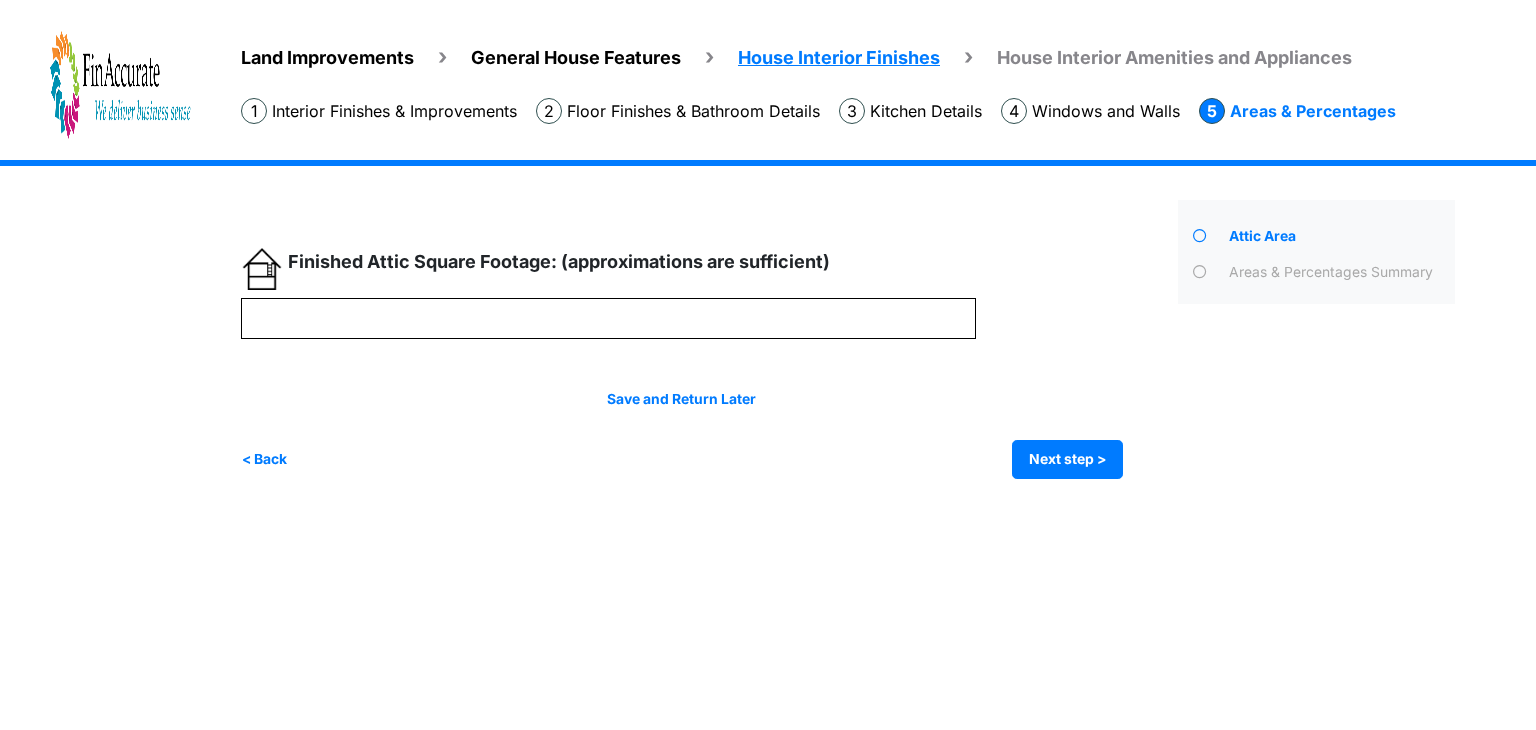 drag, startPoint x: 292, startPoint y: 258, endPoint x: 554, endPoint y: 265, distance: 262.0935 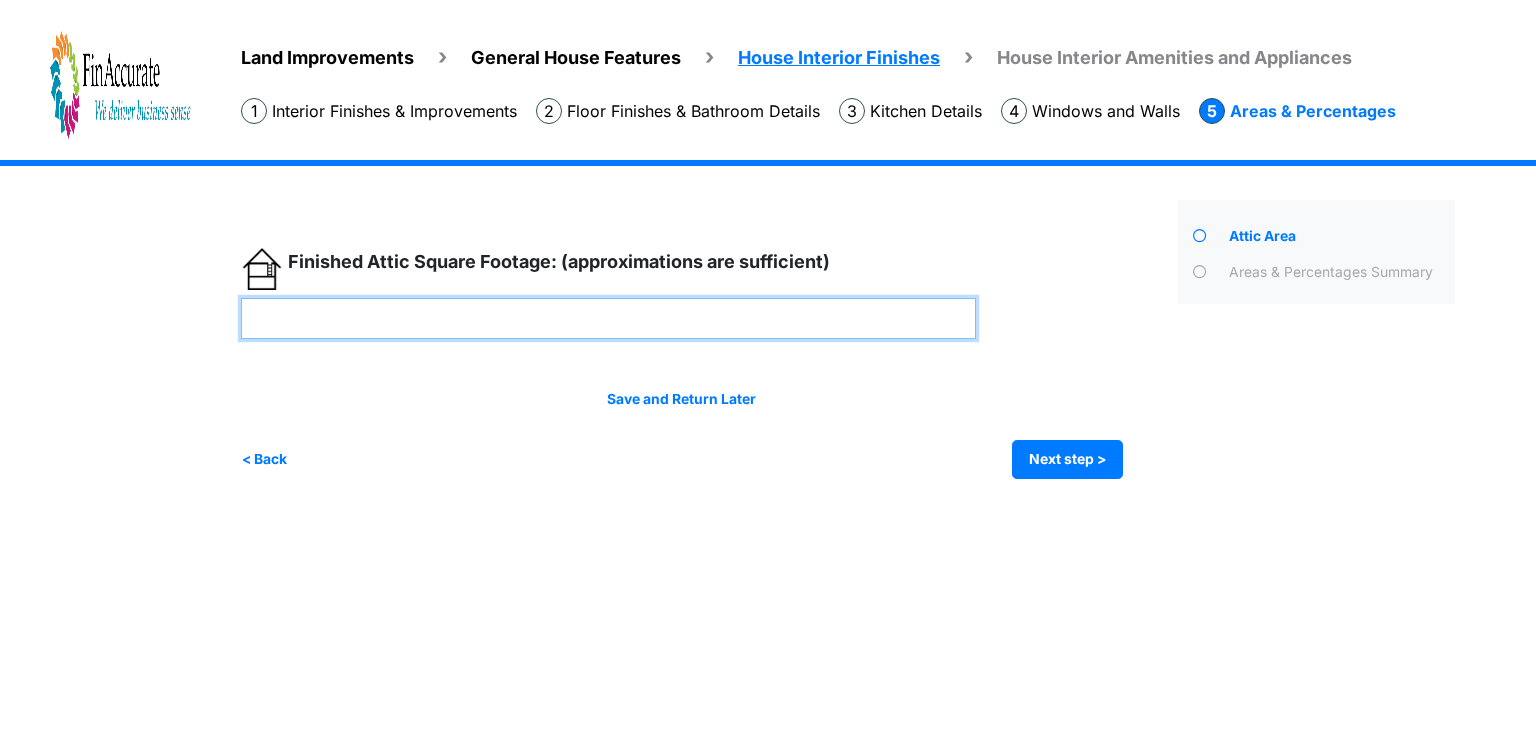 click at bounding box center [608, 318] 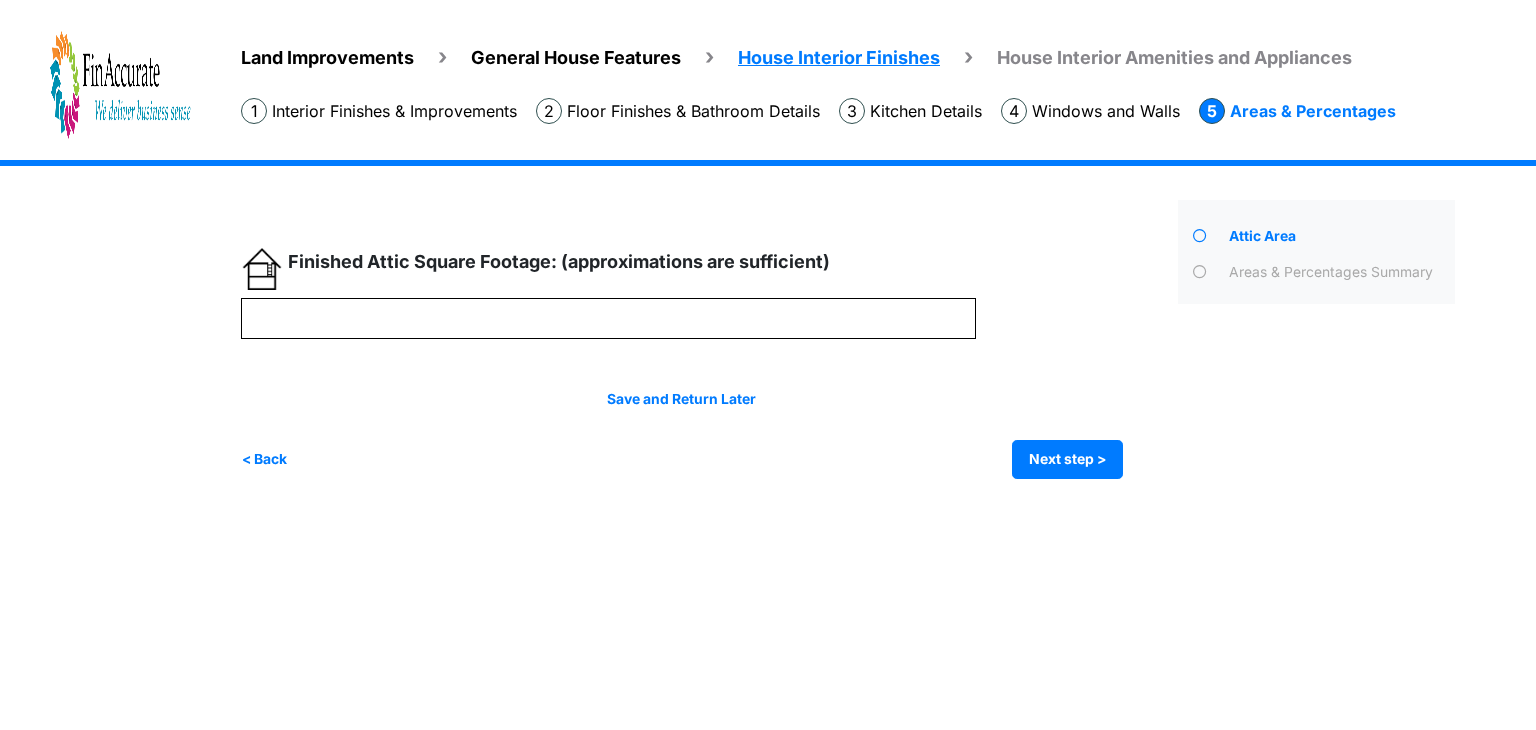 click on "Save and Return Later
< Back
Next step >
Save and submit" at bounding box center [682, 434] 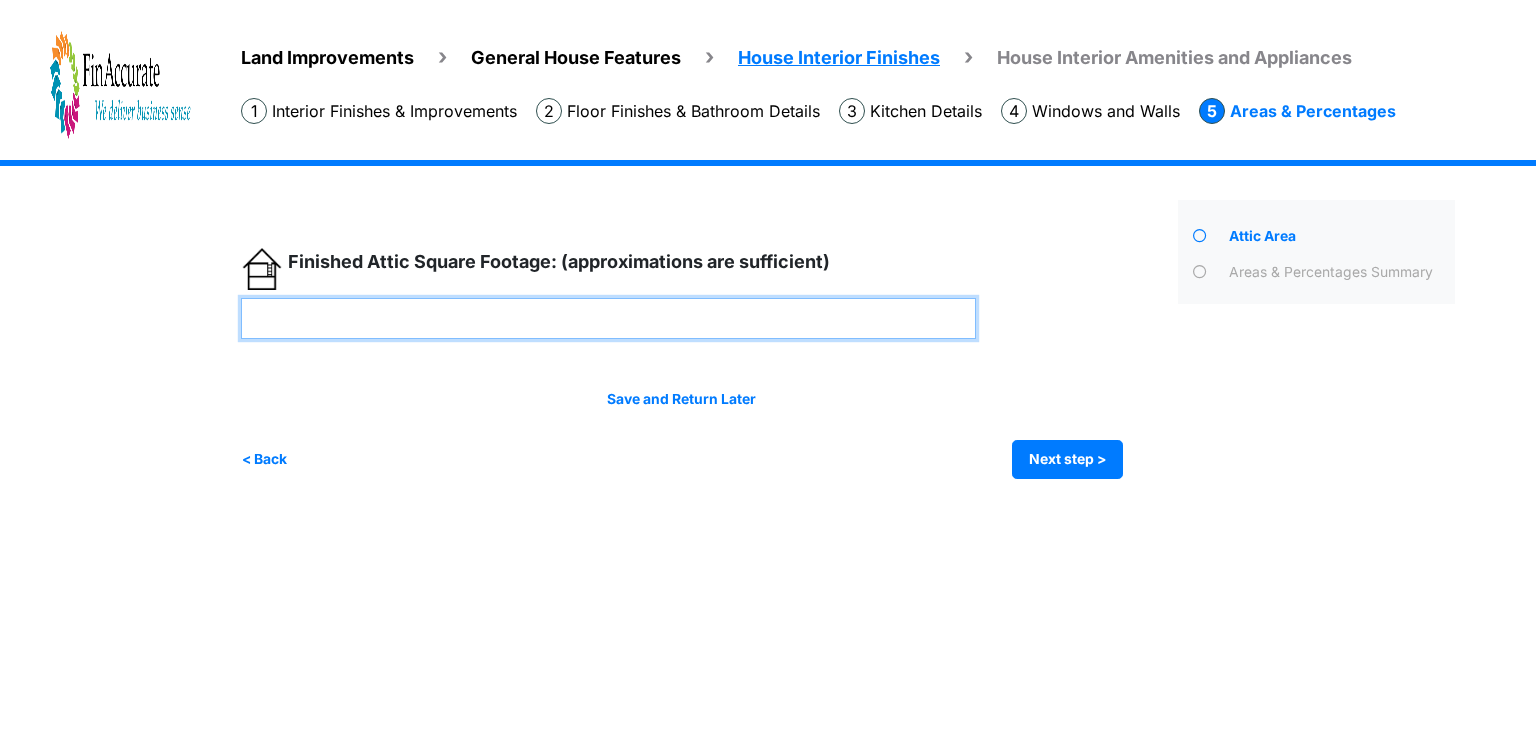 click at bounding box center (608, 318) 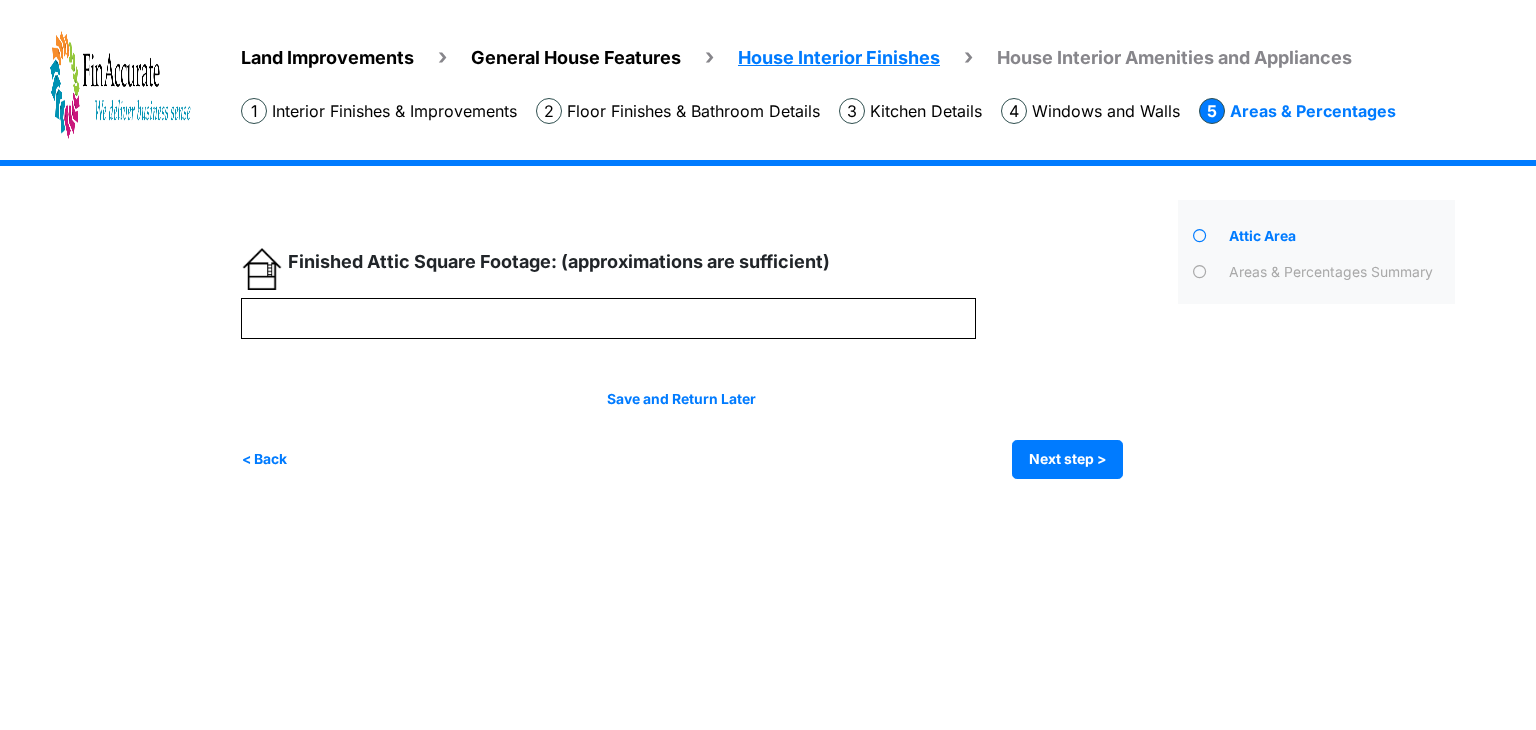 click on "< Back
Next step >
Save and submit" at bounding box center (682, 459) 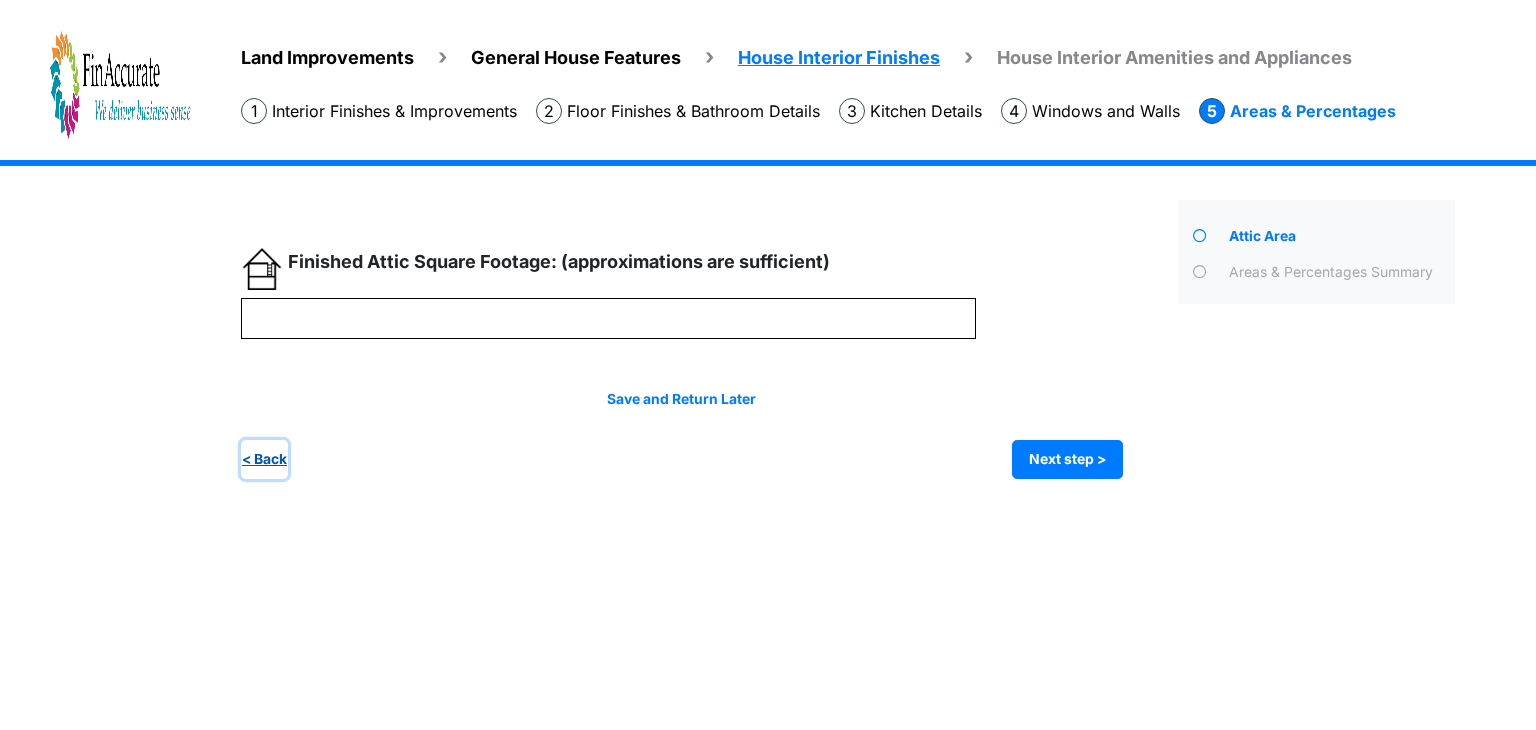 click on "< Back" at bounding box center (264, 459) 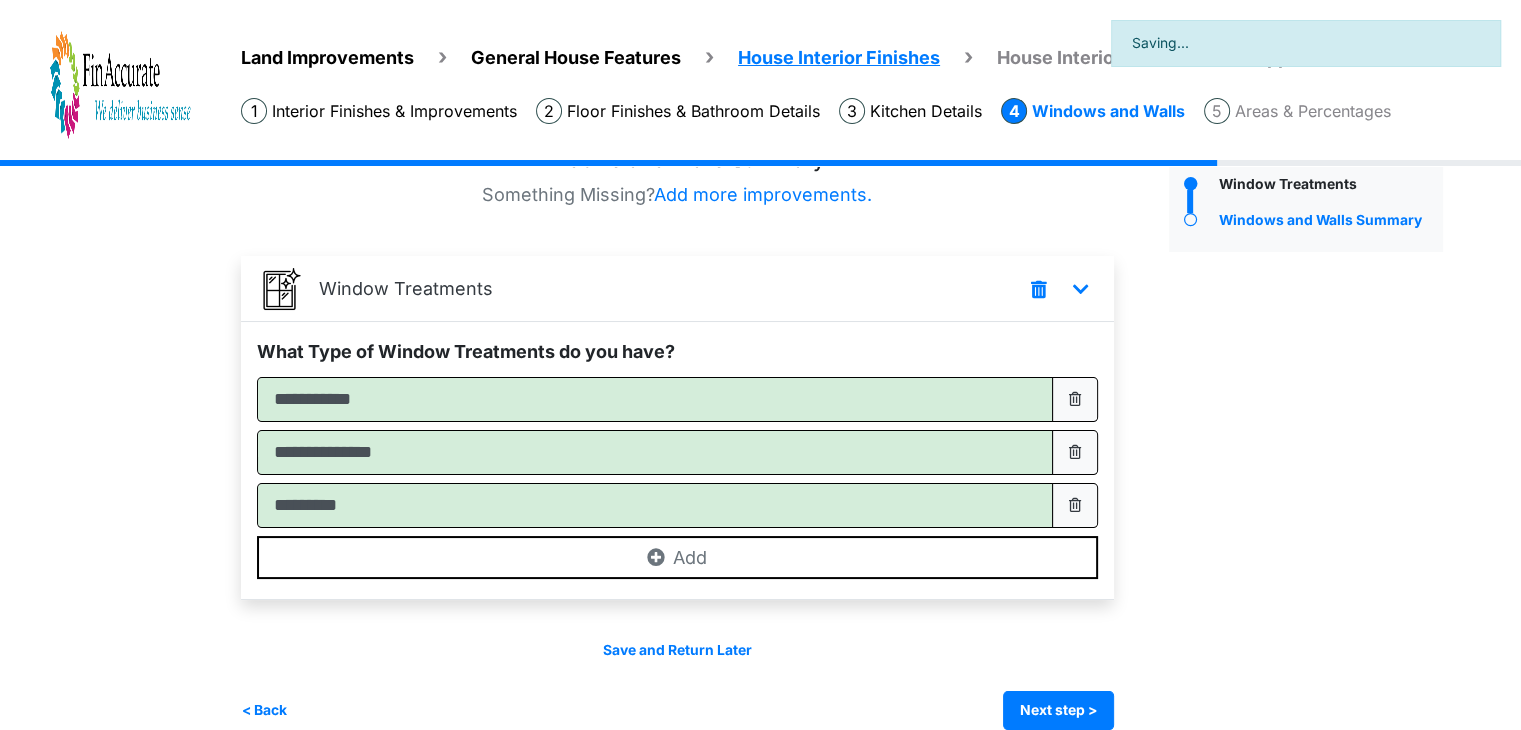 scroll, scrollTop: 80, scrollLeft: 0, axis: vertical 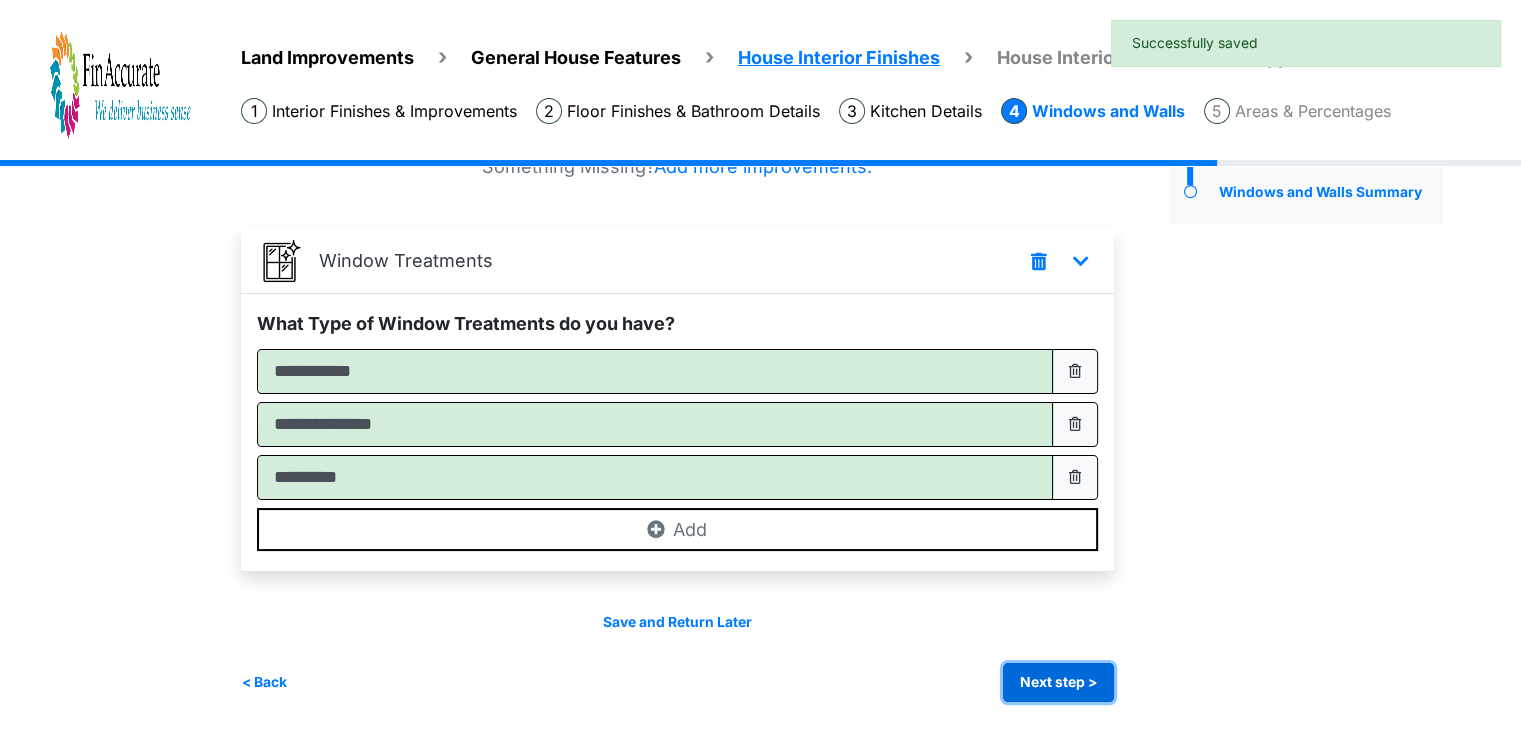 click on "Next step >" at bounding box center (1058, 682) 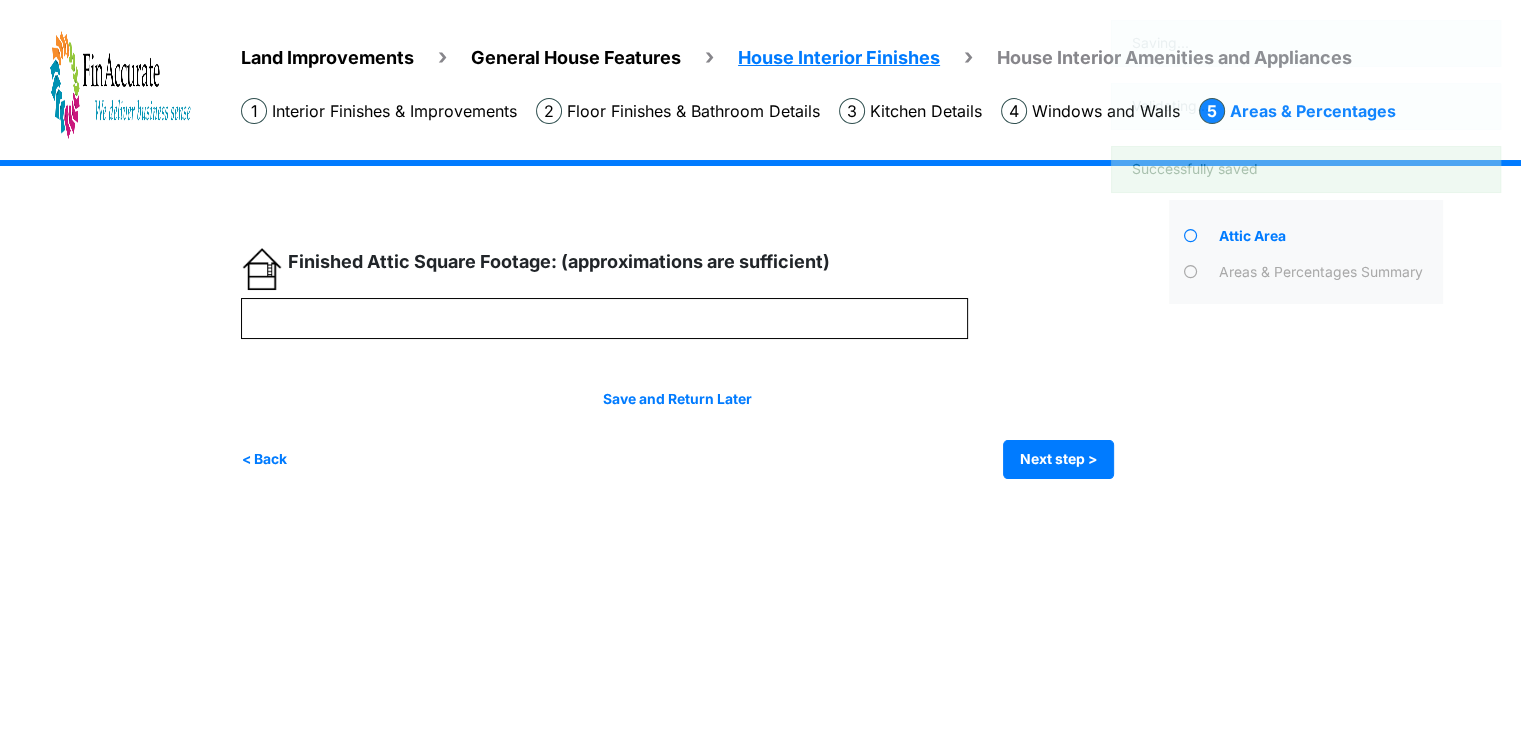 scroll, scrollTop: 0, scrollLeft: 0, axis: both 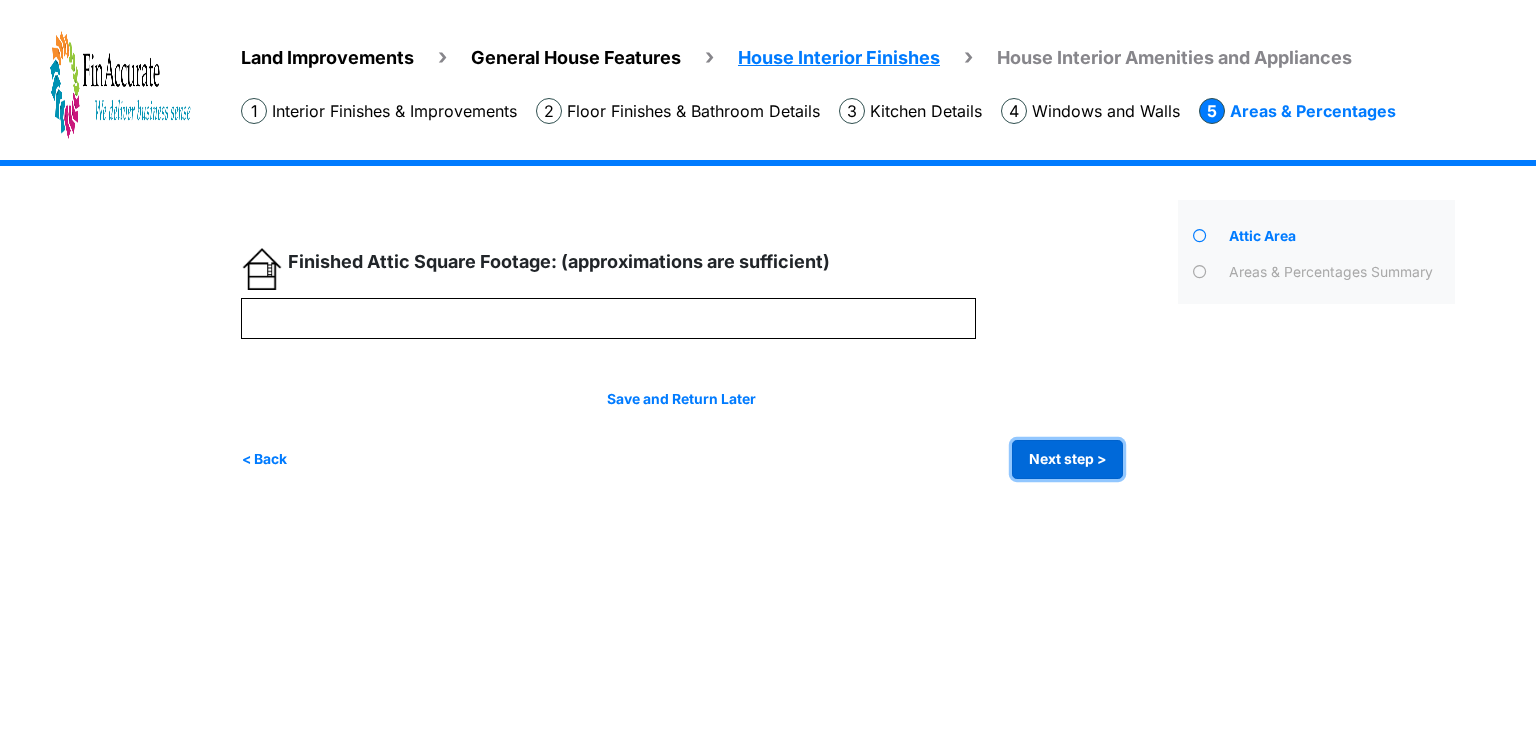 click on "Next step >" at bounding box center (1067, 459) 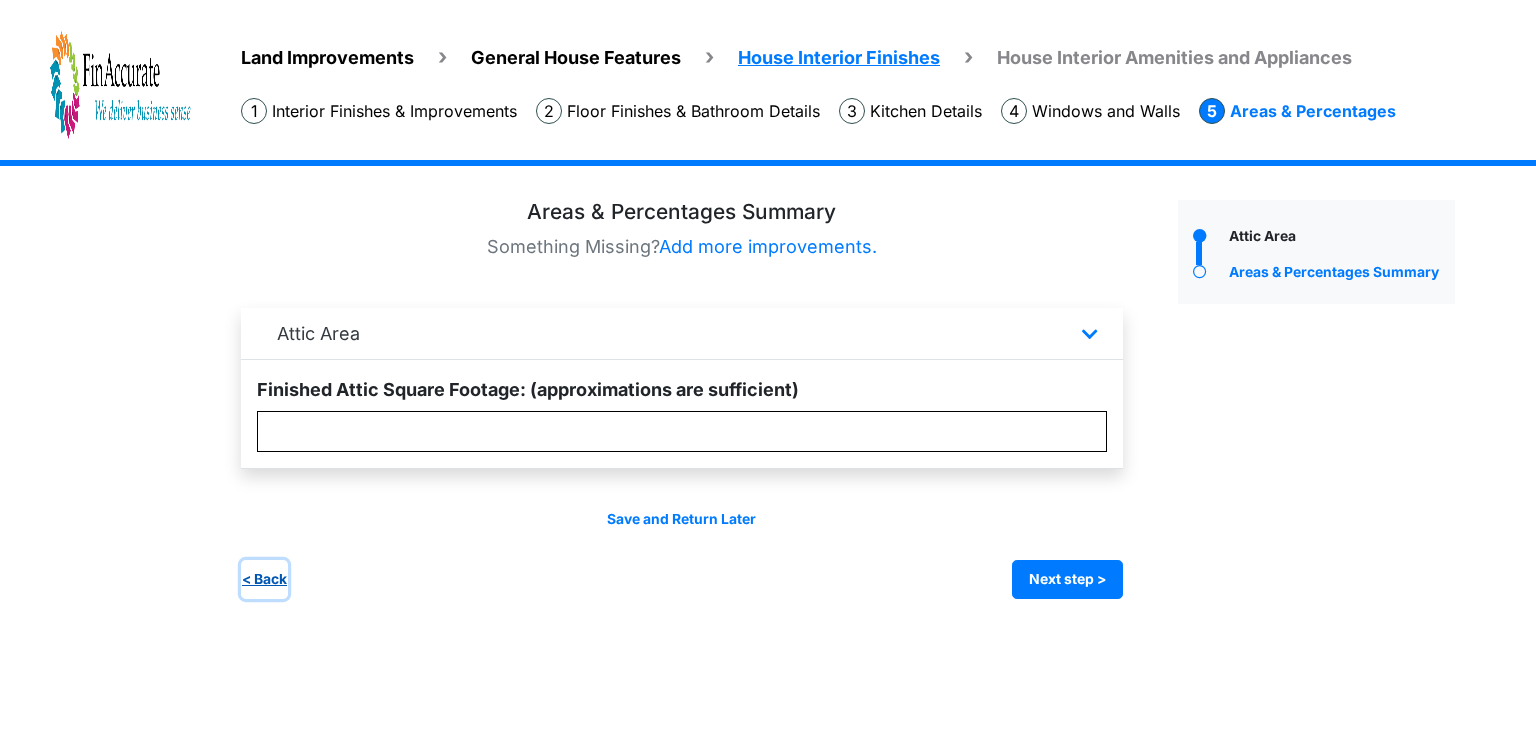 click on "< Back" at bounding box center [264, 579] 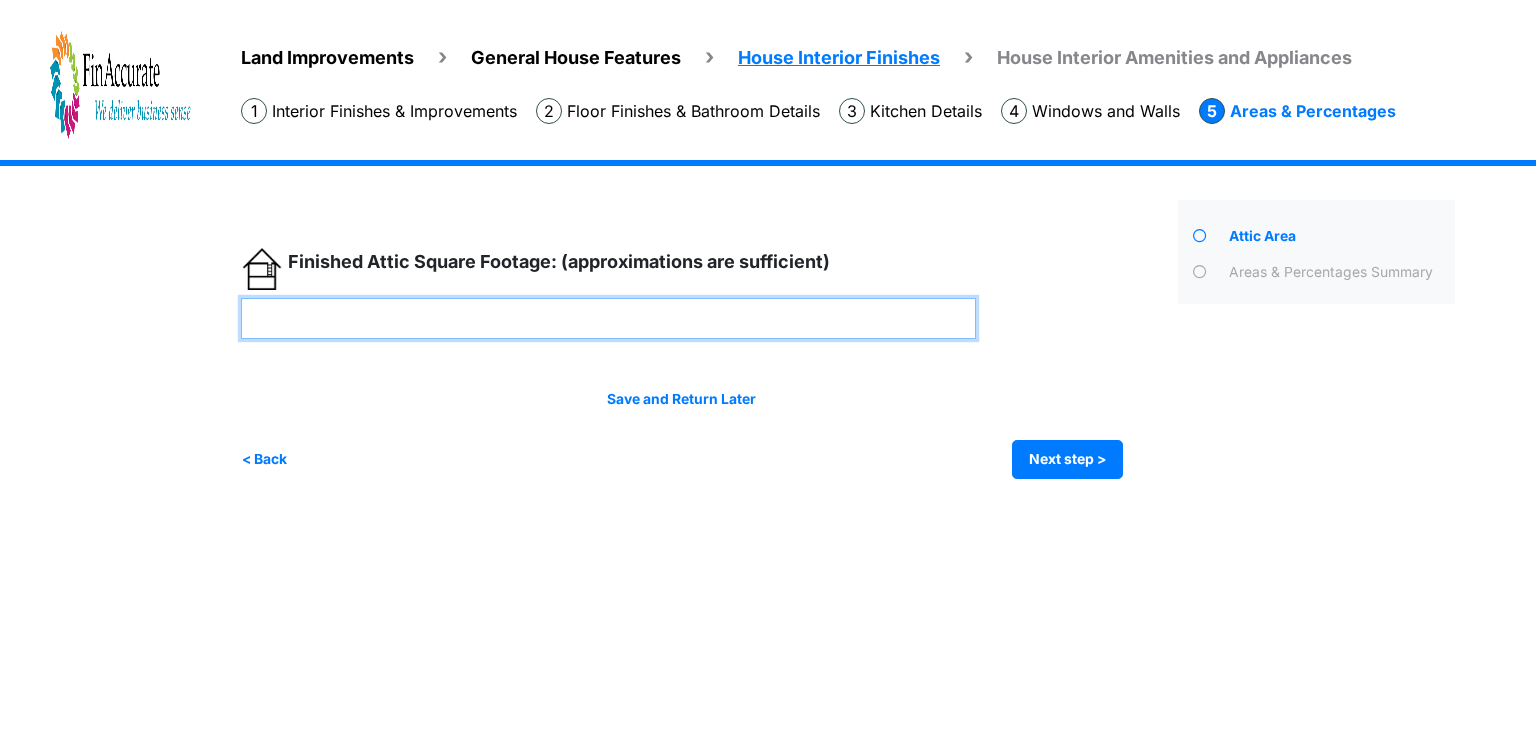 drag, startPoint x: 352, startPoint y: 317, endPoint x: 64, endPoint y: 369, distance: 292.6568 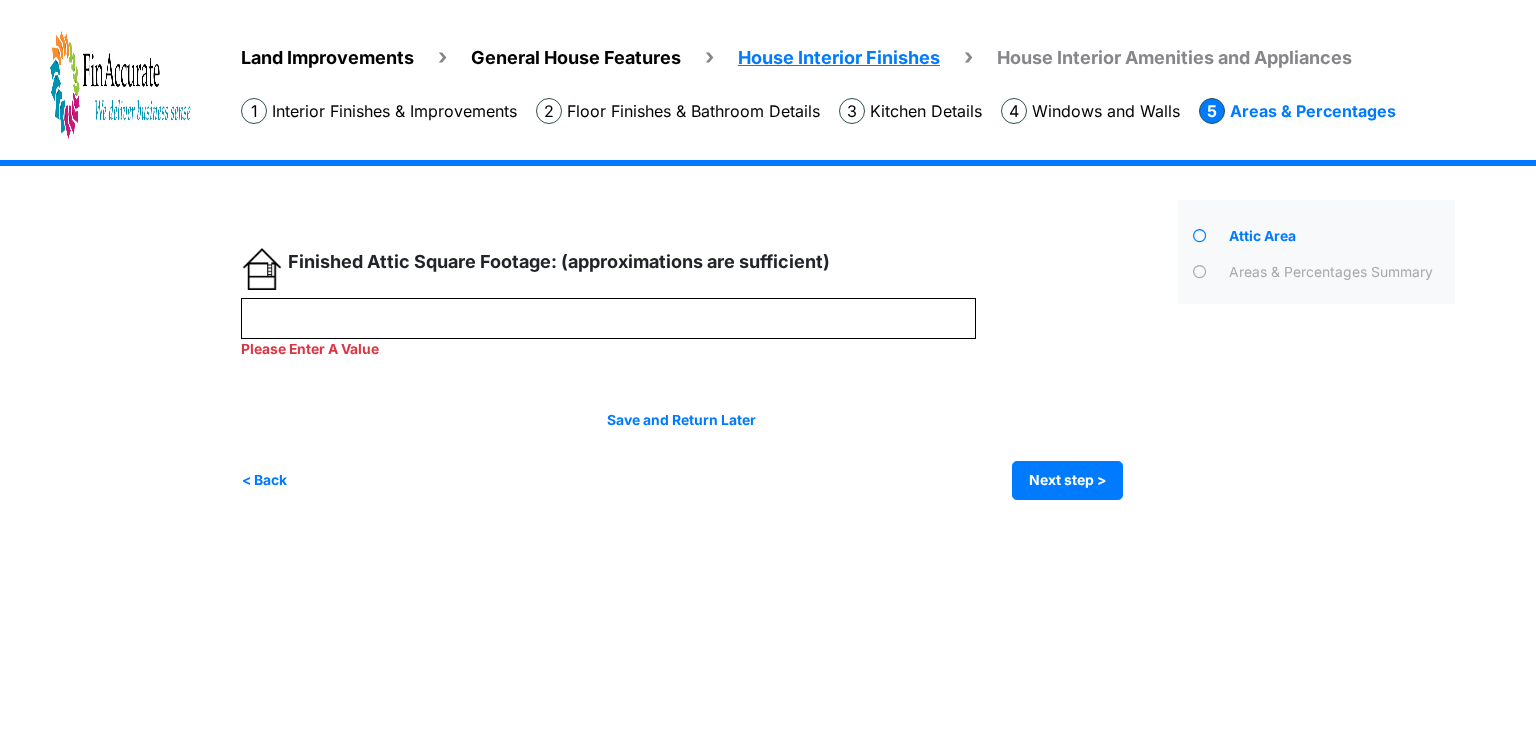 click at bounding box center (702, 374) 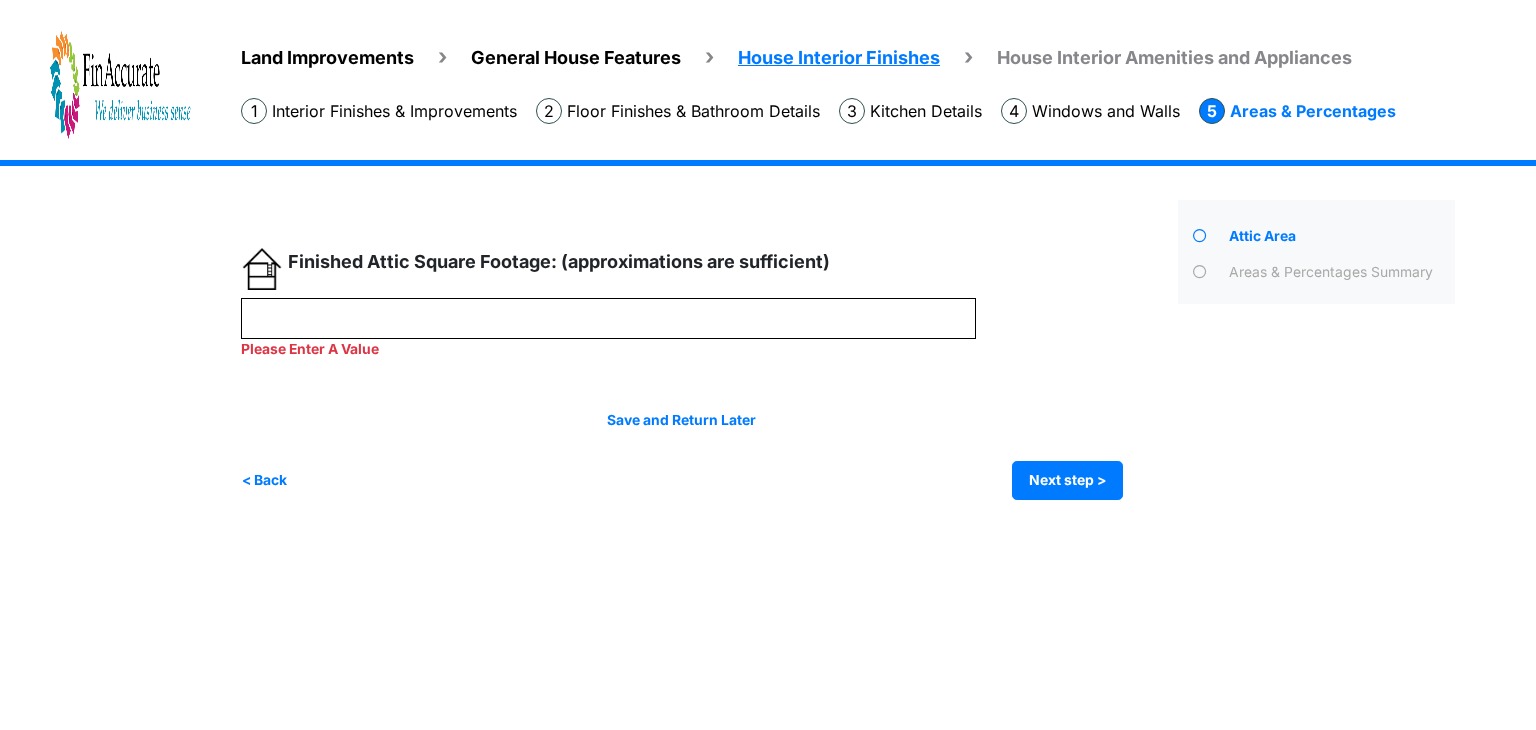 click on "< Back
Next step >
Save and submit" at bounding box center (682, 480) 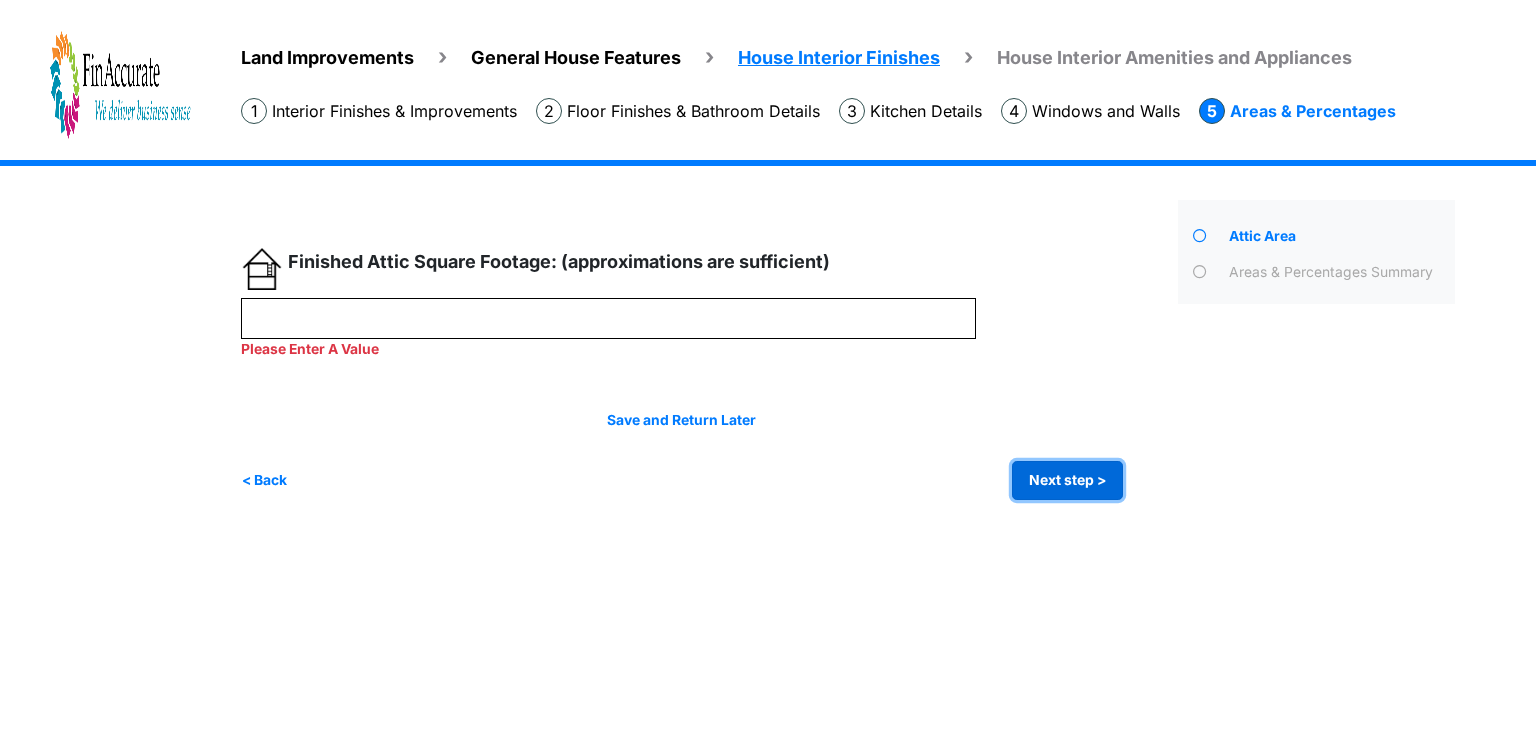 click on "Next step >" at bounding box center [1067, 480] 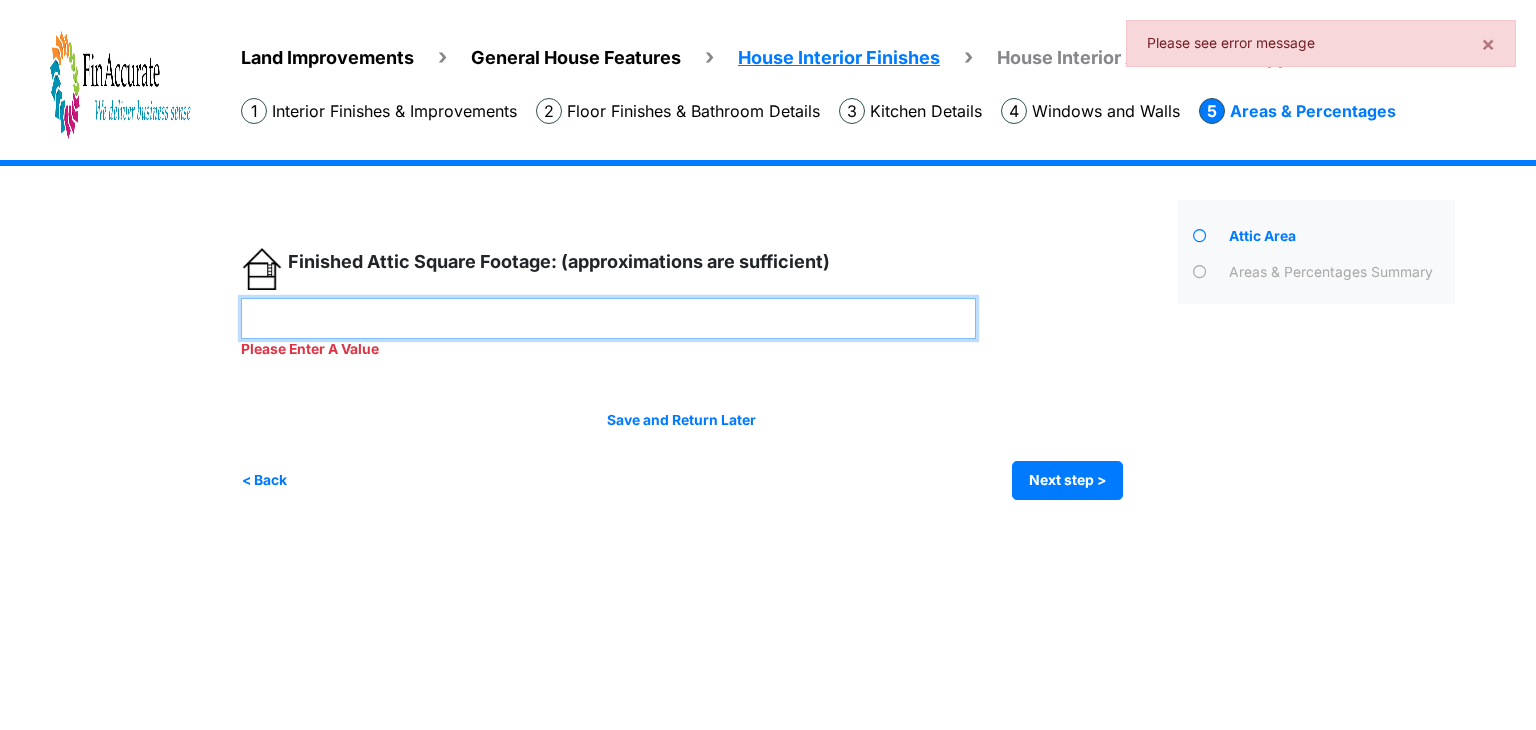 click at bounding box center [608, 318] 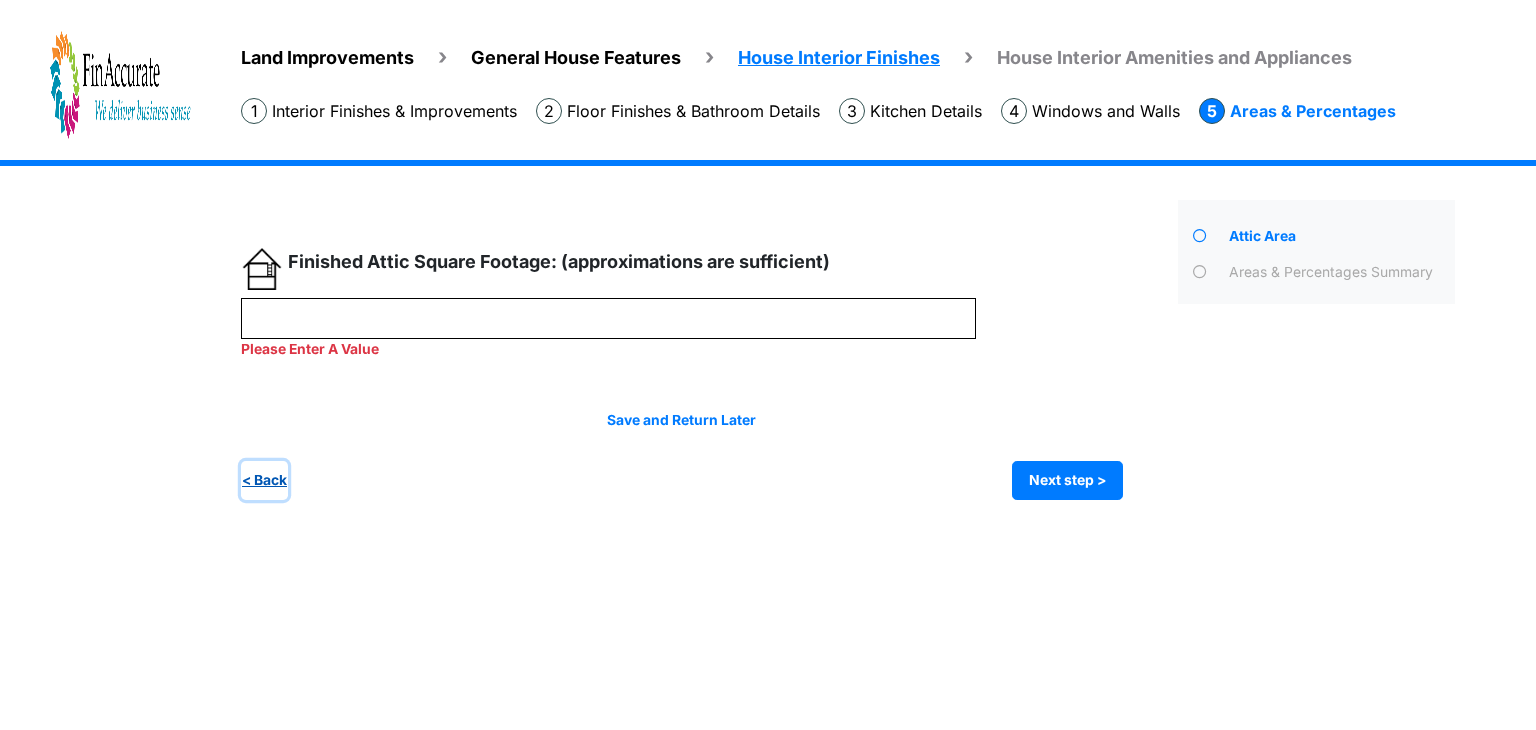 click on "< Back" at bounding box center (264, 480) 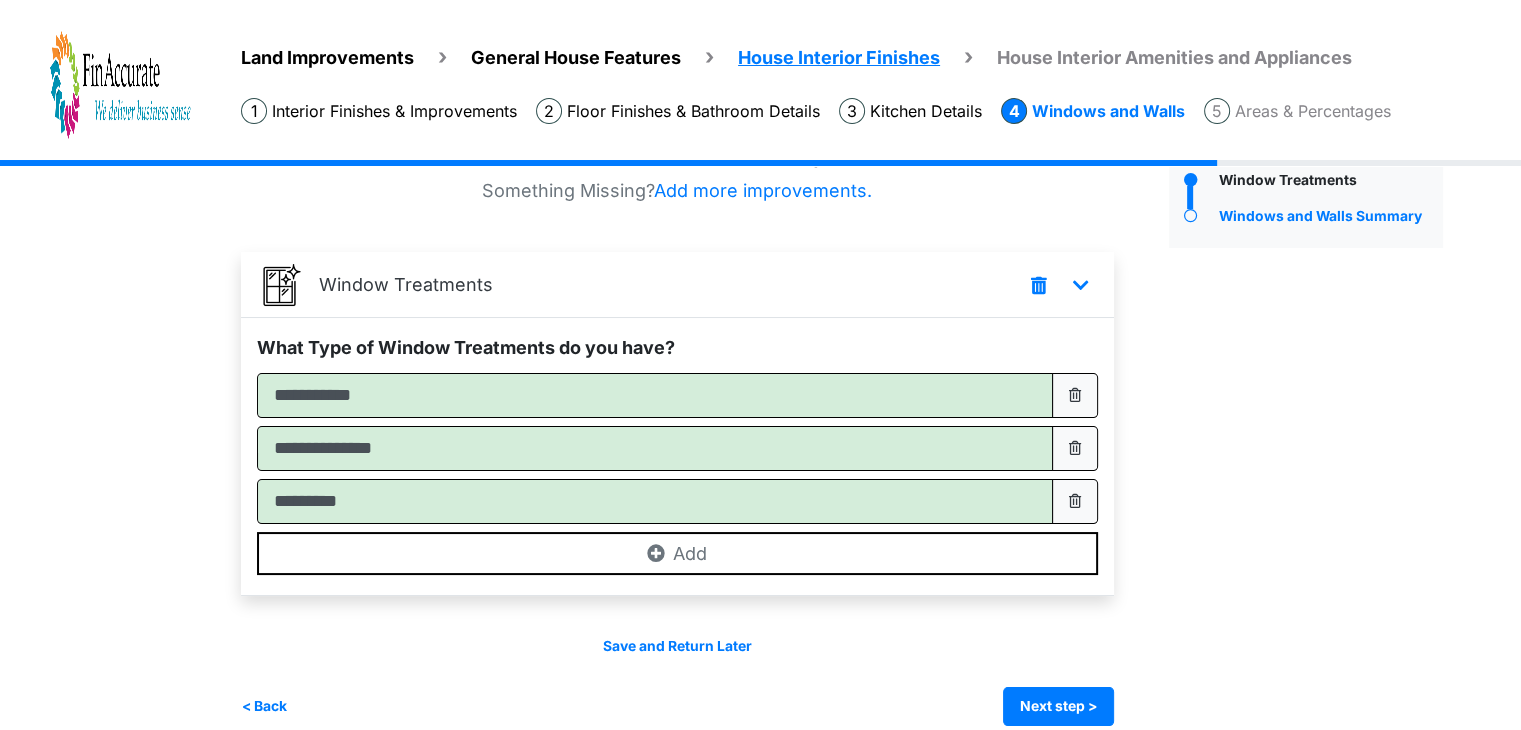 scroll, scrollTop: 80, scrollLeft: 0, axis: vertical 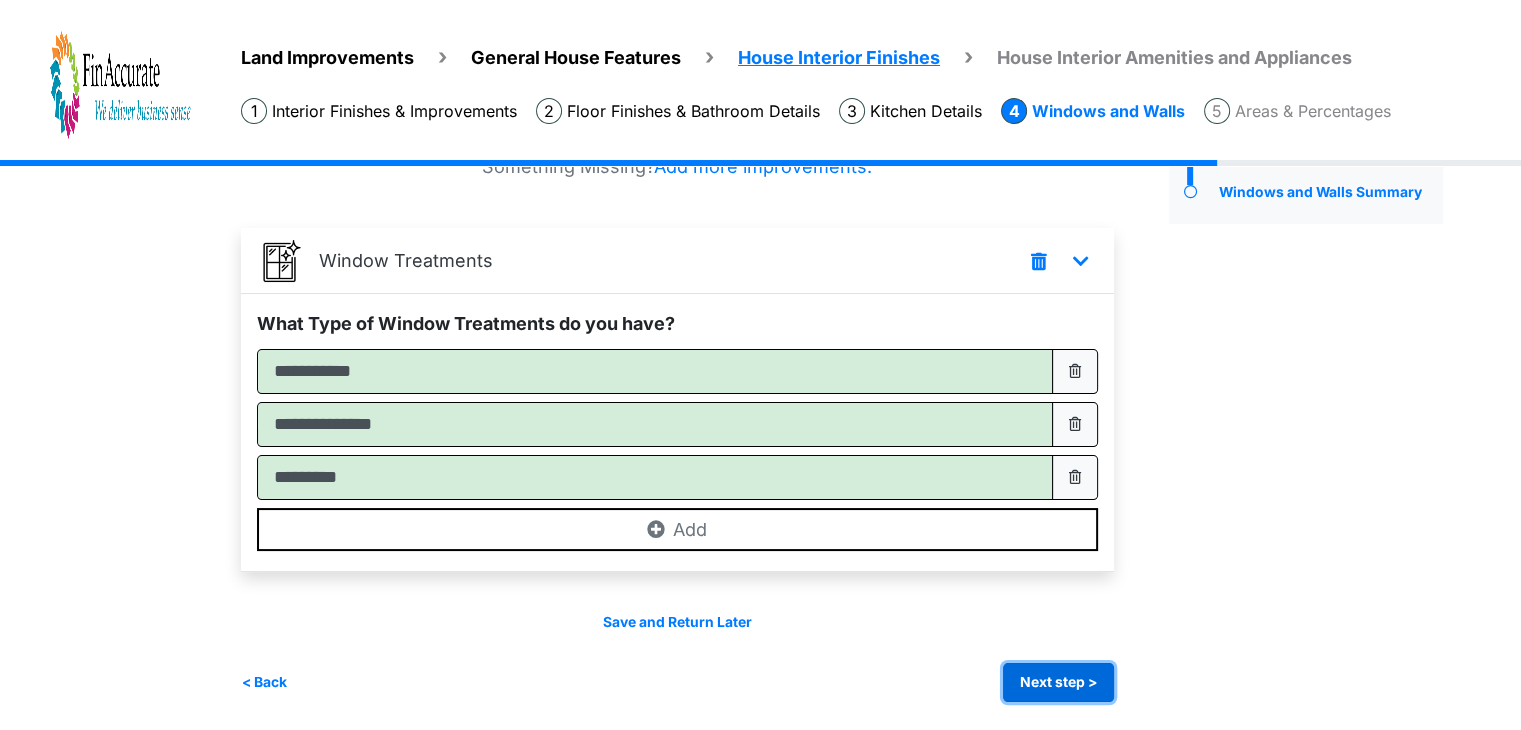 click on "Next step >" at bounding box center (1058, 682) 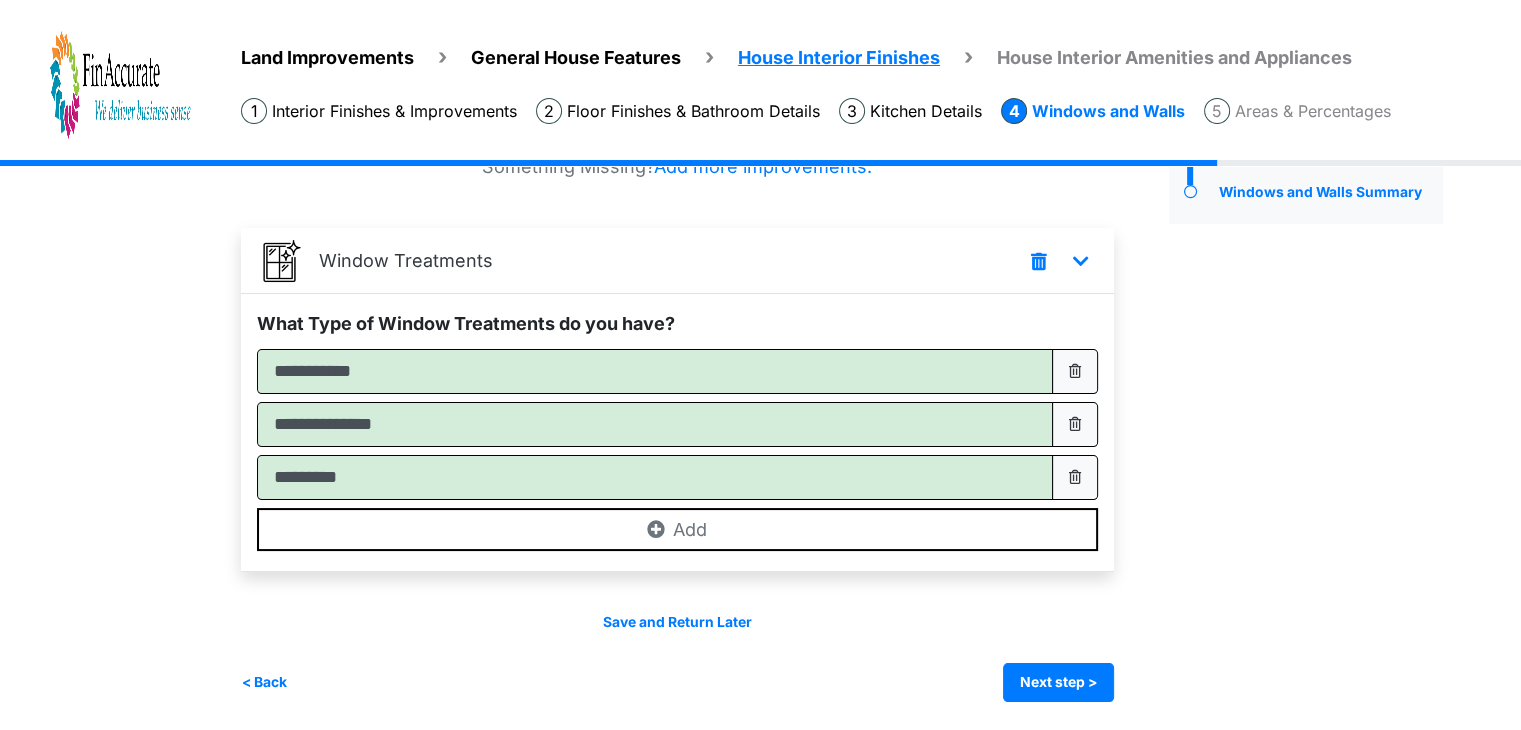 scroll, scrollTop: 0, scrollLeft: 0, axis: both 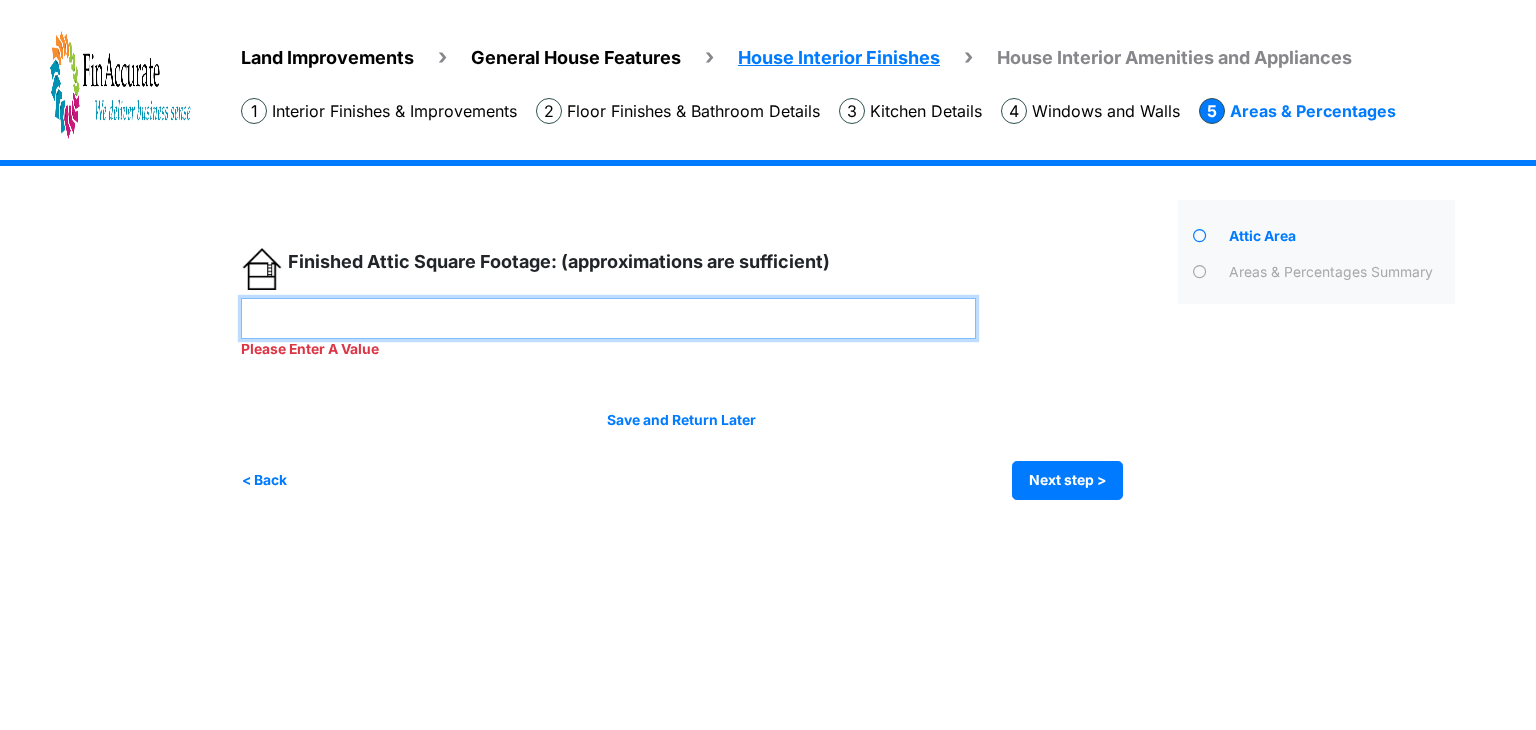 click at bounding box center (608, 318) 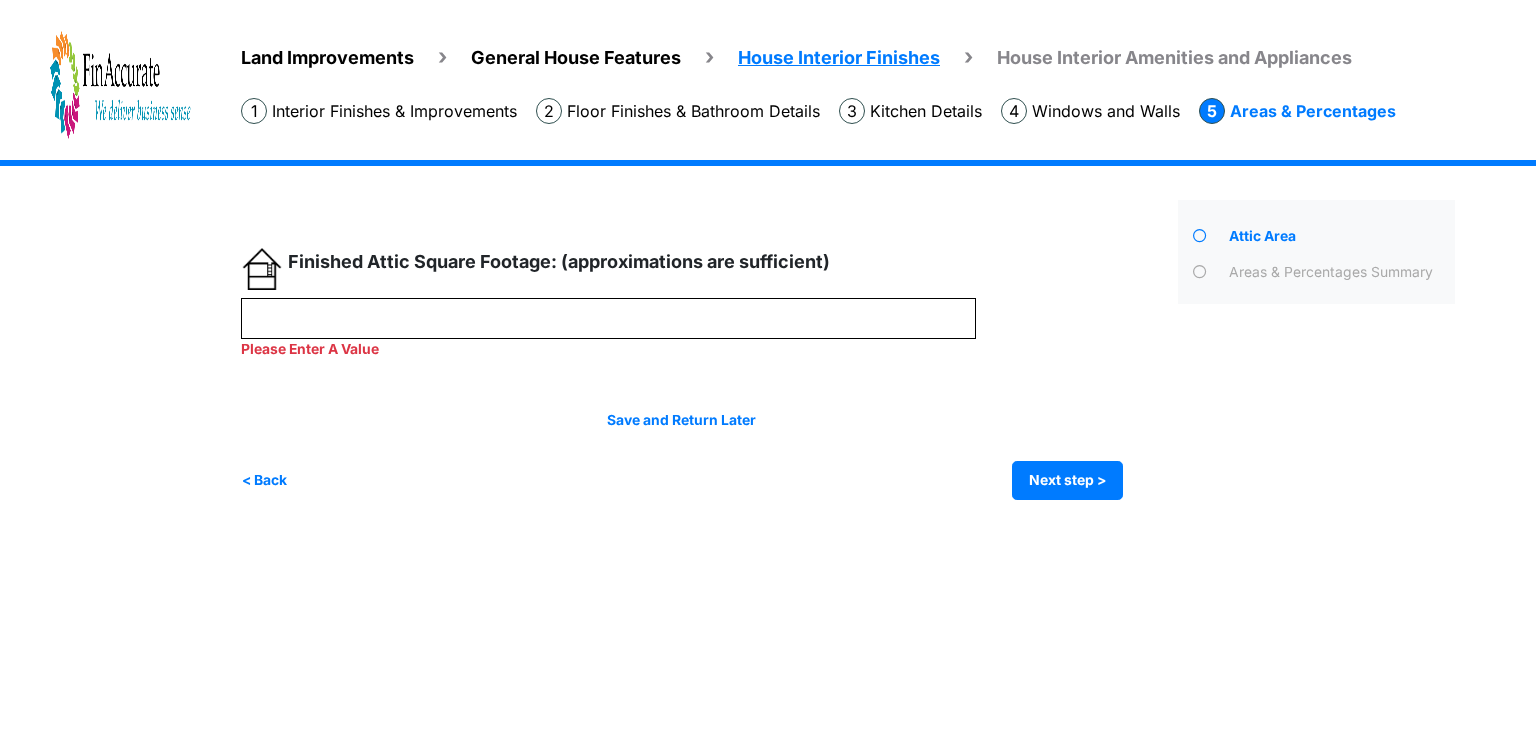 click on "Irrigation Flag pole" at bounding box center (855, 345) 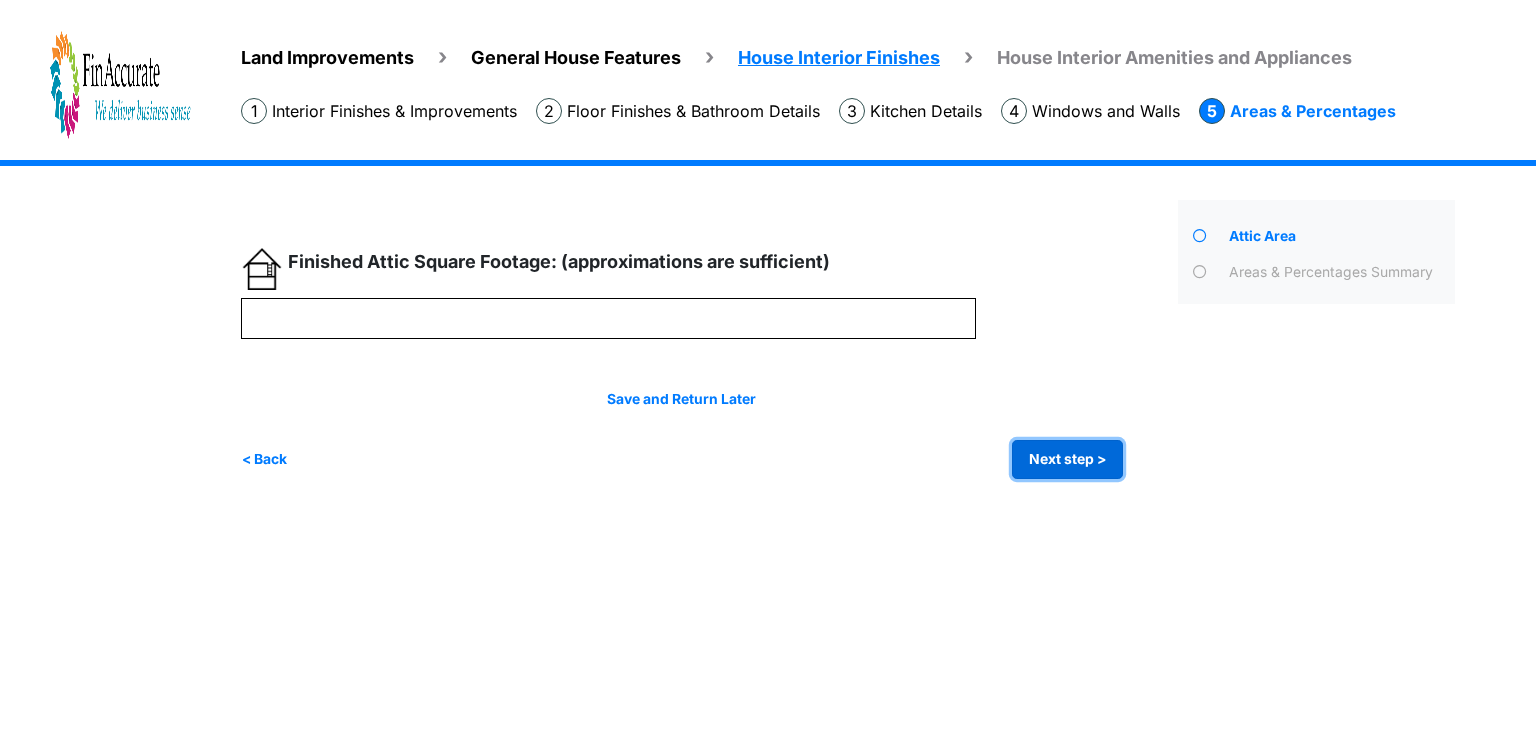 click on "Next step >" at bounding box center (1067, 459) 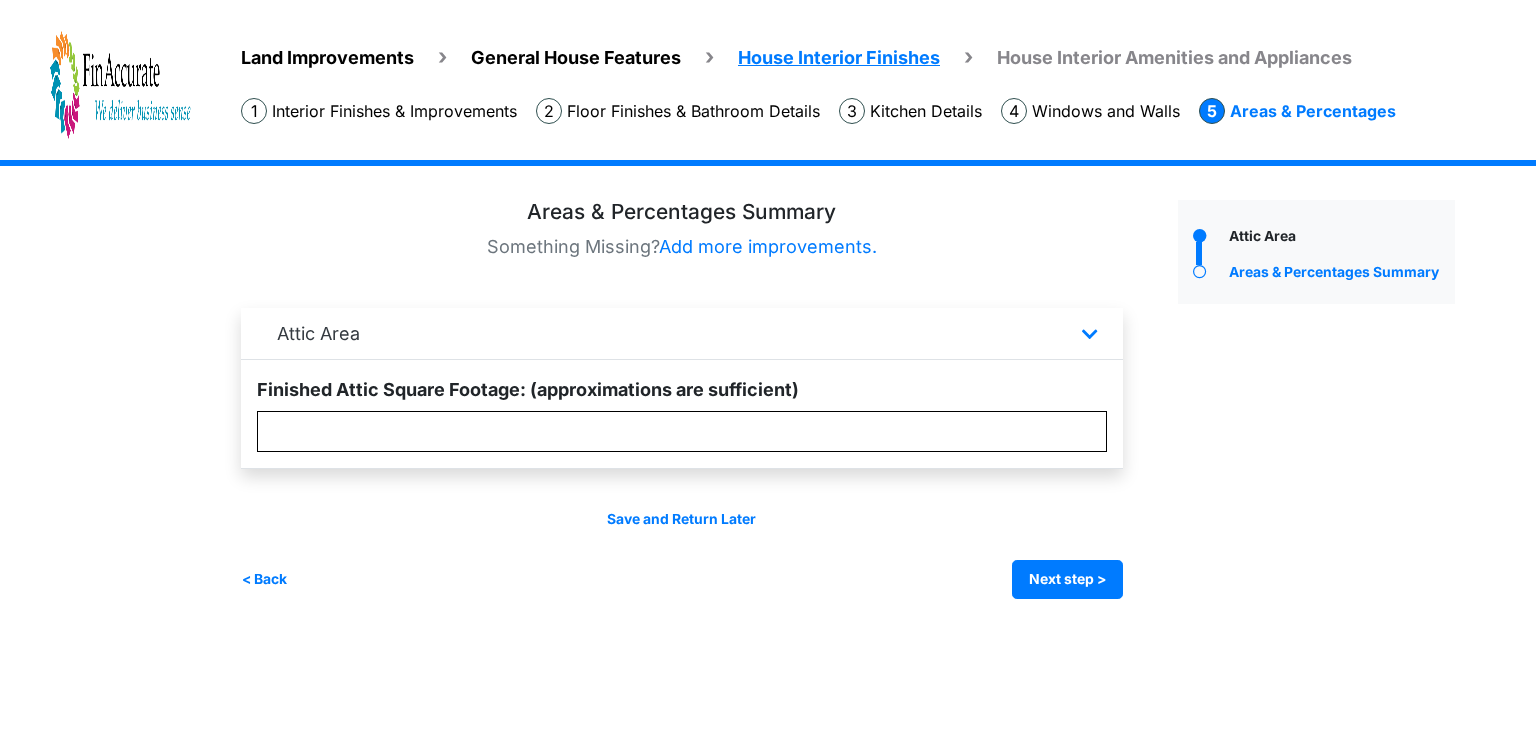 click on "Add more improvements." at bounding box center [768, 246] 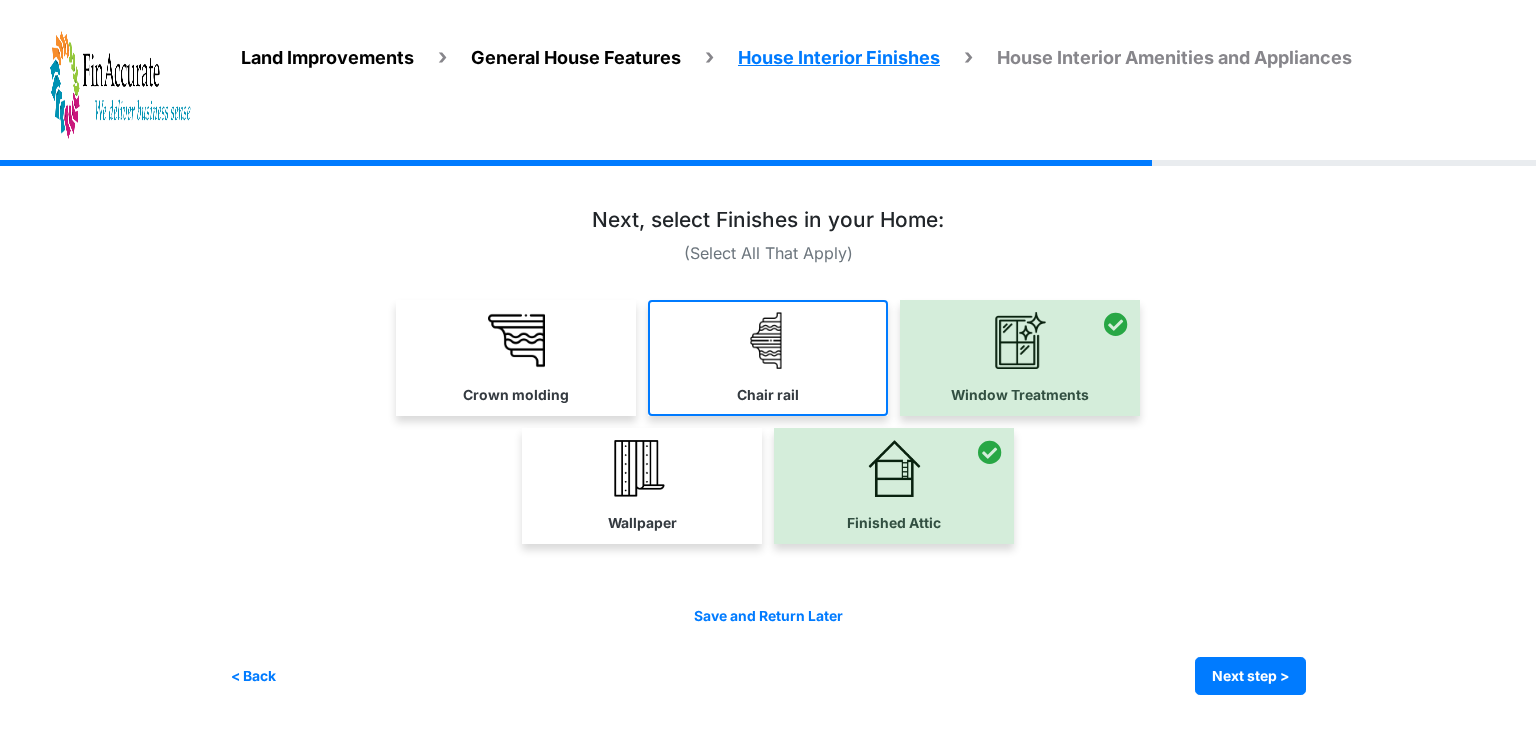 click at bounding box center (768, 340) 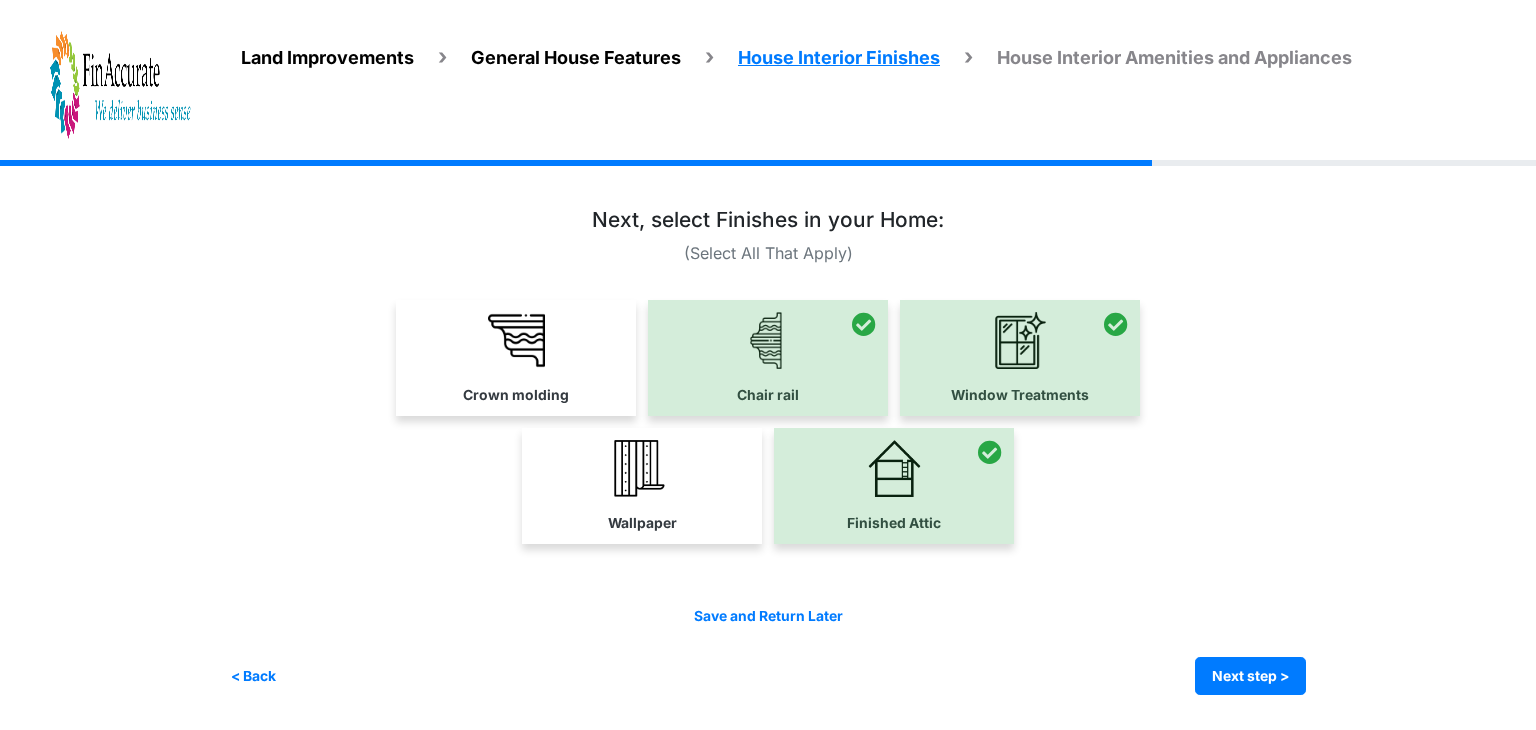 click on "Crown molding" at bounding box center [516, 358] 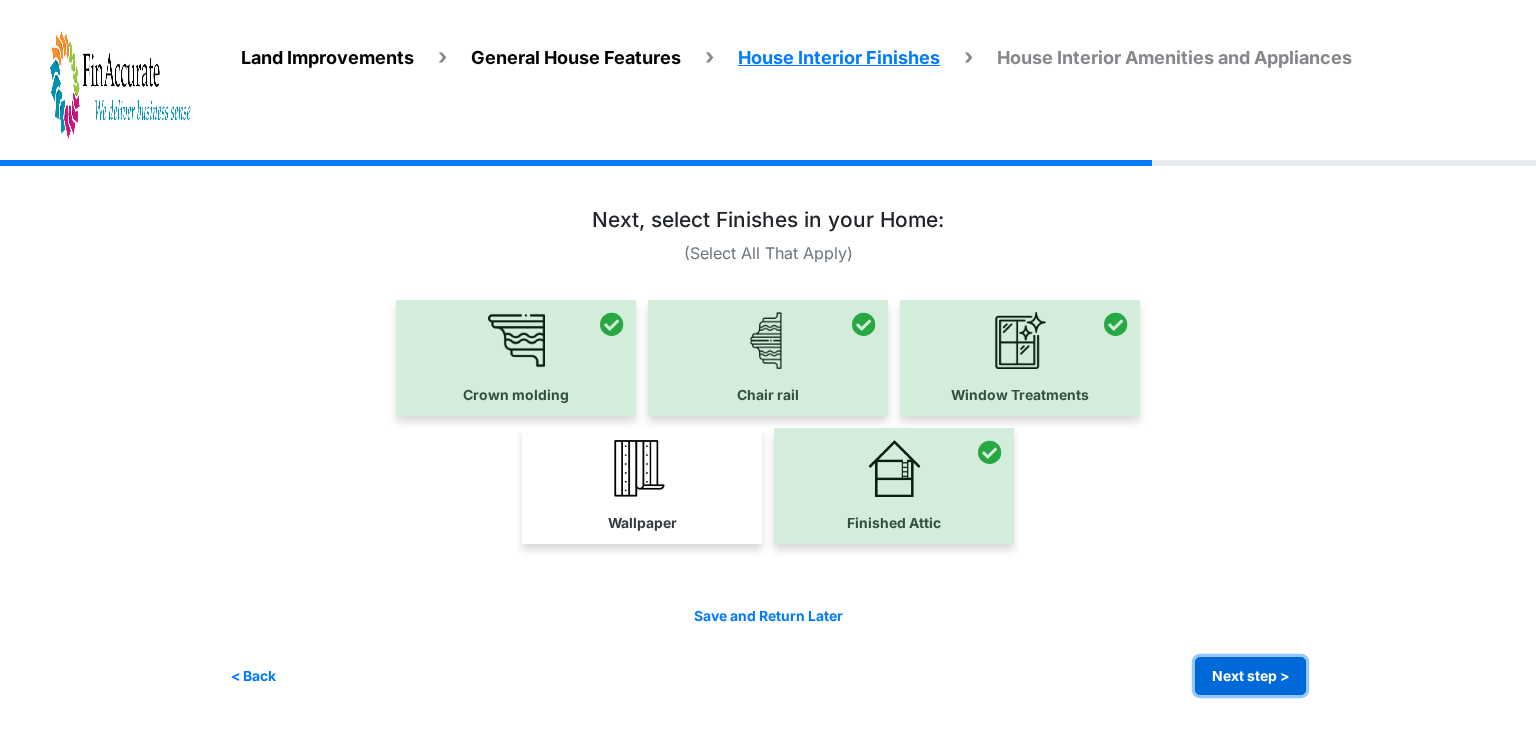click on "Next step >" at bounding box center (1250, 676) 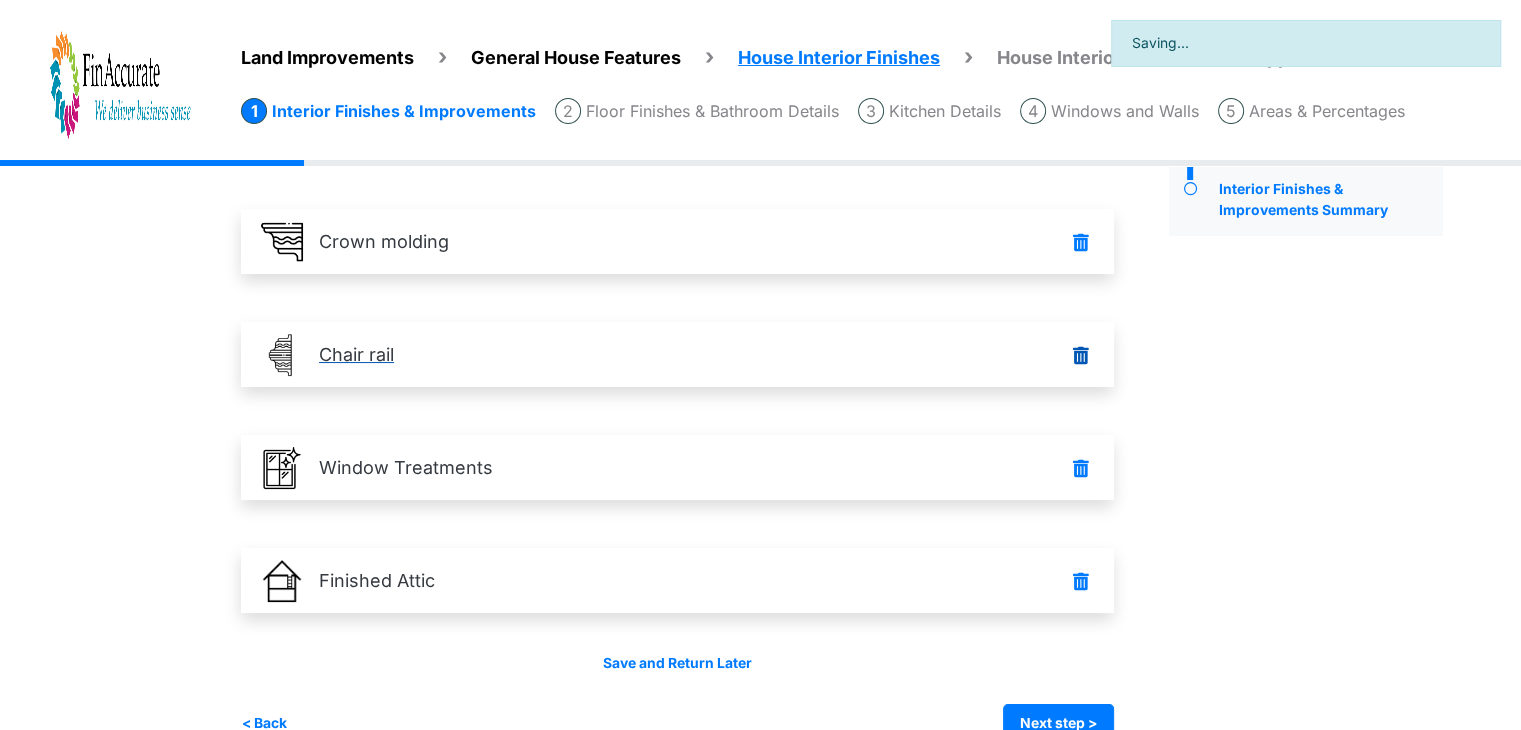 scroll, scrollTop: 141, scrollLeft: 0, axis: vertical 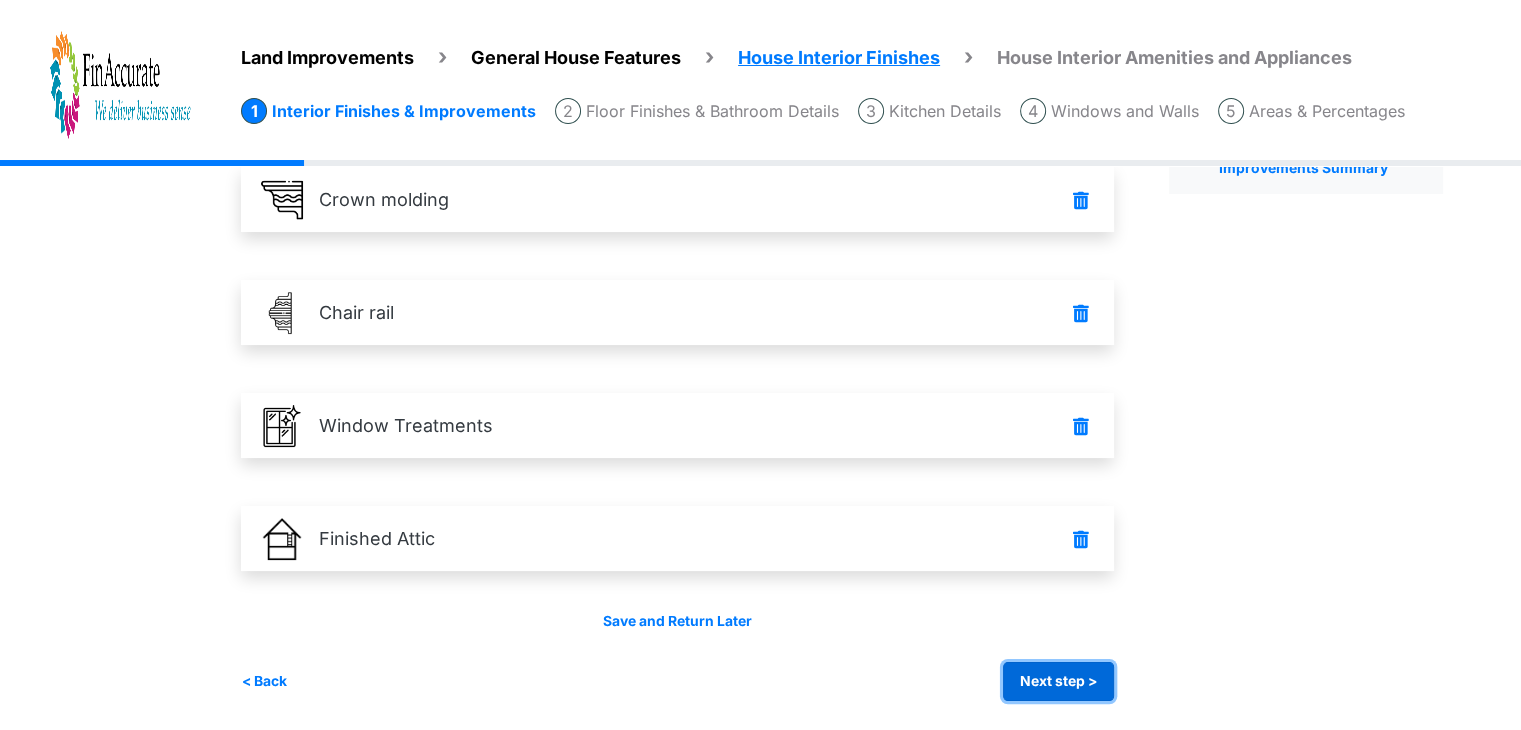 click on "Next step >" at bounding box center [1058, 681] 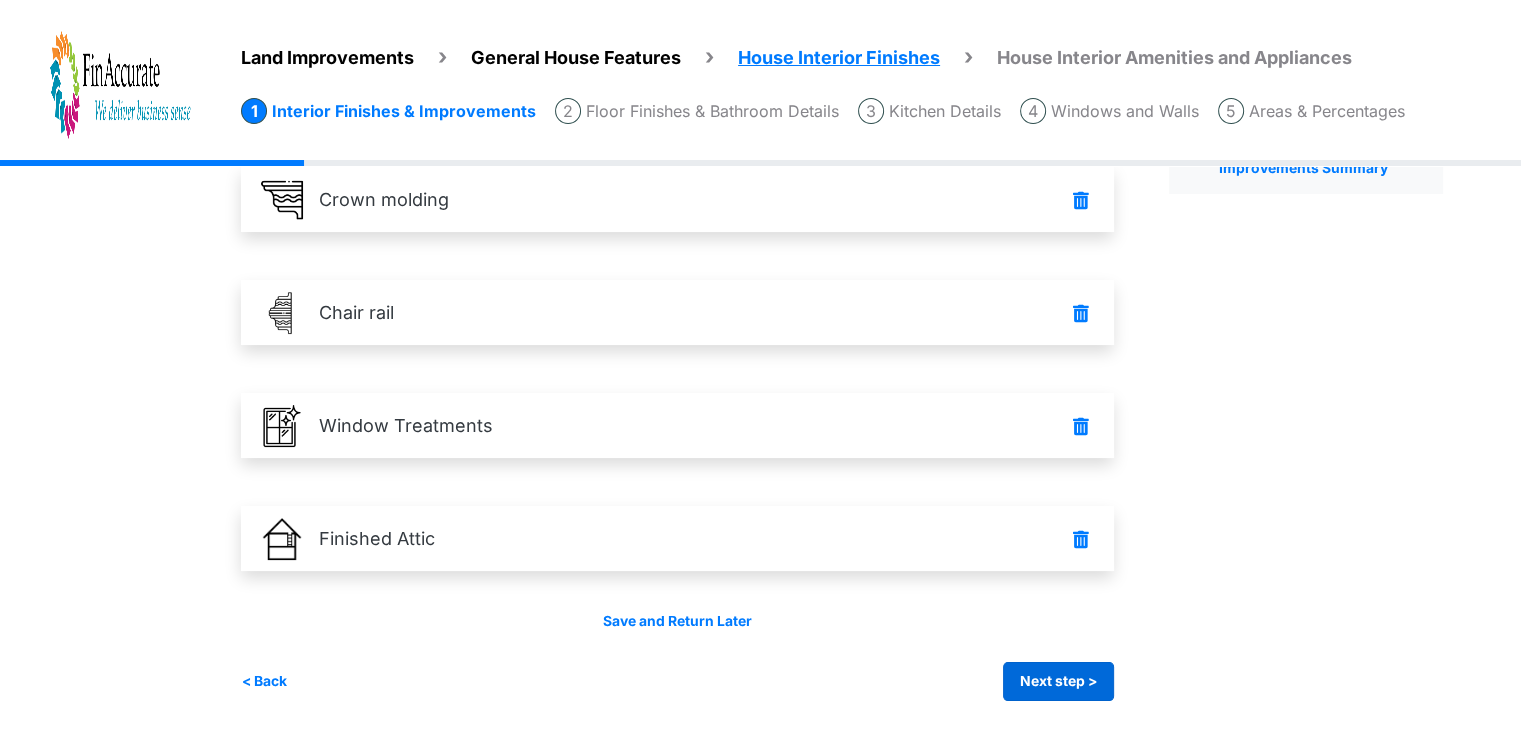 scroll, scrollTop: 0, scrollLeft: 0, axis: both 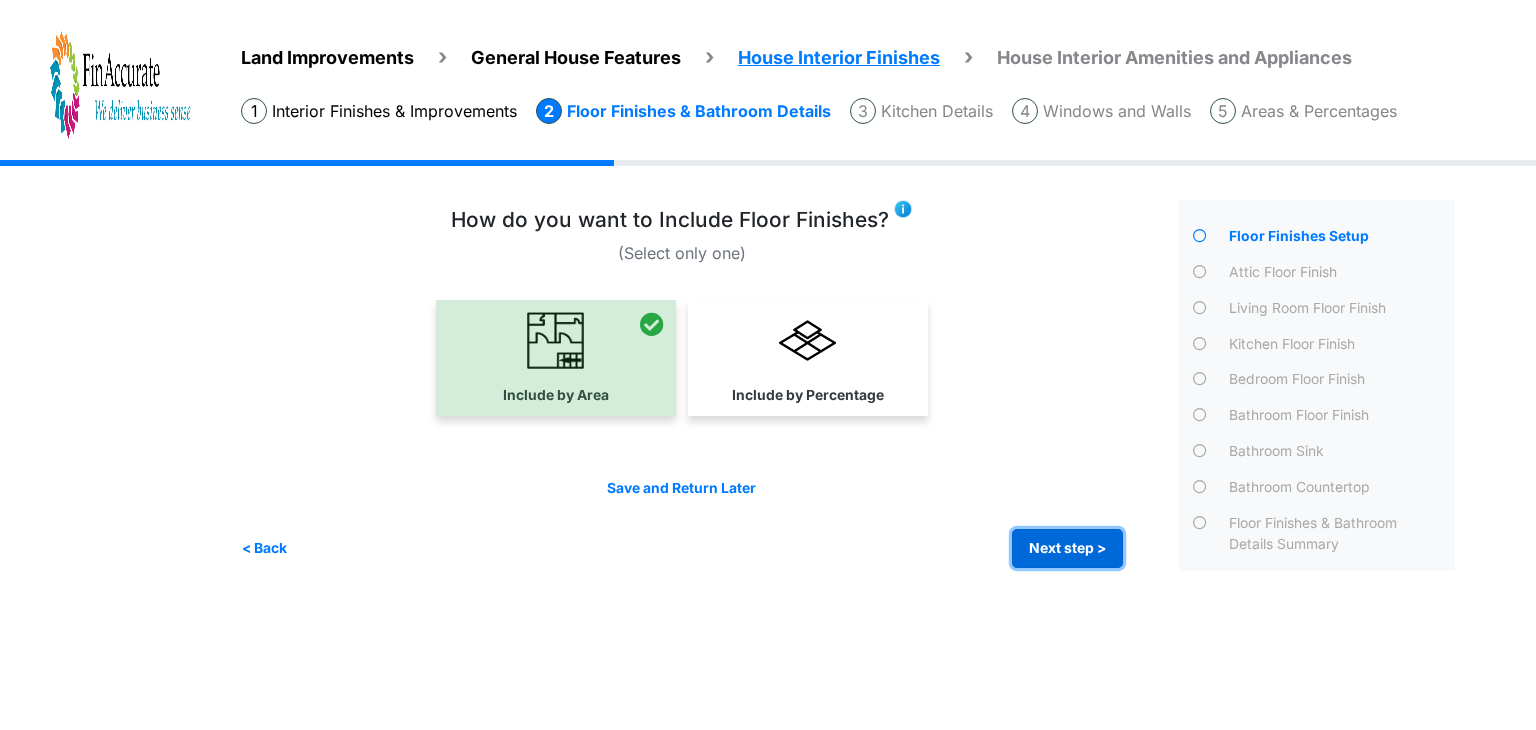 click on "Next step >" at bounding box center (1067, 548) 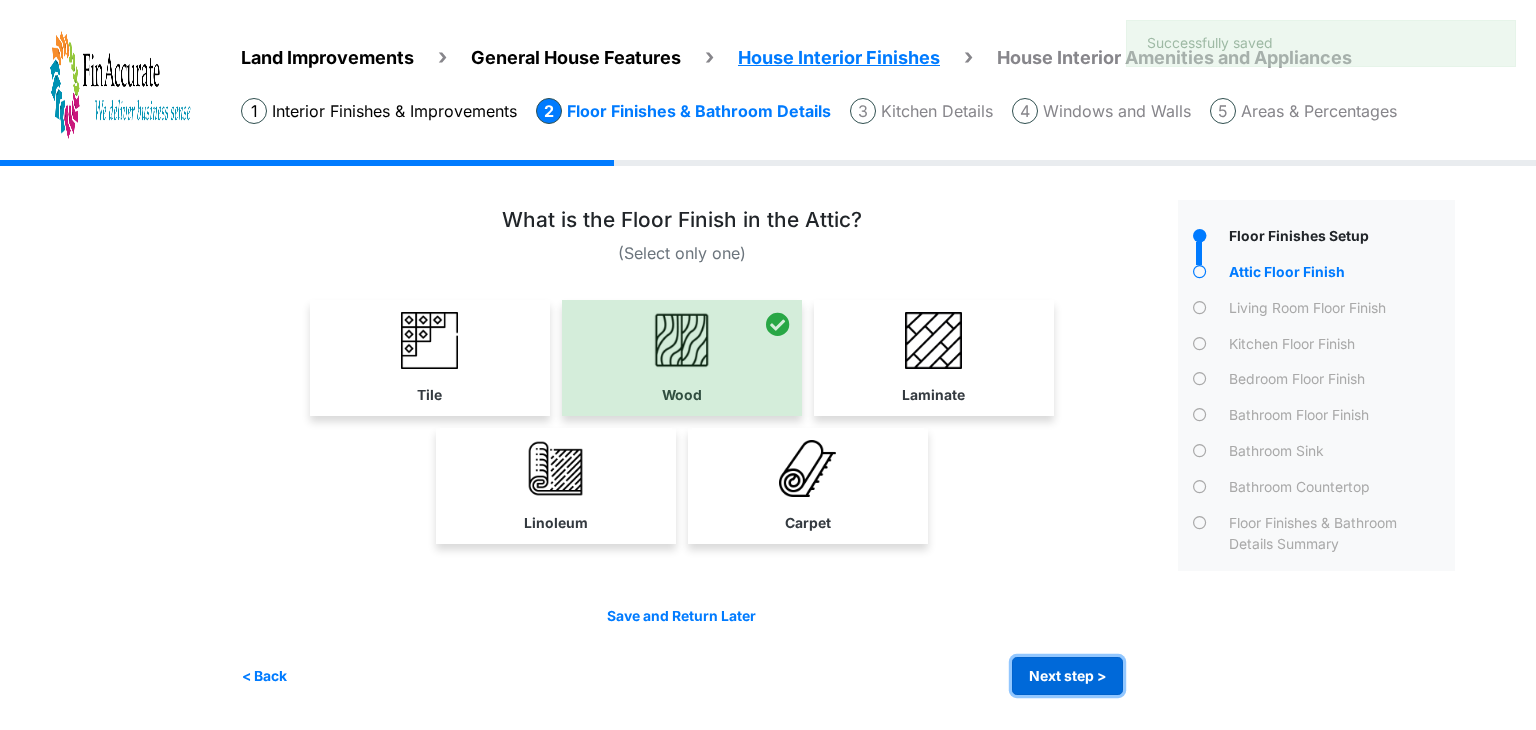 click on "Next step >" at bounding box center (1067, 676) 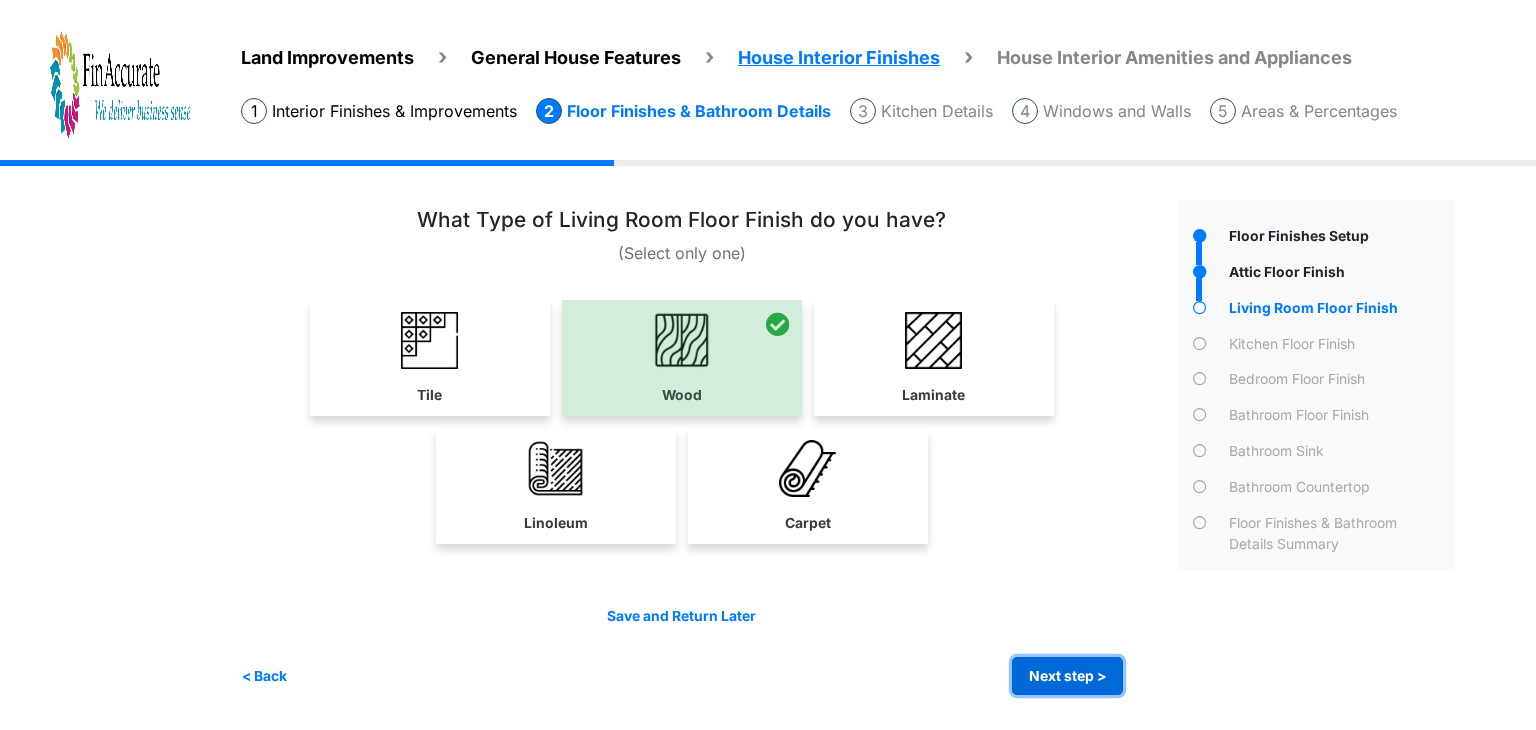 click on "Next step >" at bounding box center (1067, 676) 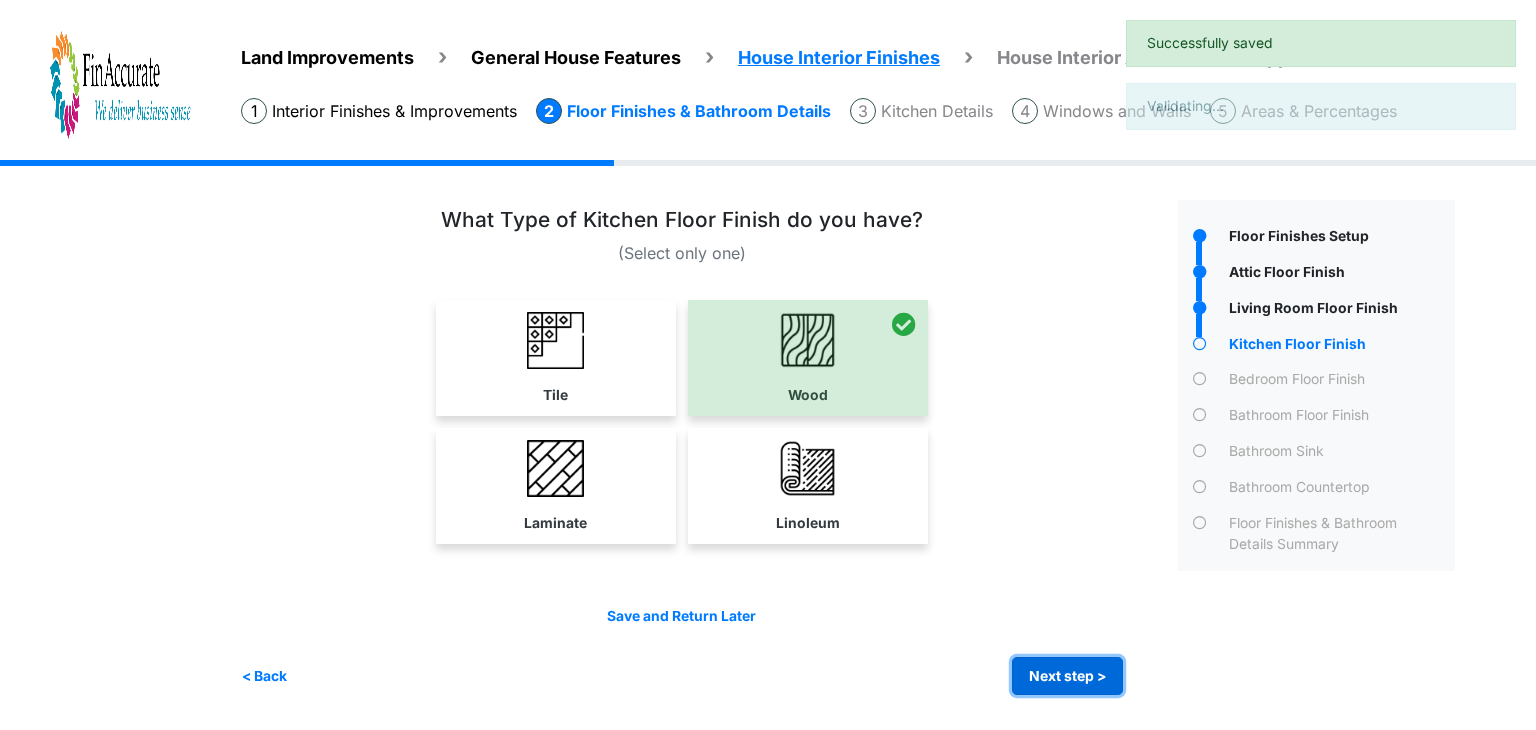 click on "Next step >" at bounding box center [1067, 676] 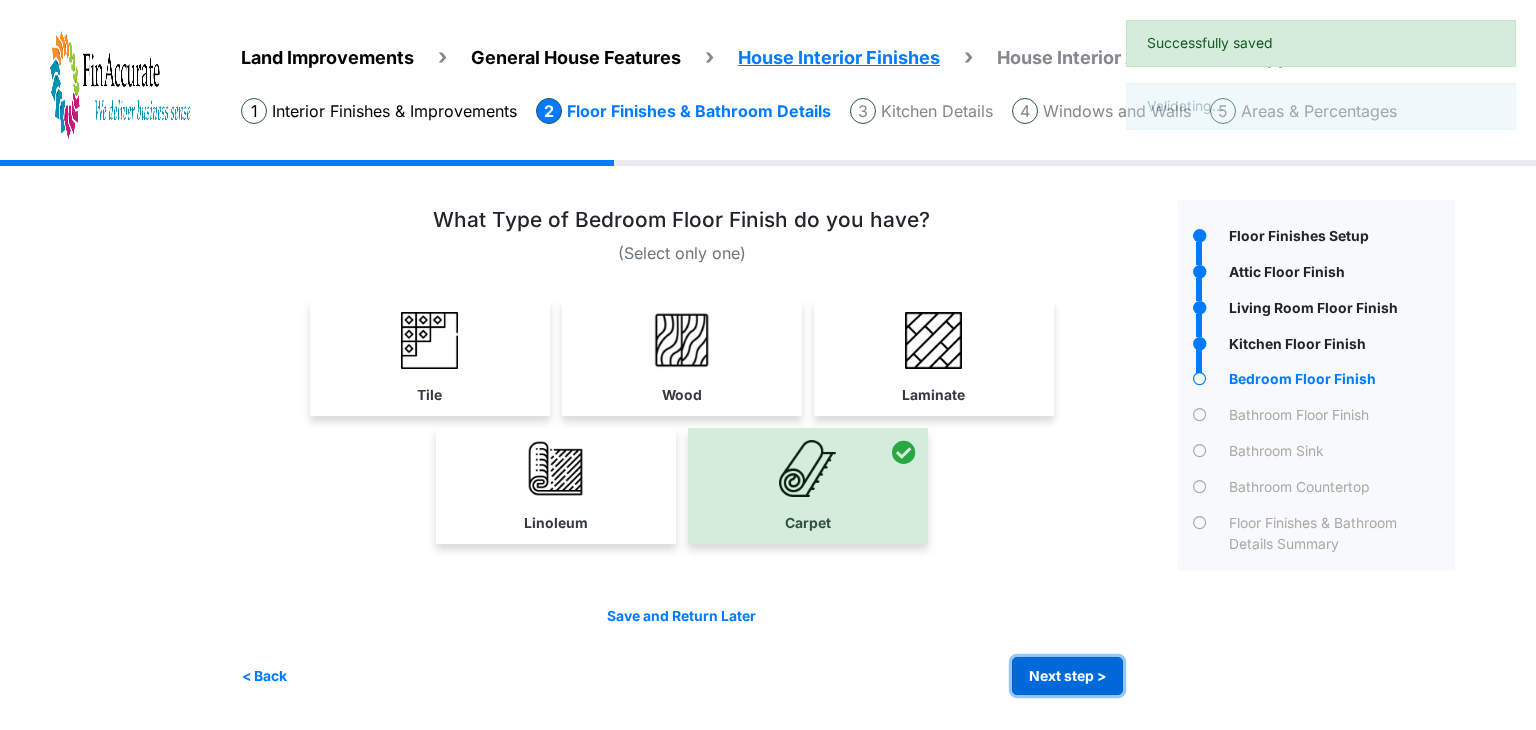 click on "Next step >" at bounding box center (1067, 676) 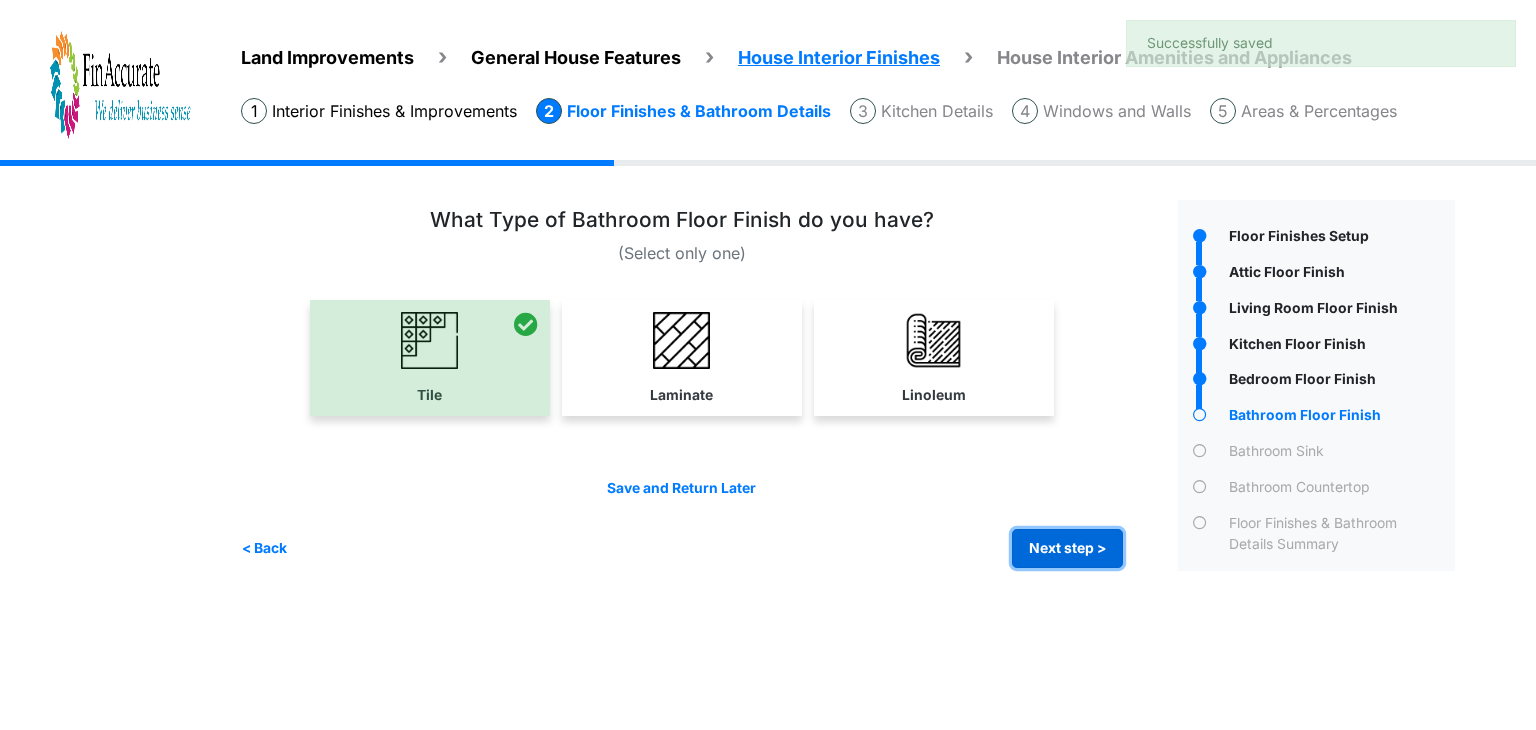 click on "Next step >" at bounding box center [1067, 548] 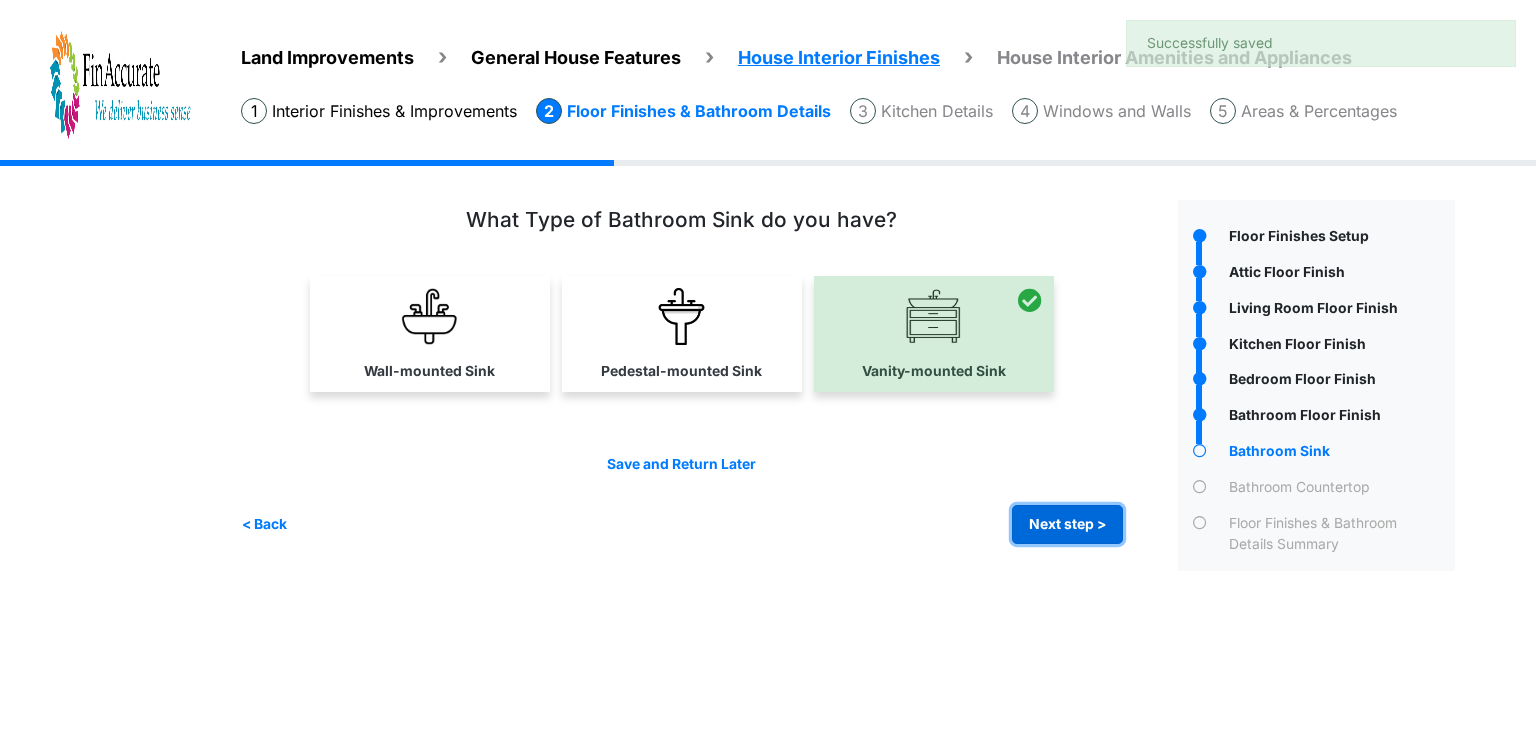 click on "Next step >" at bounding box center [1067, 524] 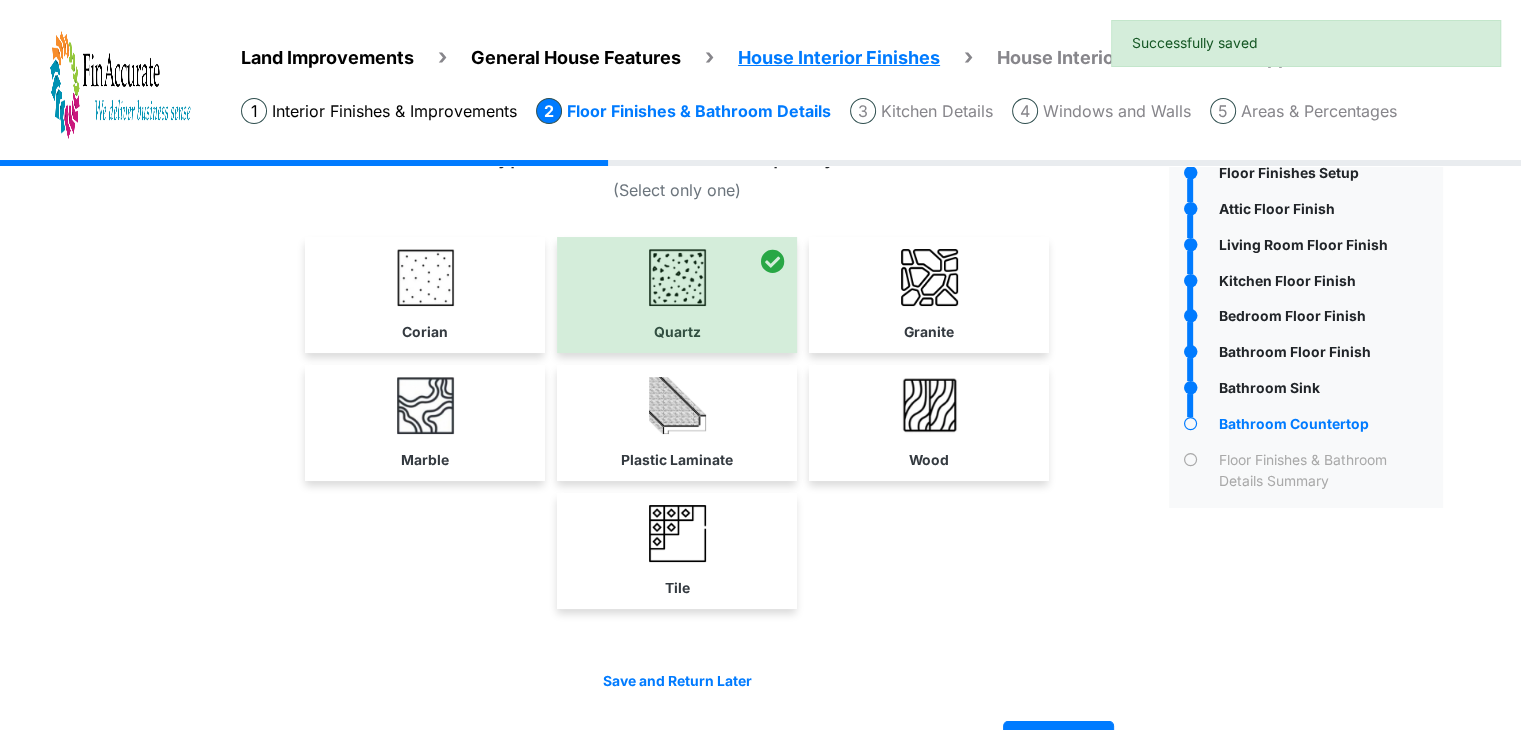 scroll, scrollTop: 120, scrollLeft: 0, axis: vertical 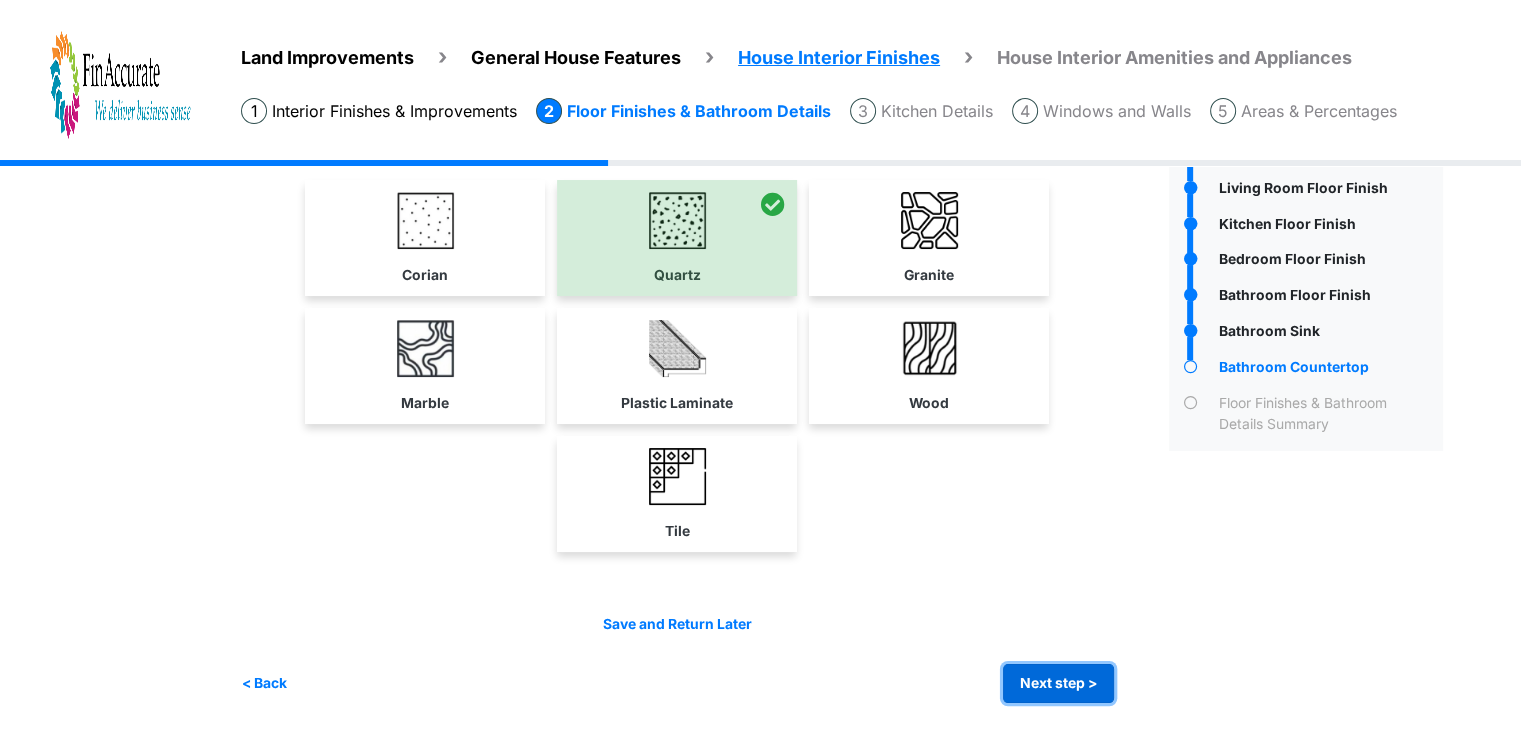 click on "Next step >" at bounding box center [1058, 683] 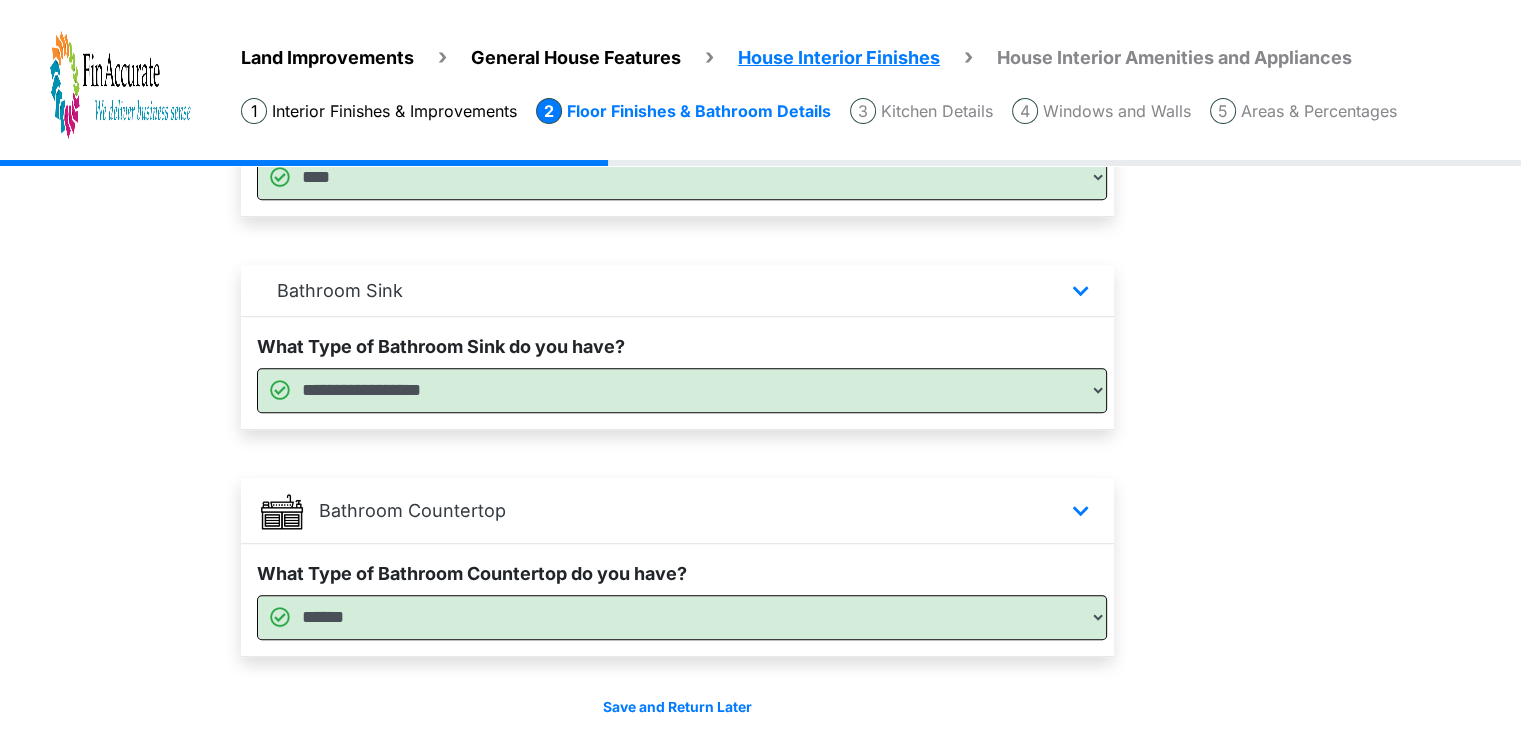 scroll, scrollTop: 1488, scrollLeft: 0, axis: vertical 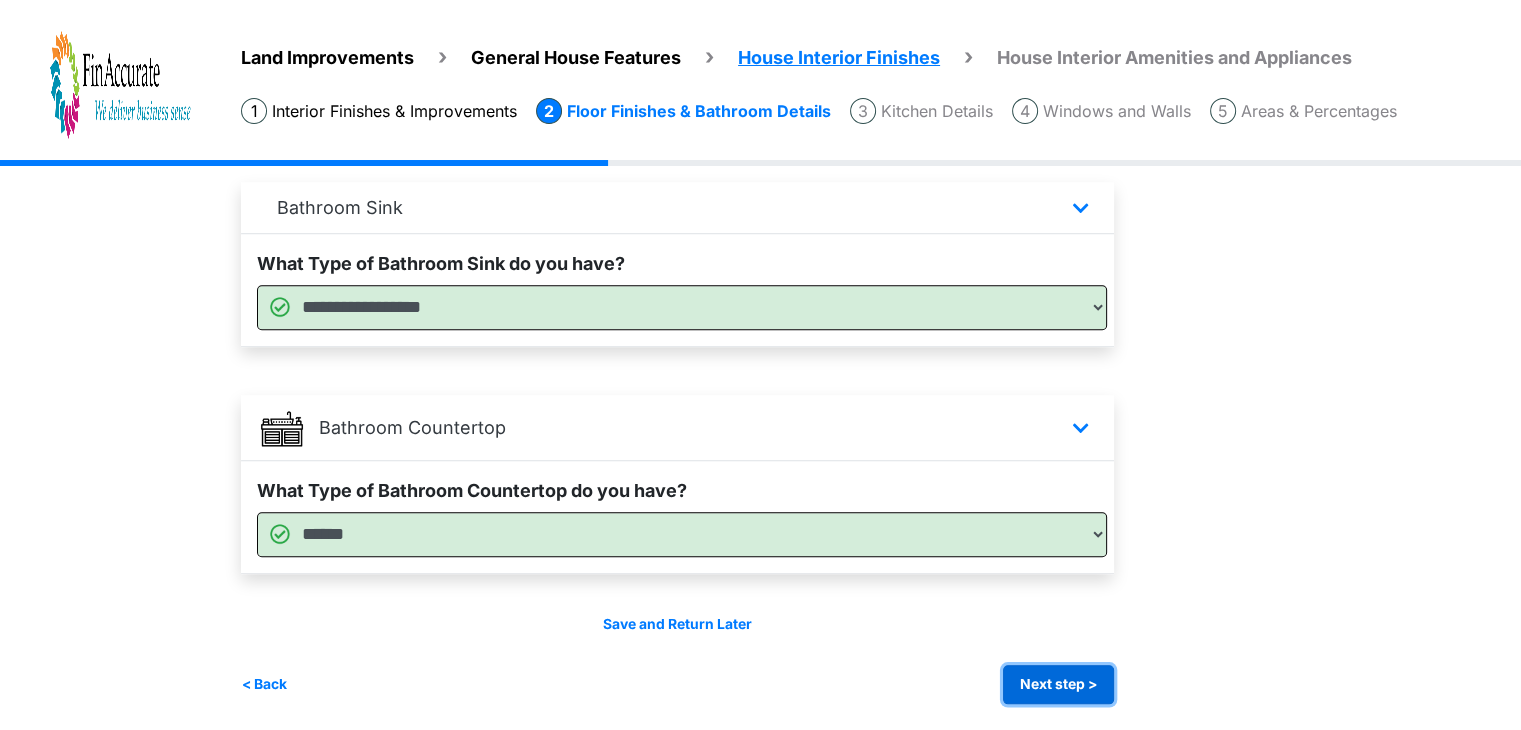 click on "Next step >" at bounding box center (1058, 684) 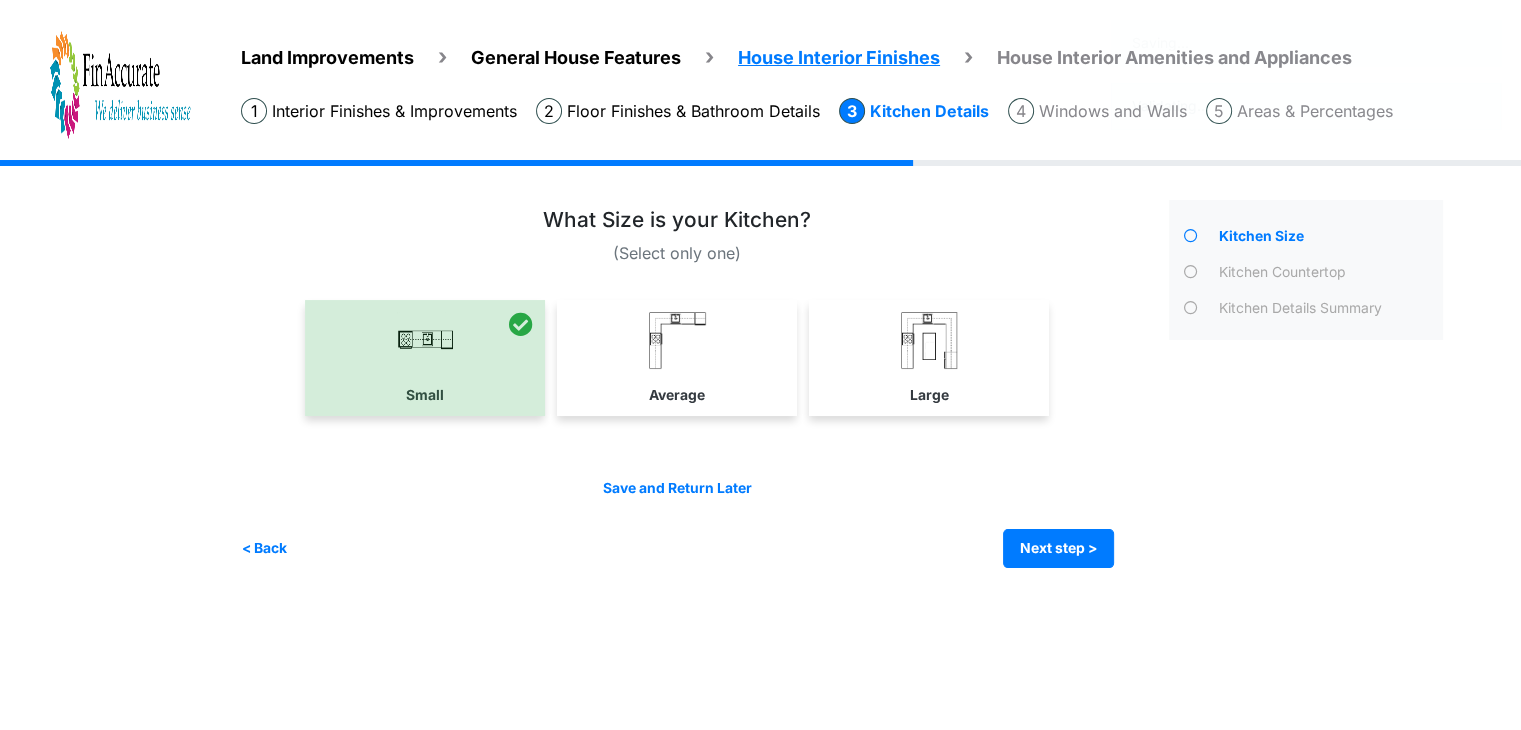 scroll, scrollTop: 0, scrollLeft: 0, axis: both 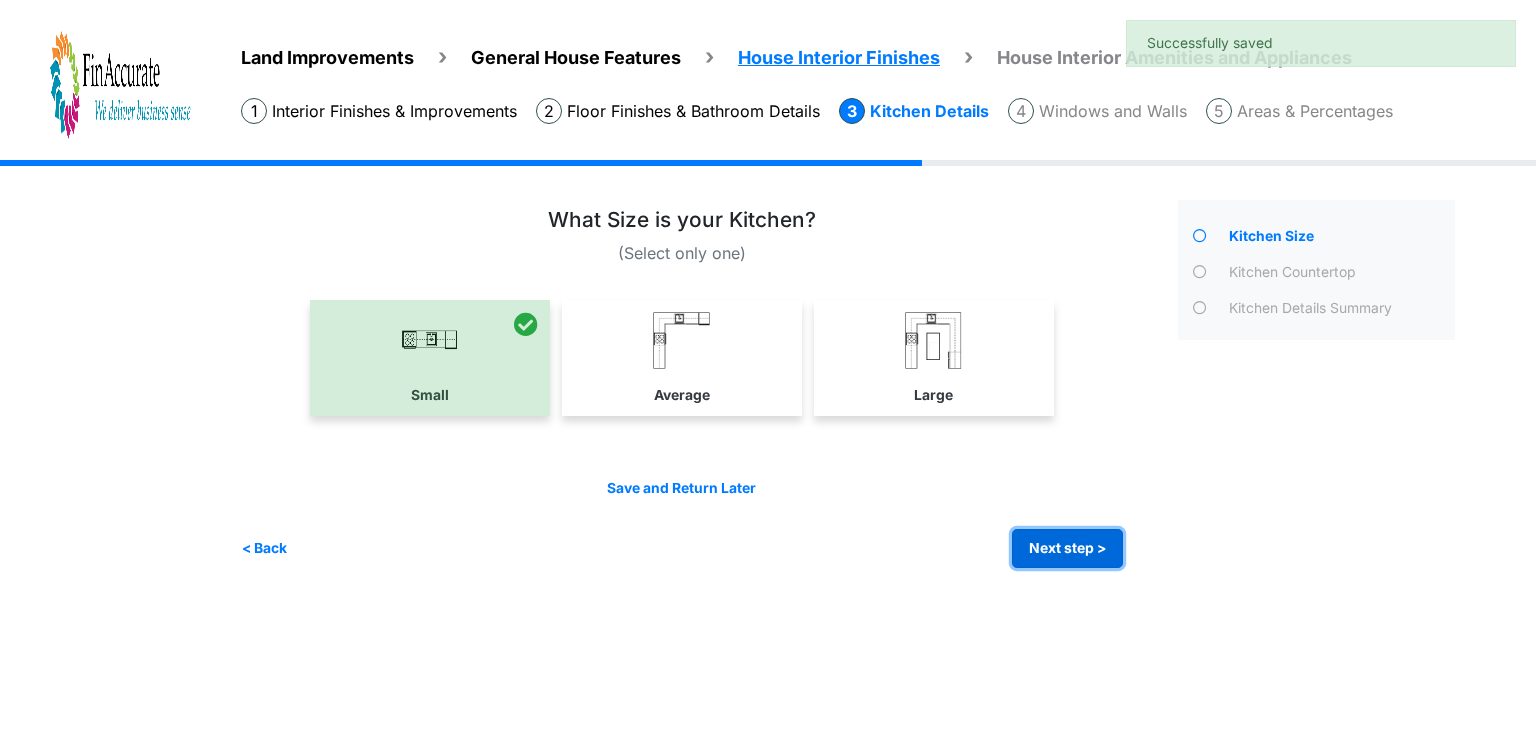 click on "Next step >" at bounding box center [1067, 548] 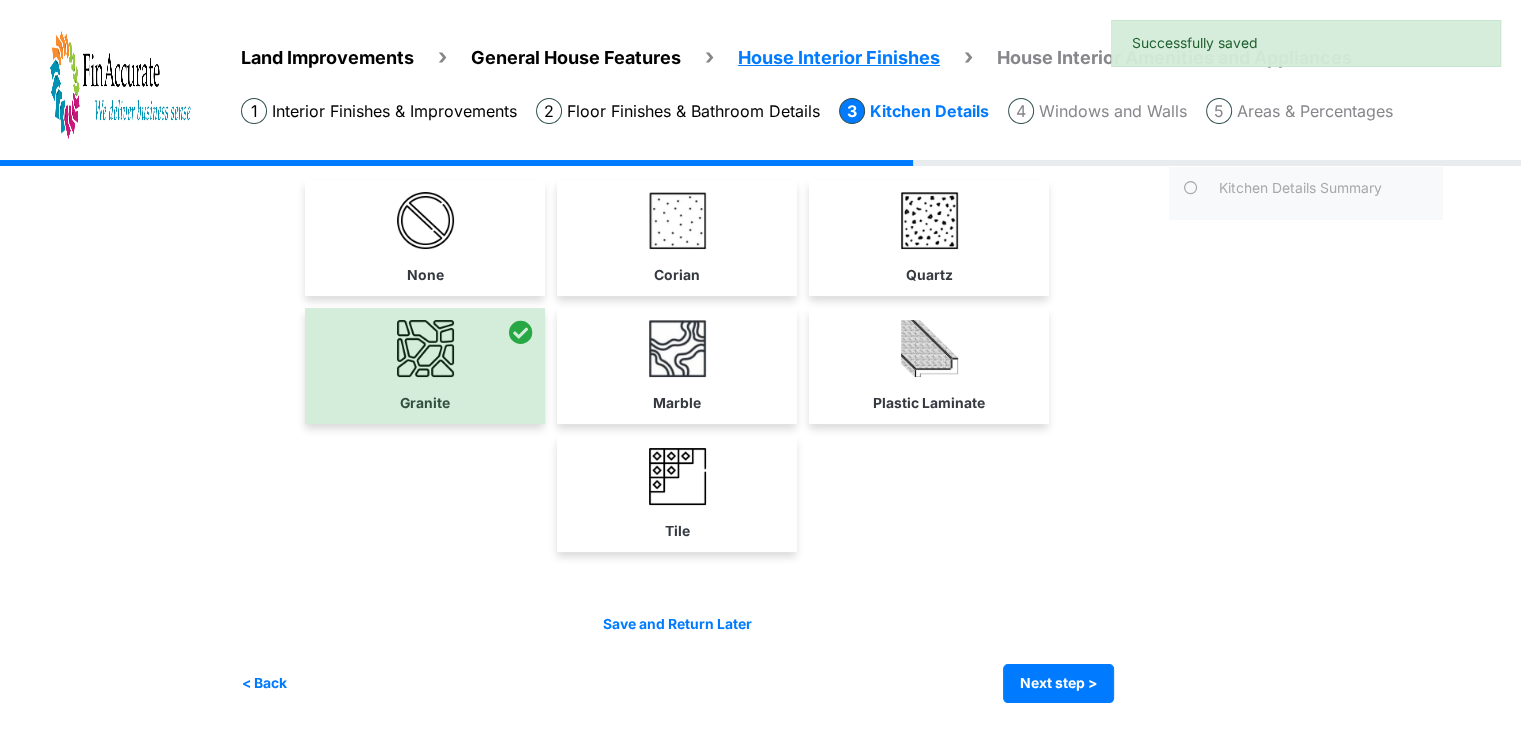 scroll, scrollTop: 120, scrollLeft: 0, axis: vertical 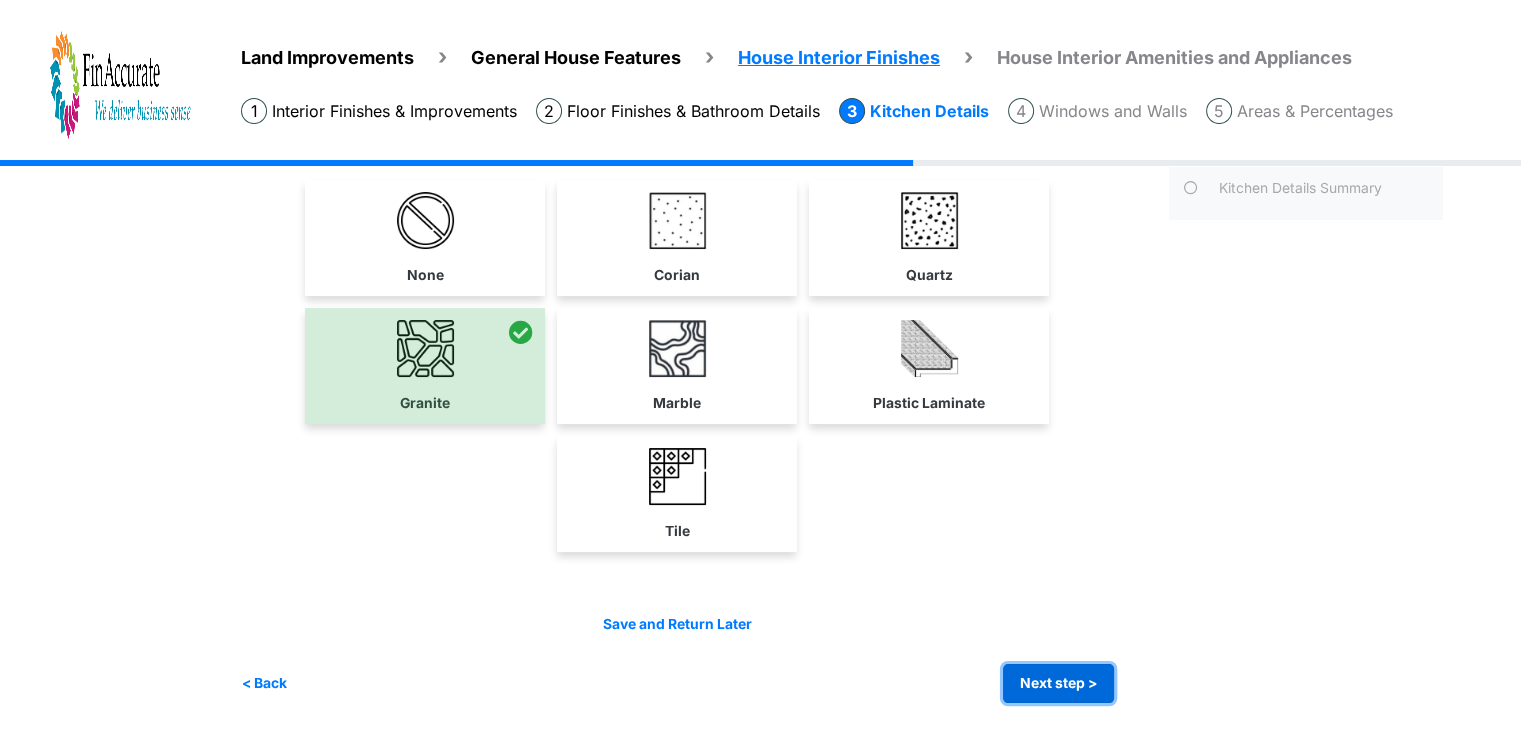 click on "Next step >" at bounding box center [1058, 683] 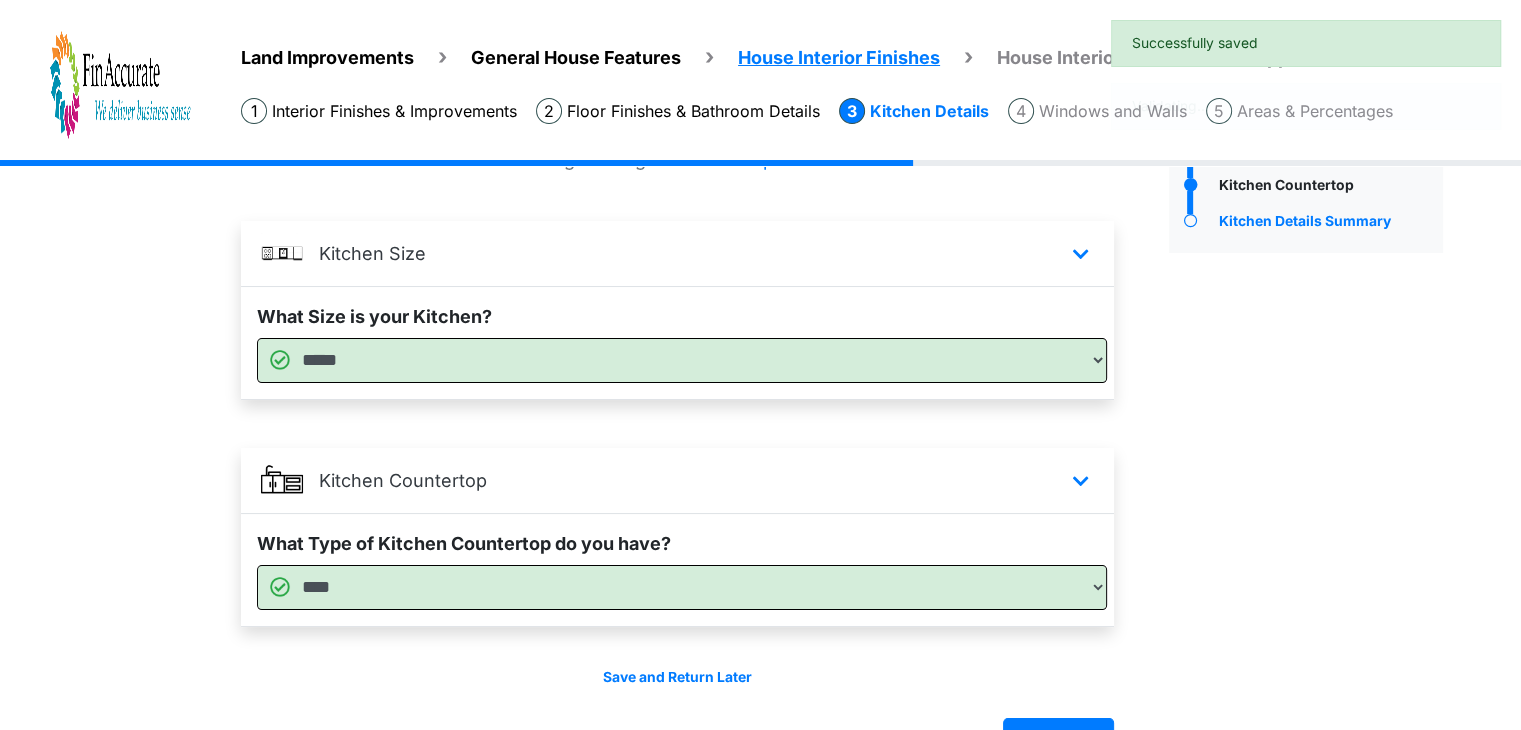 scroll, scrollTop: 143, scrollLeft: 0, axis: vertical 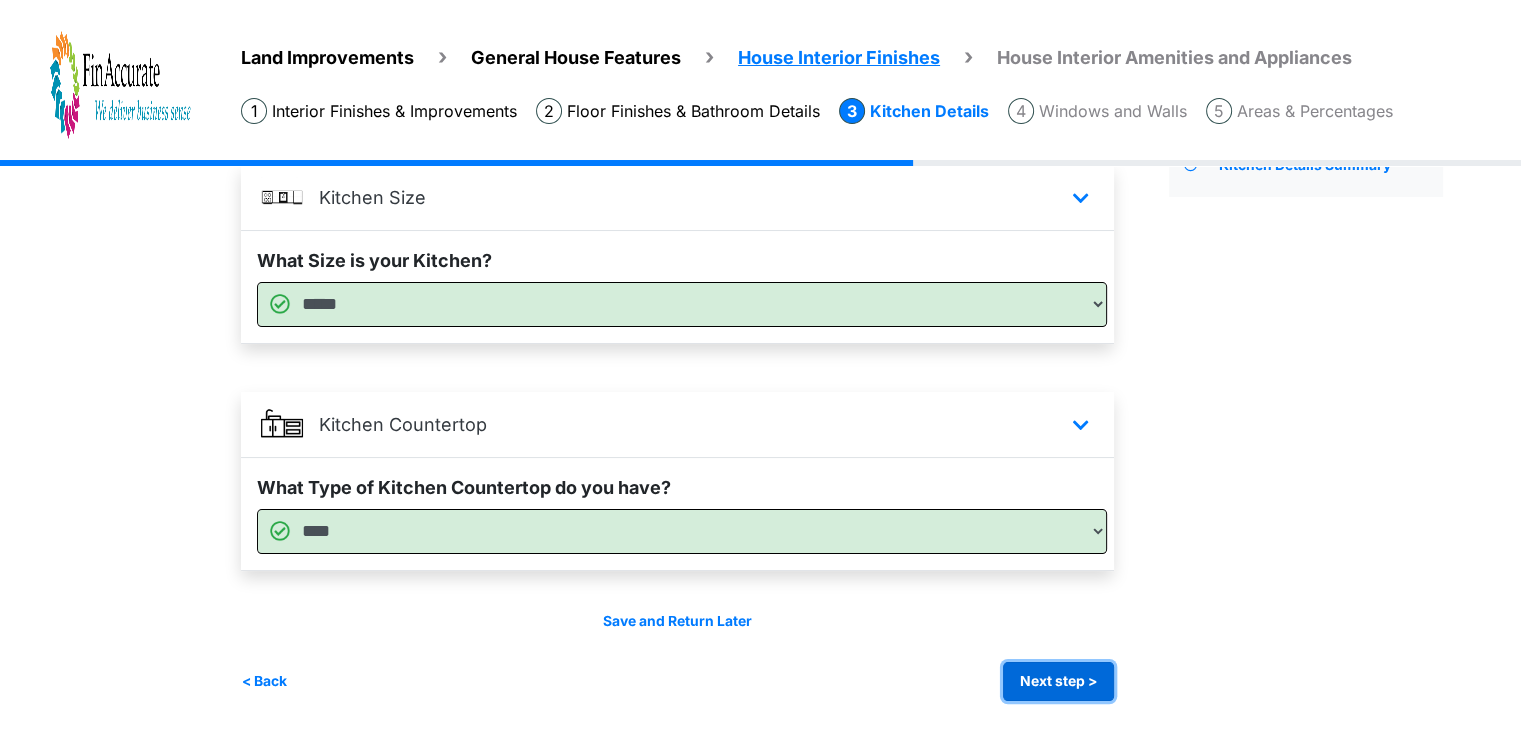 click on "Next step >" at bounding box center [1058, 681] 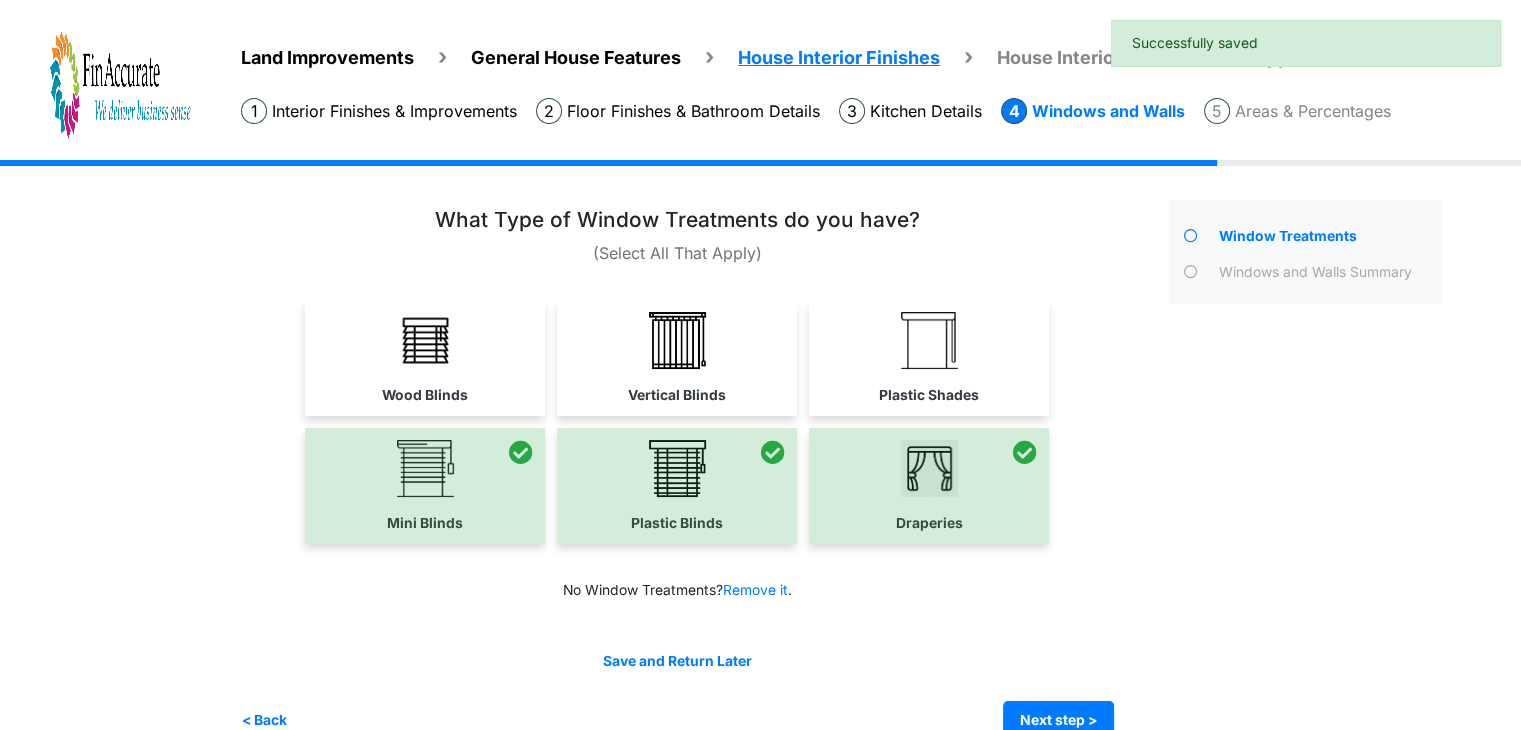 scroll, scrollTop: 38, scrollLeft: 0, axis: vertical 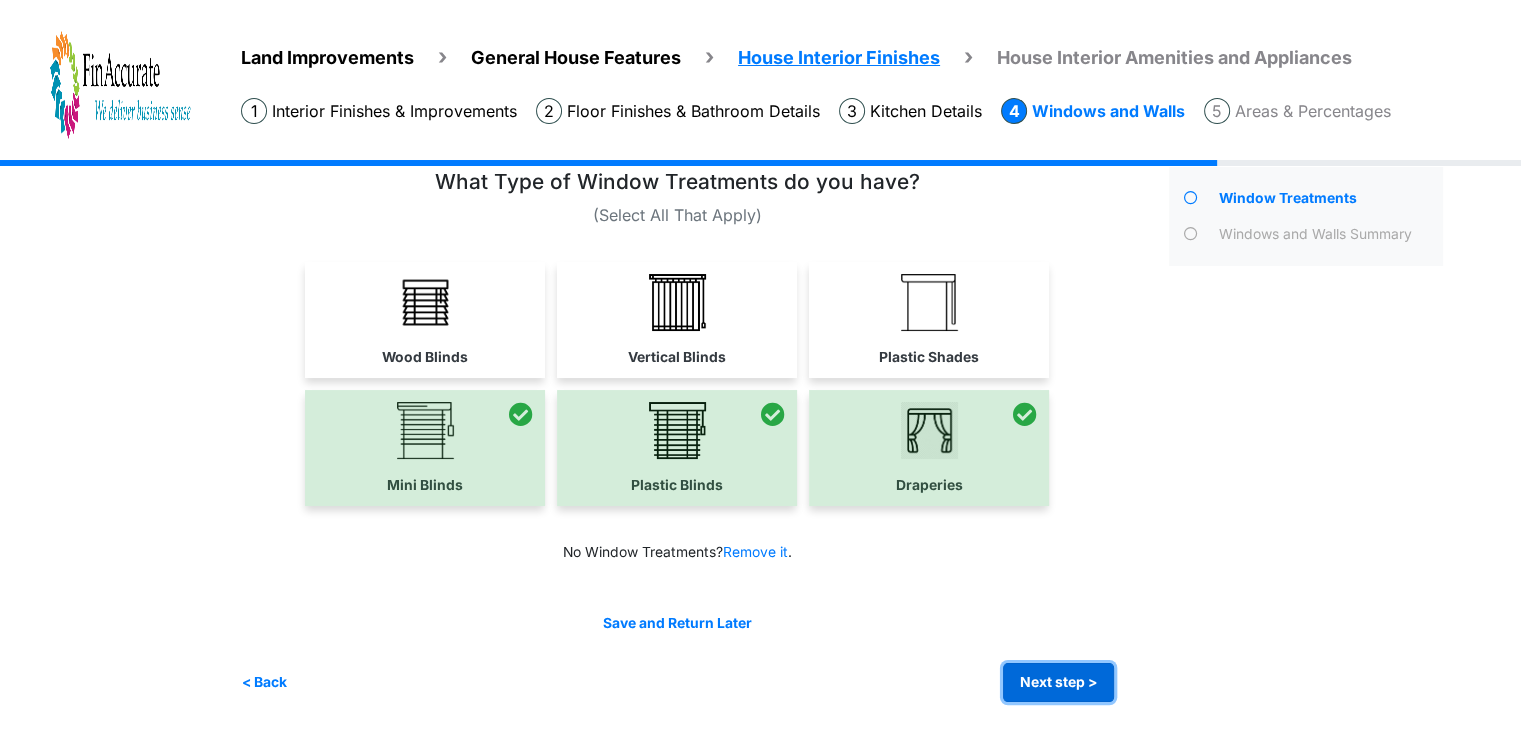 click on "Next step >" at bounding box center [1058, 682] 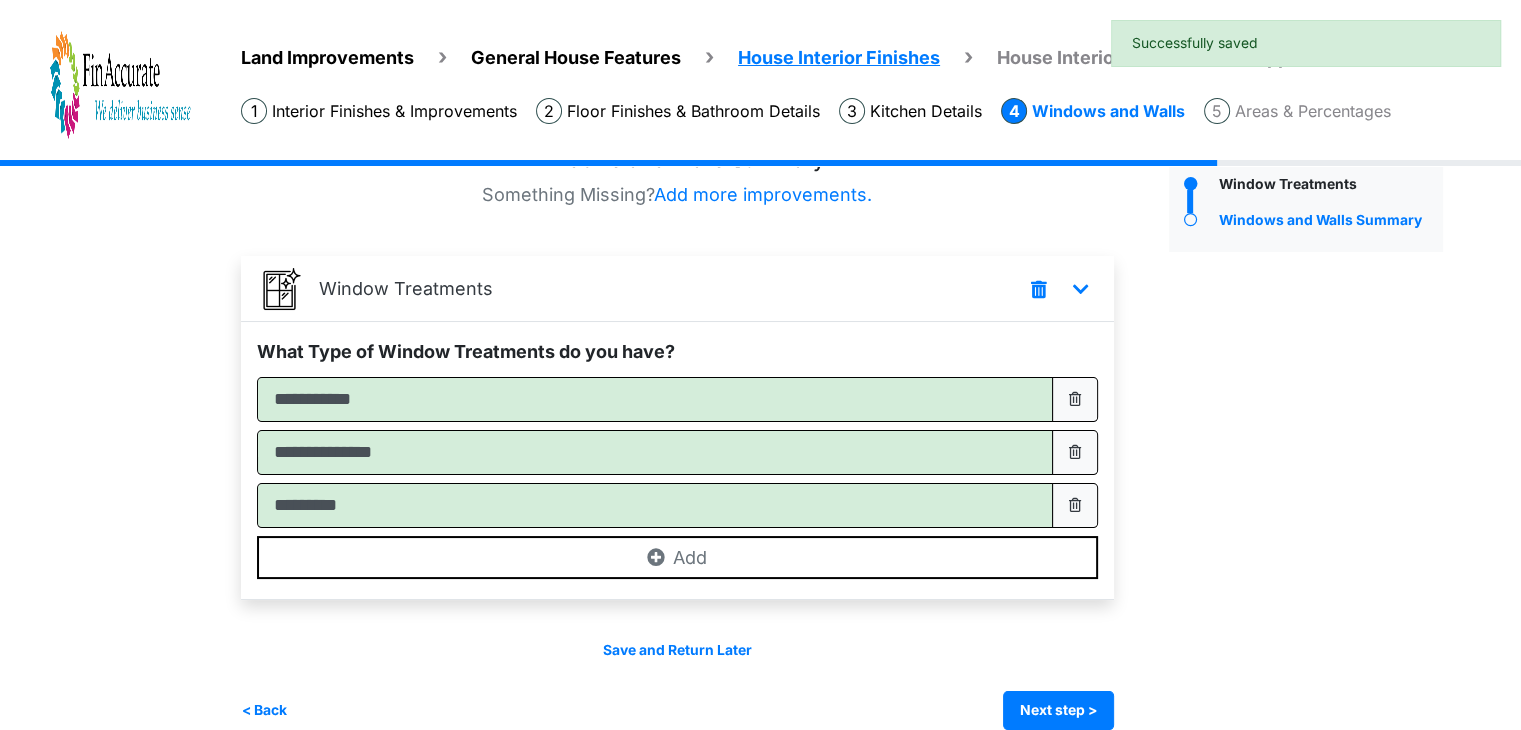 scroll, scrollTop: 80, scrollLeft: 0, axis: vertical 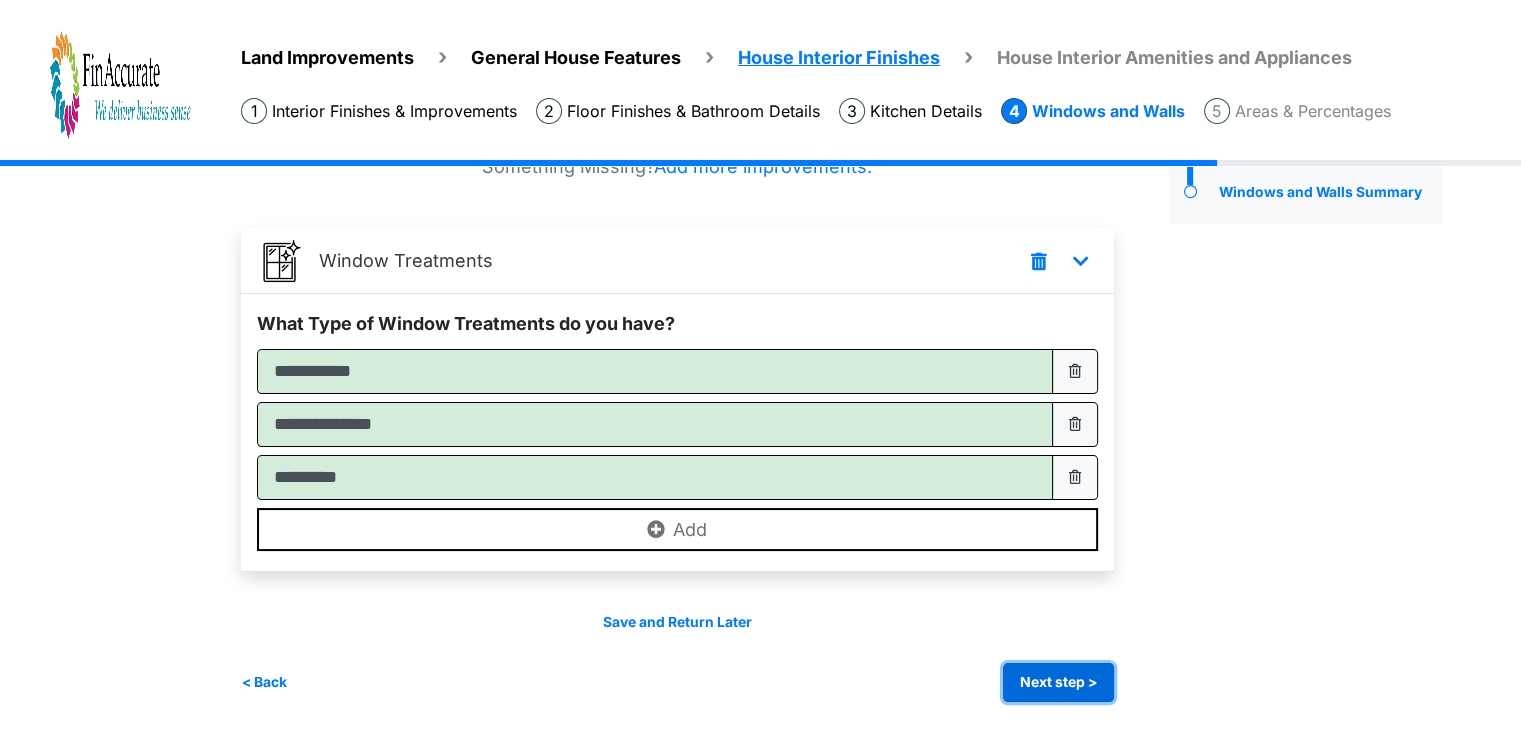 click on "Next step >" at bounding box center [1058, 682] 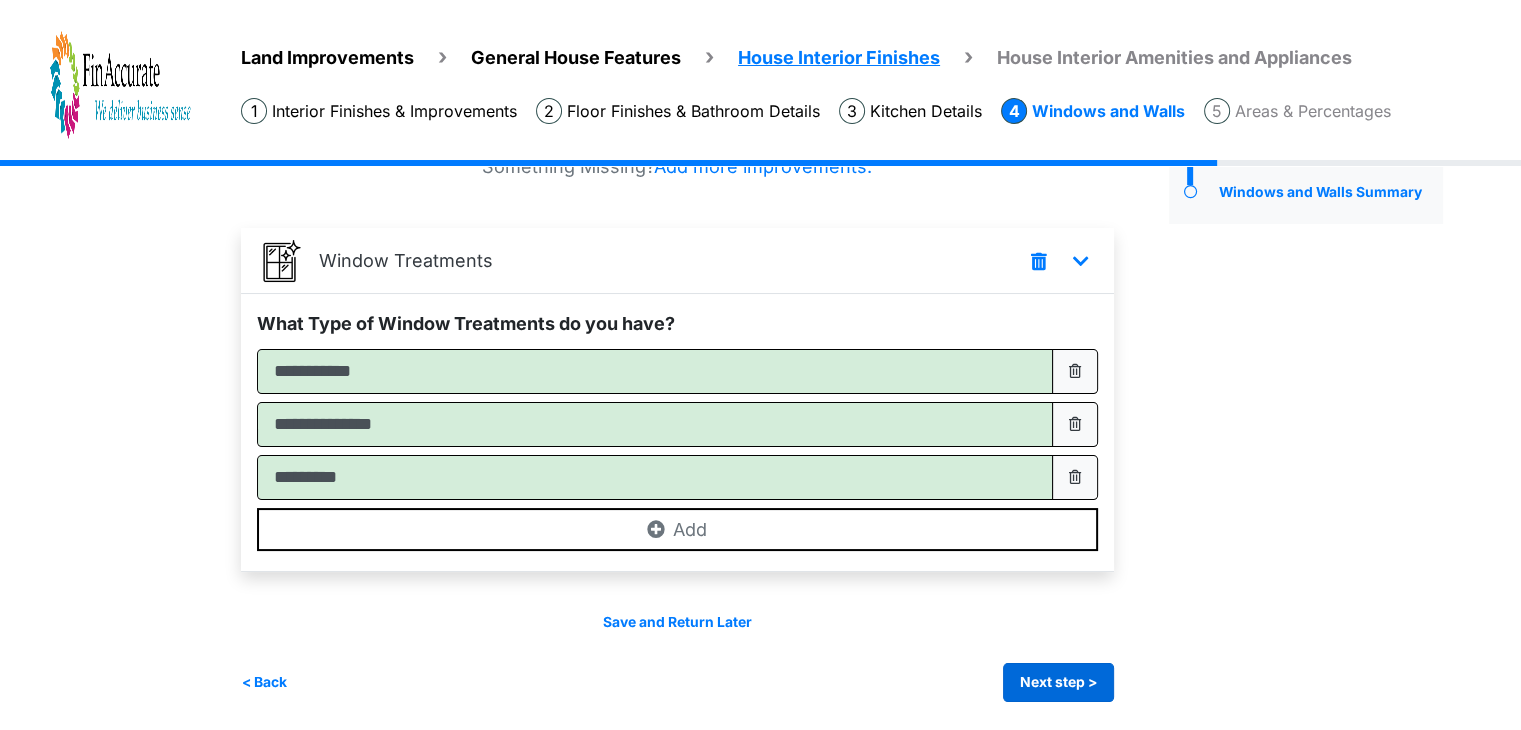 scroll, scrollTop: 0, scrollLeft: 0, axis: both 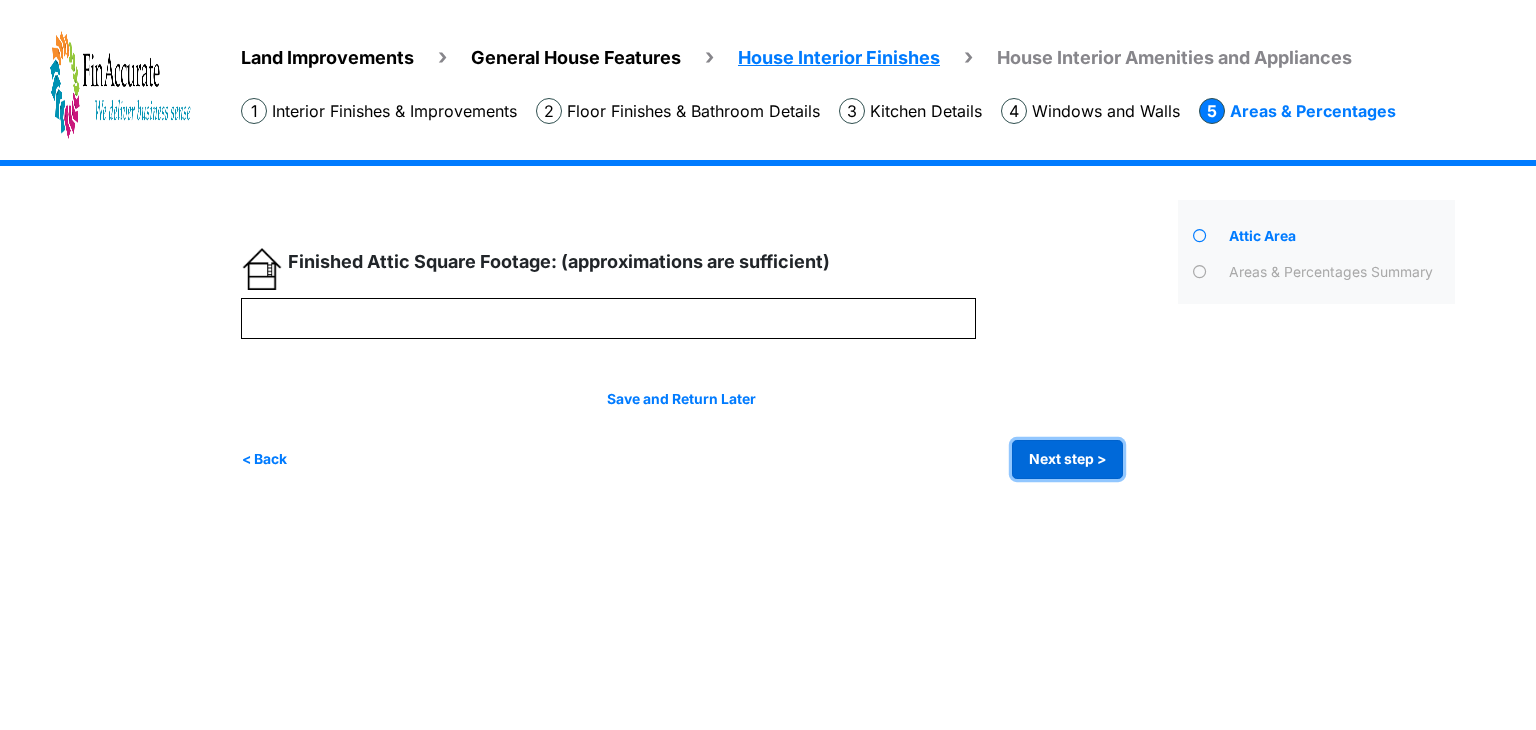 click on "Next step >" at bounding box center [1067, 459] 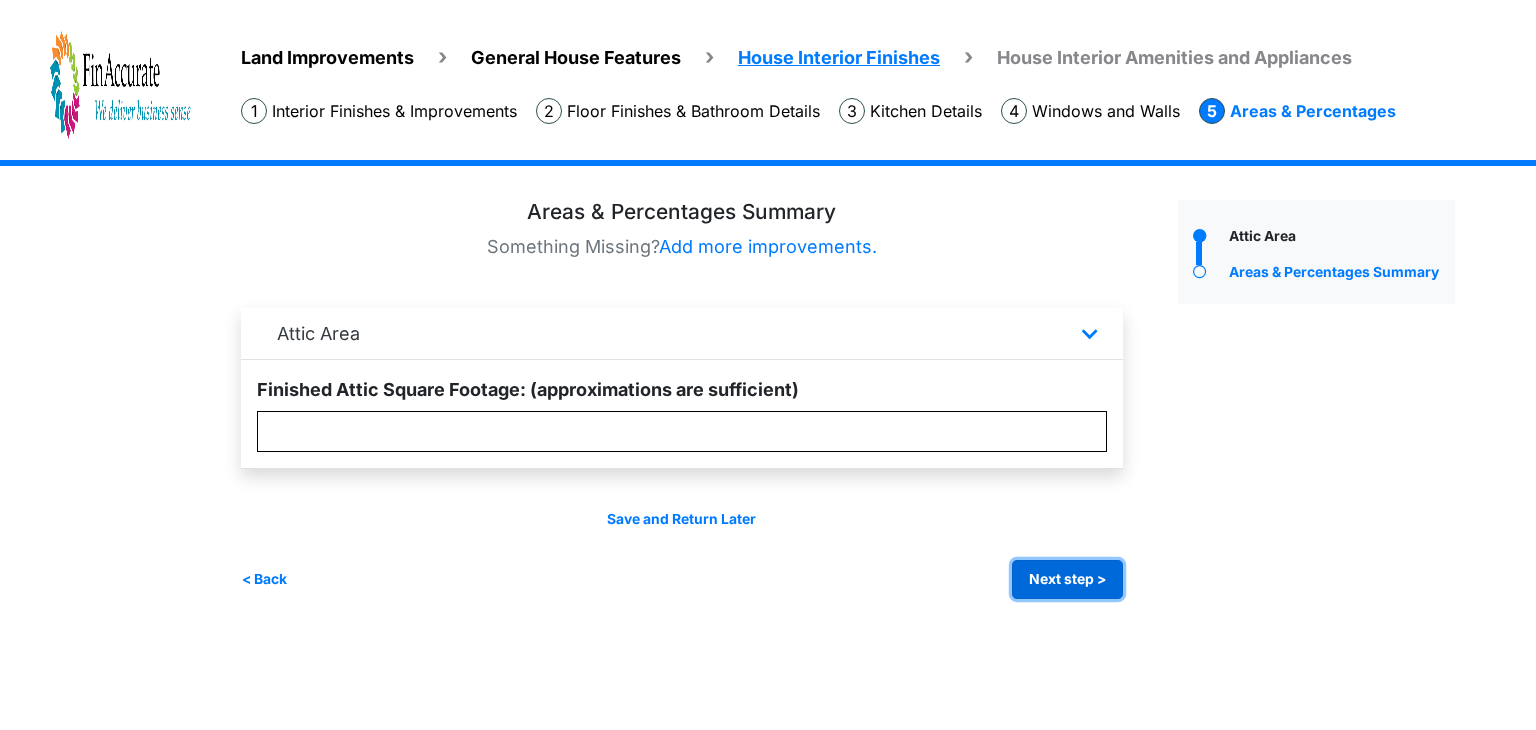 click on "Next step >" at bounding box center (1067, 579) 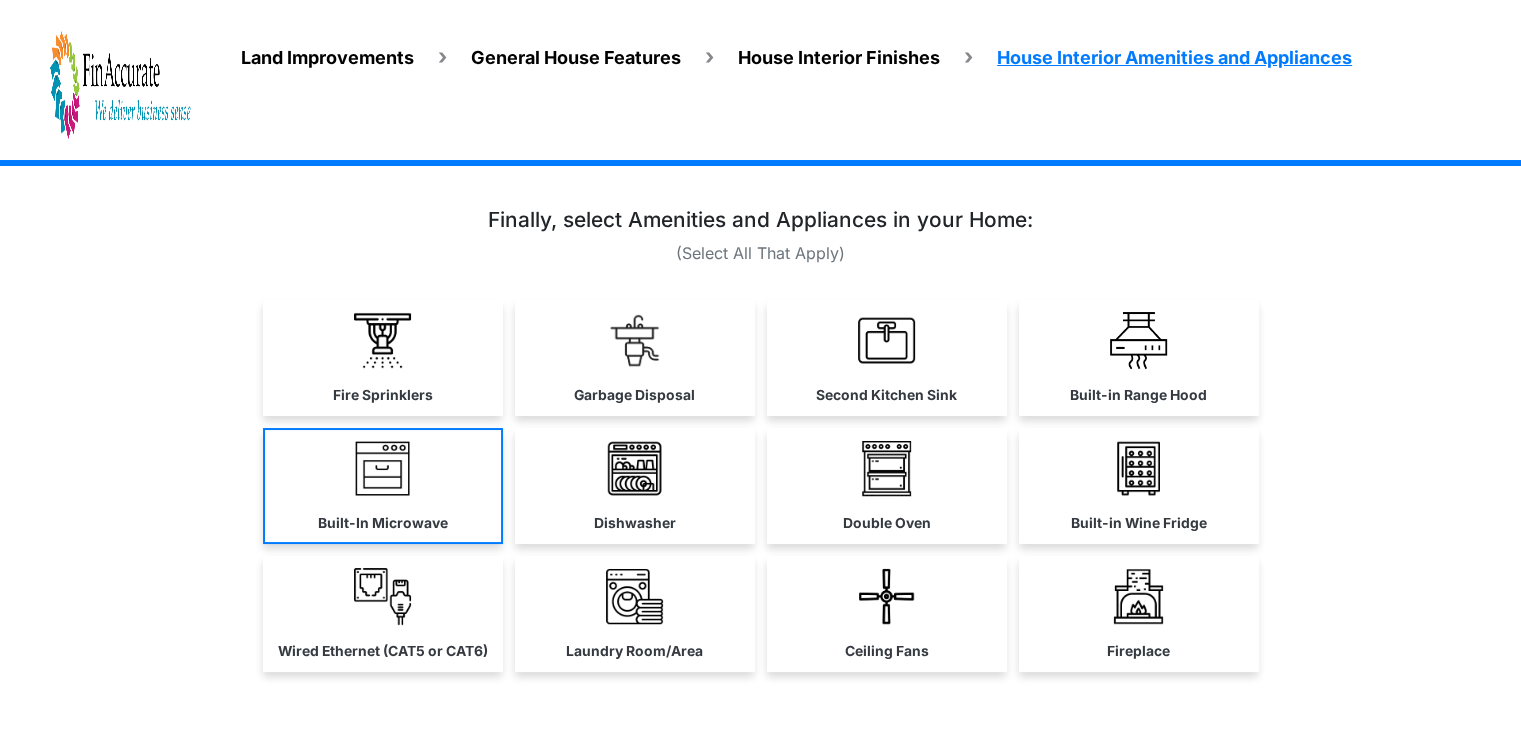 scroll, scrollTop: 100, scrollLeft: 0, axis: vertical 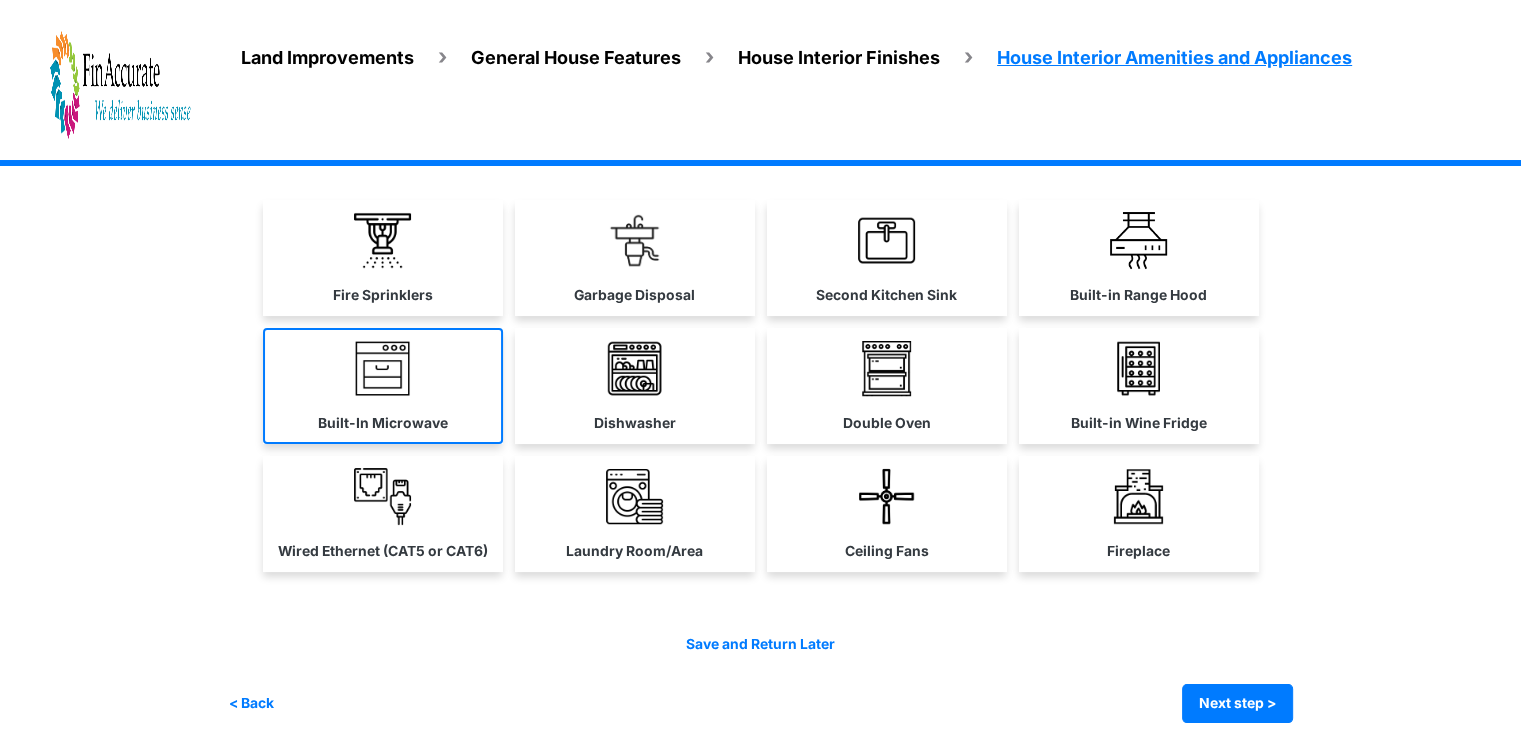 click at bounding box center (382, 368) 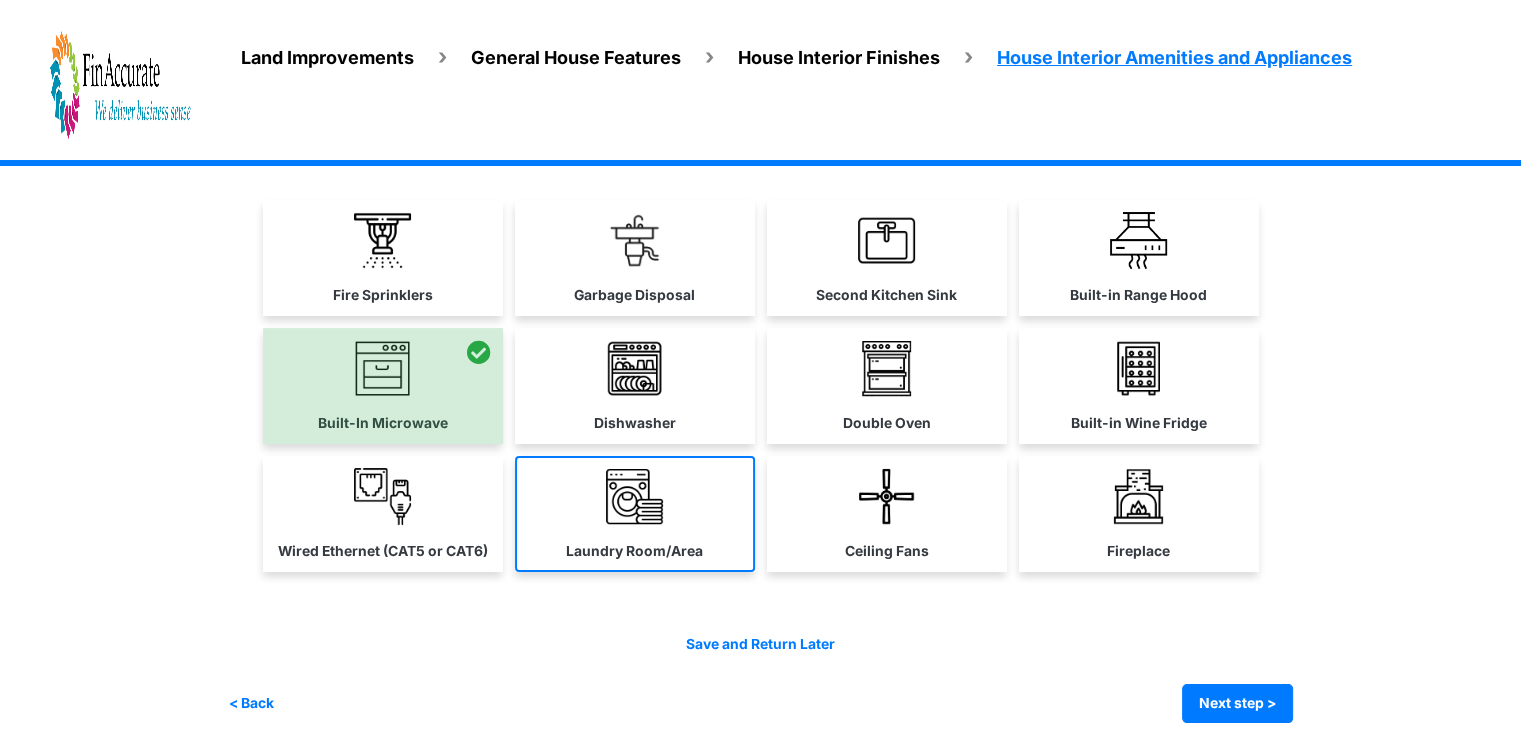 click on "Laundry Room/Area" at bounding box center (635, 514) 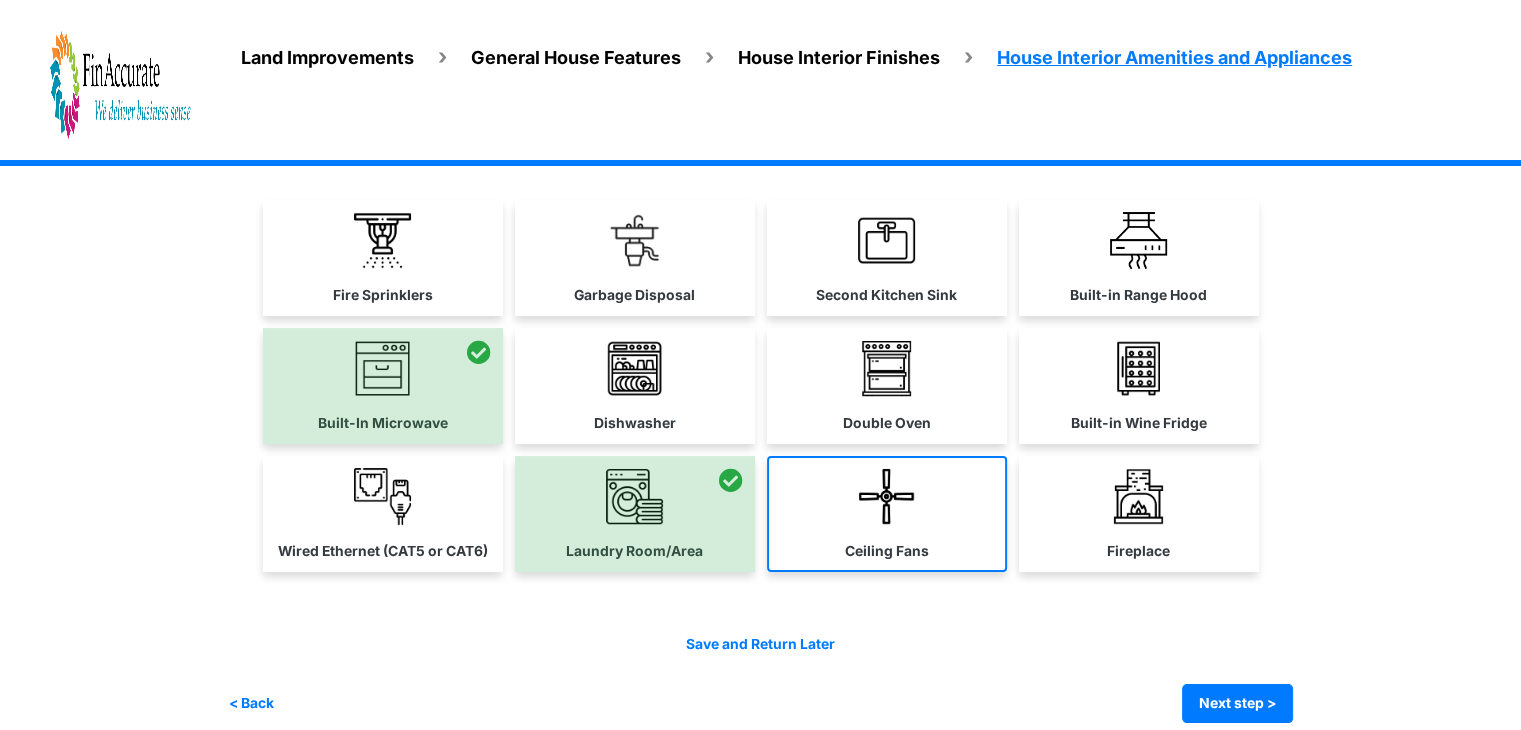click on "Ceiling Fans" at bounding box center [887, 514] 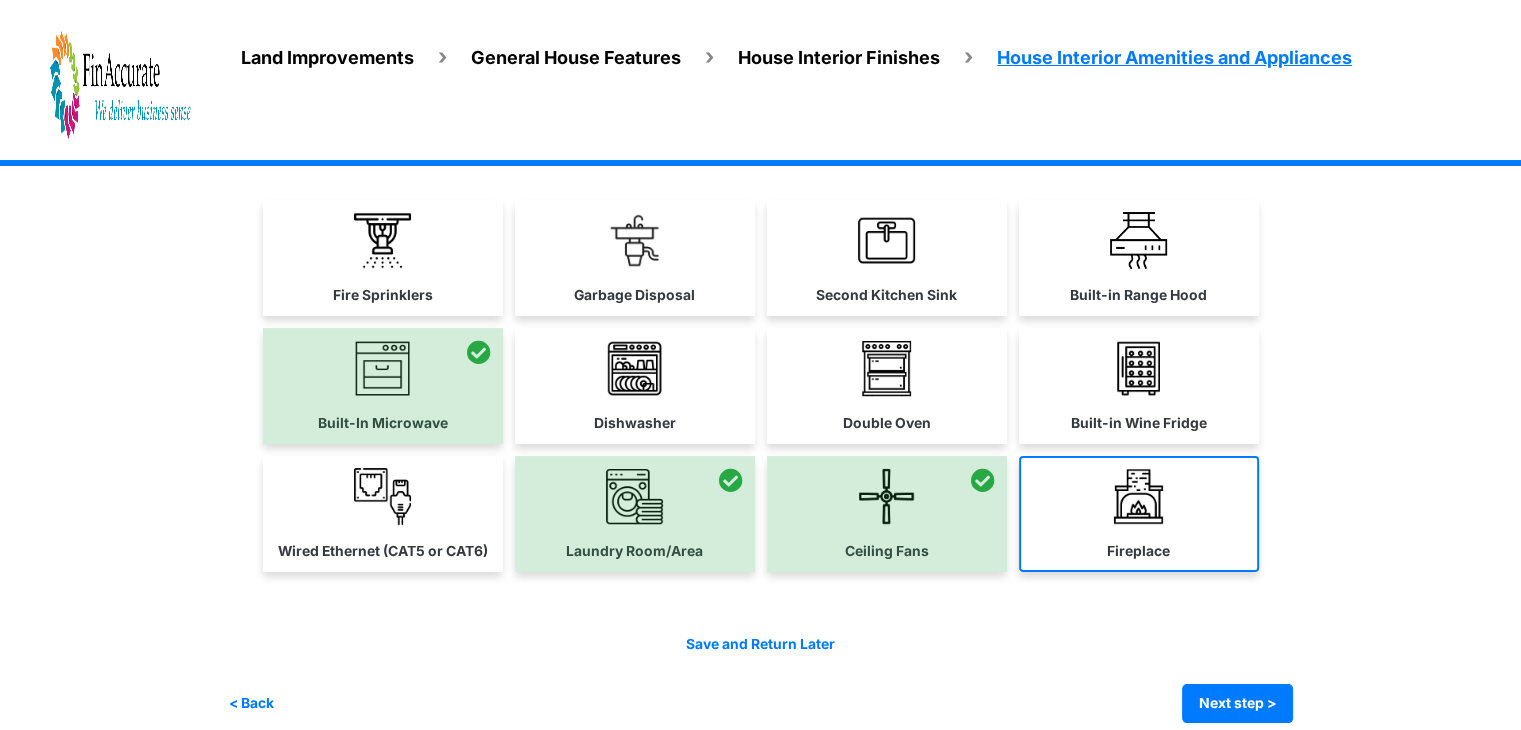 click on "Fireplace" at bounding box center [1139, 514] 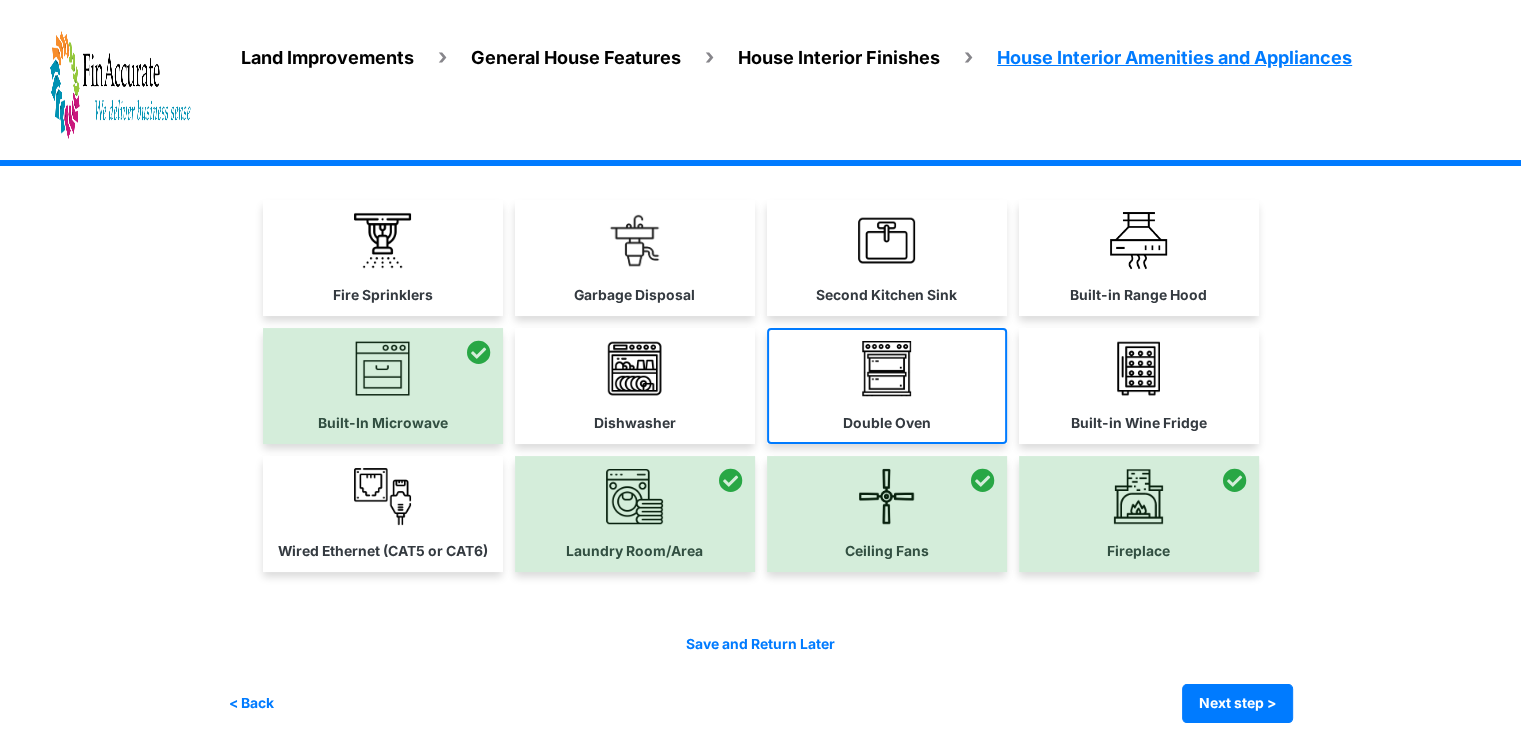 click on "Double Oven" at bounding box center [887, 386] 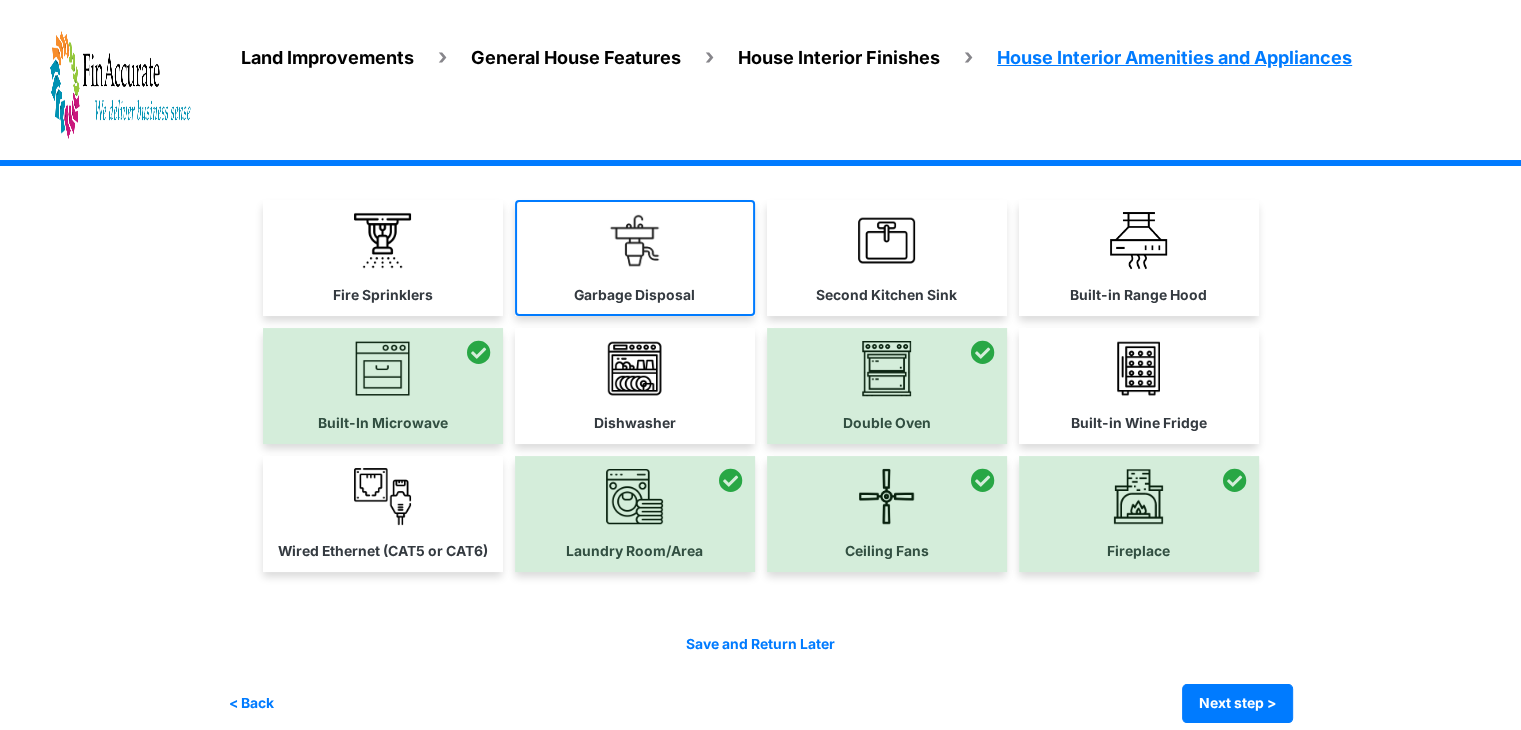 click on "Garbage Disposal" at bounding box center [634, 295] 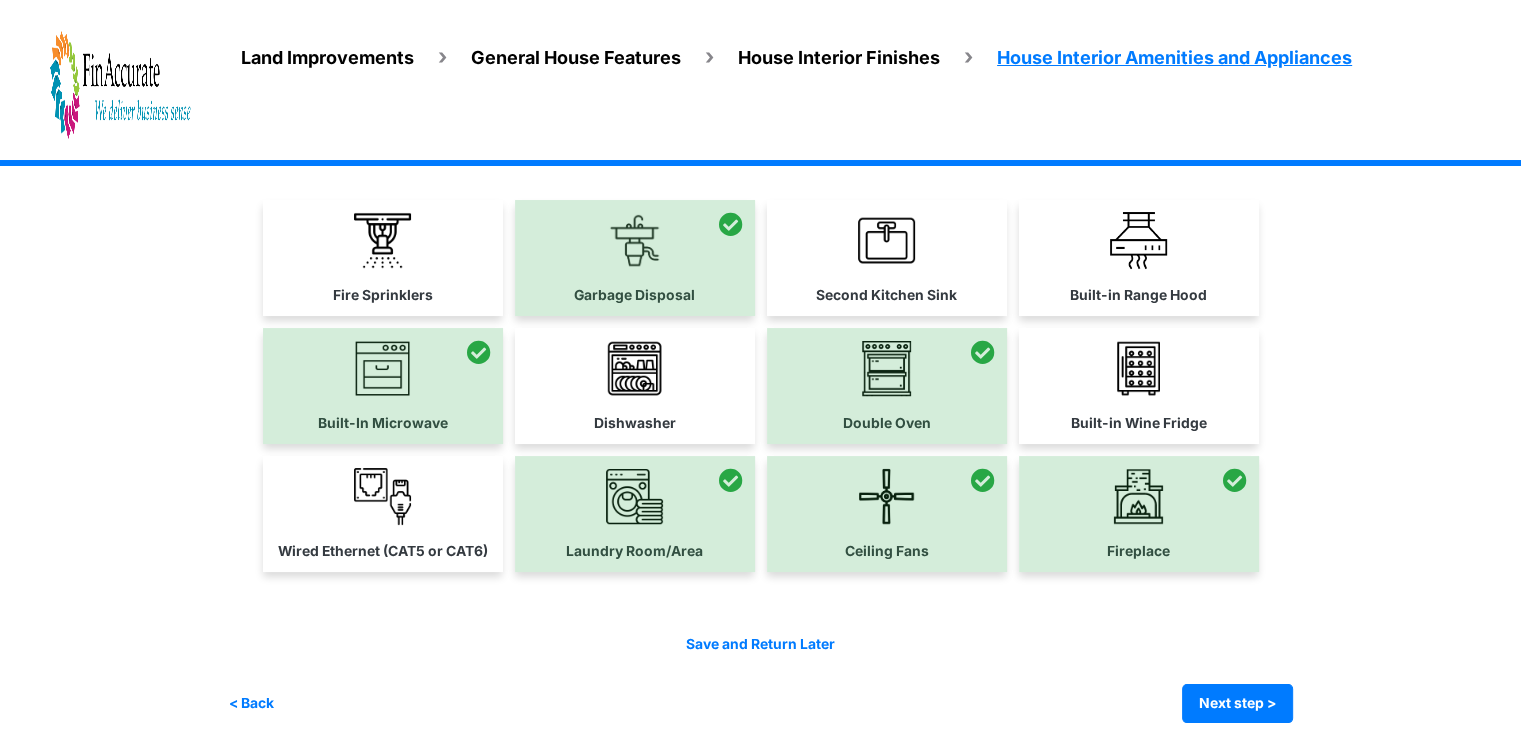 click at bounding box center (983, 352) 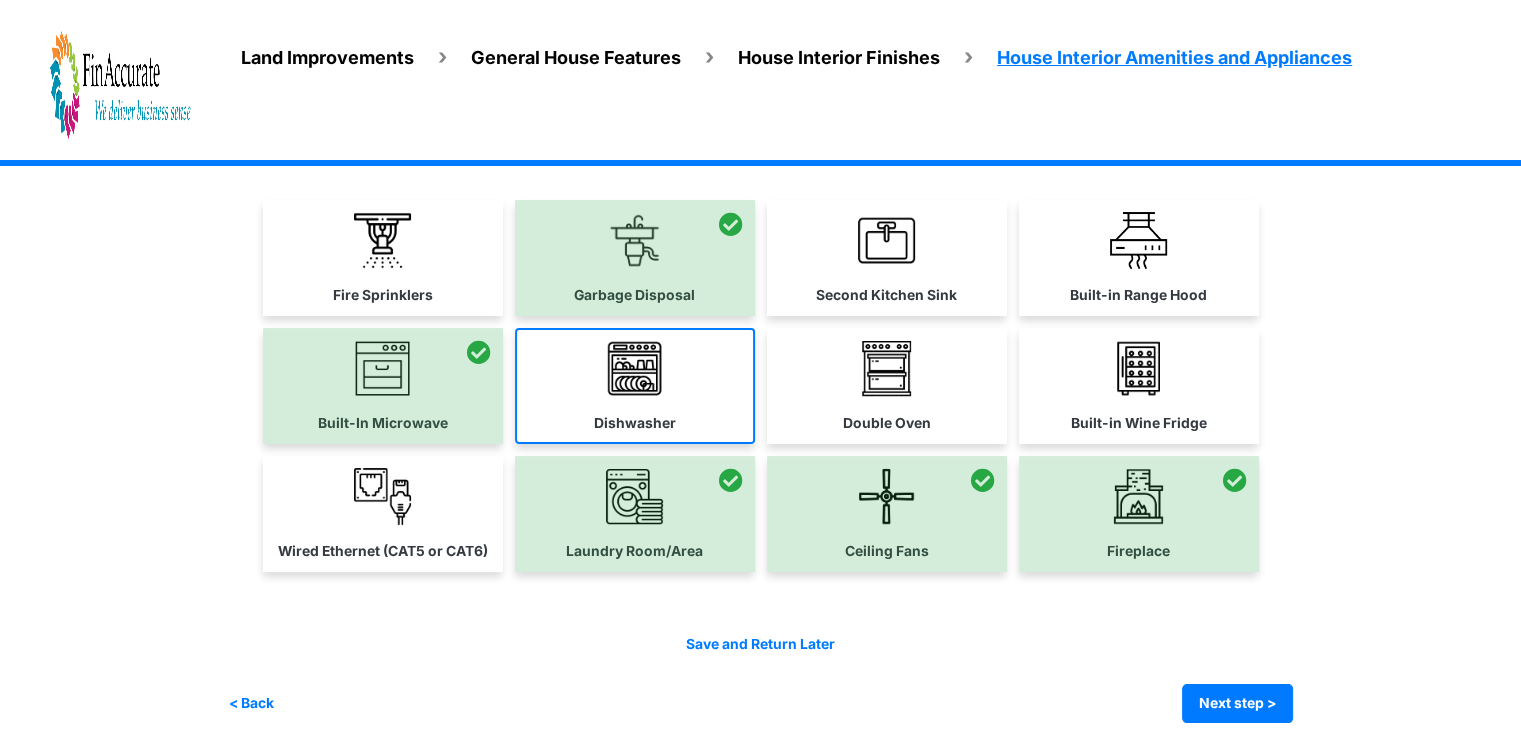 click on "Dishwasher" at bounding box center (635, 386) 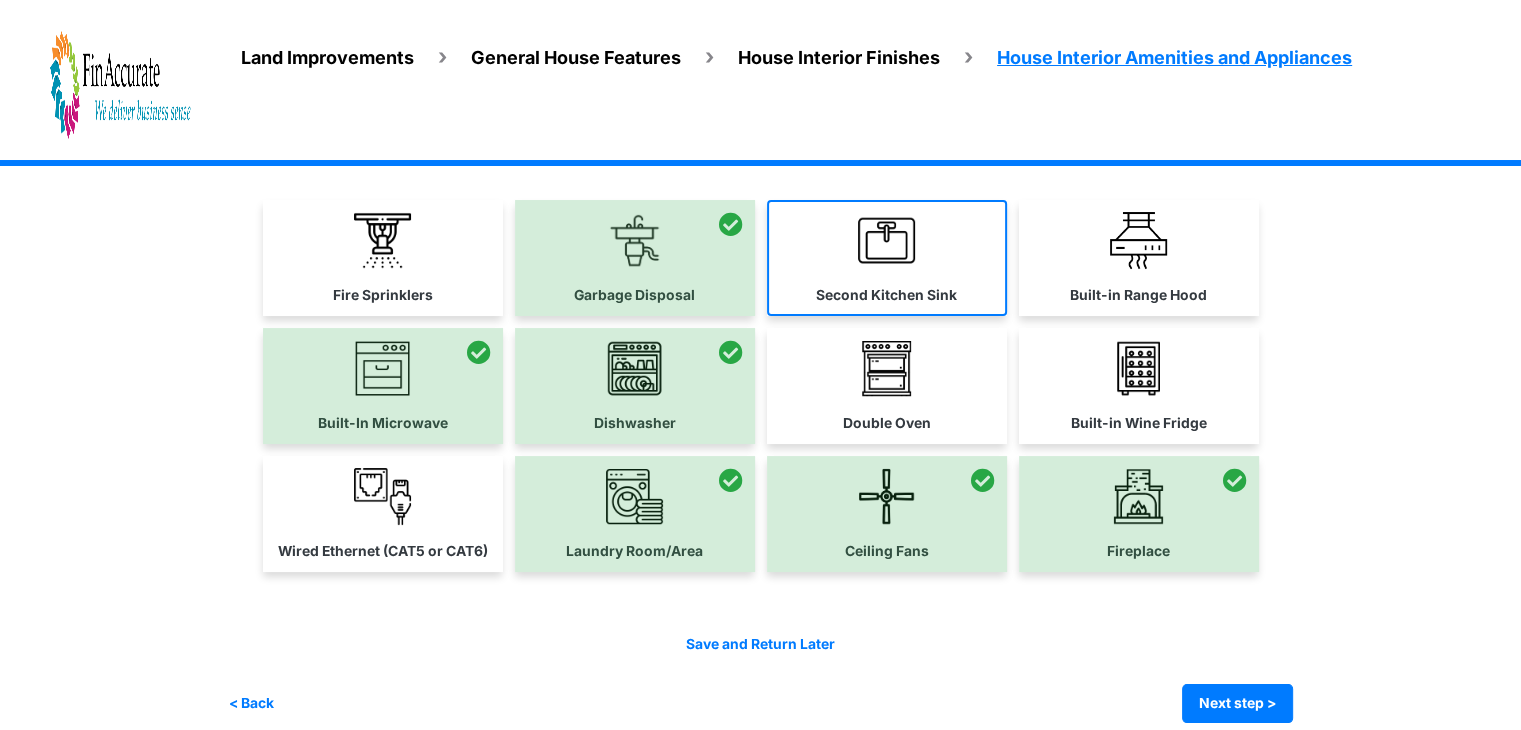 click at bounding box center (886, 240) 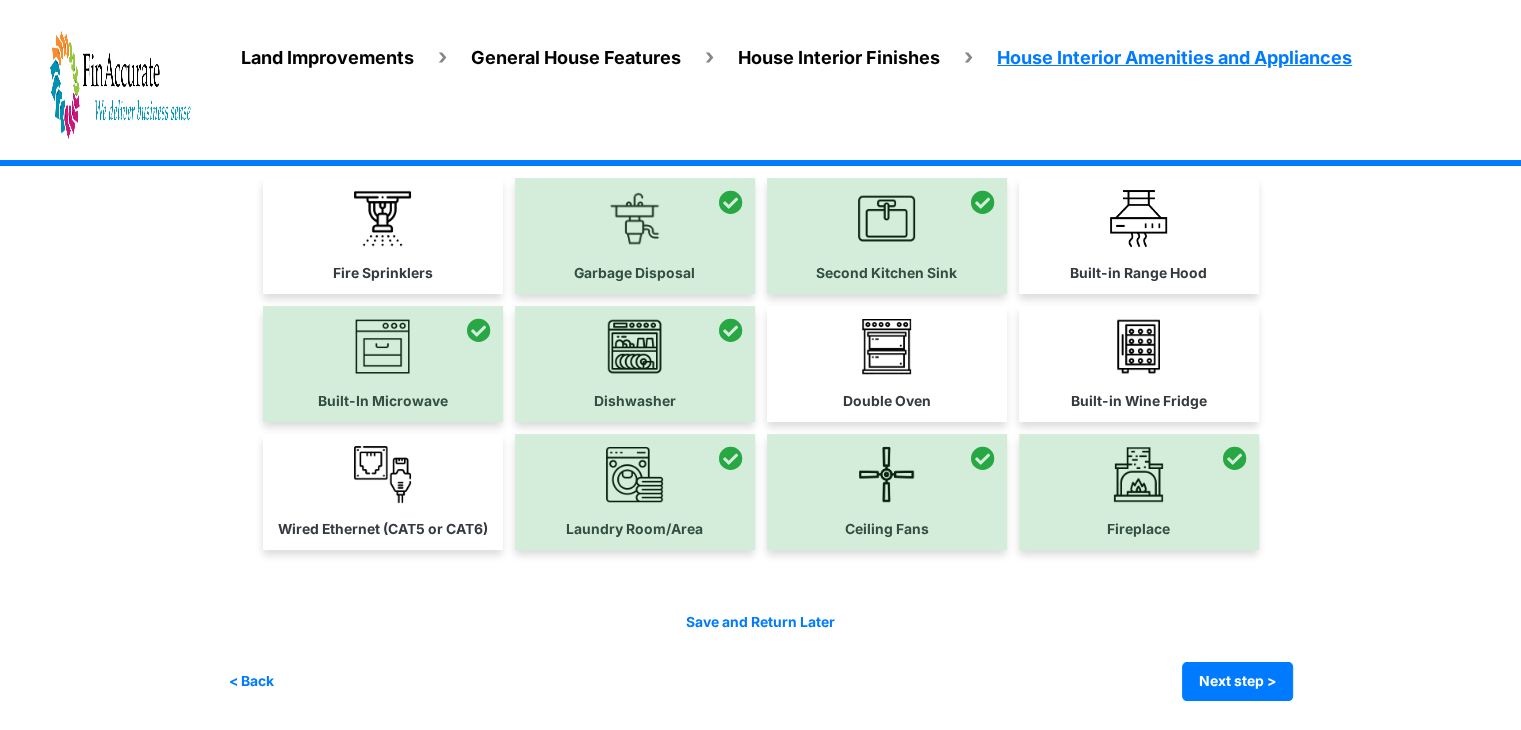 scroll, scrollTop: 120, scrollLeft: 0, axis: vertical 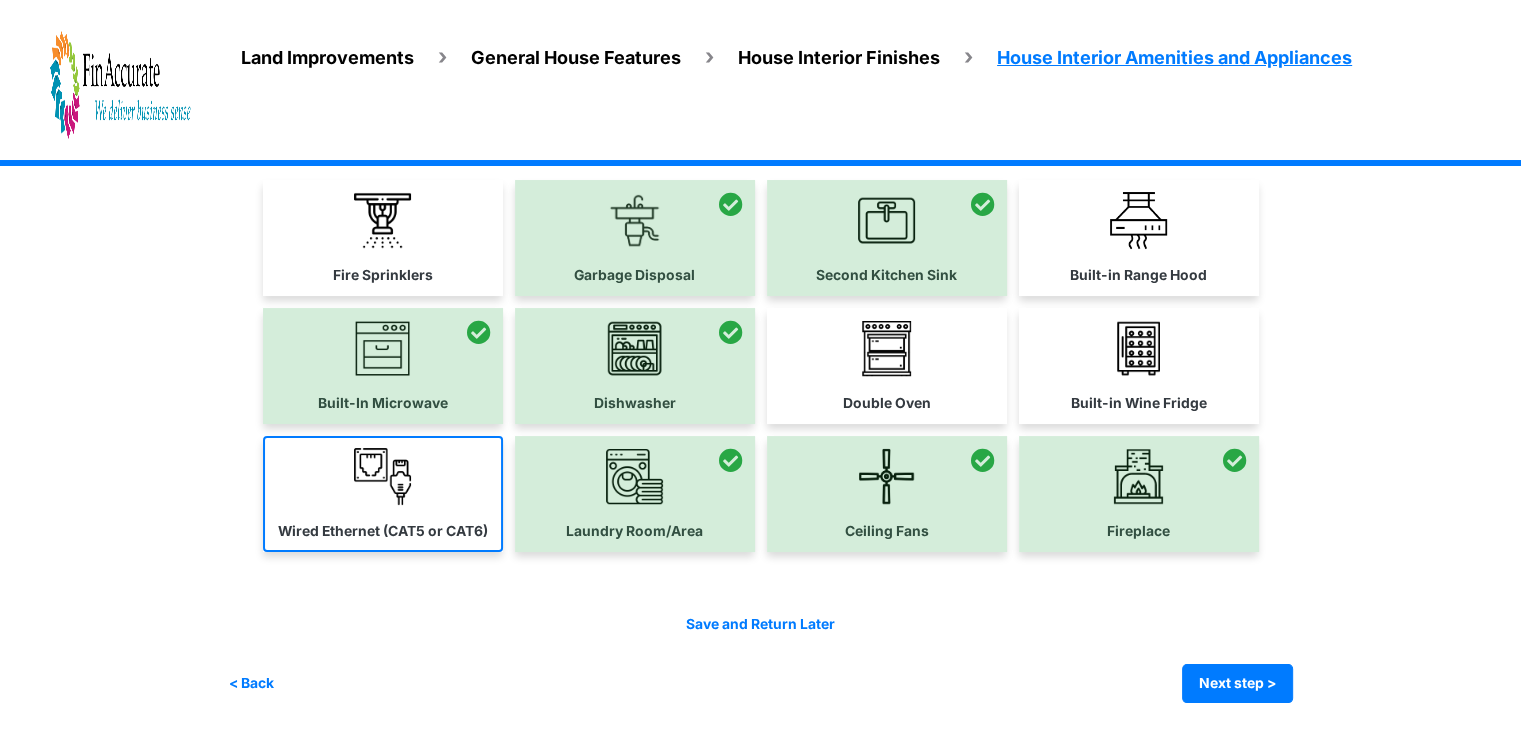 click at bounding box center (382, 476) 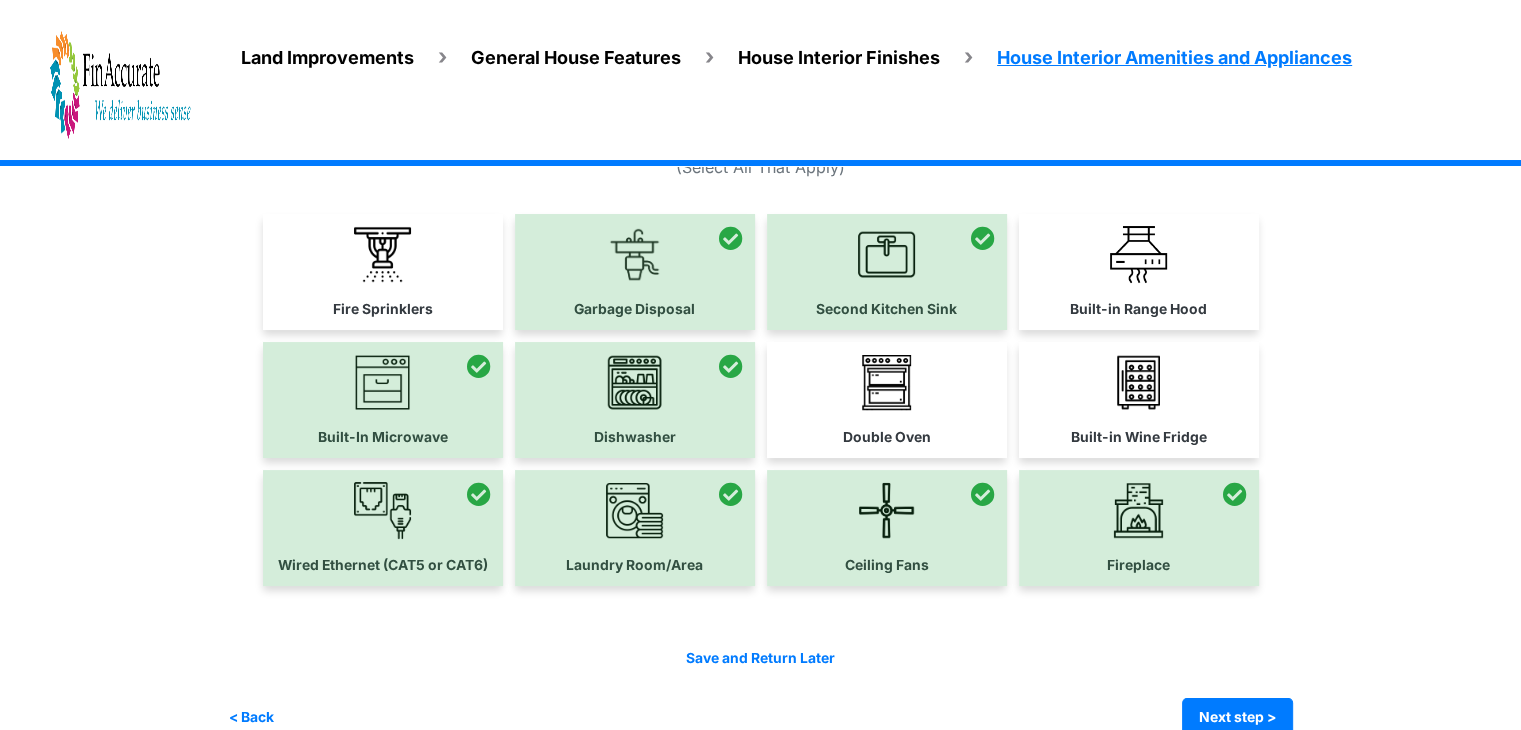 scroll, scrollTop: 120, scrollLeft: 0, axis: vertical 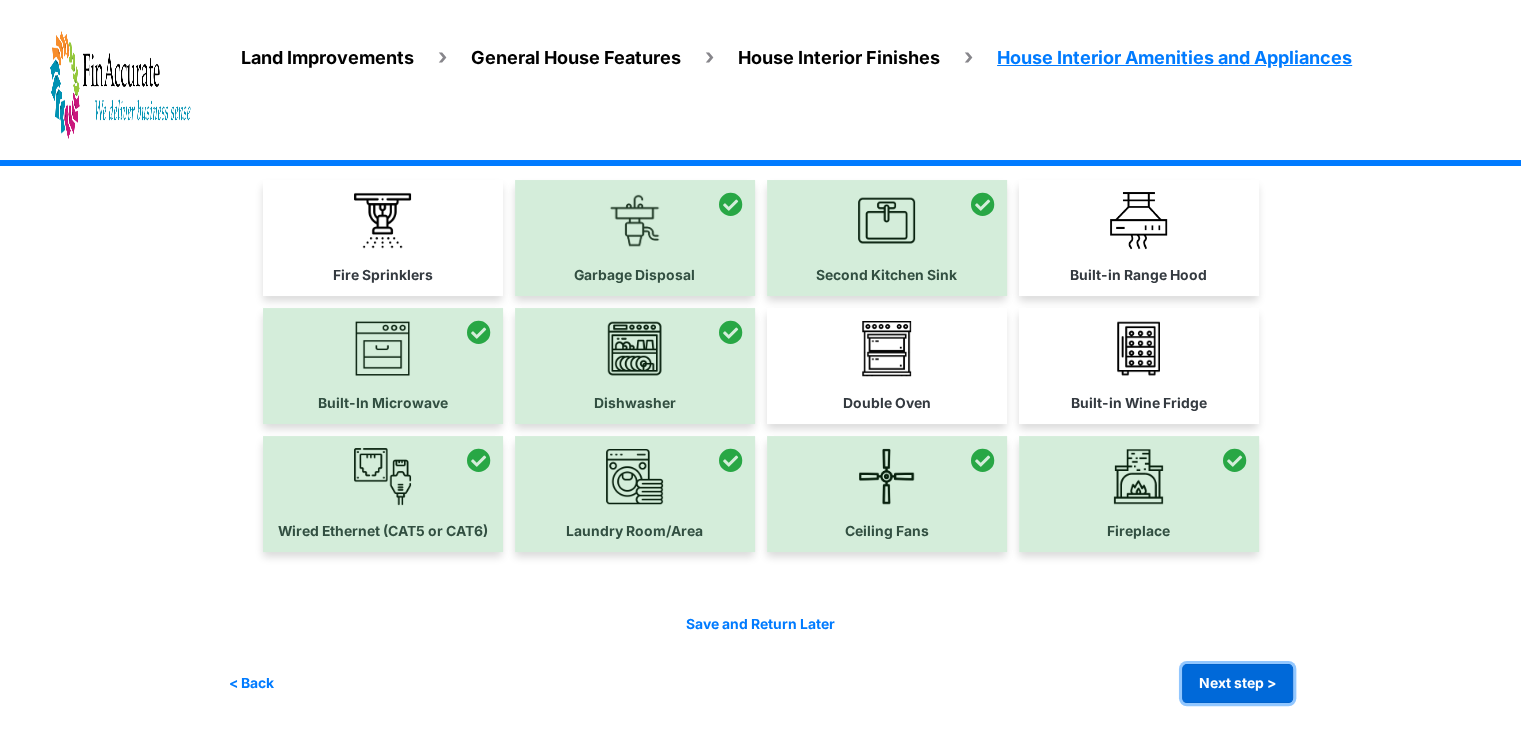click on "Next step >" at bounding box center [1237, 683] 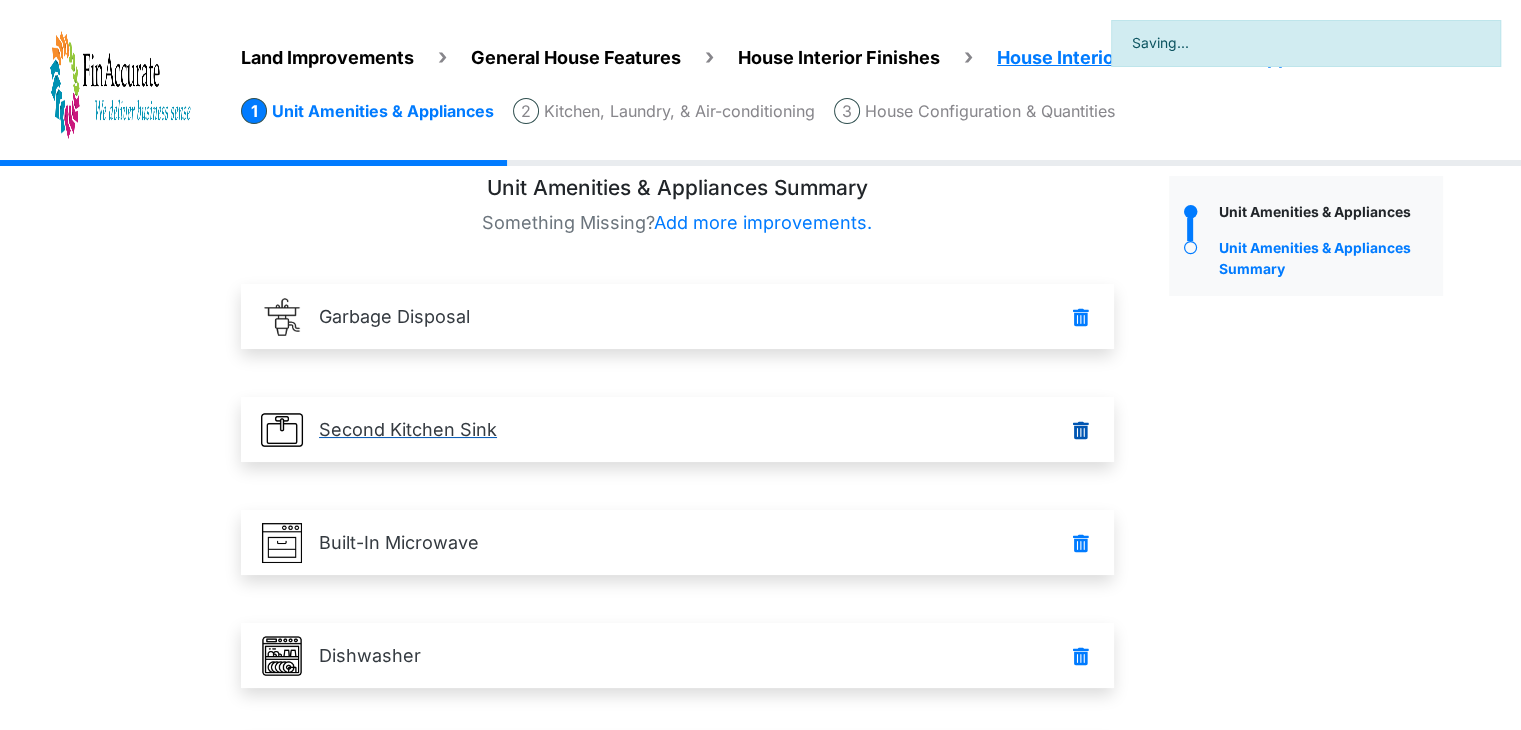 scroll, scrollTop: 593, scrollLeft: 0, axis: vertical 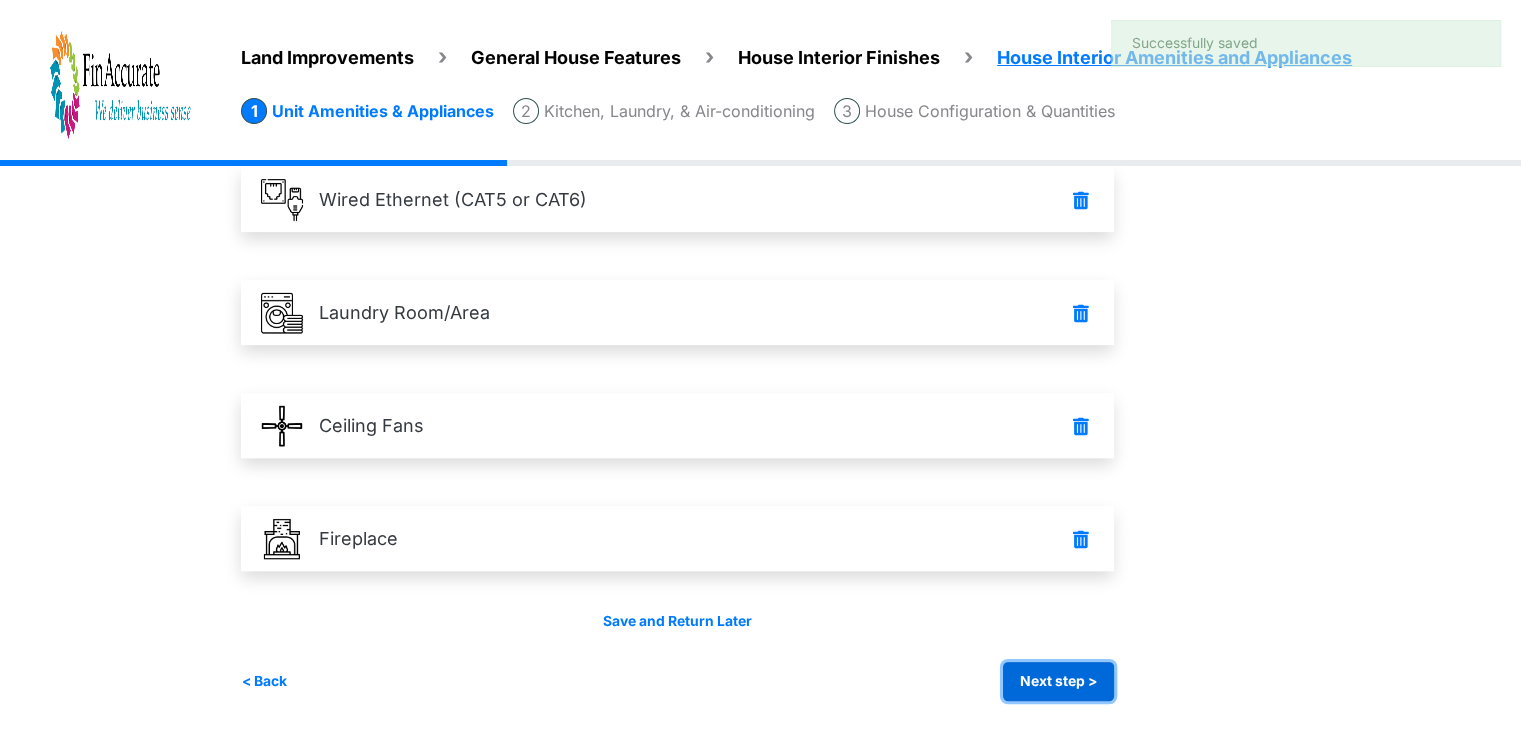 click on "Next step >" at bounding box center (1058, 681) 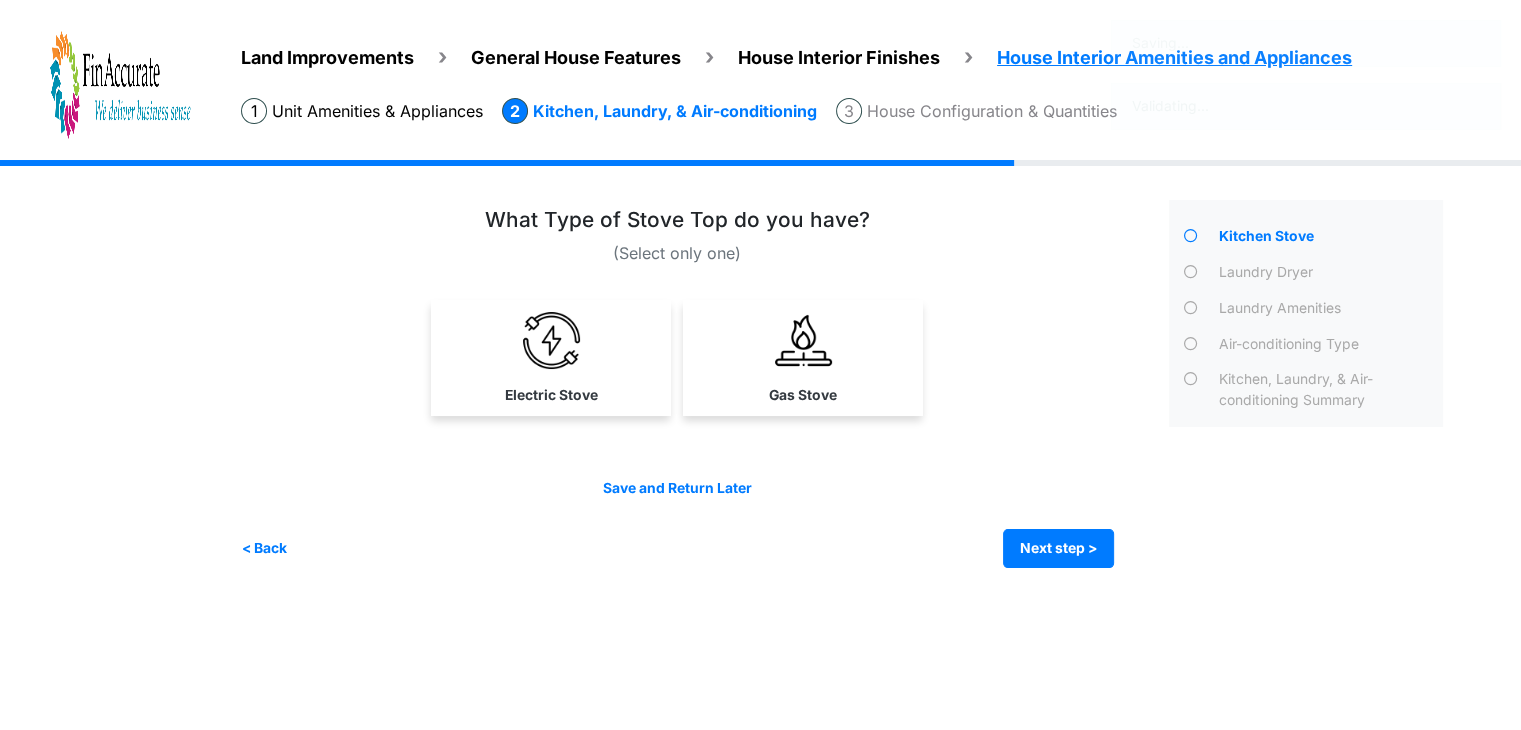 scroll, scrollTop: 0, scrollLeft: 0, axis: both 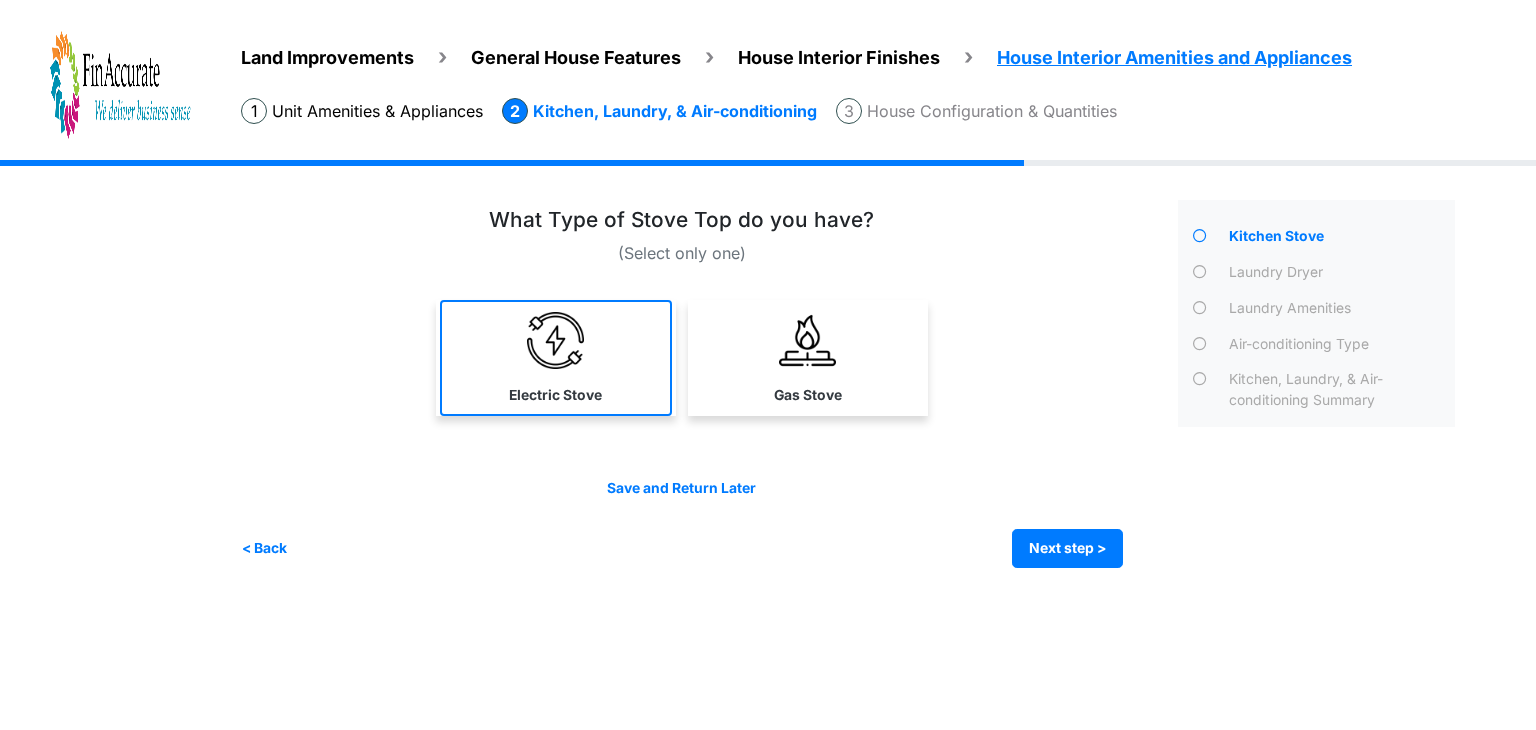 click on "Electric Stove" at bounding box center (556, 358) 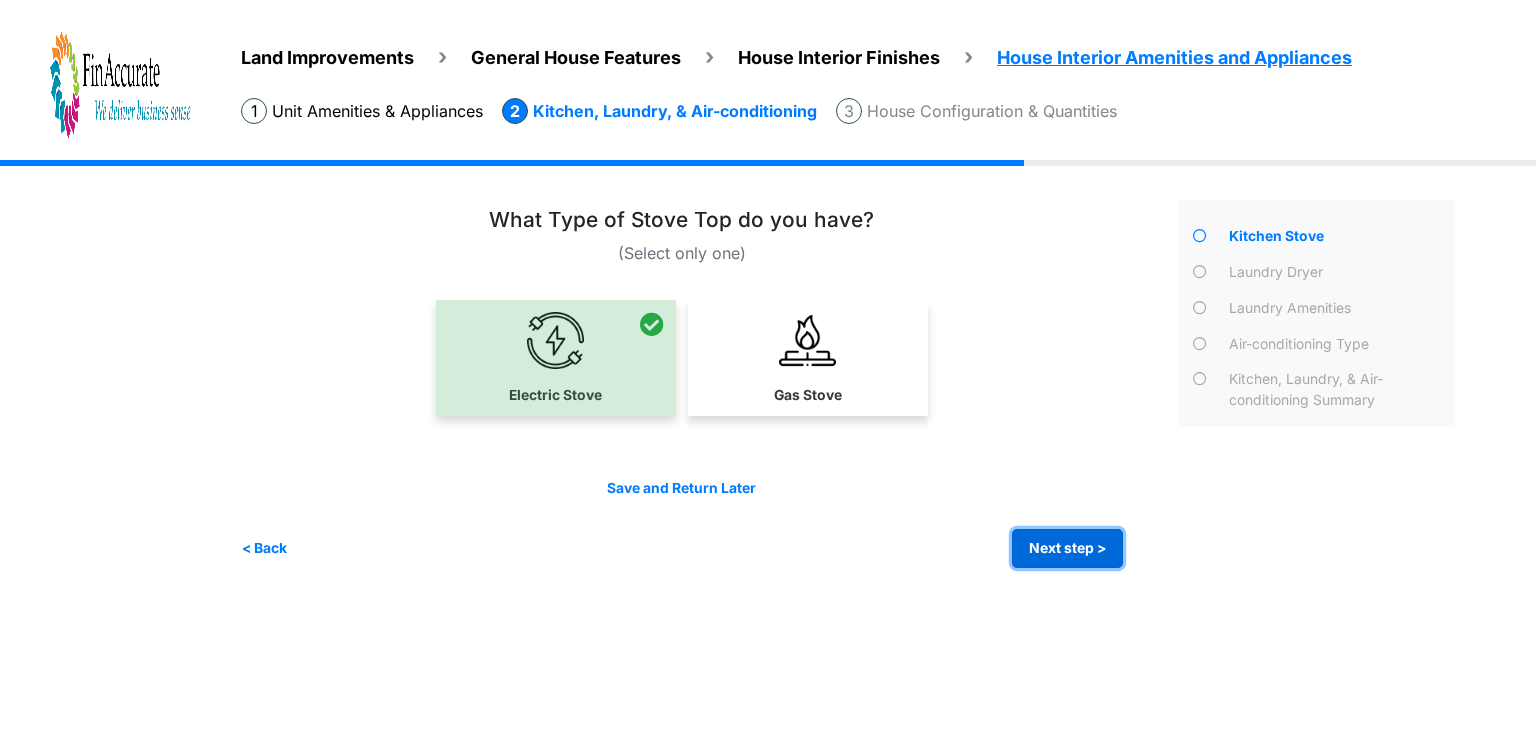 click on "Next step >" at bounding box center [1067, 548] 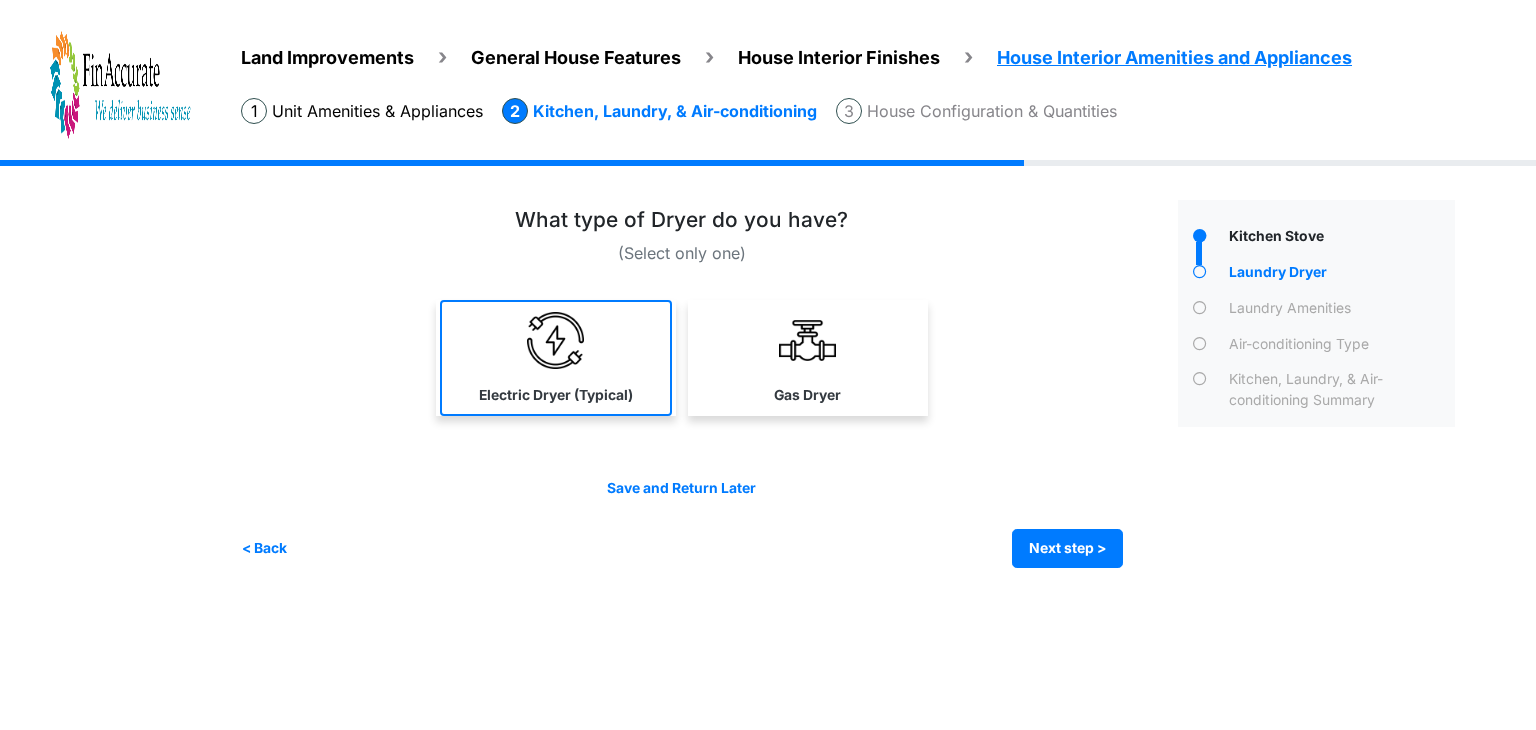click on "Electric Dryer (Typical)" at bounding box center [556, 358] 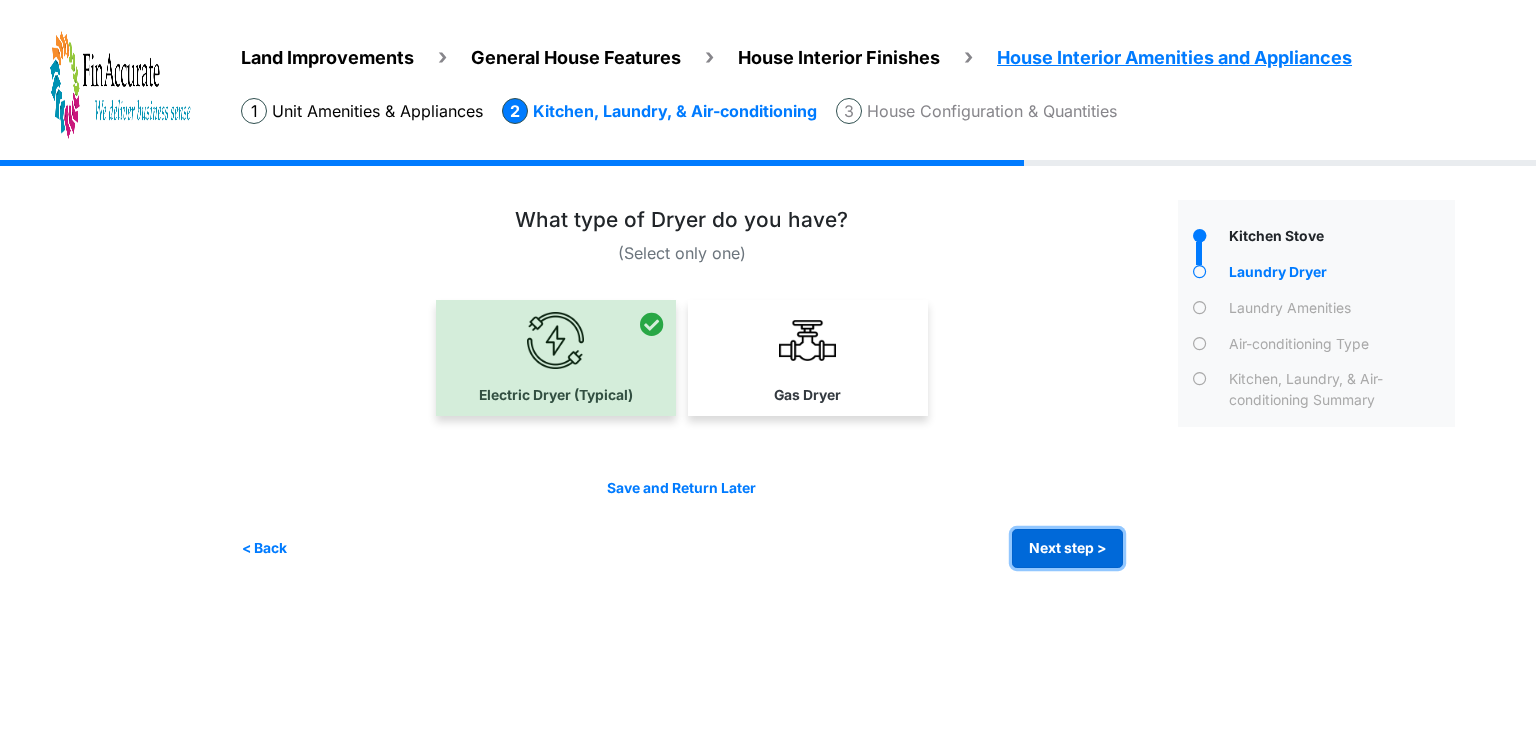 click on "Next step >" at bounding box center [1067, 548] 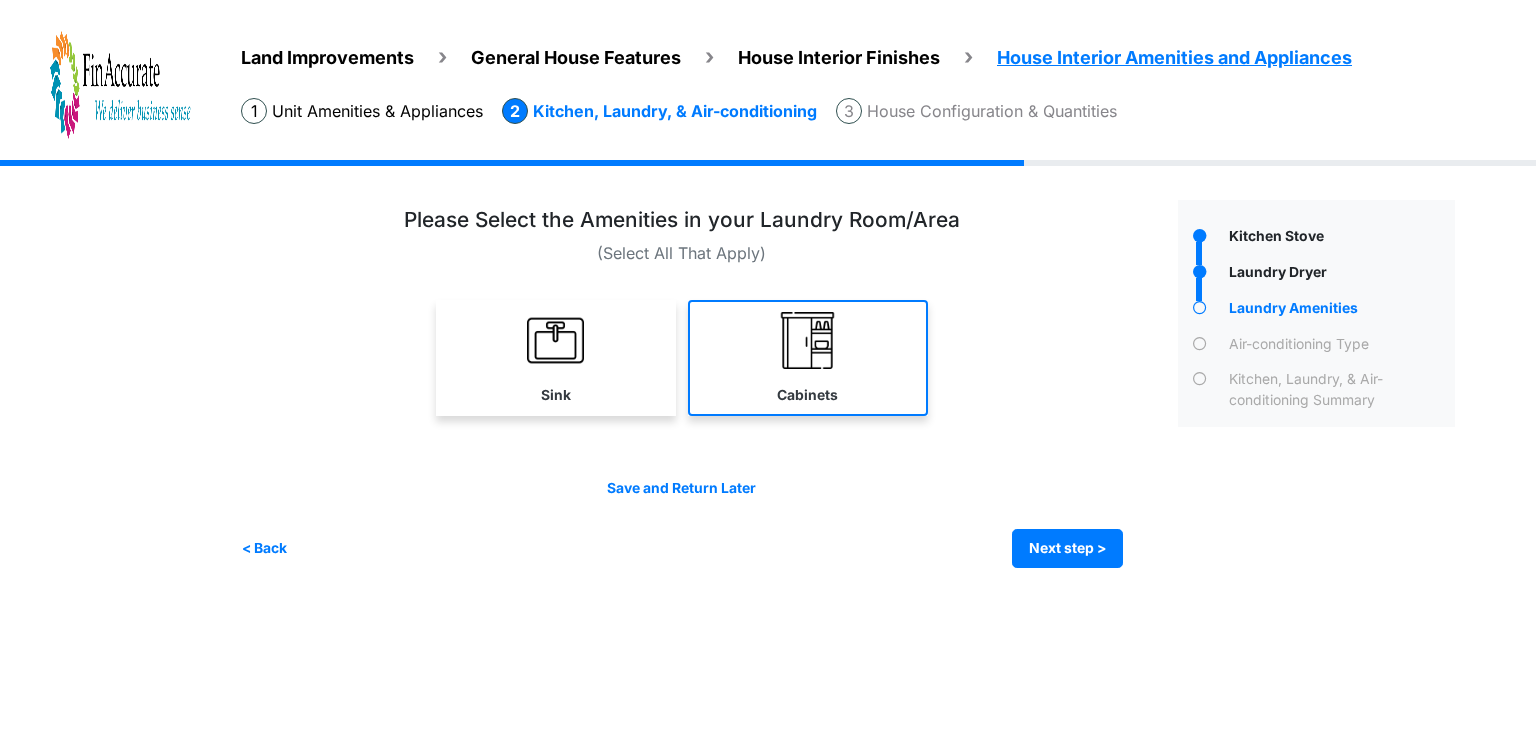 click at bounding box center [807, 340] 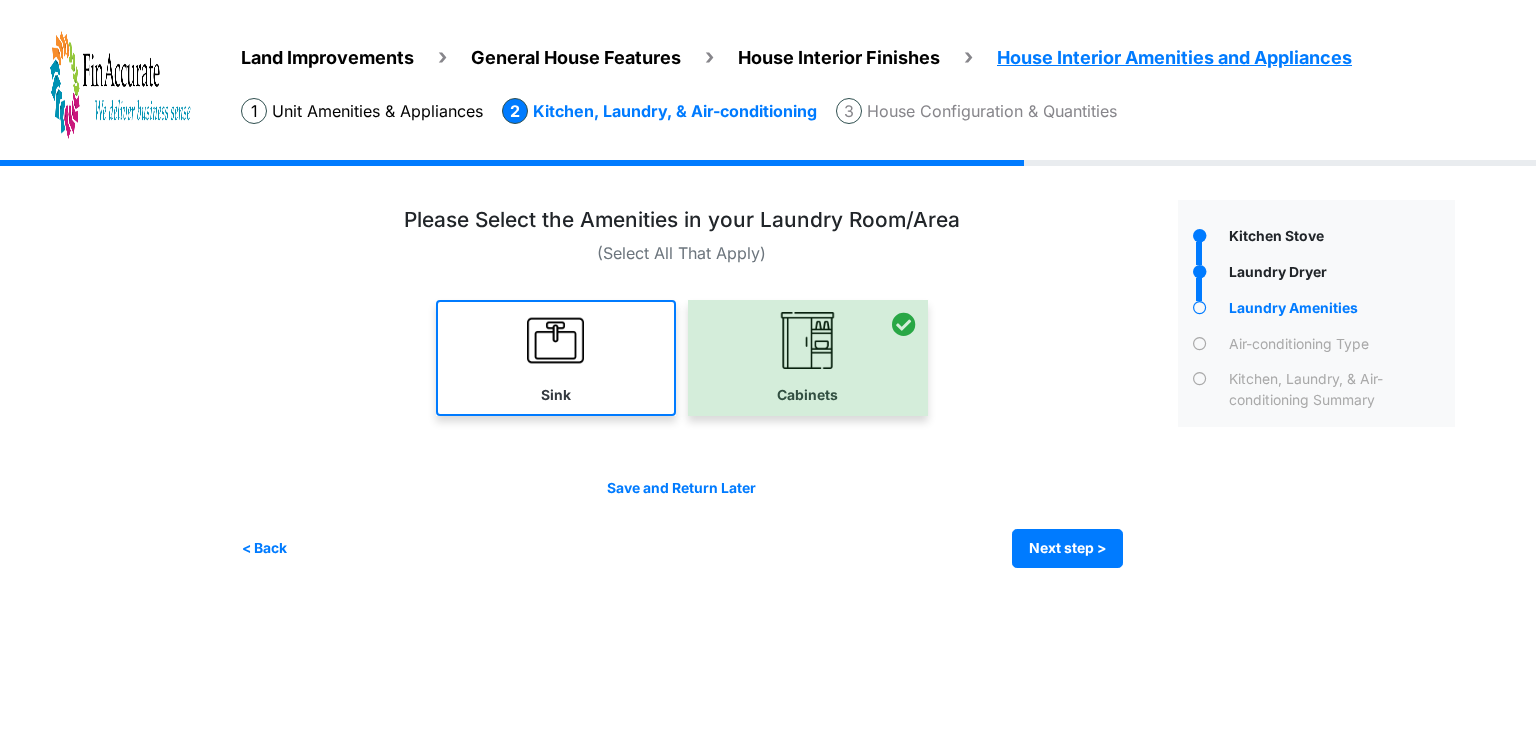 click on "Sink" at bounding box center (556, 358) 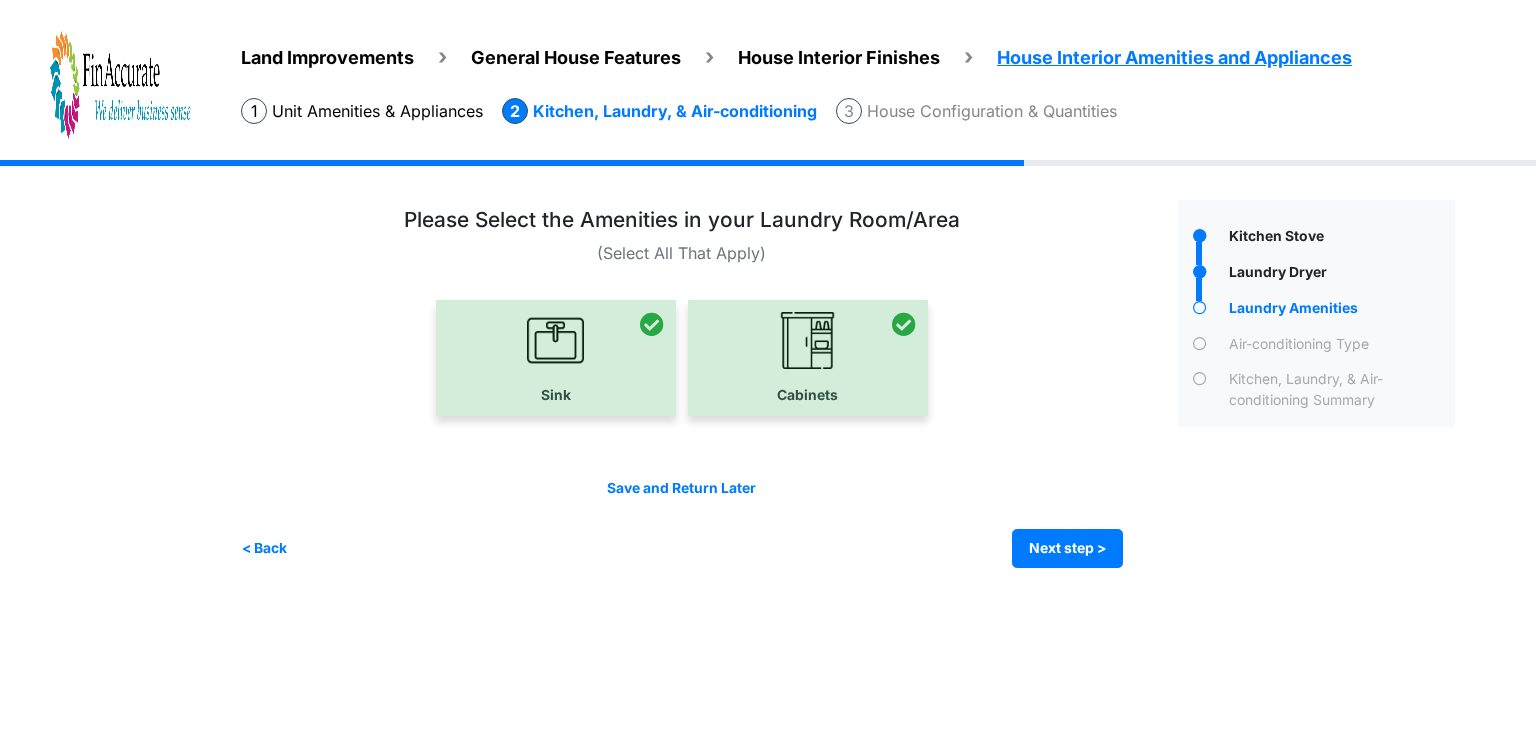 click at bounding box center (556, 358) 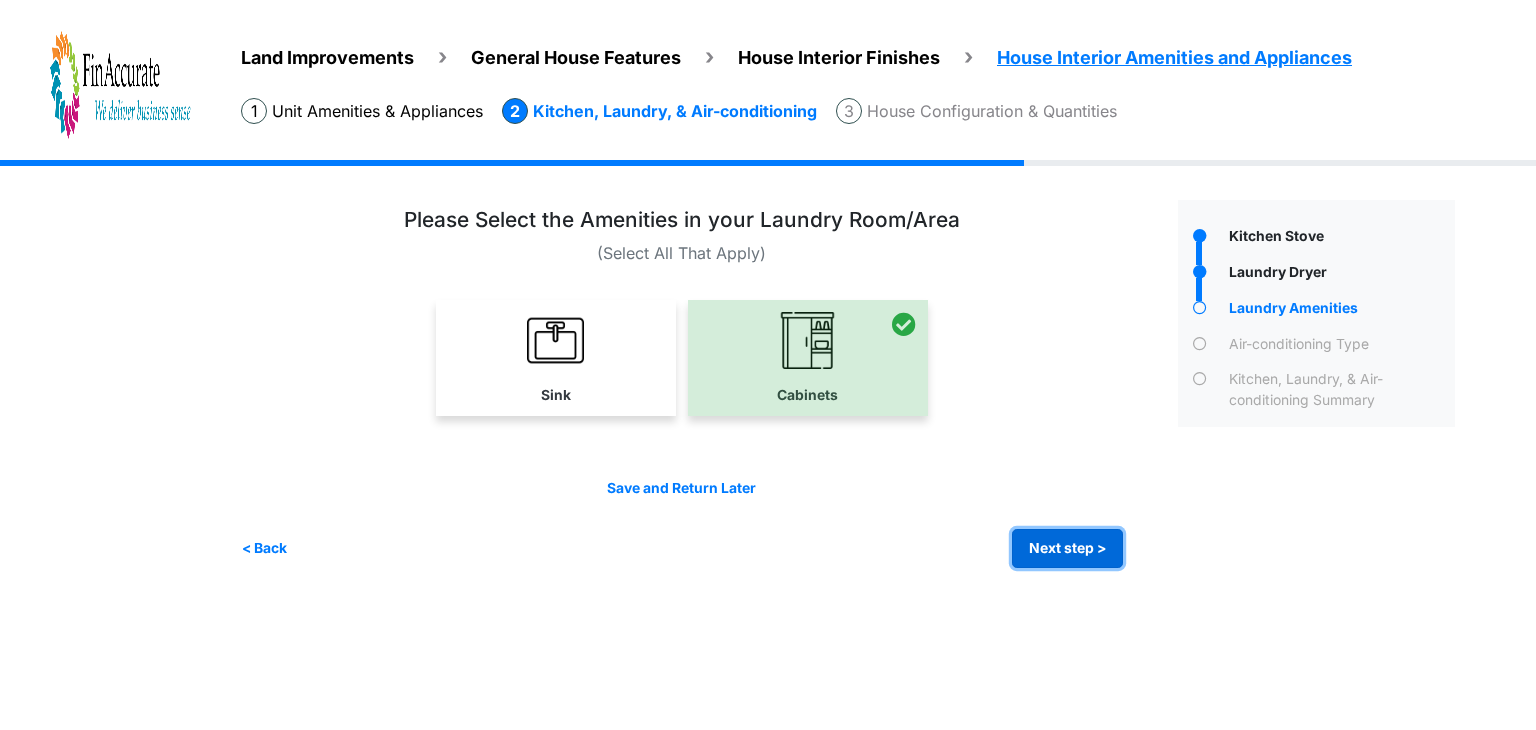 click on "Next step >" at bounding box center [1067, 548] 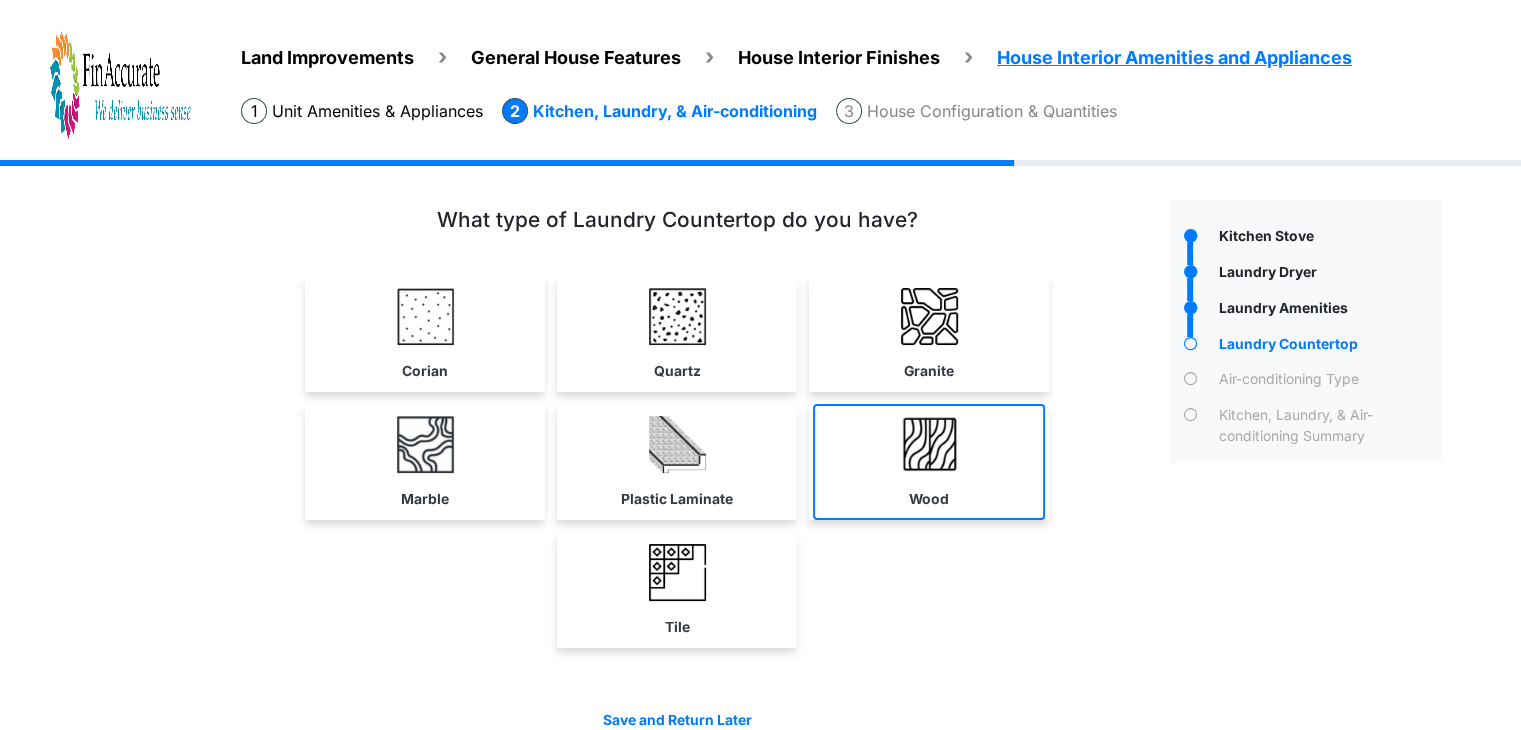 click at bounding box center (929, 444) 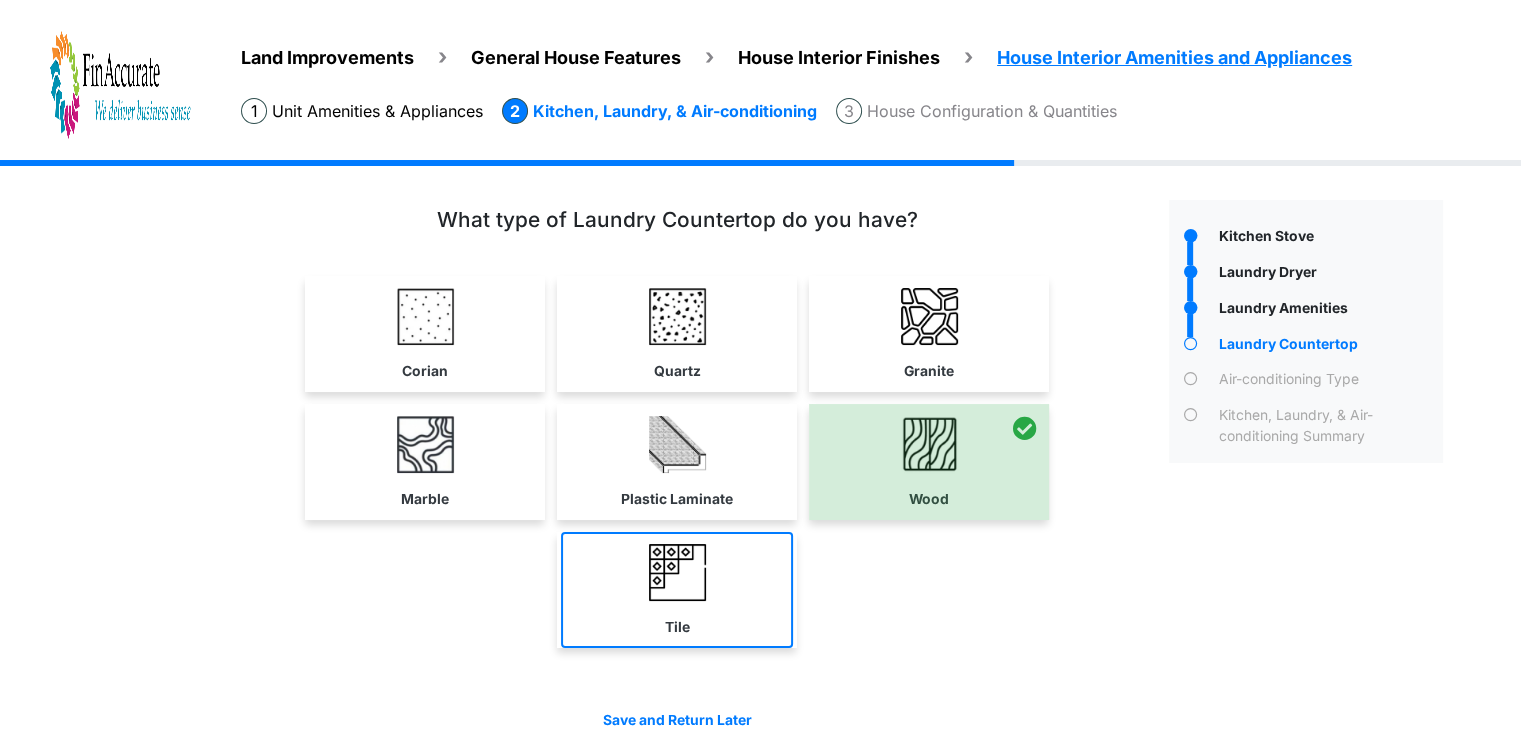 click at bounding box center (677, 572) 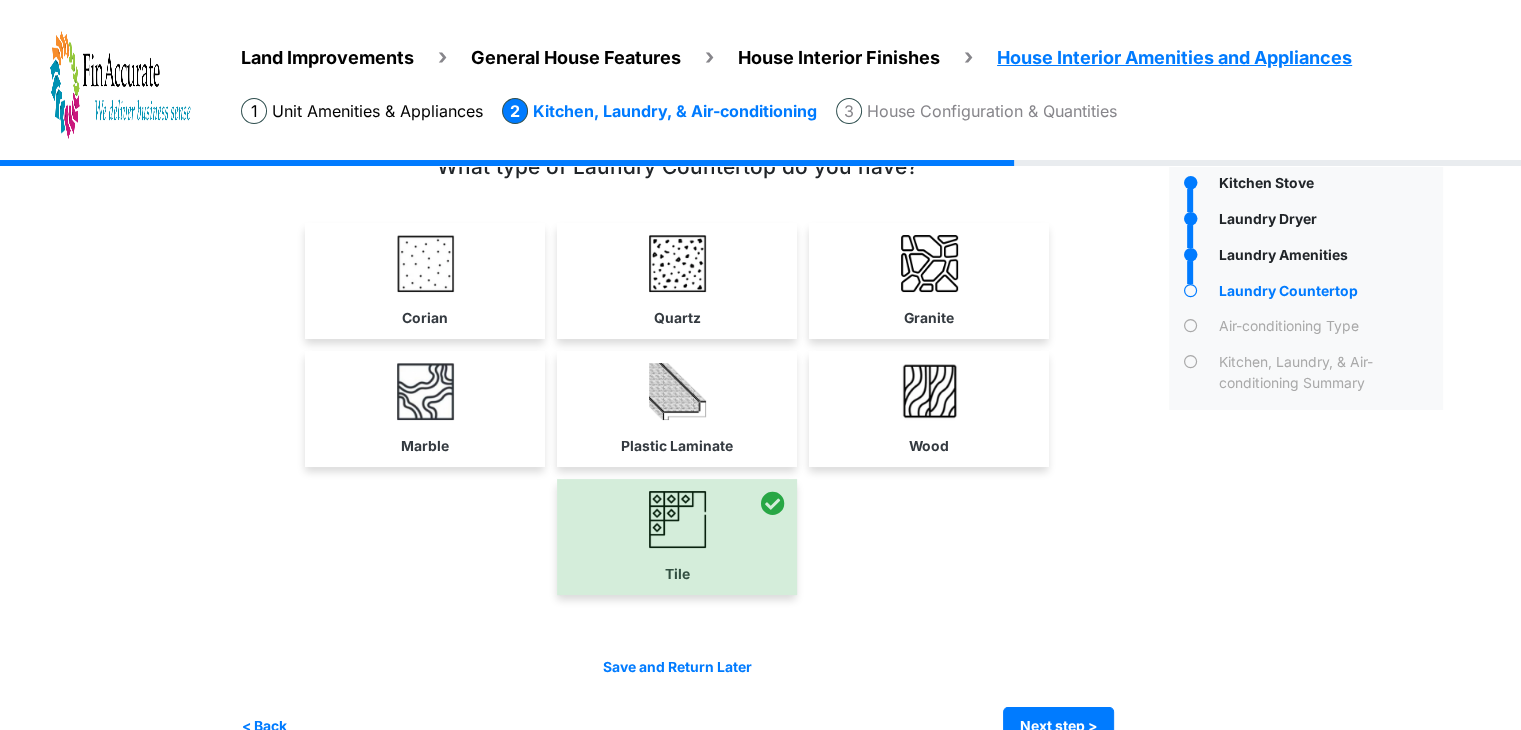 scroll, scrollTop: 96, scrollLeft: 0, axis: vertical 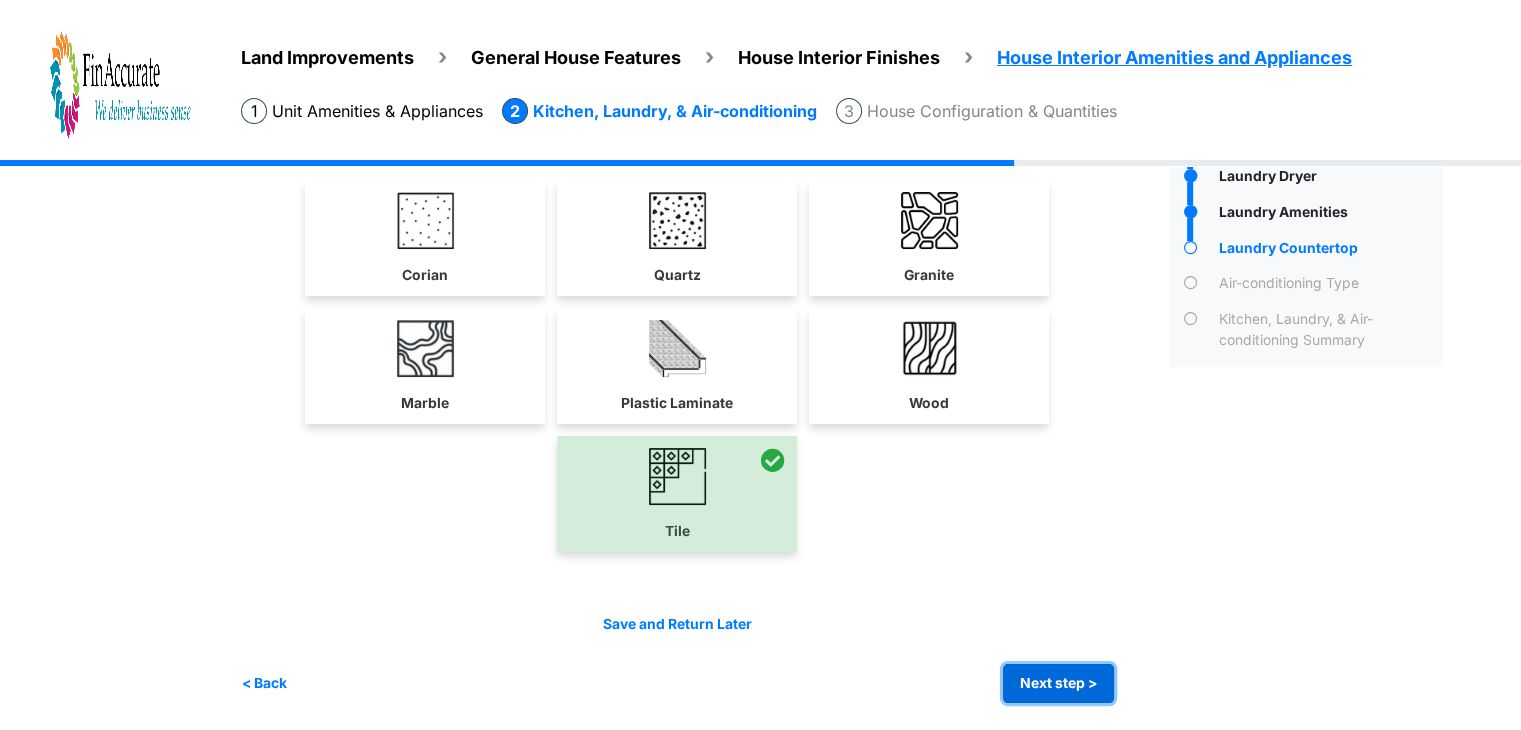 click on "Next step >" at bounding box center [1058, 683] 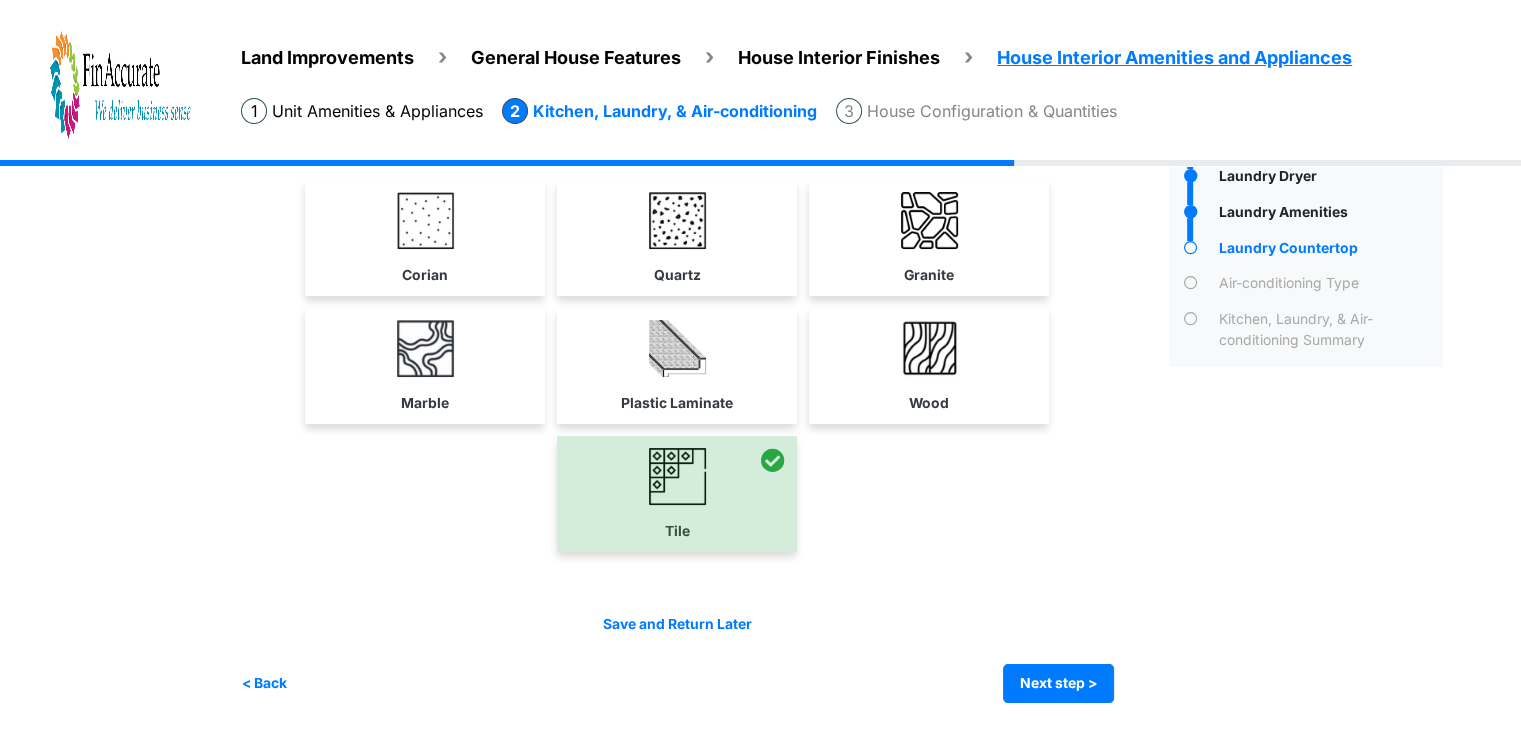 scroll, scrollTop: 0, scrollLeft: 0, axis: both 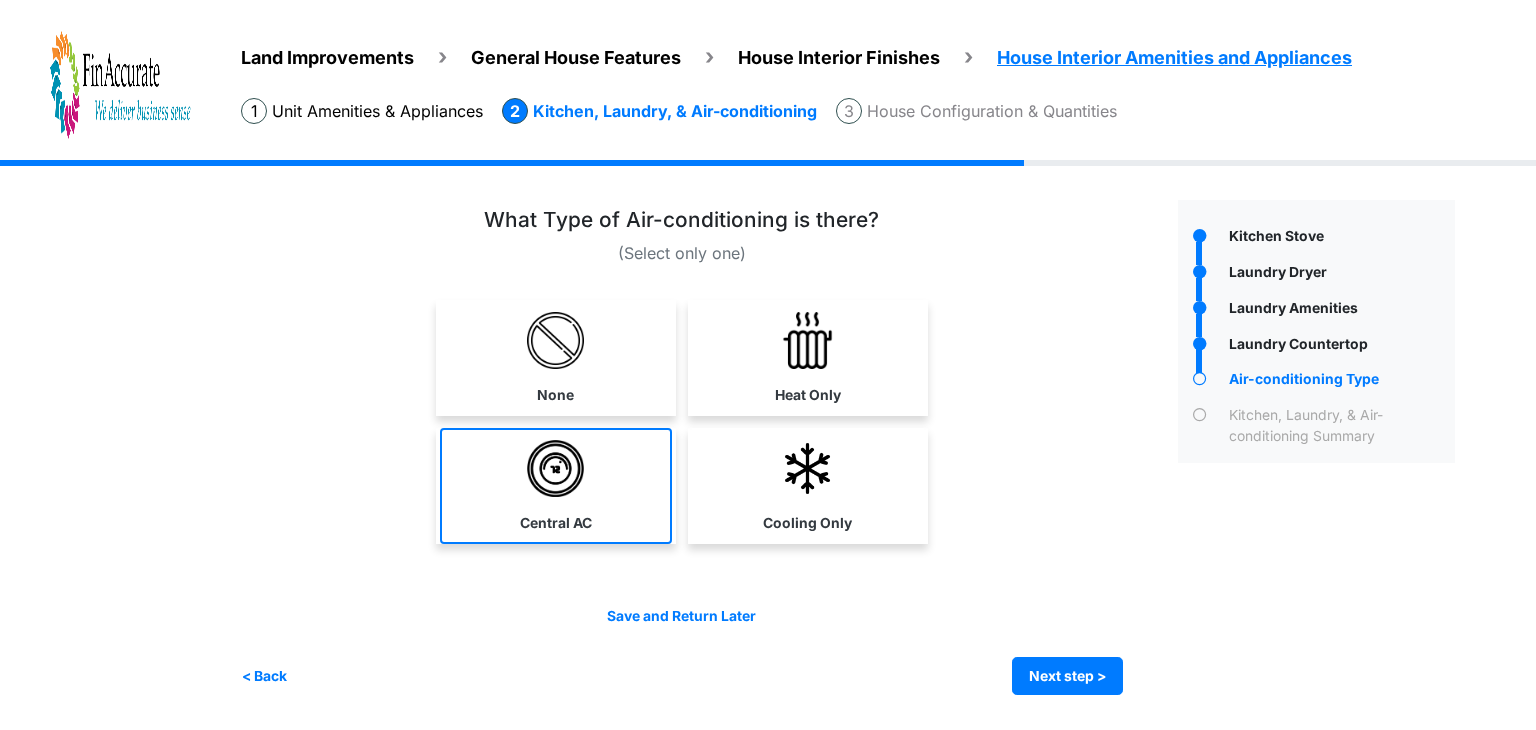 click at bounding box center (555, 468) 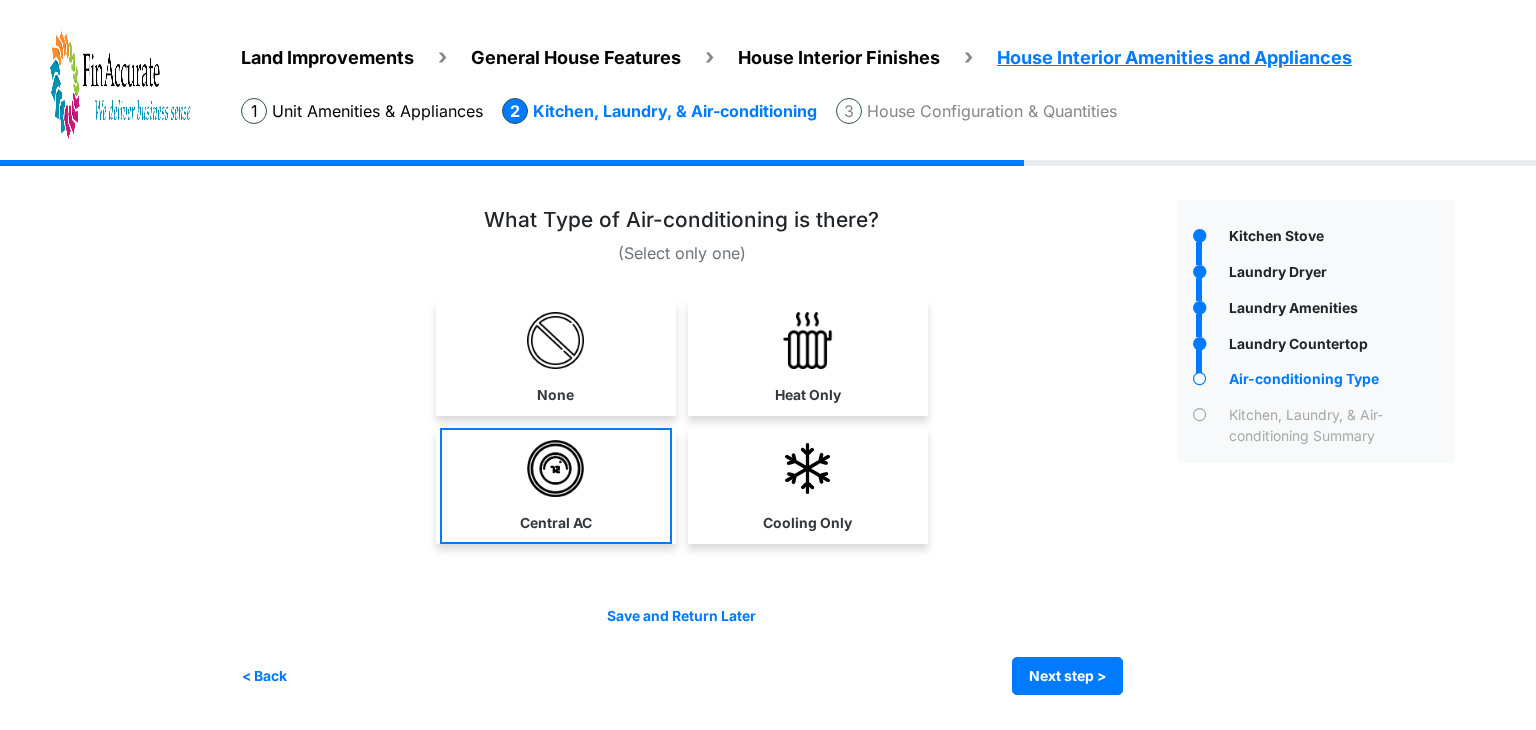 select on "*" 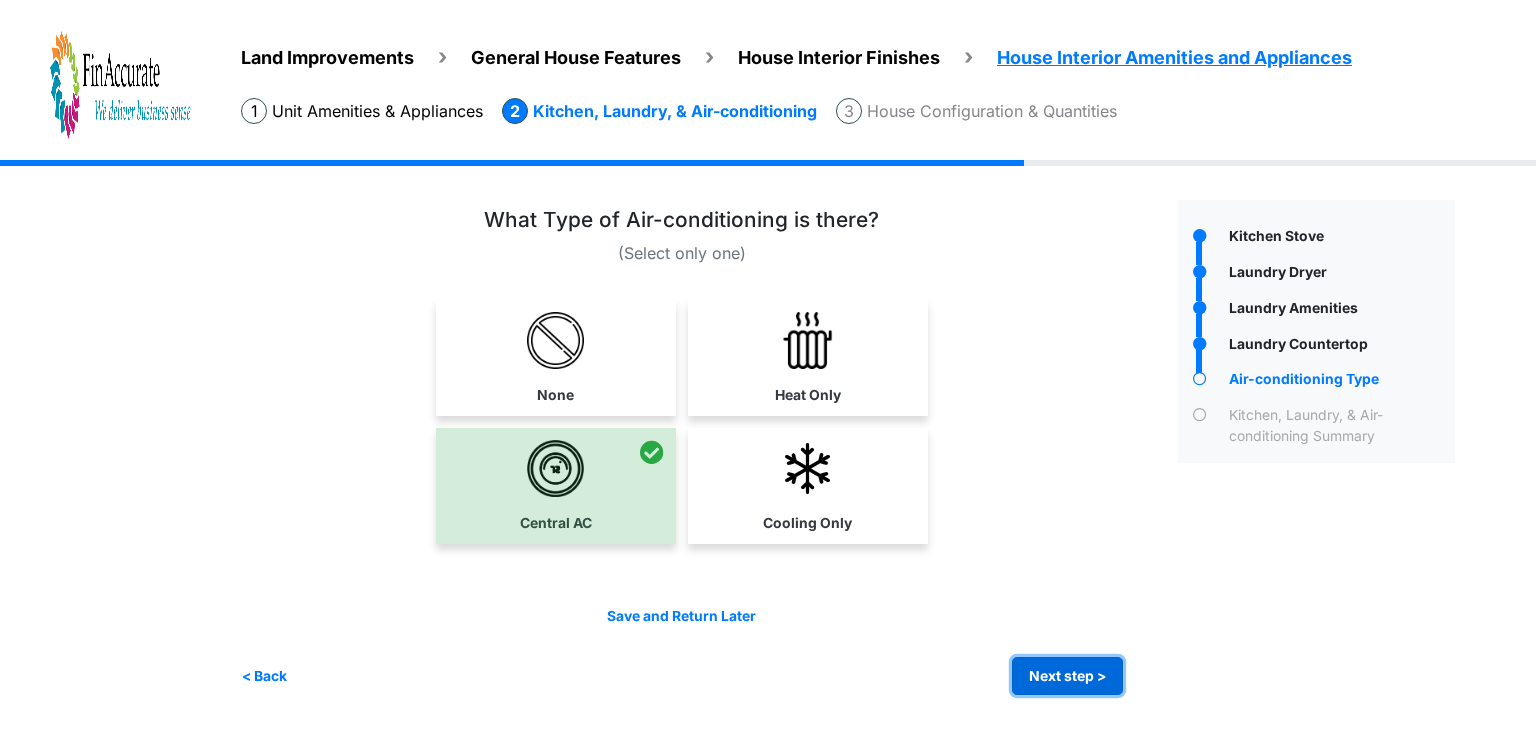click on "Next step >" at bounding box center (1067, 676) 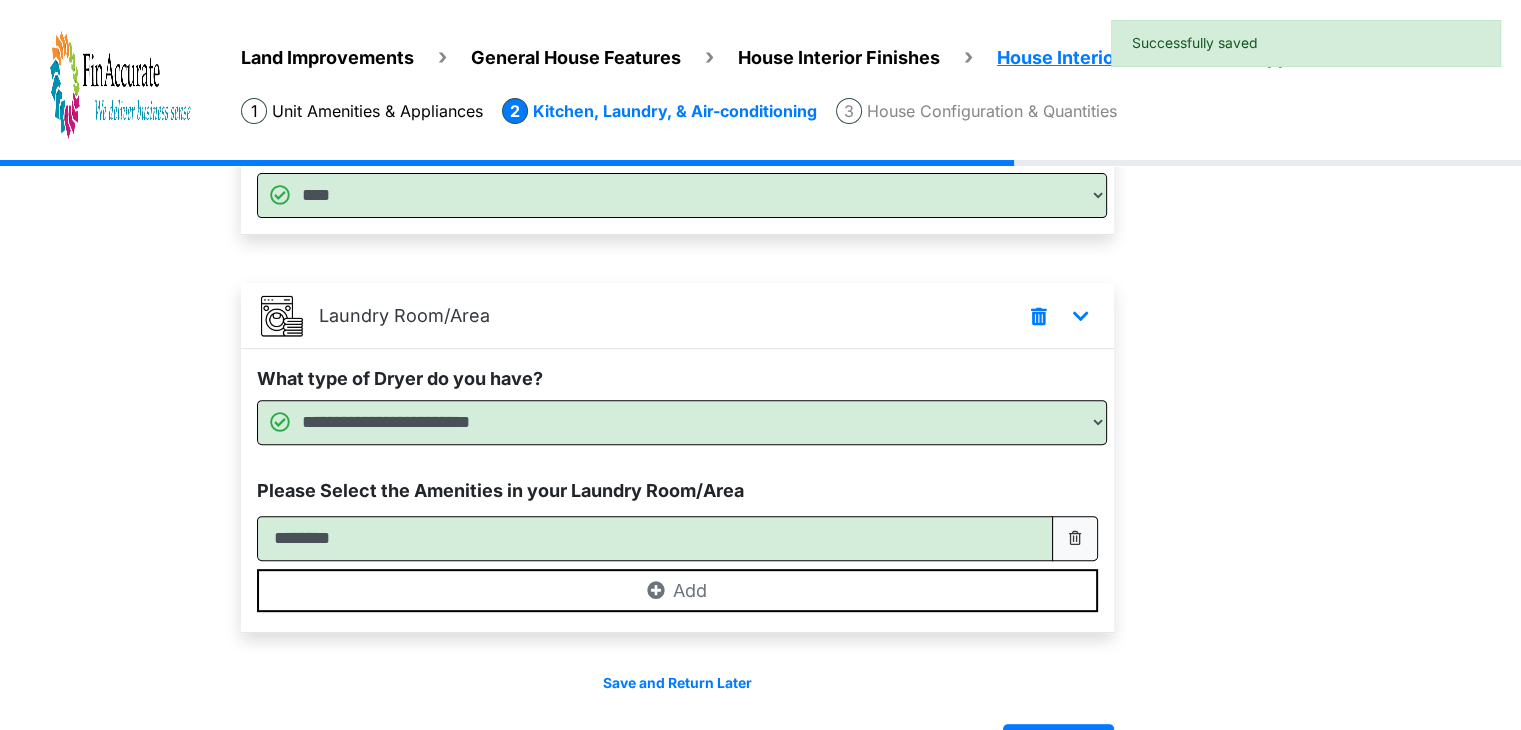 scroll, scrollTop: 752, scrollLeft: 0, axis: vertical 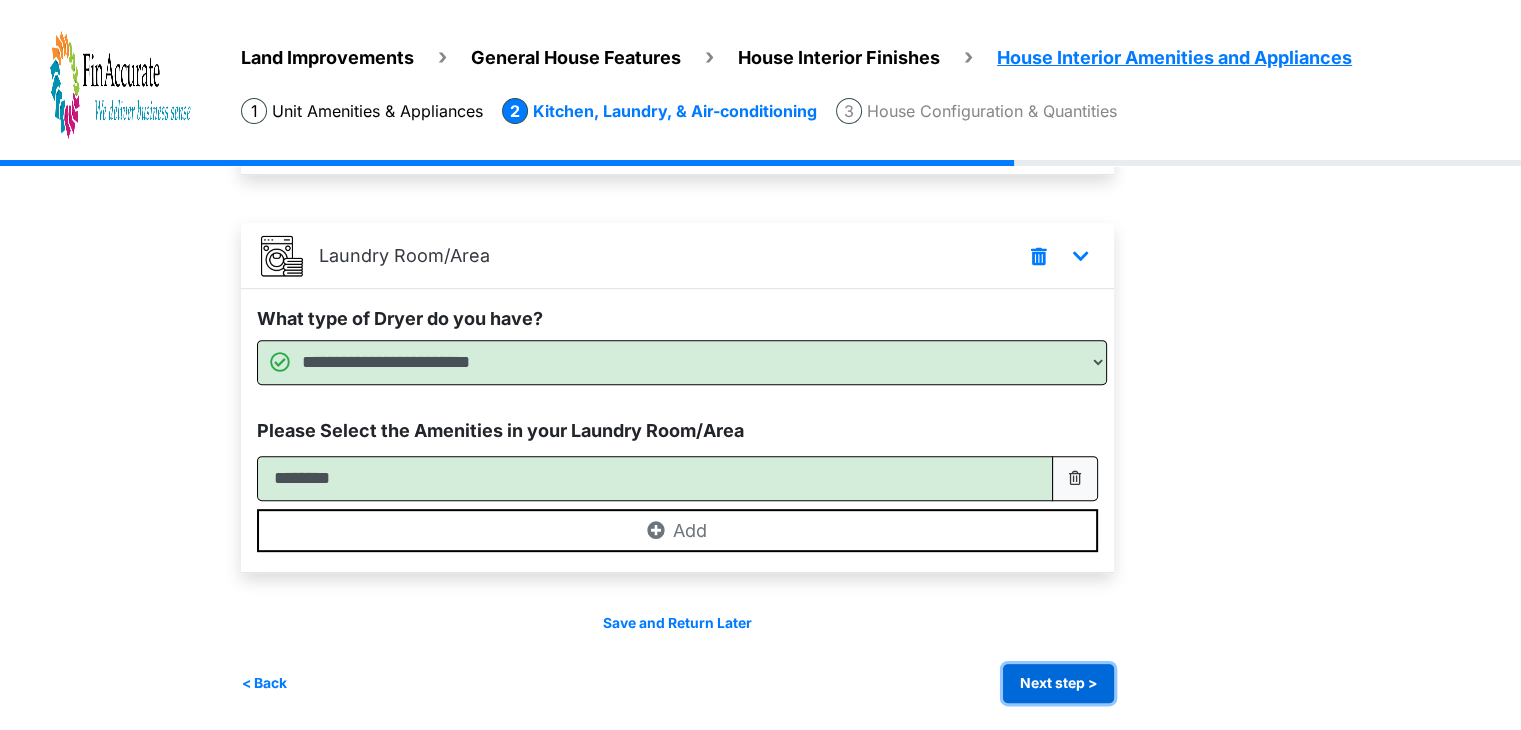 click on "Next step >" at bounding box center [1058, 683] 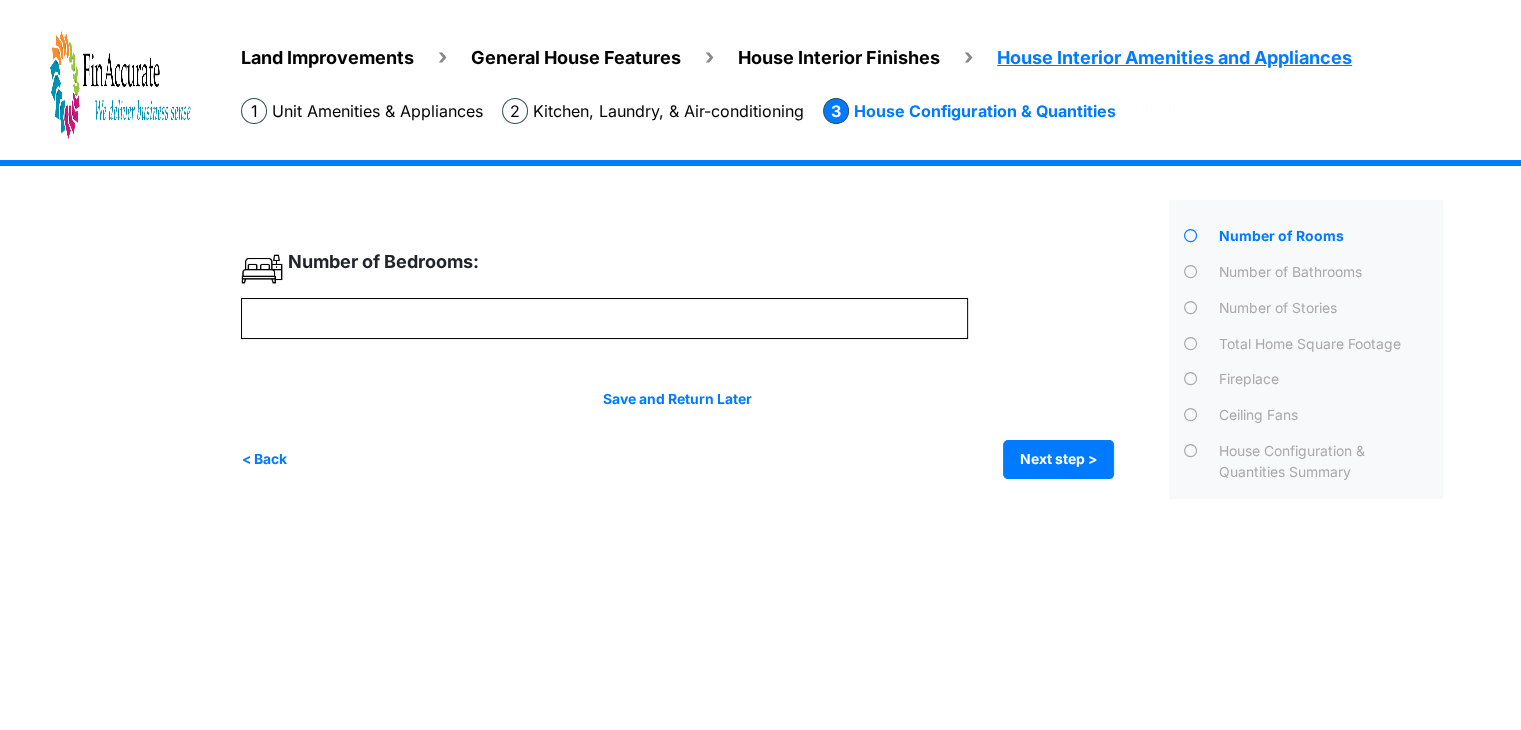 scroll, scrollTop: 0, scrollLeft: 0, axis: both 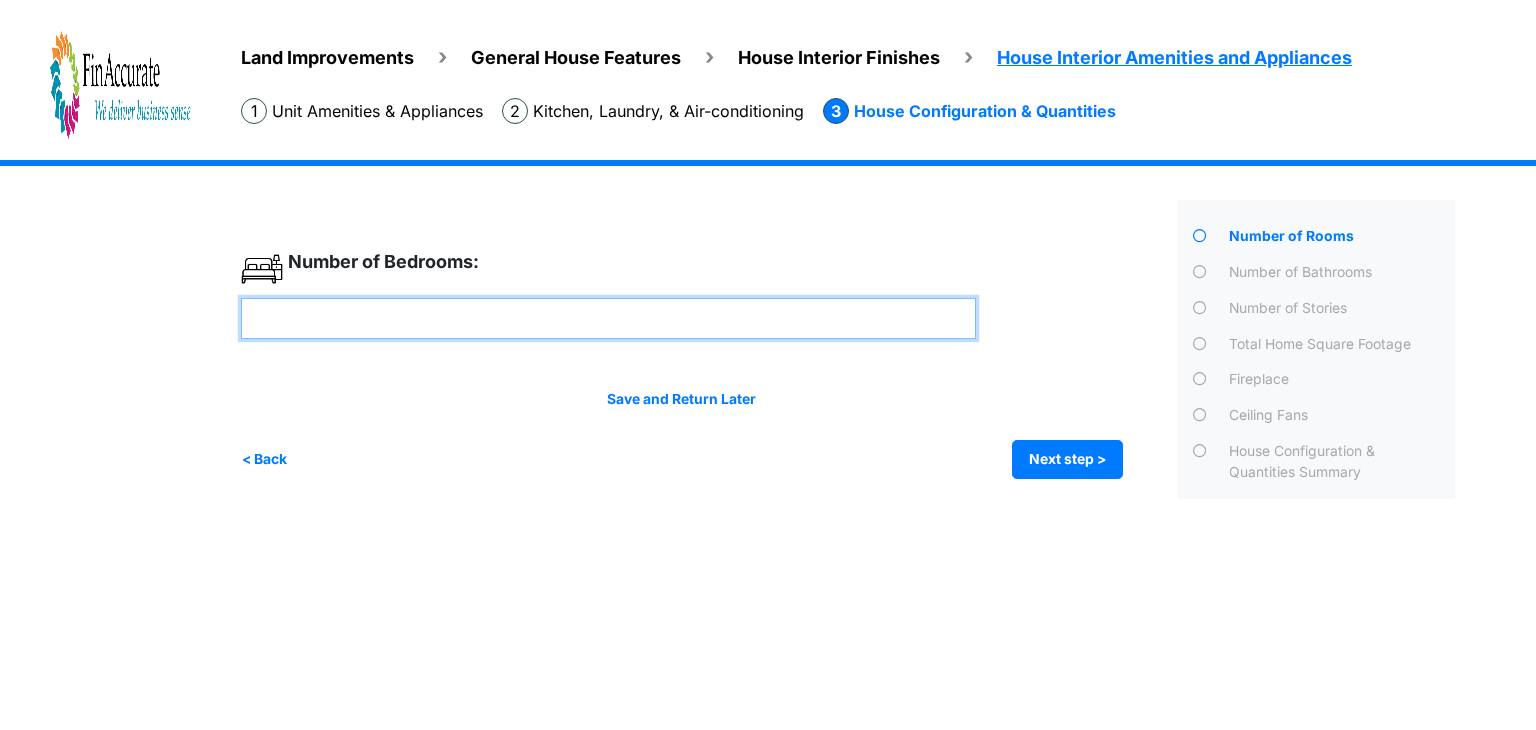 click at bounding box center (608, 318) 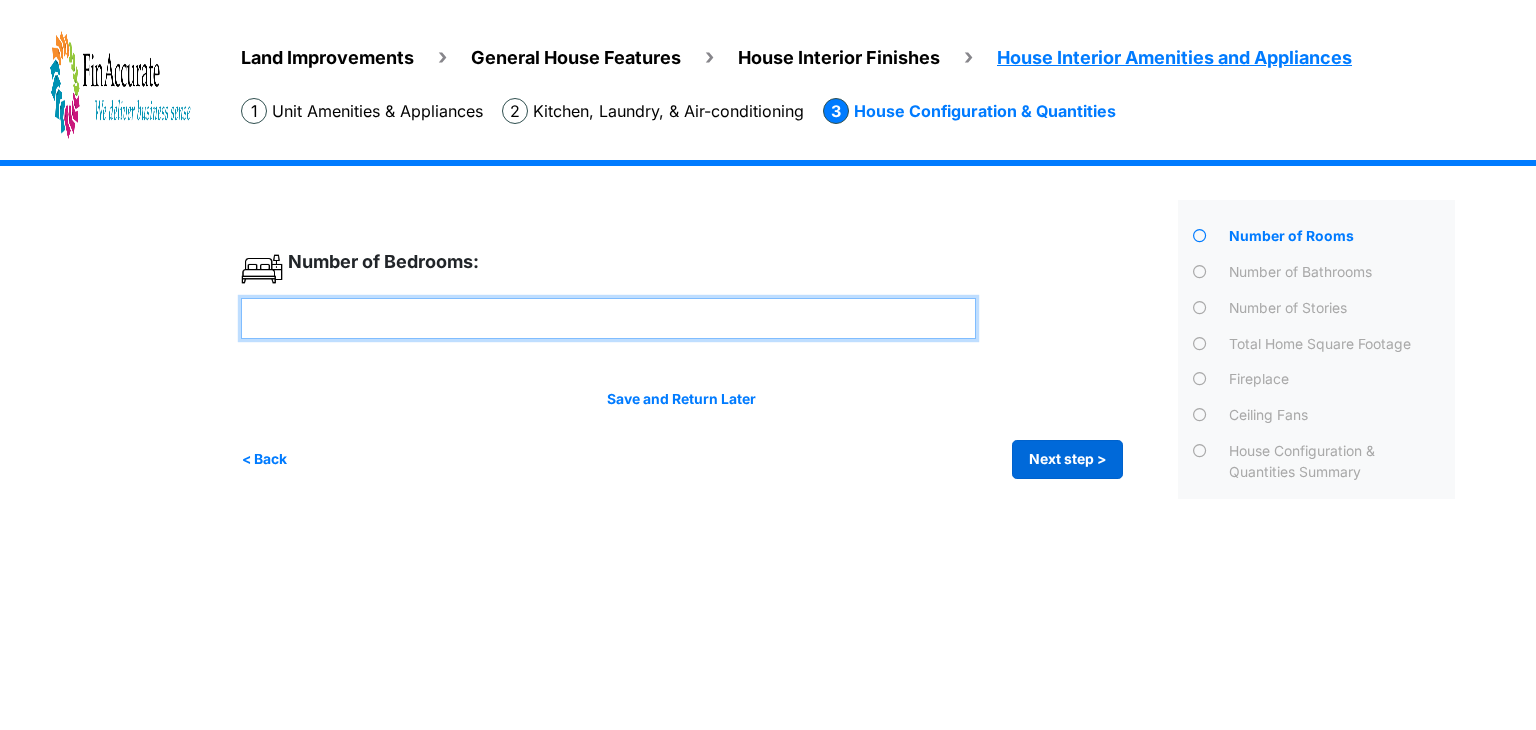 type on "*" 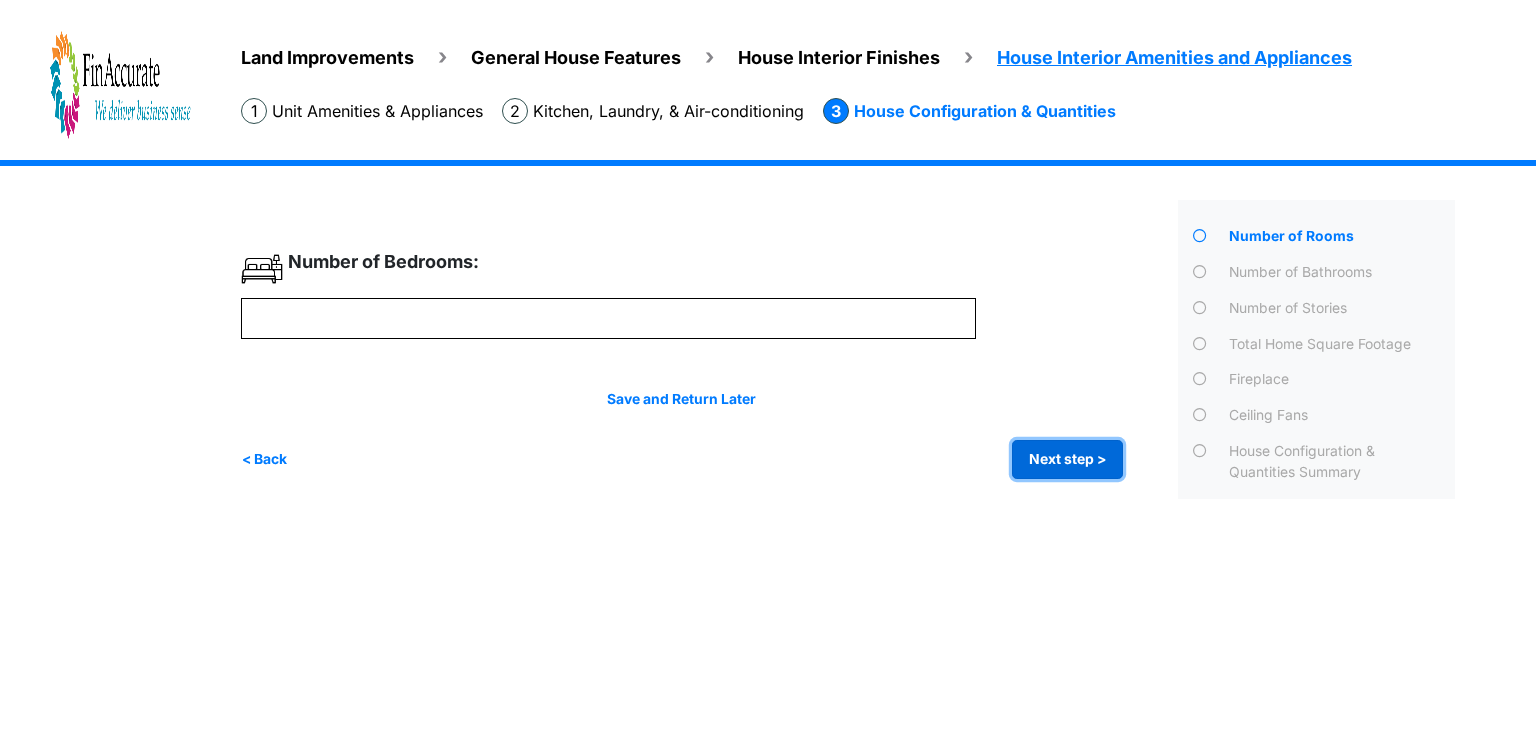 click on "Next step >" at bounding box center (1067, 459) 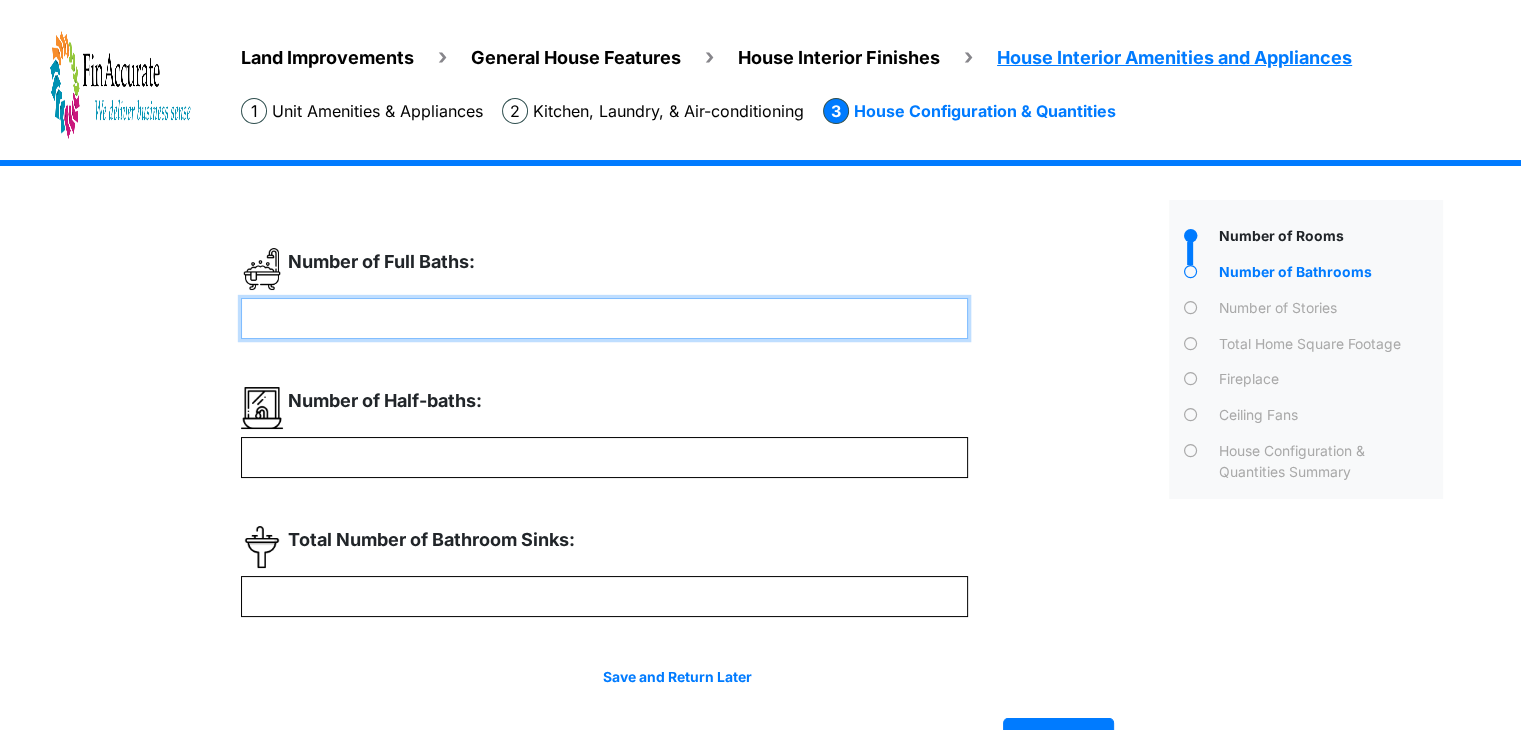 click at bounding box center [604, 318] 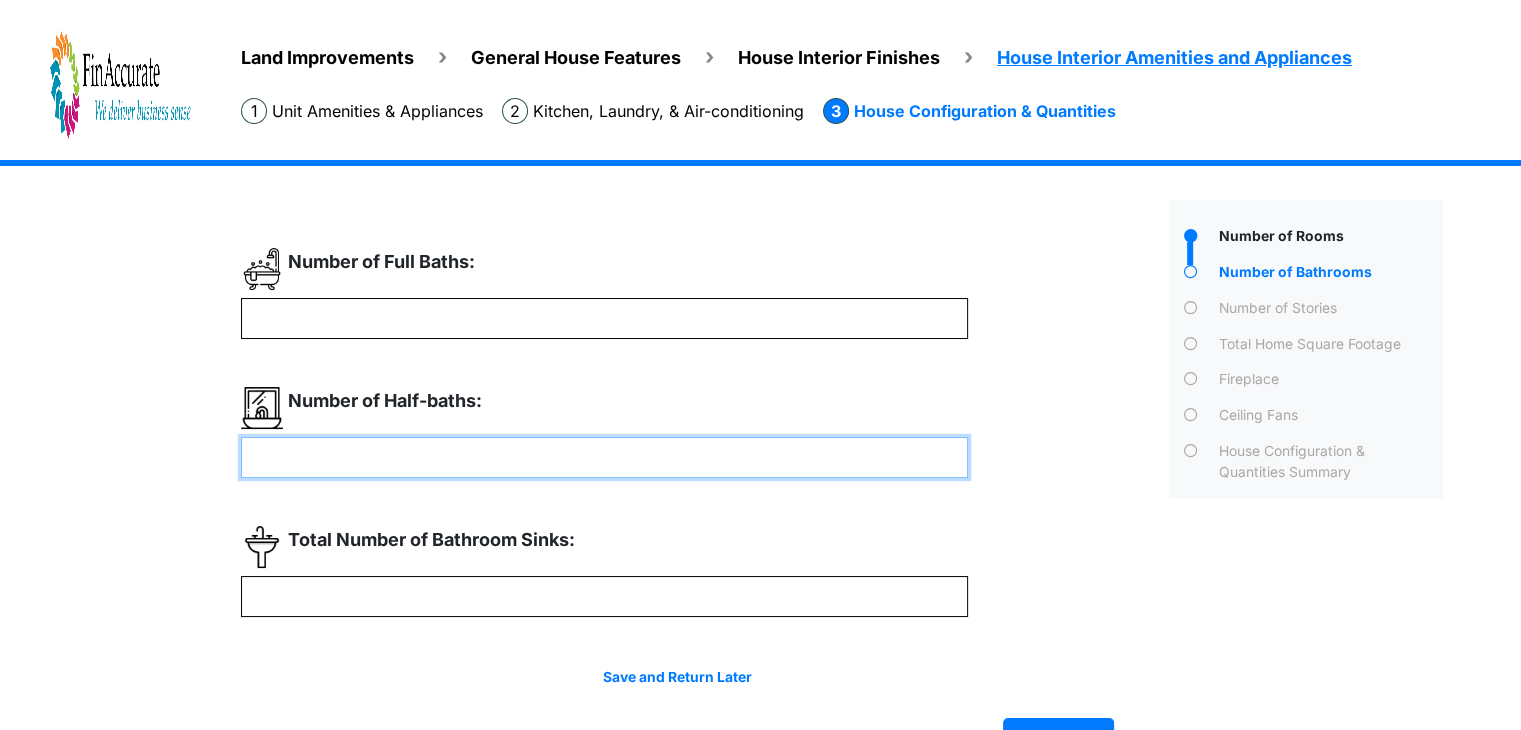 click at bounding box center (604, 457) 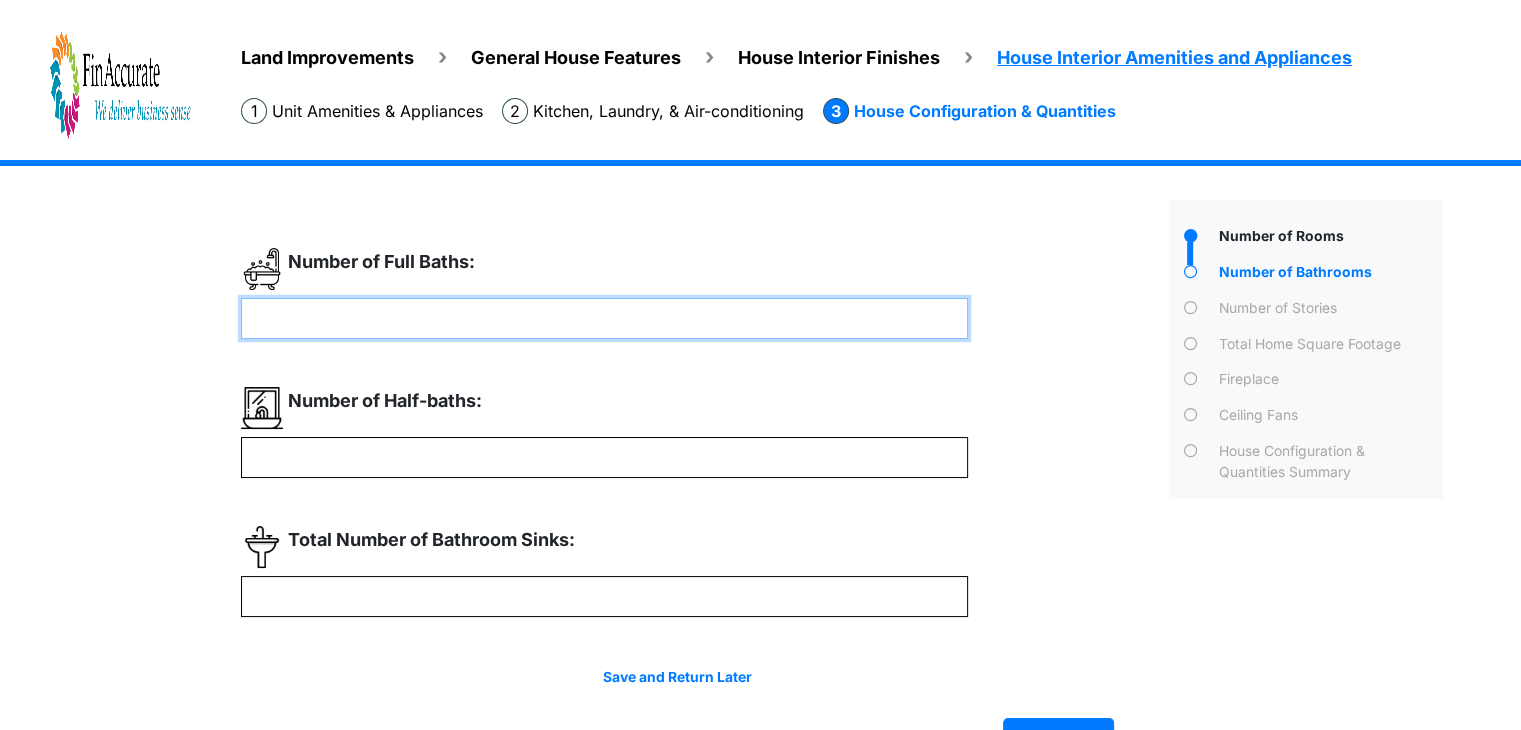 click at bounding box center [604, 318] 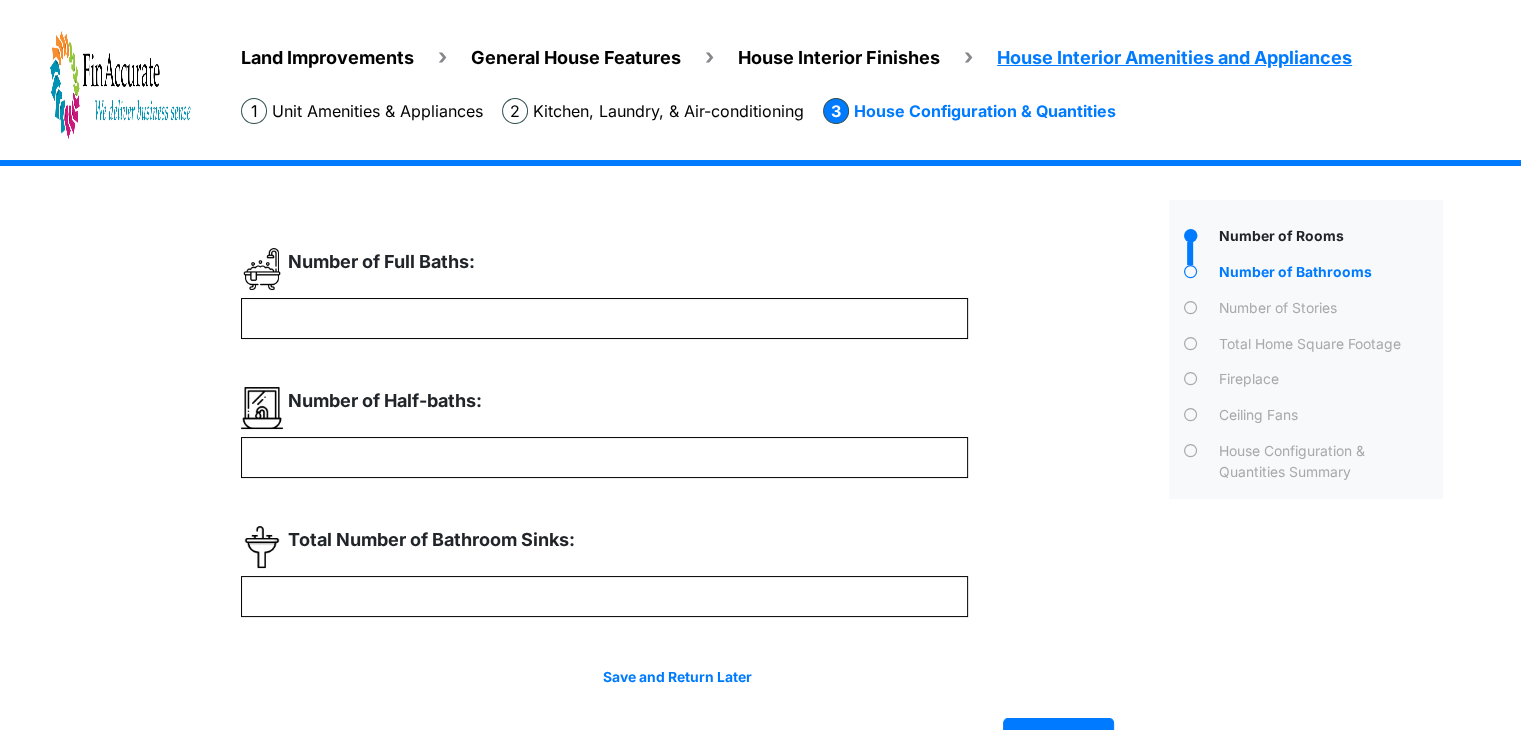 click on "Land Improvements
General House Features
House Interior Finishes
House Interior Amenities and Appliances
Wood" at bounding box center (760, 473) 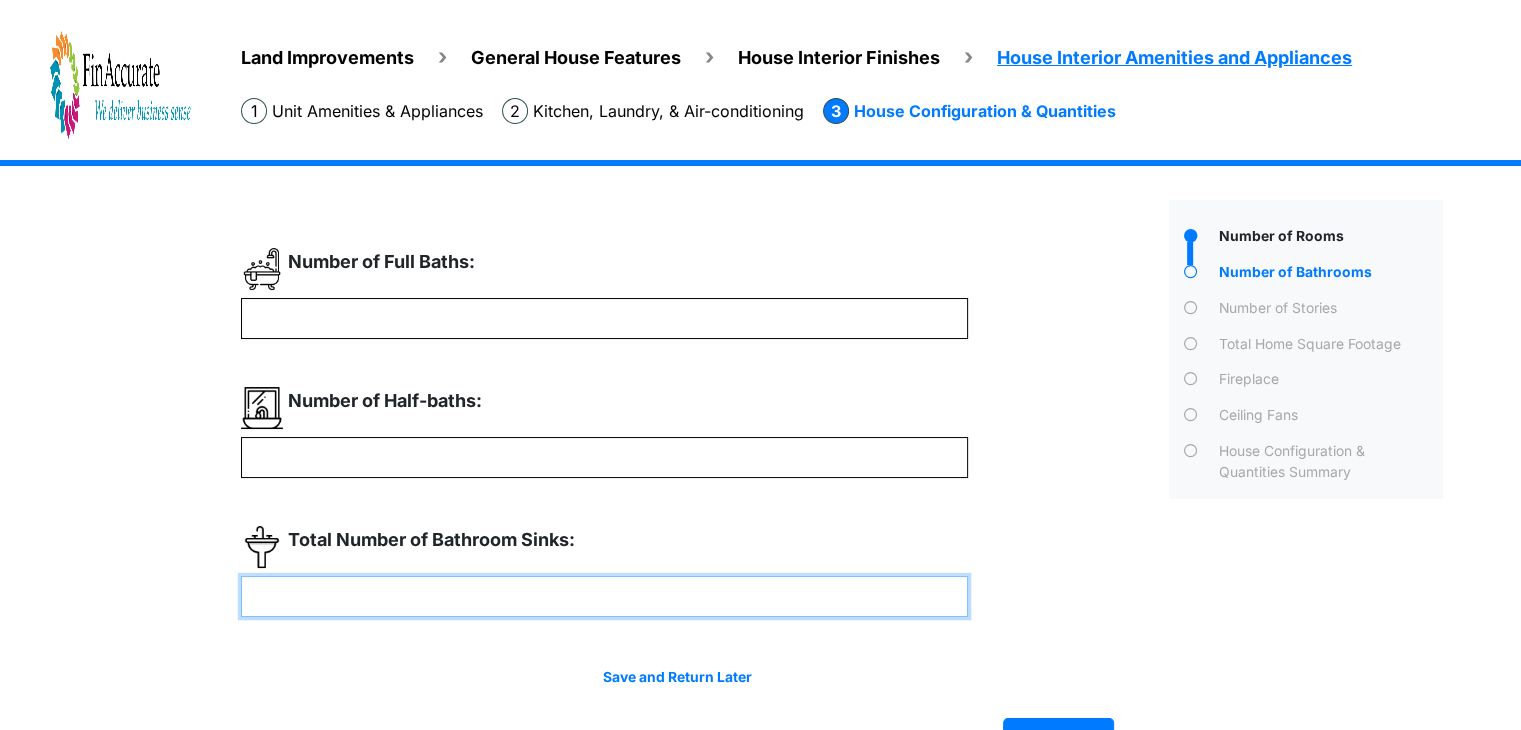 click at bounding box center (604, 596) 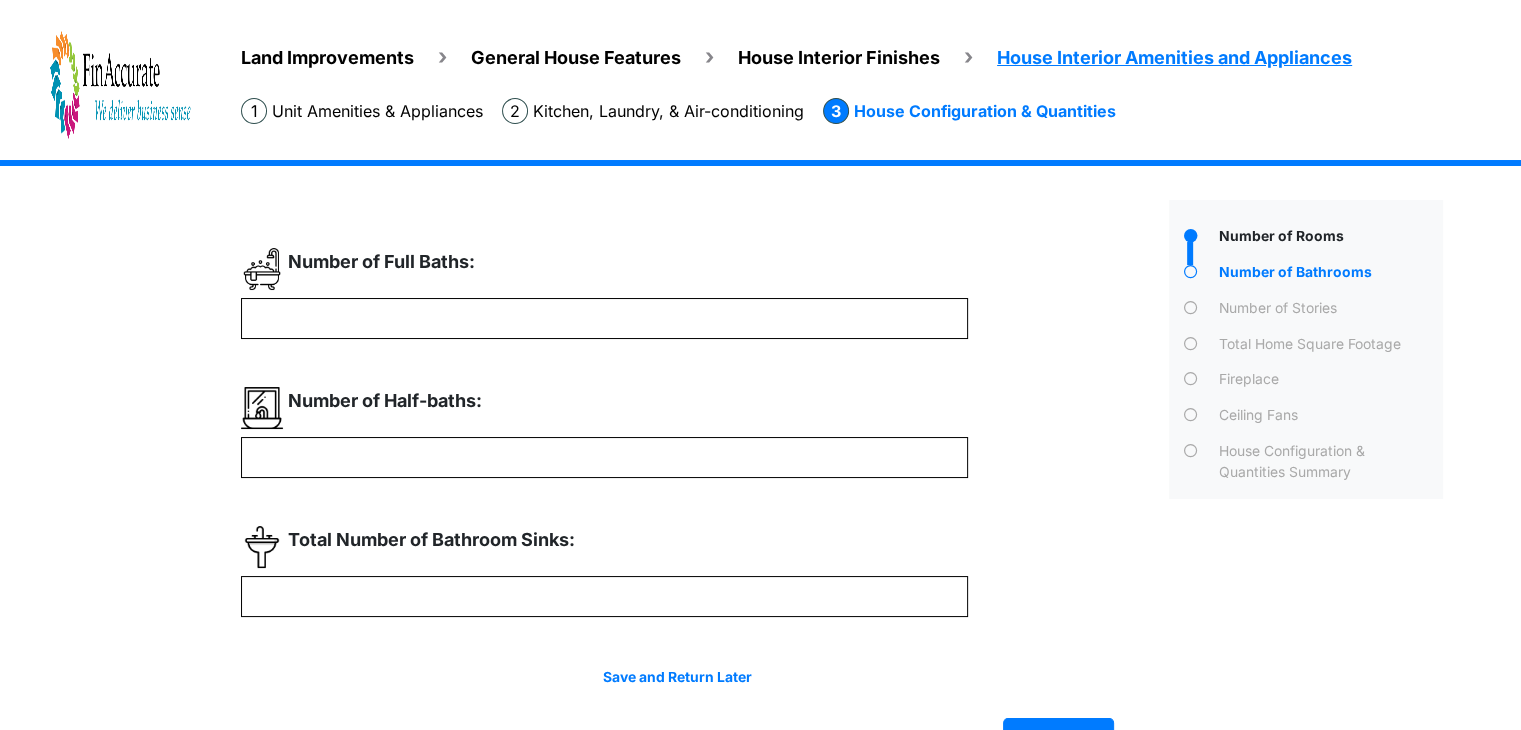 click on "Land Improvements
General House Features
House Interior Finishes
House Interior Amenities and Appliances
Wood" at bounding box center [760, 473] 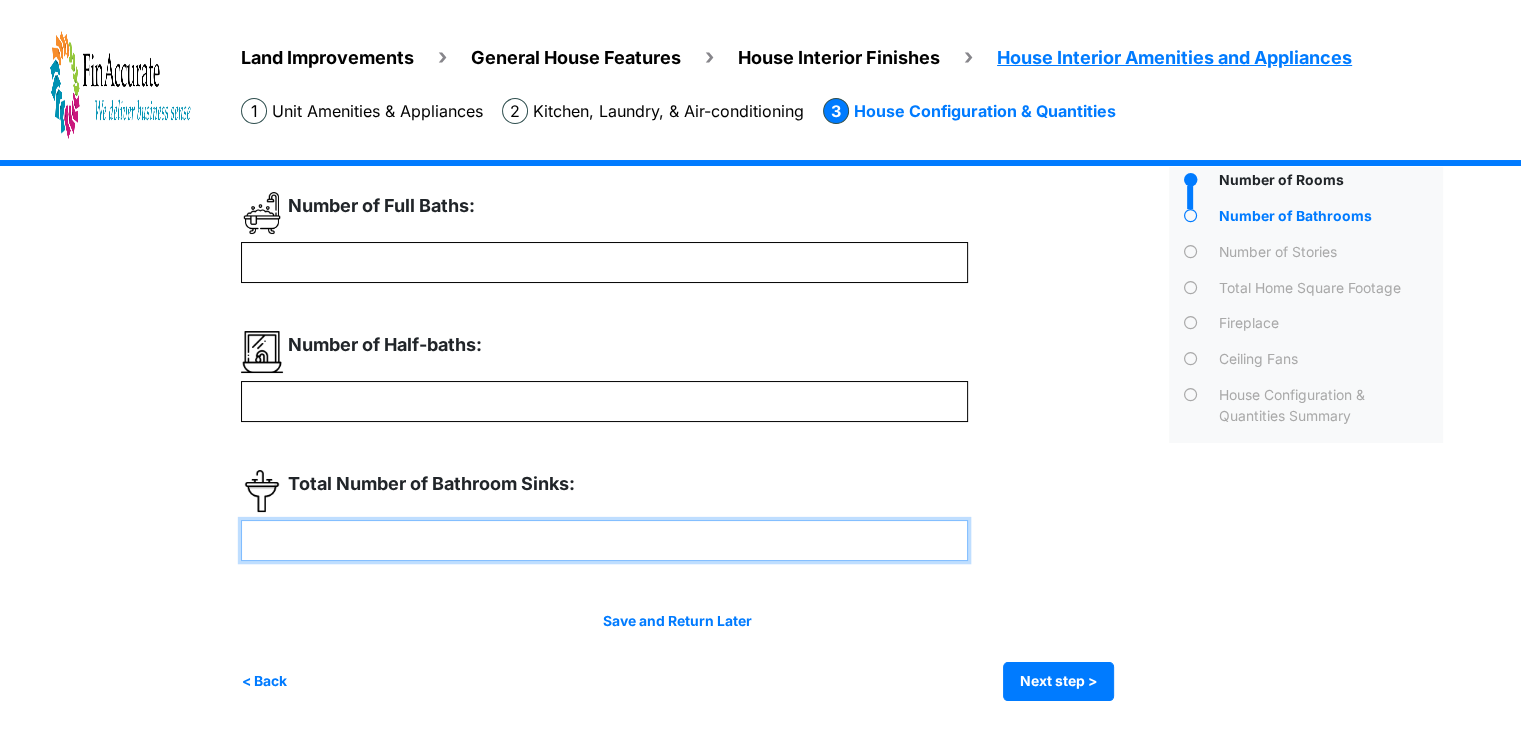 drag, startPoint x: 305, startPoint y: 530, endPoint x: 228, endPoint y: 545, distance: 78.44743 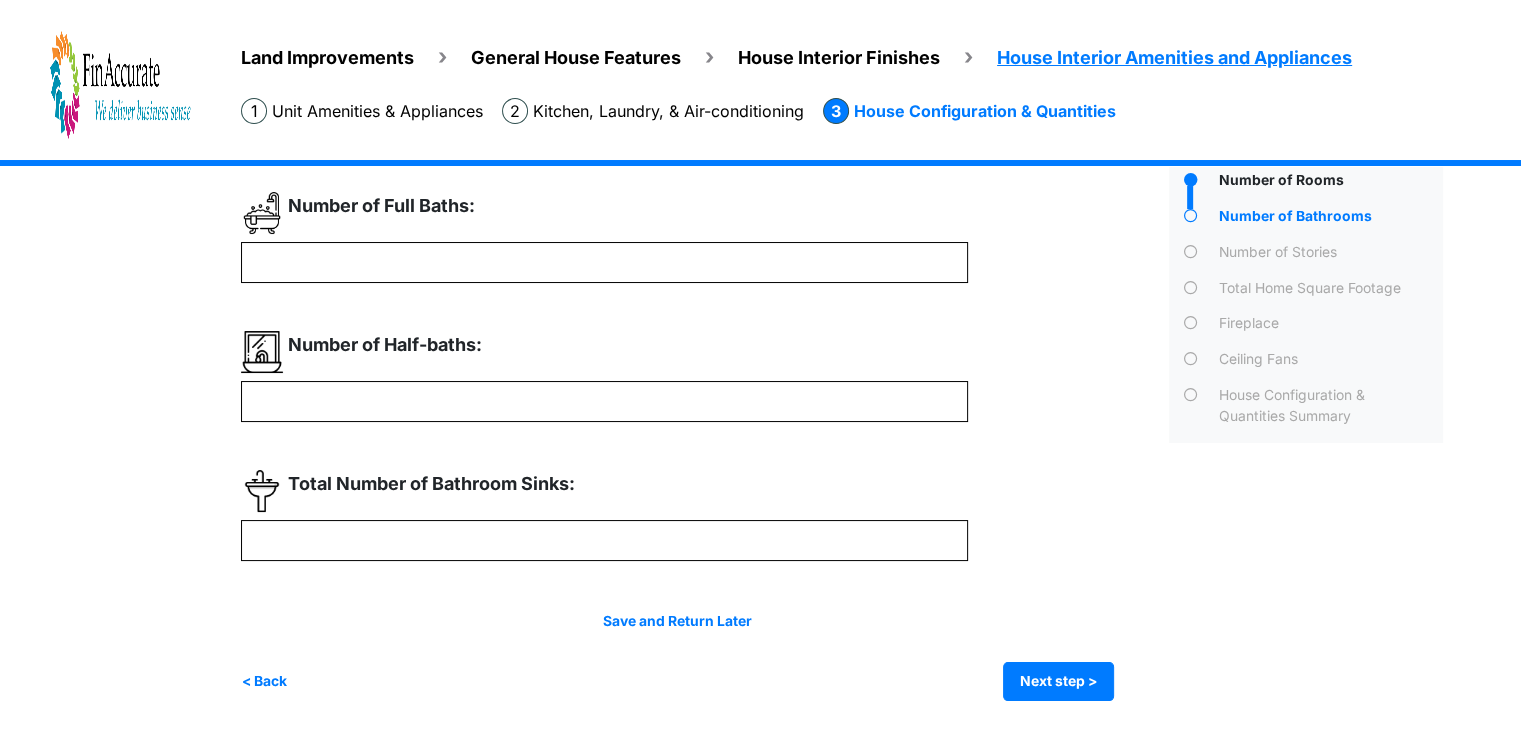 click on "Land Improvements
General House Features
House Interior Finishes
House Interior Amenities and Appliances
Wood" at bounding box center [760, 417] 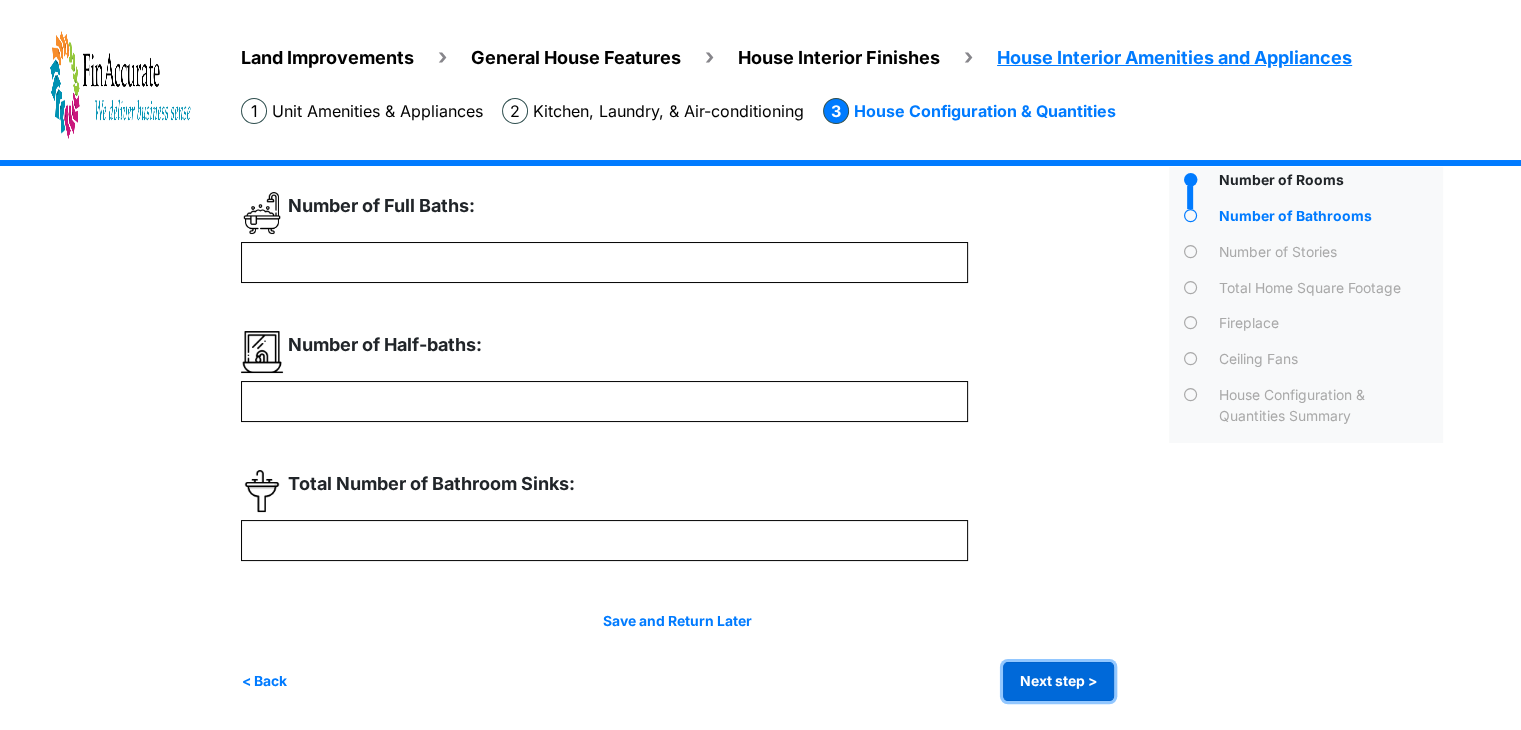 click on "Next step >" at bounding box center [1058, 681] 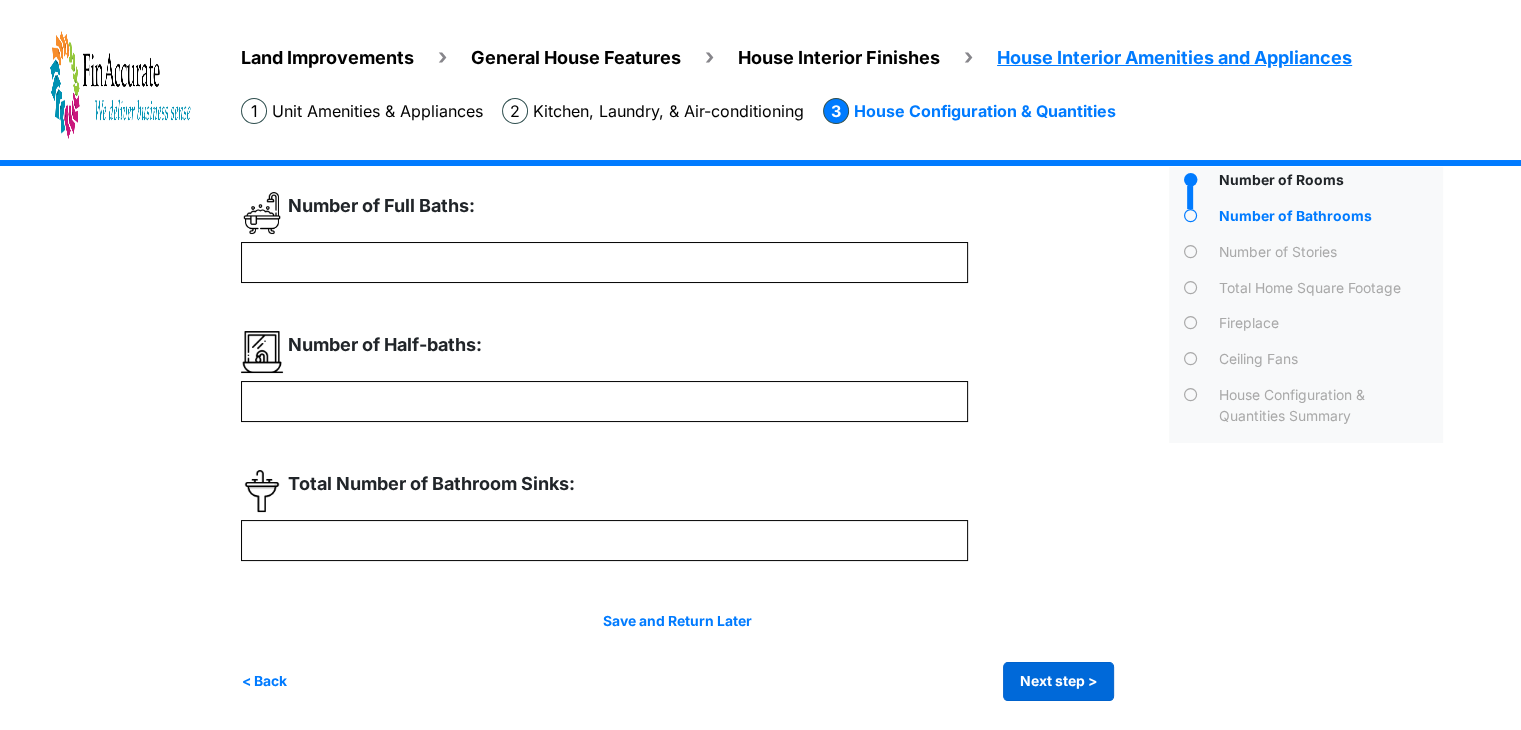scroll, scrollTop: 0, scrollLeft: 0, axis: both 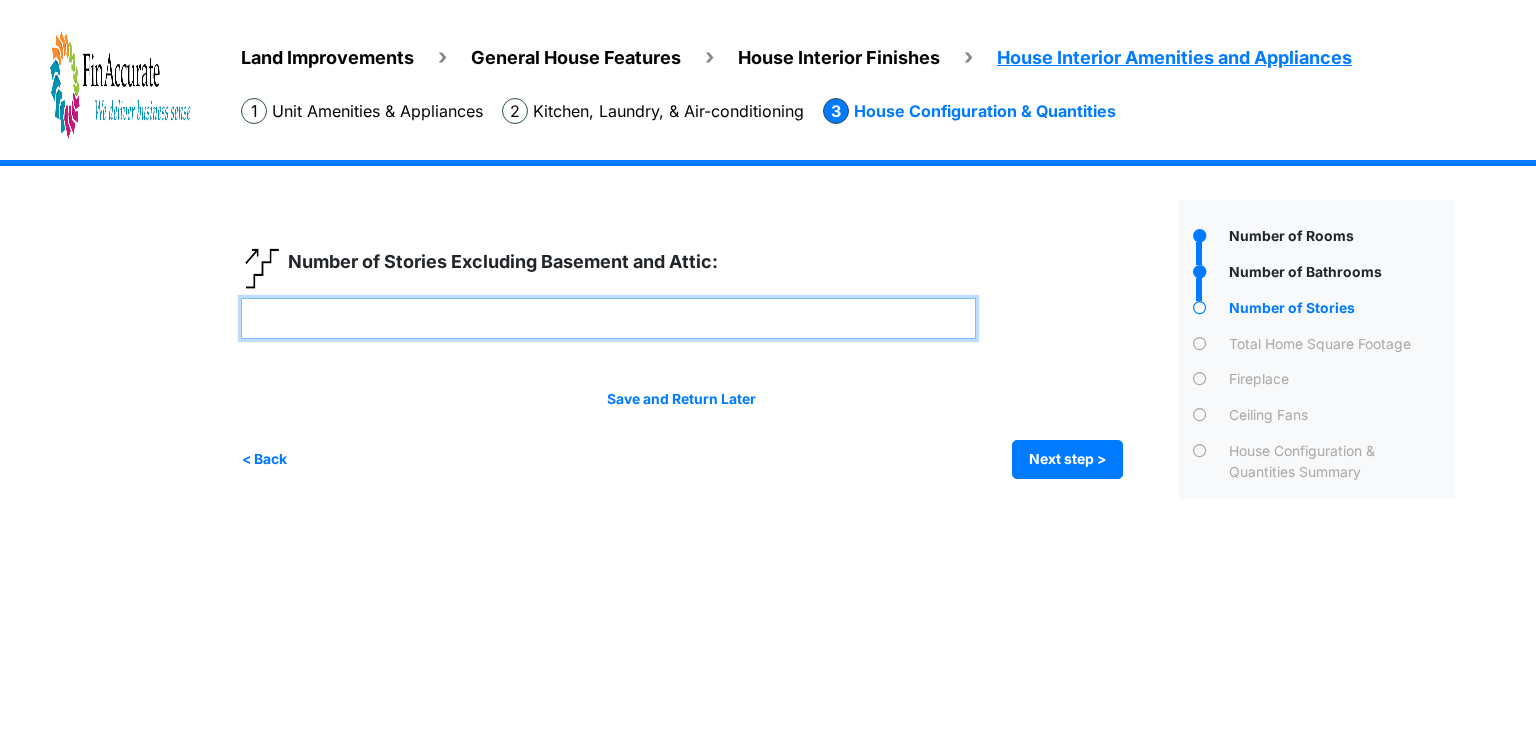 click at bounding box center (608, 318) 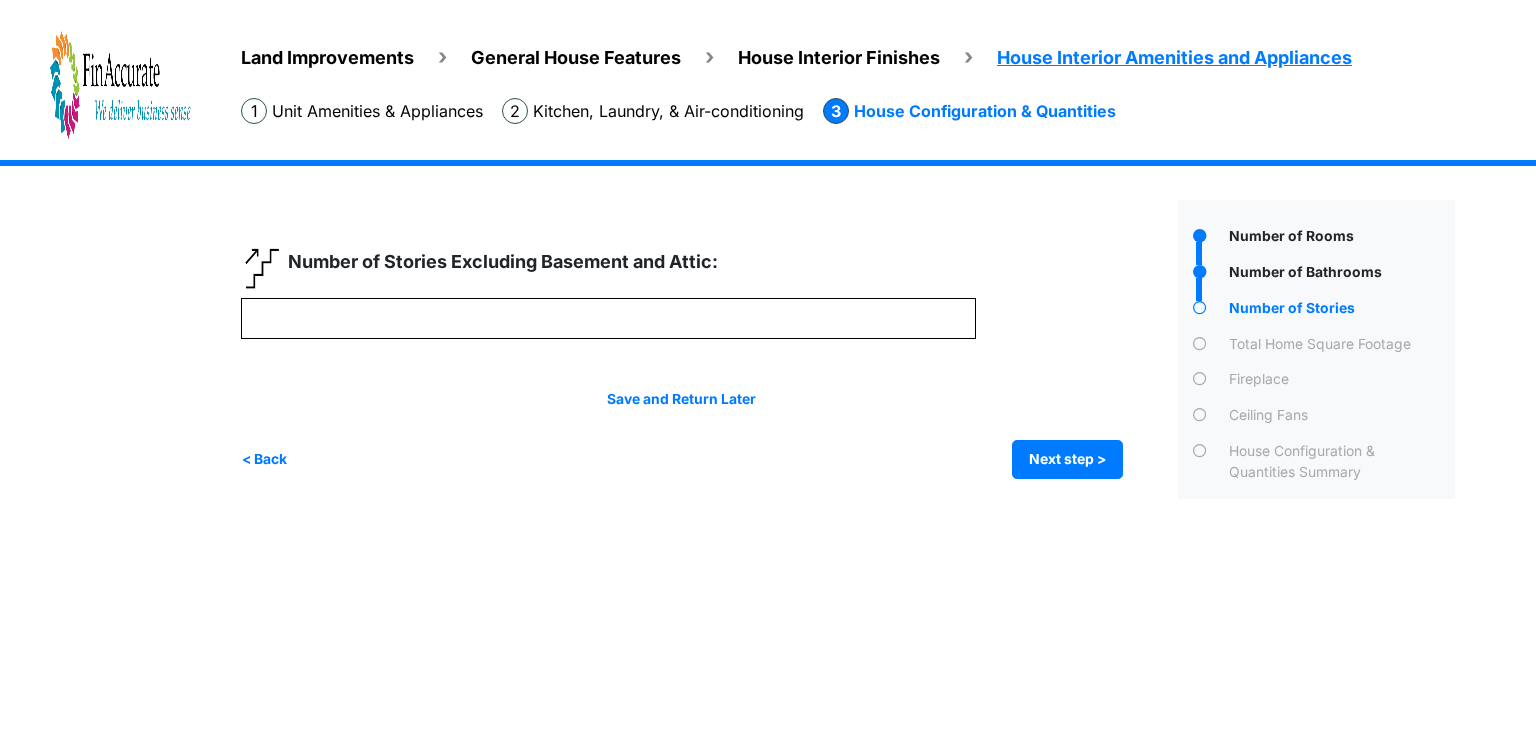 click on "< Back
Next step >
Save and submit" at bounding box center [682, 459] 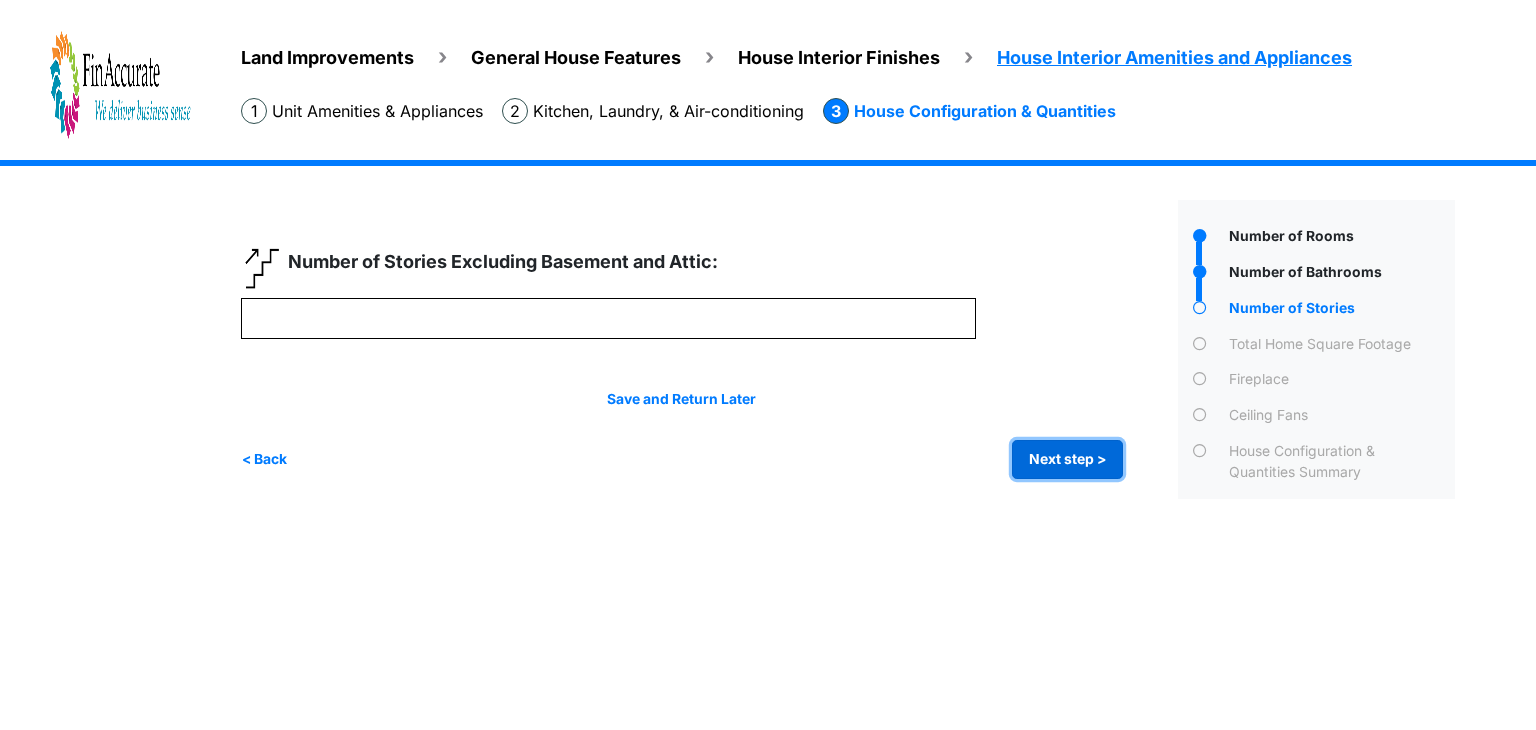 click on "Next step >" at bounding box center (1067, 459) 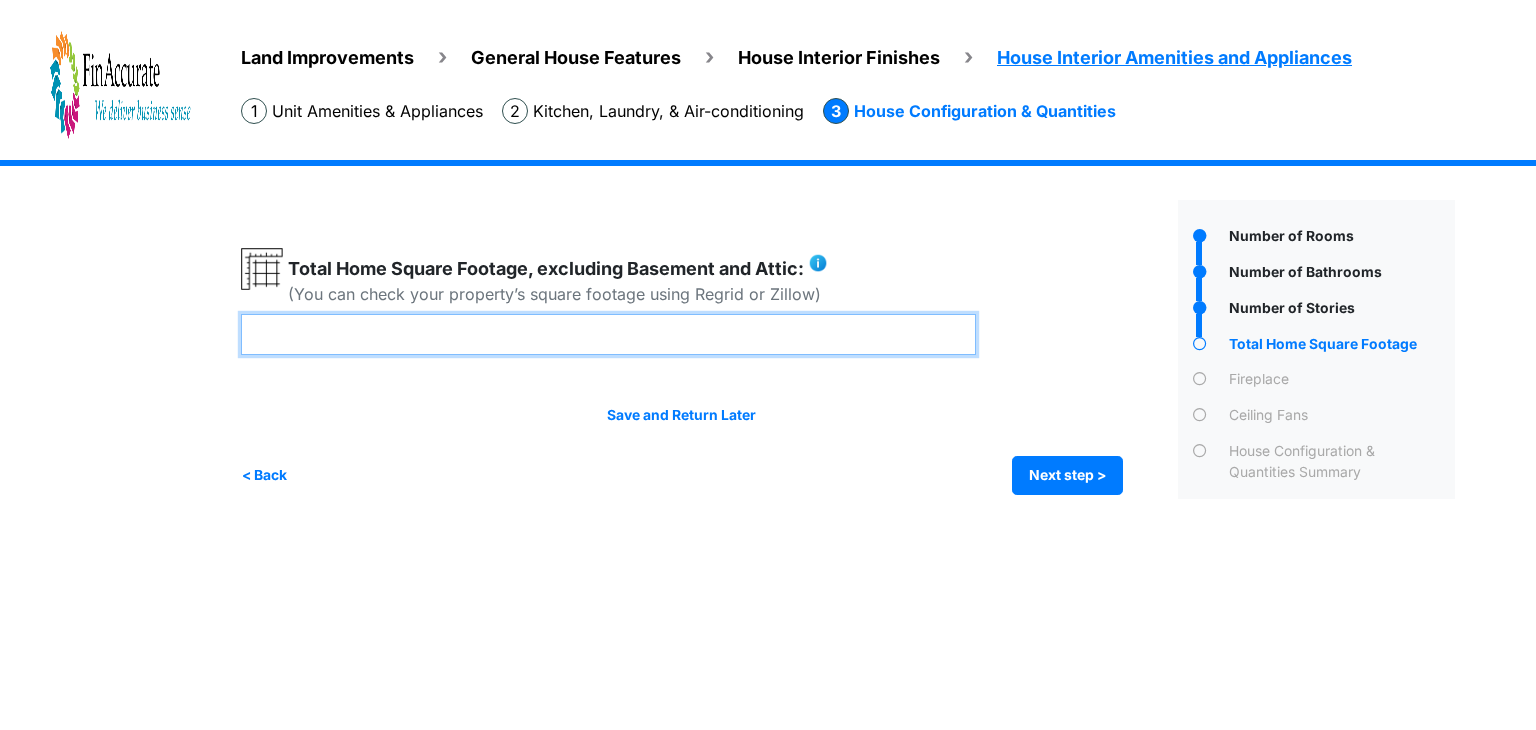 click at bounding box center (608, 334) 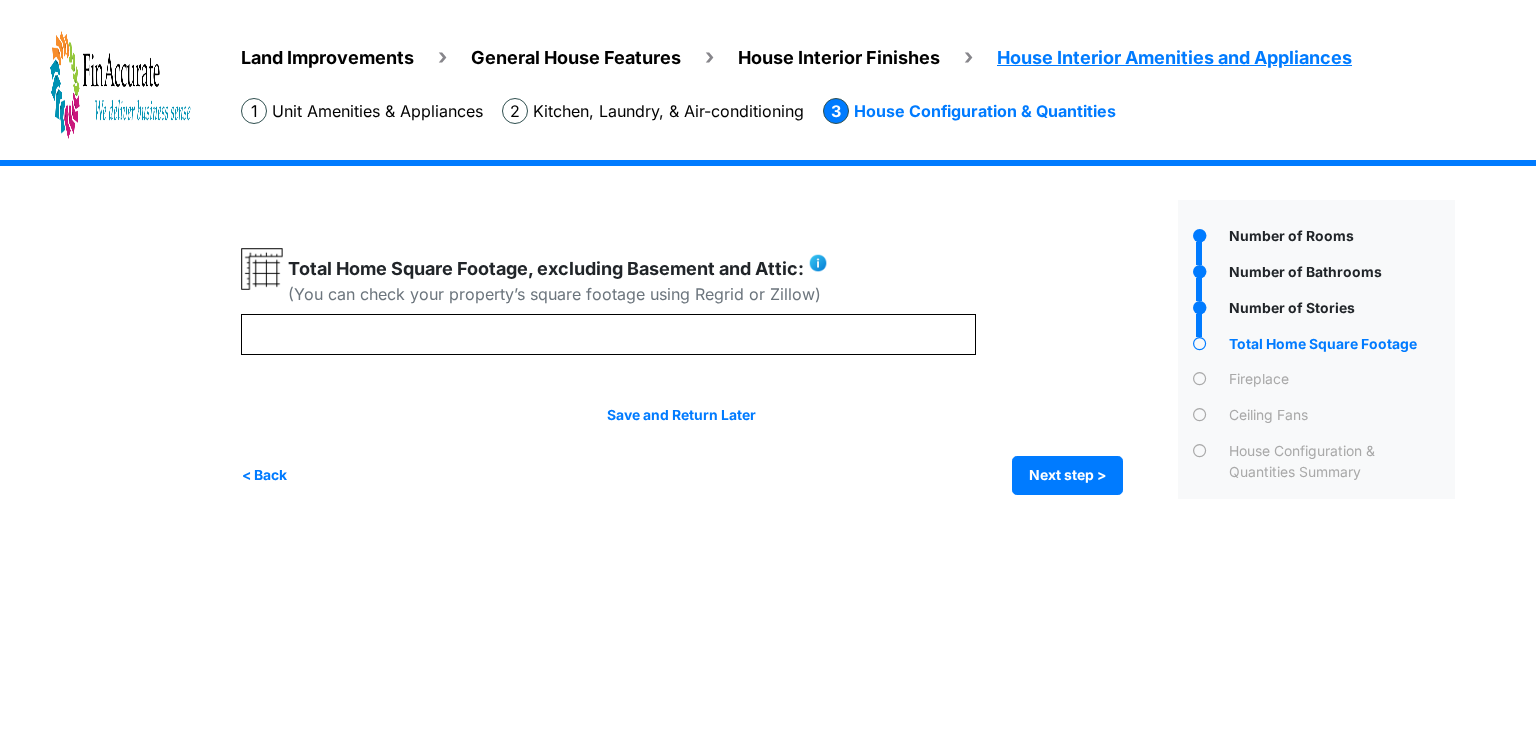 click on "< Back
Next step >
Save and submit" at bounding box center (682, 475) 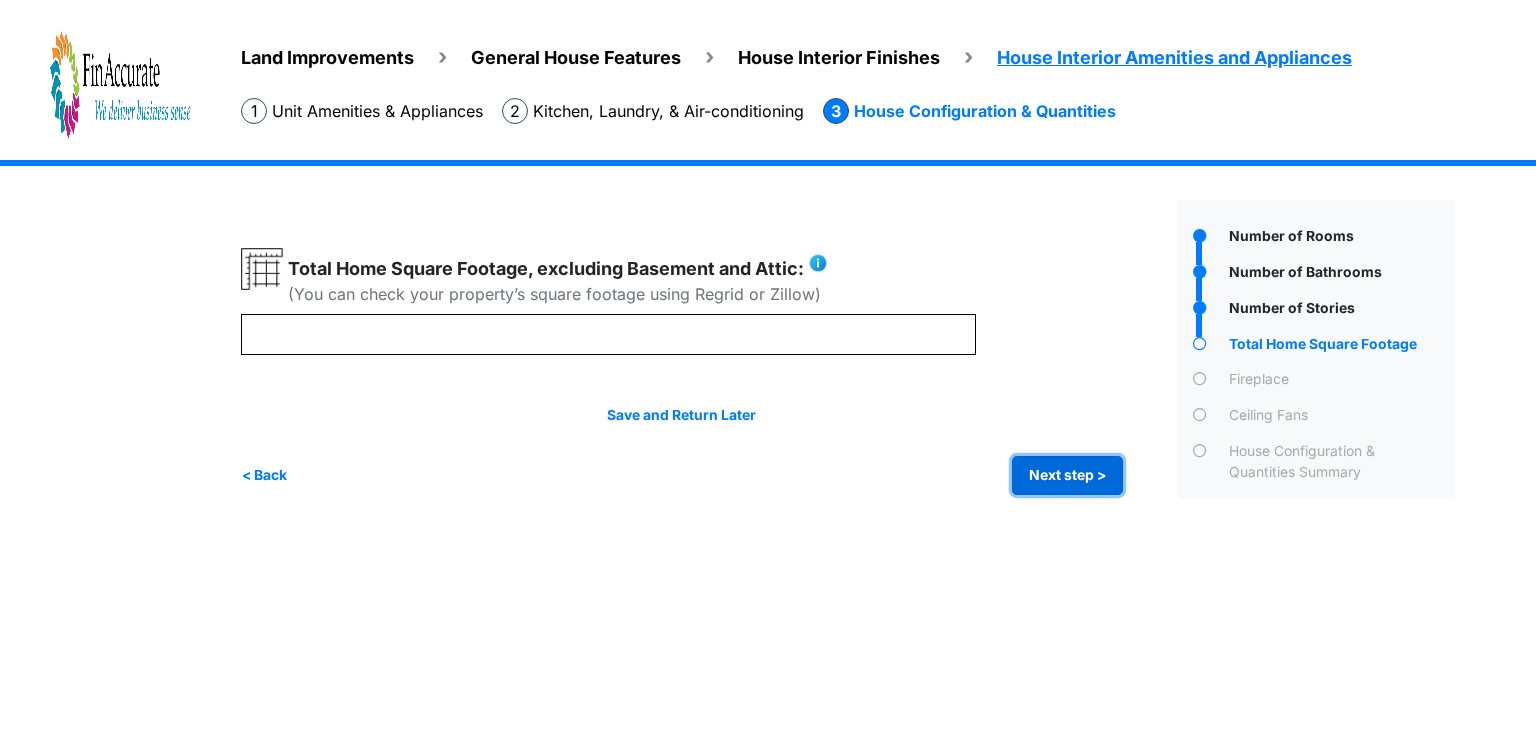 click on "Next step >" at bounding box center [1067, 475] 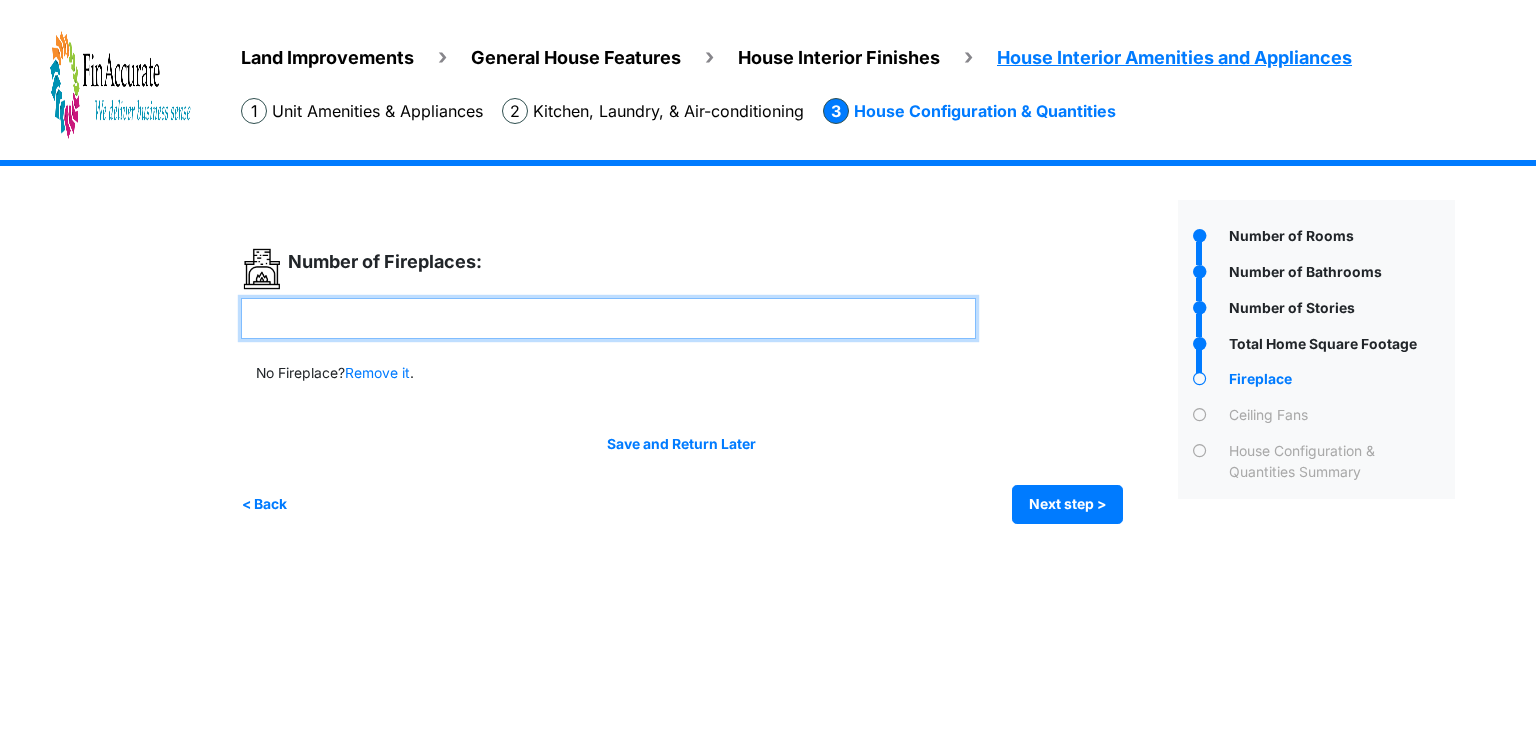 click at bounding box center [608, 318] 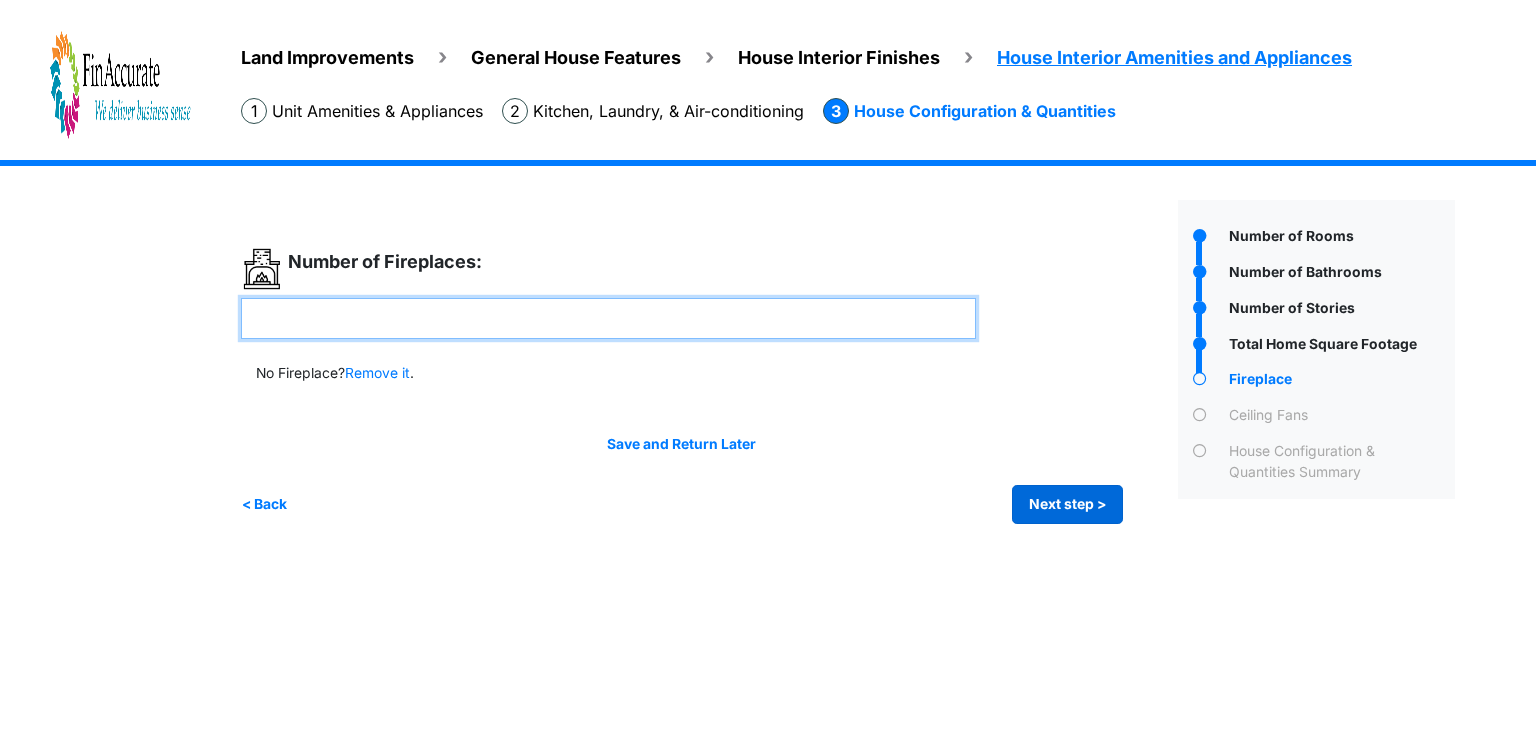 type on "*" 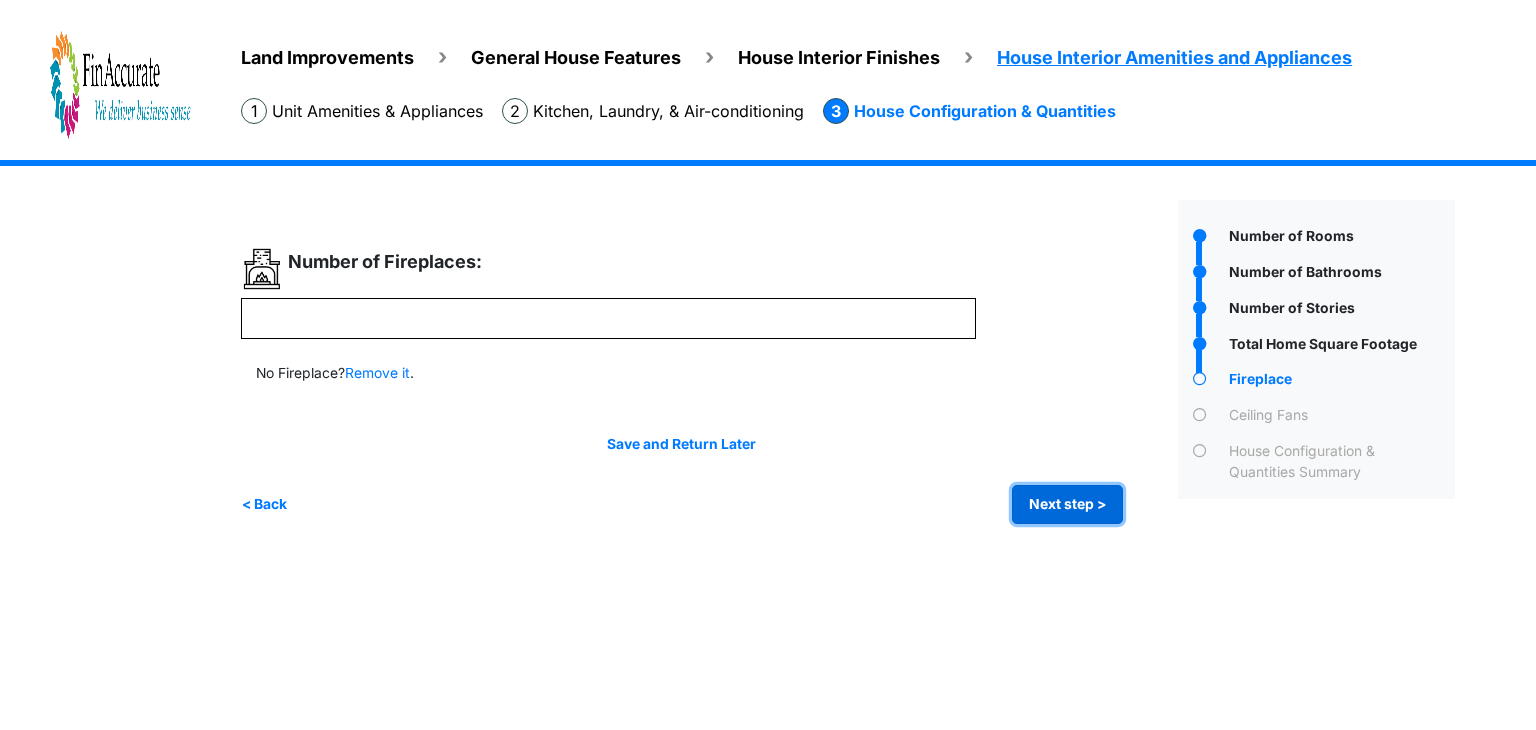 click on "Next step >" at bounding box center [1067, 504] 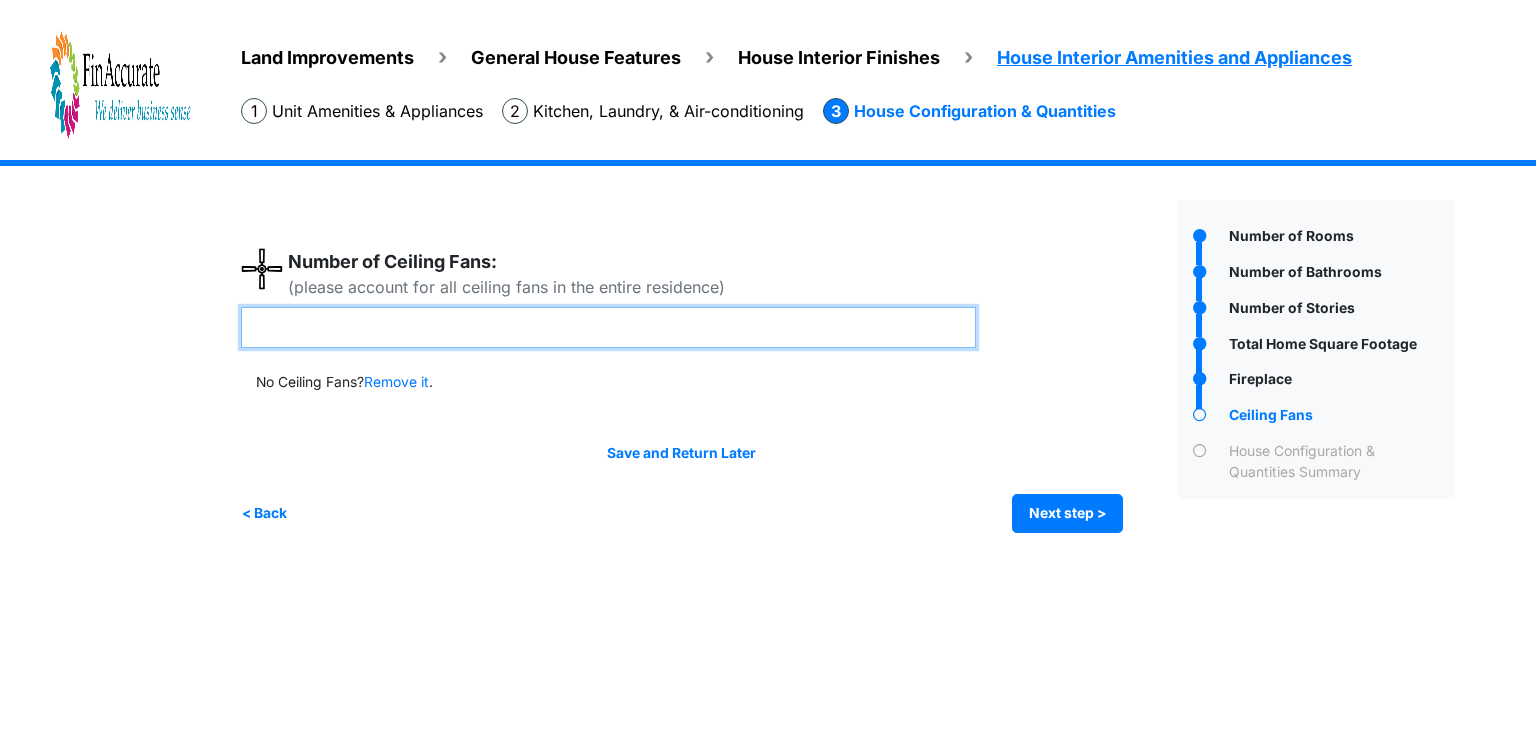 click at bounding box center (608, 327) 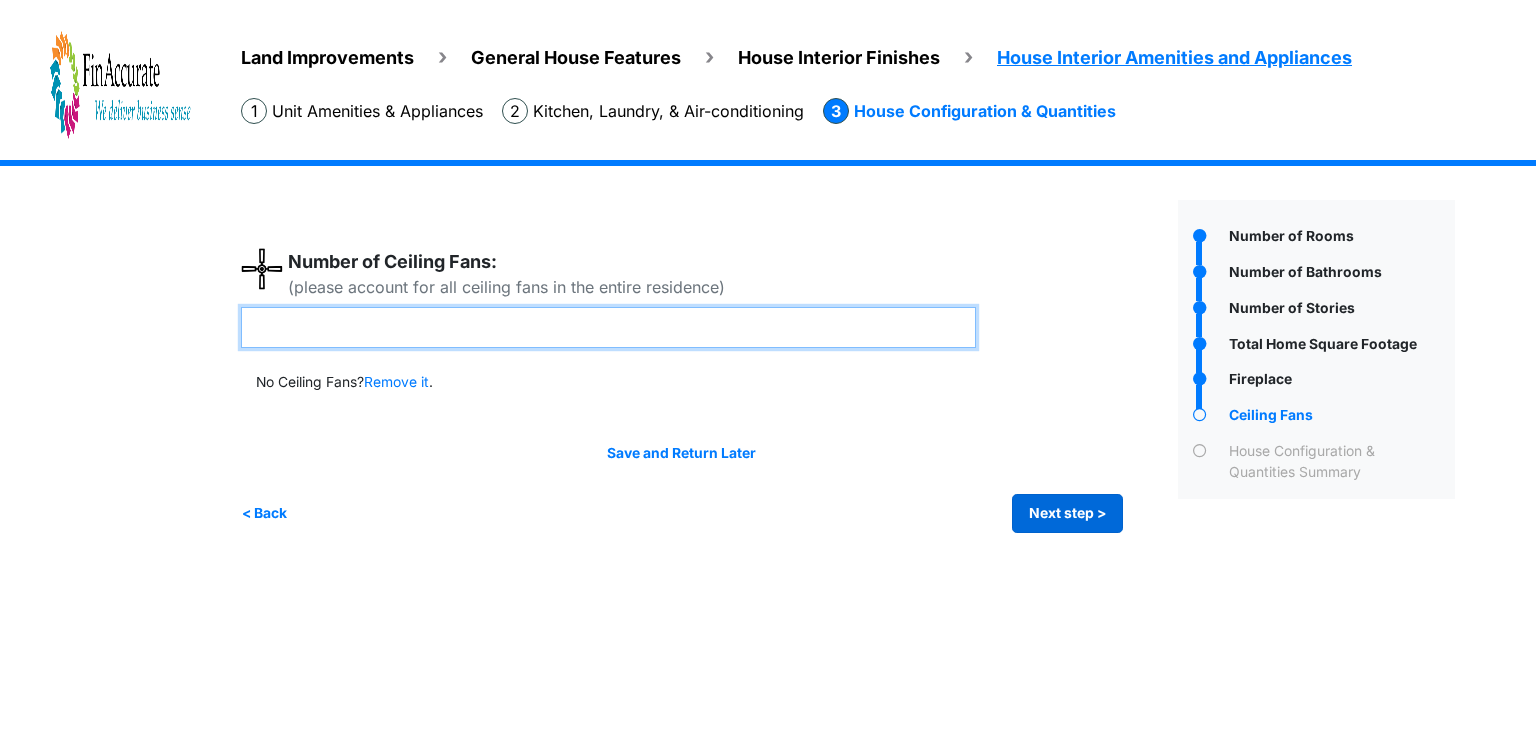 type on "*" 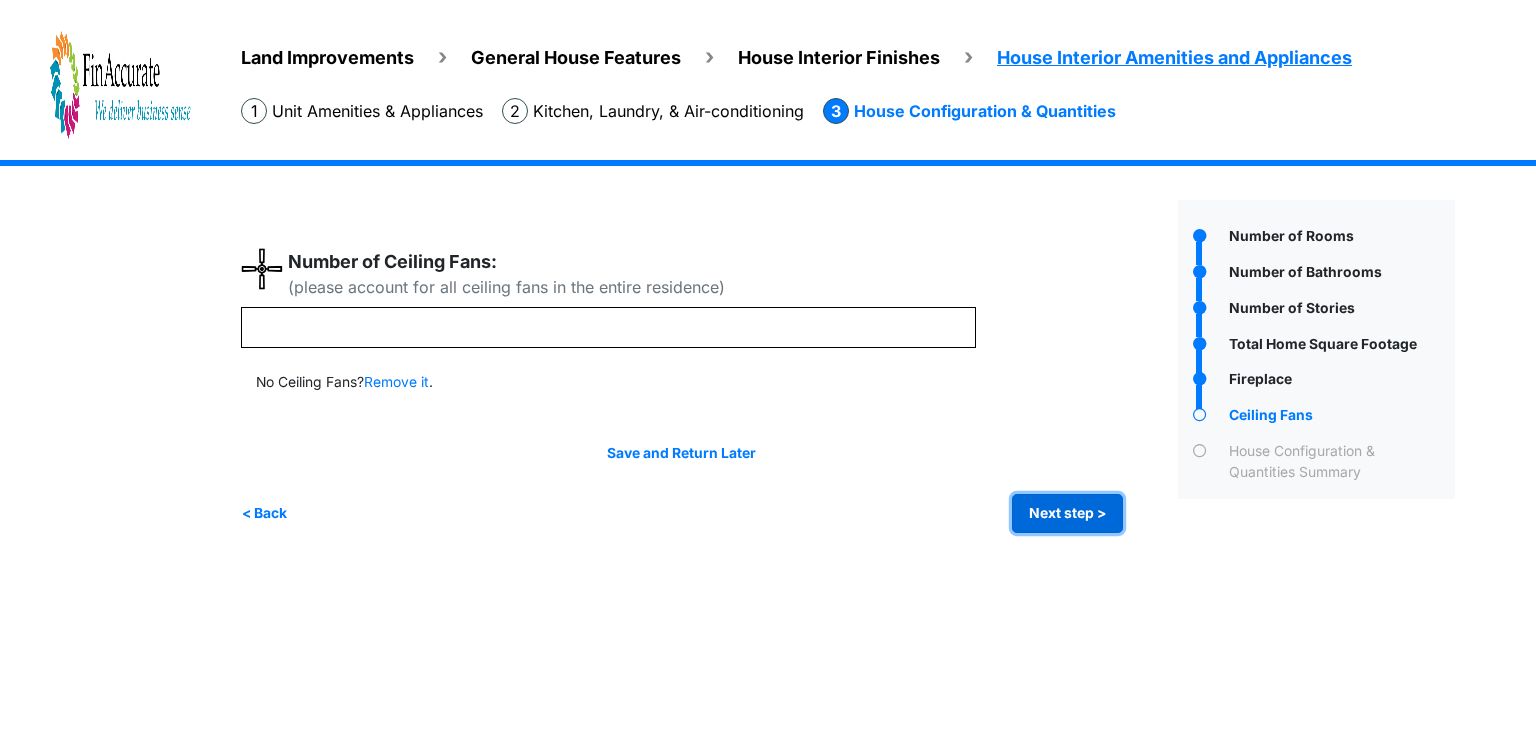 type on "*" 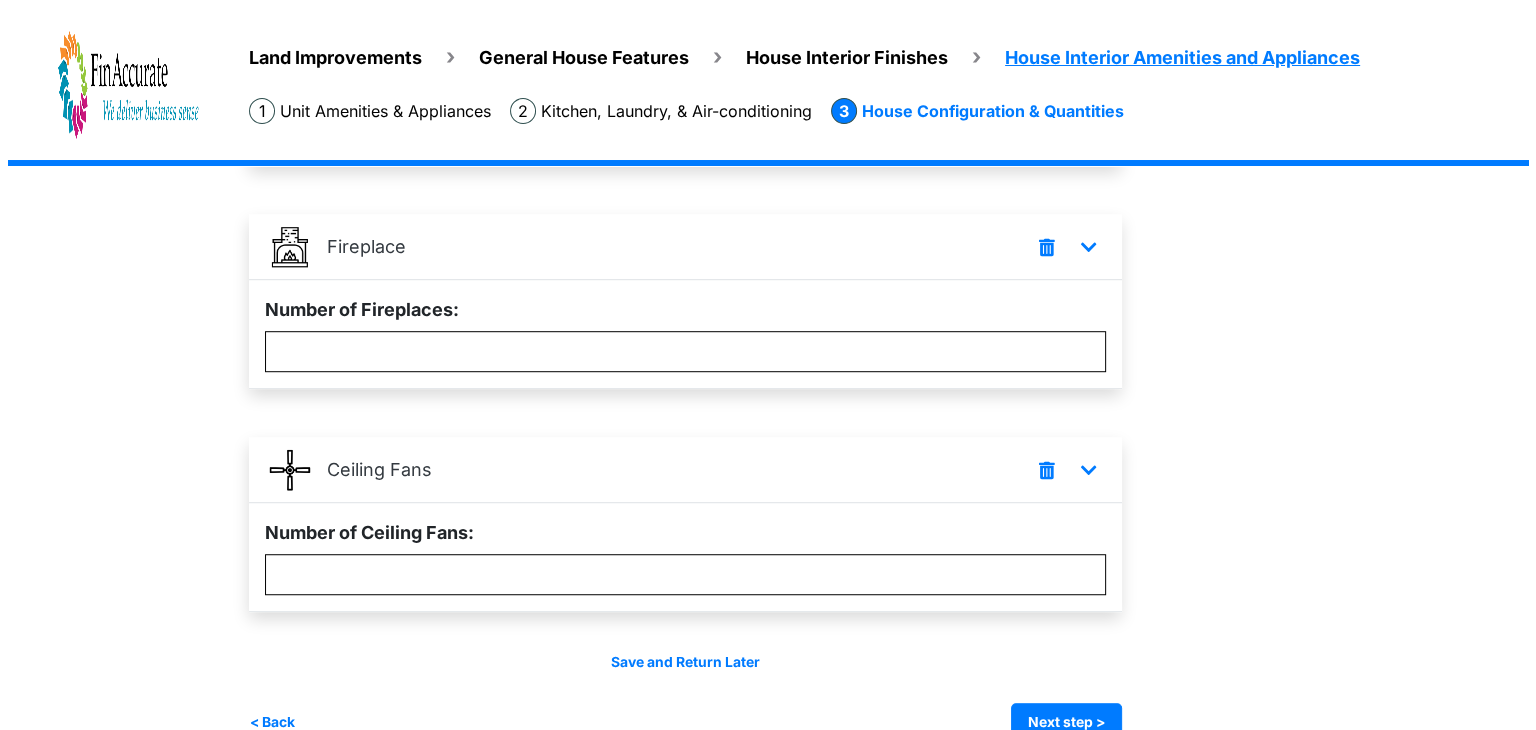 scroll, scrollTop: 1241, scrollLeft: 0, axis: vertical 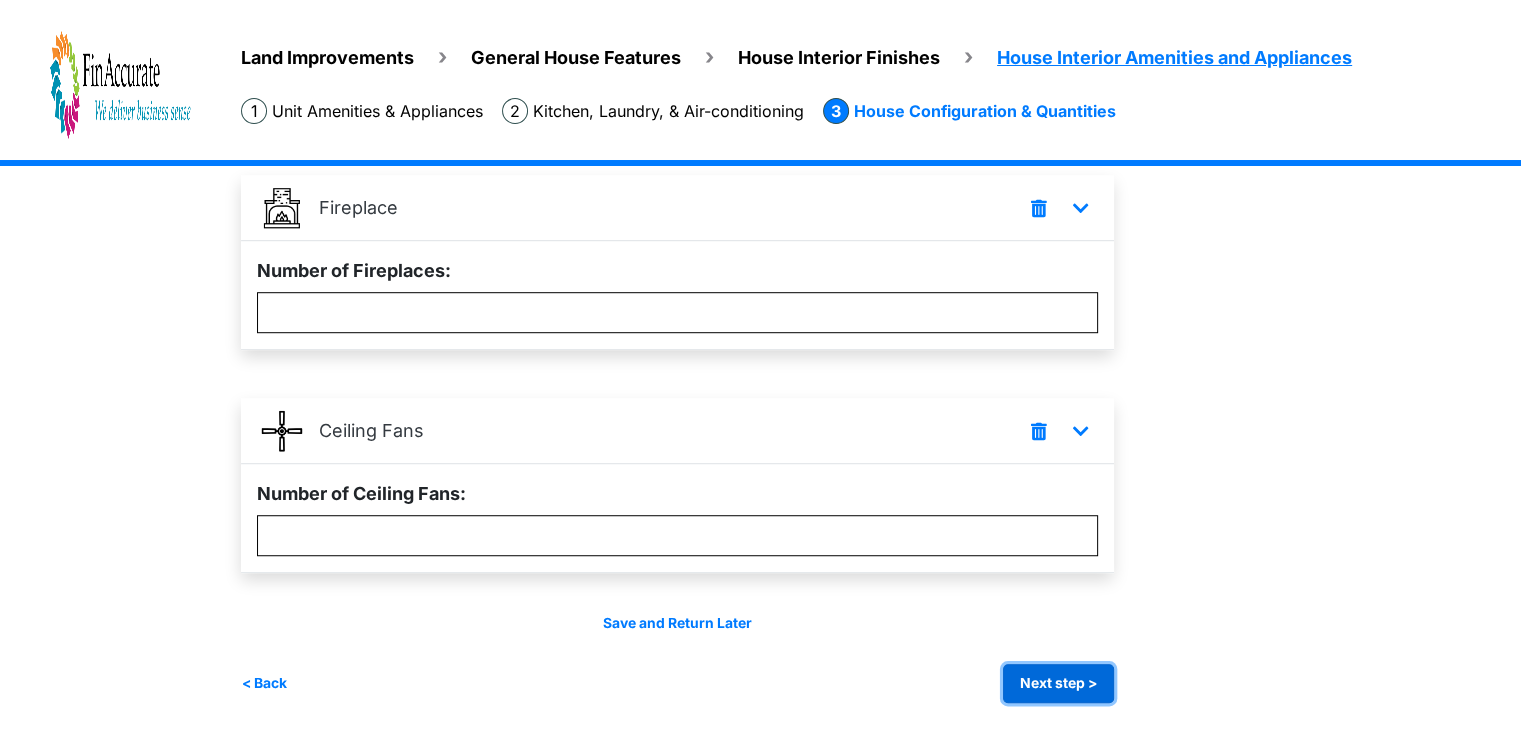 click on "Next step >" at bounding box center [1058, 683] 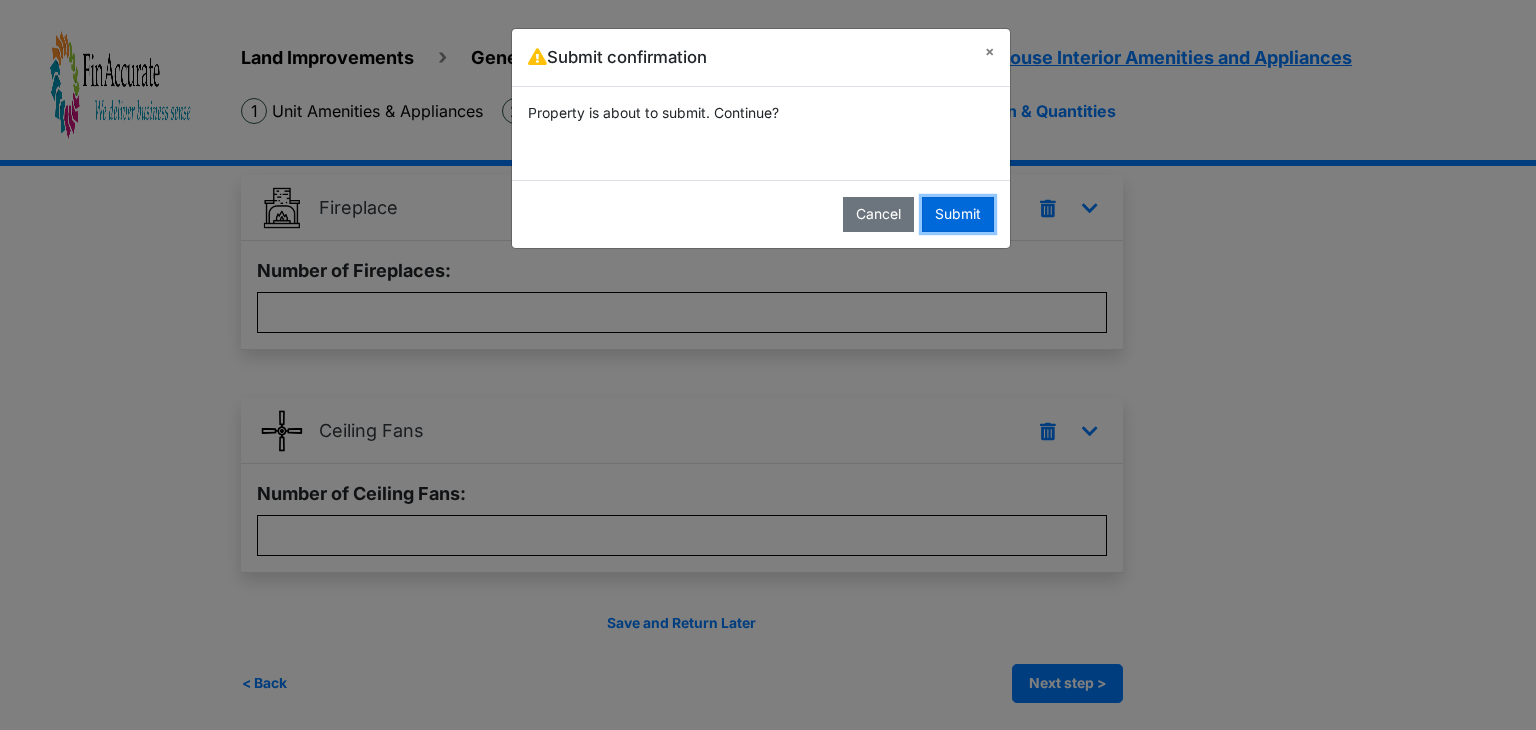 click on "Submit" at bounding box center (958, 214) 